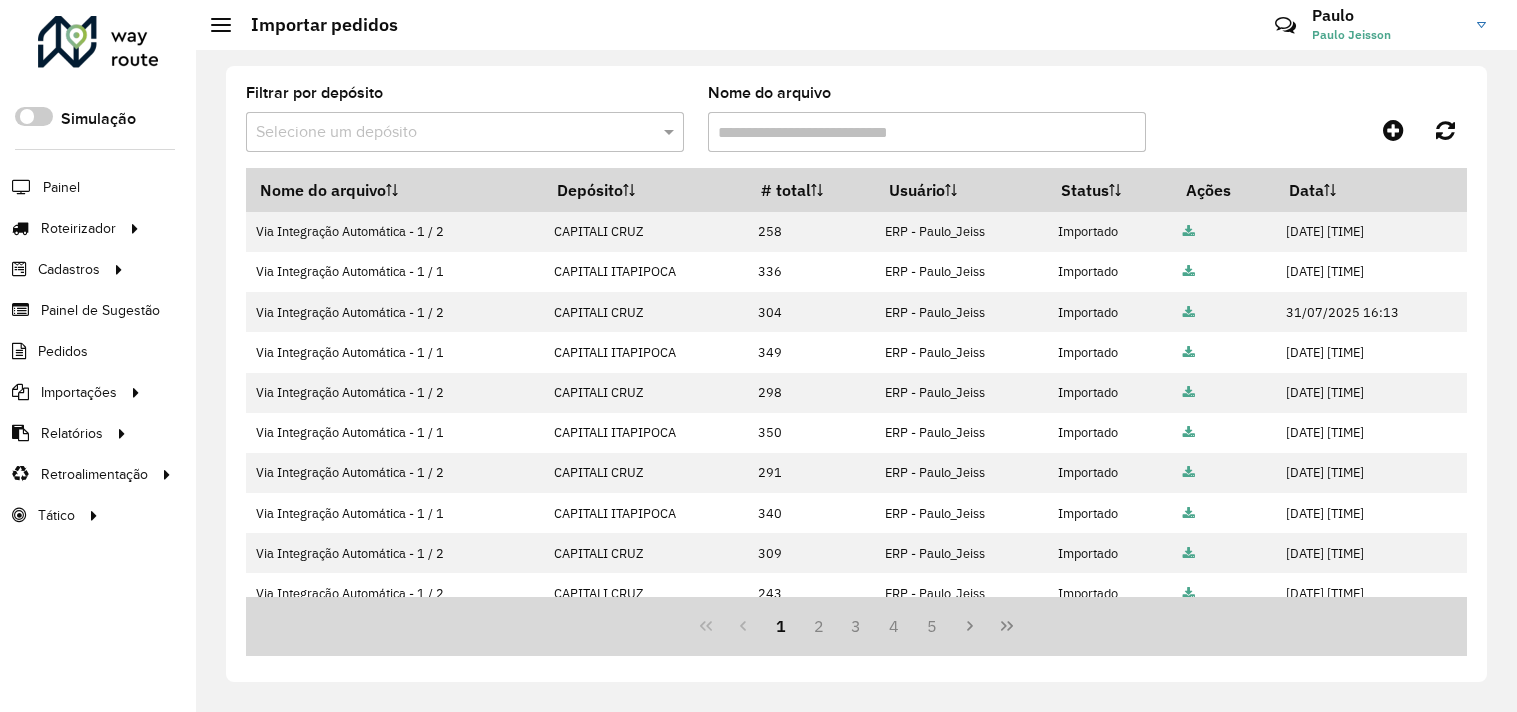 scroll, scrollTop: 0, scrollLeft: 0, axis: both 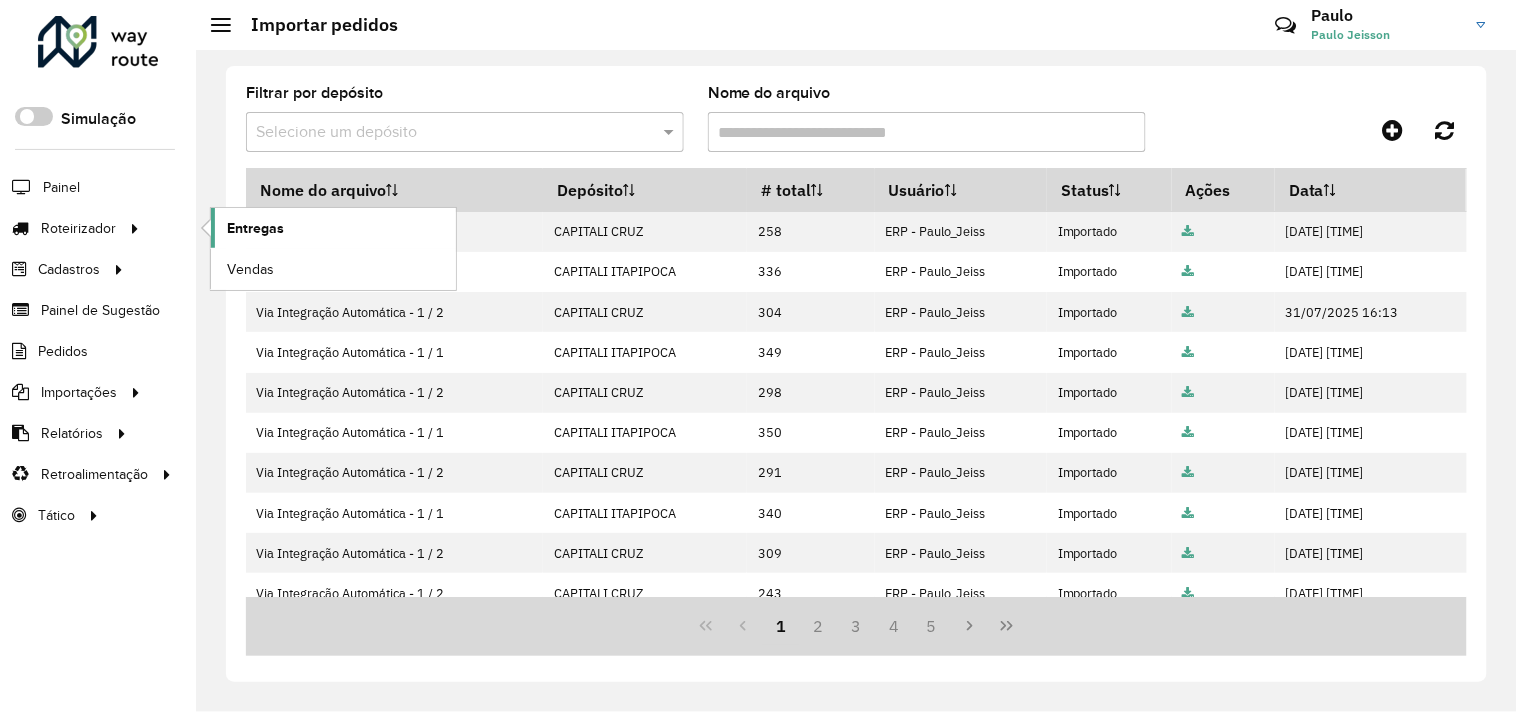 click on "Entregas" 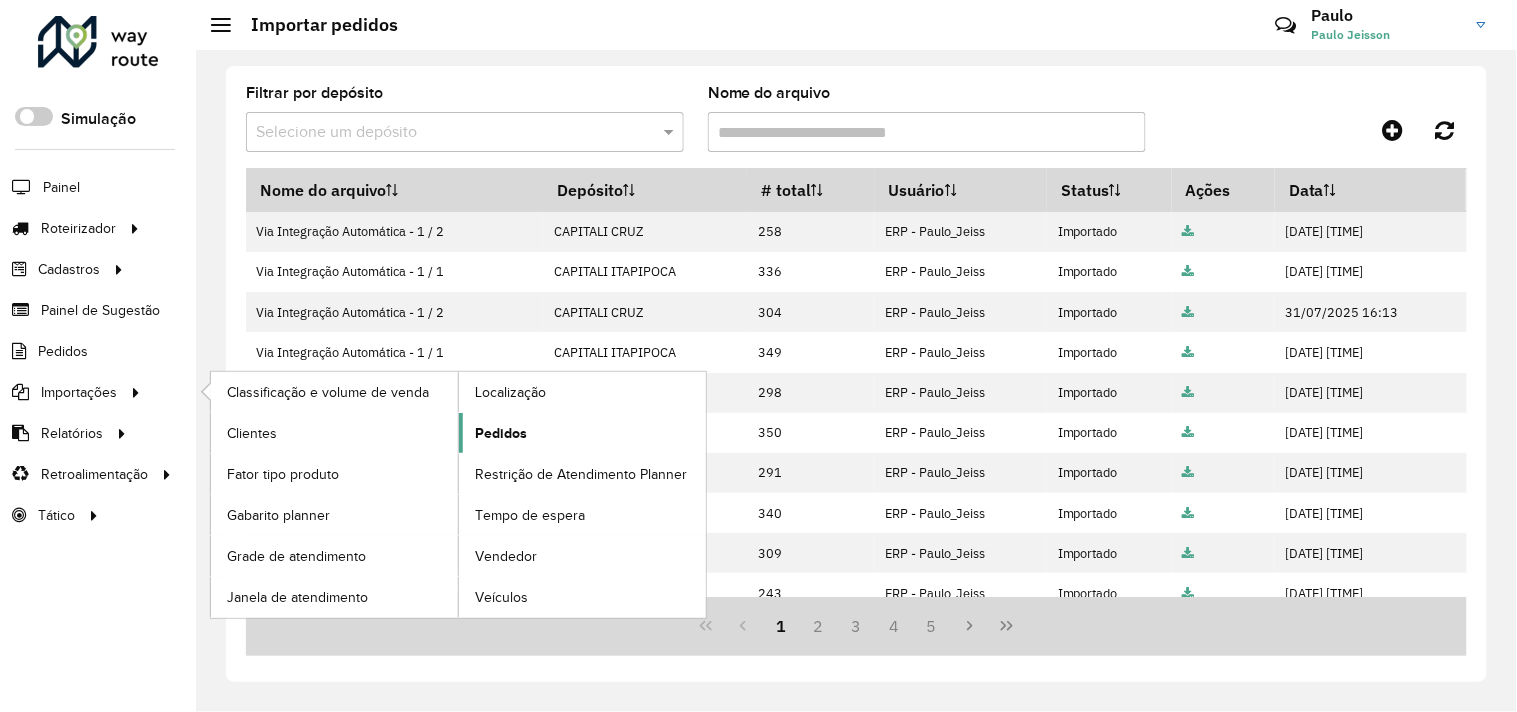 click on "Pedidos" 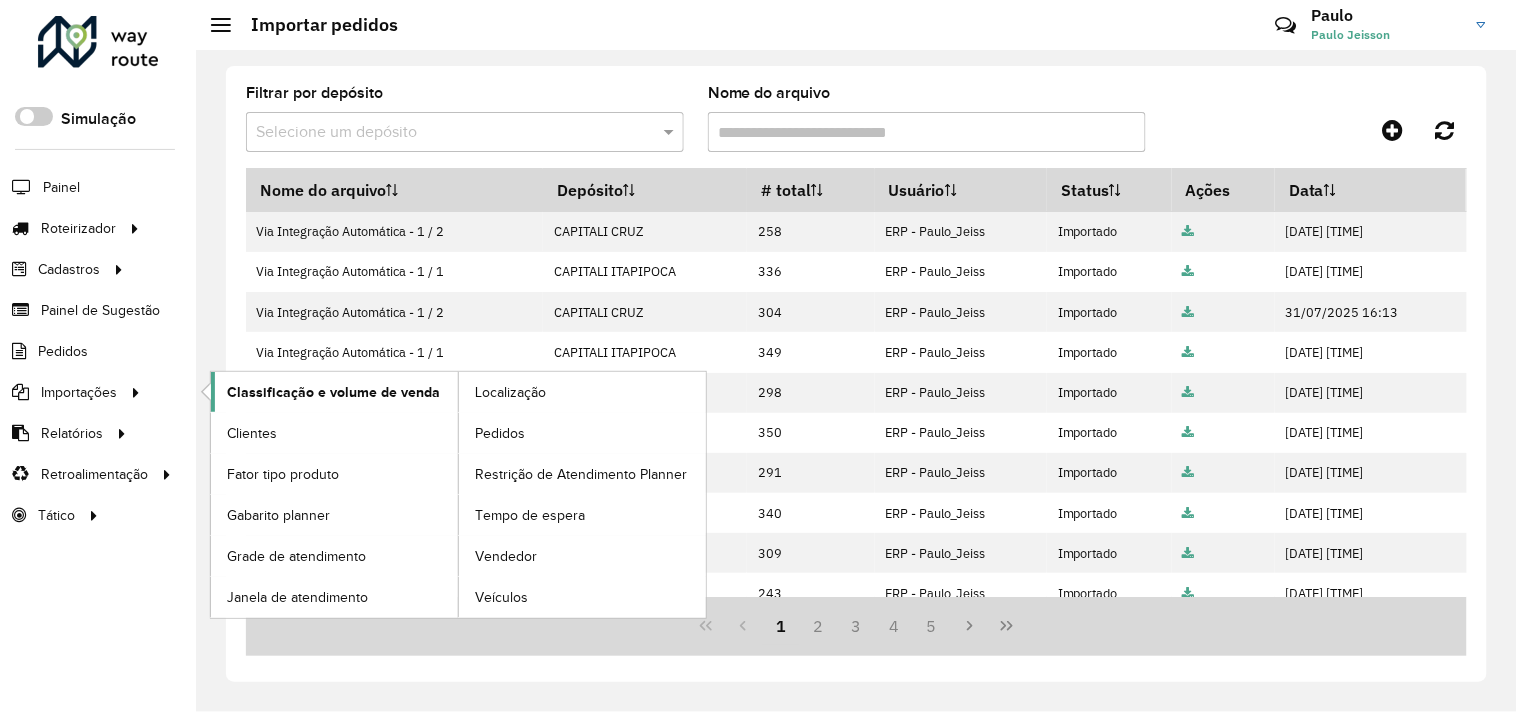 click on "Classificação e volume de venda" 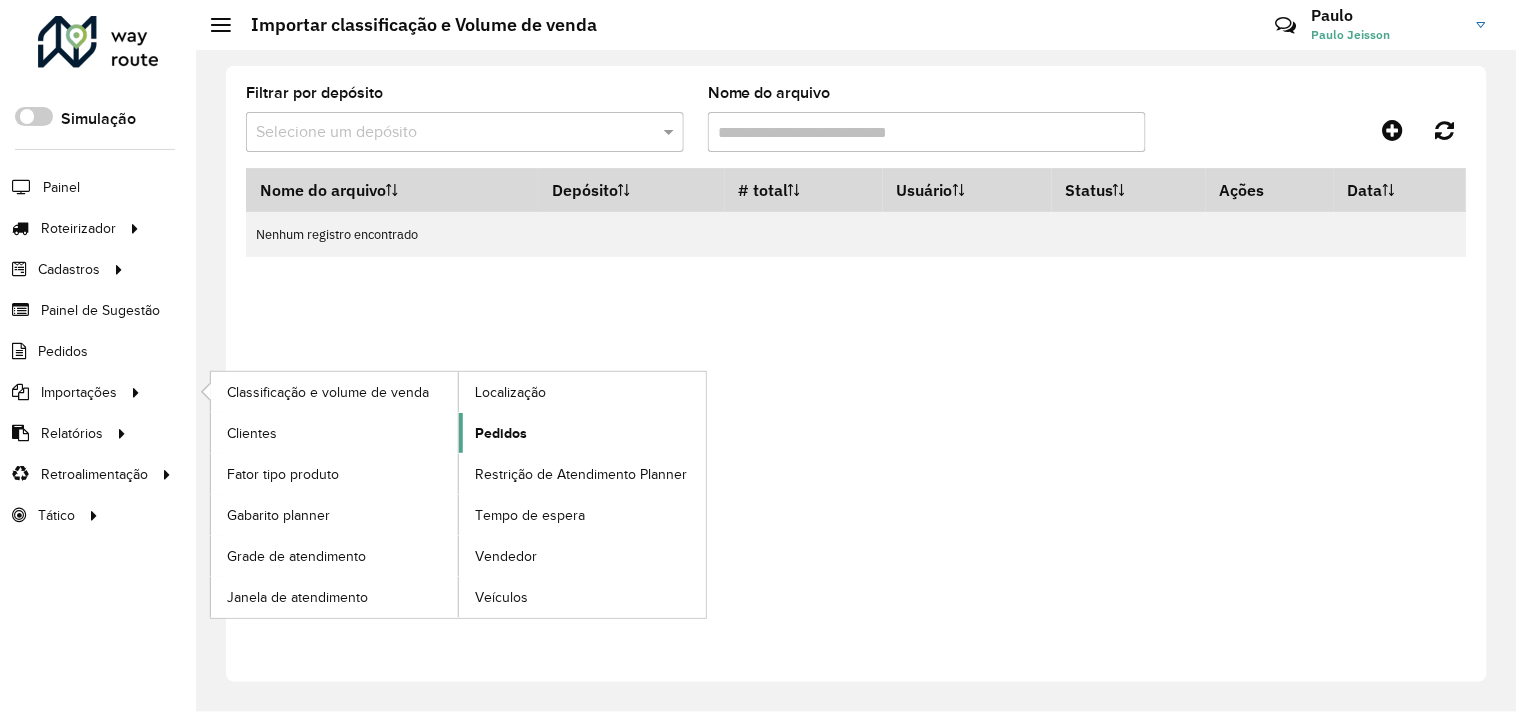 click on "Pedidos" 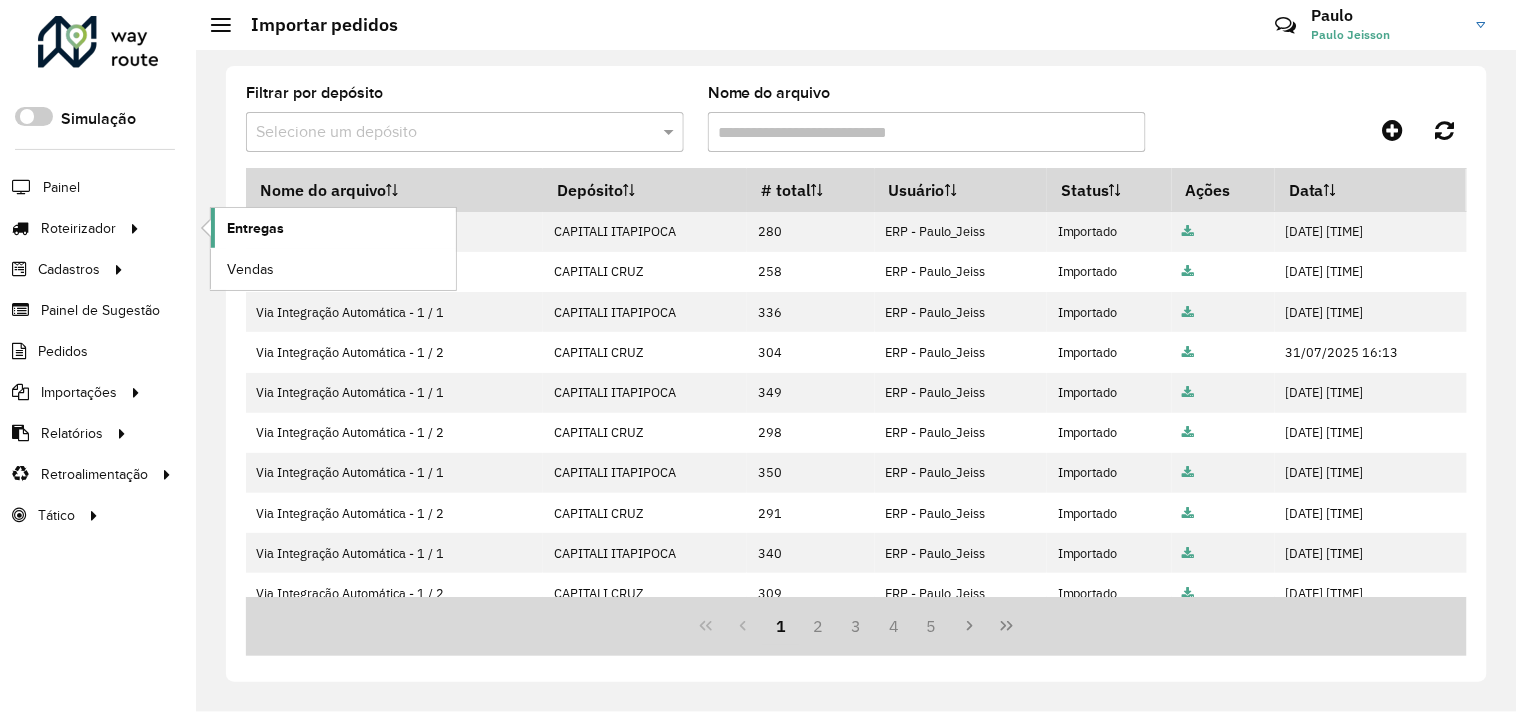 click on "Entregas" 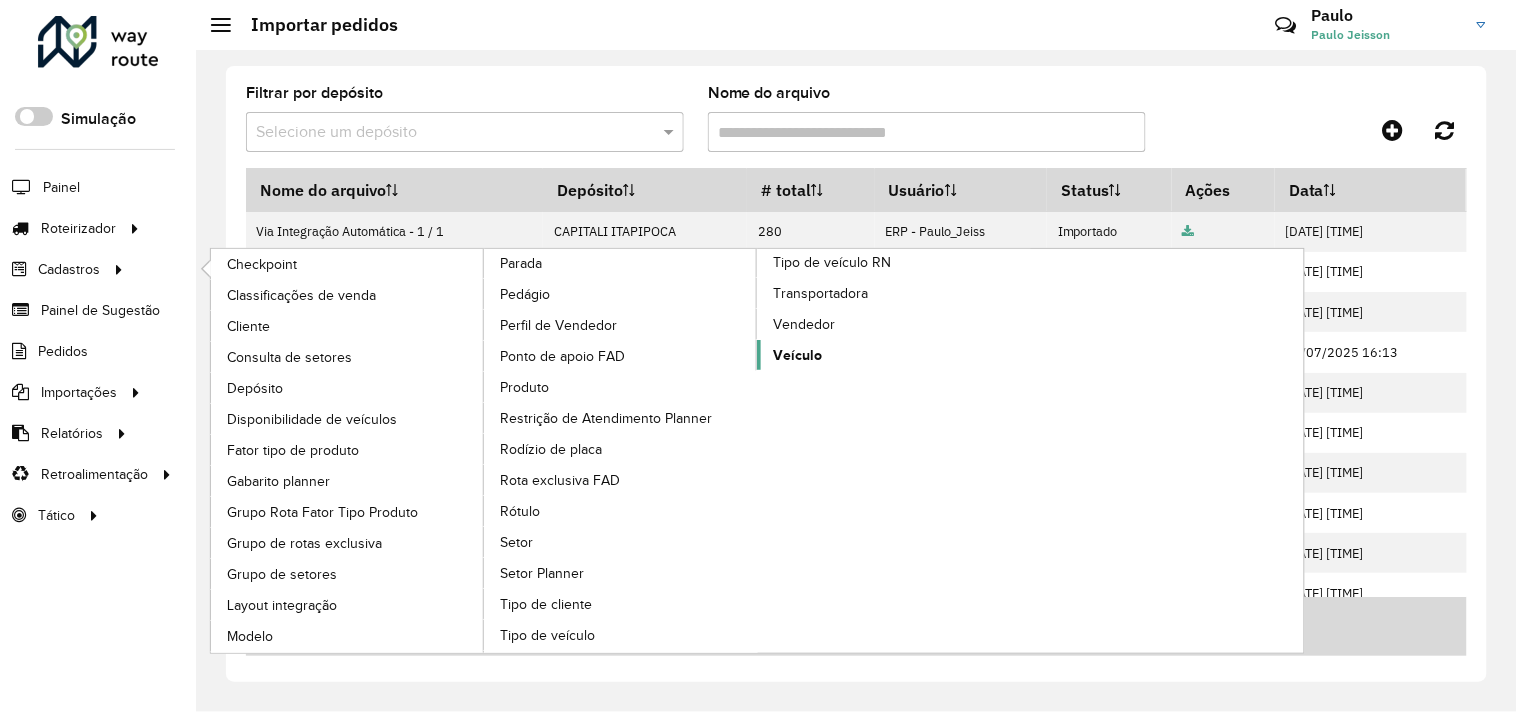 click on "Veículo" 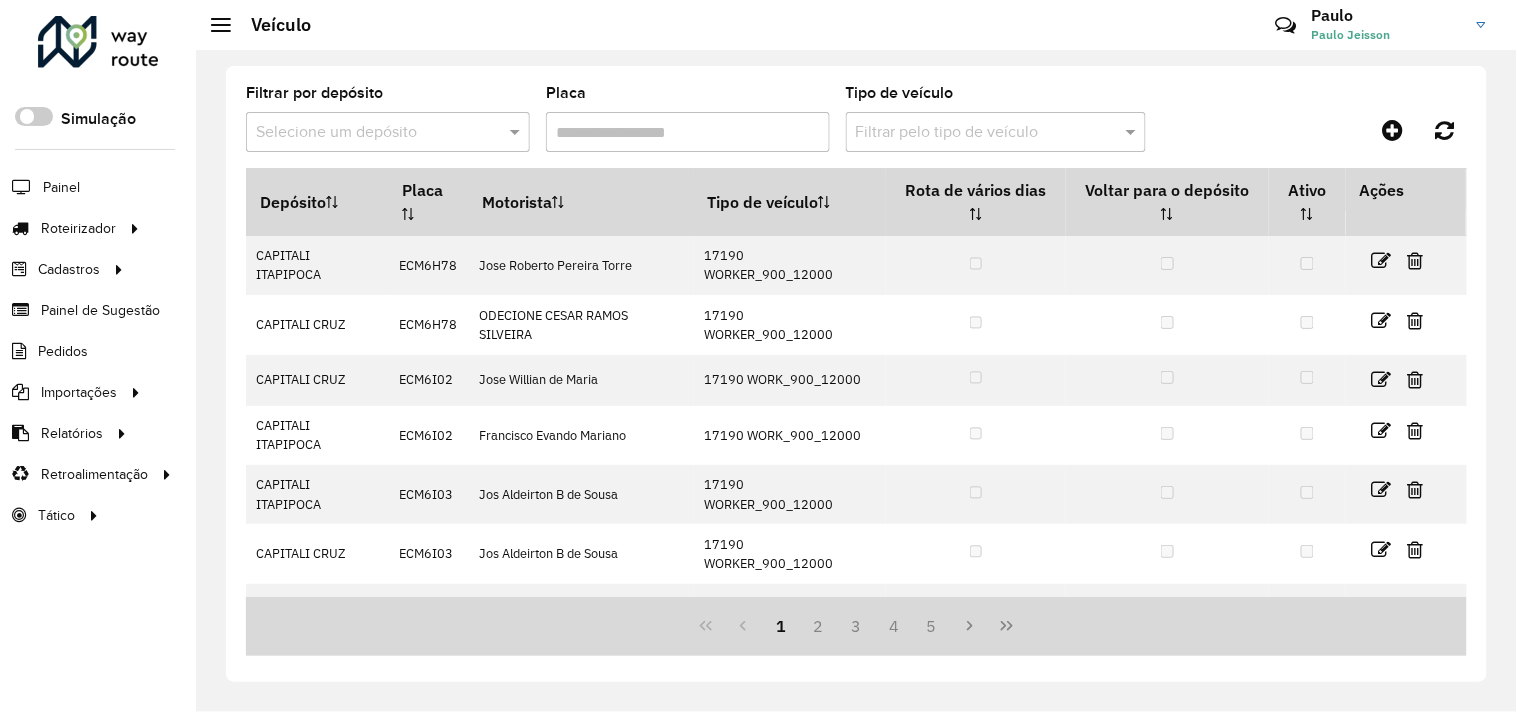 click at bounding box center [368, 133] 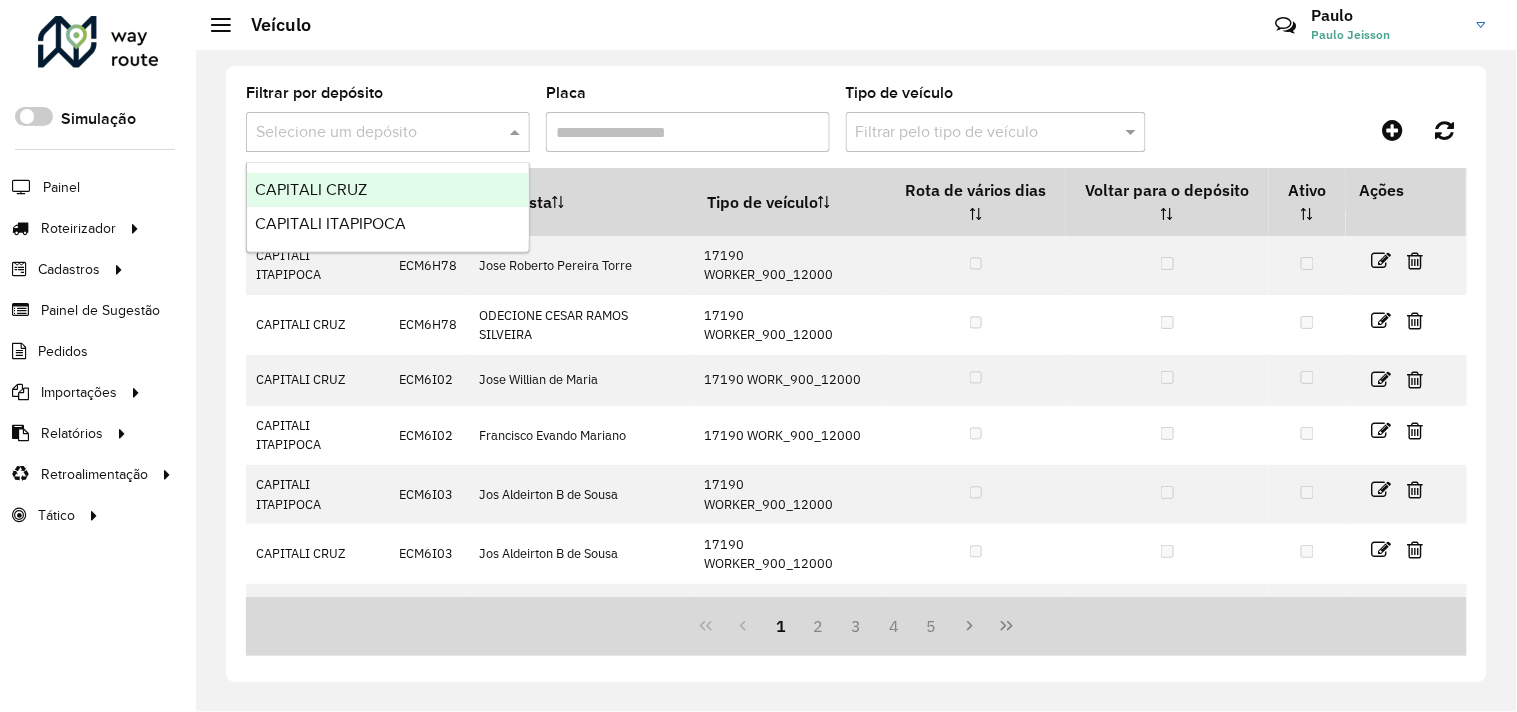 click on "CAPITALI CRUZ" at bounding box center (388, 190) 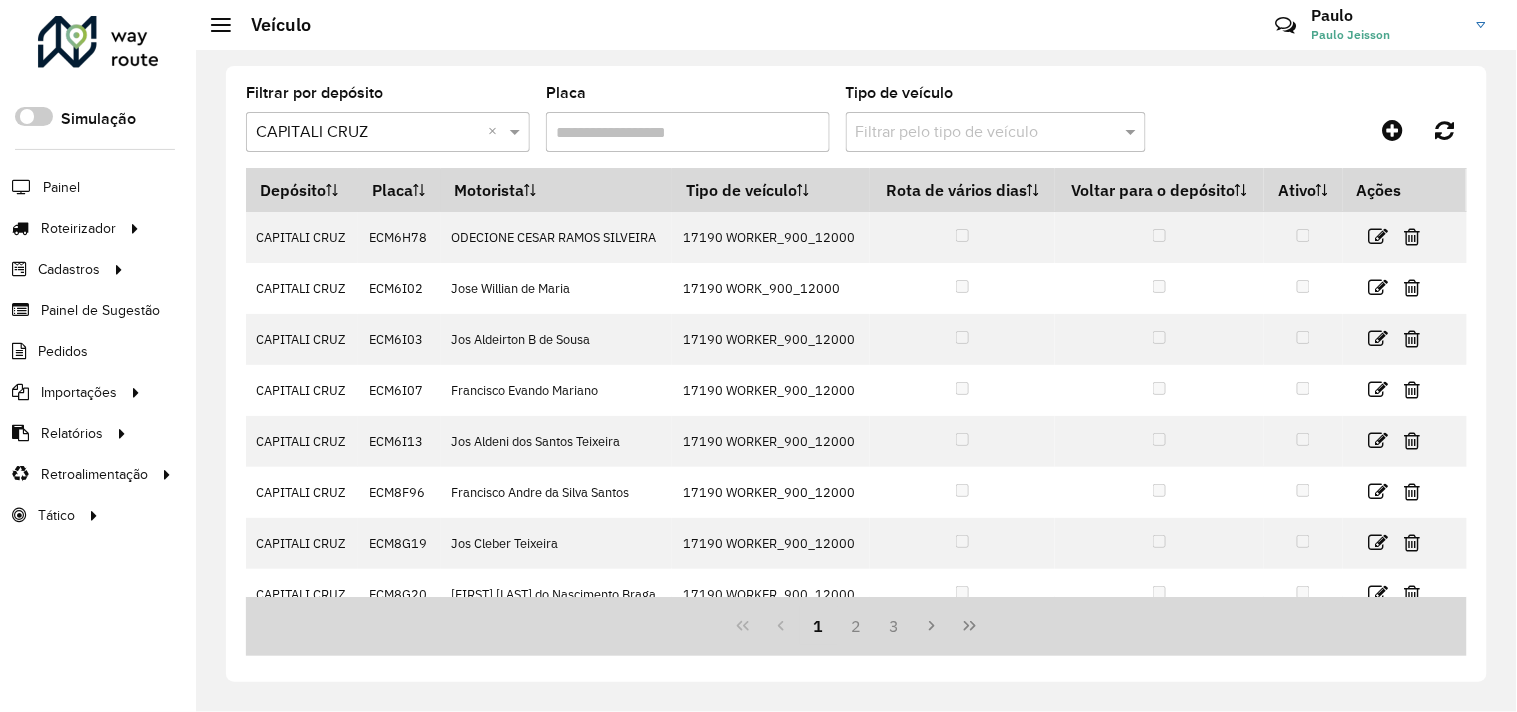 click on "Placa" at bounding box center [688, 132] 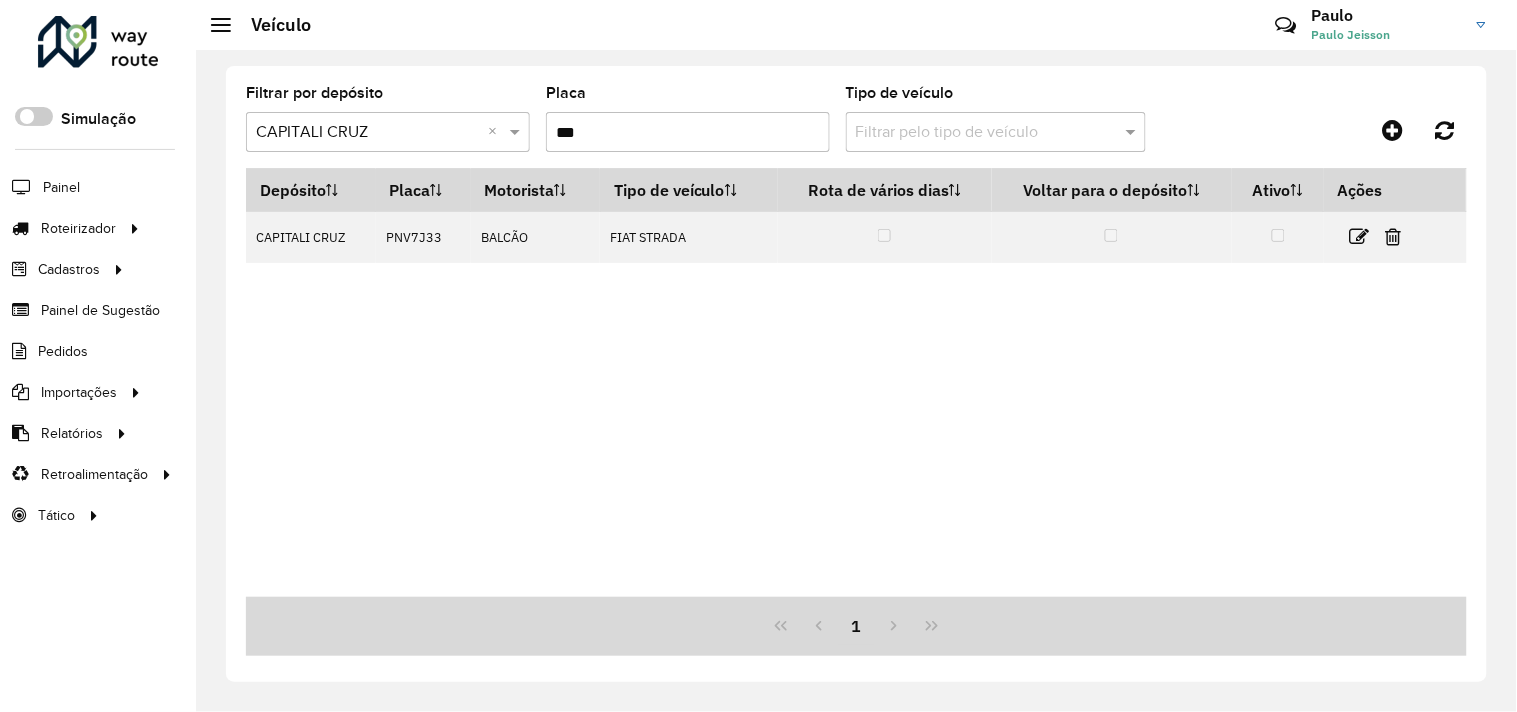 type on "***" 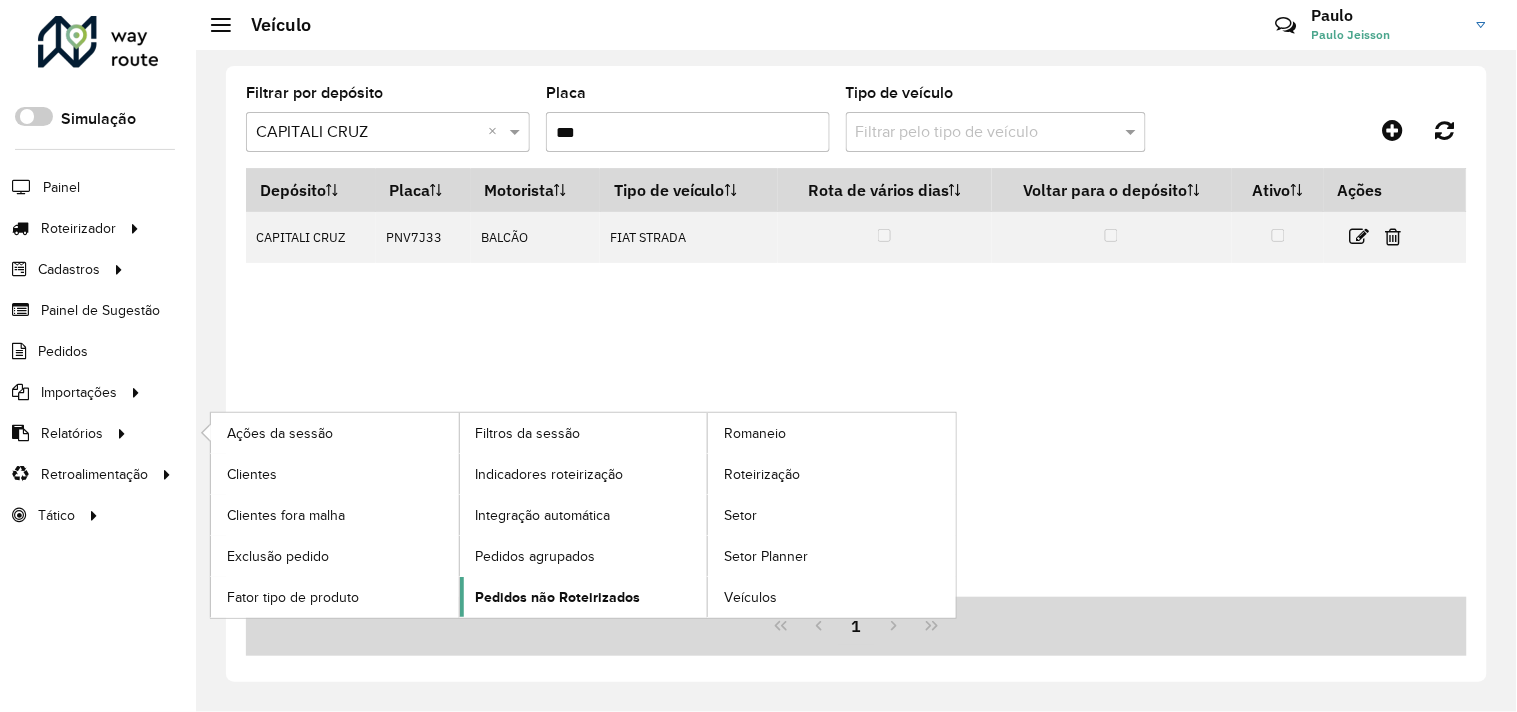 click on "Pedidos não Roteirizados" 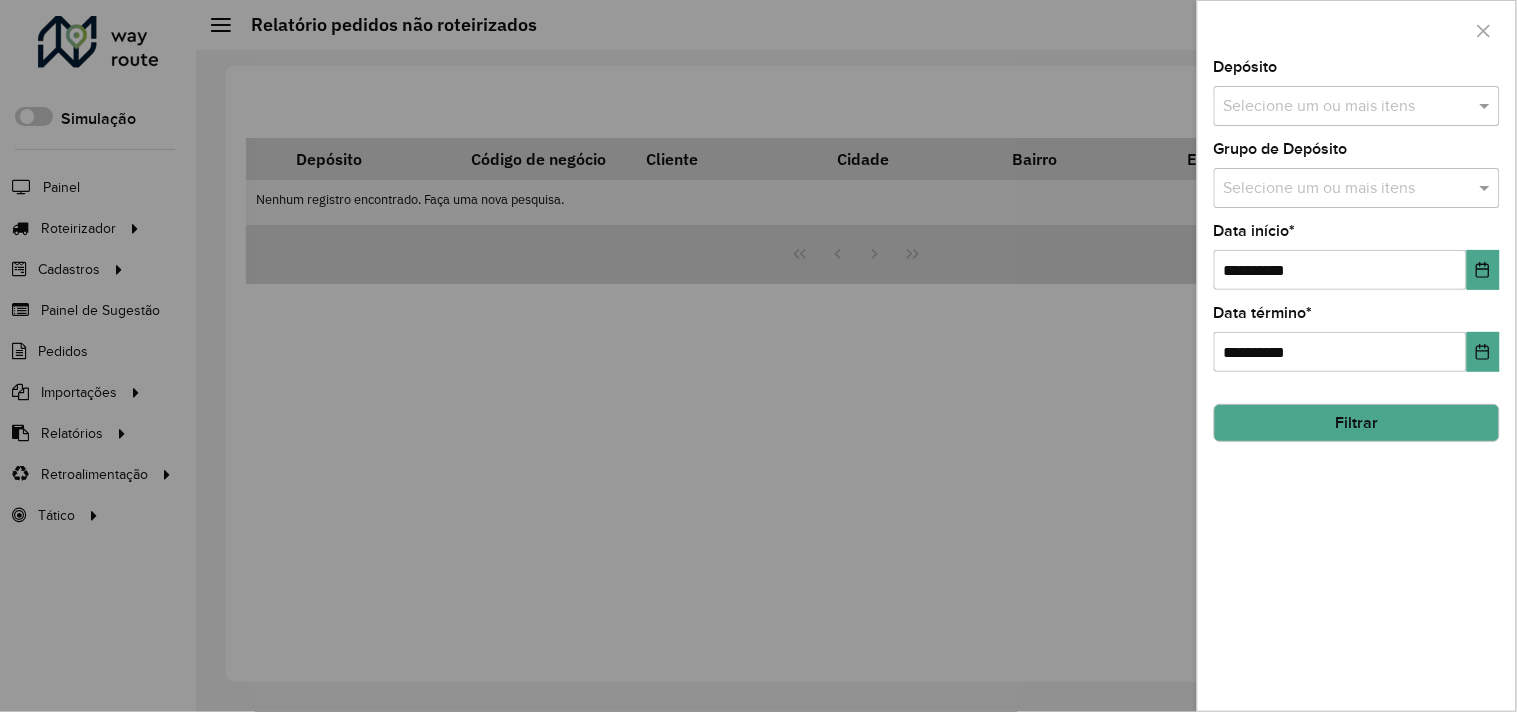 click at bounding box center [1347, 107] 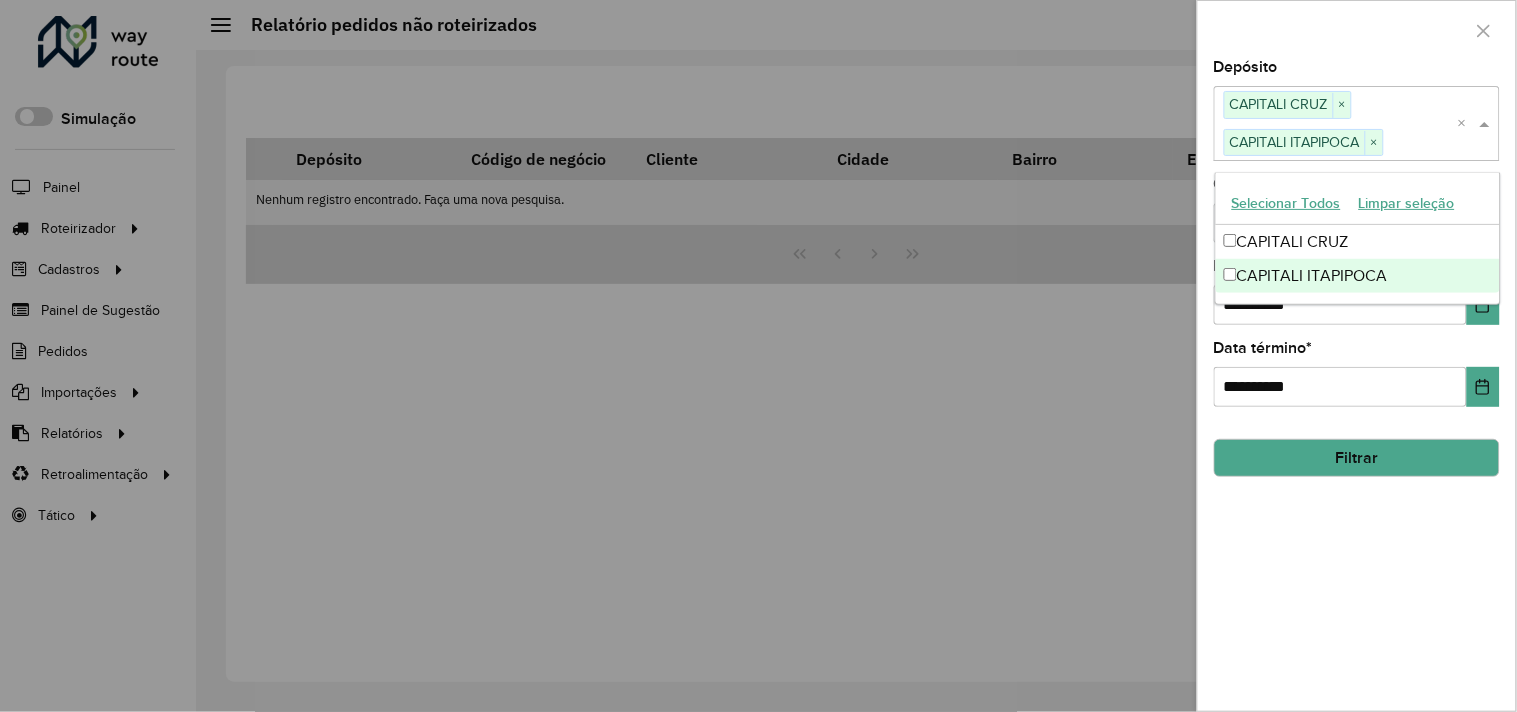 click on "**********" 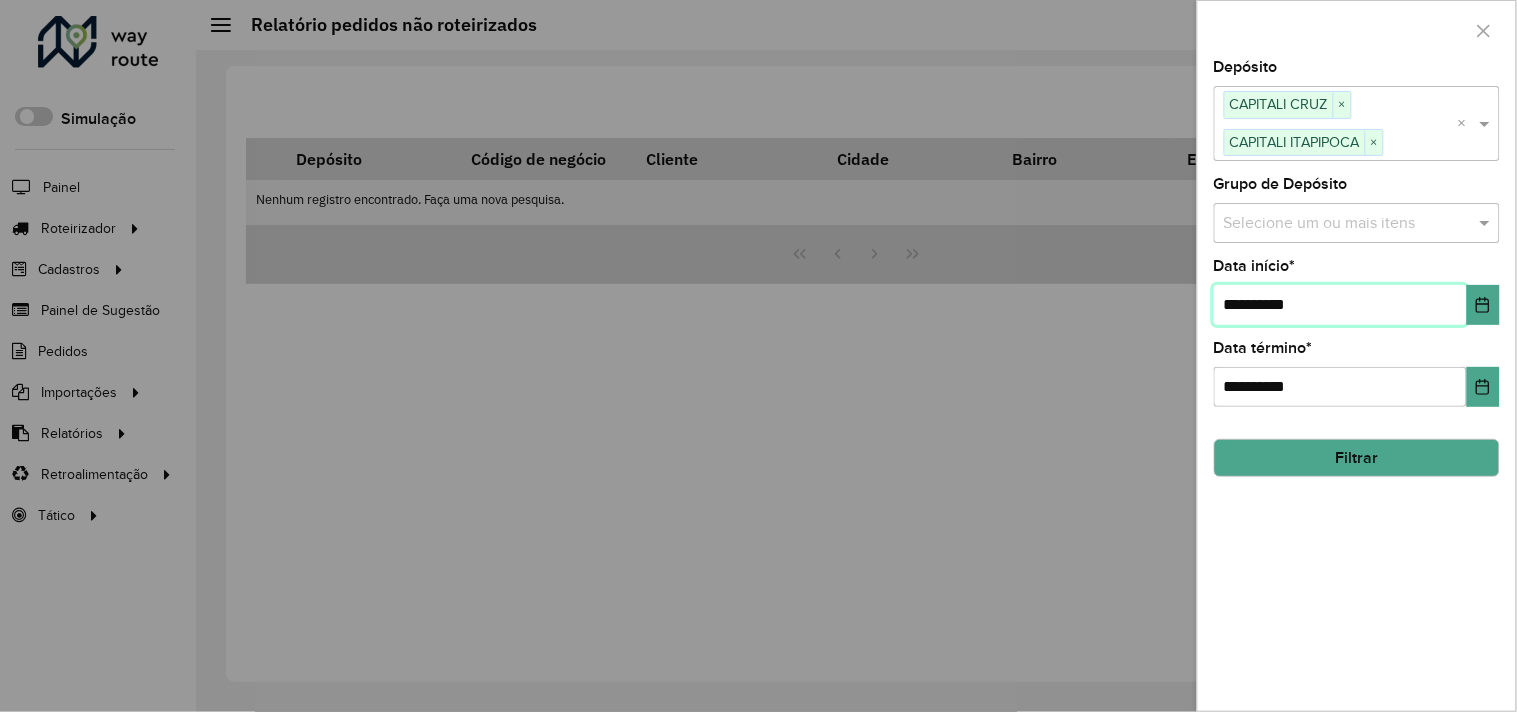 click on "**********" at bounding box center (1340, 305) 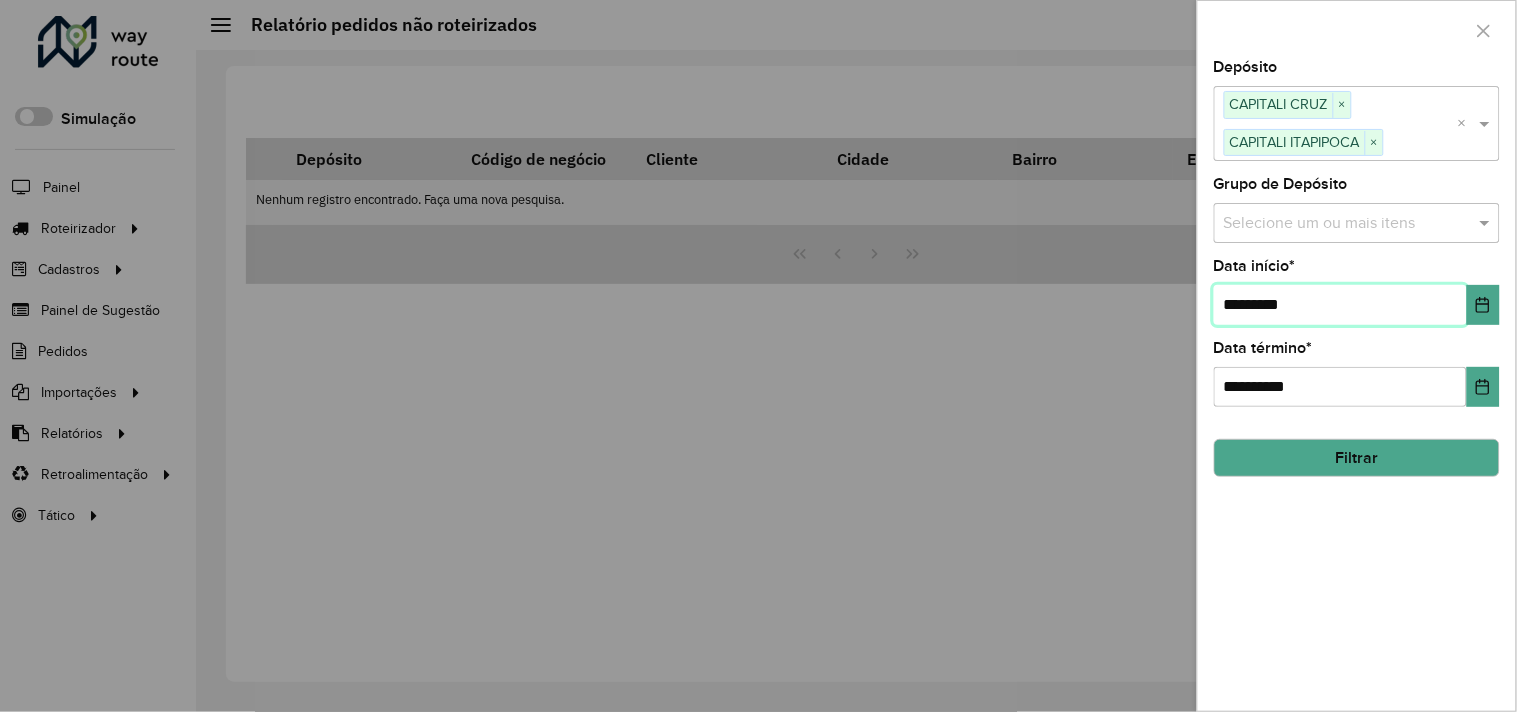 type on "**********" 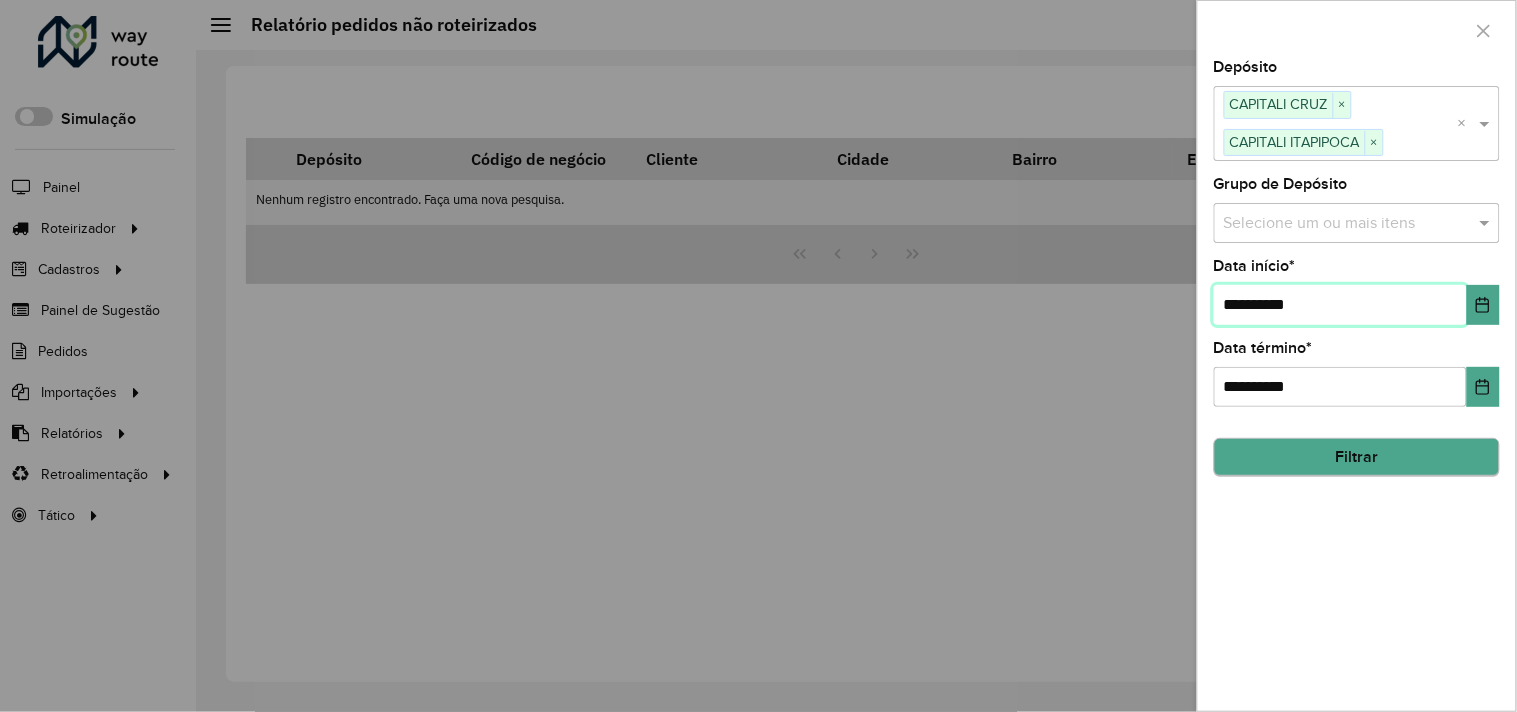 type on "**********" 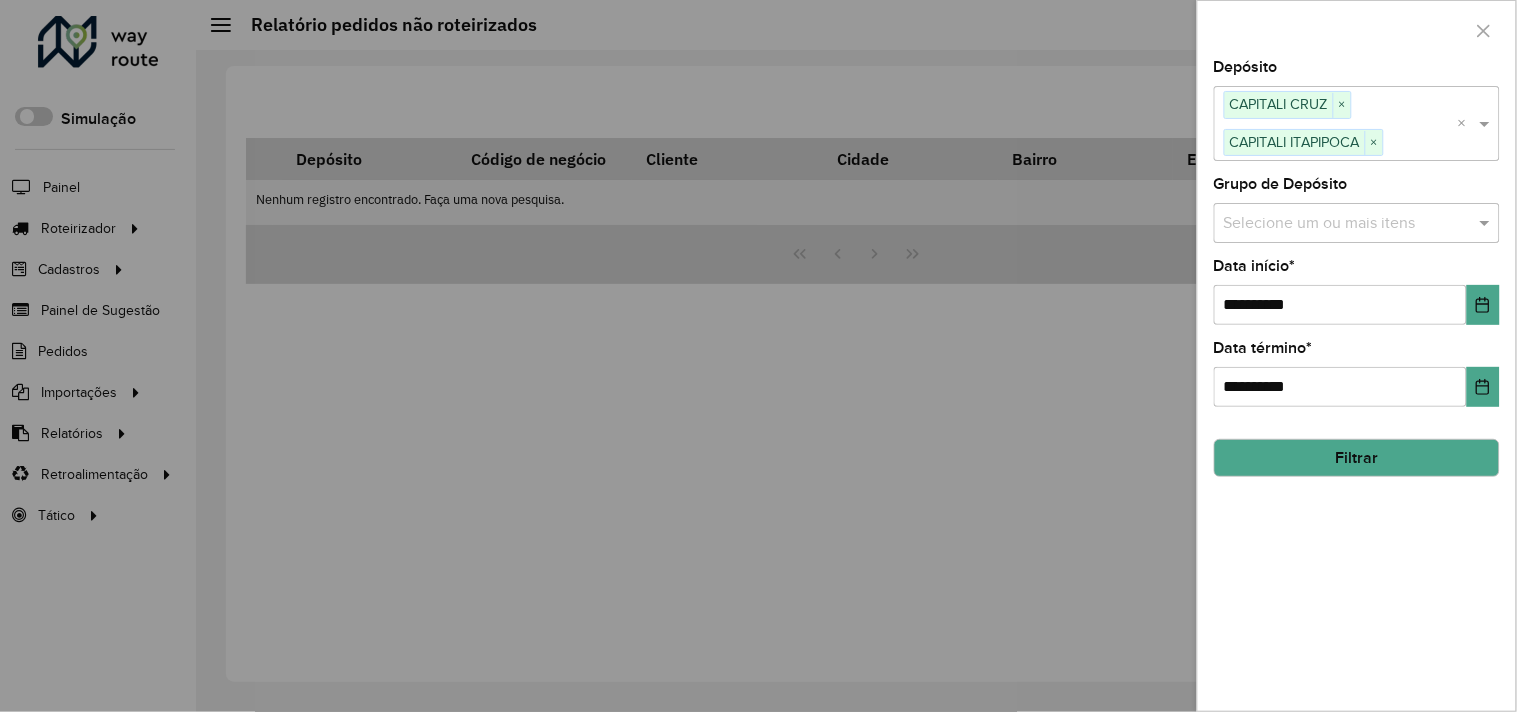 click on "Filtrar" 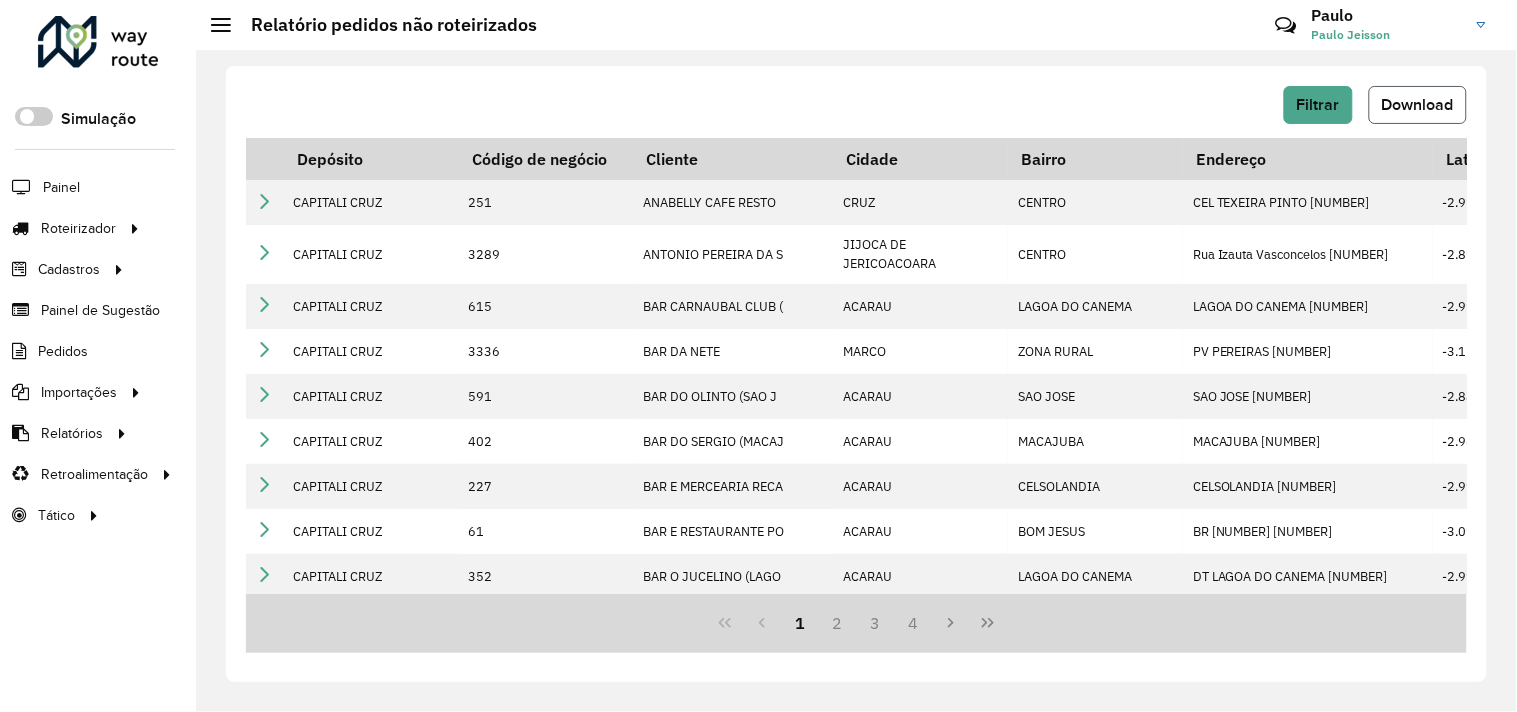 click on "Download" 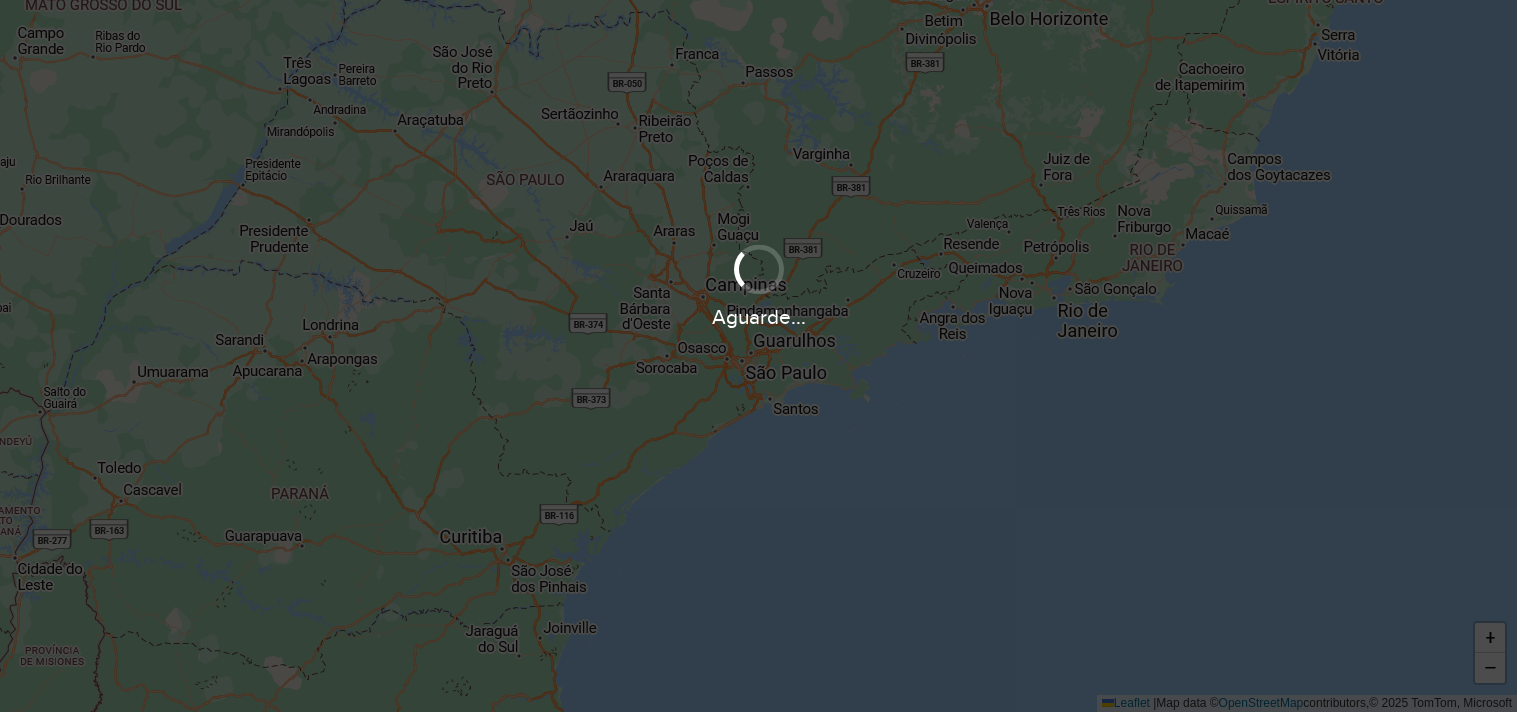 scroll, scrollTop: 0, scrollLeft: 0, axis: both 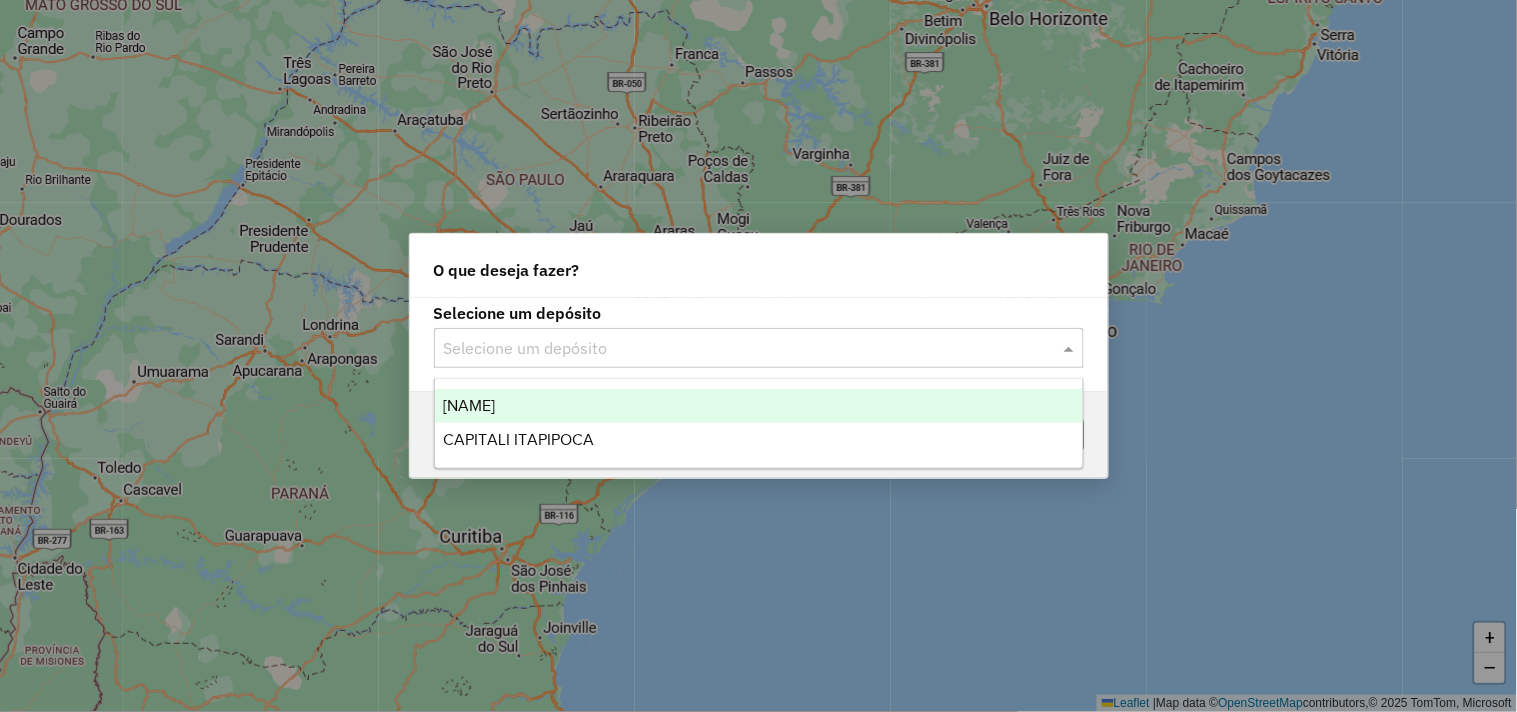 drag, startPoint x: 668, startPoint y: 355, endPoint x: 641, endPoint y: 355, distance: 27 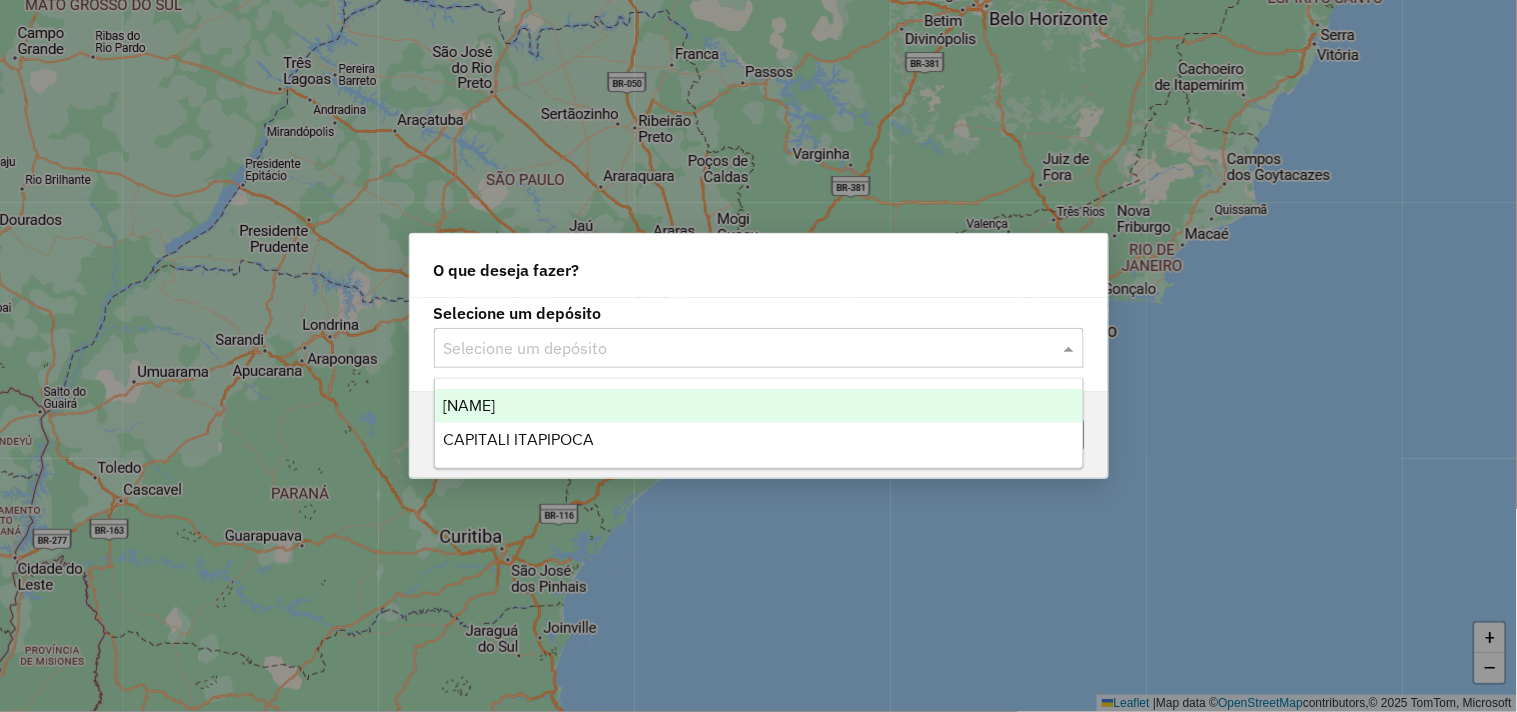 click on "[NAME]" at bounding box center (759, 406) 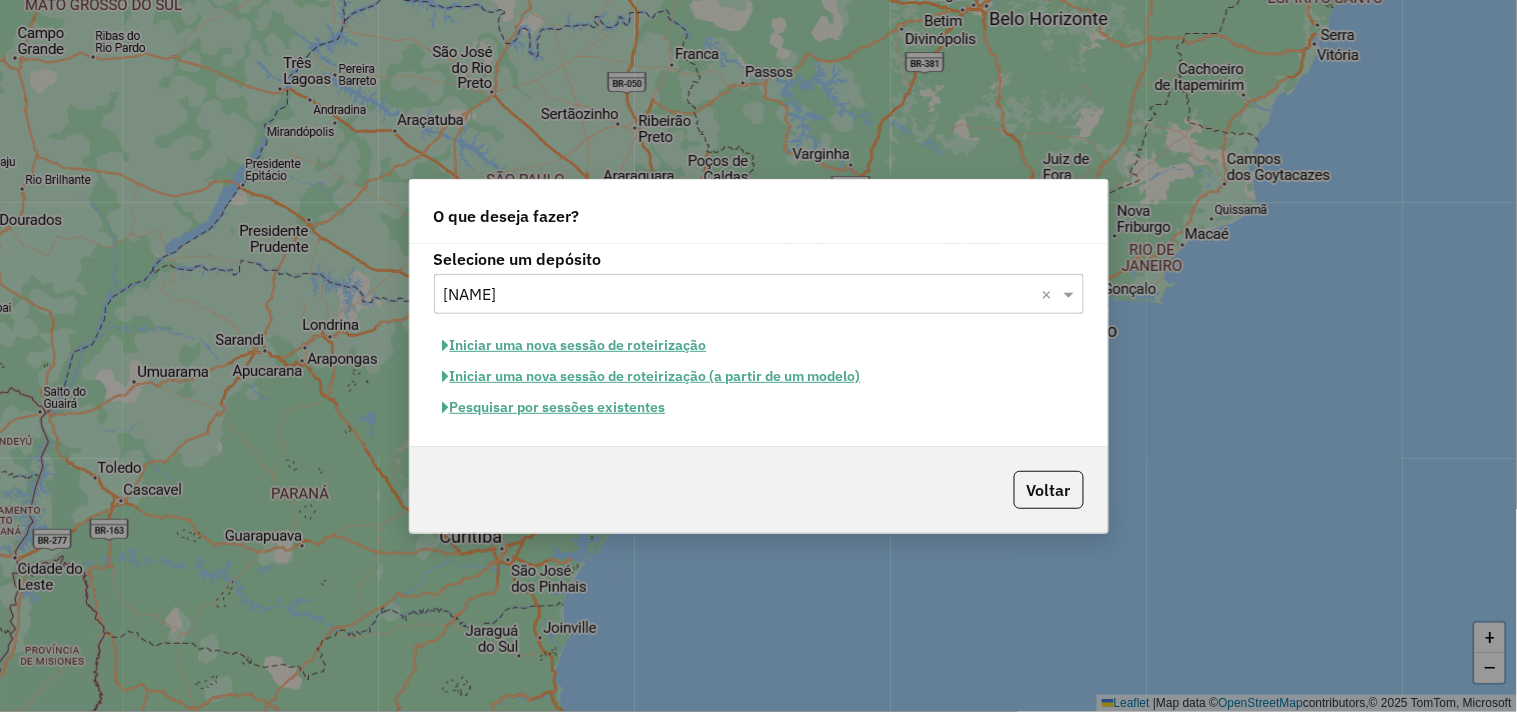 click on "Iniciar uma nova sessão de roteirização" 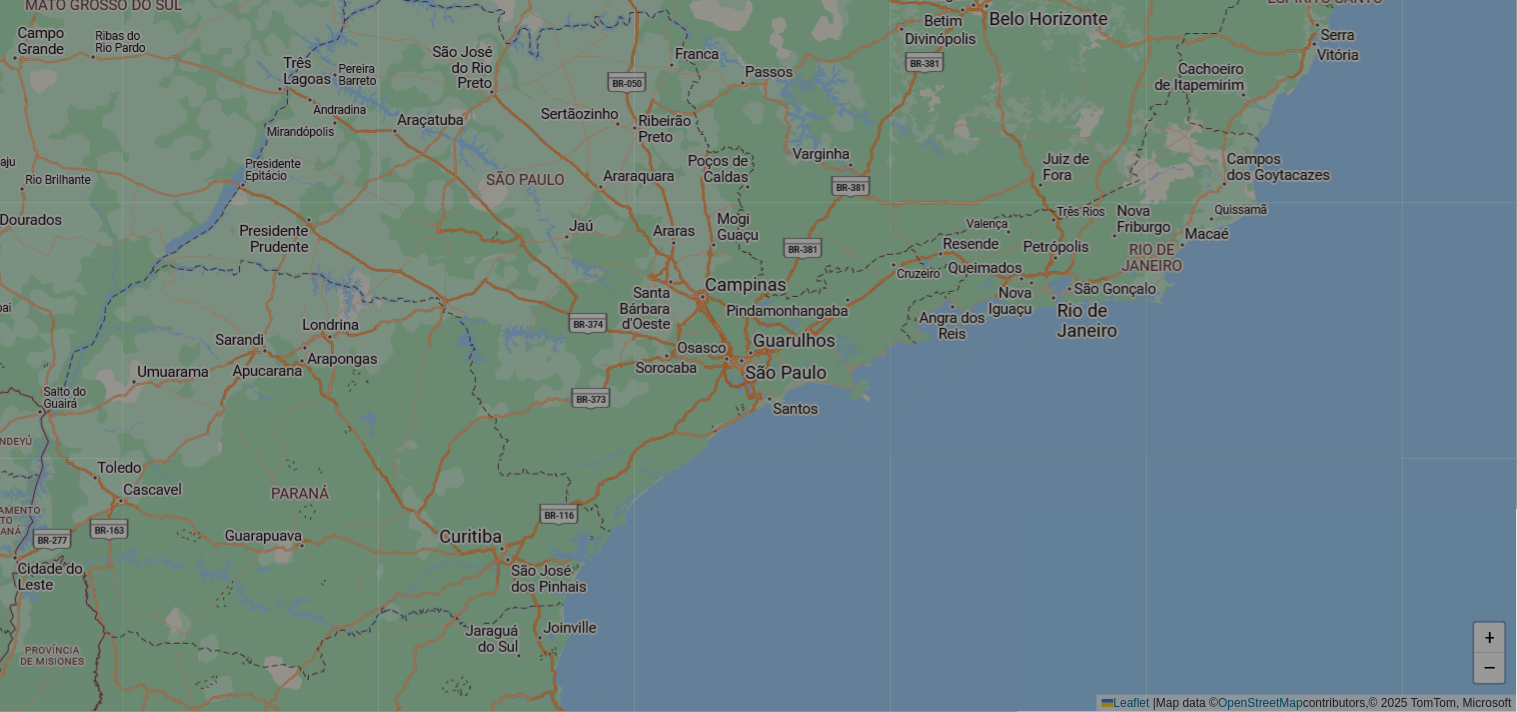 select on "*" 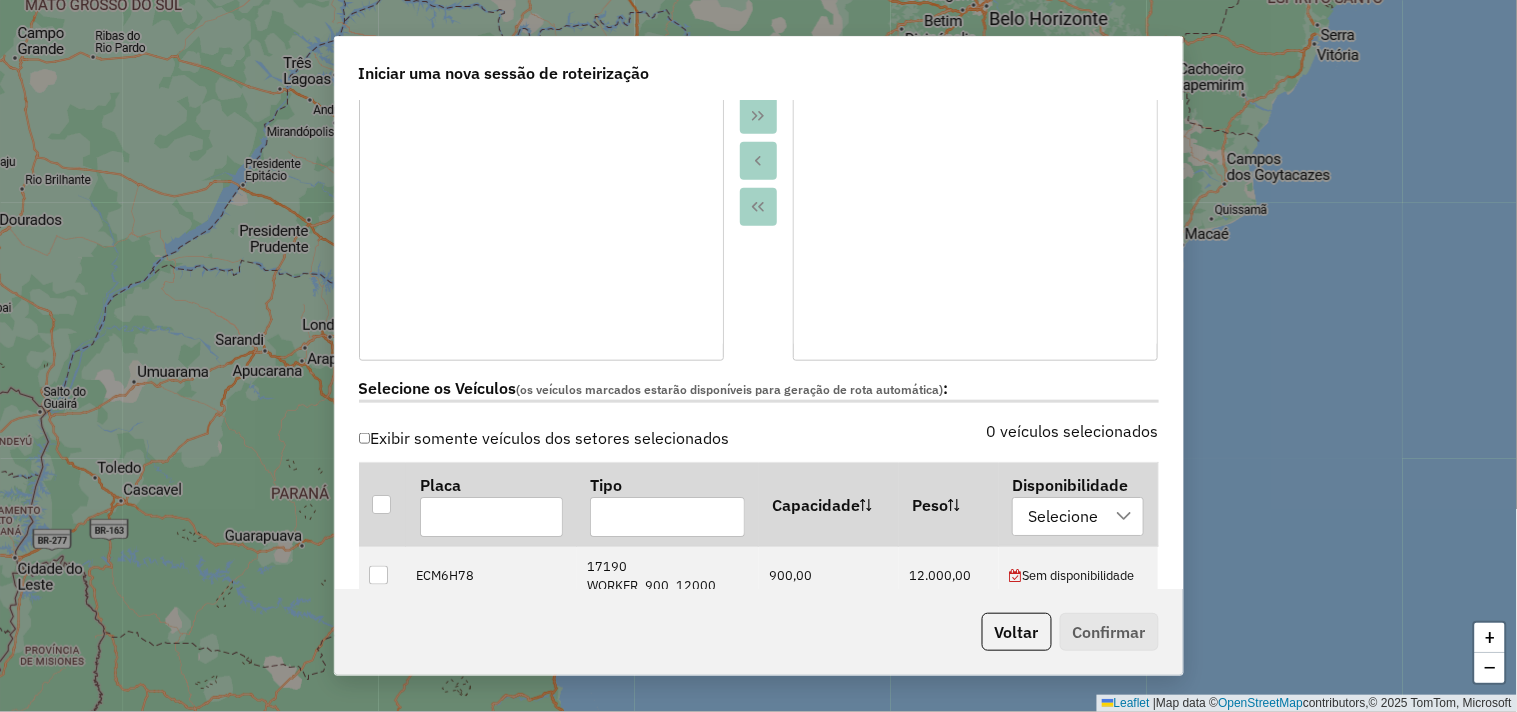 scroll, scrollTop: 555, scrollLeft: 0, axis: vertical 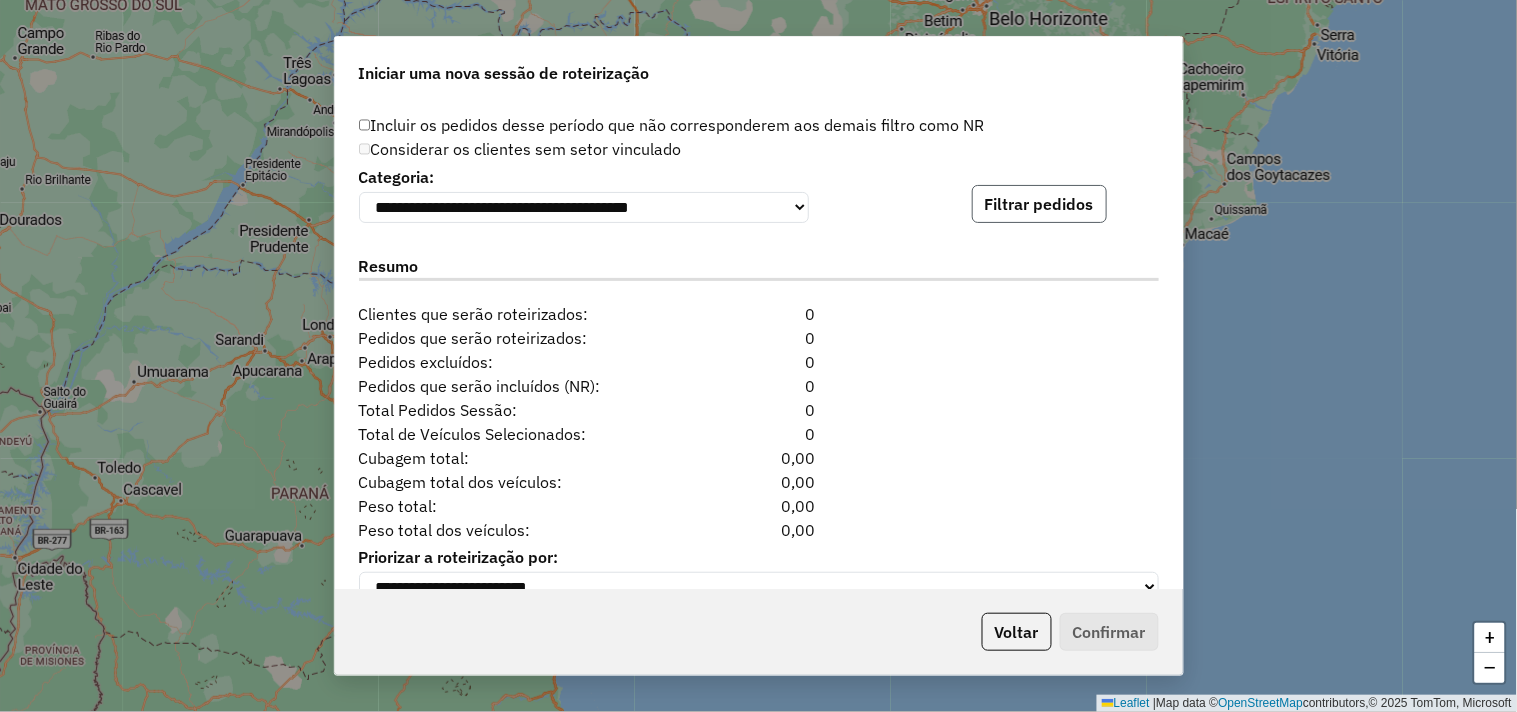click on "Filtrar pedidos" 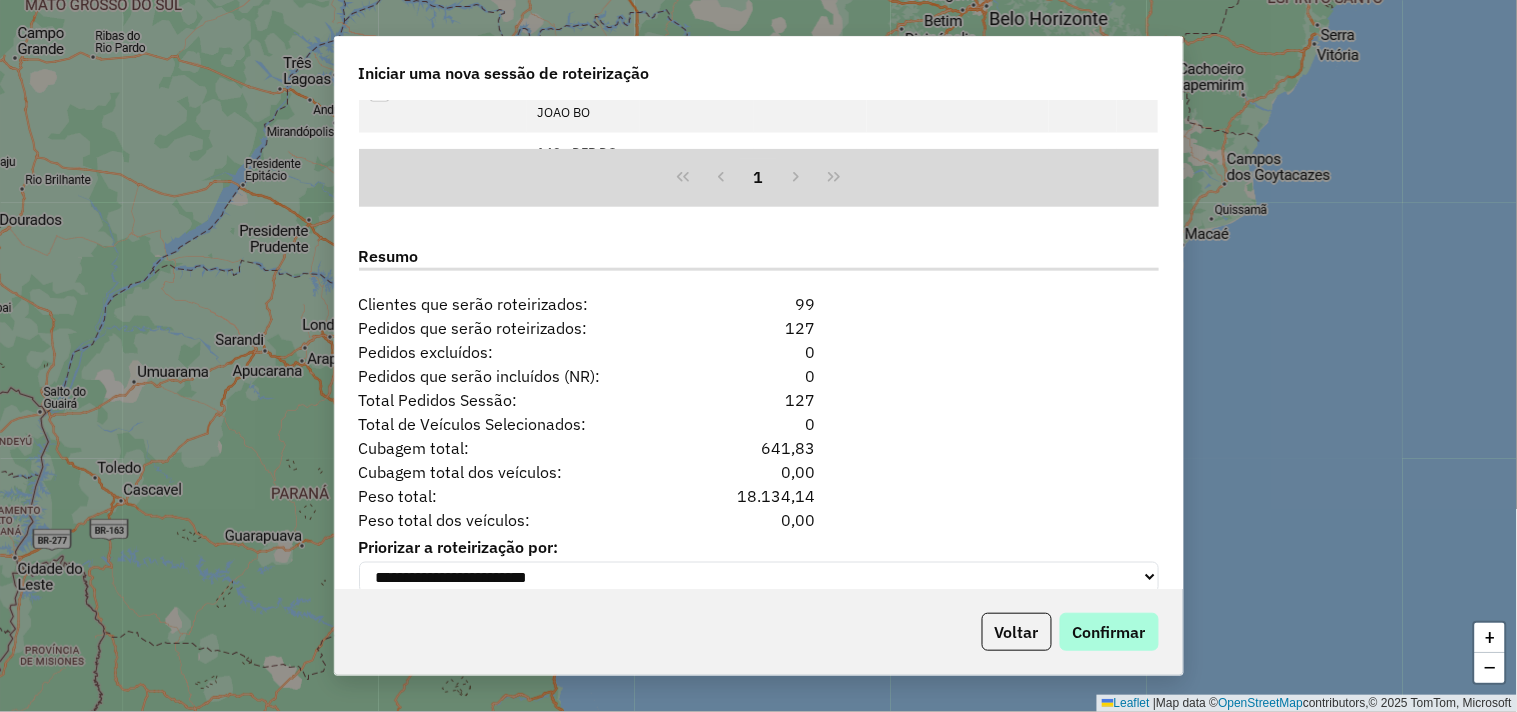 scroll, scrollTop: 2456, scrollLeft: 0, axis: vertical 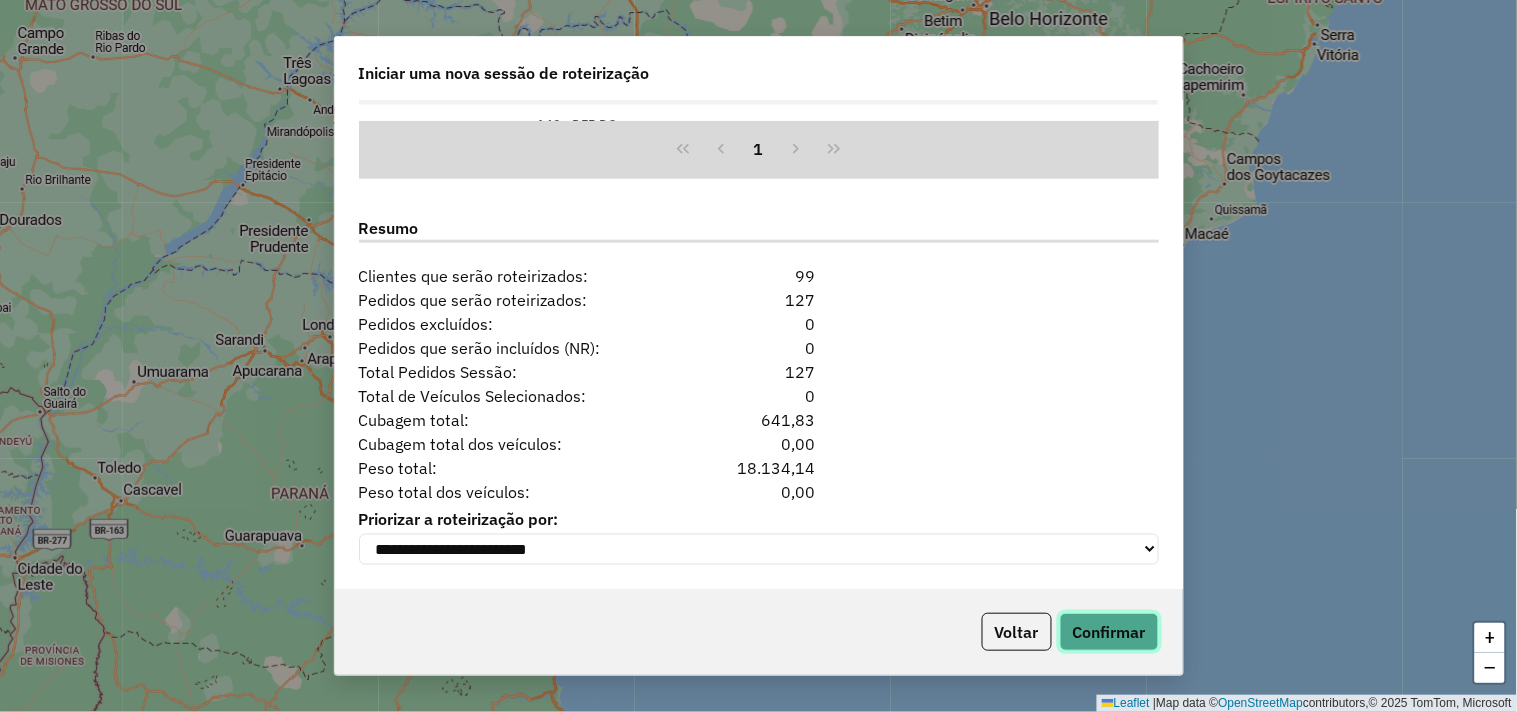 click on "Confirmar" 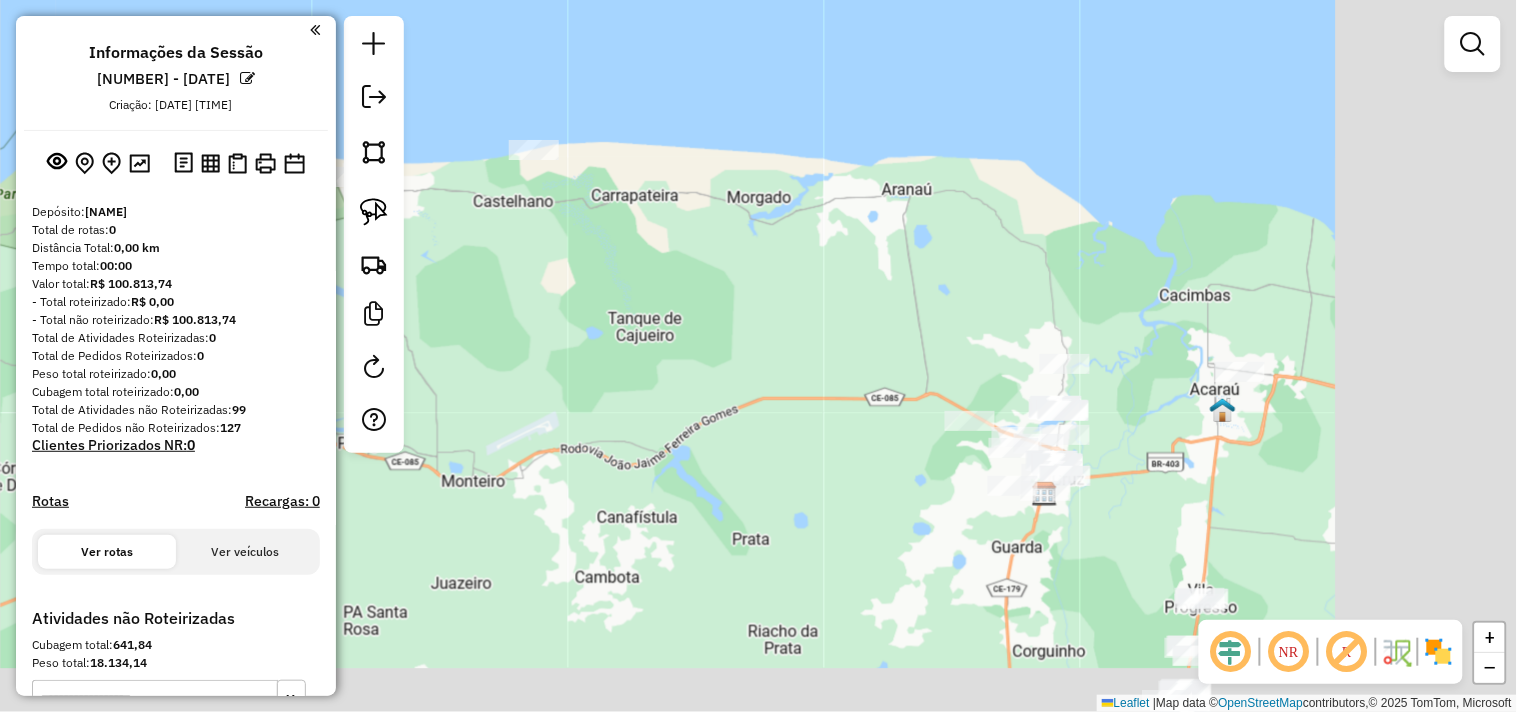 drag, startPoint x: 965, startPoint y: 516, endPoint x: 724, endPoint y: 381, distance: 276.2354 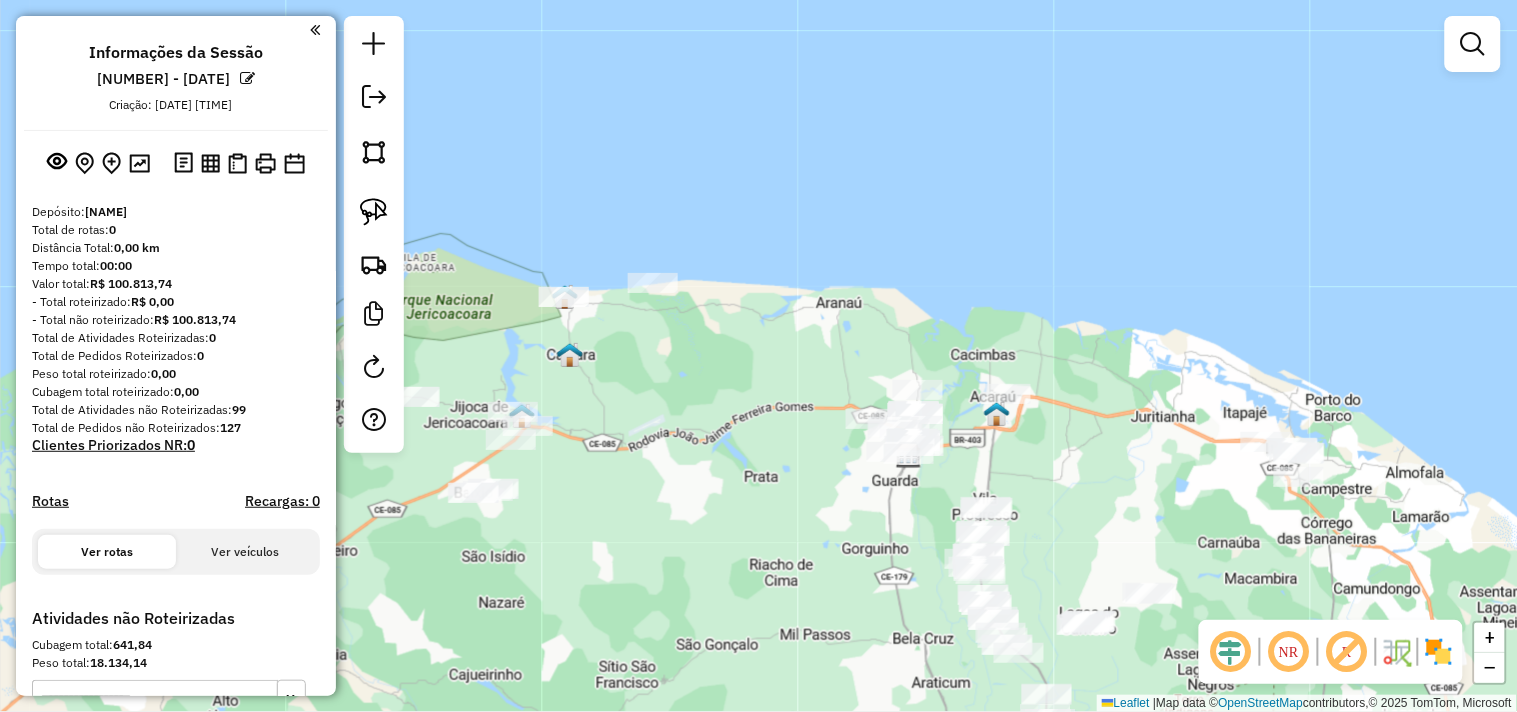 click 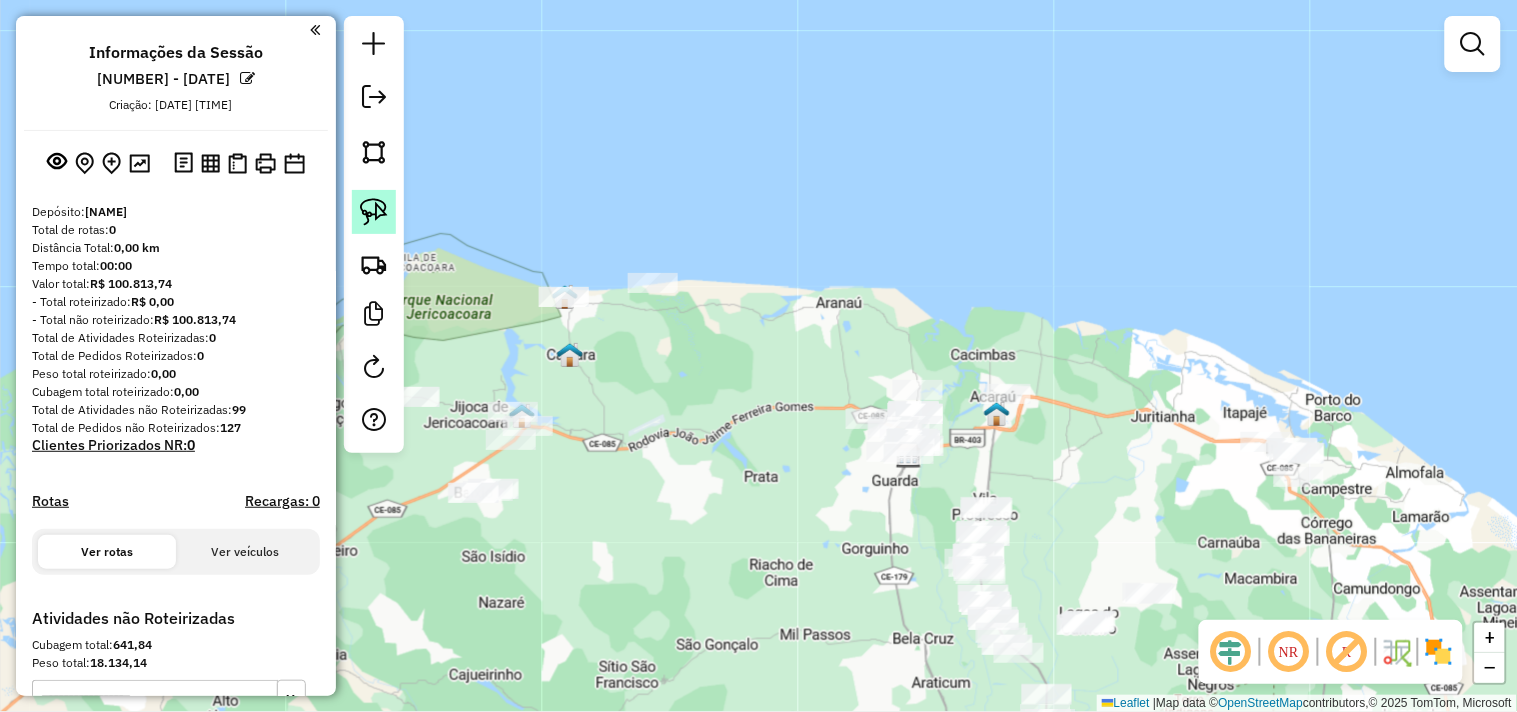 click 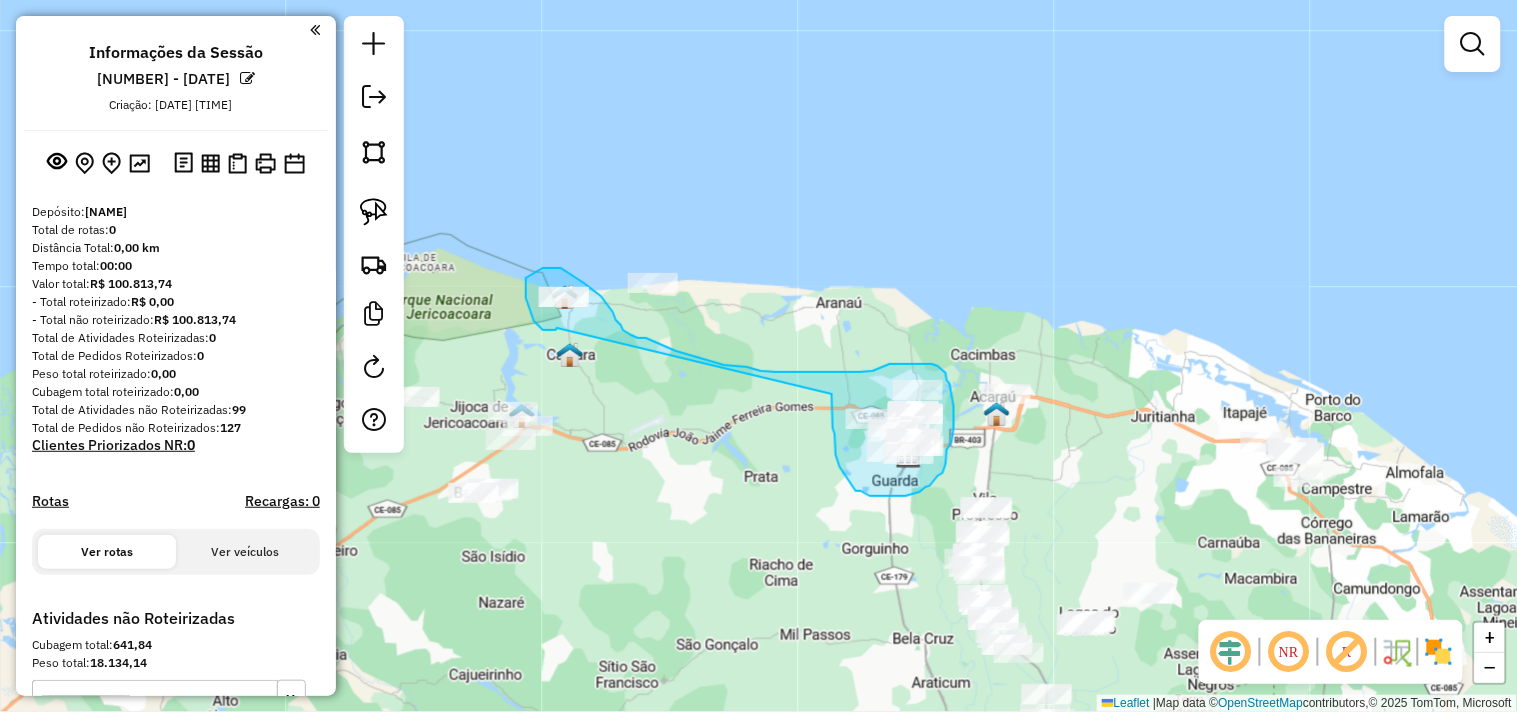 drag, startPoint x: 557, startPoint y: 328, endPoint x: 832, endPoint y: 394, distance: 282.8091 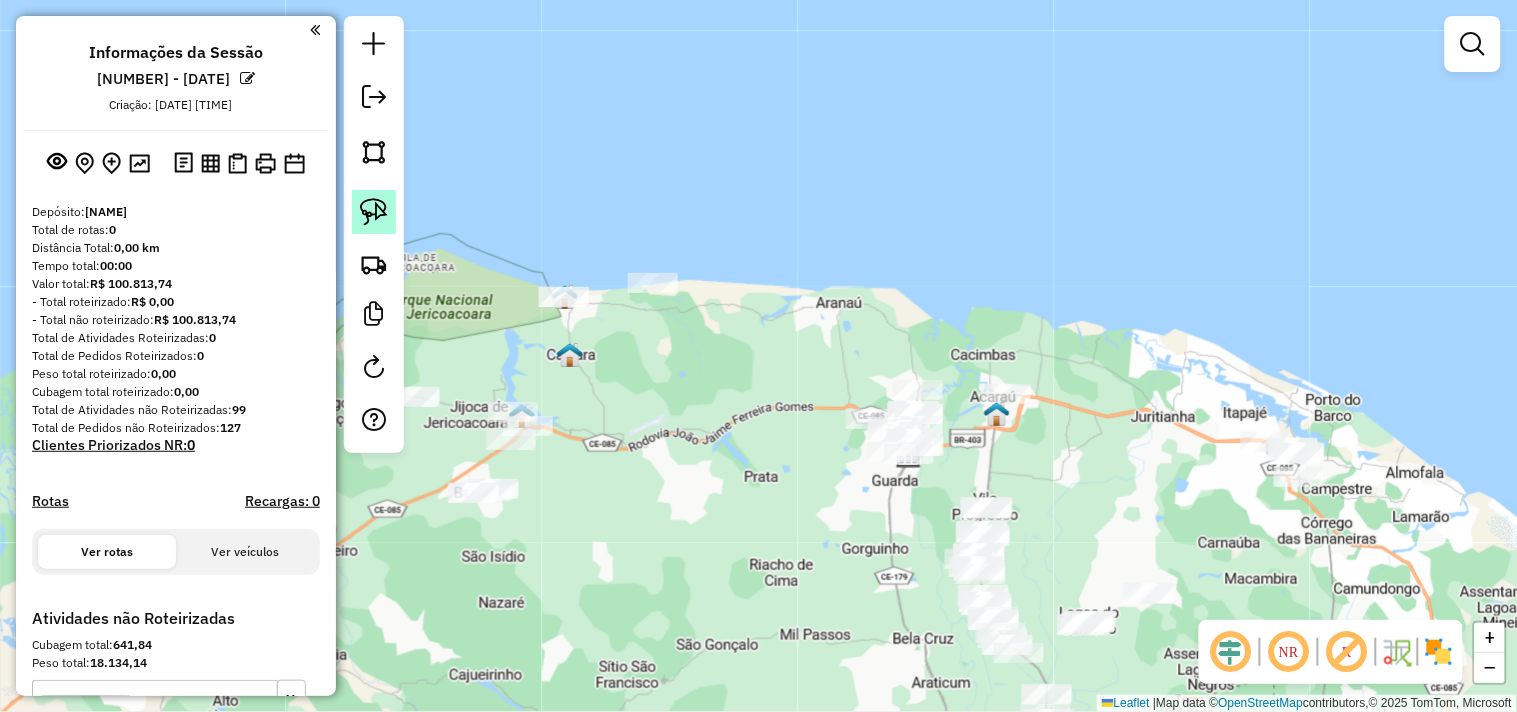 click 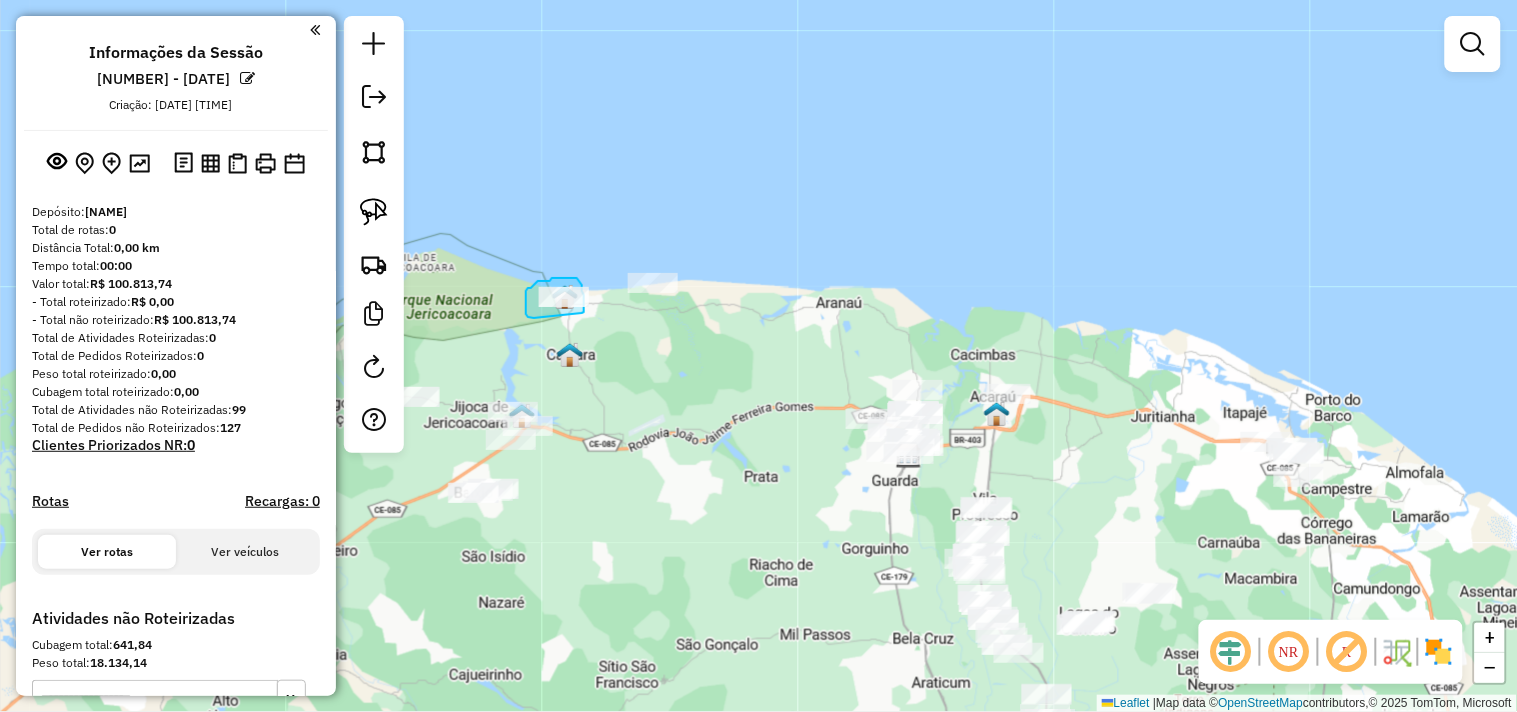 drag, startPoint x: 527, startPoint y: 315, endPoint x: 582, endPoint y: 313, distance: 55.03635 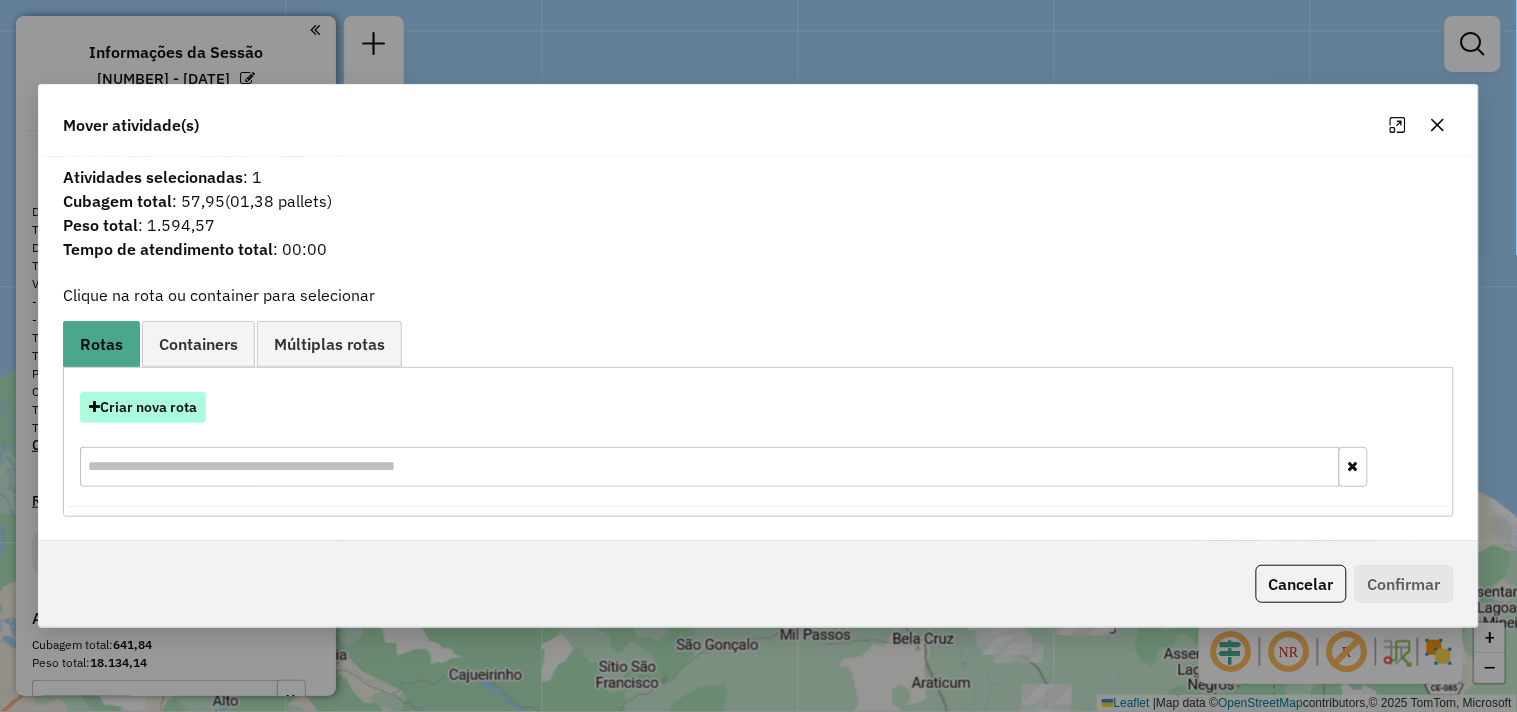 click on "Criar nova rota" at bounding box center (143, 407) 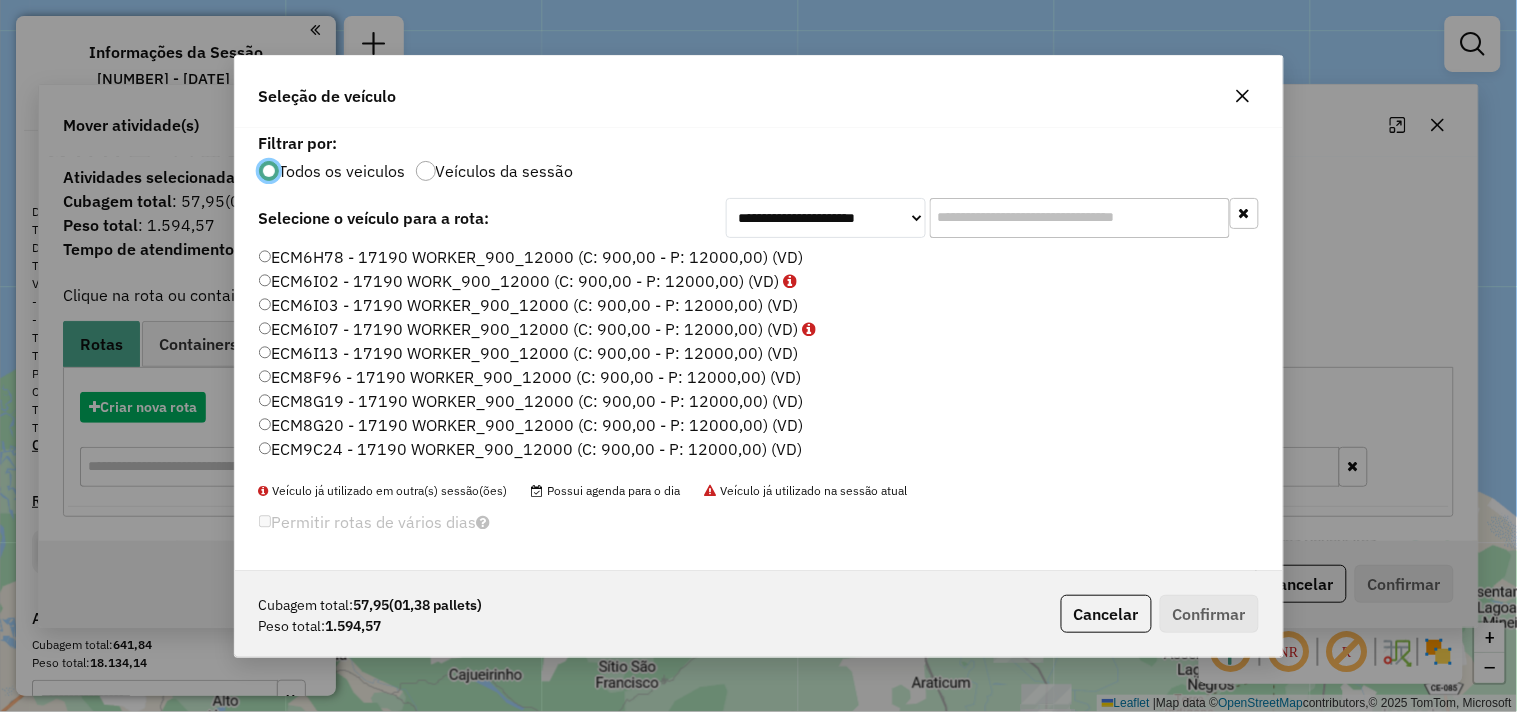 scroll, scrollTop: 11, scrollLeft: 5, axis: both 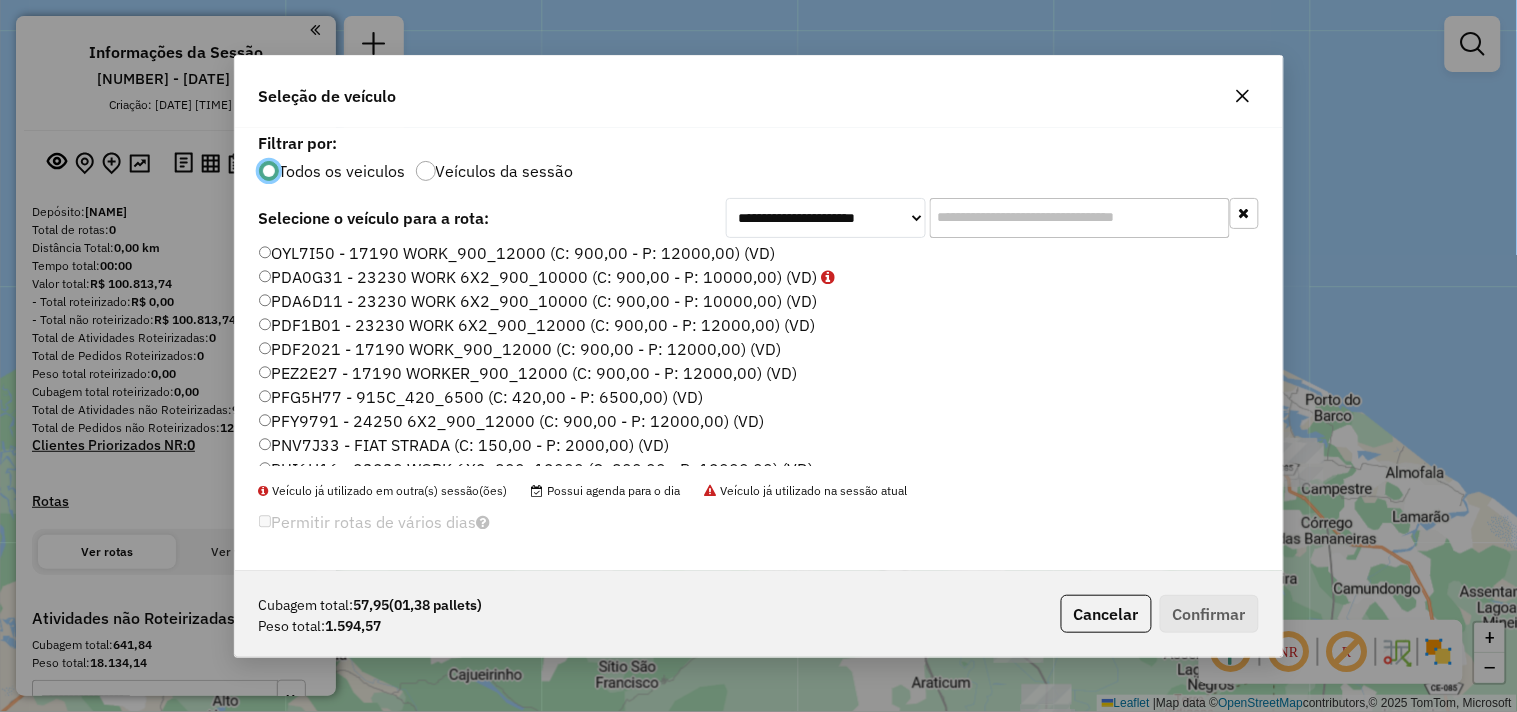 click on "PDA6D11 - 23230 WORK 6X2_900_10000 (C: 900,00 - P: 10000,00) (VD)" 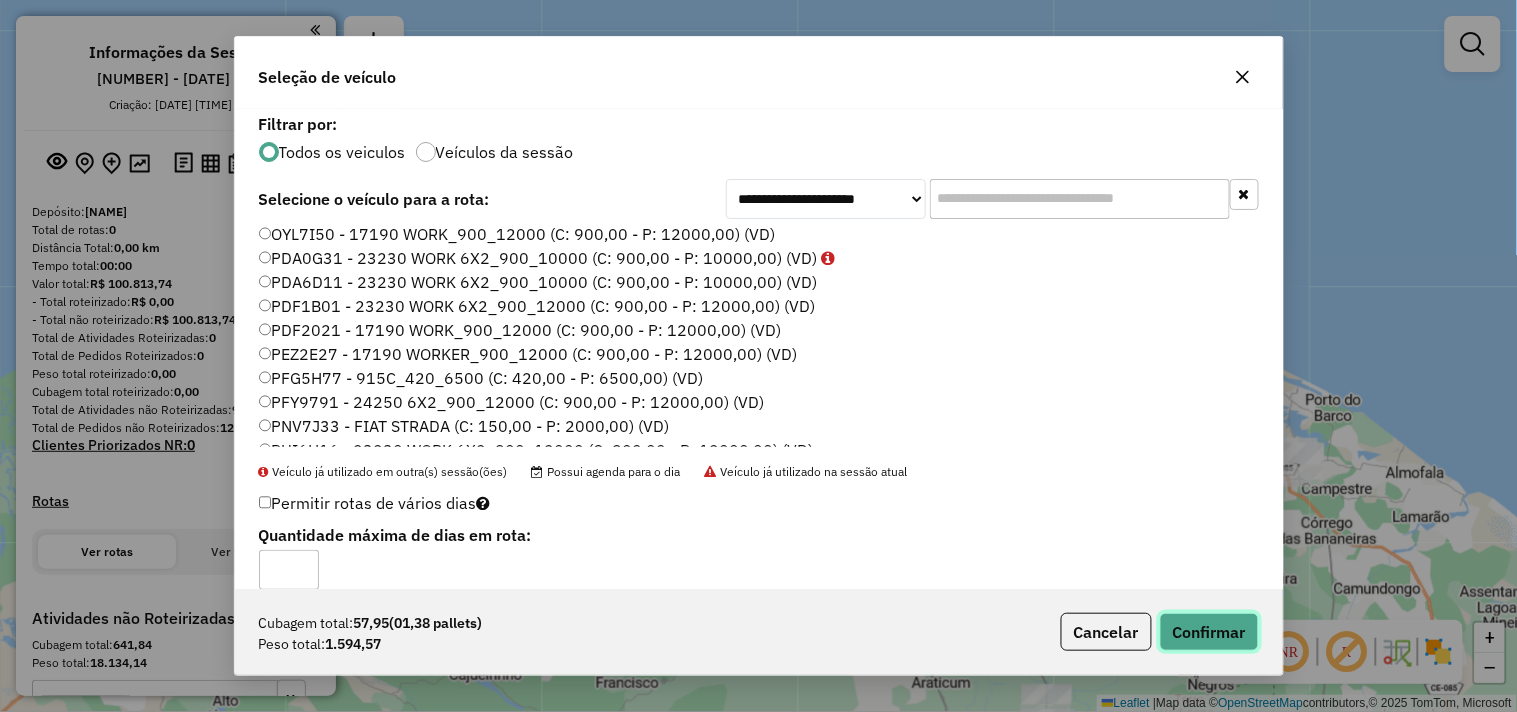 click on "Confirmar" 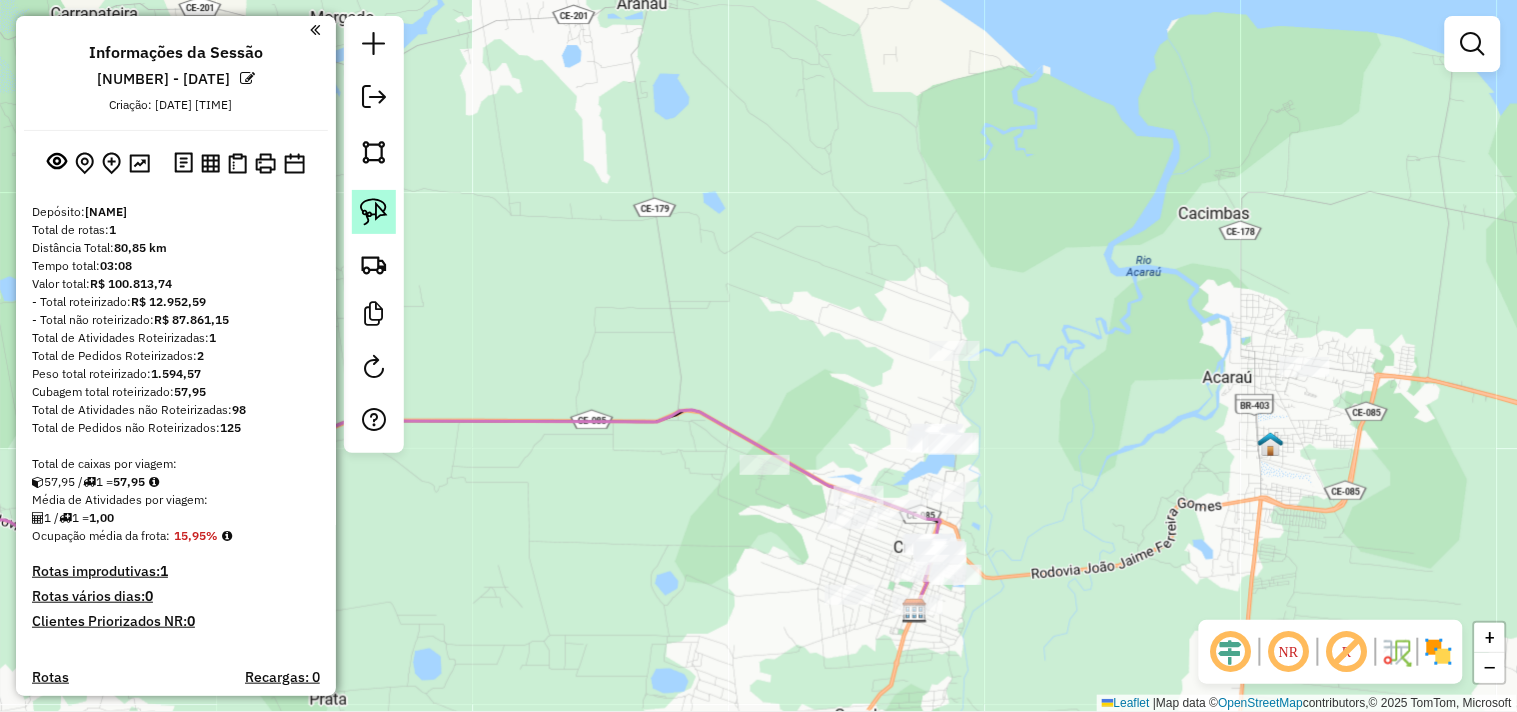 click 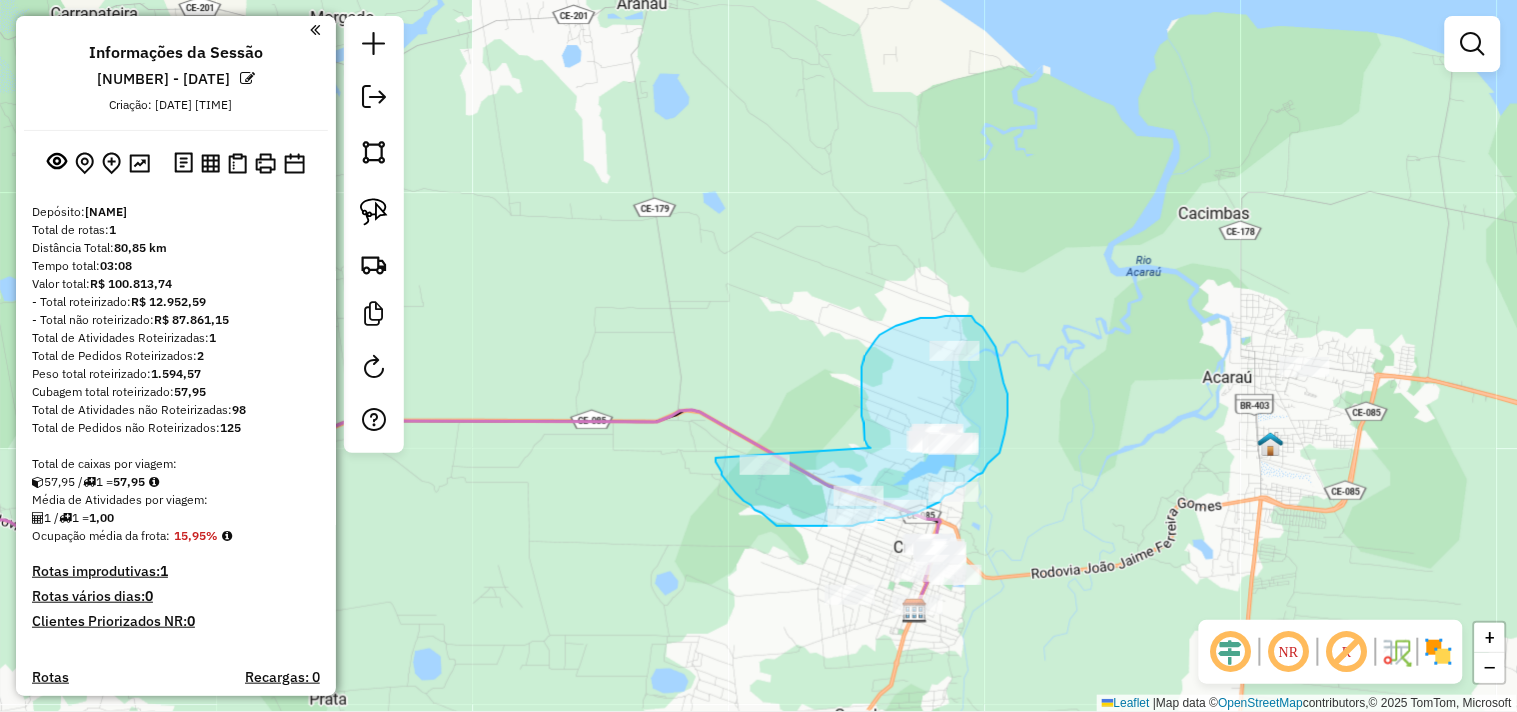 drag, startPoint x: 864, startPoint y: 431, endPoint x: 716, endPoint y: 458, distance: 150.44267 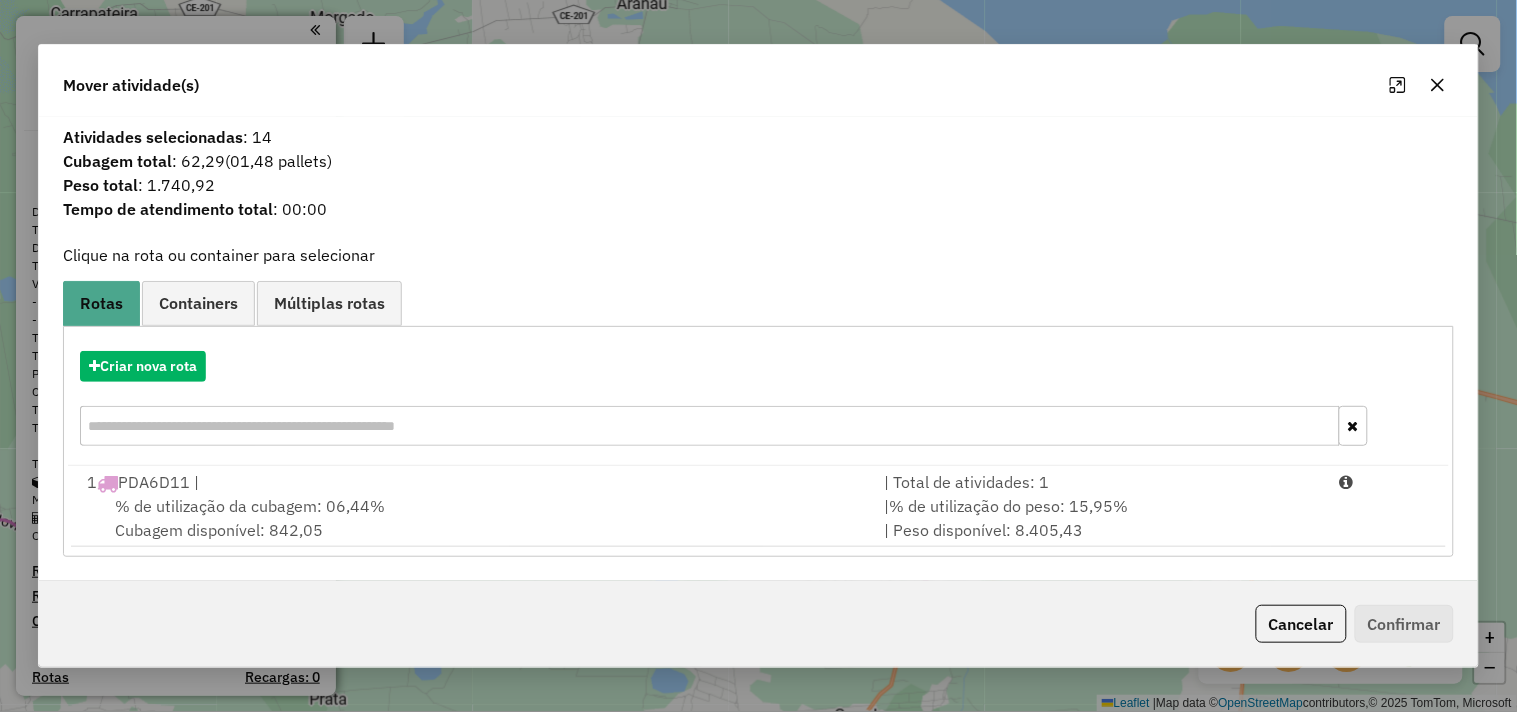 click on "Criar nova rota   1  PDA6D11 |   | Total de atividades: 1  % de utilização da cubagem: 06,44%  Cubagem disponível: 842,05   |  % de utilização do peso: 15,95%  | Peso disponível: 8.405,43   Criar novo container  Container Padrão  Peso total: 16.539,57   Cubagem total: 583,89   Total de atividades/pedidos: 125  Selecione os Veículos  (é necessário selecionar ao menos 1 veículo) : Disponíveis: 27  ECM6H78 - 17190 WORKER_900_12000 (C: 900,00 - P: 12000,00) (VD)   ECM6I02 - 17190 WORK_900_12000 (C: 900,00 - P: 12000,00) (VD)   ECM6I03 - 17190 WORKER_900_12000 (C: 900,00 - P: 12000,00) (VD)   ECM6I07 - 17190 WORKER_900_12000 (C: 900,00 - P: 12000,00) (VD)   ECM6I13 - 17190 WORKER_900_12000 (C: 900,00 - P: 12000,00) (VD)   ECM8F96 - 17190 WORKER_900_12000 (C: 900,00 - P: 12000,00) (VD)   ECM8G19 - 17190 WORKER_900_12000 (C: 900,00 - P: 12000,00) (VD)   ECM8G20 - 17190 WORKER_900_12000 (C: 900,00 - P: 12000,00) (VD)   ECM9C24 - 17190 WORKER_900_12000 (C: 900,00 - P: 12000,00) (VD)  Selecionados: 0" 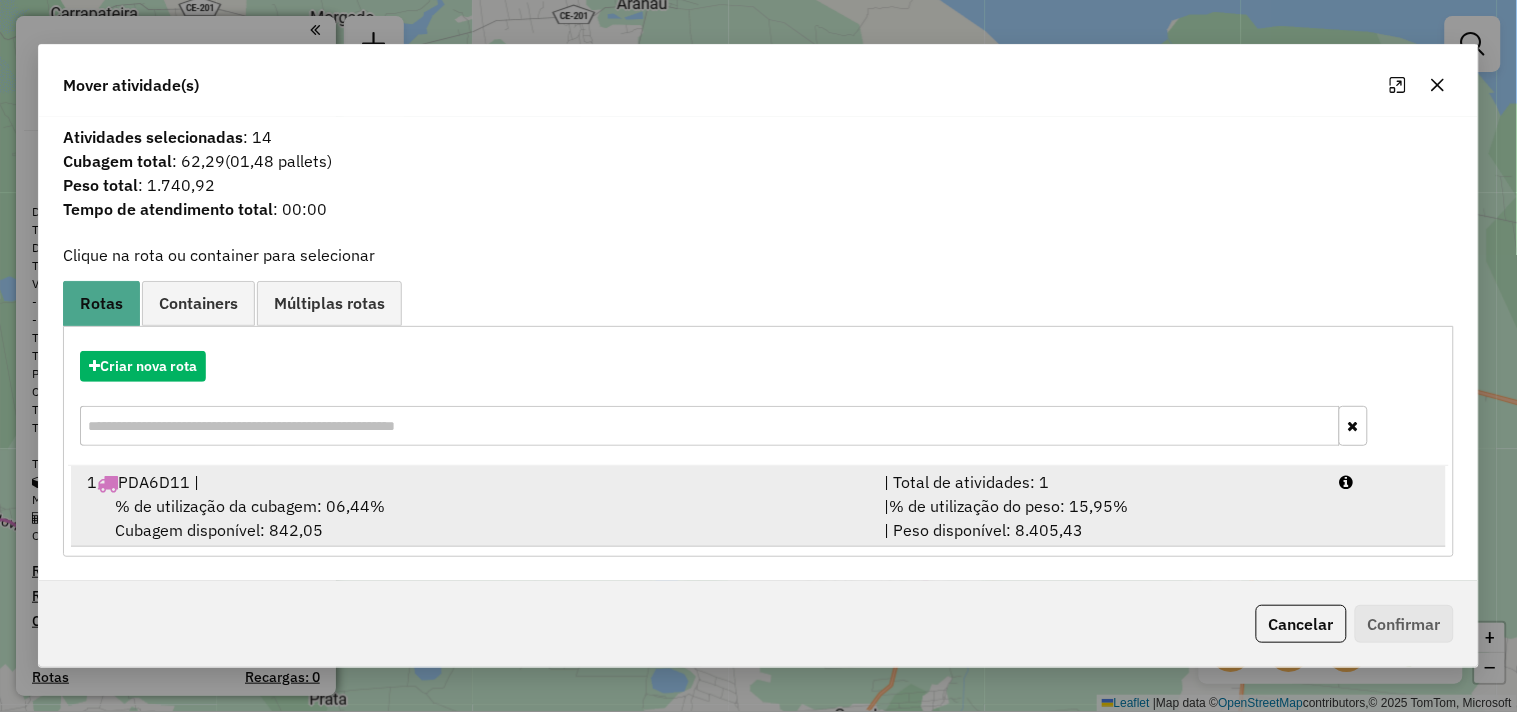 click on "% de utilização da cubagem: 06,44%  Cubagem disponível: 842,05" at bounding box center [473, 518] 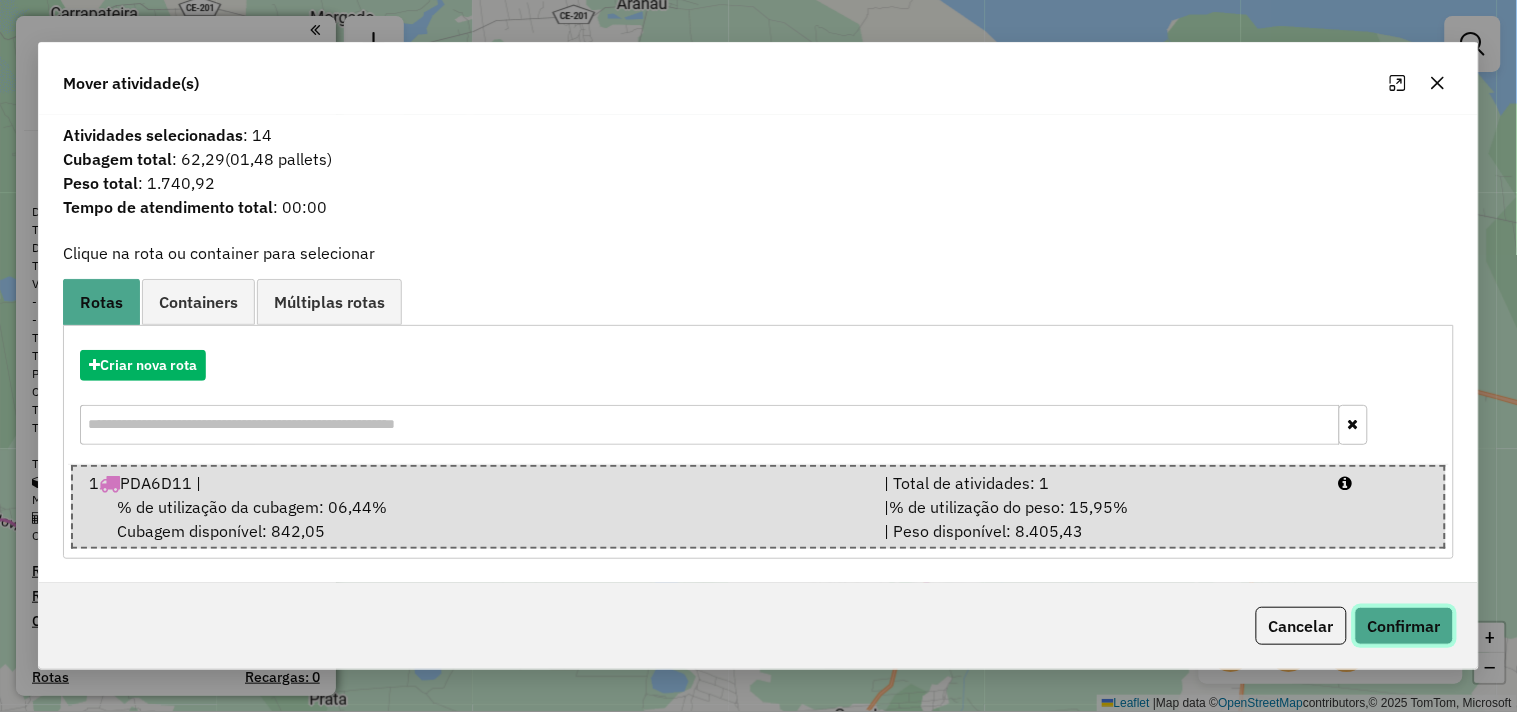 click on "Confirmar" 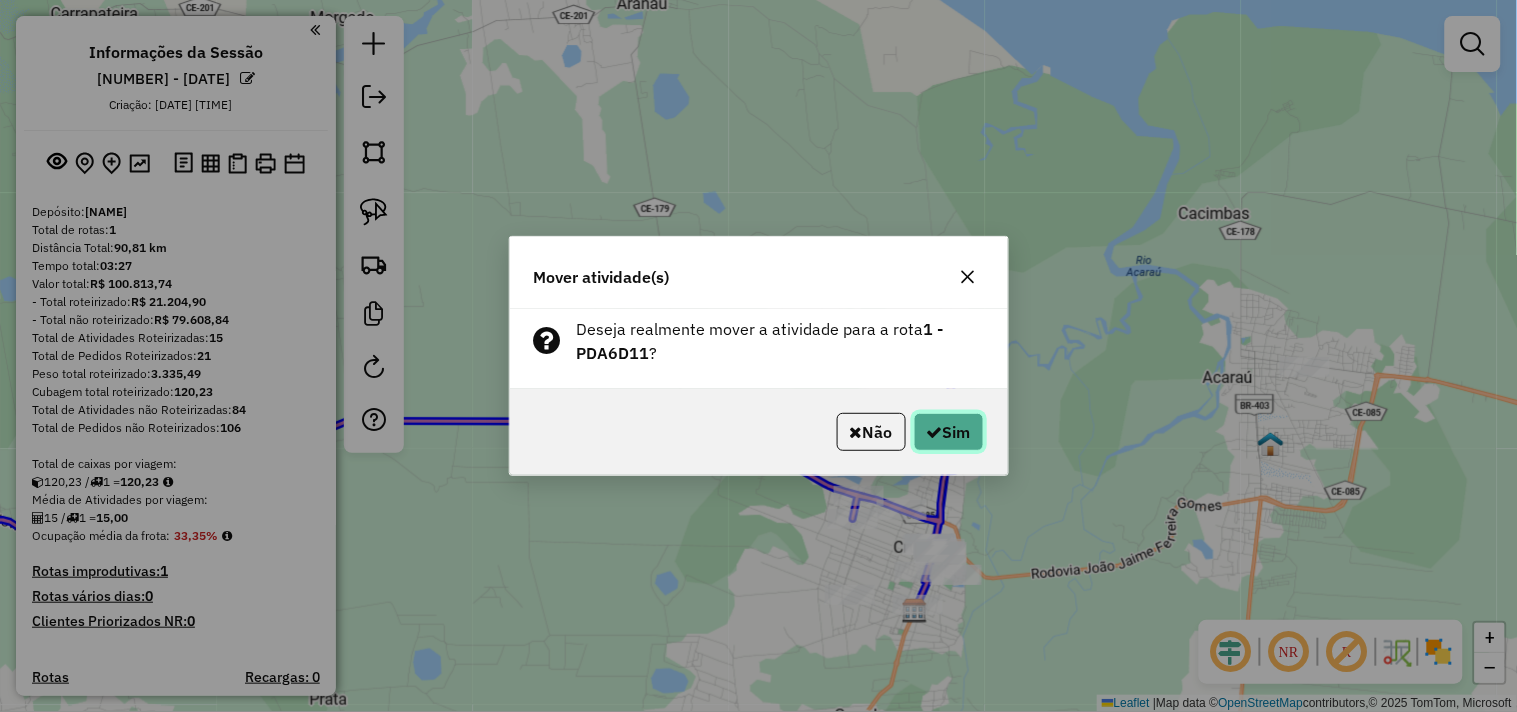 click 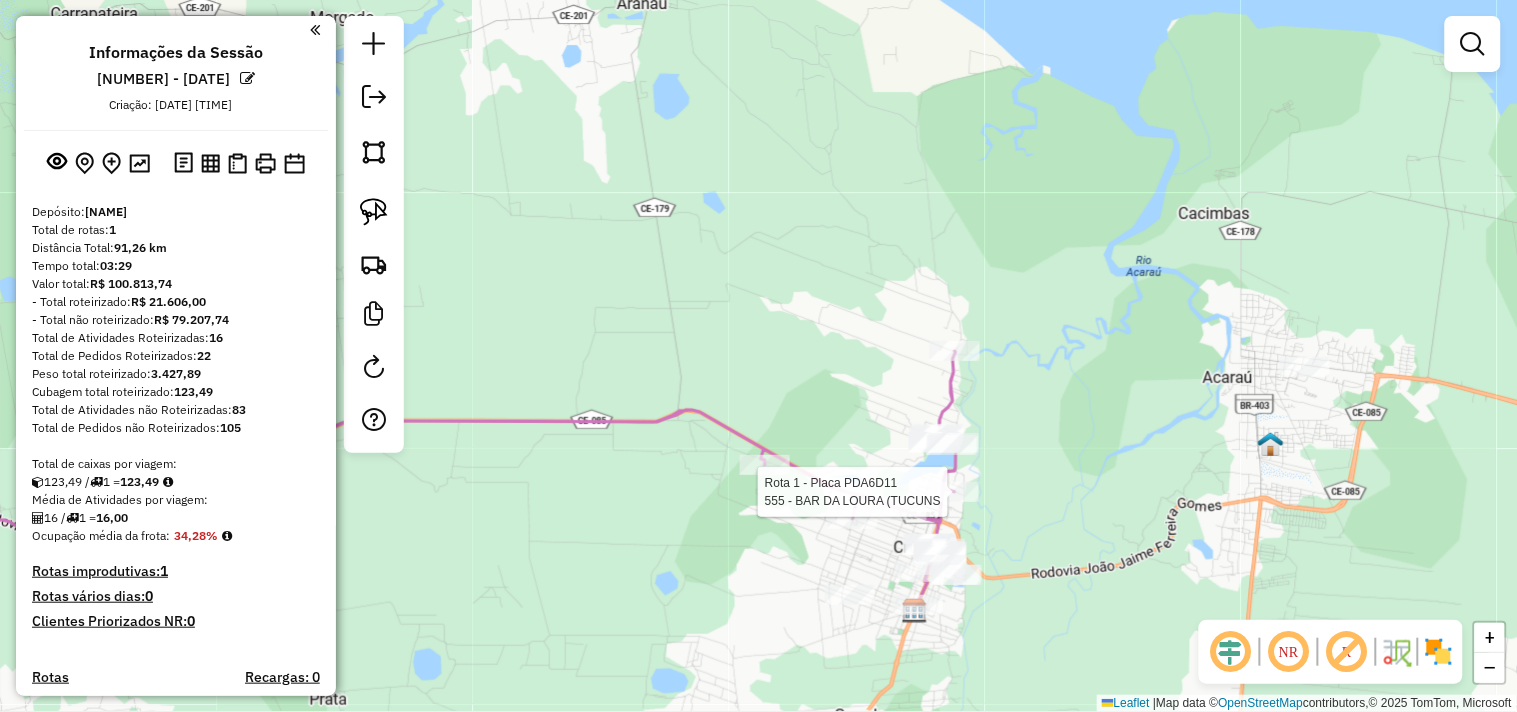 click 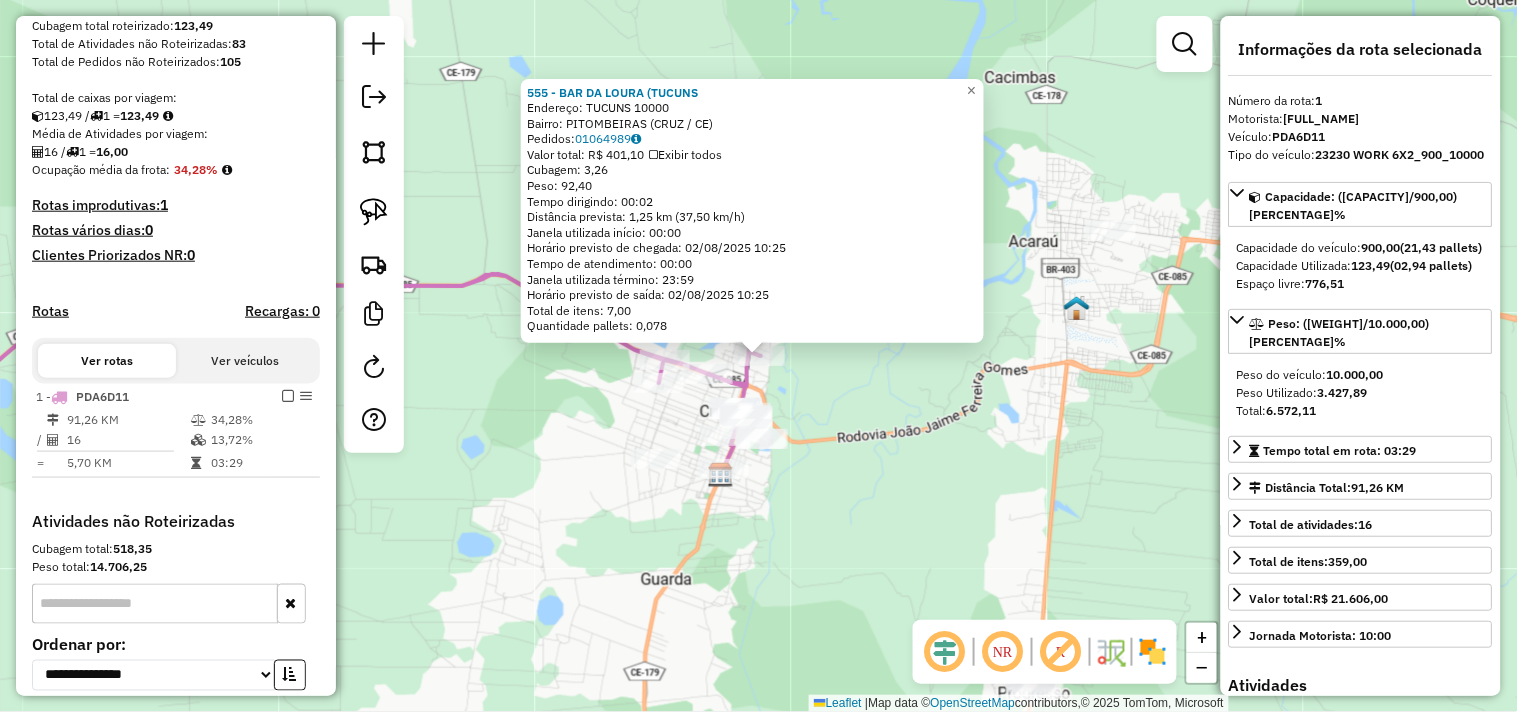scroll, scrollTop: 541, scrollLeft: 0, axis: vertical 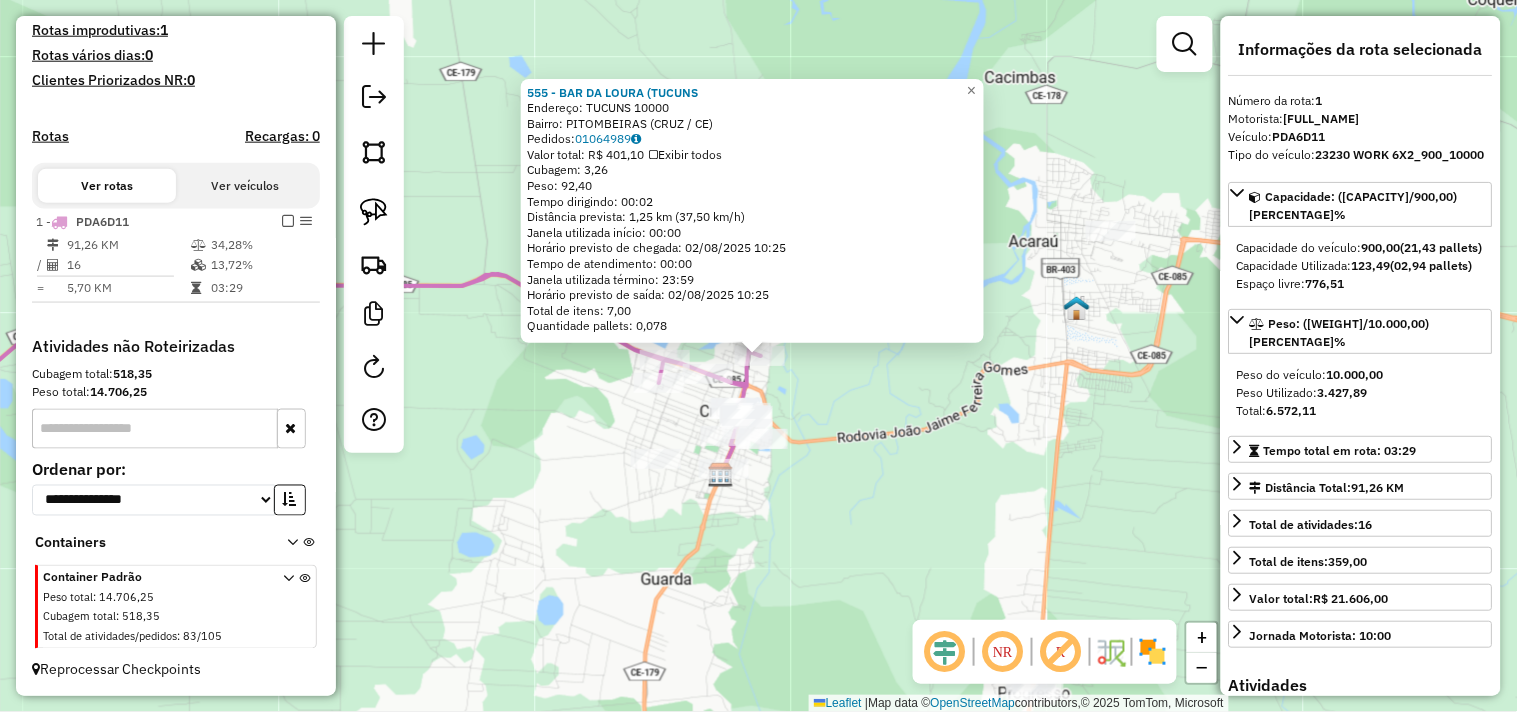 click on "555 - BAR DA LOURA (TUCUNS  Endereço:  TUCUNS 10000   Bairro: PITOMBEIRAS (CRUZ / CE)   Pedidos:  01064989   Valor total: R$ 401,10   Exibir todos   Cubagem: 3,26  Peso: 92,40  Tempo dirigindo: 00:02   Distância prevista: 1,25 km (37,50 km/h)   Janela utilizada início: 00:00   Horário previsto de chegada: 02/08/2025 10:25   Tempo de atendimento: 00:00   Janela utilizada término: 23:59   Horário previsto de saída: 02/08/2025 10:25   Total de itens: 7,00   Quantidade pallets: 0,078  × Janela de atendimento Grade de atendimento Capacidade Transportadoras Veículos Cliente Pedidos  Rotas Selecione os dias de semana para filtrar as janelas de atendimento  Seg   Ter   Qua   Qui   Sex   Sáb   Dom  Informe o período da janela de atendimento: De: Até:  Filtrar exatamente a janela do cliente  Considerar janela de atendimento padrão  Selecione os dias de semana para filtrar as grades de atendimento  Seg   Ter   Qua   Qui   Sex   Sáb   Dom   Considerar clientes sem dia de atendimento cadastrado  De:   Até:" 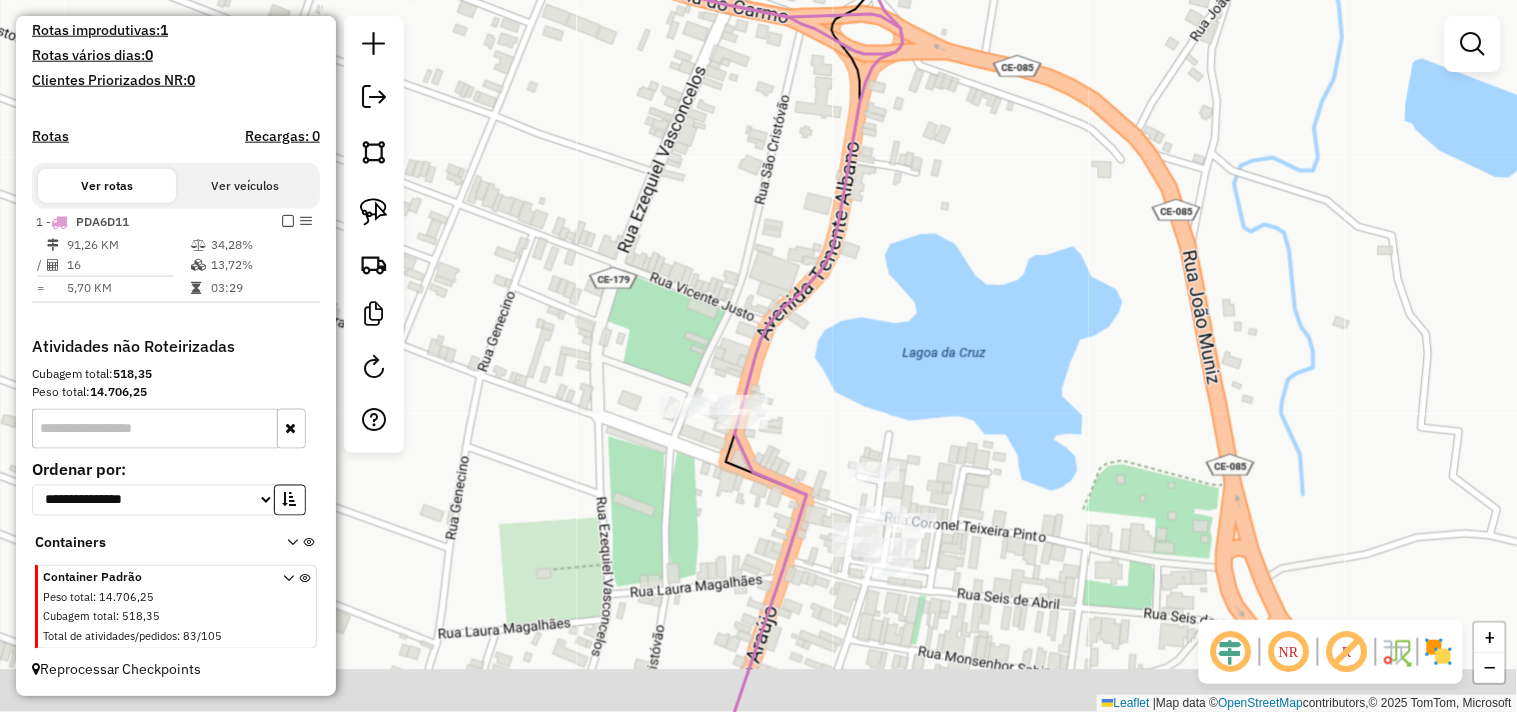 drag, startPoint x: 742, startPoint y: 402, endPoint x: 600, endPoint y: 275, distance: 190.50722 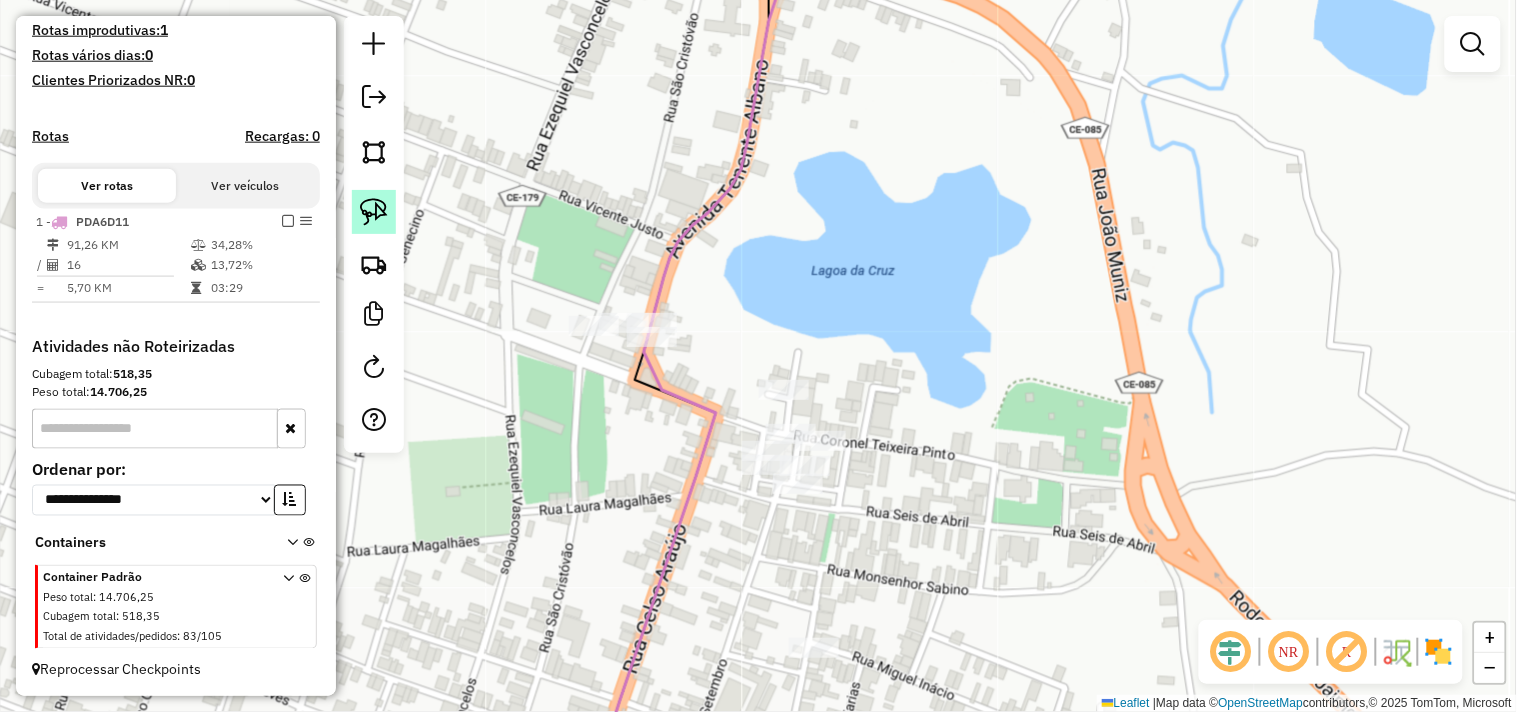 click 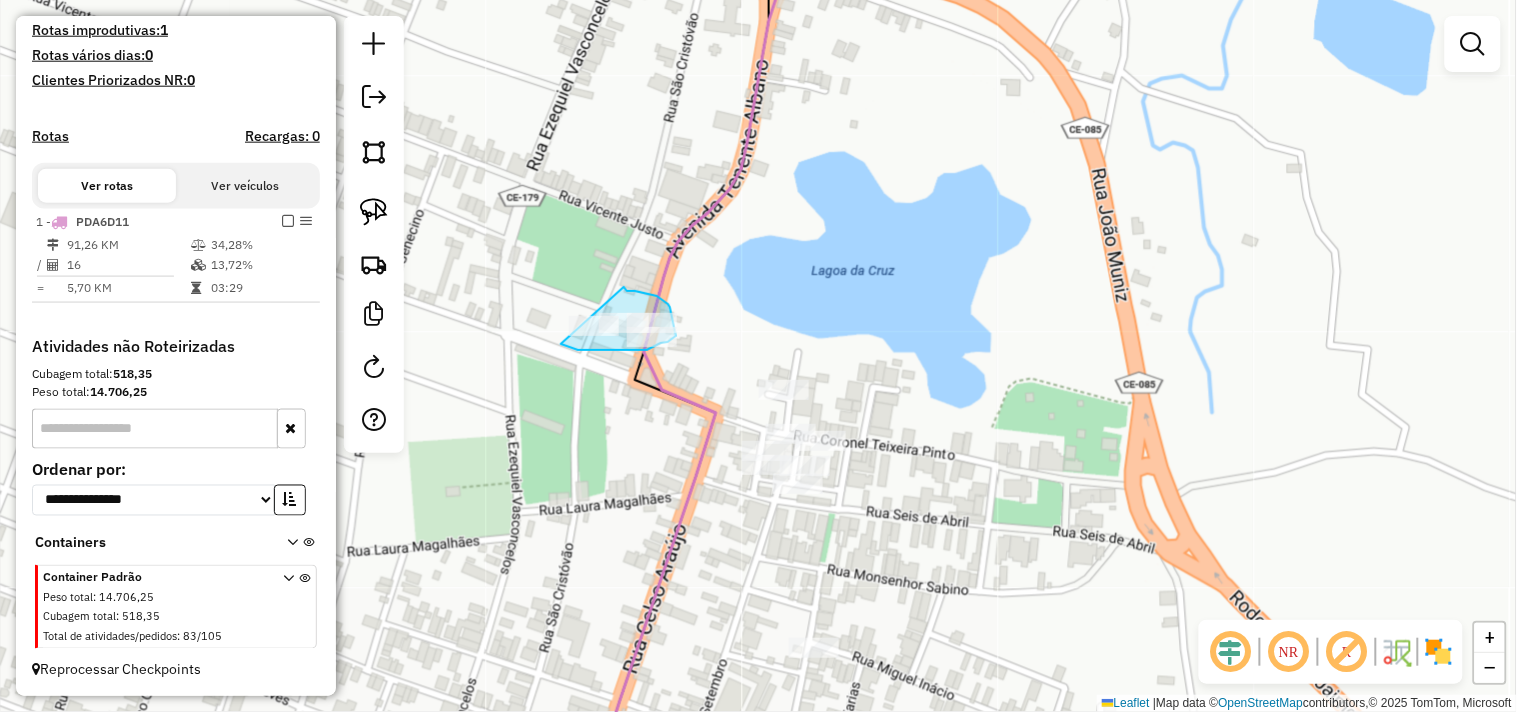 drag, startPoint x: 640, startPoint y: 292, endPoint x: 561, endPoint y: 344, distance: 94.57801 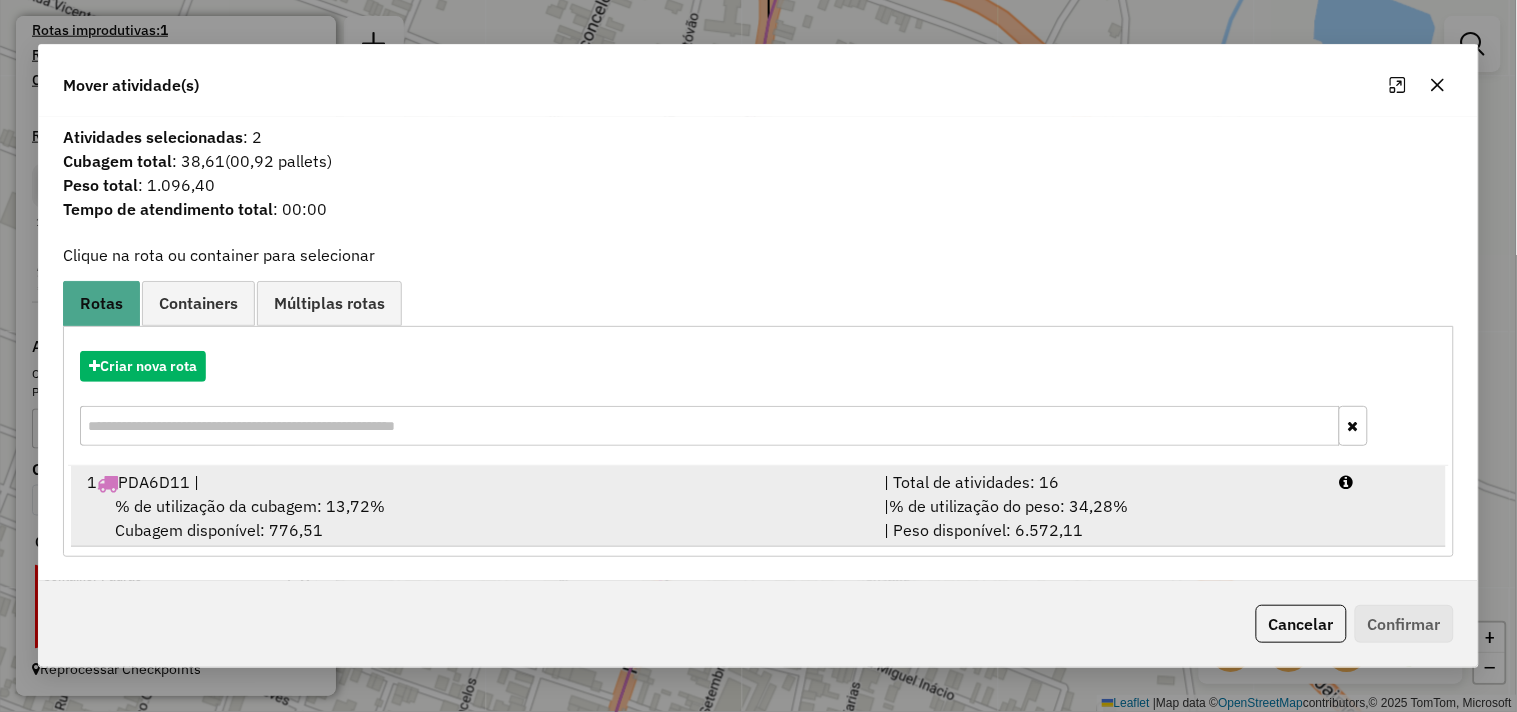 click on "% de utilização da cubagem: 13,72%" at bounding box center [250, 506] 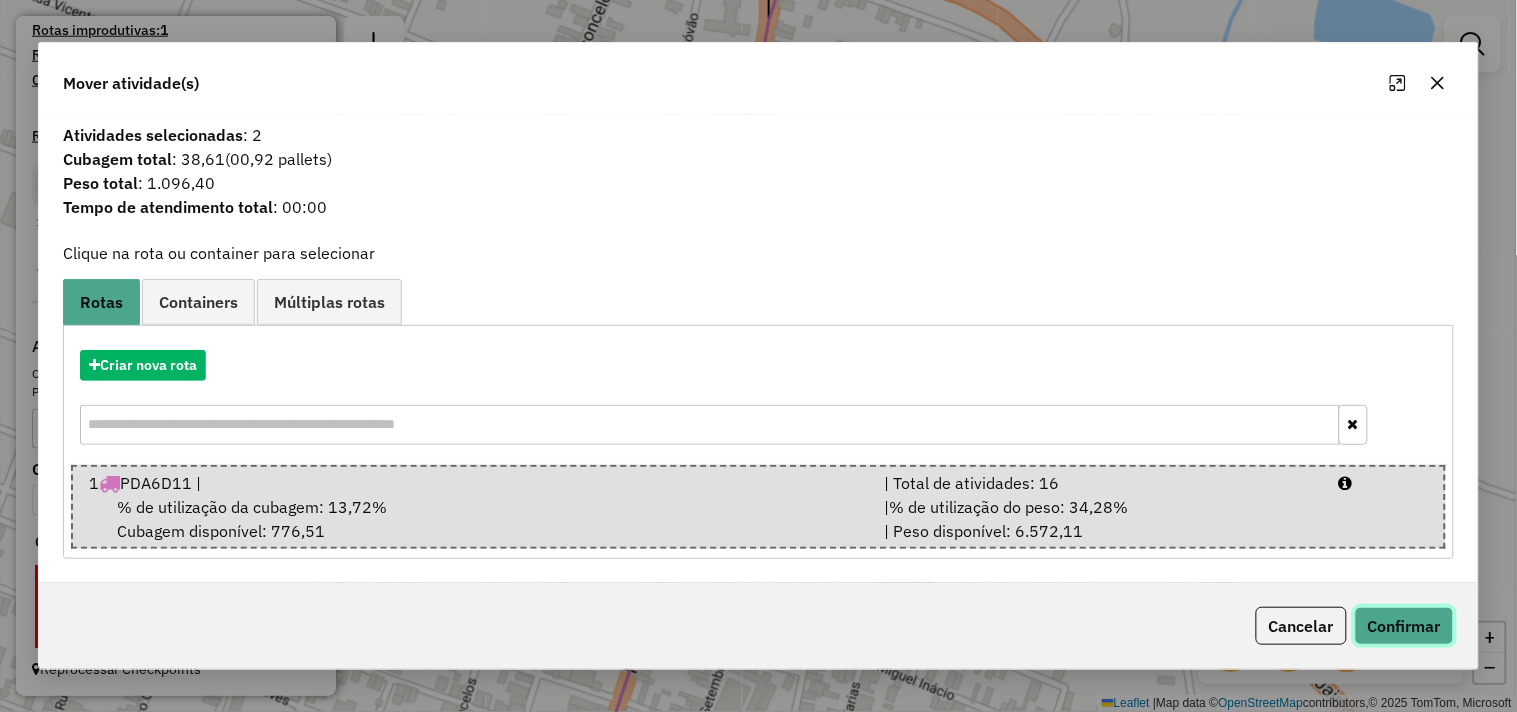 click on "Confirmar" 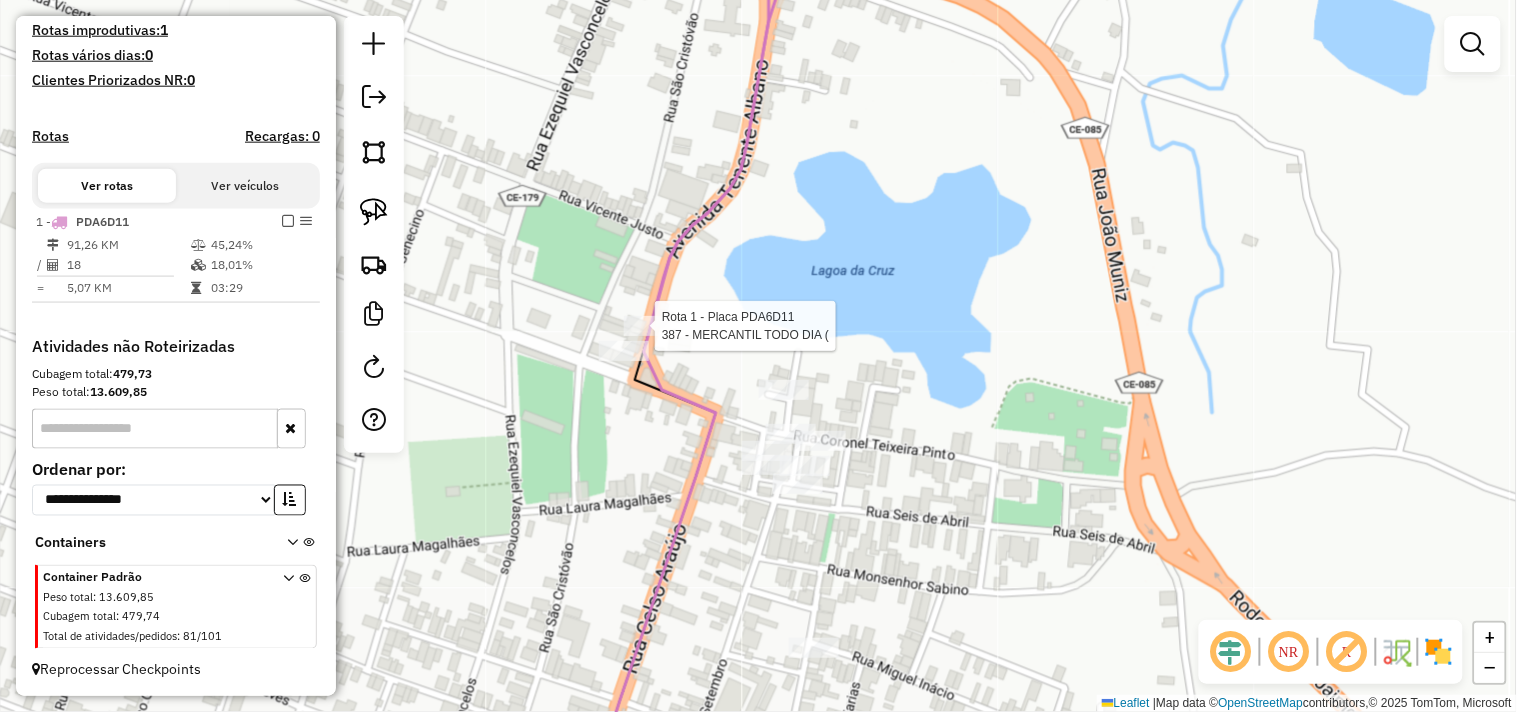 select on "**********" 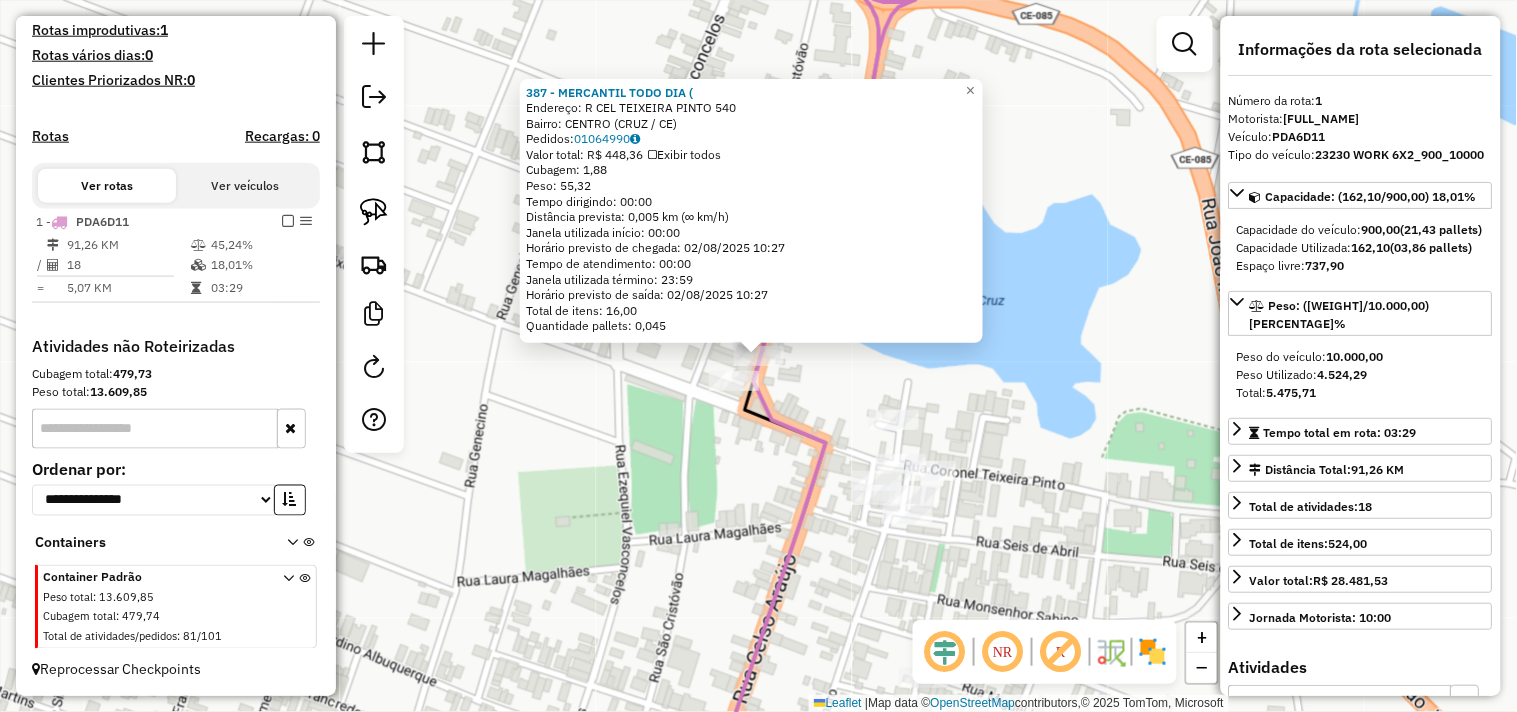 click on "387 - MERCANTIL TODO DIA (  Endereço:  R CEL TEIXEIRA PINTO 540   Bairro: CENTRO (CRUZ / CE)   Pedidos:  01064990   Valor total: R$ 448,36   Exibir todos   Cubagem: 1,88  Peso: 55,32  Tempo dirigindo: 00:00   Distância prevista: 0,005 km (∞ km/h)   Janela utilizada início: 00:00   Horário previsto de chegada: 02/08/2025 10:27   Tempo de atendimento: 00:00   Janela utilizada término: 23:59   Horário previsto de saída: 02/08/2025 10:27   Total de itens: 16,00   Quantidade pallets: 0,045  × Janela de atendimento Grade de atendimento Capacidade Transportadoras Veículos Cliente Pedidos  Rotas Selecione os dias de semana para filtrar as janelas de atendimento  Seg   Ter   Qua   Qui   Sex   Sáb   Dom  Informe o período da janela de atendimento: De: Até:  Filtrar exatamente a janela do cliente  Considerar janela de atendimento padrão  Selecione os dias de semana para filtrar as grades de atendimento  Seg   Ter   Qua   Qui   Sex   Sáb   Dom   Considerar clientes sem dia de atendimento cadastrado  De:" 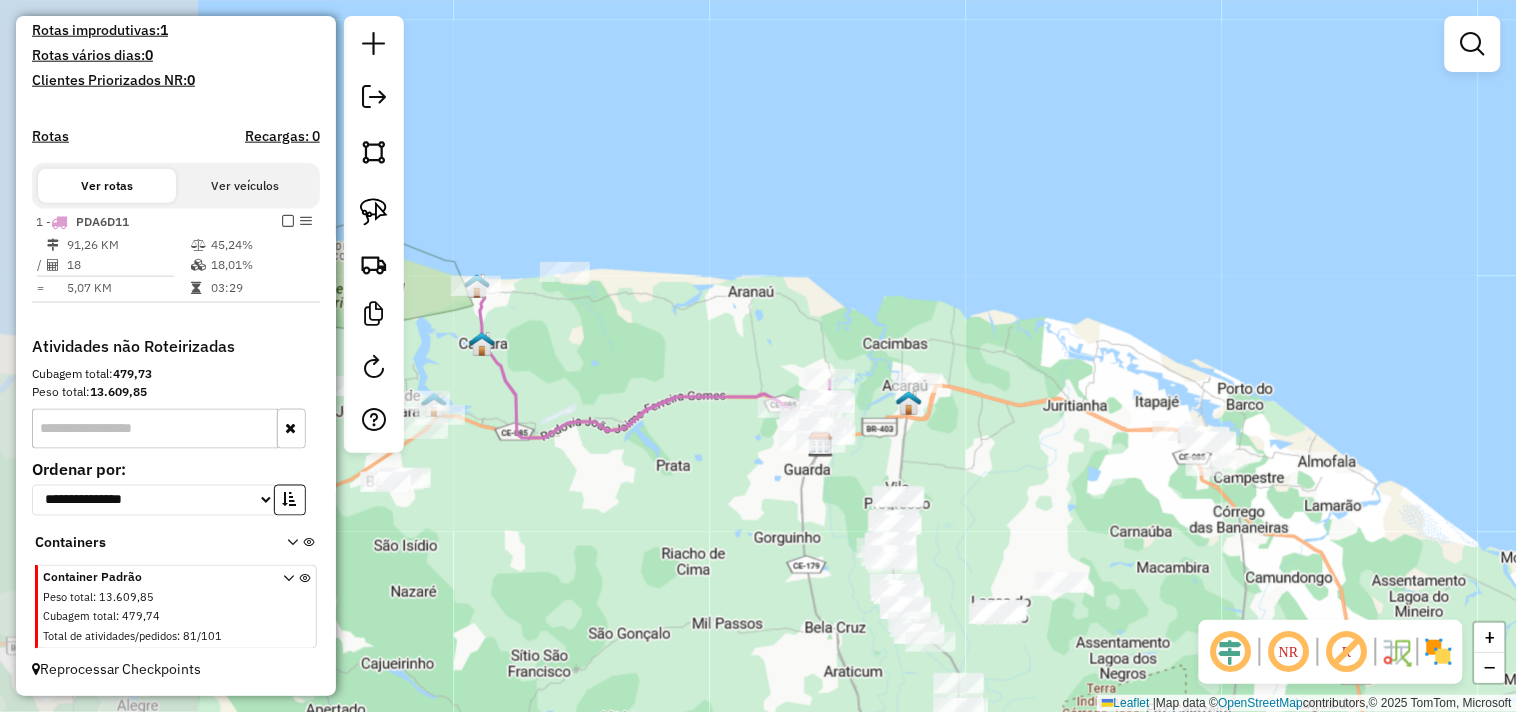 drag, startPoint x: 731, startPoint y: 514, endPoint x: 954, endPoint y: 538, distance: 224.28777 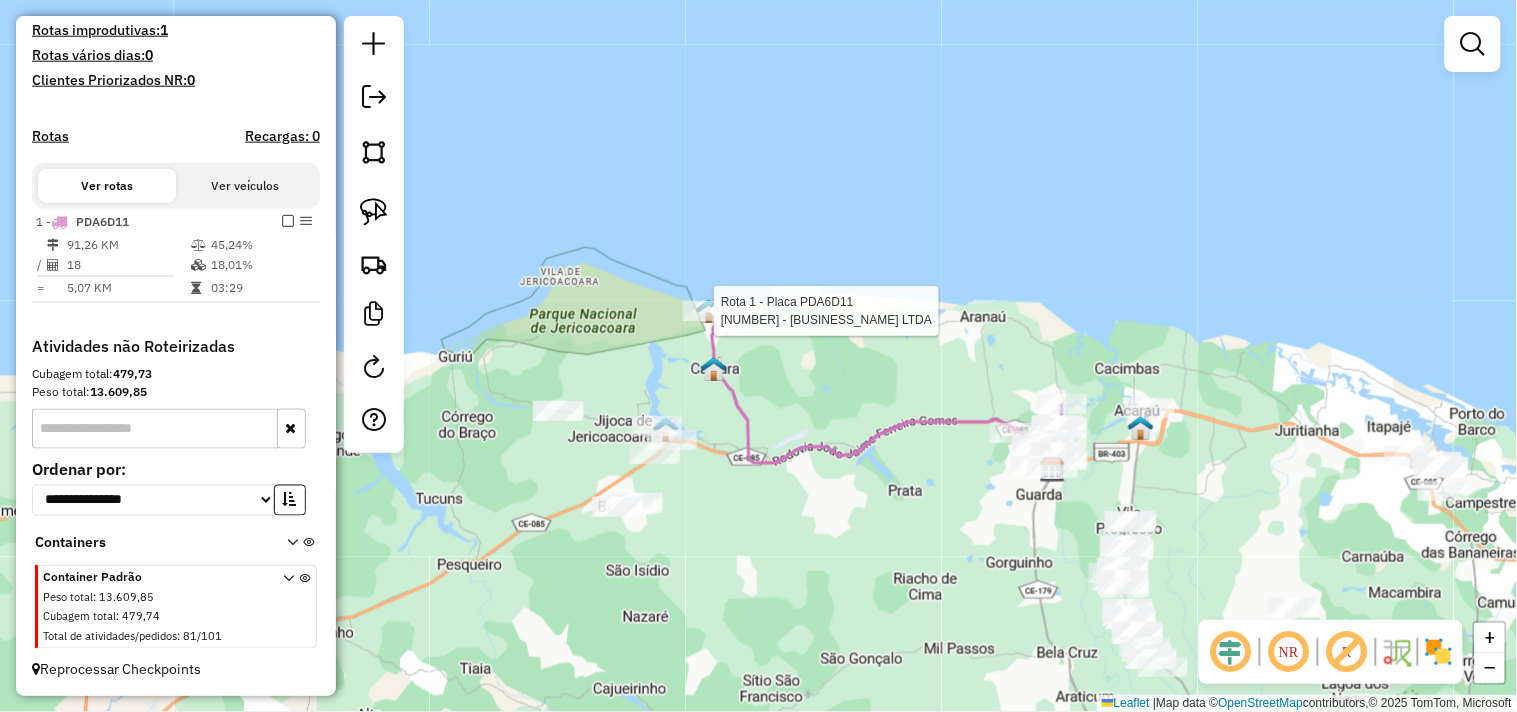 select on "**********" 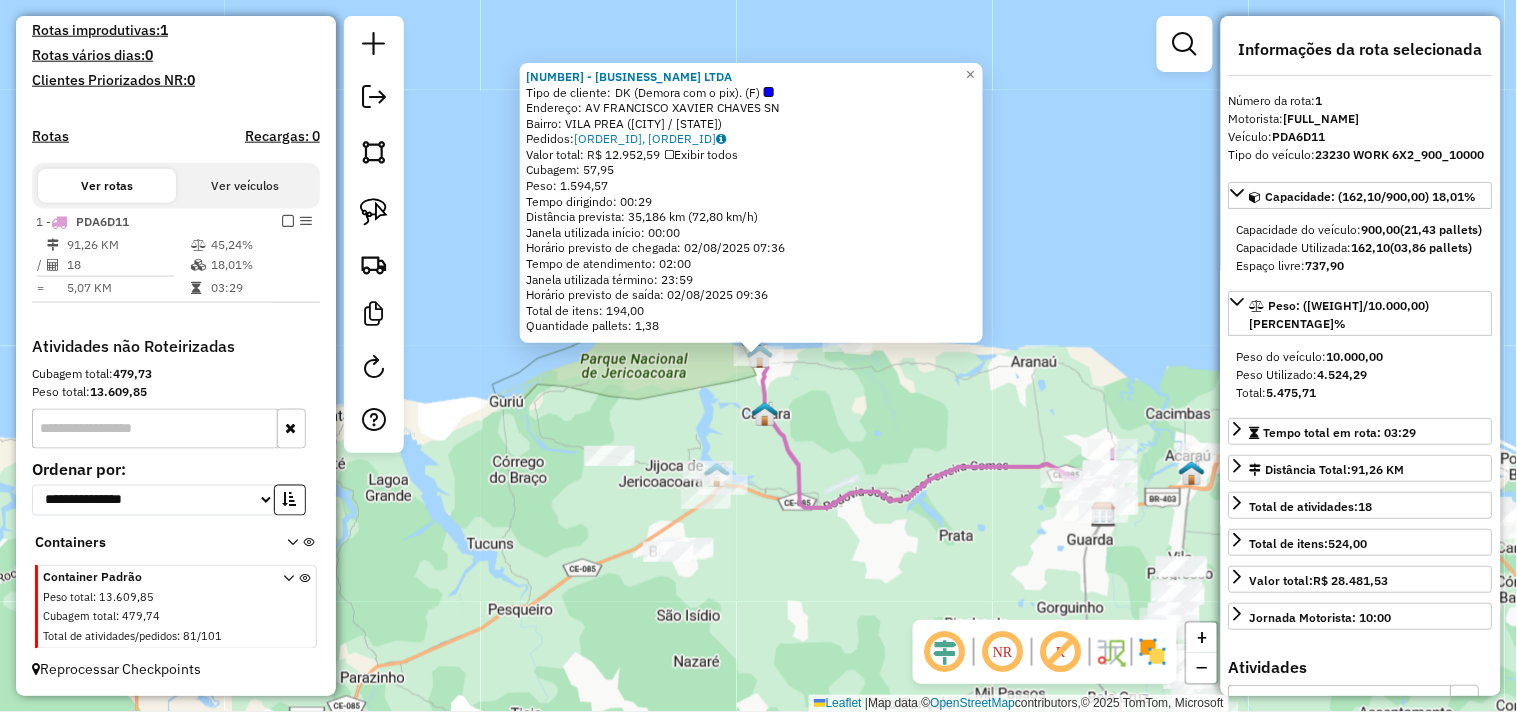 click on "2813 - DK CONVENIENCIA LTDA  Tipo de cliente:   DK (Demora com o pix). (F)   Endereço:  AV FRANCISCO XAVIER CHAVES SN   Bairro: VILA PREA (CRUZ / CE)   Pedidos:  01064898, 01065047   Valor total: R$ 12.952,59   Exibir todos   Cubagem: 57,95  Peso: 1.594,57  Tempo dirigindo: 00:29   Distância prevista: 35,186 km (72,80 km/h)   Janela utilizada início: 00:00   Horário previsto de chegada: 02/08/2025 07:36   Tempo de atendimento: 02:00   Janela utilizada término: 23:59   Horário previsto de saída: 02/08/2025 09:36   Total de itens: 194,00   Quantidade pallets: 1,38  × Janela de atendimento Grade de atendimento Capacidade Transportadoras Veículos Cliente Pedidos  Rotas Selecione os dias de semana para filtrar as janelas de atendimento  Seg   Ter   Qua   Qui   Sex   Sáb   Dom  Informe o período da janela de atendimento: De: Até:  Filtrar exatamente a janela do cliente  Considerar janela de atendimento padrão  Selecione os dias de semana para filtrar as grades de atendimento  Seg   Ter   Qua   Qui  De:" 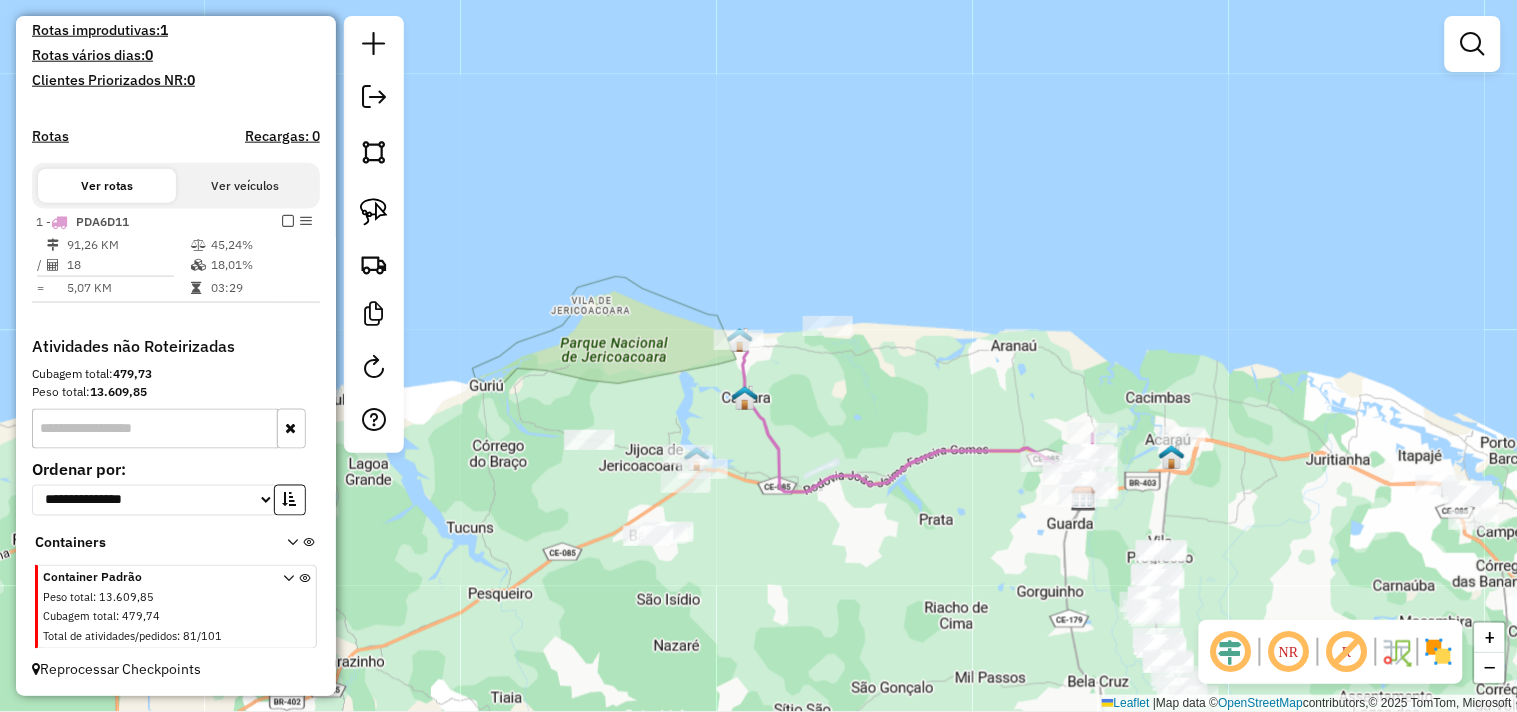 drag, startPoint x: 874, startPoint y: 451, endPoint x: 731, endPoint y: 304, distance: 205.08047 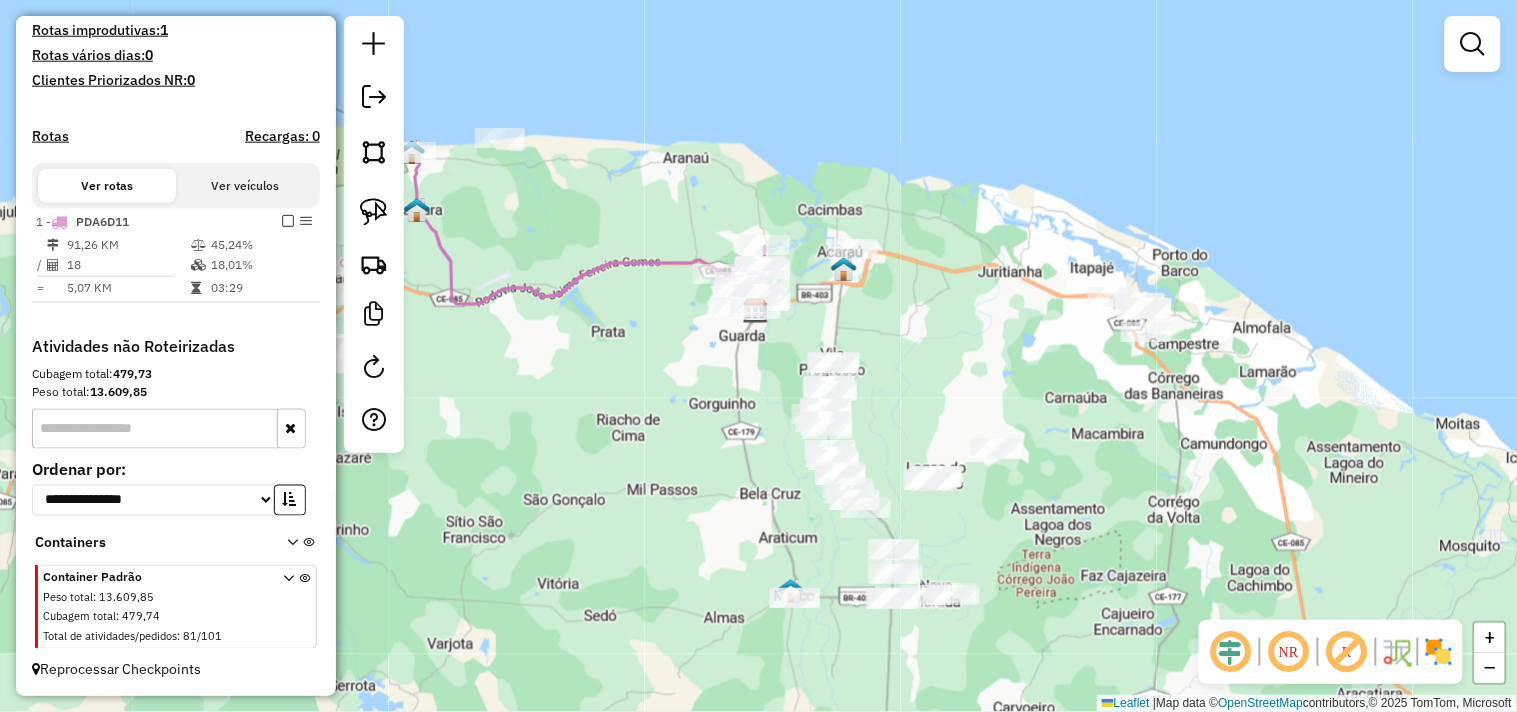 drag, startPoint x: 847, startPoint y: 437, endPoint x: 615, endPoint y: 373, distance: 240.66574 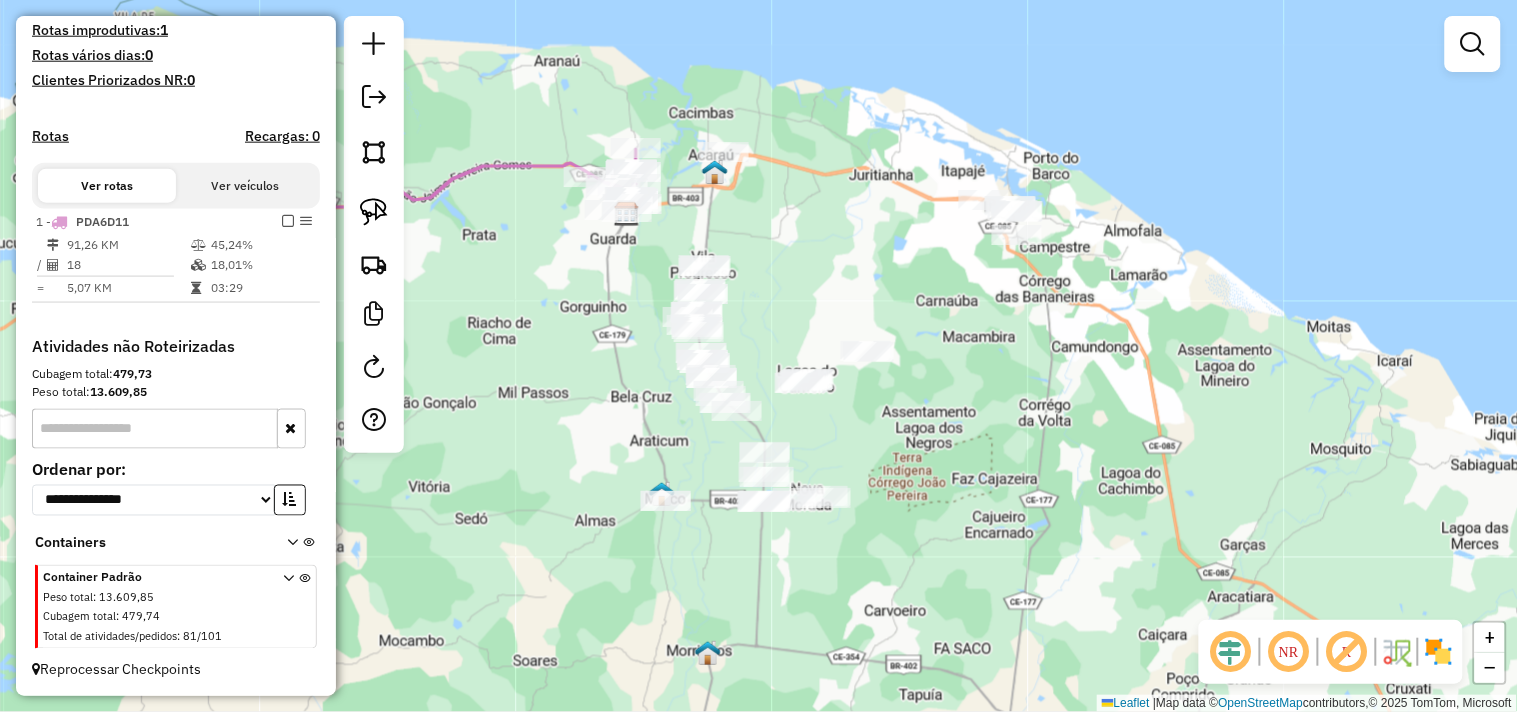drag, startPoint x: 703, startPoint y: 432, endPoint x: 608, endPoint y: 342, distance: 130.86252 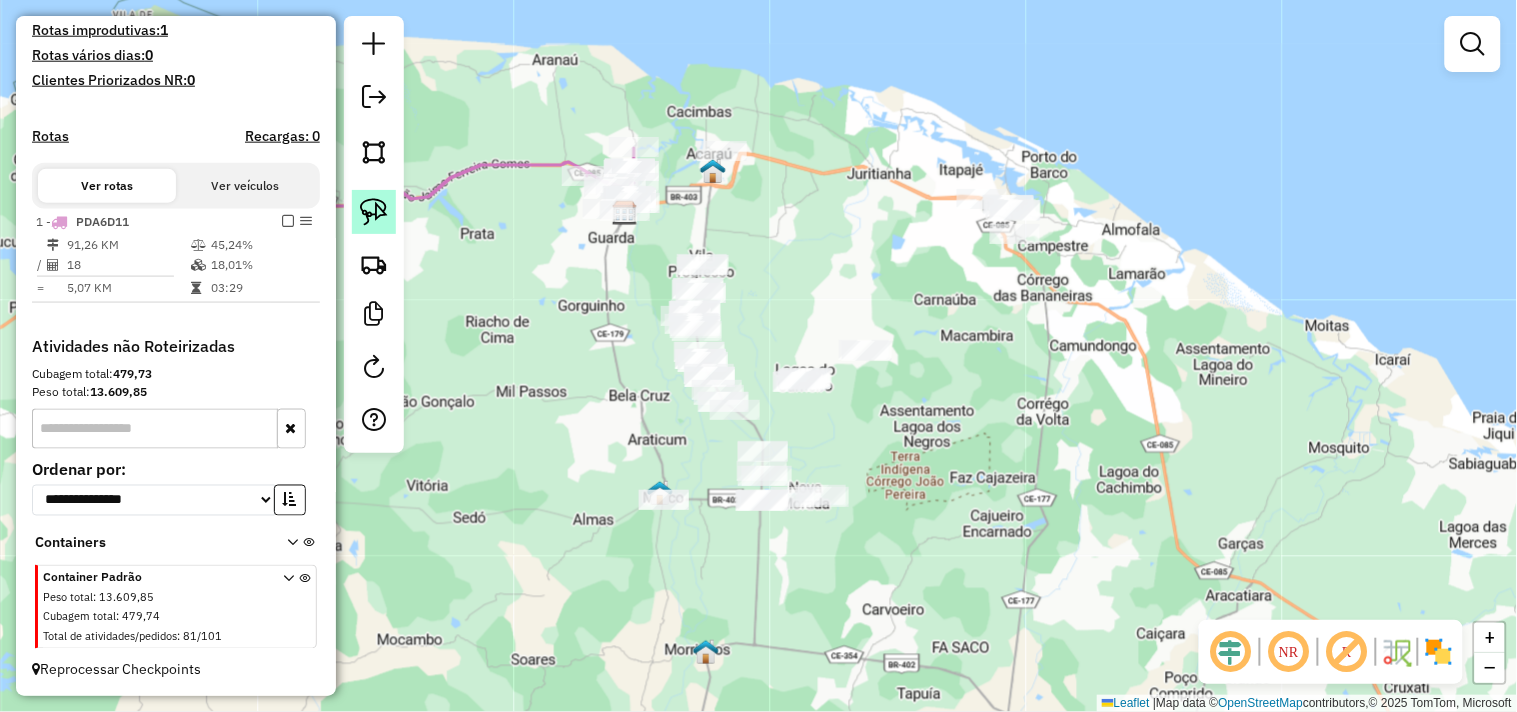 click 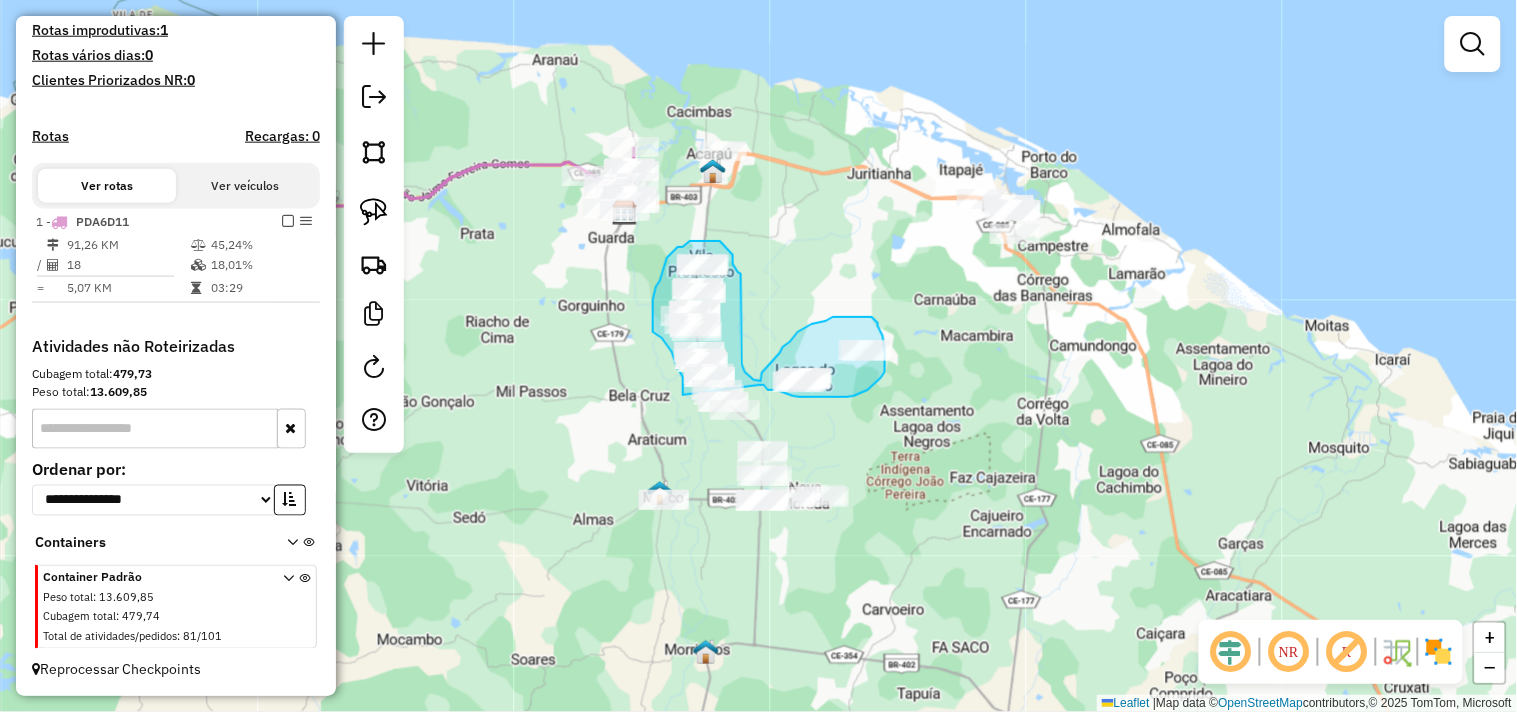 drag, startPoint x: 683, startPoint y: 395, endPoint x: 760, endPoint y: 385, distance: 77.64664 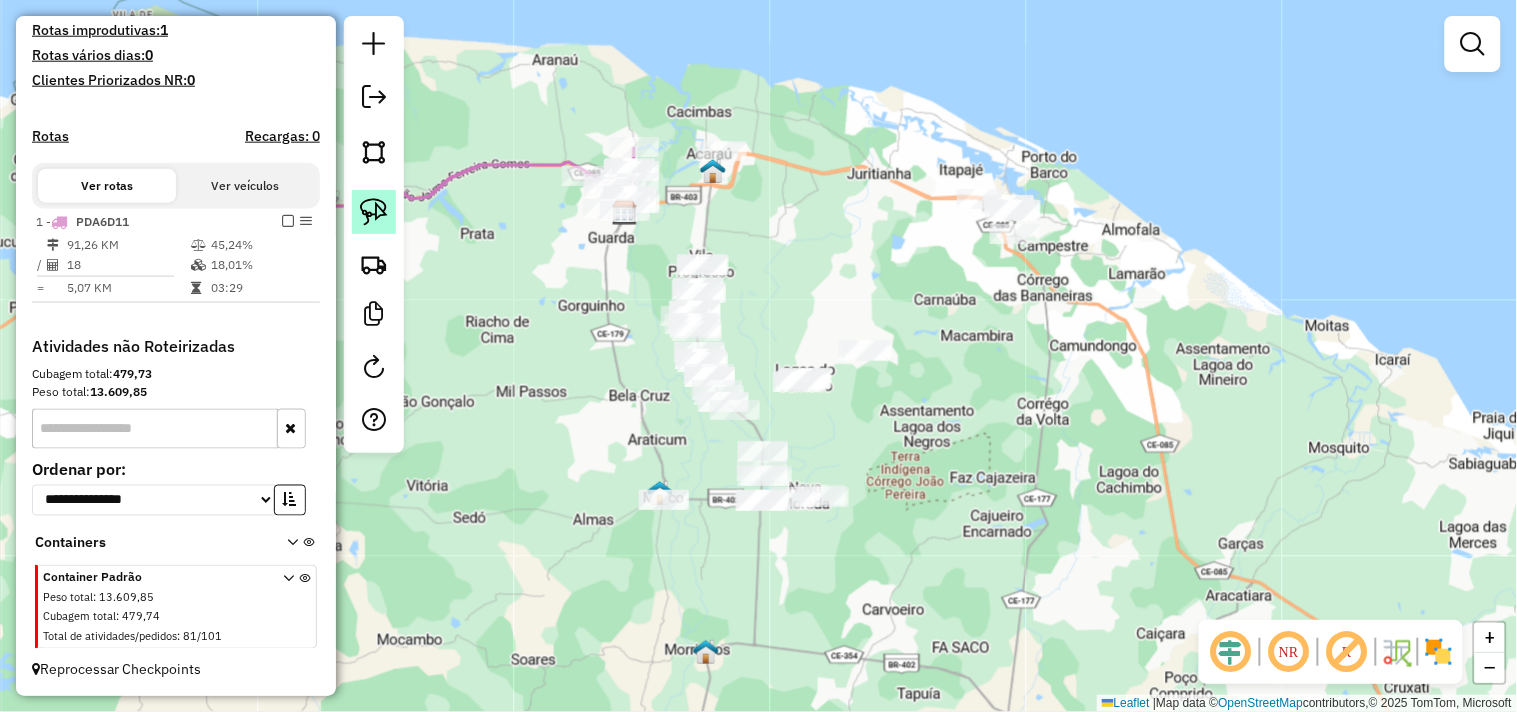 click 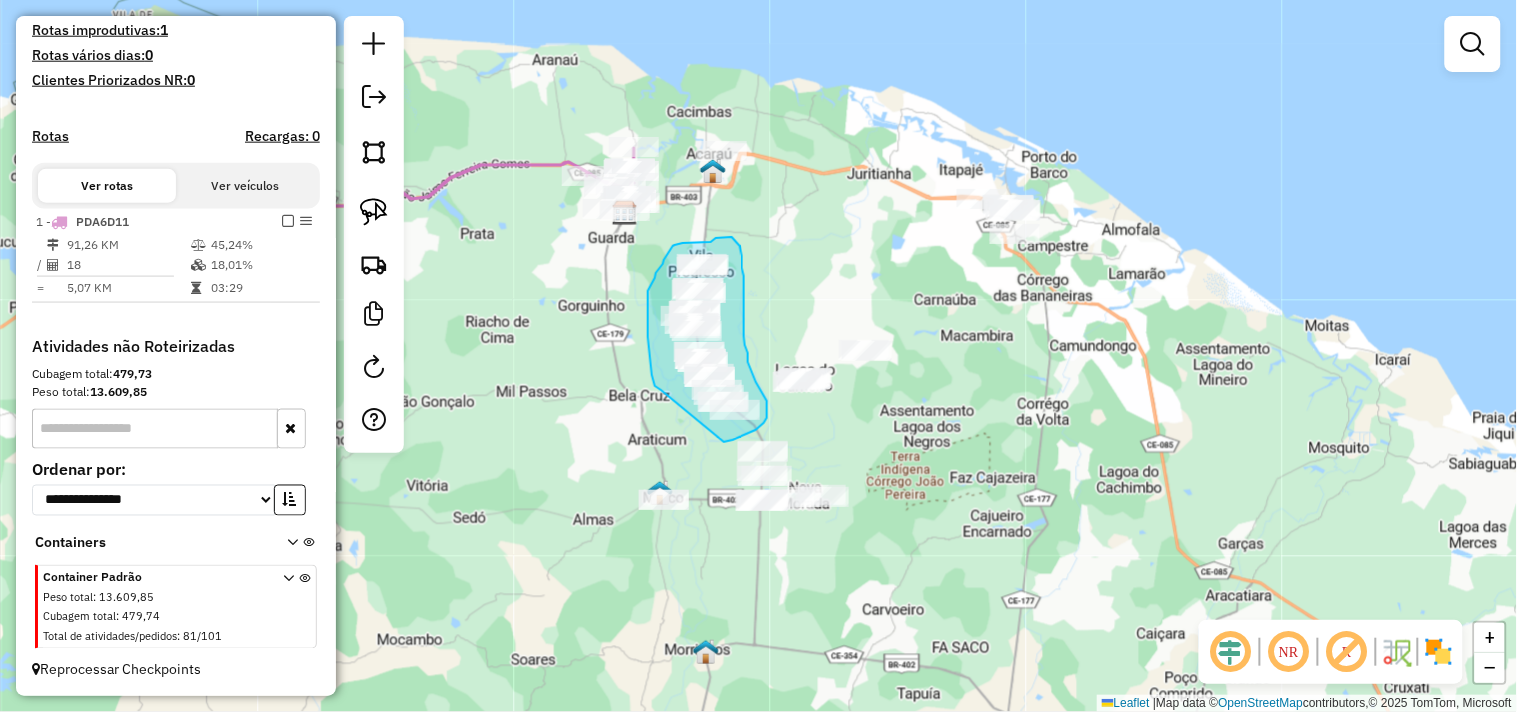 drag, startPoint x: 651, startPoint y: 366, endPoint x: 705, endPoint y: 443, distance: 94.04786 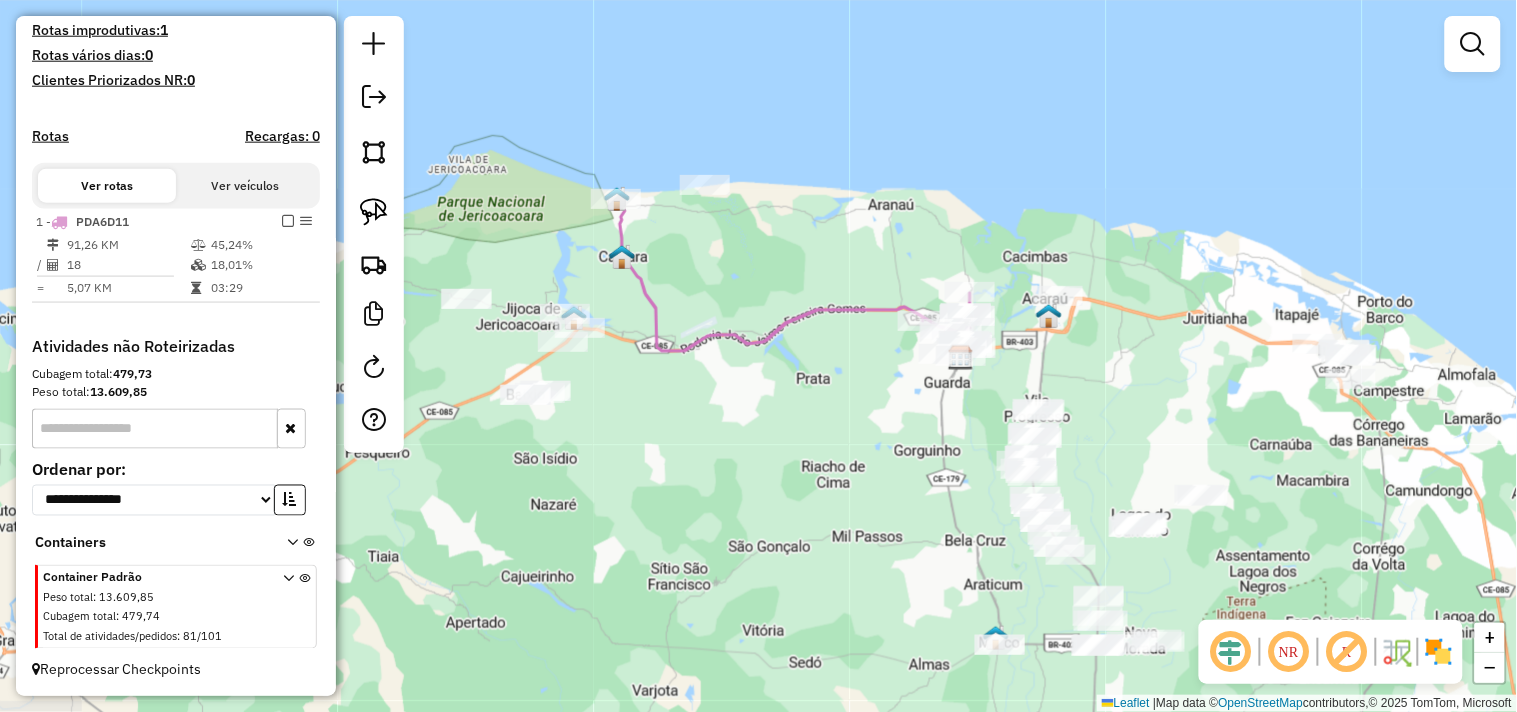 drag, startPoint x: 532, startPoint y: 328, endPoint x: 868, endPoint y: 473, distance: 365.95218 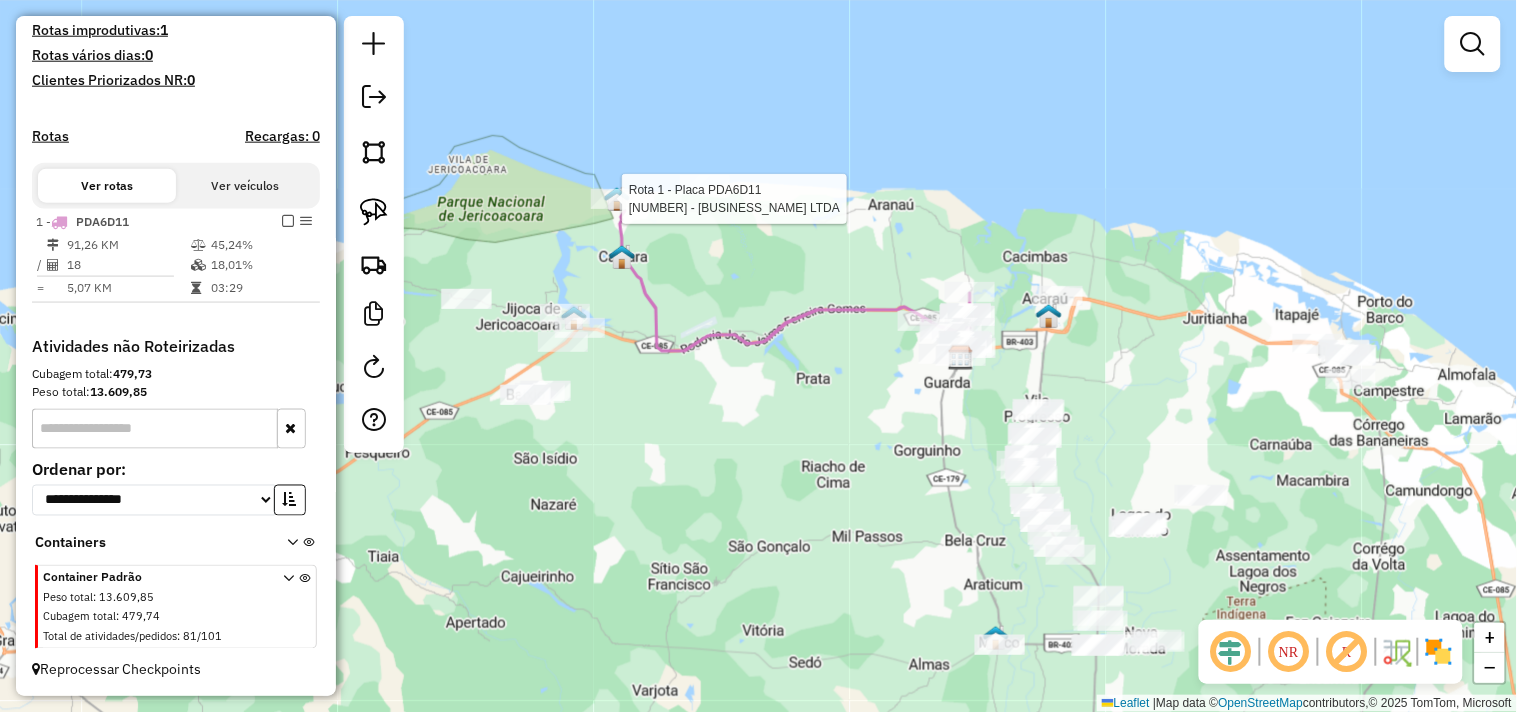 select on "**********" 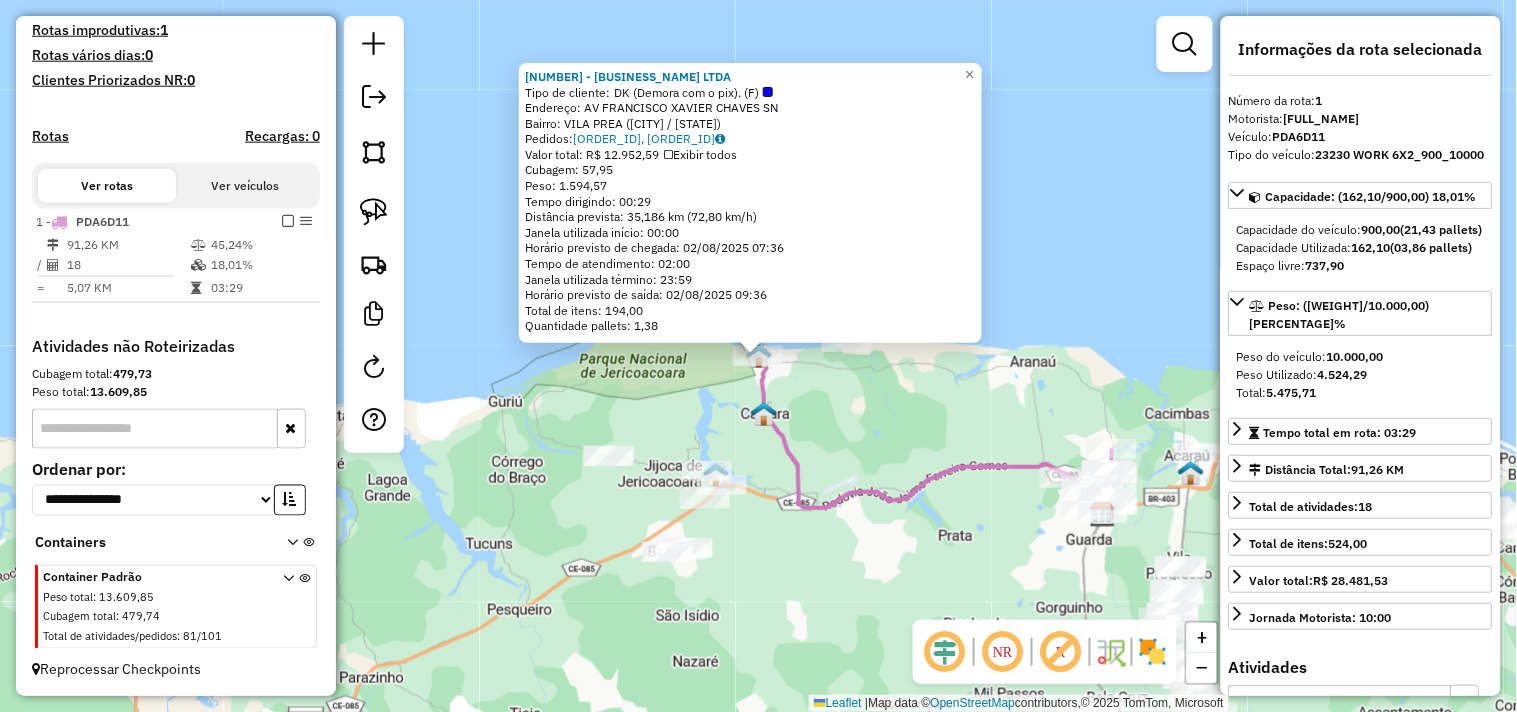 click on "2813 - DK CONVENIENCIA LTDA  Tipo de cliente:   DK (Demora com o pix). (F)   Endereço:  AV FRANCISCO XAVIER CHAVES SN   Bairro: VILA PREA (CRUZ / CE)   Pedidos:  01064898, 01065047   Valor total: R$ 12.952,59   Exibir todos   Cubagem: 57,95  Peso: 1.594,57  Tempo dirigindo: 00:29   Distância prevista: 35,186 km (72,80 km/h)   Janela utilizada início: 00:00   Horário previsto de chegada: 02/08/2025 07:36   Tempo de atendimento: 02:00   Janela utilizada término: 23:59   Horário previsto de saída: 02/08/2025 09:36   Total de itens: 194,00   Quantidade pallets: 1,38  × Janela de atendimento Grade de atendimento Capacidade Transportadoras Veículos Cliente Pedidos  Rotas Selecione os dias de semana para filtrar as janelas de atendimento  Seg   Ter   Qua   Qui   Sex   Sáb   Dom  Informe o período da janela de atendimento: De: Até:  Filtrar exatamente a janela do cliente  Considerar janela de atendimento padrão  Selecione os dias de semana para filtrar as grades de atendimento  Seg   Ter   Qua   Qui  De:" 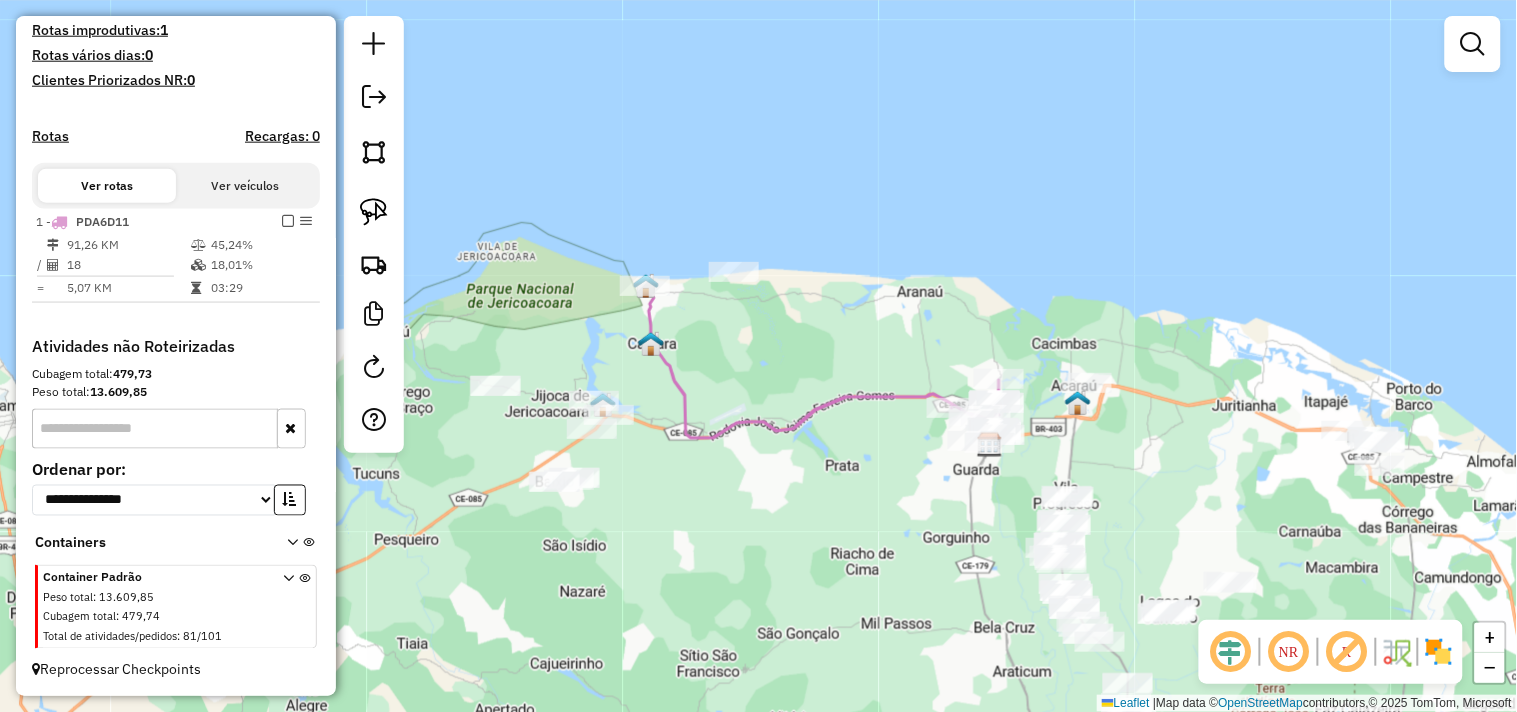 drag, startPoint x: 936, startPoint y: 418, endPoint x: 754, endPoint y: 281, distance: 227.80035 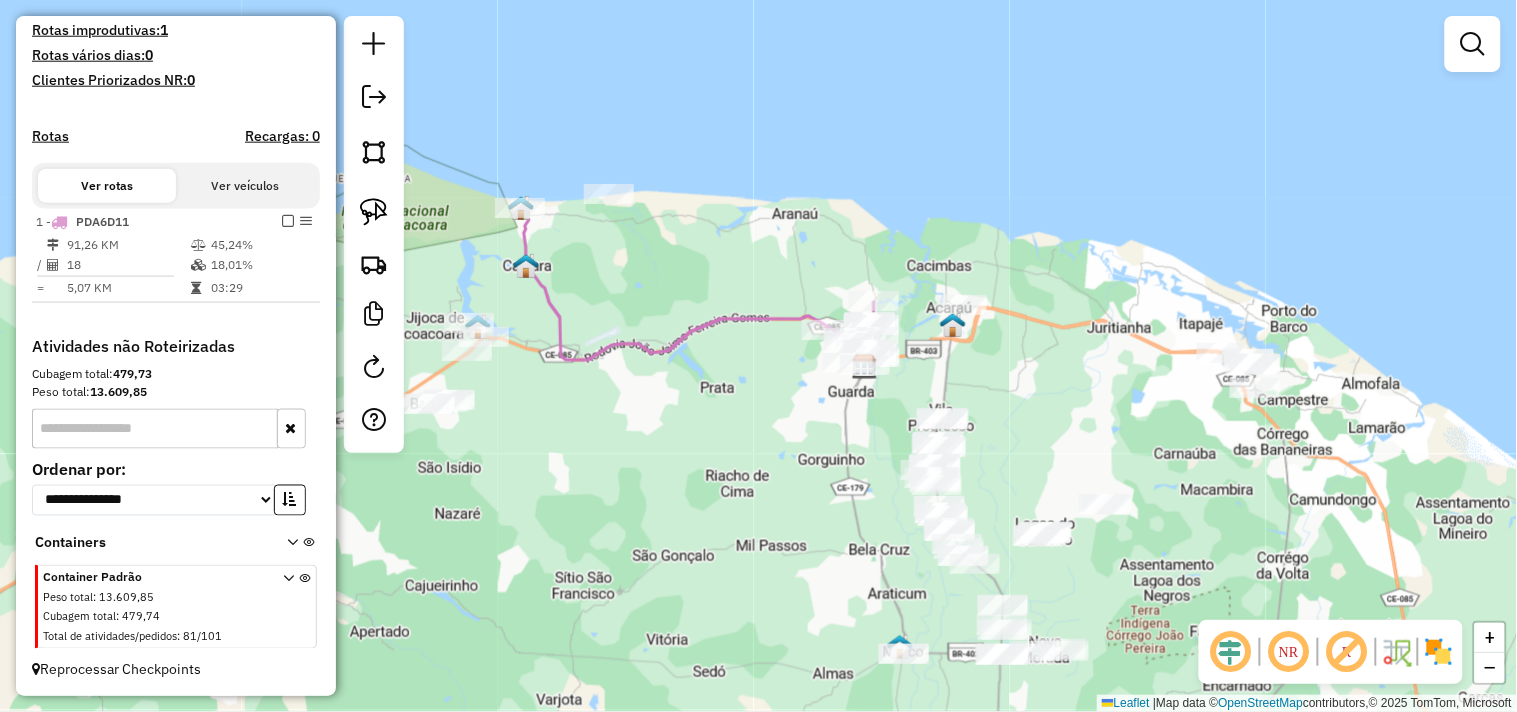 drag, startPoint x: 828, startPoint y: 482, endPoint x: 774, endPoint y: 471, distance: 55.108982 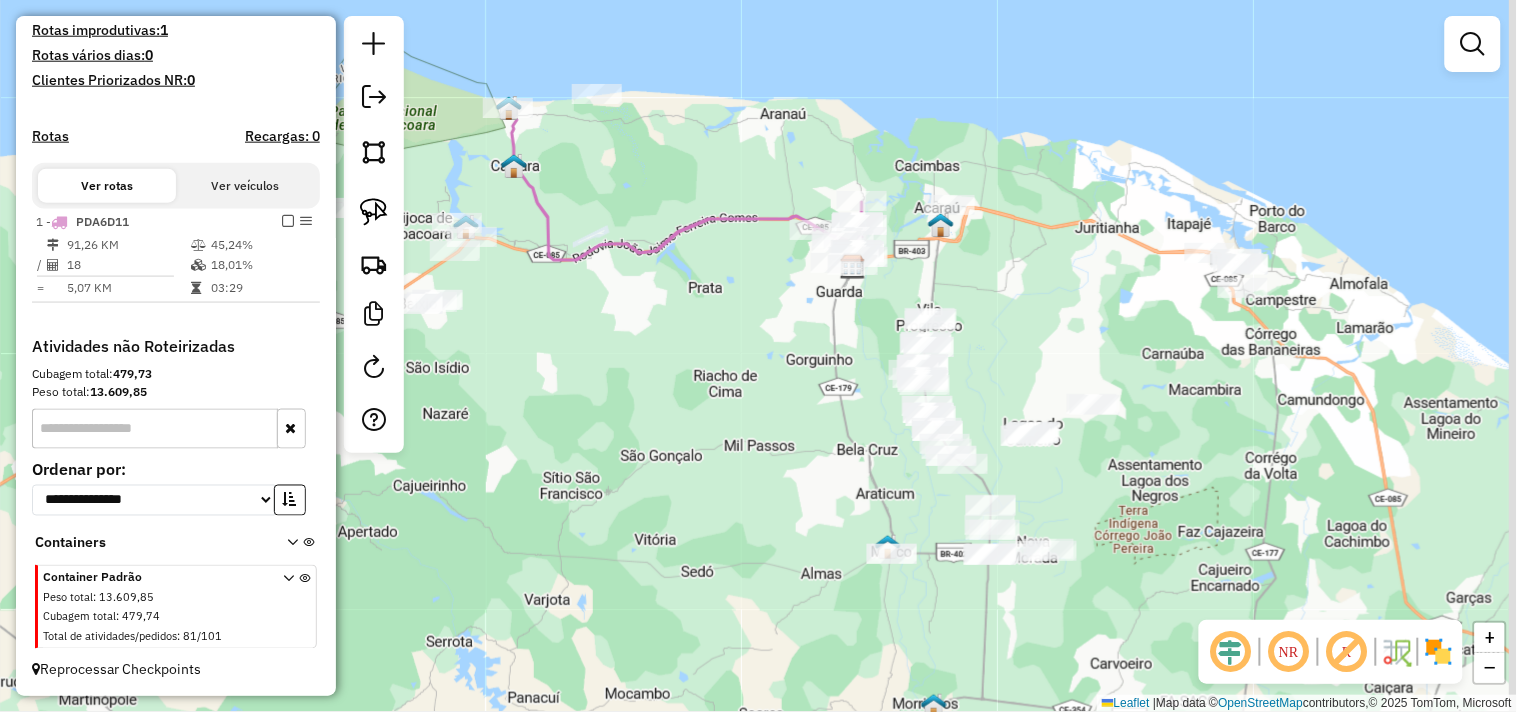 drag, startPoint x: 930, startPoint y: 452, endPoint x: 781, endPoint y: 400, distance: 157.81319 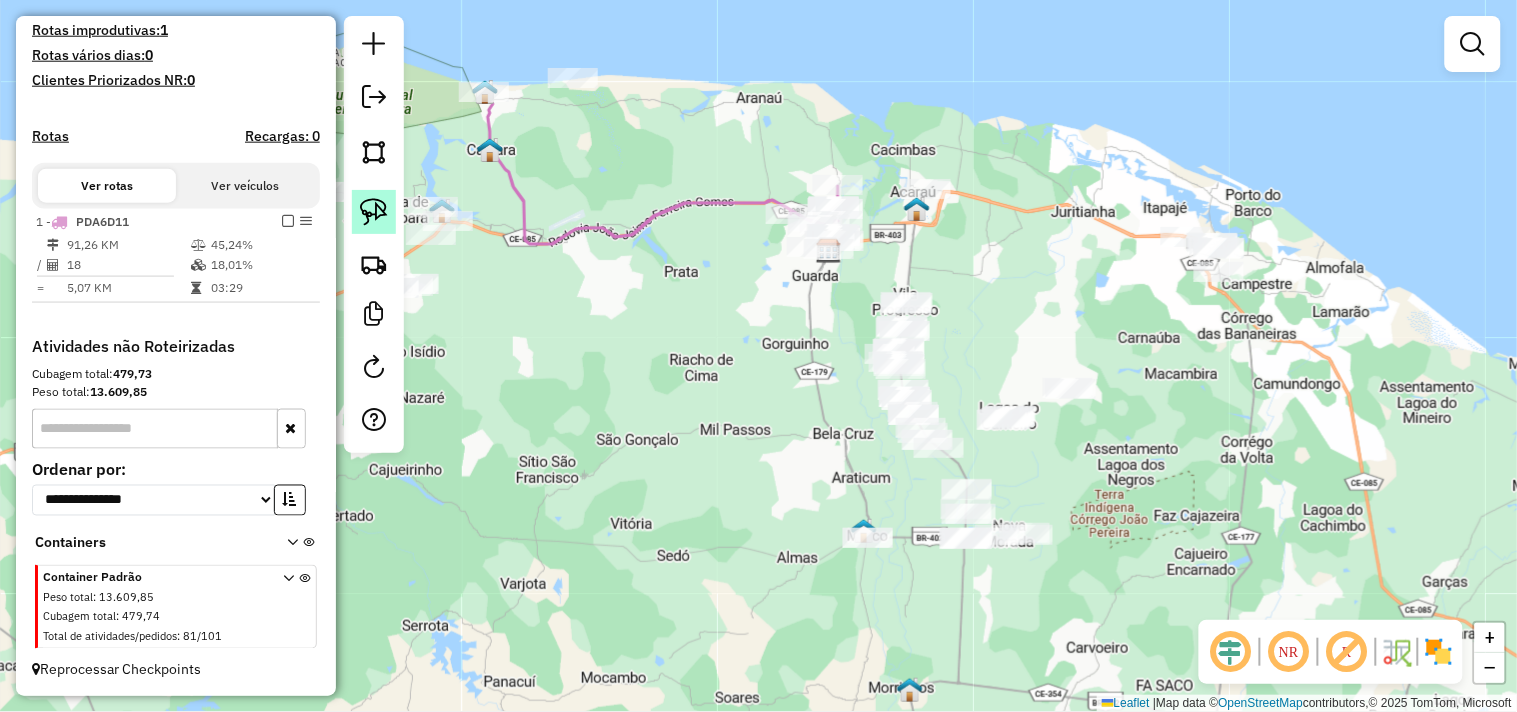 click 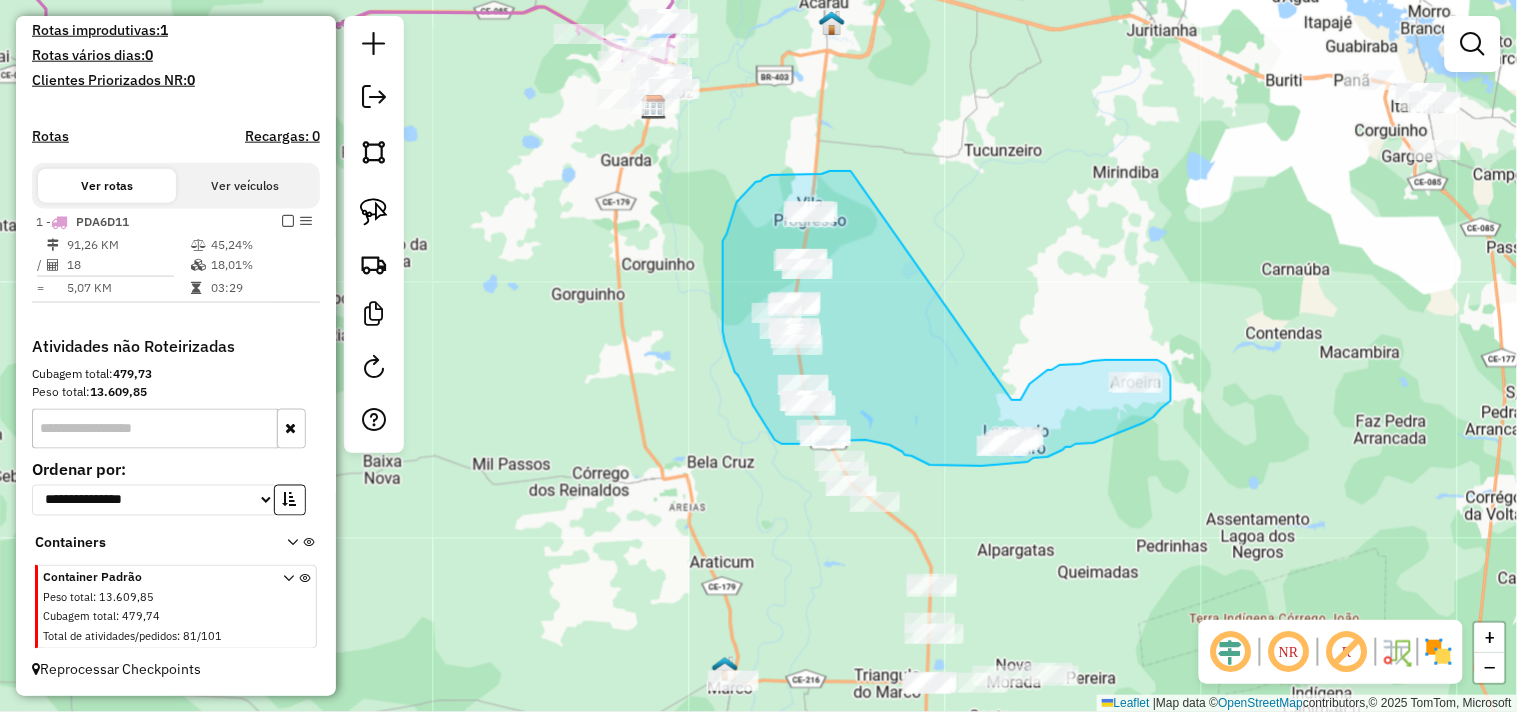 drag, startPoint x: 1021, startPoint y: 400, endPoint x: 877, endPoint y: 206, distance: 241.60298 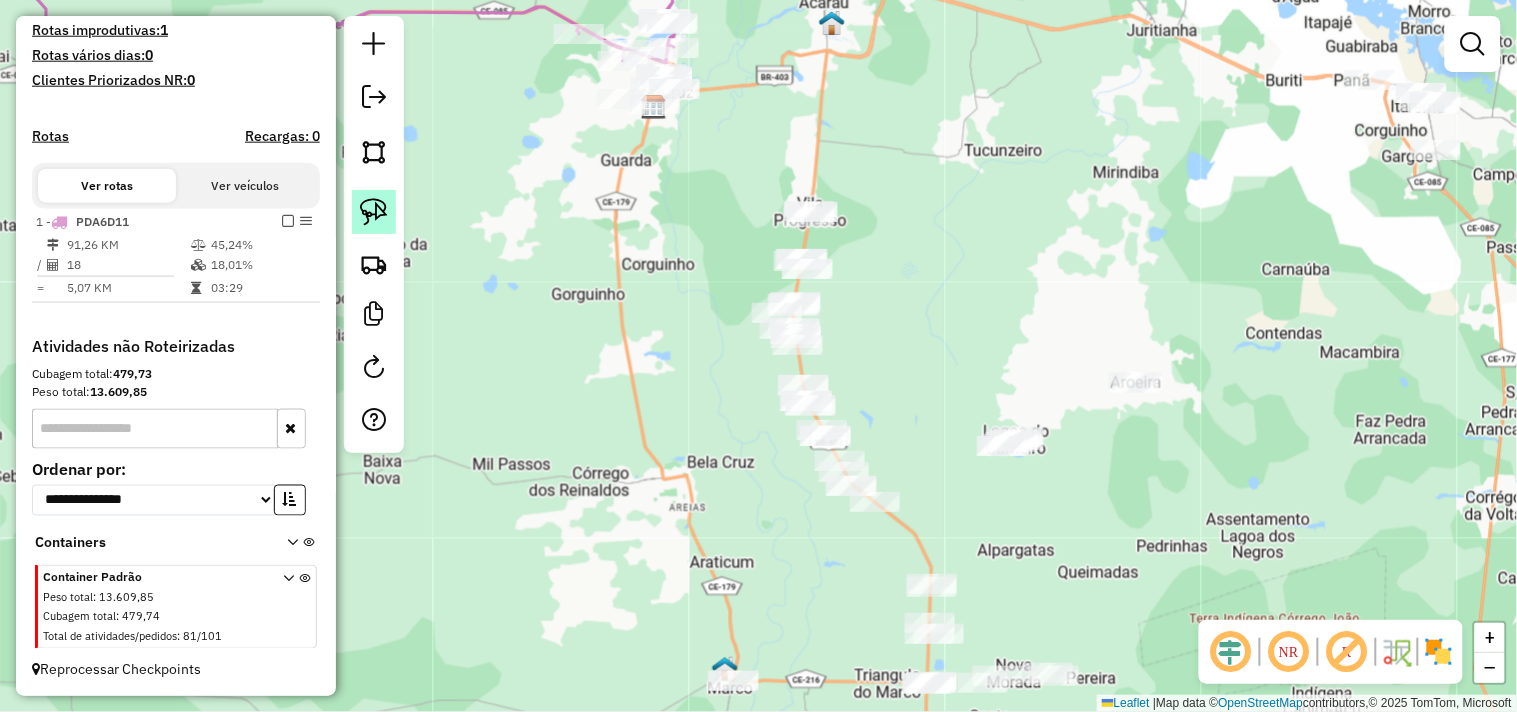 click 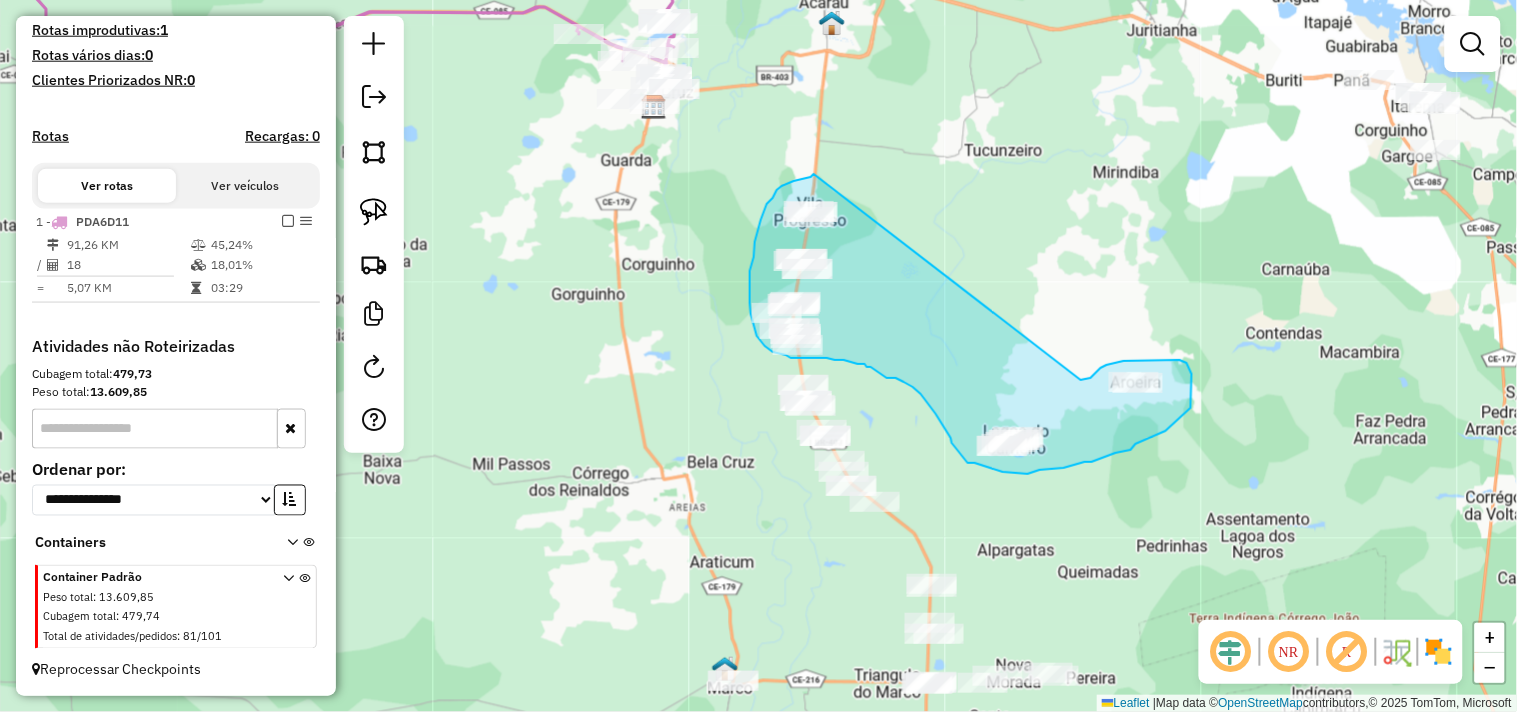 drag, startPoint x: 1095, startPoint y: 374, endPoint x: 814, endPoint y: 174, distance: 344.90723 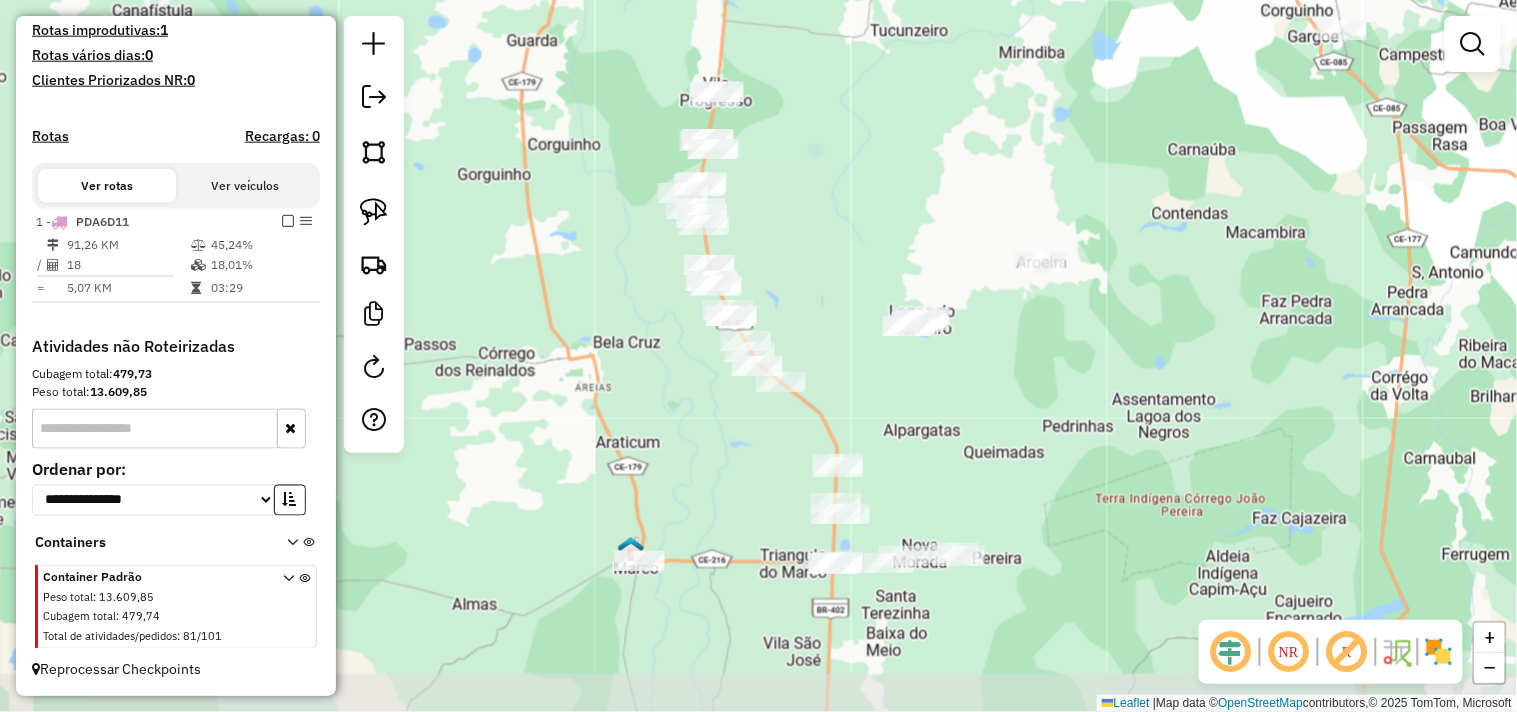 drag, startPoint x: 997, startPoint y: 508, endPoint x: 901, endPoint y: 382, distance: 158.40454 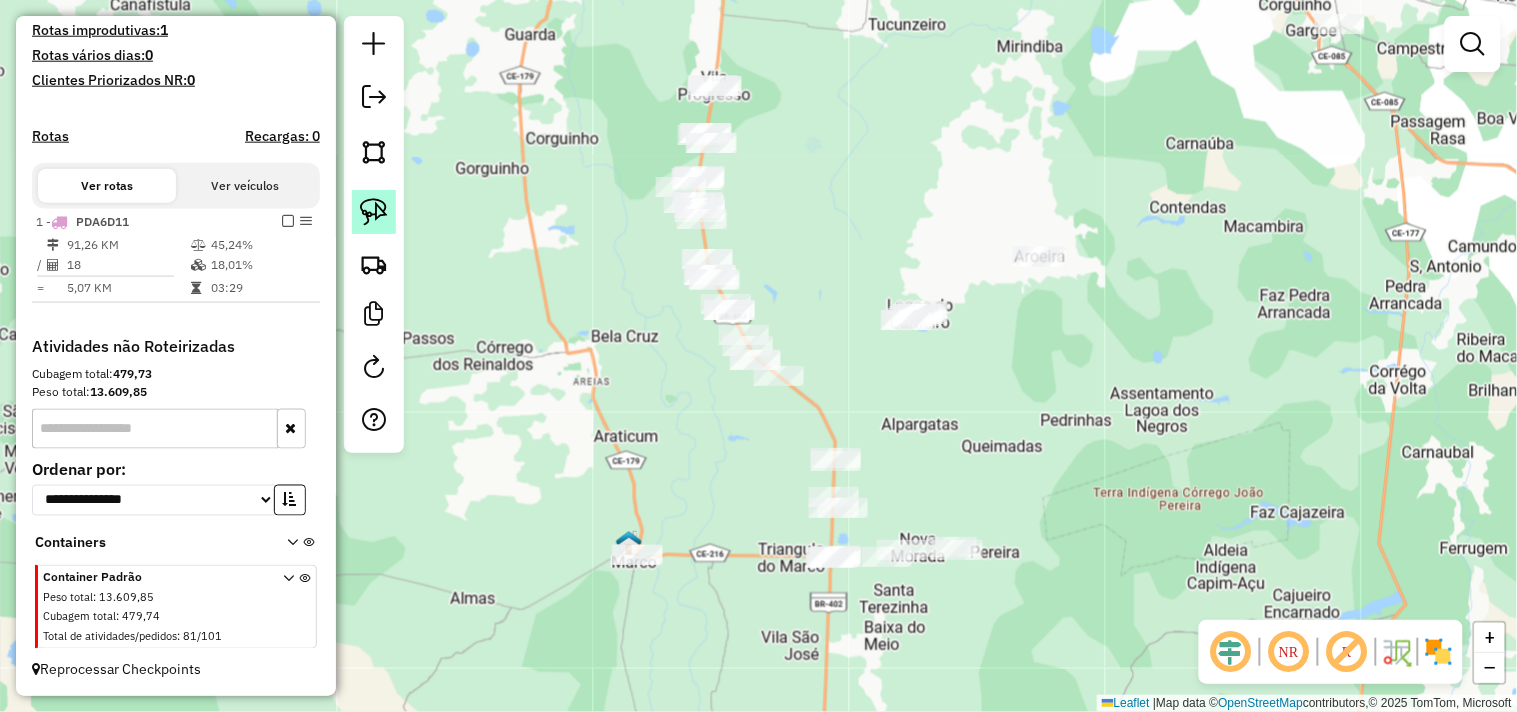 click 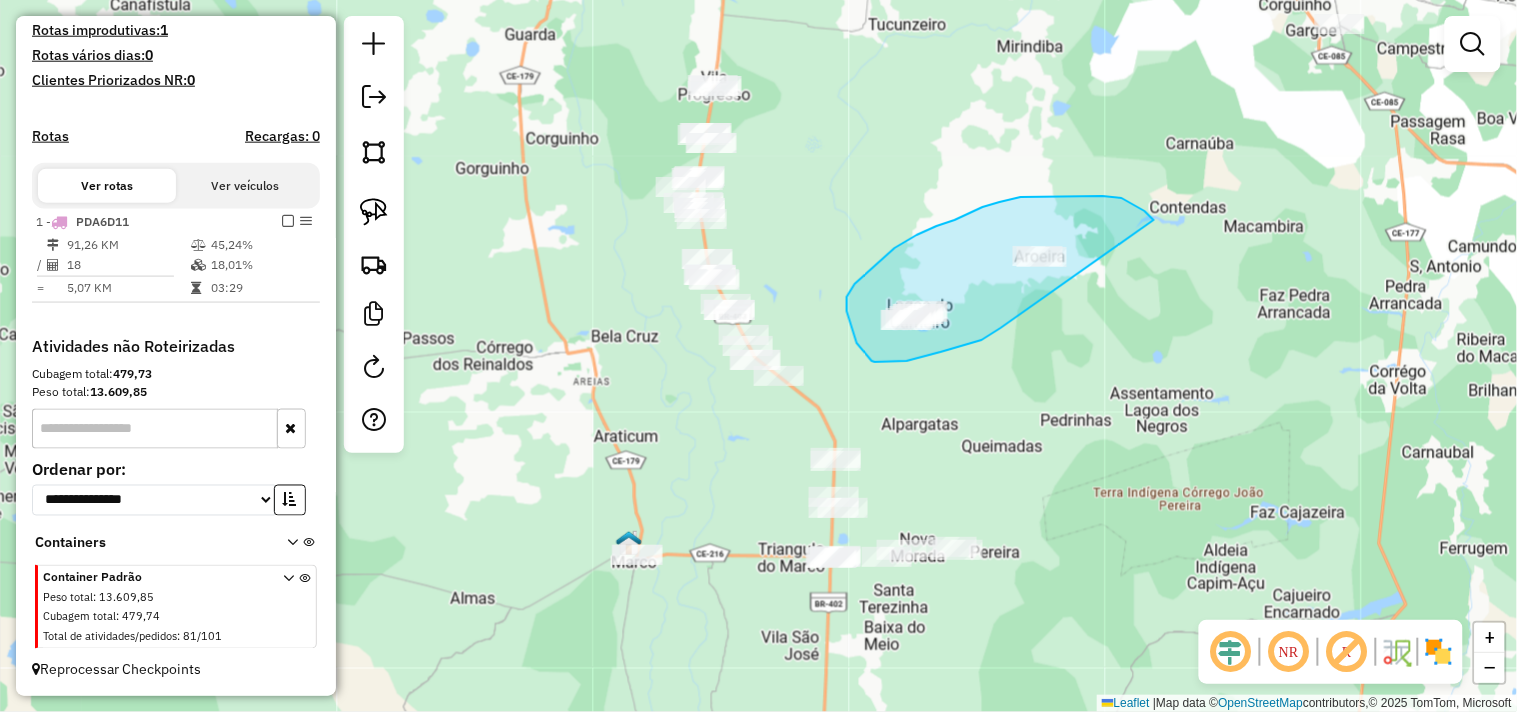 drag, startPoint x: 907, startPoint y: 361, endPoint x: 1155, endPoint y: 263, distance: 266.66083 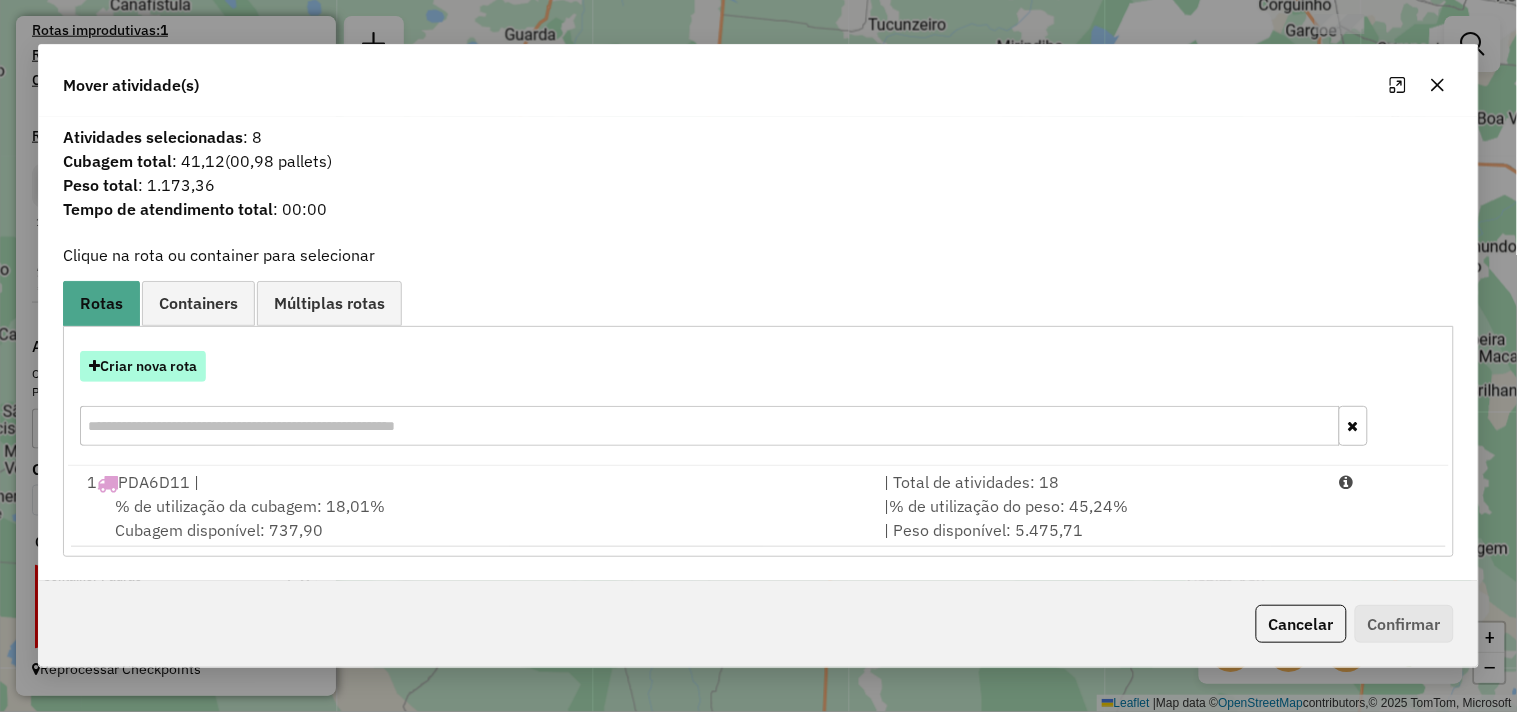 click on "Criar nova rota" at bounding box center (143, 366) 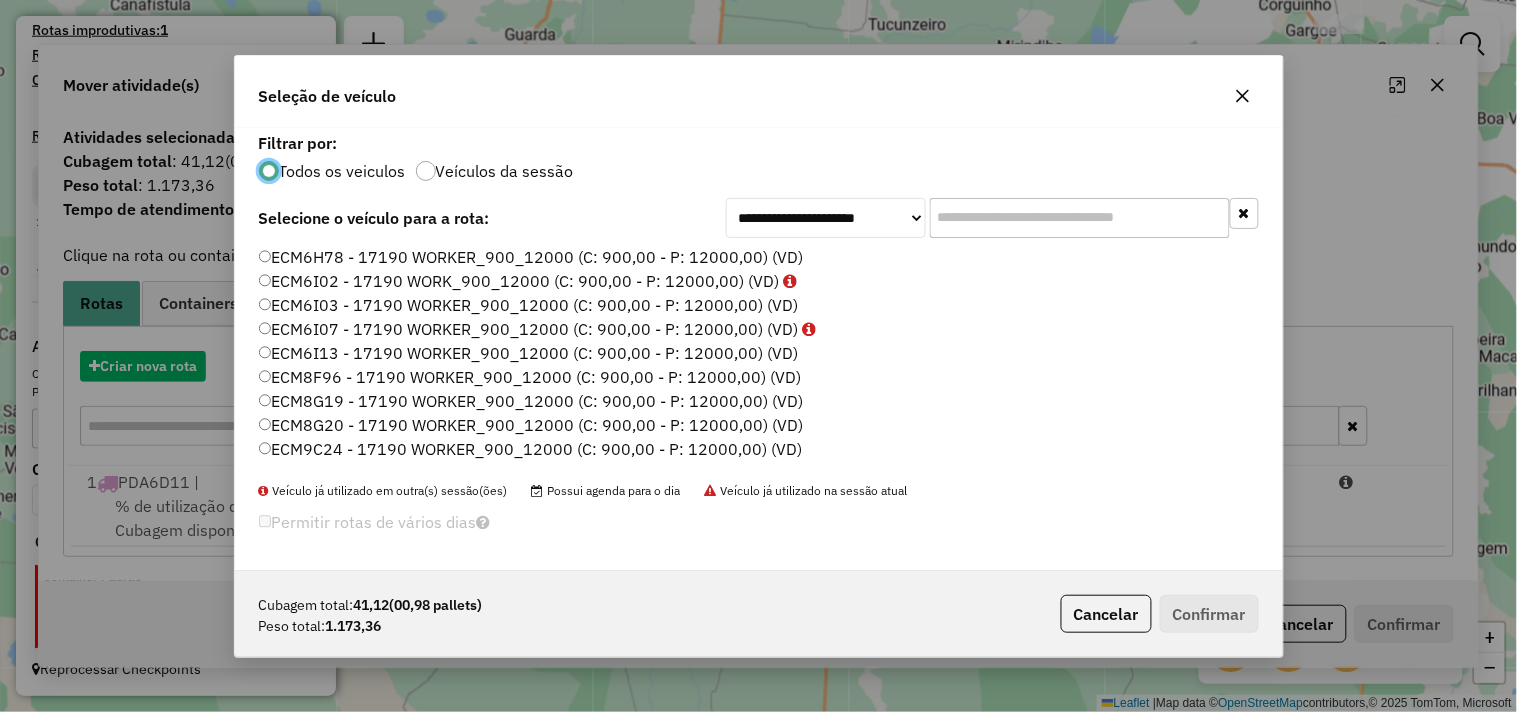 scroll, scrollTop: 11, scrollLeft: 5, axis: both 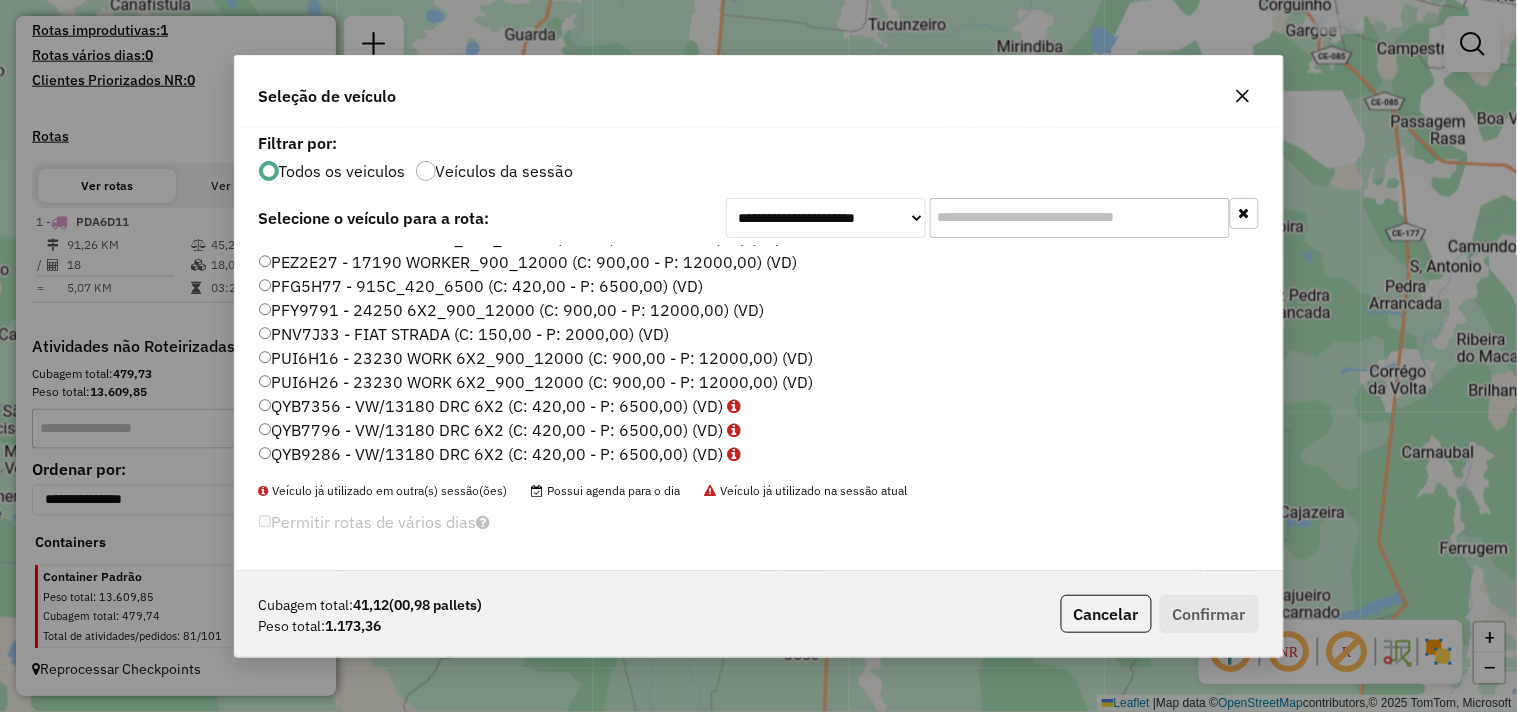 click on "PUI6H16 - 23230 WORK 6X2_900_12000 (C: 900,00 - P: 12000,00) (VD)" 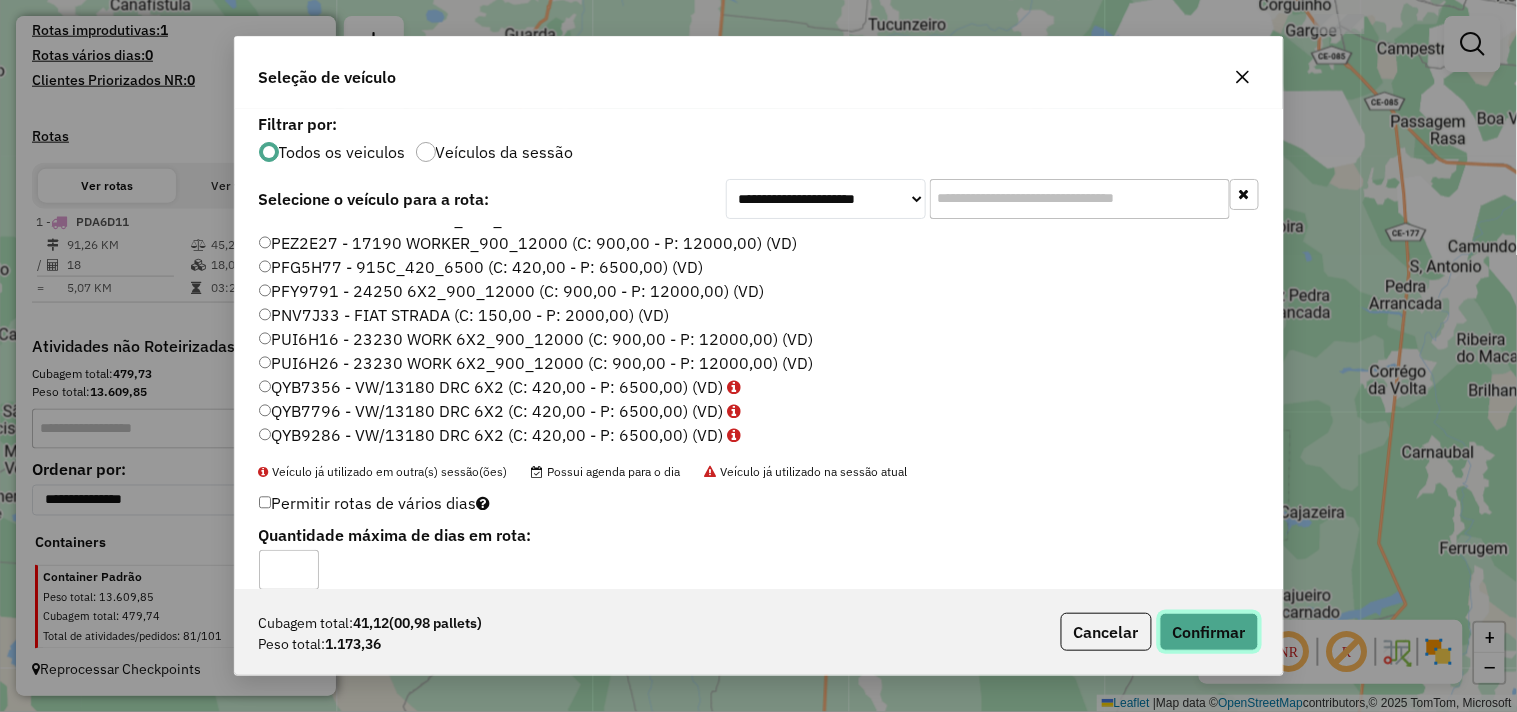 click on "Confirmar" 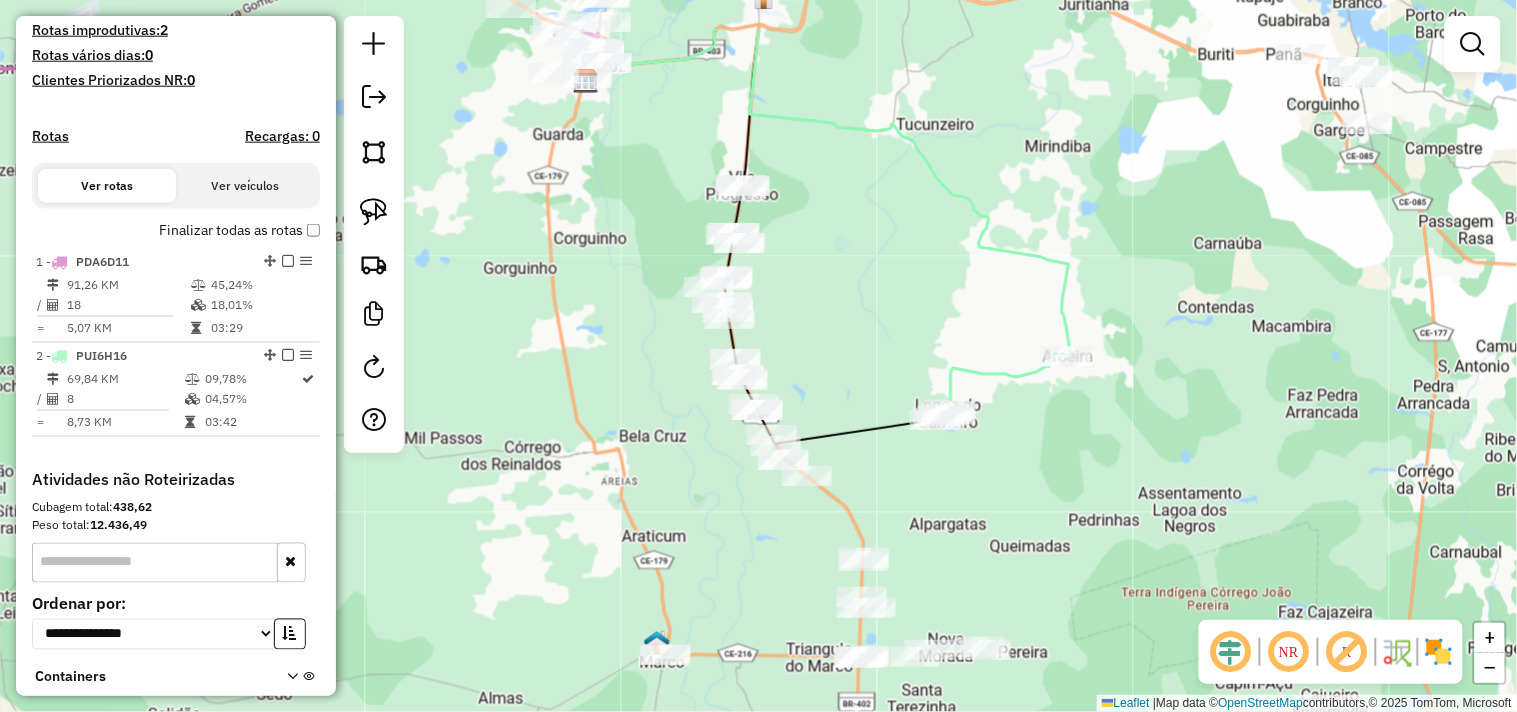 click on "Janela de atendimento Grade de atendimento Capacidade Transportadoras Veículos Cliente Pedidos  Rotas Selecione os dias de semana para filtrar as janelas de atendimento  Seg   Ter   Qua   Qui   Sex   Sáb   Dom  Informe o período da janela de atendimento: De: Até:  Filtrar exatamente a janela do cliente  Considerar janela de atendimento padrão  Selecione os dias de semana para filtrar as grades de atendimento  Seg   Ter   Qua   Qui   Sex   Sáb   Dom   Considerar clientes sem dia de atendimento cadastrado  Clientes fora do dia de atendimento selecionado Filtrar as atividades entre os valores definidos abaixo:  Peso mínimo:   Peso máximo:   Cubagem mínima:   Cubagem máxima:   De:   Até:  Filtrar as atividades entre o tempo de atendimento definido abaixo:  De:   Até:   Considerar capacidade total dos clientes não roteirizados Transportadora: Selecione um ou mais itens Tipo de veículo: Selecione um ou mais itens Veículo: Selecione um ou mais itens Motorista: Selecione um ou mais itens Nome: Rótulo:" 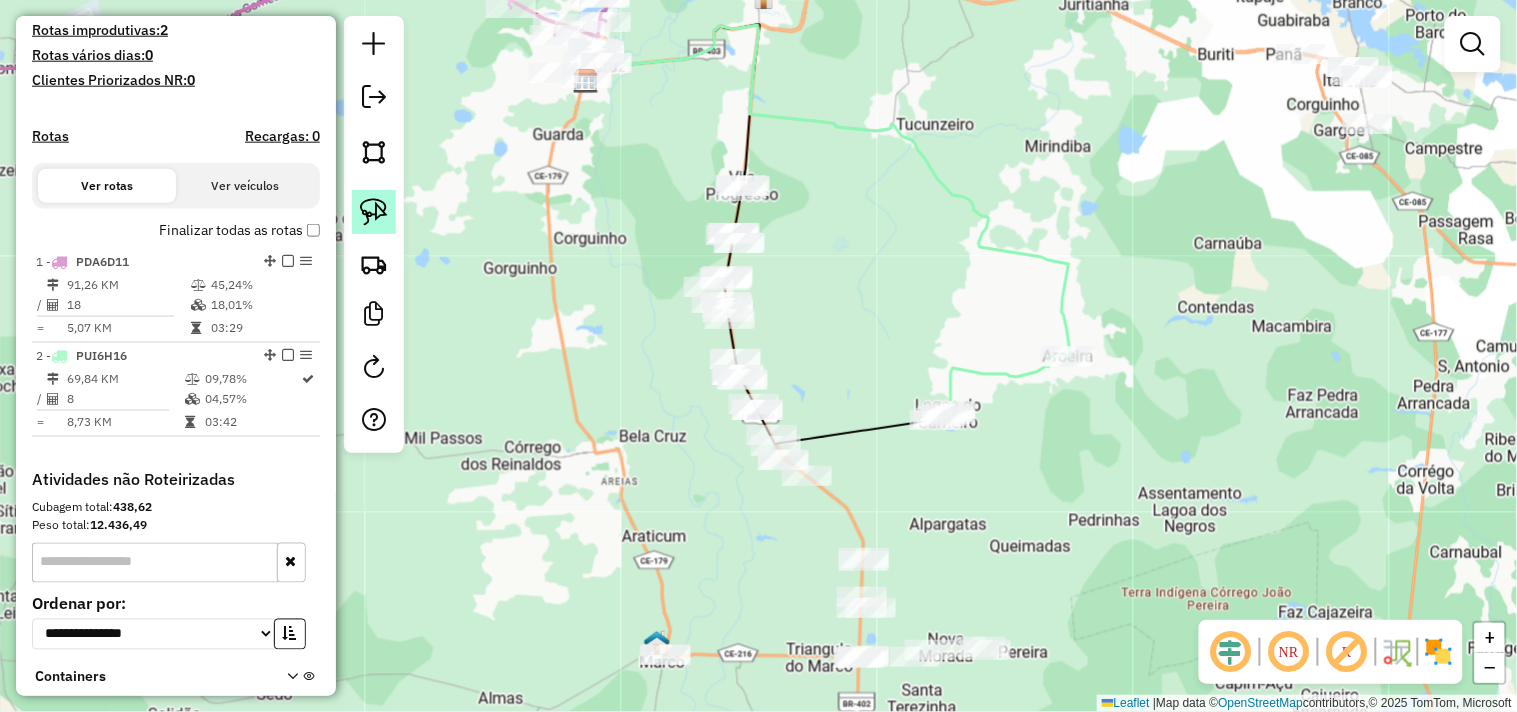 click 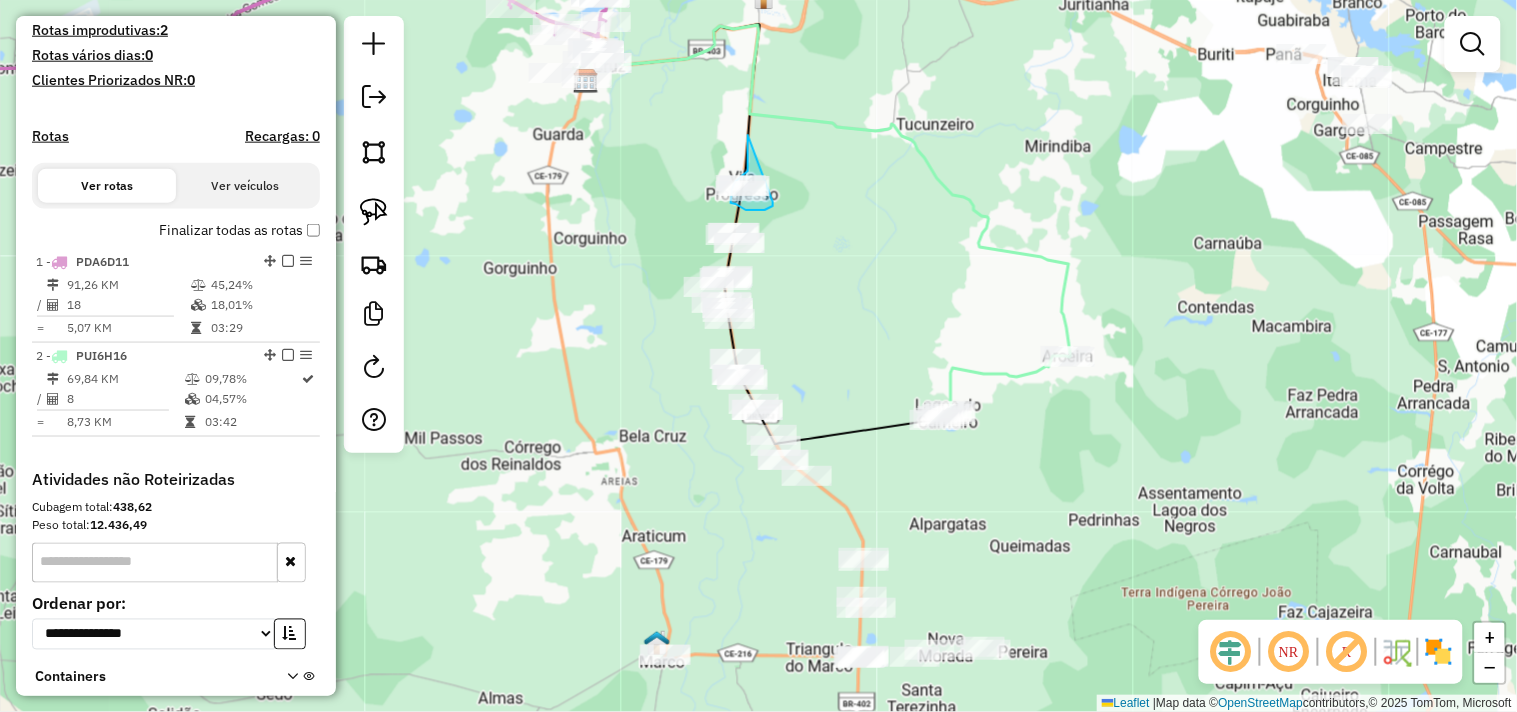 drag, startPoint x: 773, startPoint y: 203, endPoint x: 745, endPoint y: 112, distance: 95.2103 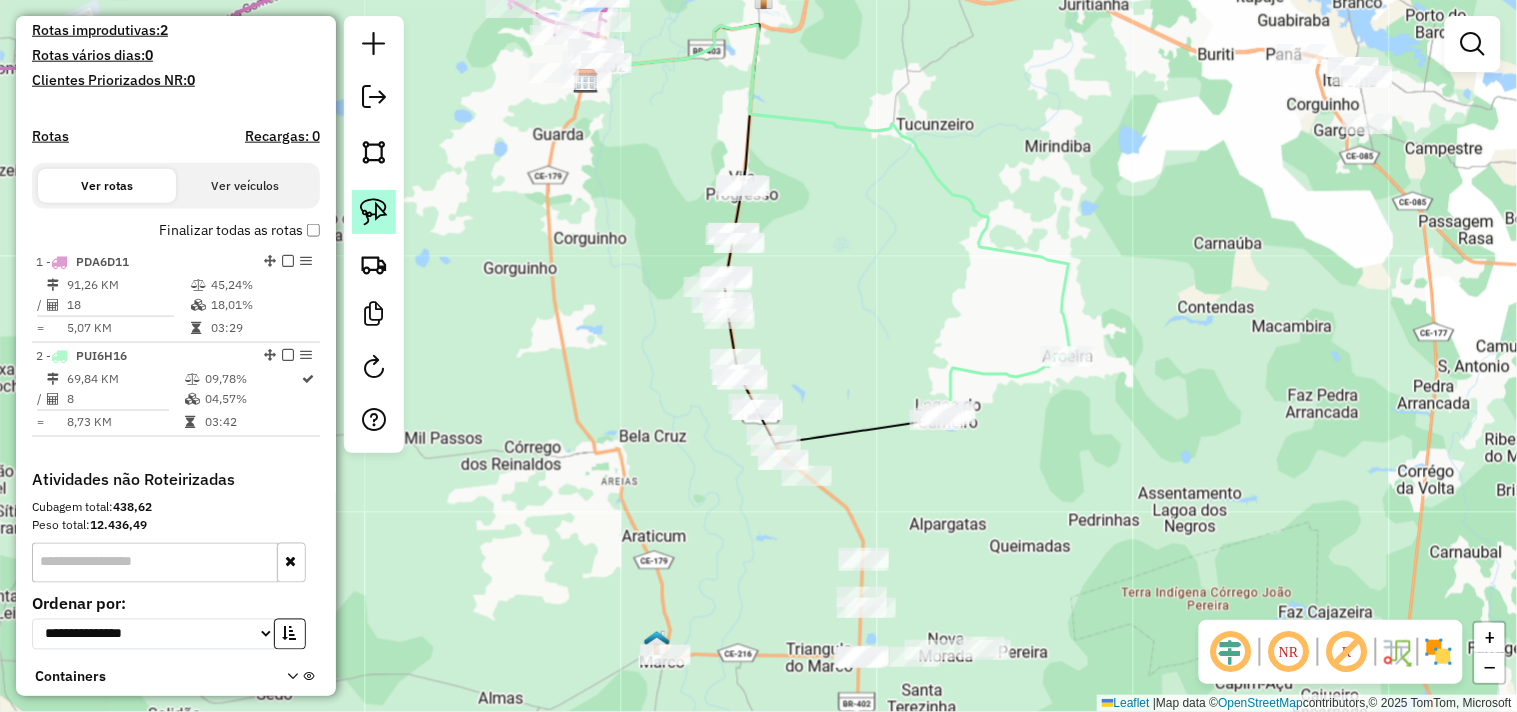 click 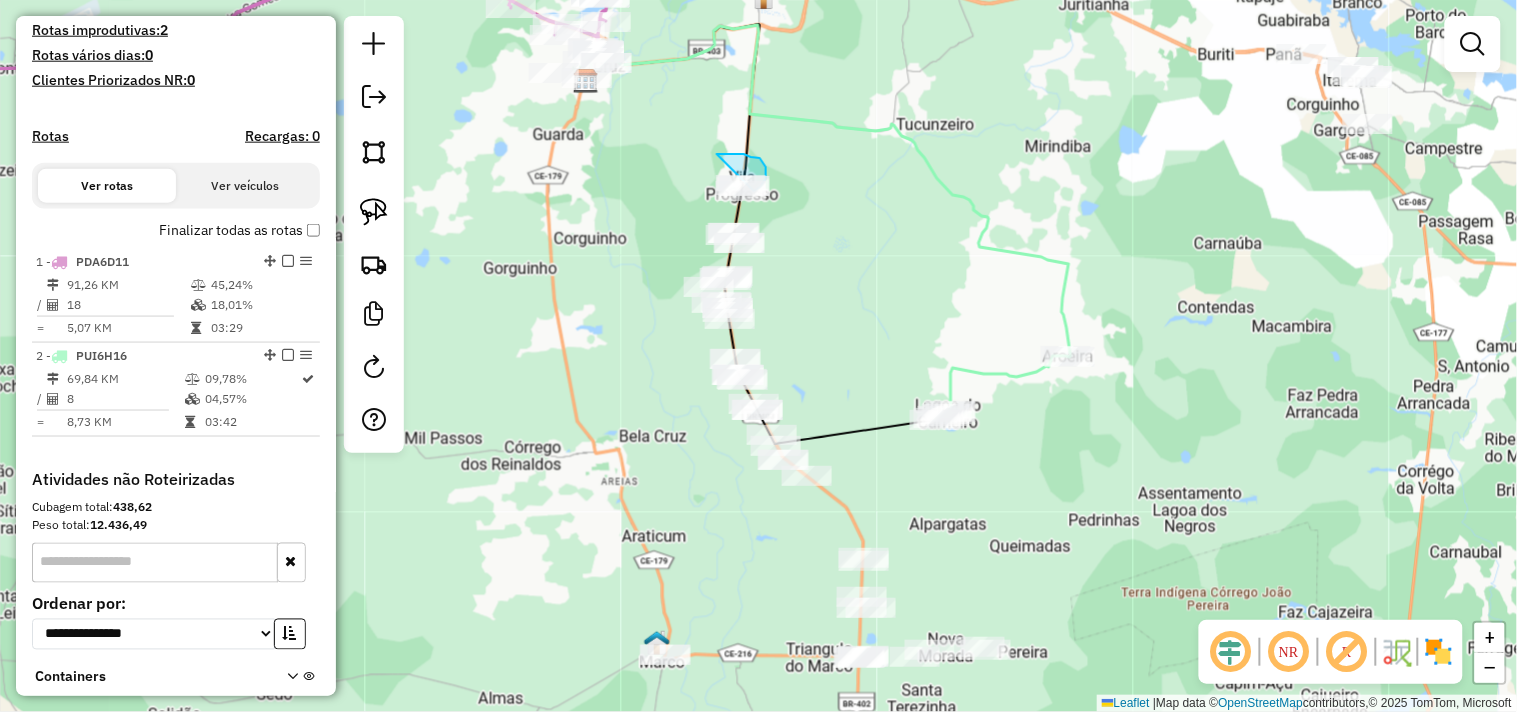 drag, startPoint x: 721, startPoint y: 154, endPoint x: 646, endPoint y: 197, distance: 86.4523 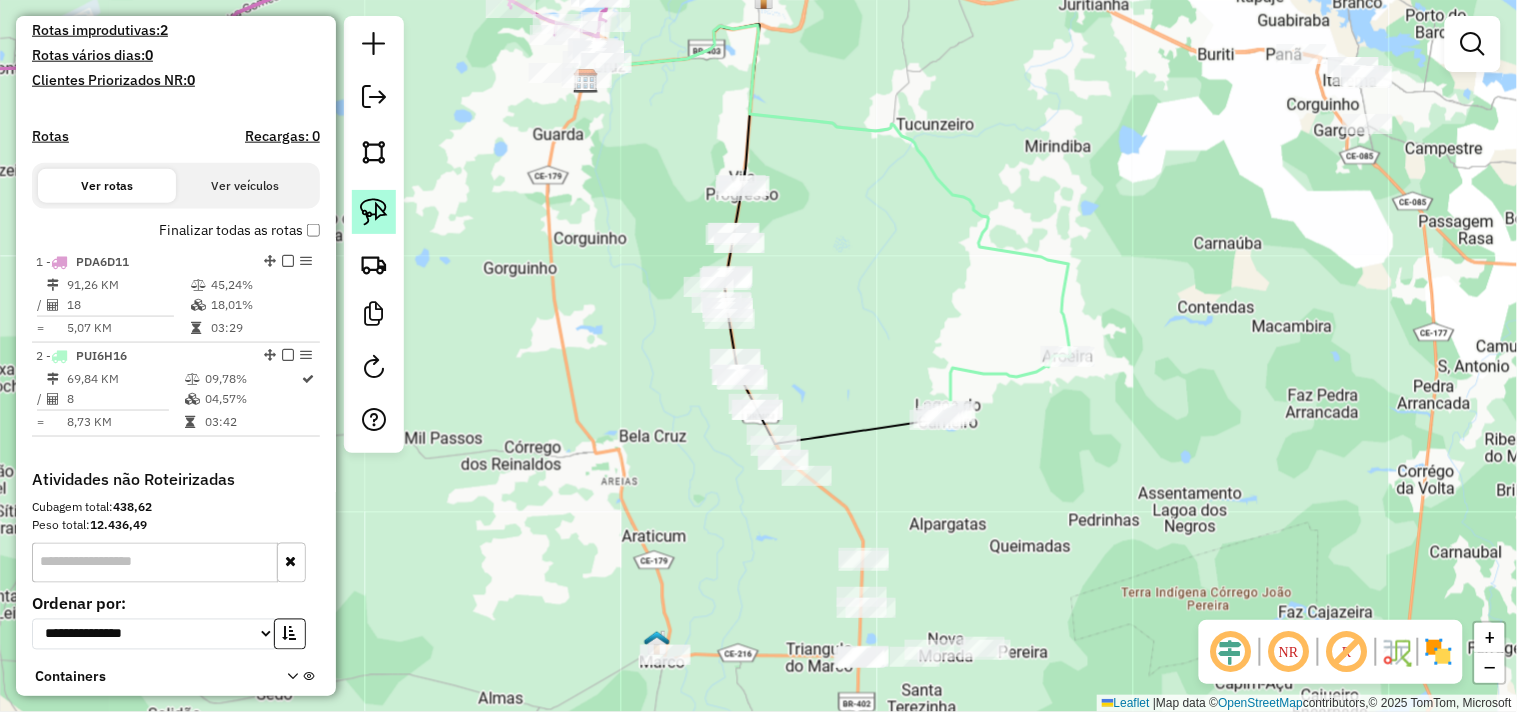 click 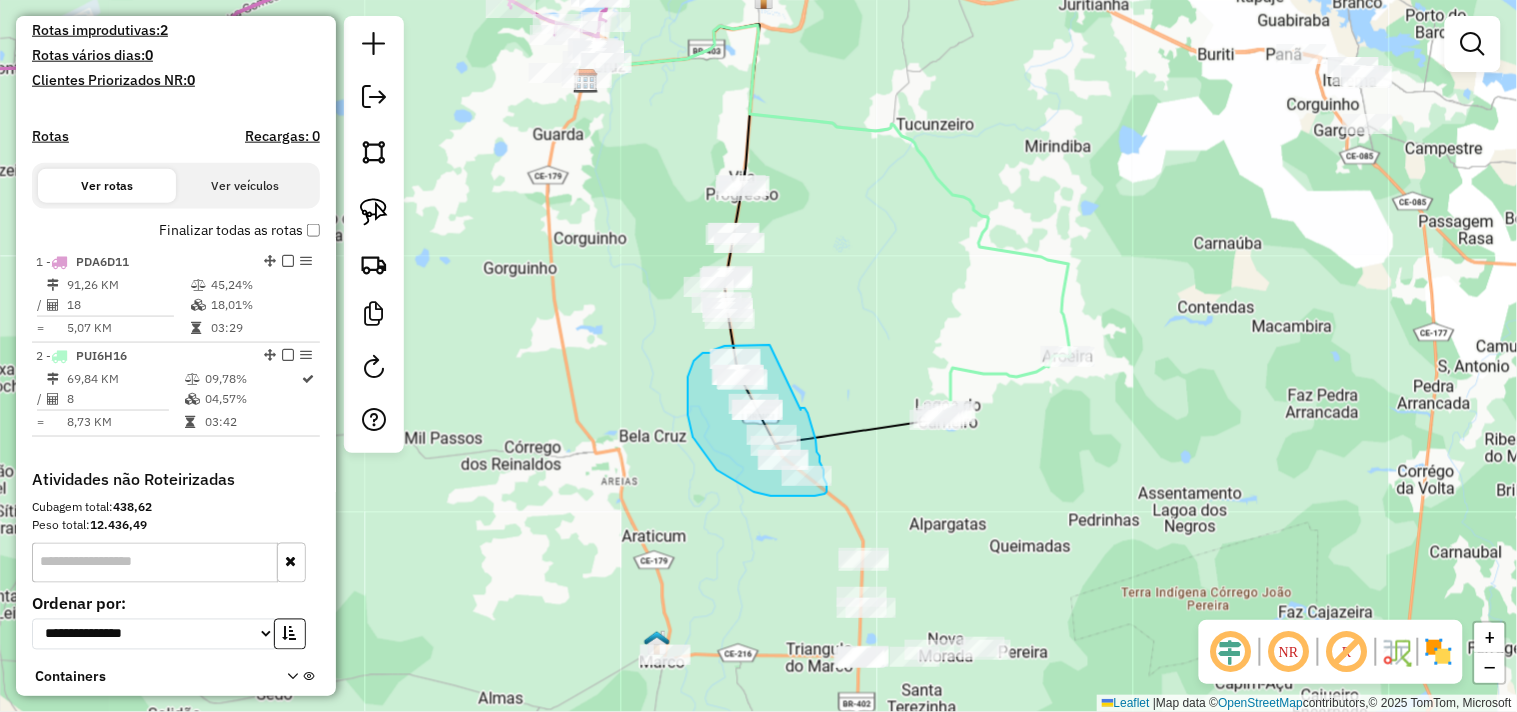 drag, startPoint x: 801, startPoint y: 410, endPoint x: 770, endPoint y: 345, distance: 72.013885 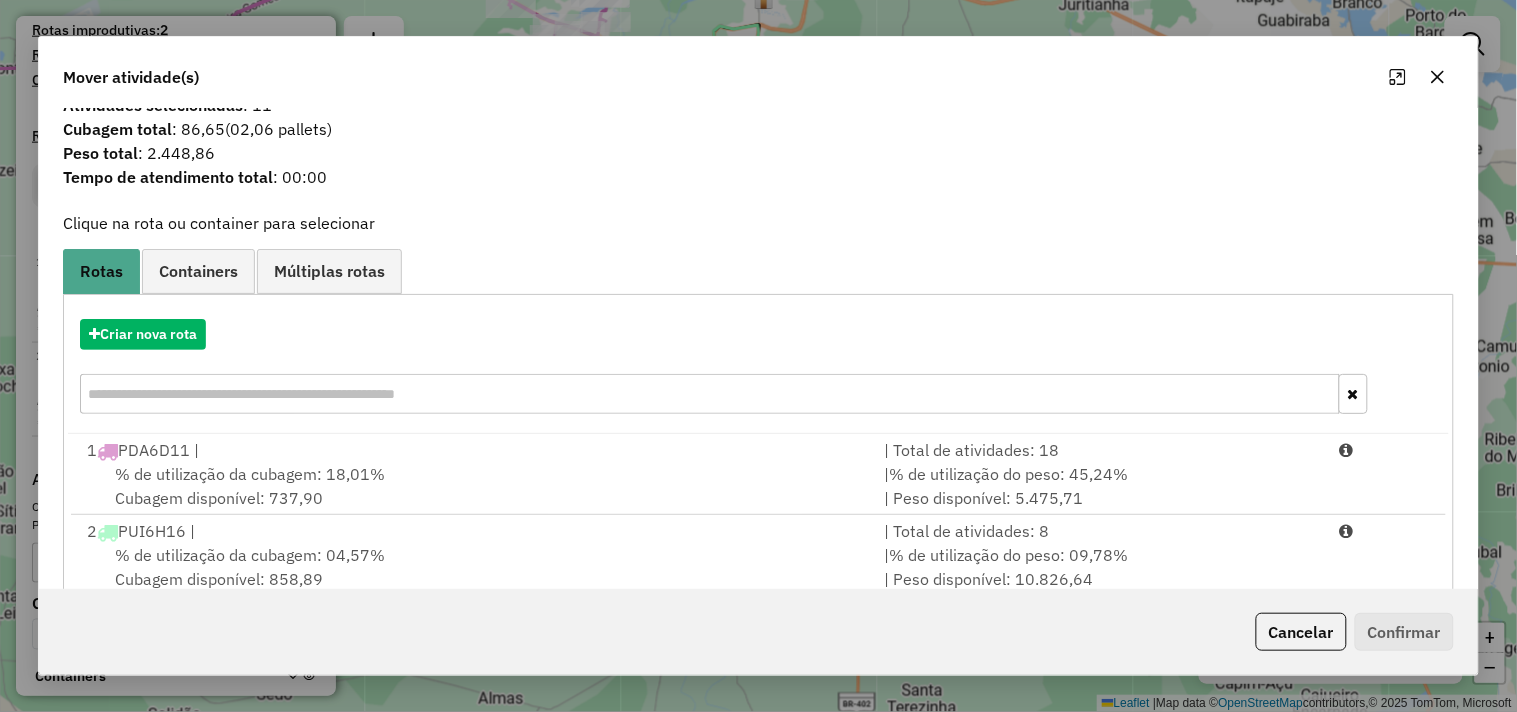 scroll, scrollTop: 64, scrollLeft: 0, axis: vertical 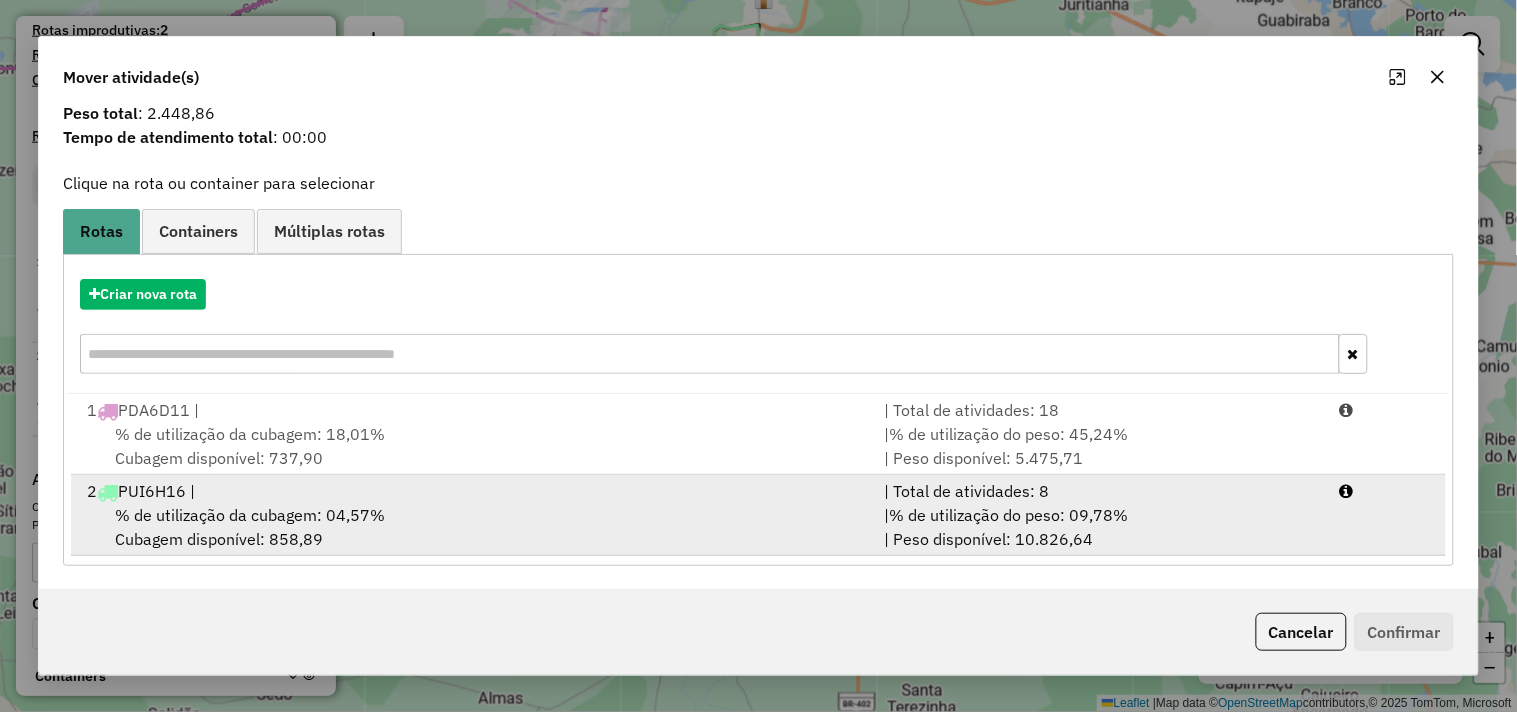 click on "2  PUI6H16 |" at bounding box center (473, 491) 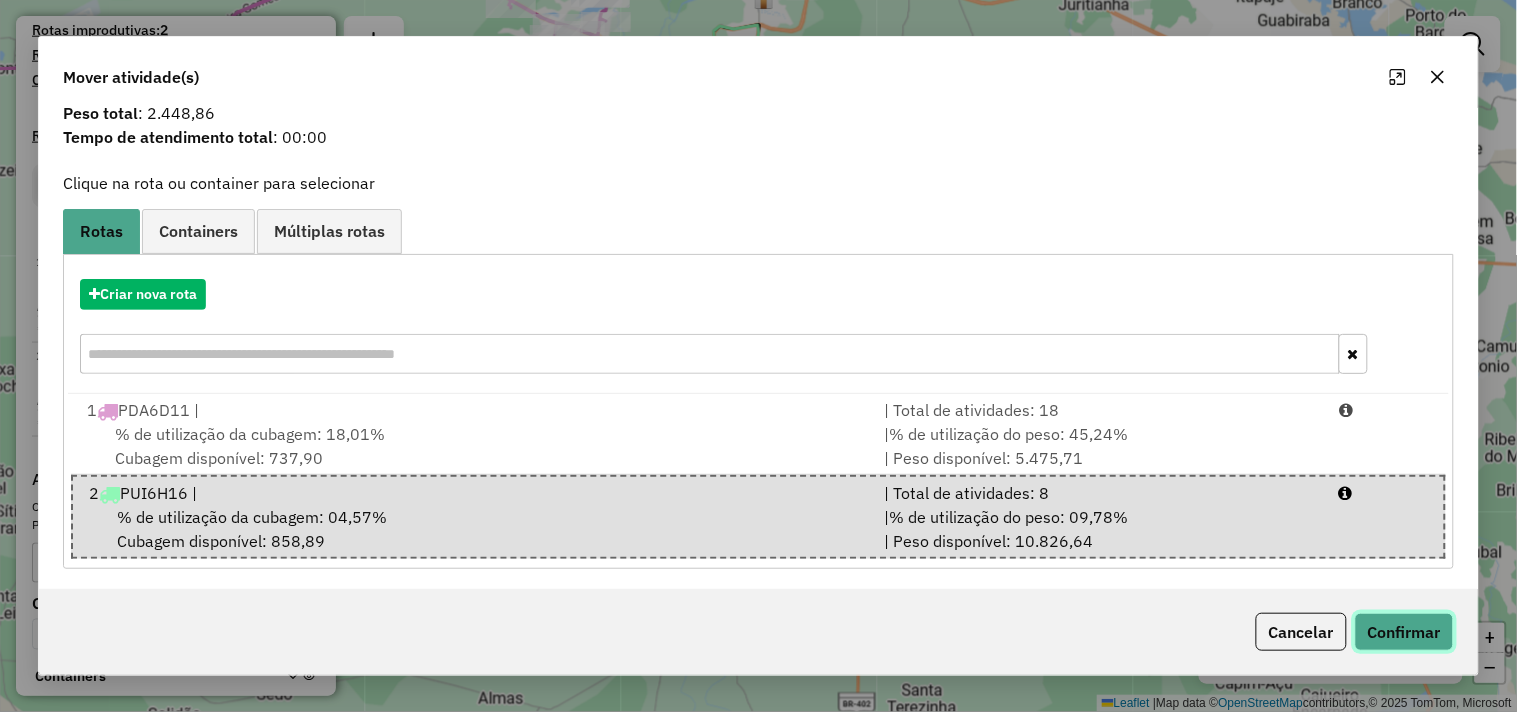 drag, startPoint x: 1428, startPoint y: 640, endPoint x: 1398, endPoint y: 637, distance: 30.149628 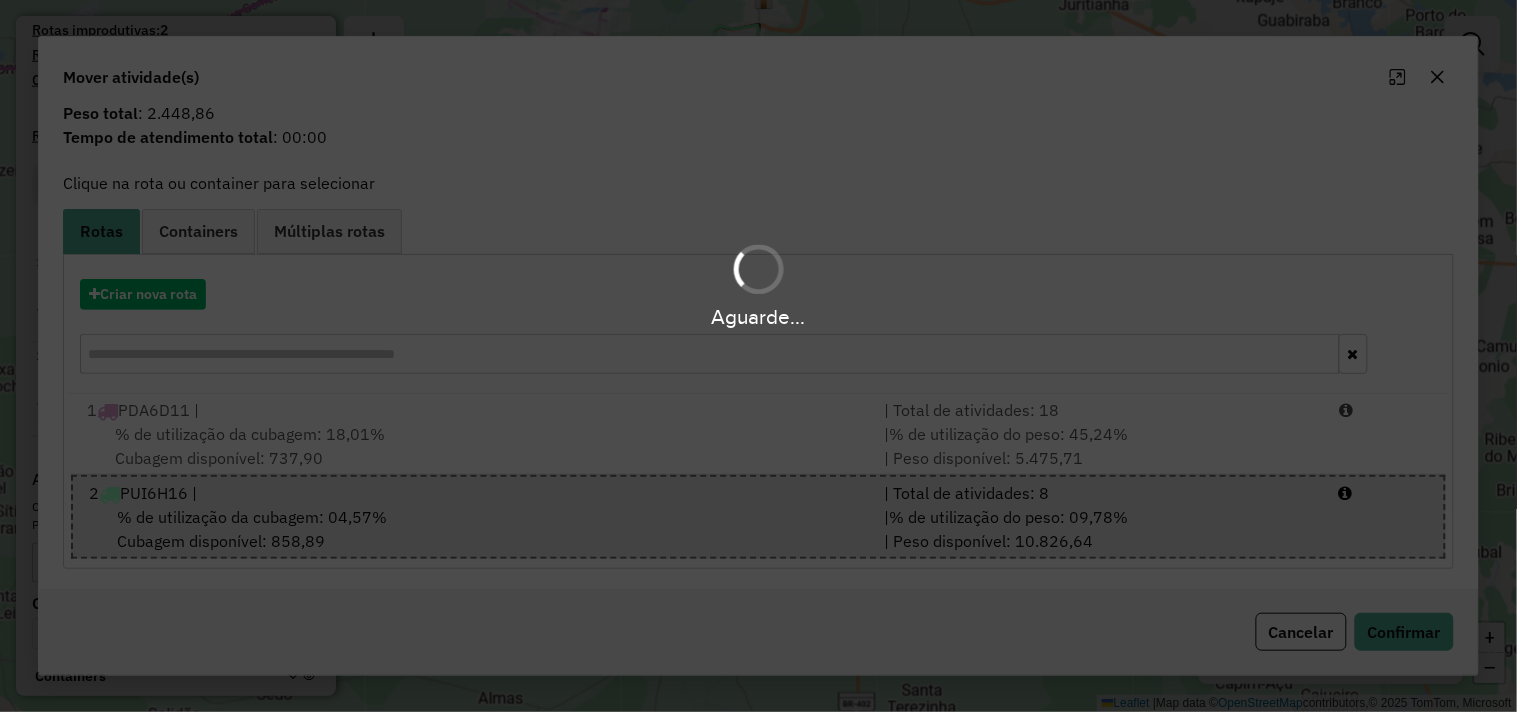 scroll, scrollTop: 0, scrollLeft: 0, axis: both 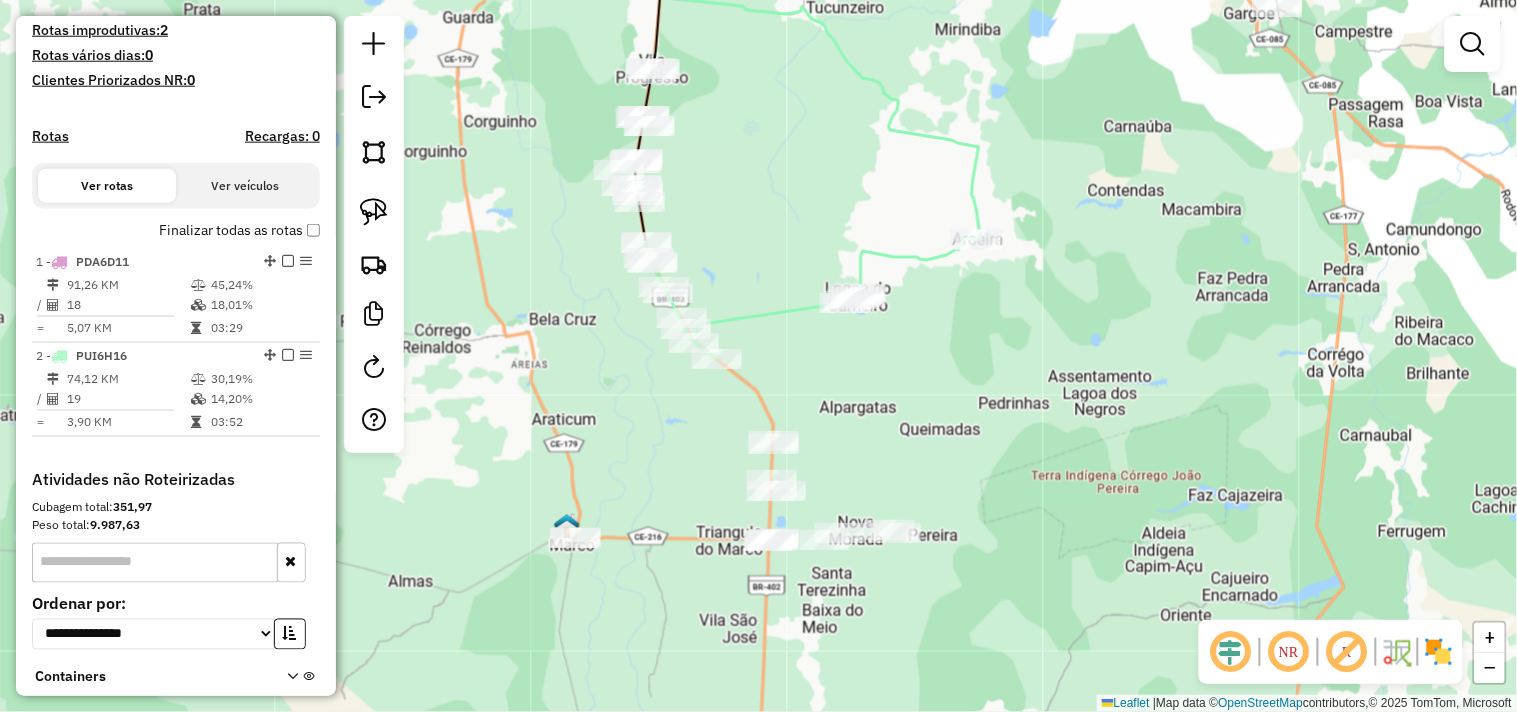 drag, startPoint x: 981, startPoint y: 554, endPoint x: 891, endPoint y: 437, distance: 147.61098 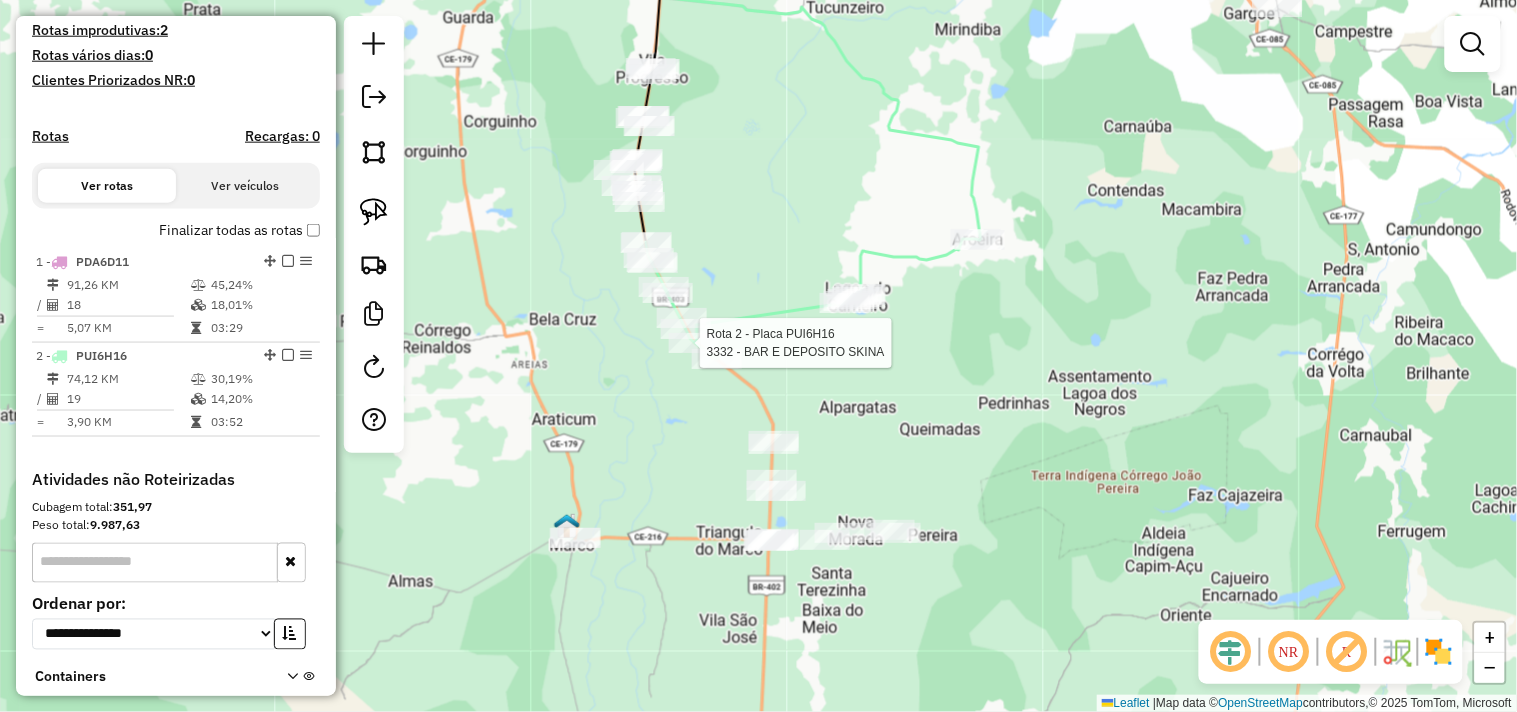 select on "**********" 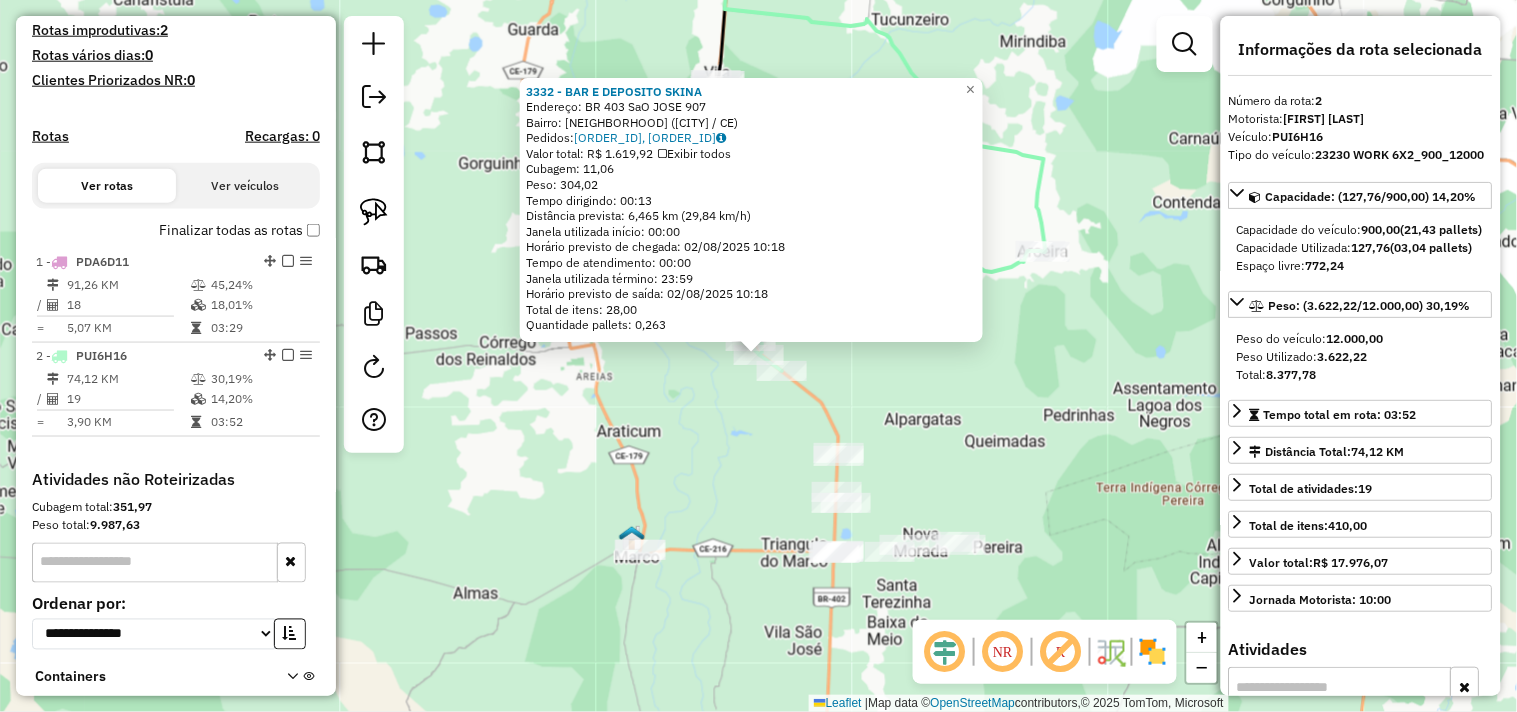 scroll, scrollTop: 675, scrollLeft: 0, axis: vertical 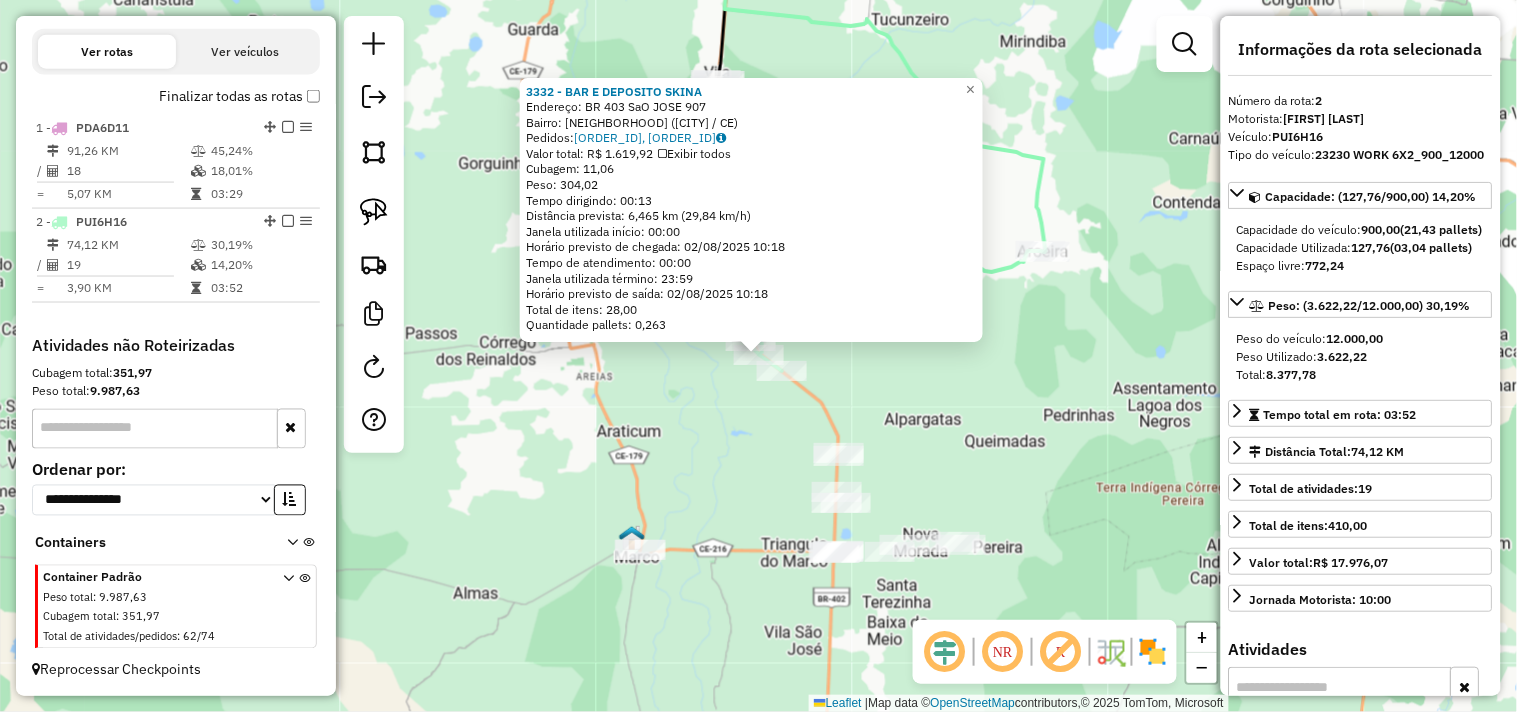 click on "3332 - BAR E DEPOSITO SKINA  Endereço:  BR 403 SaO JOSE 907   Bairro: SAO JOSE (ACARAU / CE)   Pedidos:  01064964, 01064965   Valor total: R$ 1.619,92   Exibir todos   Cubagem: 11,06  Peso: 304,02  Tempo dirigindo: 00:13   Distância prevista: 6,465 km (29,84 km/h)   Janela utilizada início: 00:00   Horário previsto de chegada: 02/08/2025 10:18   Tempo de atendimento: 00:00   Janela utilizada término: 23:59   Horário previsto de saída: 02/08/2025 10:18   Total de itens: 28,00   Quantidade pallets: 0,263  × Janela de atendimento Grade de atendimento Capacidade Transportadoras Veículos Cliente Pedidos  Rotas Selecione os dias de semana para filtrar as janelas de atendimento  Seg   Ter   Qua   Qui   Sex   Sáb   Dom  Informe o período da janela de atendimento: De: Até:  Filtrar exatamente a janela do cliente  Considerar janela de atendimento padrão  Selecione os dias de semana para filtrar as grades de atendimento  Seg   Ter   Qua   Qui   Sex   Sáb   Dom   Peso mínimo:   Peso máximo:   De:   Até:" 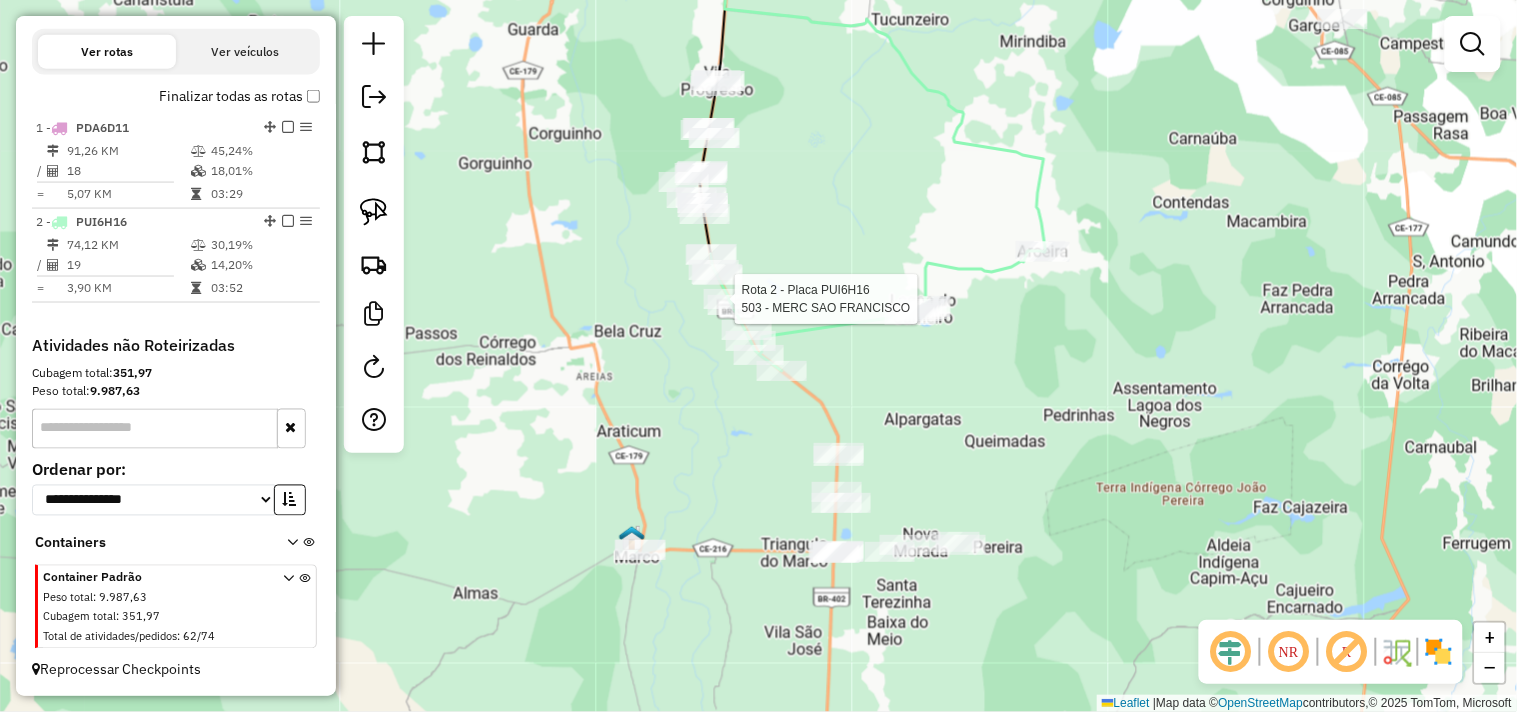 select on "**********" 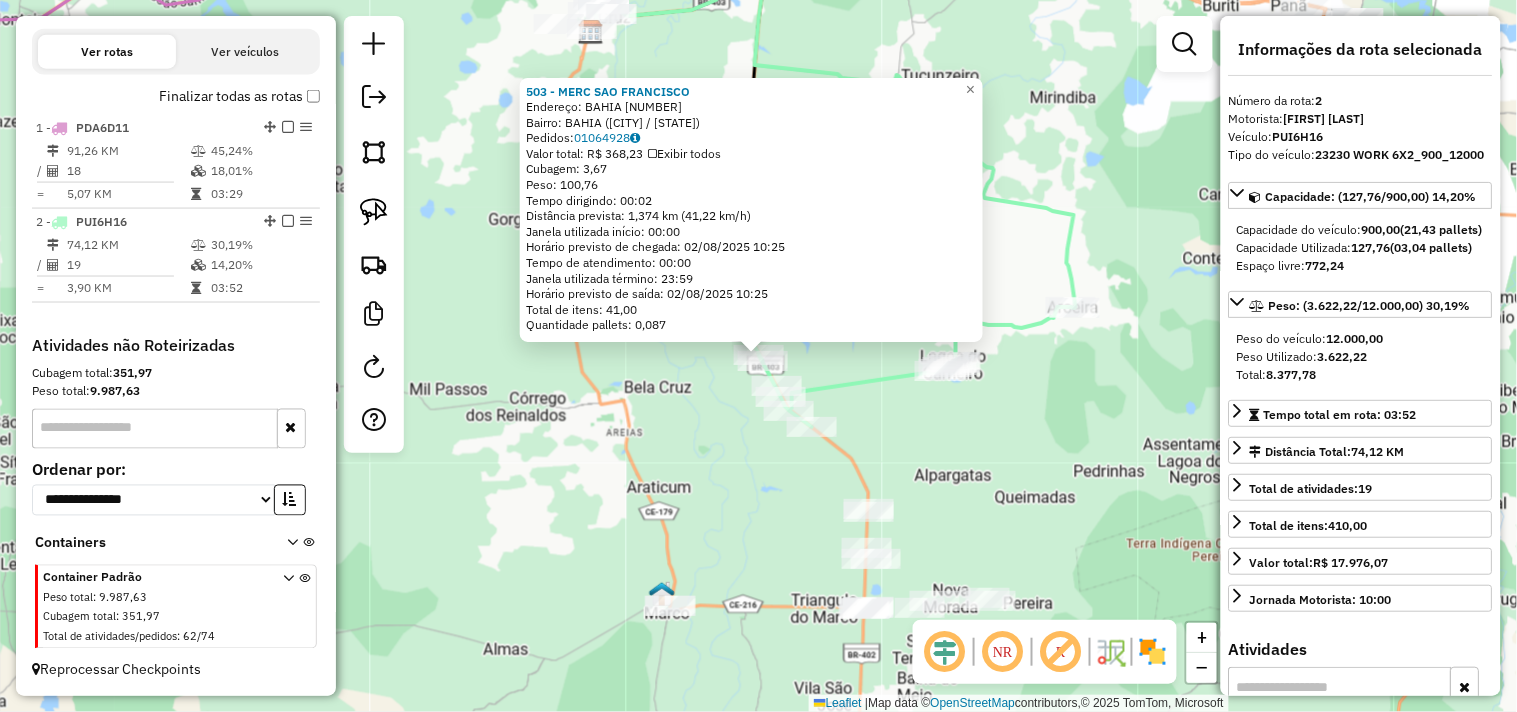click on "503 - MERC SAO  FRANCISCO  Endereço:  BAHIA 10000   Bairro: BAHIA (ACARAU / CE)   Pedidos:  01064928   Valor total: R$ 368,23   Exibir todos   Cubagem: 3,67  Peso: 100,76  Tempo dirigindo: 00:02   Distância prevista: 1,374 km (41,22 km/h)   Janela utilizada início: 00:00   Horário previsto de chegada: 02/08/2025 10:25   Tempo de atendimento: 00:00   Janela utilizada término: 23:59   Horário previsto de saída: 02/08/2025 10:25   Total de itens: 41,00   Quantidade pallets: 0,087  × Janela de atendimento Grade de atendimento Capacidade Transportadoras Veículos Cliente Pedidos  Rotas Selecione os dias de semana para filtrar as janelas de atendimento  Seg   Ter   Qua   Qui   Sex   Sáb   Dom  Informe o período da janela de atendimento: De: Até:  Filtrar exatamente a janela do cliente  Considerar janela de atendimento padrão  Selecione os dias de semana para filtrar as grades de atendimento  Seg   Ter   Qua   Qui   Sex   Sáb   Dom   Considerar clientes sem dia de atendimento cadastrado  Peso mínimo:" 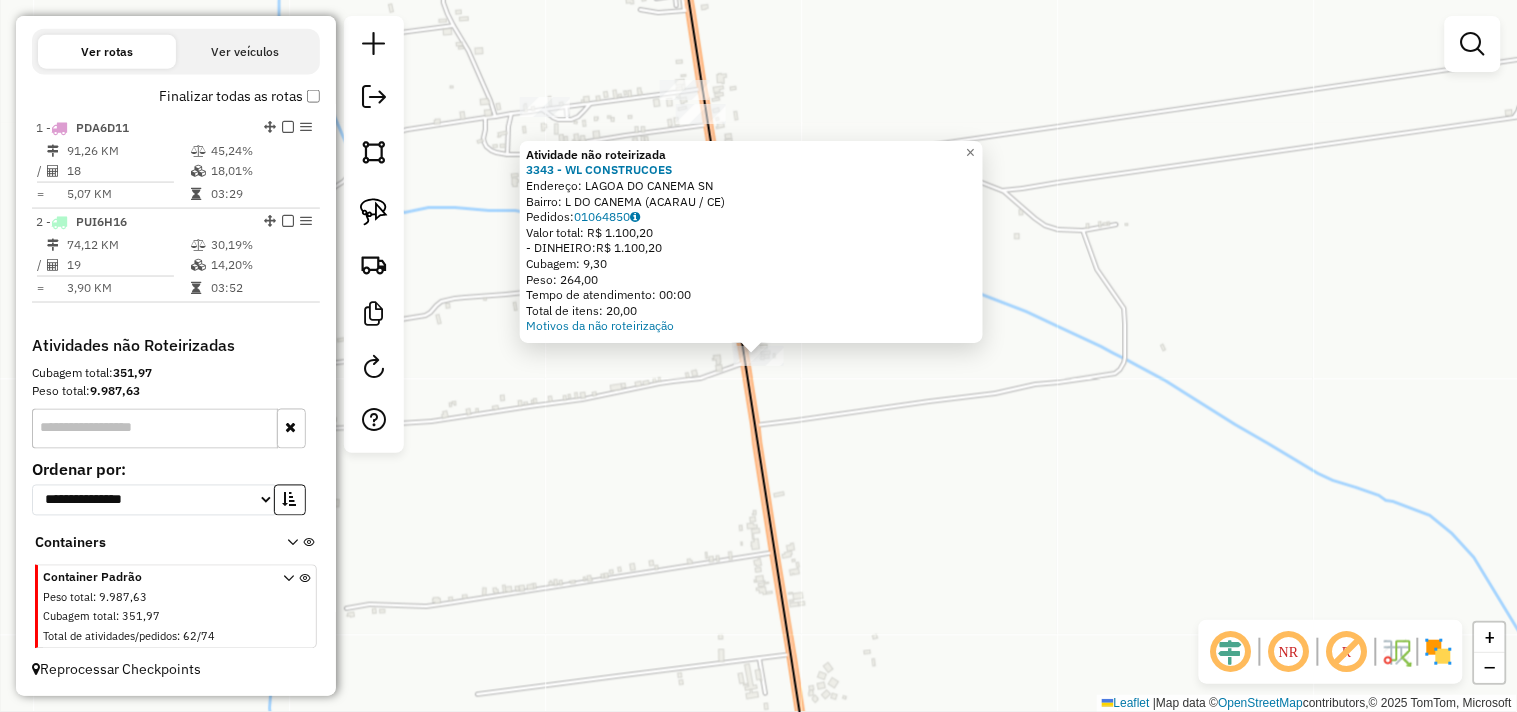 click on "Atividade não roteirizada 3343 - WL CONSTRUCOES  Endereço:  LAGOA DO CANEMA SN   Bairro: L DO CANEMA (ACARAU / CE)   Pedidos:  01064850   Valor total: R$ 1.100,20   - DINHEIRO:  R$ 1.100,20   Cubagem: 9,30   Peso: 264,00   Tempo de atendimento: 00:00   Total de itens: 20,00  Motivos da não roteirização × Janela de atendimento Grade de atendimento Capacidade Transportadoras Veículos Cliente Pedidos  Rotas Selecione os dias de semana para filtrar as janelas de atendimento  Seg   Ter   Qua   Qui   Sex   Sáb   Dom  Informe o período da janela de atendimento: De: Até:  Filtrar exatamente a janela do cliente  Considerar janela de atendimento padrão  Selecione os dias de semana para filtrar as grades de atendimento  Seg   Ter   Qua   Qui   Sex   Sáb   Dom   Considerar clientes sem dia de atendimento cadastrado  Clientes fora do dia de atendimento selecionado Filtrar as atividades entre os valores definidos abaixo:  Peso mínimo:   Peso máximo:   Cubagem mínima:   Cubagem máxima:   De:   Até:   De:  +" 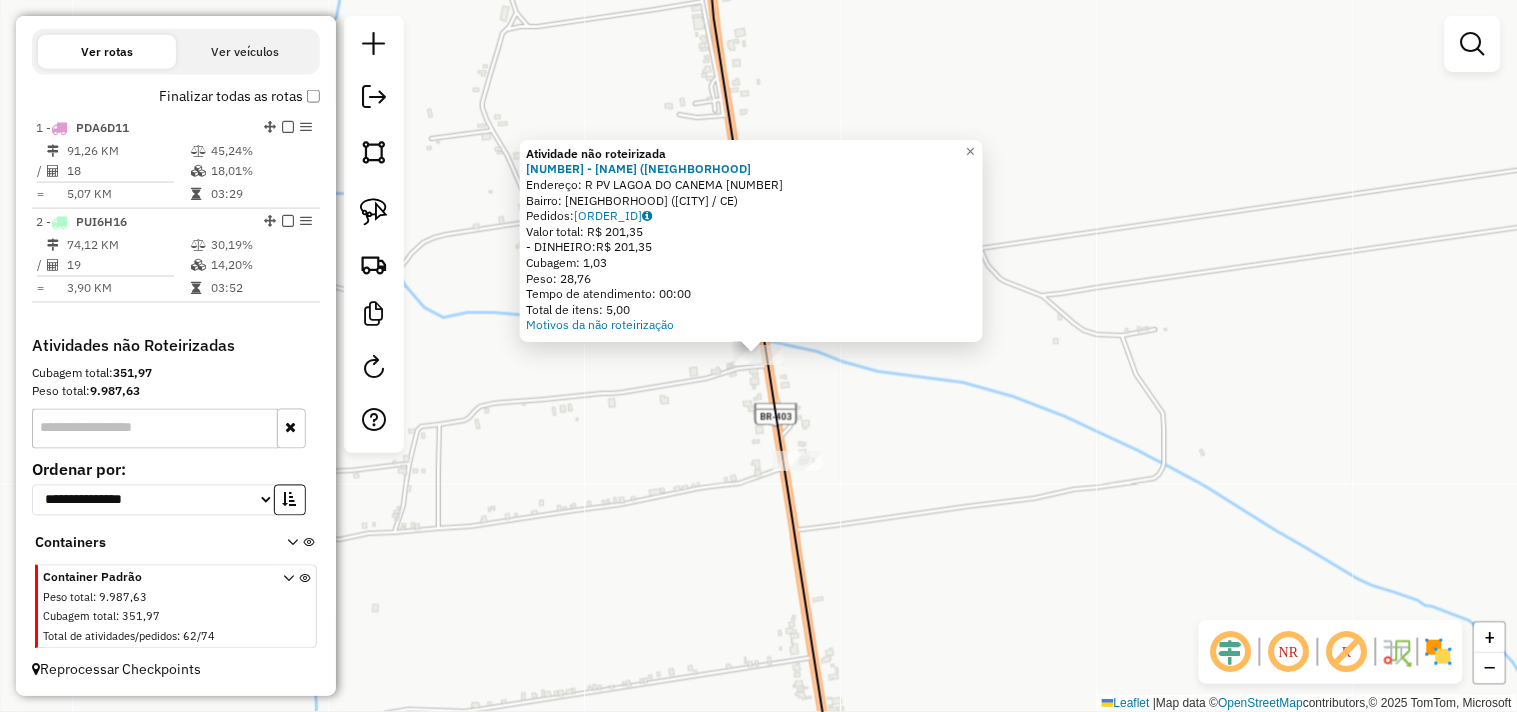 click on "Atividade não roteirizada 431 - MERC WESLEY (LAGOA D  Endereço:  R PV LAGOA DO CANEMA 10000   Bairro: LAGOA DO CANEMA (ACARAU / CE)   Pedidos:  01064927   Valor total: R$ 201,35   - DINHEIRO:  R$ 201,35   Cubagem: 1,03   Peso: 28,76   Tempo de atendimento: 00:00   Total de itens: 5,00  Motivos da não roteirização × Janela de atendimento Grade de atendimento Capacidade Transportadoras Veículos Cliente Pedidos  Rotas Selecione os dias de semana para filtrar as janelas de atendimento  Seg   Ter   Qua   Qui   Sex   Sáb   Dom  Informe o período da janela de atendimento: De: Até:  Filtrar exatamente a janela do cliente  Considerar janela de atendimento padrão  Selecione os dias de semana para filtrar as grades de atendimento  Seg   Ter   Qua   Qui   Sex   Sáb   Dom   Considerar clientes sem dia de atendimento cadastrado  Clientes fora do dia de atendimento selecionado Filtrar as atividades entre os valores definidos abaixo:  Peso mínimo:   Peso máximo:   Cubagem mínima:   Cubagem máxima:   De:  De:" 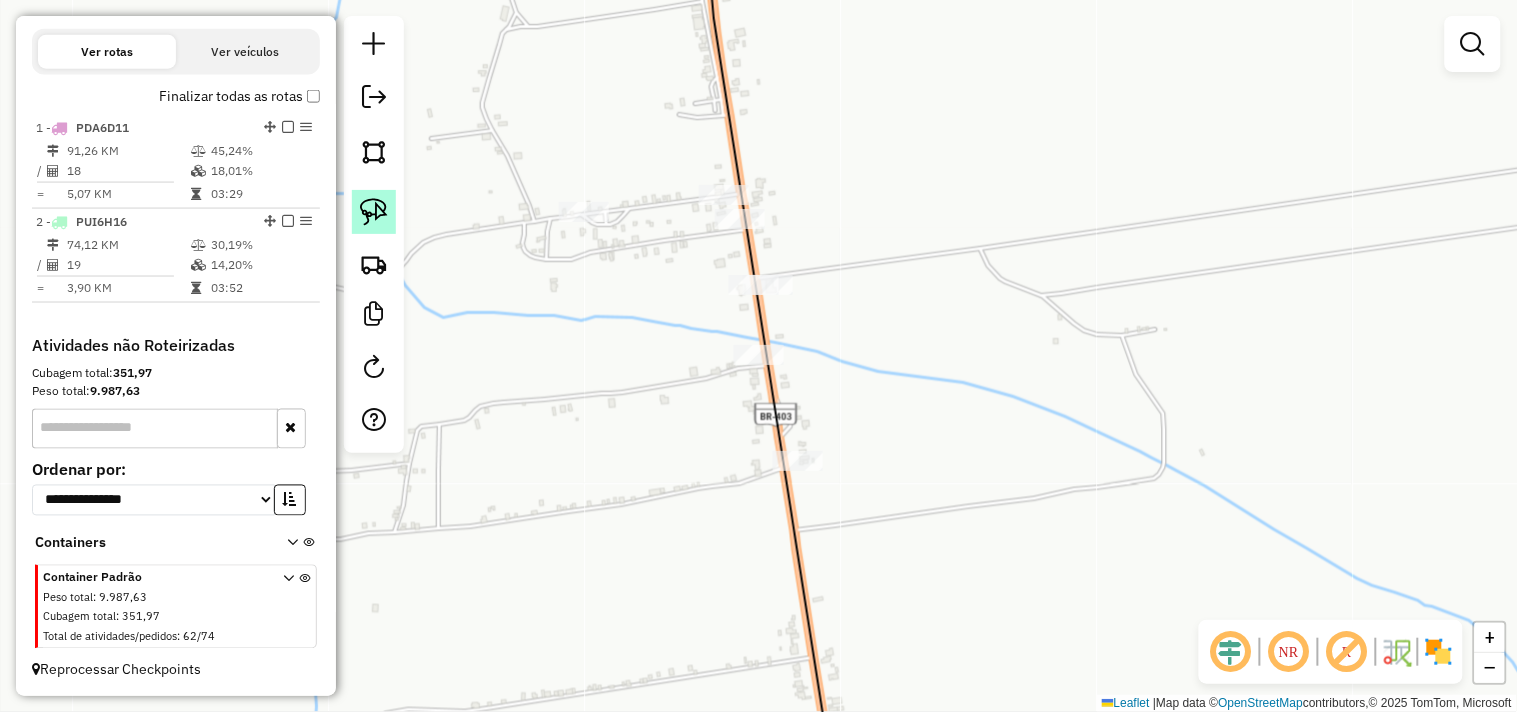 click 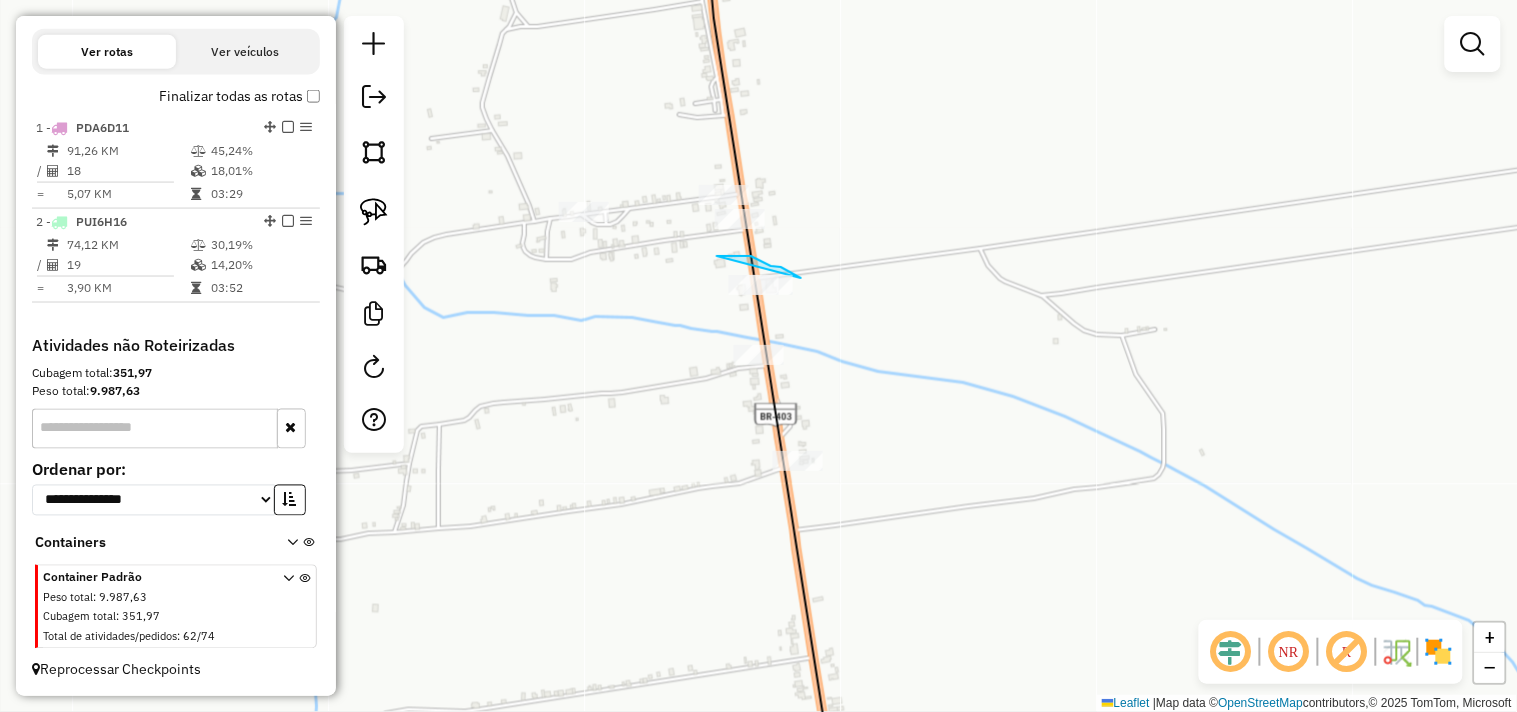 drag, startPoint x: 717, startPoint y: 256, endPoint x: 676, endPoint y: 320, distance: 76.00658 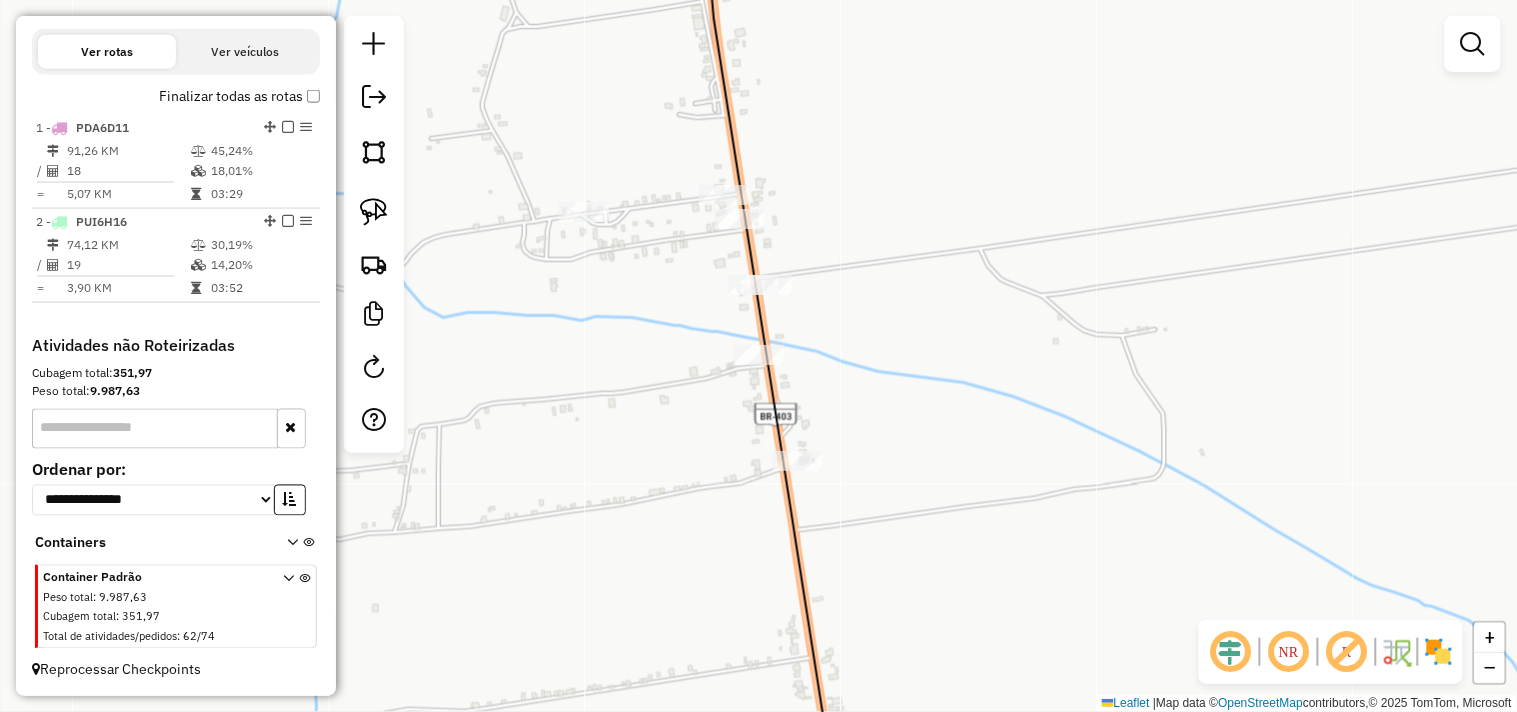 click on "Janela de atendimento Grade de atendimento Capacidade Transportadoras Veículos Cliente Pedidos  Rotas Selecione os dias de semana para filtrar as janelas de atendimento  Seg   Ter   Qua   Qui   Sex   Sáb   Dom  Informe o período da janela de atendimento: De: Até:  Filtrar exatamente a janela do cliente  Considerar janela de atendimento padrão  Selecione os dias de semana para filtrar as grades de atendimento  Seg   Ter   Qua   Qui   Sex   Sáb   Dom   Considerar clientes sem dia de atendimento cadastrado  Clientes fora do dia de atendimento selecionado Filtrar as atividades entre os valores definidos abaixo:  Peso mínimo:   Peso máximo:   Cubagem mínima:   Cubagem máxima:   De:   Até:  Filtrar as atividades entre o tempo de atendimento definido abaixo:  De:   Até:   Considerar capacidade total dos clientes não roteirizados Transportadora: Selecione um ou mais itens Tipo de veículo: Selecione um ou mais itens Veículo: Selecione um ou mais itens Motorista: Selecione um ou mais itens Nome: Rótulo:" 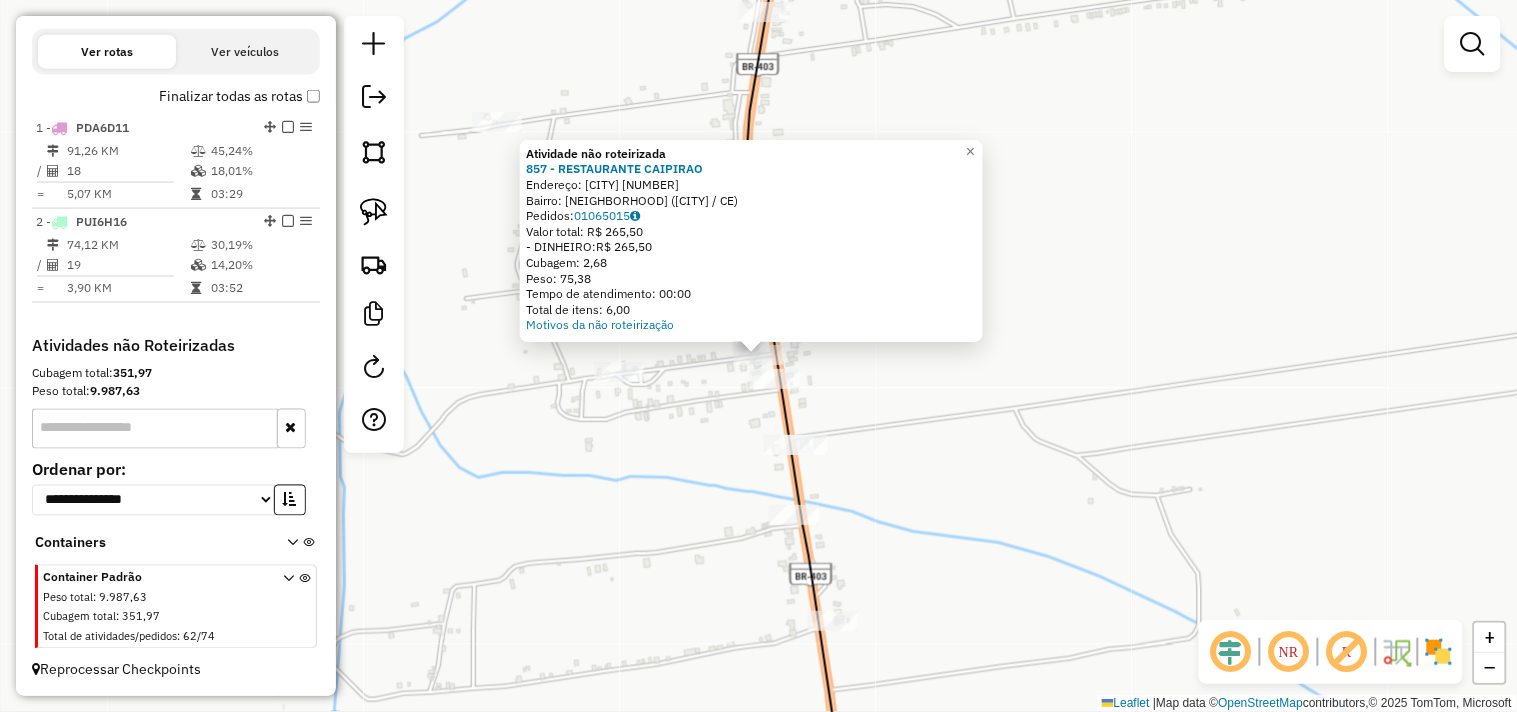 click 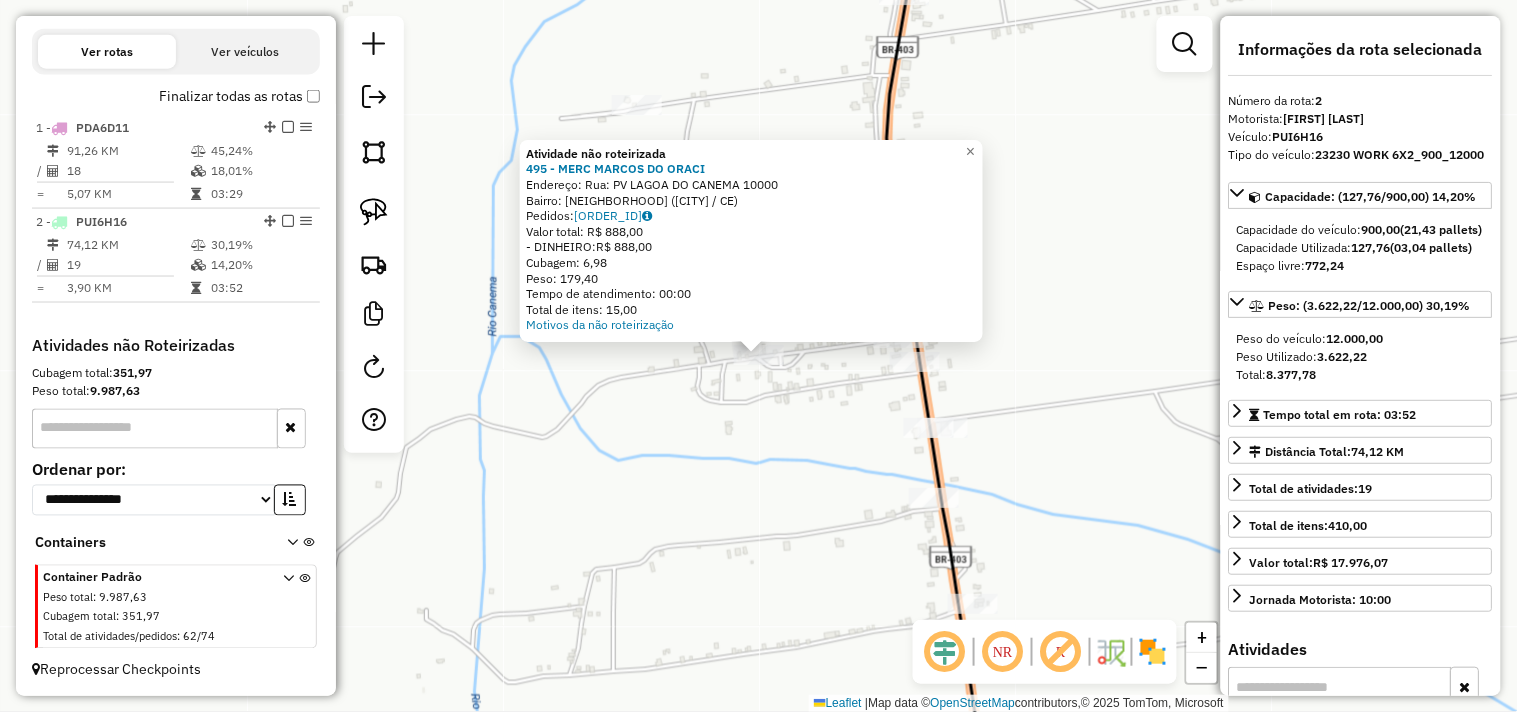 click on "Atividade não roteirizada 495 - MERC MARCOS DO ORACI  Endereço:  Rua: PV LAGOA DO CANEMA 10000   Bairro: LAGOA DO CANEMA (ACARAU / CE)   Pedidos:  01064986   Valor total: R$ 888,00   - DINHEIRO:  R$ 888,00   Cubagem: 6,98   Peso: 179,40   Tempo de atendimento: 00:00   Total de itens: 15,00  Motivos da não roteirização × Janela de atendimento Grade de atendimento Capacidade Transportadoras Veículos Cliente Pedidos  Rotas Selecione os dias de semana para filtrar as janelas de atendimento  Seg   Ter   Qua   Qui   Sex   Sáb   Dom  Informe o período da janela de atendimento: De: Até:  Filtrar exatamente a janela do cliente  Considerar janela de atendimento padrão  Selecione os dias de semana para filtrar as grades de atendimento  Seg   Ter   Qua   Qui   Sex   Sáb   Dom   Considerar clientes sem dia de atendimento cadastrado  Clientes fora do dia de atendimento selecionado Filtrar as atividades entre os valores definidos abaixo:  Peso mínimo:   Peso máximo:   Cubagem mínima:   Cubagem máxima:   De:" 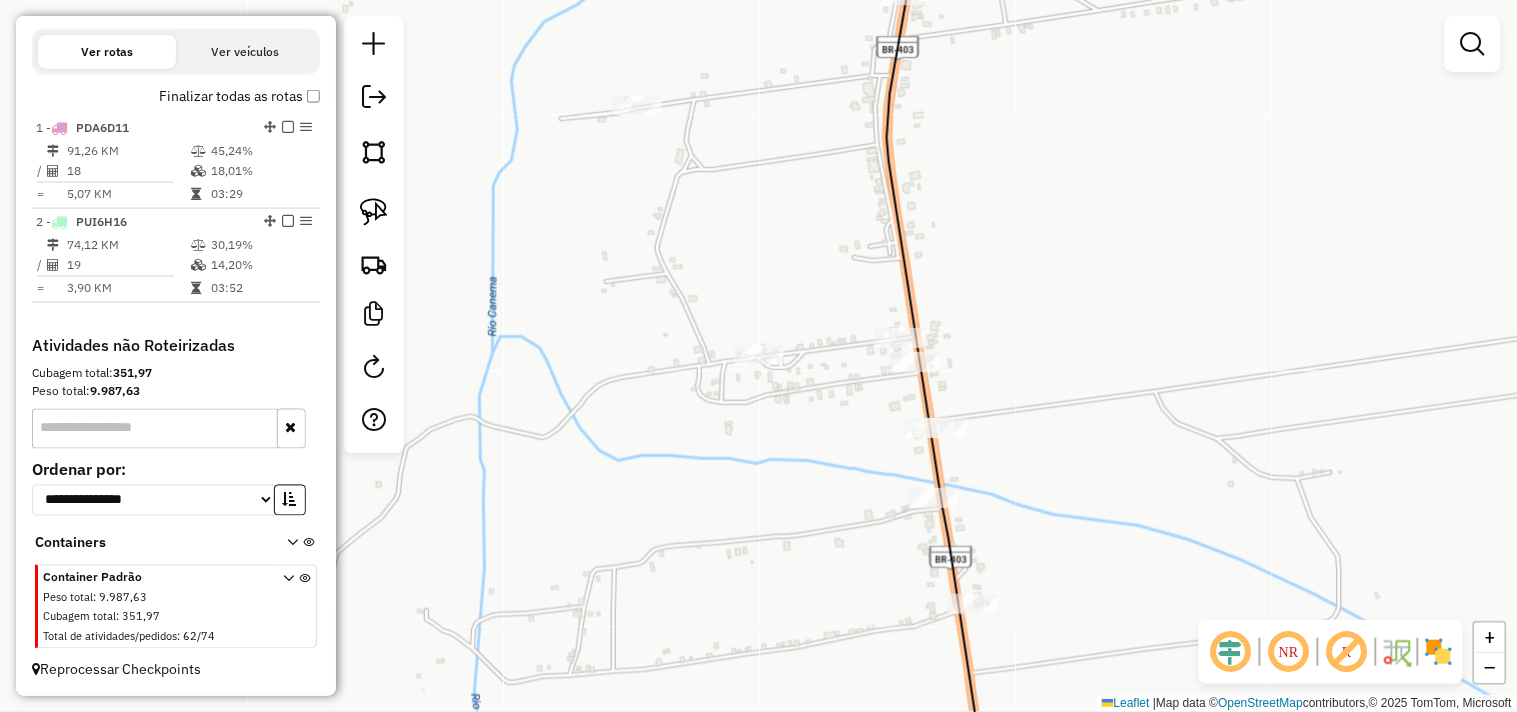 drag, startPoint x: 843, startPoint y: 140, endPoint x: 735, endPoint y: 501, distance: 376.80896 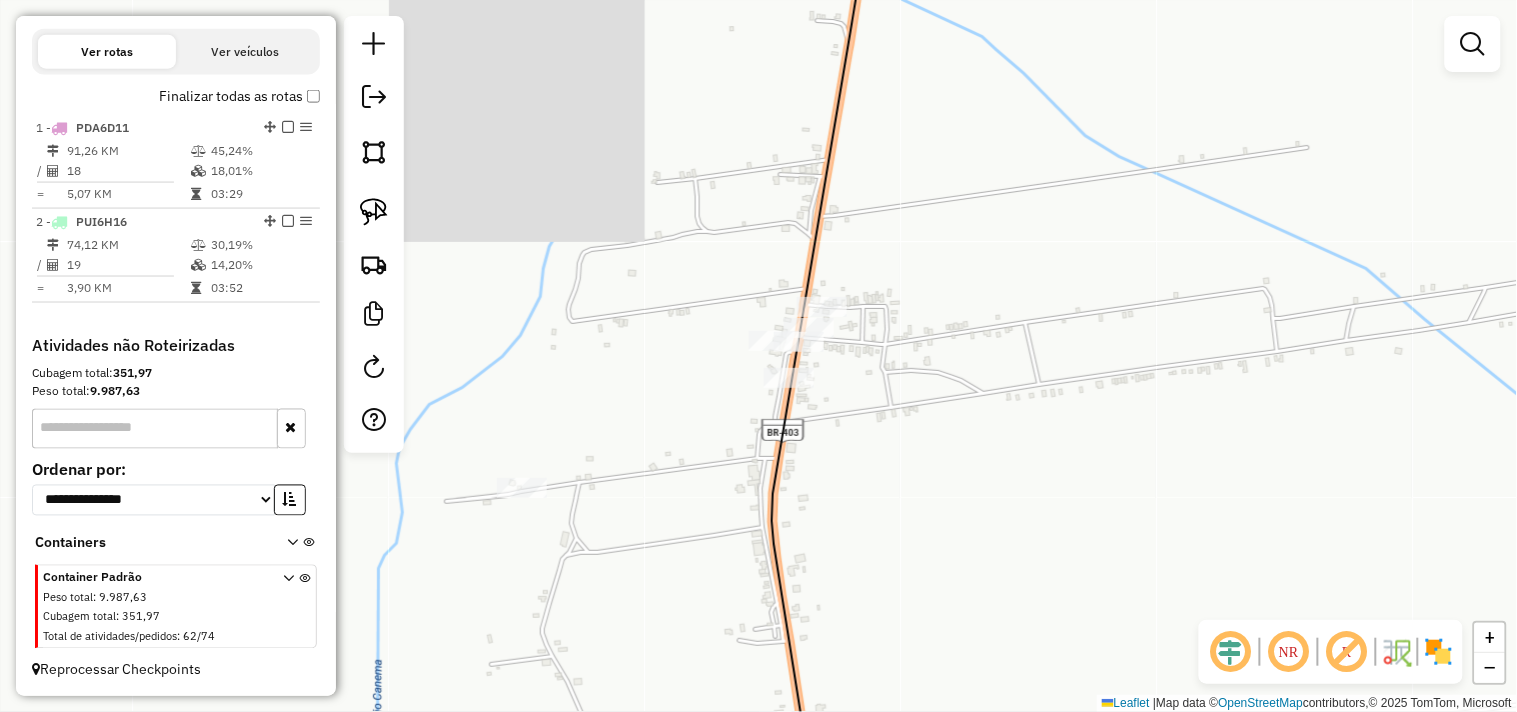 click 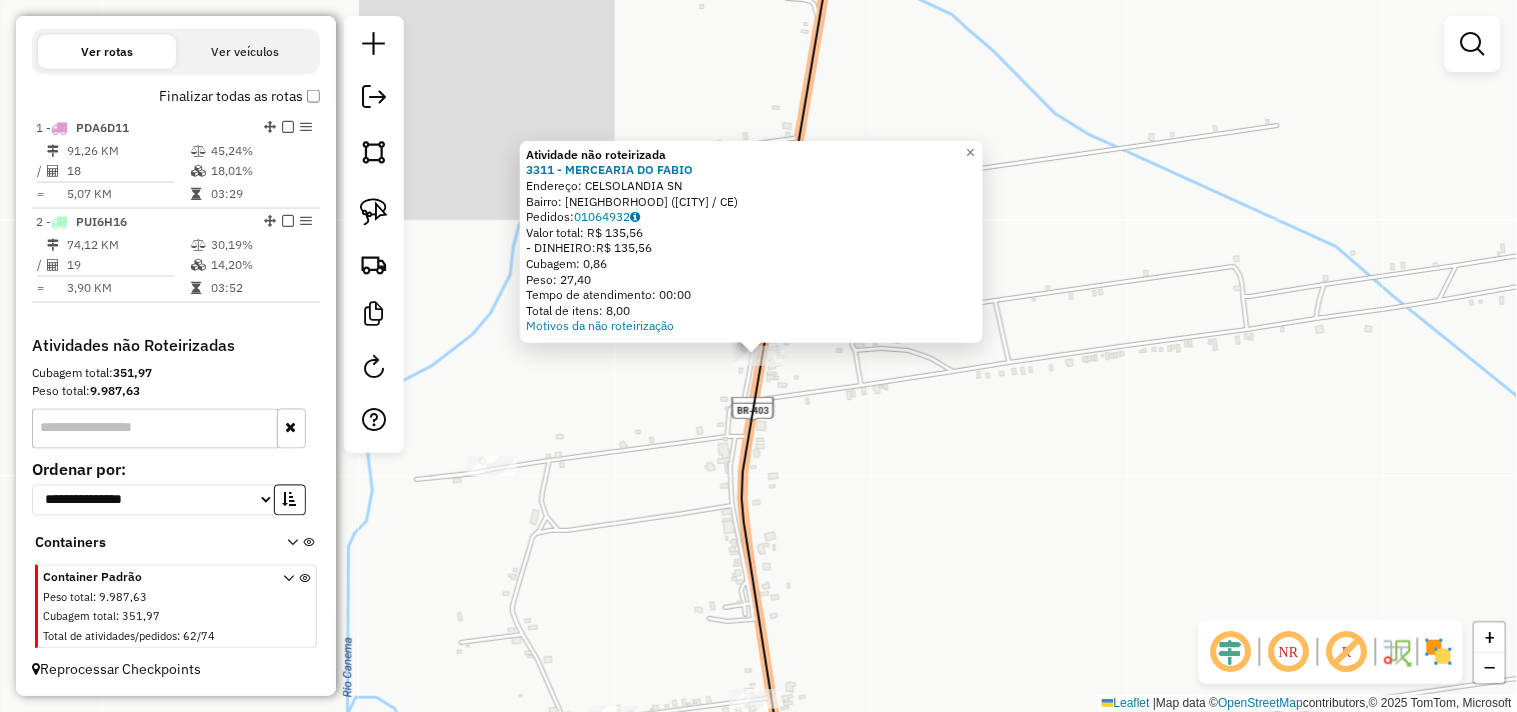click on "Atividade não roteirizada 3311 - MERCEARIA DO FABIO  Endereço:  CELSOLANDIA SN   Bairro: ZONA RURAL (ACARAU / CE)   Pedidos:  01064932   Valor total: R$ 135,56   - DINHEIRO:  R$ 135,56   Cubagem: 0,86   Peso: 27,40   Tempo de atendimento: 00:00   Total de itens: 8,00  Motivos da não roteirização × Janela de atendimento Grade de atendimento Capacidade Transportadoras Veículos Cliente Pedidos  Rotas Selecione os dias de semana para filtrar as janelas de atendimento  Seg   Ter   Qua   Qui   Sex   Sáb   Dom  Informe o período da janela de atendimento: De: Até:  Filtrar exatamente a janela do cliente  Considerar janela de atendimento padrão  Selecione os dias de semana para filtrar as grades de atendimento  Seg   Ter   Qua   Qui   Sex   Sáb   Dom   Considerar clientes sem dia de atendimento cadastrado  Clientes fora do dia de atendimento selecionado Filtrar as atividades entre os valores definidos abaixo:  Peso mínimo:   Peso máximo:   Cubagem mínima:   Cubagem máxima:   De:   Até:   De:   Até:" 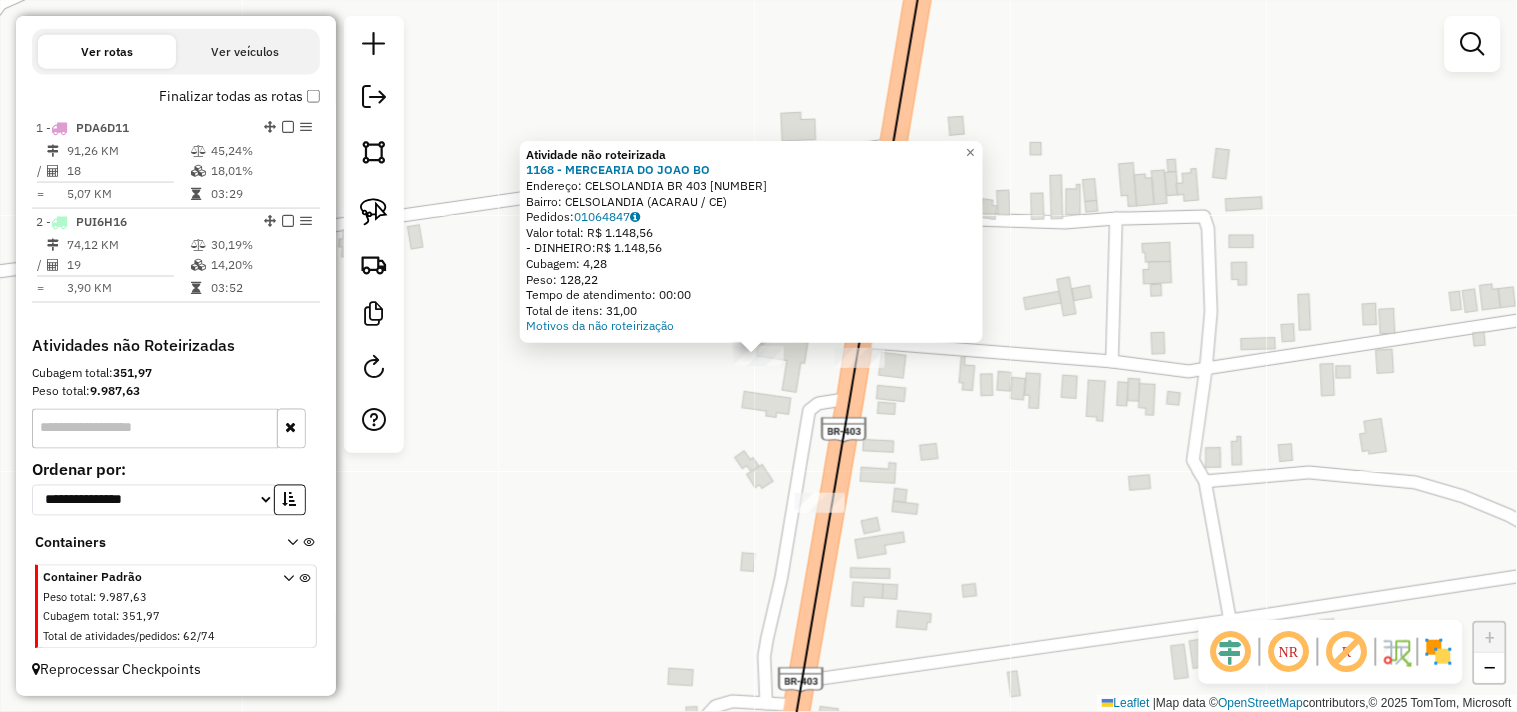 click on "Atividade não roteirizada 1168 - MERCEARIA DO JOAO BO  Endereço:  CELSOLANDIA BR 403 1000   Bairro: CELSOLANDIA (ACARAU / CE)   Pedidos:  01064847   Valor total: R$ 1.148,56   - DINHEIRO:  R$ 1.148,56   Cubagem: 4,28   Peso: 128,22   Tempo de atendimento: 00:00   Total de itens: 31,00  Motivos da não roteirização × Janela de atendimento Grade de atendimento Capacidade Transportadoras Veículos Cliente Pedidos  Rotas Selecione os dias de semana para filtrar as janelas de atendimento  Seg   Ter   Qua   Qui   Sex   Sáb   Dom  Informe o período da janela de atendimento: De: Até:  Filtrar exatamente a janela do cliente  Considerar janela de atendimento padrão  Selecione os dias de semana para filtrar as grades de atendimento  Seg   Ter   Qua   Qui   Sex   Sáb   Dom   Considerar clientes sem dia de atendimento cadastrado  Clientes fora do dia de atendimento selecionado Filtrar as atividades entre os valores definidos abaixo:  Peso mínimo:   Peso máximo:   Cubagem mínima:   Cubagem máxima:   De:  De:" 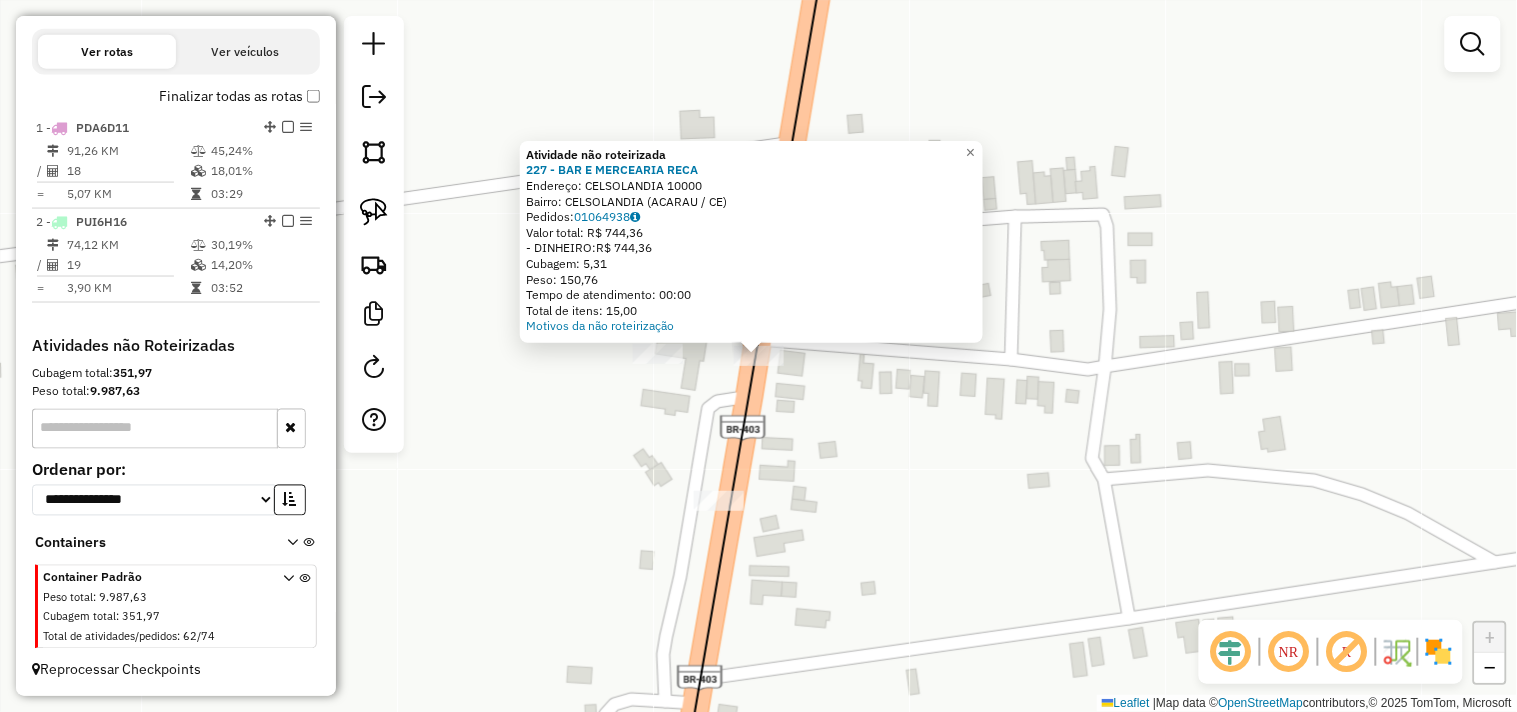 click on "Atividade não roteirizada 227 - BAR E MERCEARIA RECA  Endereço:  CELSOLANDIA 10000   Bairro: CELSOLANDIA (ACARAU / CE)   Pedidos:  01064938   Valor total: R$ 744,36   - DINHEIRO:  R$ 744,36   Cubagem: 5,31   Peso: 150,76   Tempo de atendimento: 00:00   Total de itens: 15,00  Motivos da não roteirização × Janela de atendimento Grade de atendimento Capacidade Transportadoras Veículos Cliente Pedidos  Rotas Selecione os dias de semana para filtrar as janelas de atendimento  Seg   Ter   Qua   Qui   Sex   Sáb   Dom  Informe o período da janela de atendimento: De: Até:  Filtrar exatamente a janela do cliente  Considerar janela de atendimento padrão  Selecione os dias de semana para filtrar as grades de atendimento  Seg   Ter   Qua   Qui   Sex   Sáb   Dom   Considerar clientes sem dia de atendimento cadastrado  Clientes fora do dia de atendimento selecionado Filtrar as atividades entre os valores definidos abaixo:  Peso mínimo:   Peso máximo:   Cubagem mínima:   Cubagem máxima:   De:   Até:   De:  +" 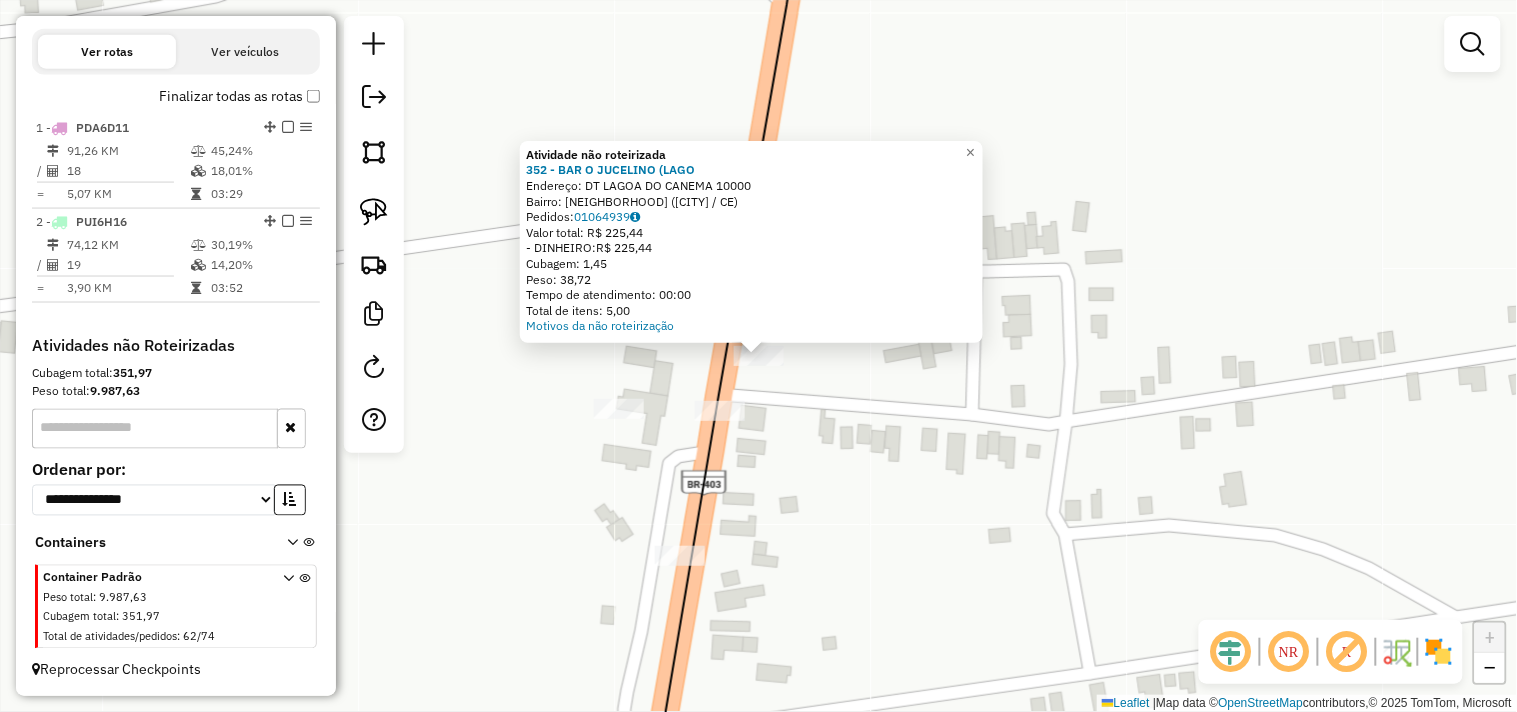 click on "Atividade não roteirizada 352 - BAR O JUCELINO (LAGO  Endereço:  DT LAGOA DO CANEMA 10000   Bairro: LAGOA DO CANEMA (ACARAU / CE)   Pedidos:  01064939   Valor total: R$ 225,44   - DINHEIRO:  R$ 225,44   Cubagem: 1,45   Peso: 38,72   Tempo de atendimento: 00:00   Total de itens: 5,00  Motivos da não roteirização × Janela de atendimento Grade de atendimento Capacidade Transportadoras Veículos Cliente Pedidos  Rotas Selecione os dias de semana para filtrar as janelas de atendimento  Seg   Ter   Qua   Qui   Sex   Sáb   Dom  Informe o período da janela de atendimento: De: Até:  Filtrar exatamente a janela do cliente  Considerar janela de atendimento padrão  Selecione os dias de semana para filtrar as grades de atendimento  Seg   Ter   Qua   Qui   Sex   Sáb   Dom   Considerar clientes sem dia de atendimento cadastrado  Clientes fora do dia de atendimento selecionado Filtrar as atividades entre os valores definidos abaixo:  Peso mínimo:   Peso máximo:   Cubagem mínima:   Cubagem máxima:   De:   De:" 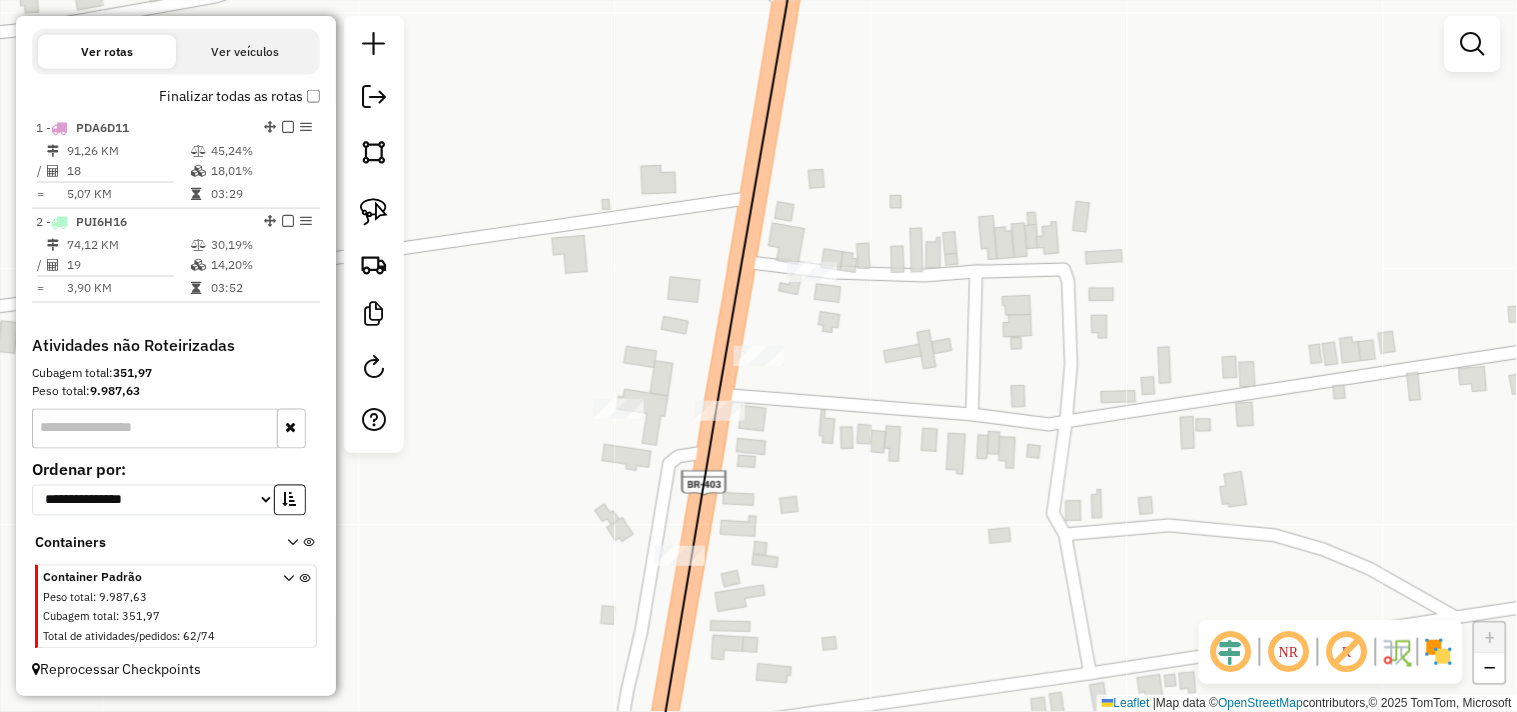 click on "Janela de atendimento Grade de atendimento Capacidade Transportadoras Veículos Cliente Pedidos  Rotas Selecione os dias de semana para filtrar as janelas de atendimento  Seg   Ter   Qua   Qui   Sex   Sáb   Dom  Informe o período da janela de atendimento: De: Até:  Filtrar exatamente a janela do cliente  Considerar janela de atendimento padrão  Selecione os dias de semana para filtrar as grades de atendimento  Seg   Ter   Qua   Qui   Sex   Sáb   Dom   Considerar clientes sem dia de atendimento cadastrado  Clientes fora do dia de atendimento selecionado Filtrar as atividades entre os valores definidos abaixo:  Peso mínimo:   Peso máximo:   Cubagem mínima:   Cubagem máxima:   De:   Até:  Filtrar as atividades entre o tempo de atendimento definido abaixo:  De:   Até:   Considerar capacidade total dos clientes não roteirizados Transportadora: Selecione um ou mais itens Tipo de veículo: Selecione um ou mais itens Veículo: Selecione um ou mais itens Motorista: Selecione um ou mais itens Nome: Rótulo:" 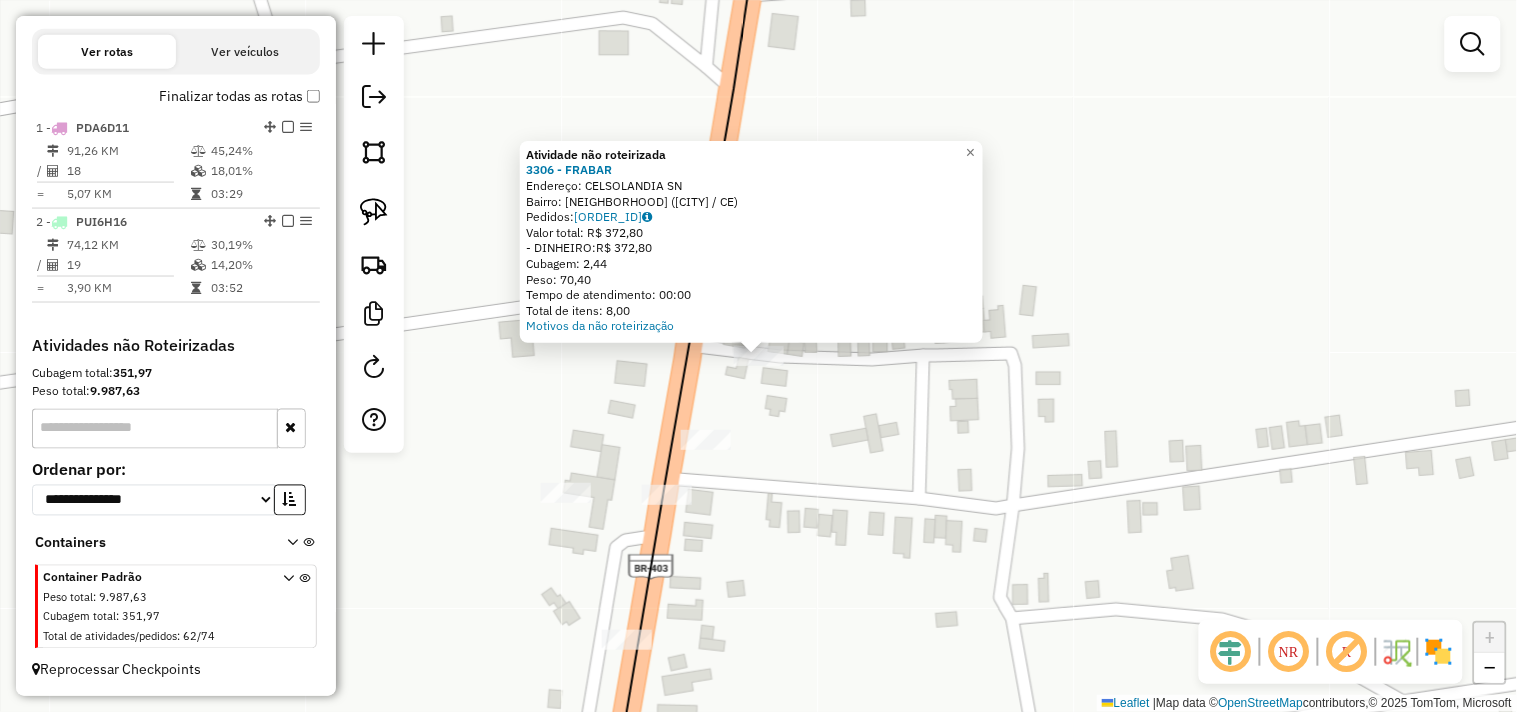 click on "Atividade não roteirizada 3306 - FRABAR  Endereço:  CELSOLANDIA SN   Bairro: ZONA RURAL (ACARAU / CE)   Pedidos:  01064957   Valor total: R$ 372,80   - DINHEIRO:  R$ 372,80   Cubagem: 2,44   Peso: 70,40   Tempo de atendimento: 00:00   Total de itens: 8,00  Motivos da não roteirização × Janela de atendimento Grade de atendimento Capacidade Transportadoras Veículos Cliente Pedidos  Rotas Selecione os dias de semana para filtrar as janelas de atendimento  Seg   Ter   Qua   Qui   Sex   Sáb   Dom  Informe o período da janela de atendimento: De: Até:  Filtrar exatamente a janela do cliente  Considerar janela de atendimento padrão  Selecione os dias de semana para filtrar as grades de atendimento  Seg   Ter   Qua   Qui   Sex   Sáb   Dom   Considerar clientes sem dia de atendimento cadastrado  Clientes fora do dia de atendimento selecionado Filtrar as atividades entre os valores definidos abaixo:  Peso mínimo:   Peso máximo:   Cubagem mínima:   Cubagem máxima:   De:   Até:   De:   Até:  Veículo: +" 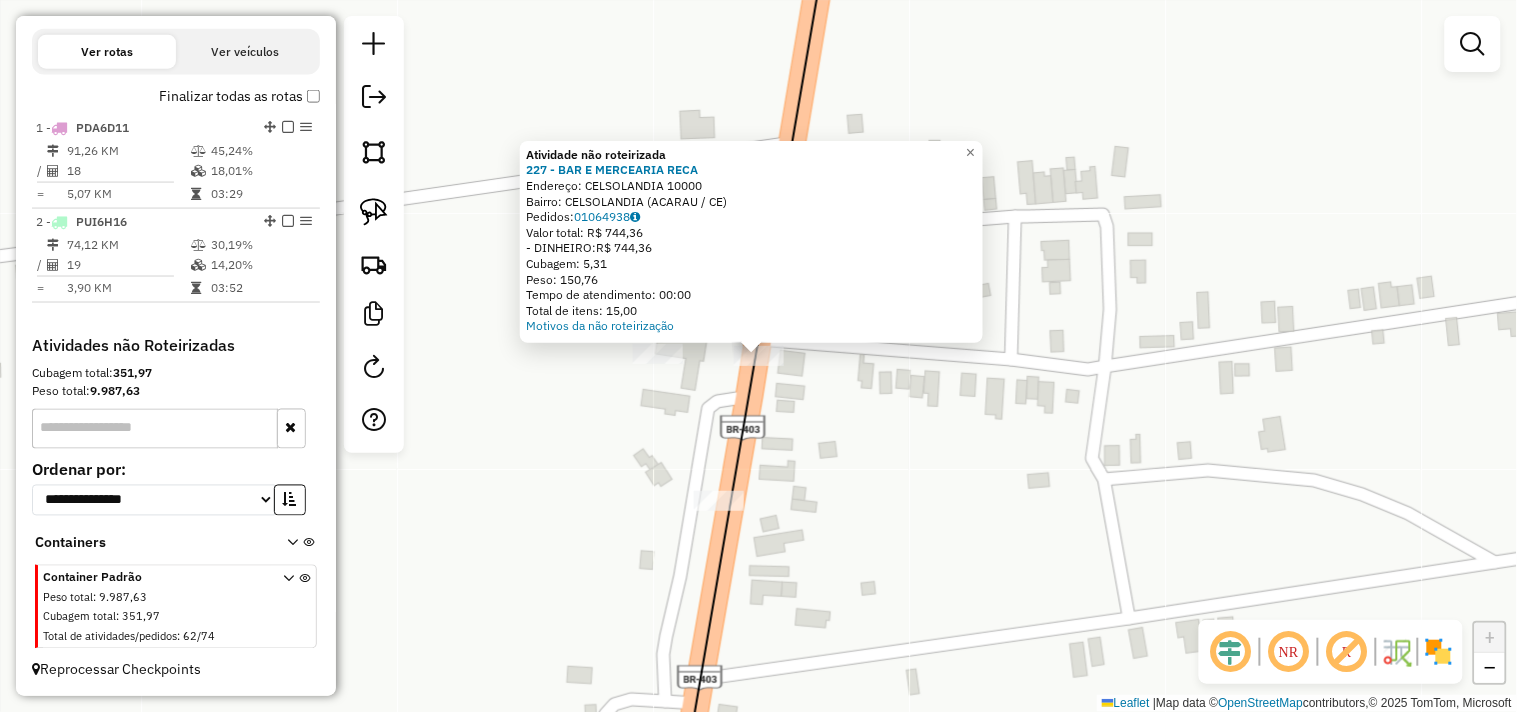 click on "Atividade não roteirizada 227 - BAR E MERCEARIA RECA  Endereço:  CELSOLANDIA 10000   Bairro: CELSOLANDIA (ACARAU / CE)   Pedidos:  01064938   Valor total: R$ 744,36   - DINHEIRO:  R$ 744,36   Cubagem: 5,31   Peso: 150,76   Tempo de atendimento: 00:00   Total de itens: 15,00  Motivos da não roteirização × Janela de atendimento Grade de atendimento Capacidade Transportadoras Veículos Cliente Pedidos  Rotas Selecione os dias de semana para filtrar as janelas de atendimento  Seg   Ter   Qua   Qui   Sex   Sáb   Dom  Informe o período da janela de atendimento: De: Até:  Filtrar exatamente a janela do cliente  Considerar janela de atendimento padrão  Selecione os dias de semana para filtrar as grades de atendimento  Seg   Ter   Qua   Qui   Sex   Sáb   Dom   Considerar clientes sem dia de atendimento cadastrado  Clientes fora do dia de atendimento selecionado Filtrar as atividades entre os valores definidos abaixo:  Peso mínimo:   Peso máximo:   Cubagem mínima:   Cubagem máxima:   De:   Até:   De:  +" 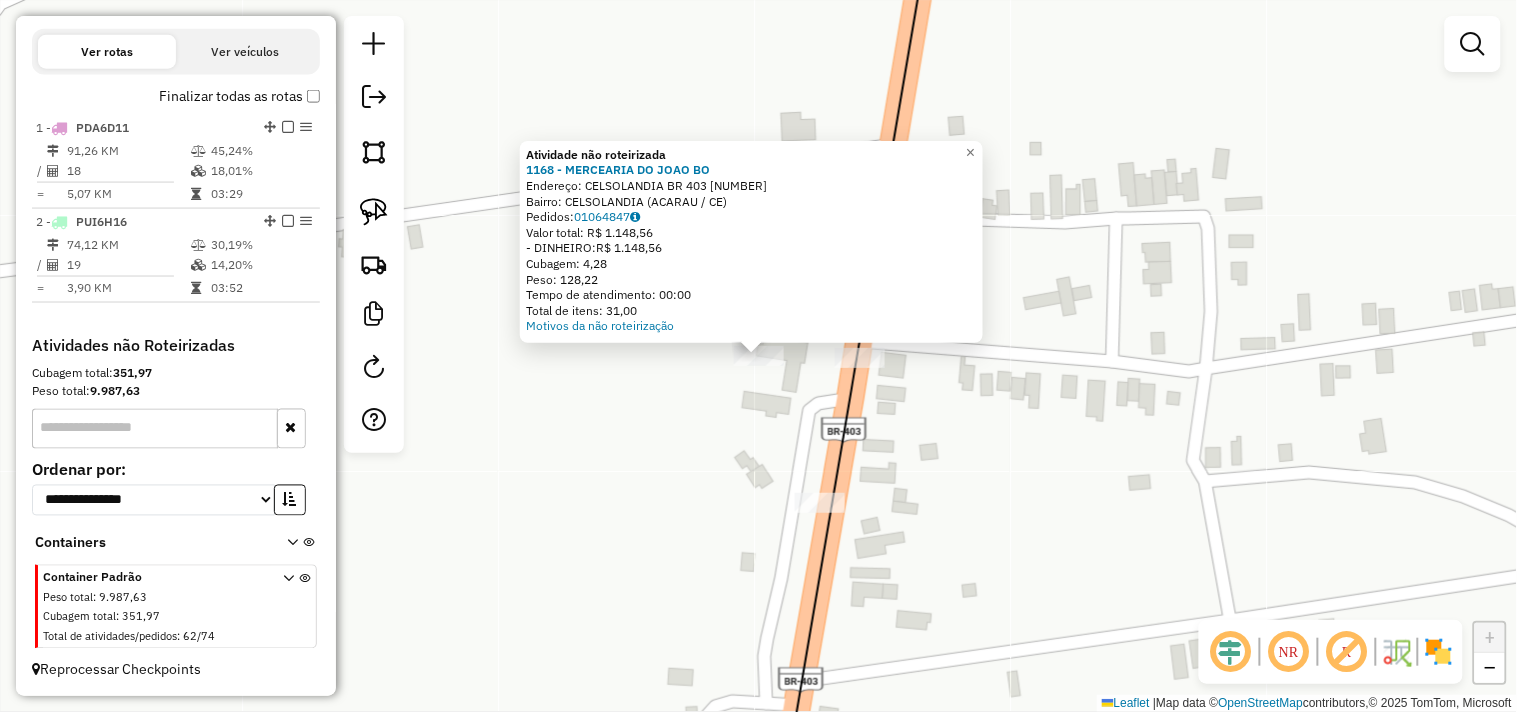 click on "Atividade não roteirizada 1168 - MERCEARIA DO JOAO BO  Endereço:  CELSOLANDIA BR 403 1000   Bairro: CELSOLANDIA (ACARAU / CE)   Pedidos:  01064847   Valor total: R$ 1.148,56   - DINHEIRO:  R$ 1.148,56   Cubagem: 4,28   Peso: 128,22   Tempo de atendimento: 00:00   Total de itens: 31,00  Motivos da não roteirização × Janela de atendimento Grade de atendimento Capacidade Transportadoras Veículos Cliente Pedidos  Rotas Selecione os dias de semana para filtrar as janelas de atendimento  Seg   Ter   Qua   Qui   Sex   Sáb   Dom  Informe o período da janela de atendimento: De: Até:  Filtrar exatamente a janela do cliente  Considerar janela de atendimento padrão  Selecione os dias de semana para filtrar as grades de atendimento  Seg   Ter   Qua   Qui   Sex   Sáb   Dom   Considerar clientes sem dia de atendimento cadastrado  Clientes fora do dia de atendimento selecionado Filtrar as atividades entre os valores definidos abaixo:  Peso mínimo:   Peso máximo:   Cubagem mínima:   Cubagem máxima:   De:  De:" 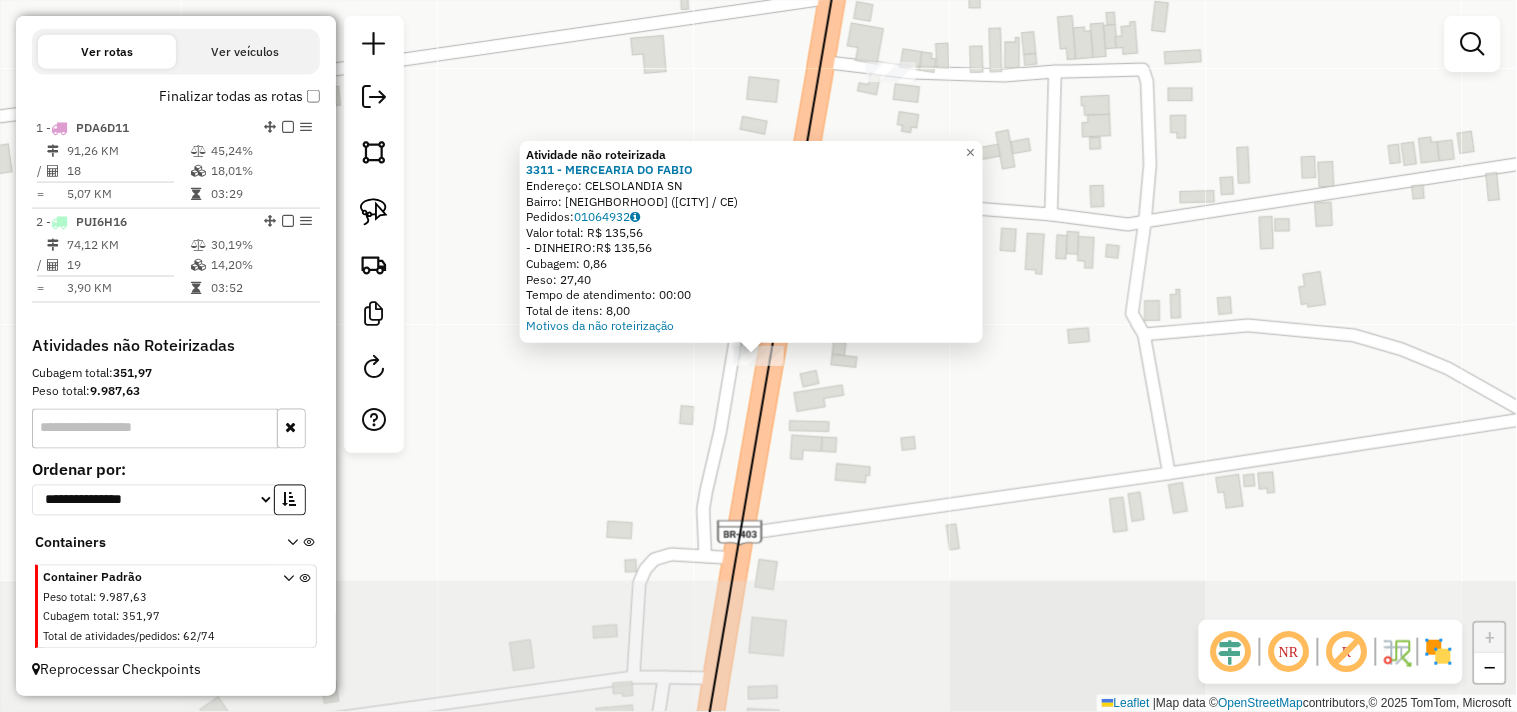 click on "Atividade não roteirizada 3311 - MERCEARIA DO FABIO  Endereço:  CELSOLANDIA SN   Bairro: ZONA RURAL (ACARAU / CE)   Pedidos:  01064932   Valor total: R$ 135,56   - DINHEIRO:  R$ 135,56   Cubagem: 0,86   Peso: 27,40   Tempo de atendimento: 00:00   Total de itens: 8,00  Motivos da não roteirização × Janela de atendimento Grade de atendimento Capacidade Transportadoras Veículos Cliente Pedidos  Rotas Selecione os dias de semana para filtrar as janelas de atendimento  Seg   Ter   Qua   Qui   Sex   Sáb   Dom  Informe o período da janela de atendimento: De: Até:  Filtrar exatamente a janela do cliente  Considerar janela de atendimento padrão  Selecione os dias de semana para filtrar as grades de atendimento  Seg   Ter   Qua   Qui   Sex   Sáb   Dom   Considerar clientes sem dia de atendimento cadastrado  Clientes fora do dia de atendimento selecionado Filtrar as atividades entre os valores definidos abaixo:  Peso mínimo:   Peso máximo:   Cubagem mínima:   Cubagem máxima:   De:   Até:   De:   Até:" 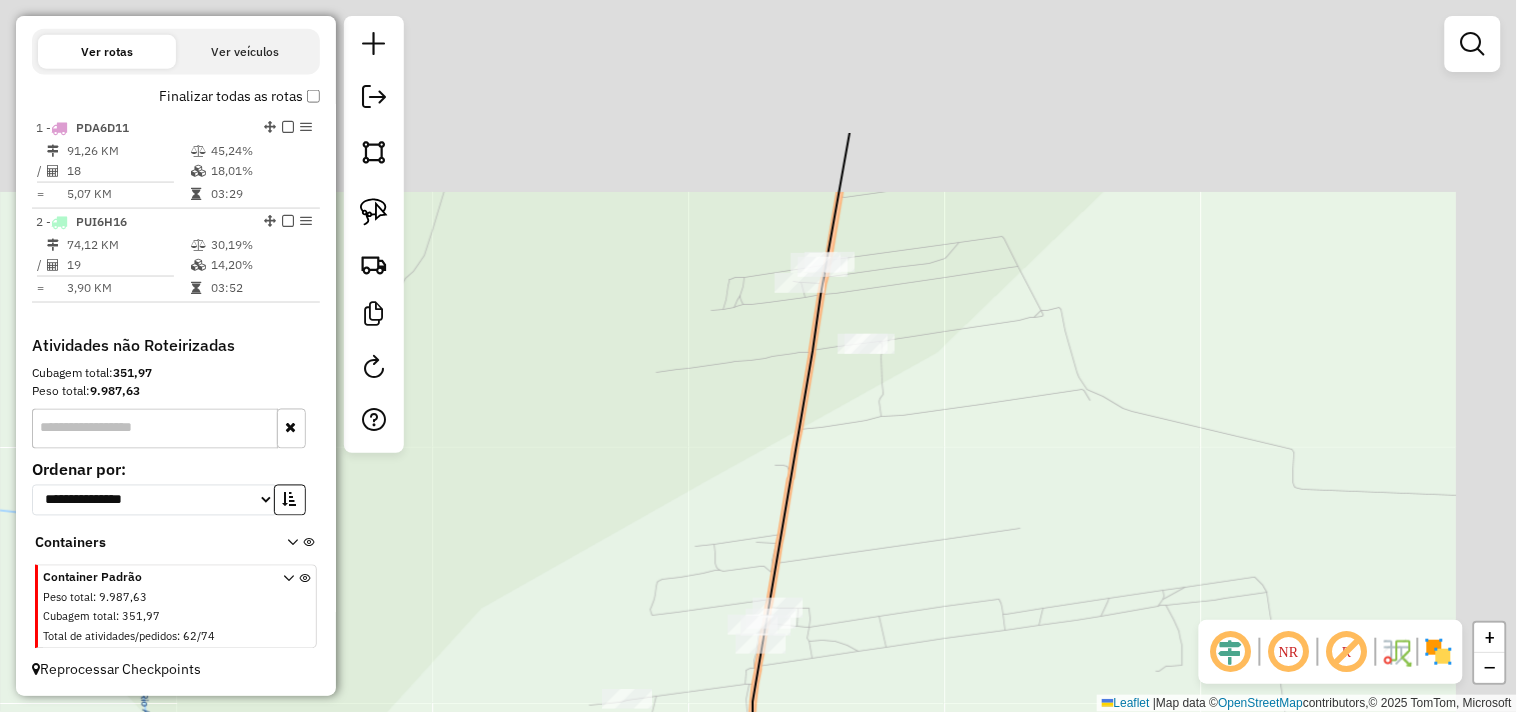 drag, startPoint x: 933, startPoint y: 460, endPoint x: 894, endPoint y: 483, distance: 45.276924 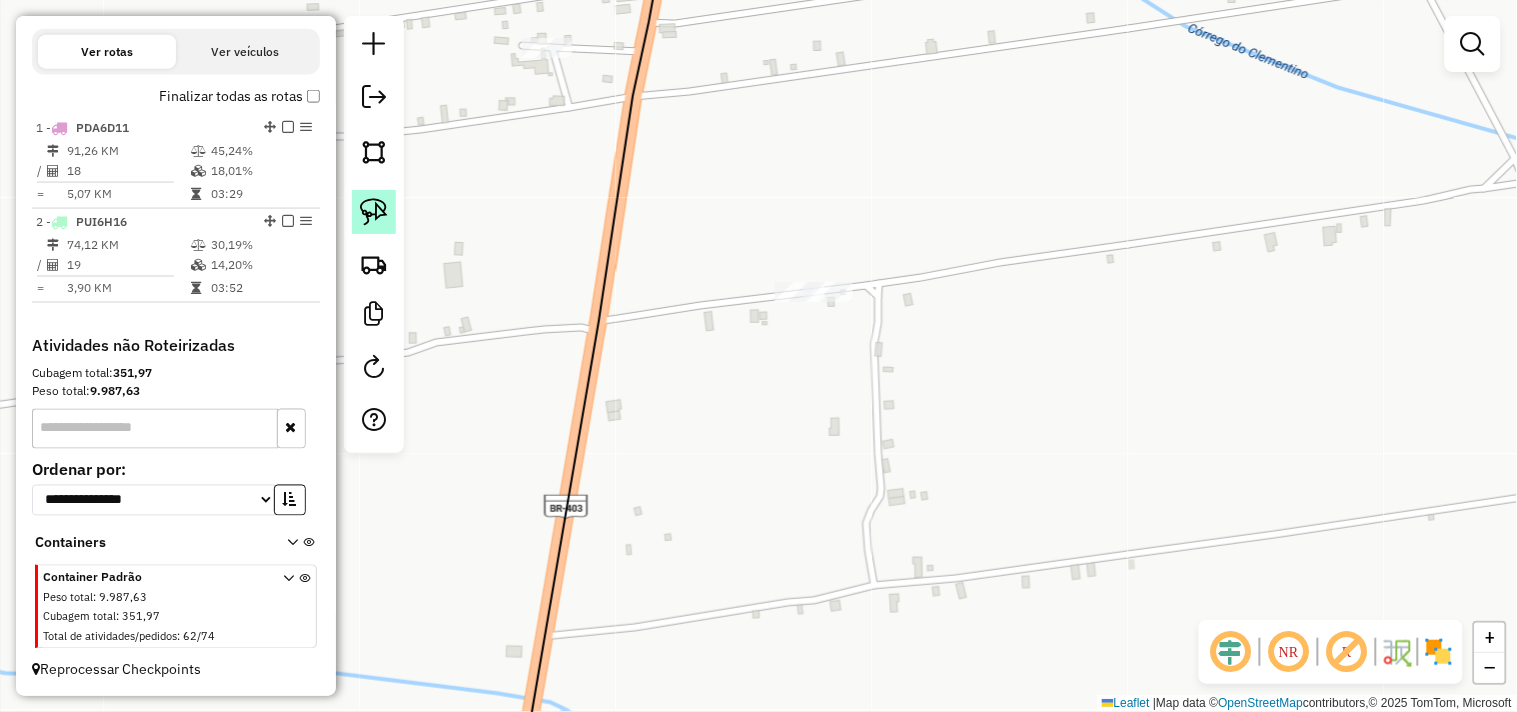 click 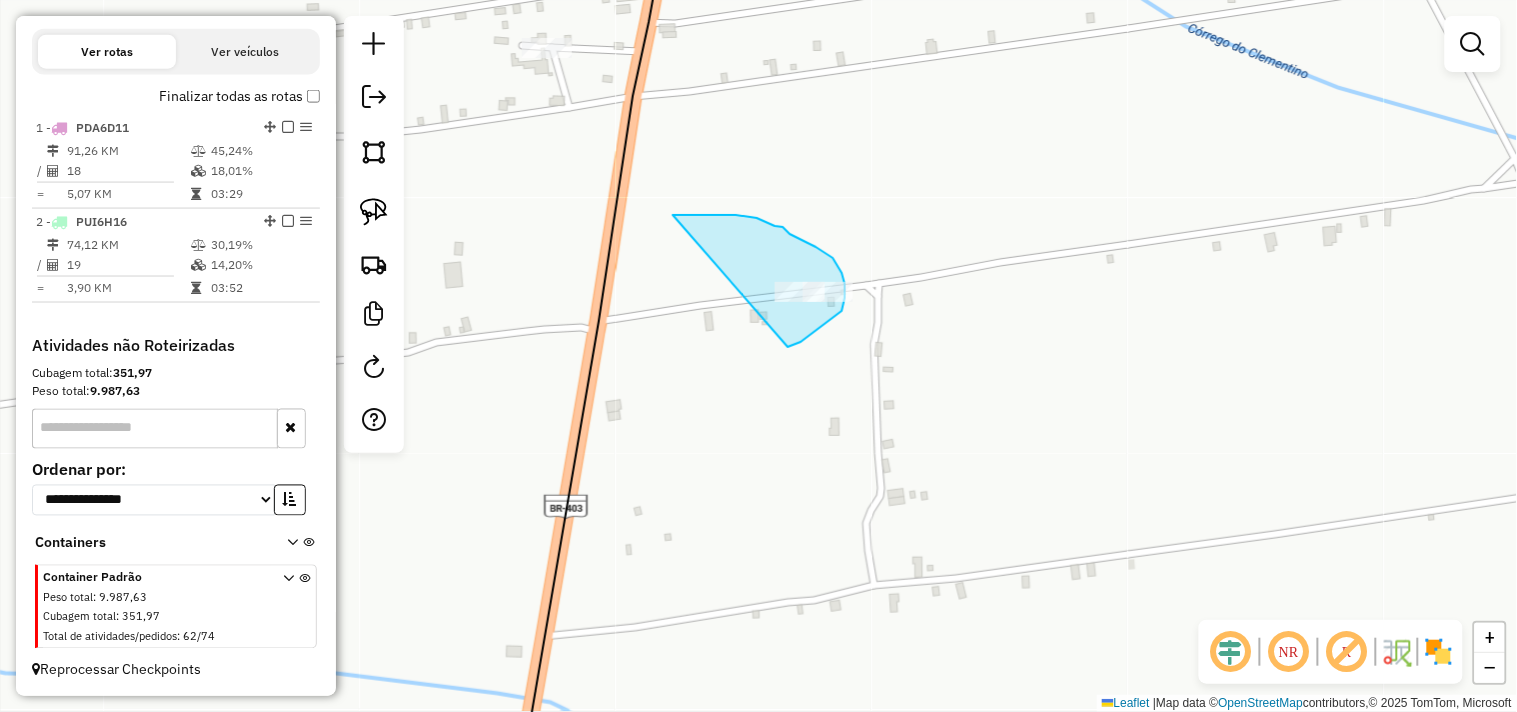 drag, startPoint x: 683, startPoint y: 215, endPoint x: 770, endPoint y: 352, distance: 162.28987 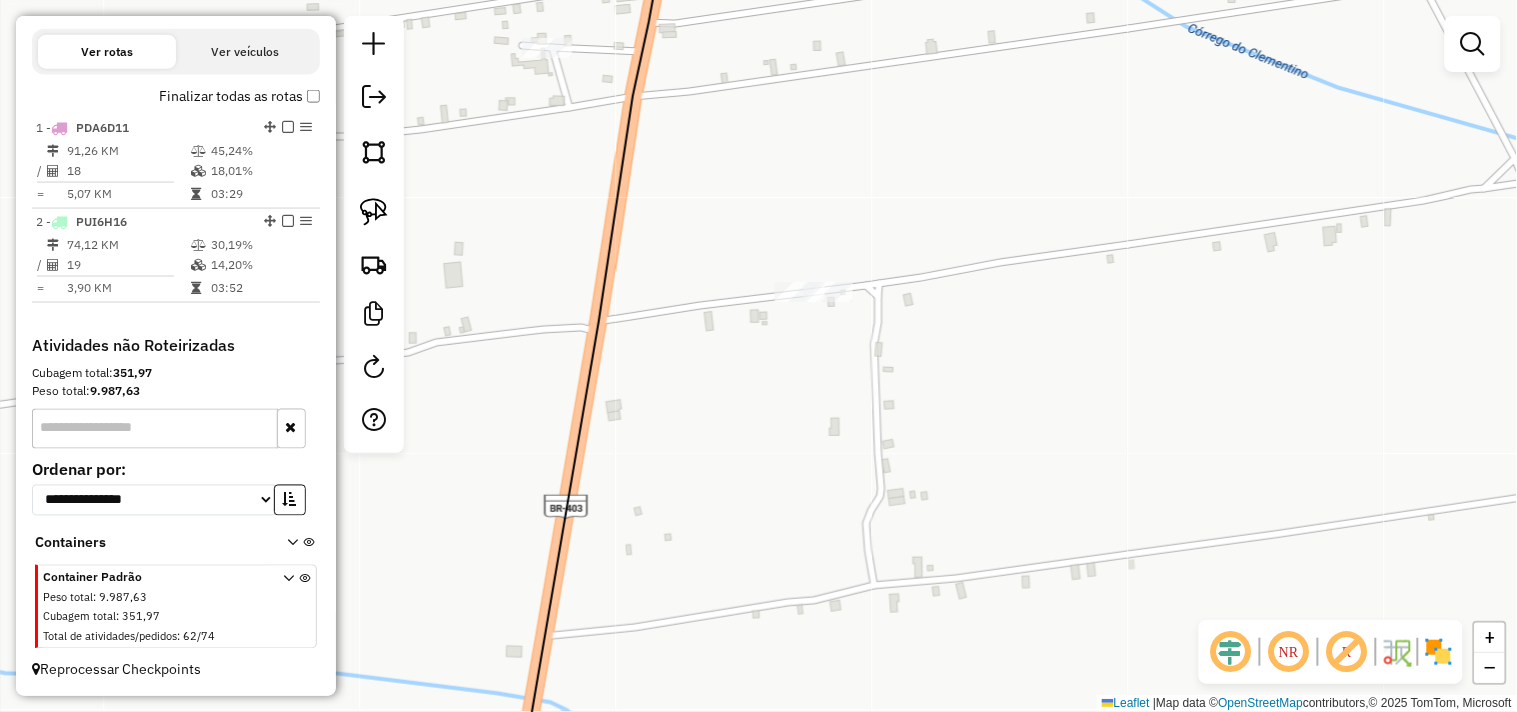 click 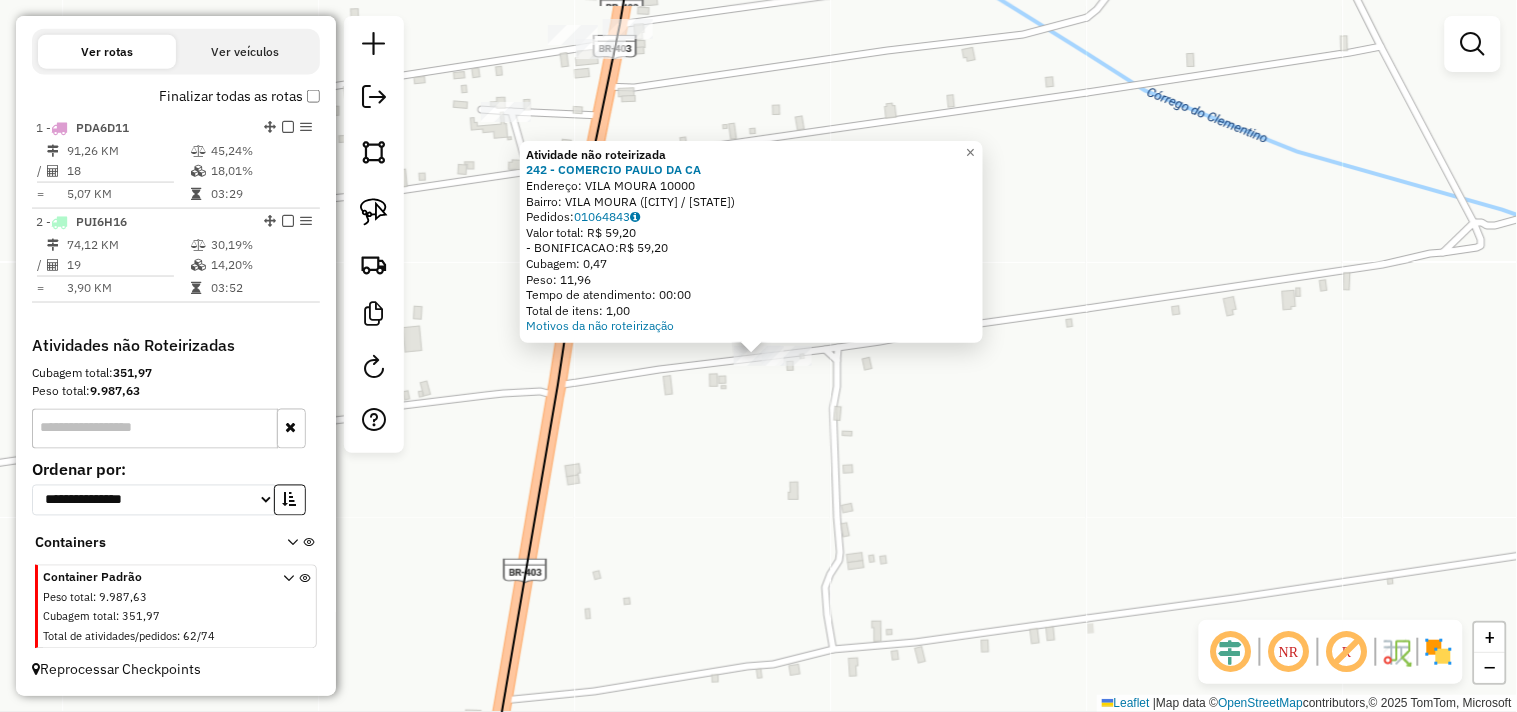 click on "Atividade não roteirizada 242 - COMERCIO PAULO DA CA  Endereço:  VILA MOURA 10000   Bairro: VILA MOURA (ACARAU / CE)   Pedidos:  01064843   Valor total: R$ 59,20   - BONIFICACAO:  R$ 59,20   Cubagem: 0,47   Peso: 11,96   Tempo de atendimento: 00:00   Total de itens: 1,00  Motivos da não roteirização × Janela de atendimento Grade de atendimento Capacidade Transportadoras Veículos Cliente Pedidos  Rotas Selecione os dias de semana para filtrar as janelas de atendimento  Seg   Ter   Qua   Qui   Sex   Sáb   Dom  Informe o período da janela de atendimento: De: Até:  Filtrar exatamente a janela do cliente  Considerar janela de atendimento padrão  Selecione os dias de semana para filtrar as grades de atendimento  Seg   Ter   Qua   Qui   Sex   Sáb   Dom   Considerar clientes sem dia de atendimento cadastrado  Clientes fora do dia de atendimento selecionado Filtrar as atividades entre os valores definidos abaixo:  Peso mínimo:   Peso máximo:   Cubagem mínima:   Cubagem máxima:   De:   Até:   De:  De:" 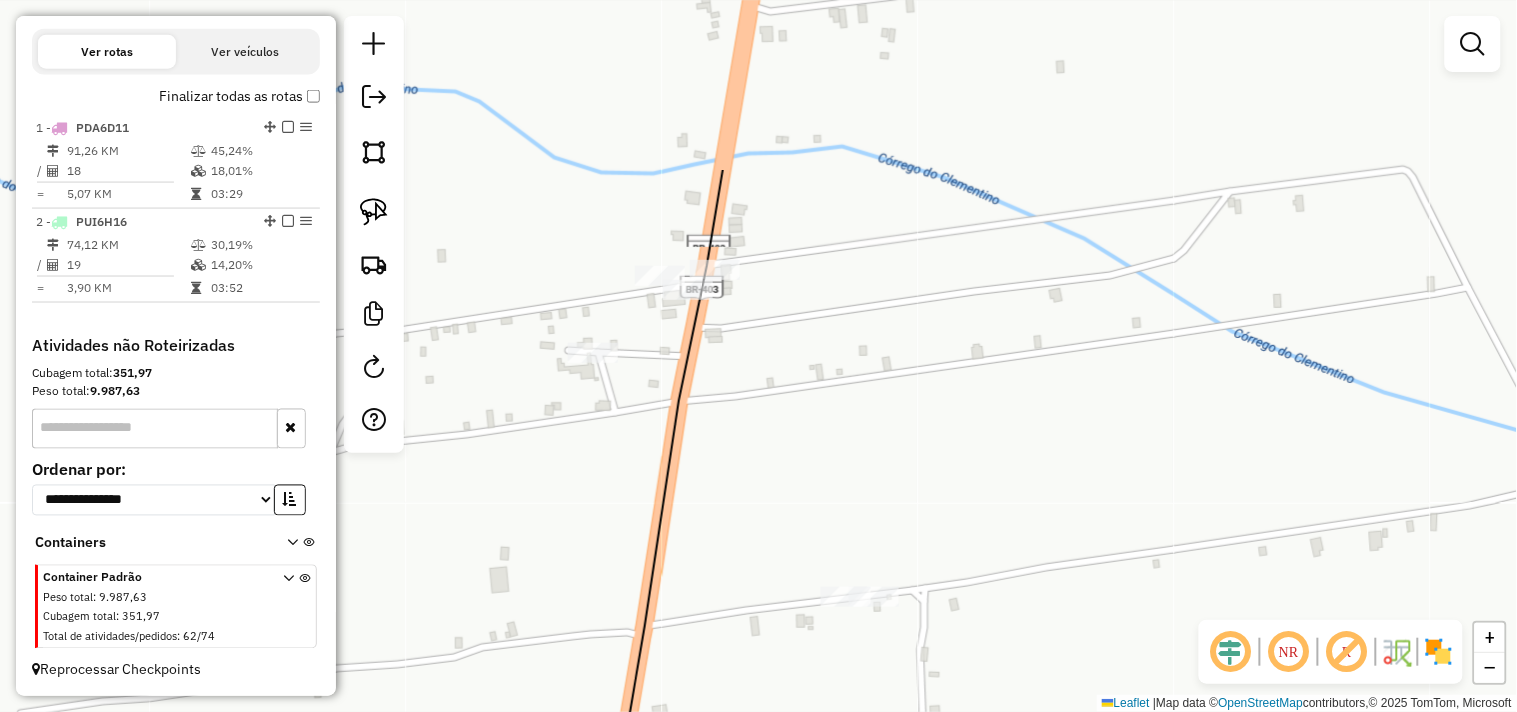 drag, startPoint x: 722, startPoint y: 223, endPoint x: 685, endPoint y: 416, distance: 196.51463 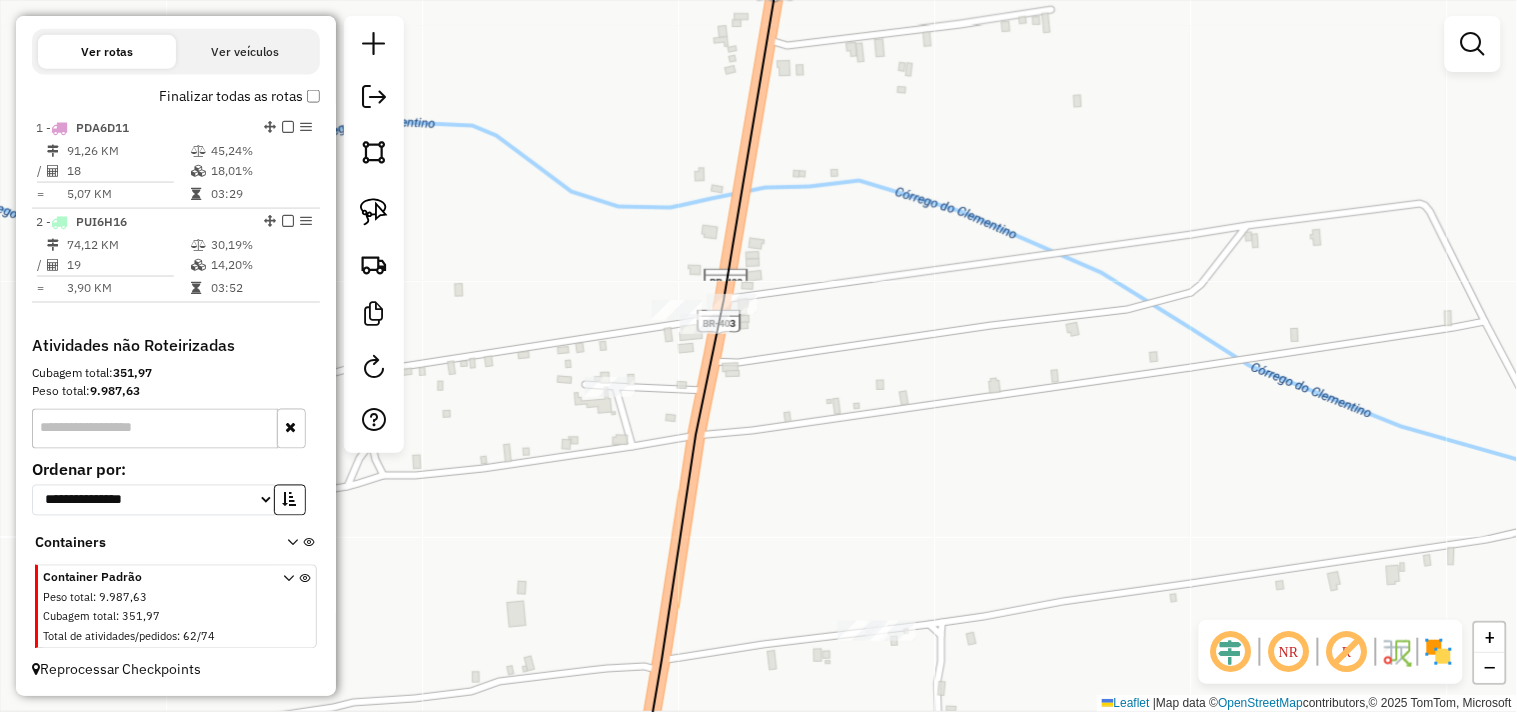 click on "Janela de atendimento Grade de atendimento Capacidade Transportadoras Veículos Cliente Pedidos  Rotas Selecione os dias de semana para filtrar as janelas de atendimento  Seg   Ter   Qua   Qui   Sex   Sáb   Dom  Informe o período da janela de atendimento: De: Até:  Filtrar exatamente a janela do cliente  Considerar janela de atendimento padrão  Selecione os dias de semana para filtrar as grades de atendimento  Seg   Ter   Qua   Qui   Sex   Sáb   Dom   Considerar clientes sem dia de atendimento cadastrado  Clientes fora do dia de atendimento selecionado Filtrar as atividades entre os valores definidos abaixo:  Peso mínimo:   Peso máximo:   Cubagem mínima:   Cubagem máxima:   De:   Até:  Filtrar as atividades entre o tempo de atendimento definido abaixo:  De:   Até:   Considerar capacidade total dos clientes não roteirizados Transportadora: Selecione um ou mais itens Tipo de veículo: Selecione um ou mais itens Veículo: Selecione um ou mais itens Motorista: Selecione um ou mais itens Nome: Rótulo:" 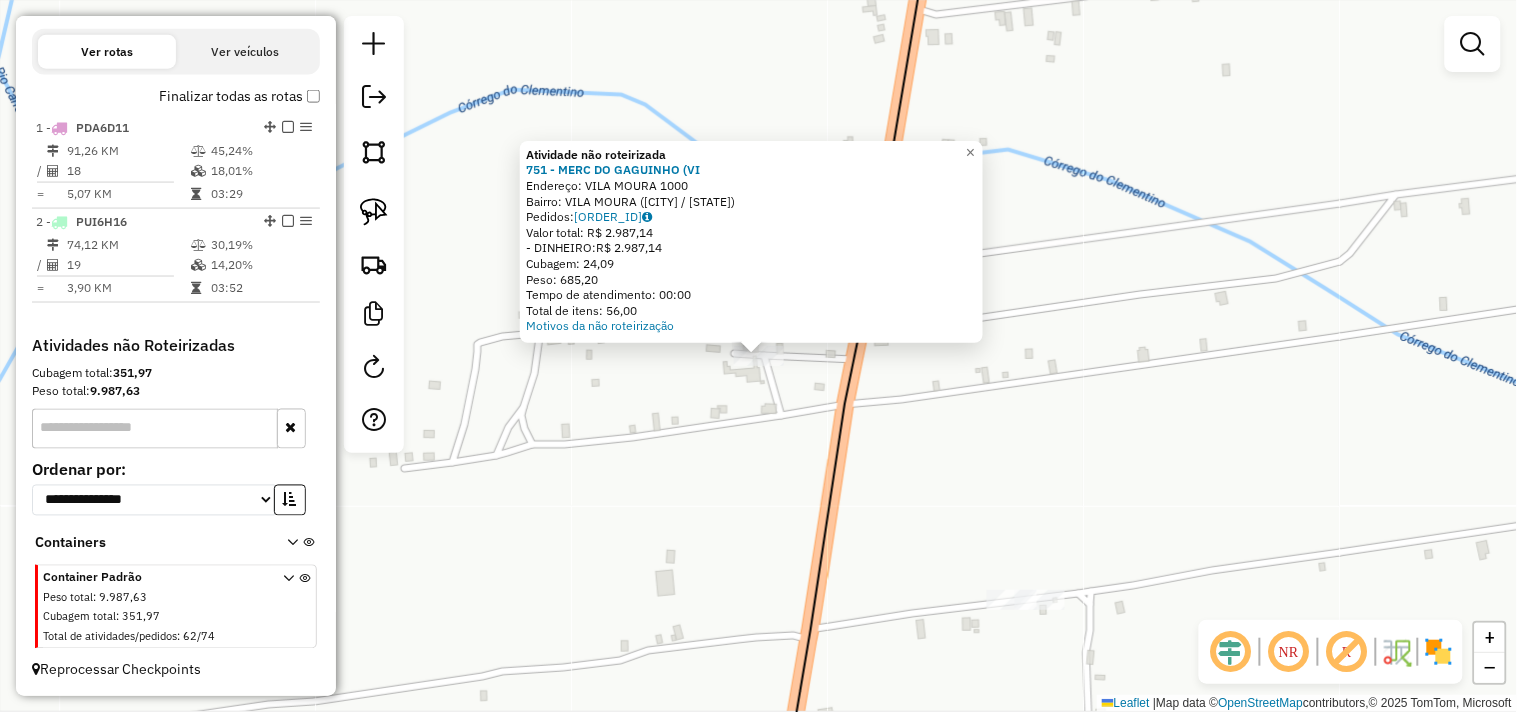 click on "Atividade não roteirizada 751 - MERC DO GAGUINHO (VI  Endereço:  VILA MOURA 1000   Bairro: VILA MOURA (ACARAU / CE)   Pedidos:  01064844   Valor total: R$ 2.987,14   - DINHEIRO:  R$ 2.987,14   Cubagem: 24,09   Peso: 685,20   Tempo de atendimento: 00:00   Total de itens: 56,00  Motivos da não roteirização × Janela de atendimento Grade de atendimento Capacidade Transportadoras Veículos Cliente Pedidos  Rotas Selecione os dias de semana para filtrar as janelas de atendimento  Seg   Ter   Qua   Qui   Sex   Sáb   Dom  Informe o período da janela de atendimento: De: Até:  Filtrar exatamente a janela do cliente  Considerar janela de atendimento padrão  Selecione os dias de semana para filtrar as grades de atendimento  Seg   Ter   Qua   Qui   Sex   Sáb   Dom   Considerar clientes sem dia de atendimento cadastrado  Clientes fora do dia de atendimento selecionado Filtrar as atividades entre os valores definidos abaixo:  Peso mínimo:   Peso máximo:   Cubagem mínima:   Cubagem máxima:   De:   Até:   De:" 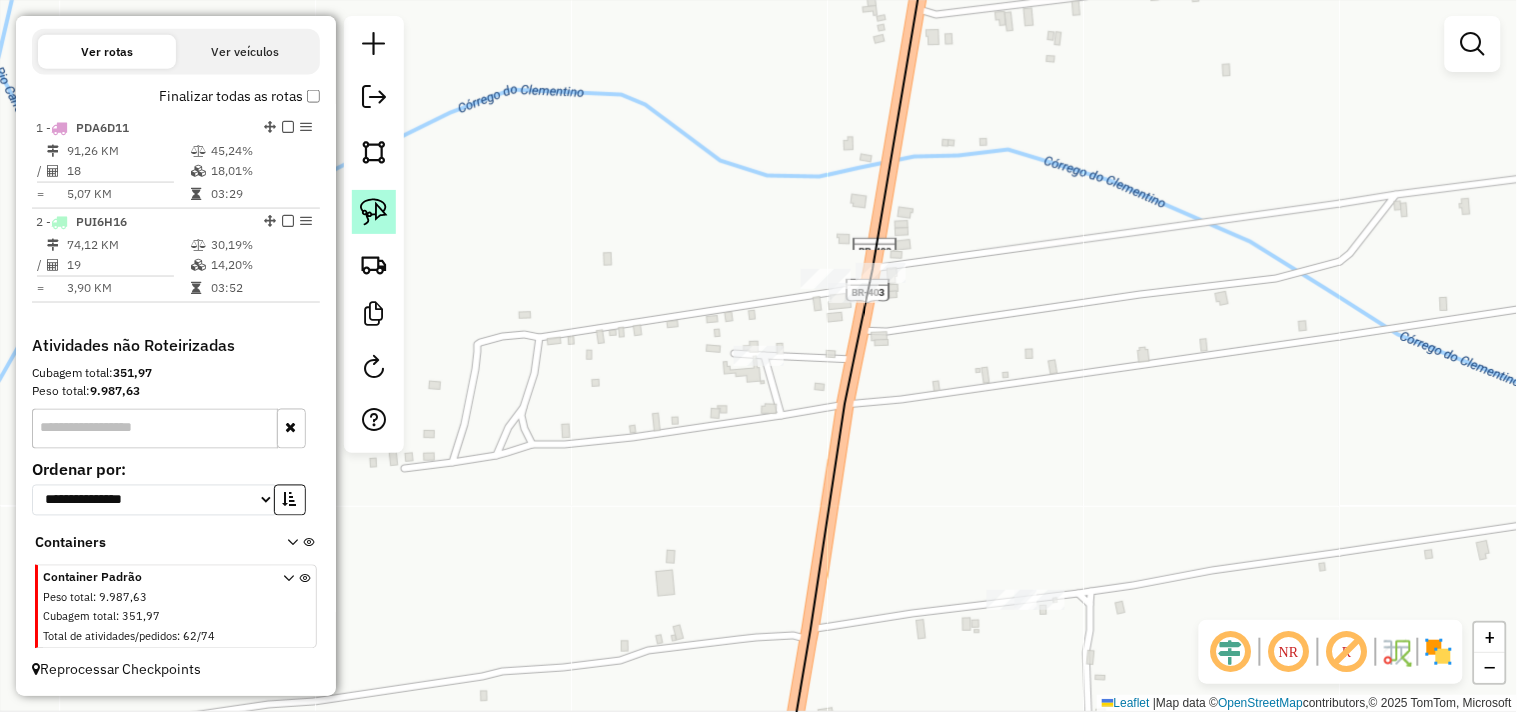 click 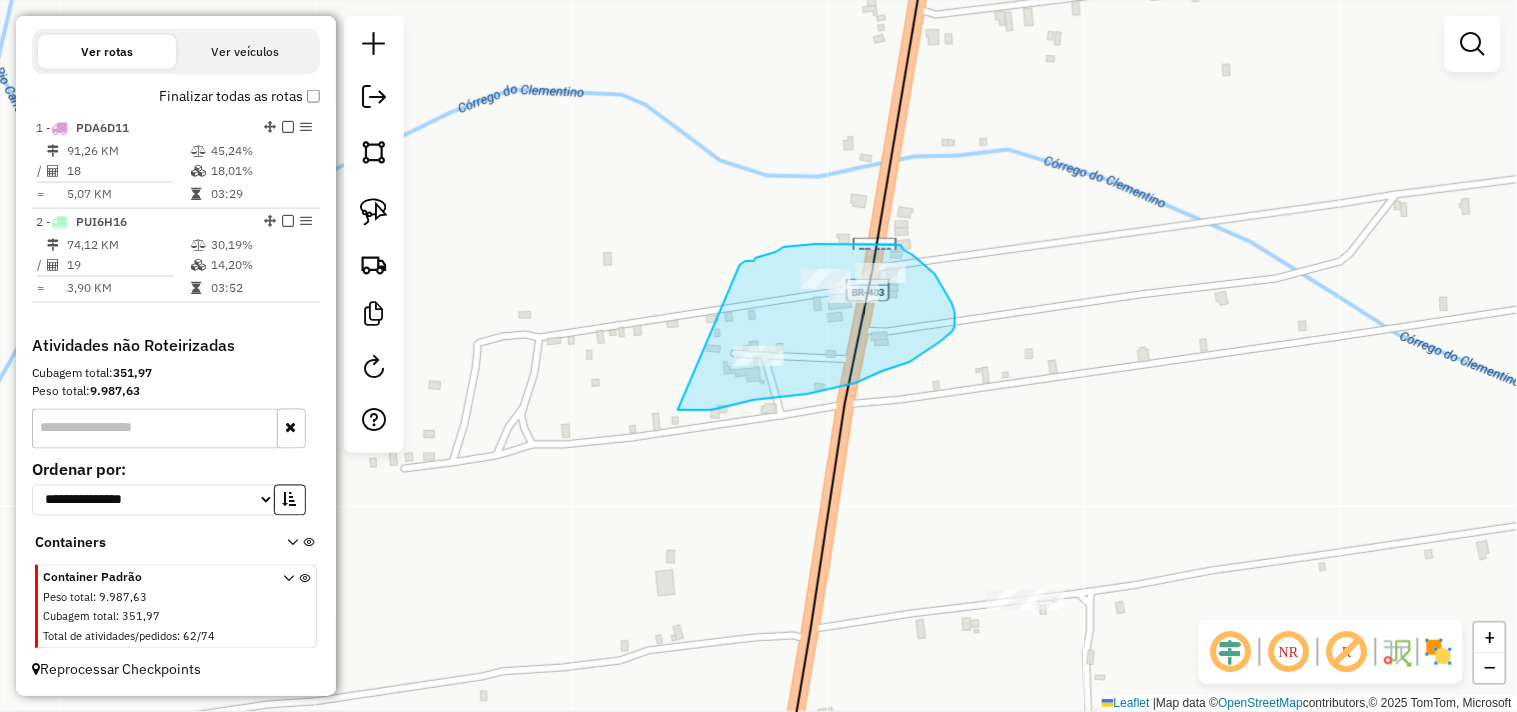 drag, startPoint x: 756, startPoint y: 258, endPoint x: 630, endPoint y: 410, distance: 197.43353 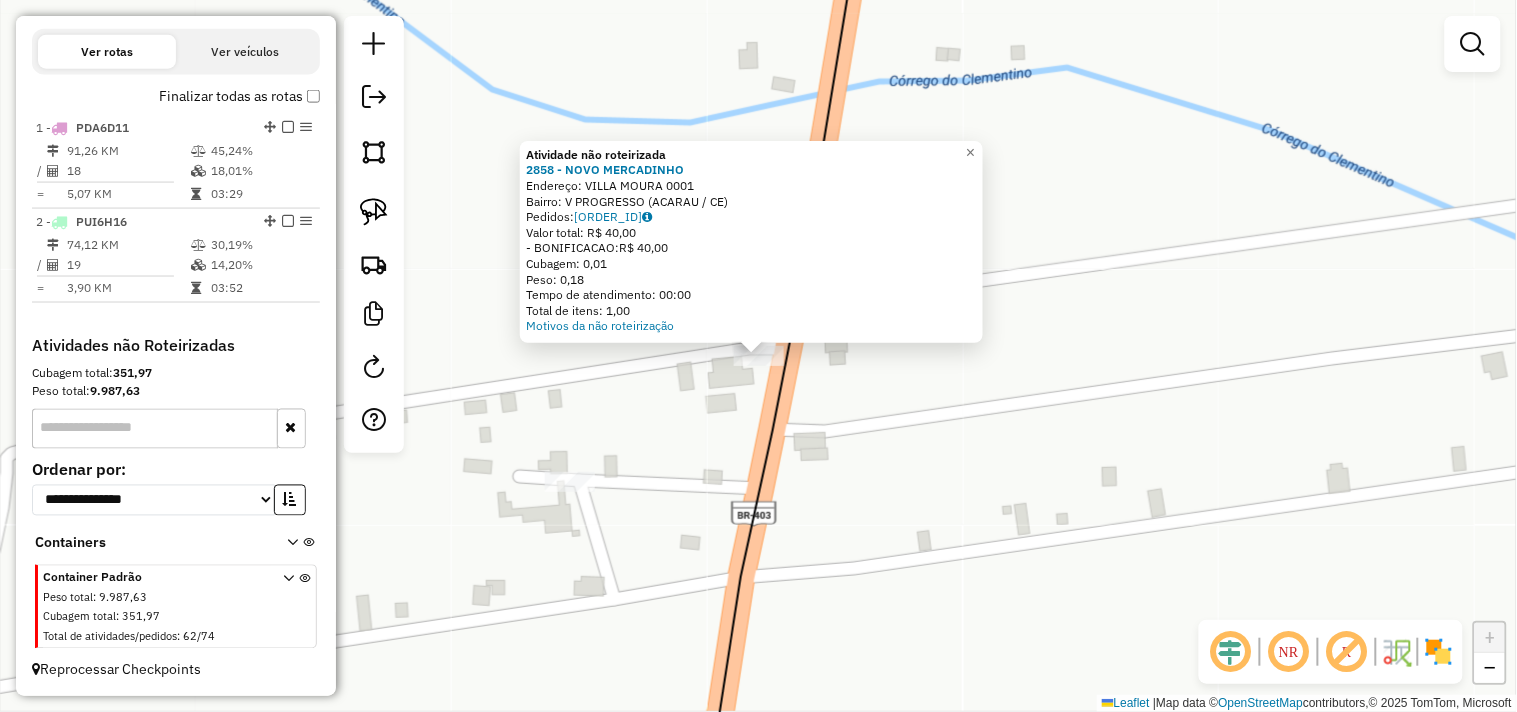 click on "Atividade não roteirizada 2858 - NOVO MERCADINHO  Endereço:  VILLA MOURA 0001   Bairro: V PROGRESSO (ACARAU / CE)   Pedidos:  01064956   Valor total: R$ 40,00   - BONIFICACAO:  R$ 40,00   Cubagem: 0,01   Peso: 0,18   Tempo de atendimento: 00:00   Total de itens: 1,00  Motivos da não roteirização × Janela de atendimento Grade de atendimento Capacidade Transportadoras Veículos Cliente Pedidos  Rotas Selecione os dias de semana para filtrar as janelas de atendimento  Seg   Ter   Qua   Qui   Sex   Sáb   Dom  Informe o período da janela de atendimento: De: Até:  Filtrar exatamente a janela do cliente  Considerar janela de atendimento padrão  Selecione os dias de semana para filtrar as grades de atendimento  Seg   Ter   Qua   Qui   Sex   Sáb   Dom   Considerar clientes sem dia de atendimento cadastrado  Clientes fora do dia de atendimento selecionado Filtrar as atividades entre os valores definidos abaixo:  Peso mínimo:   Peso máximo:   Cubagem mínima:   Cubagem máxima:   De:   Até:   De:   Até:" 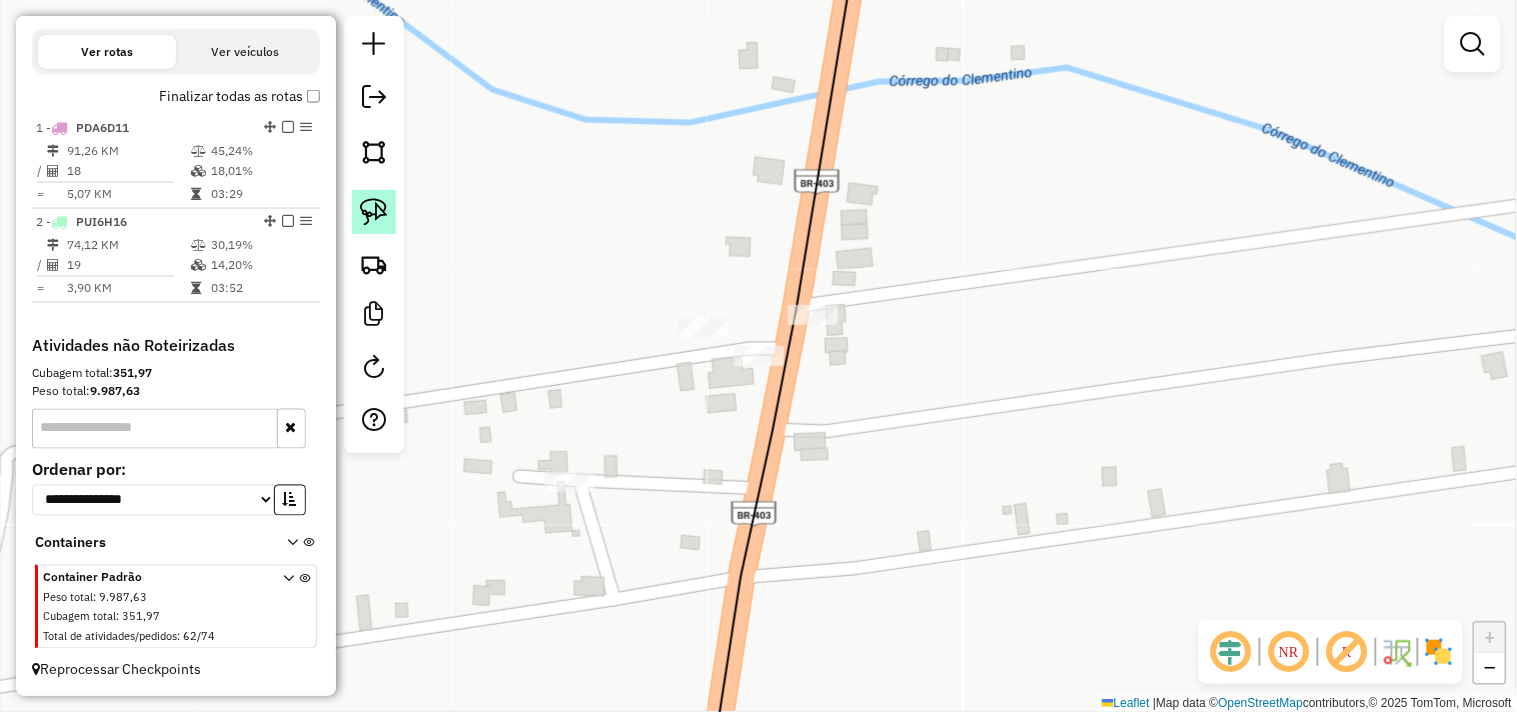 click 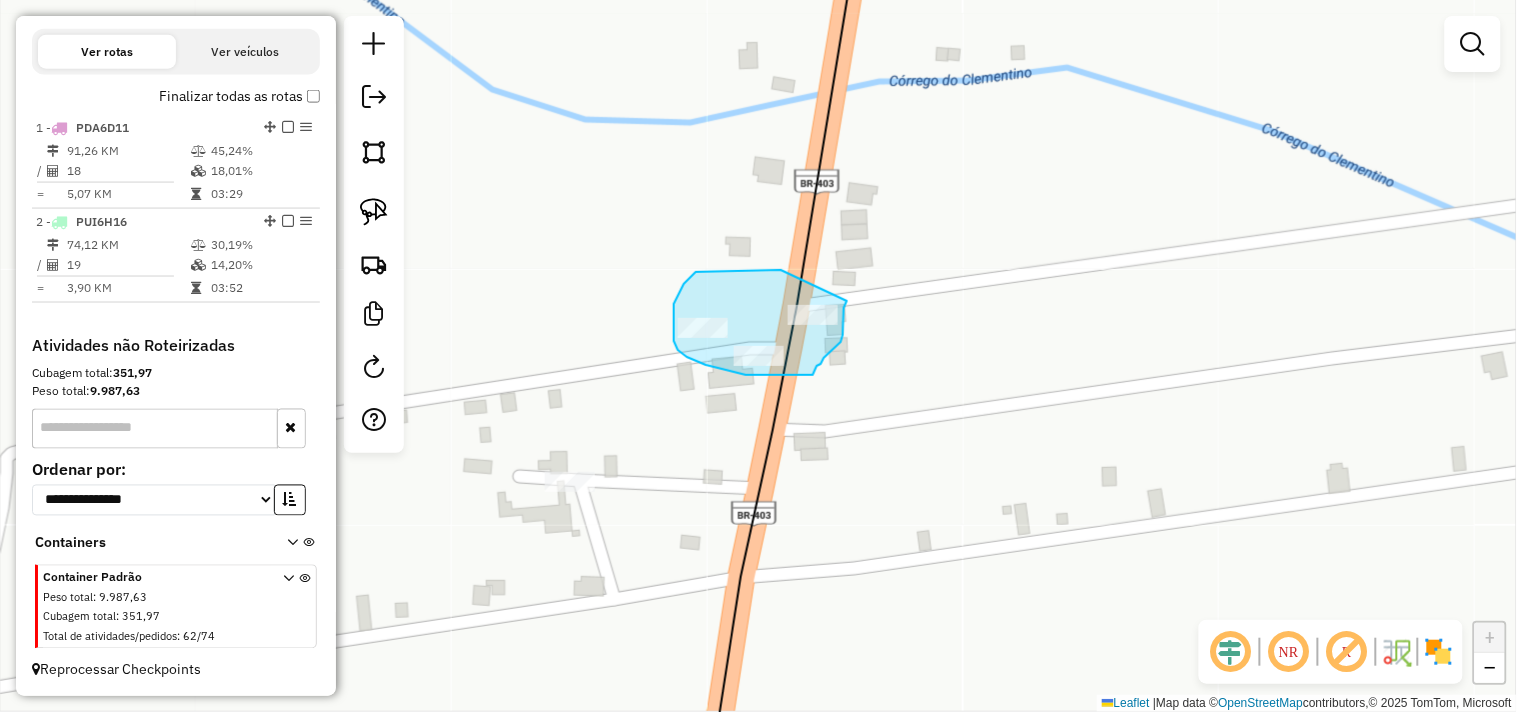 drag, startPoint x: 701, startPoint y: 271, endPoint x: 845, endPoint y: 284, distance: 144.58562 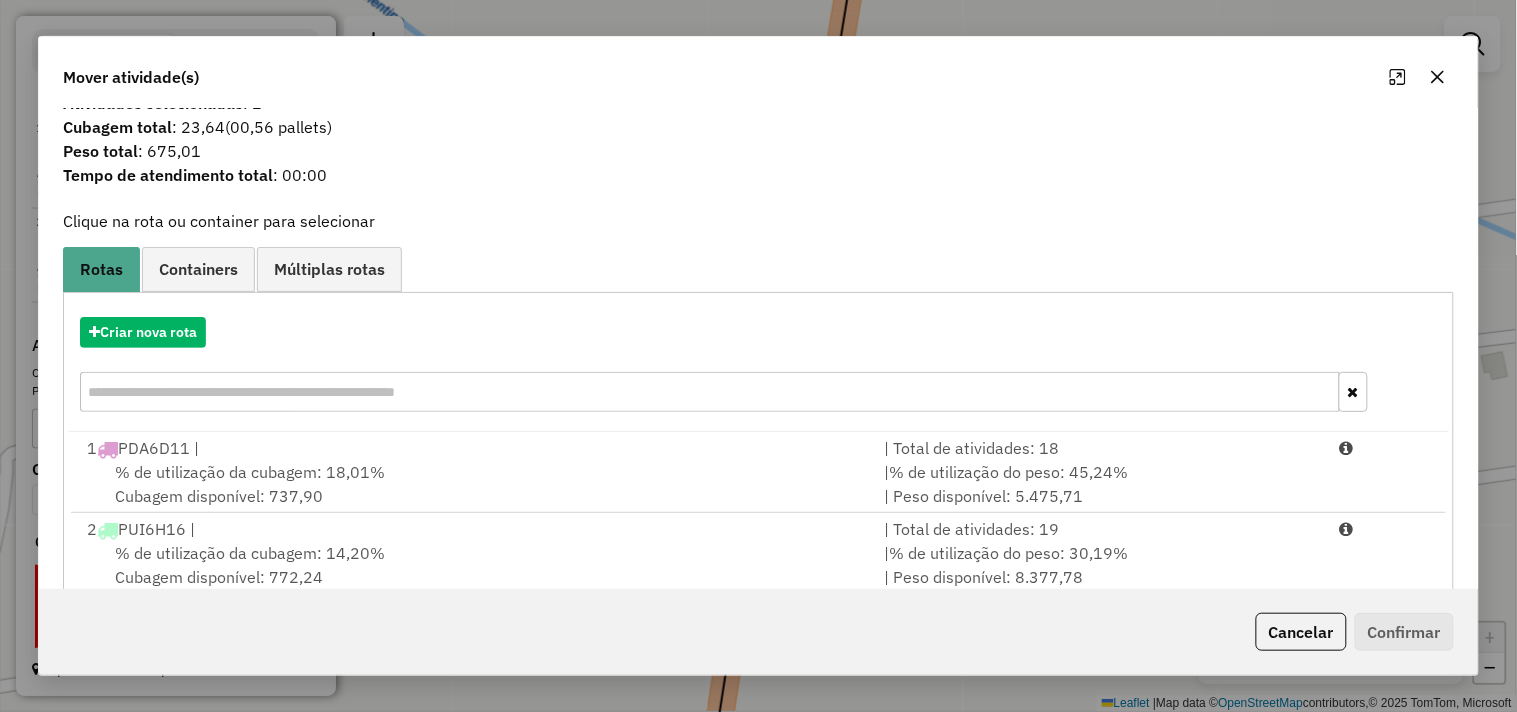scroll, scrollTop: 64, scrollLeft: 0, axis: vertical 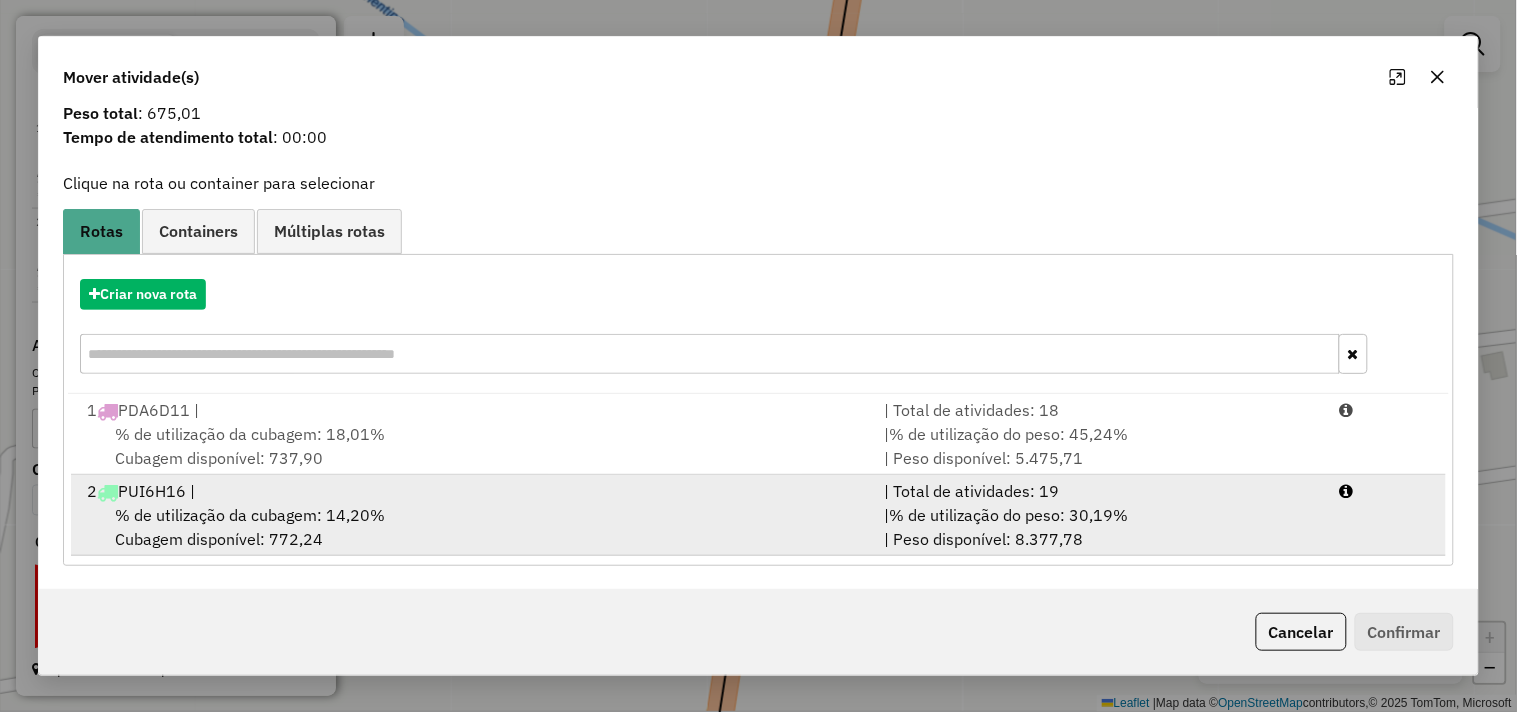click on "2  PUI6H16 |" at bounding box center (473, 491) 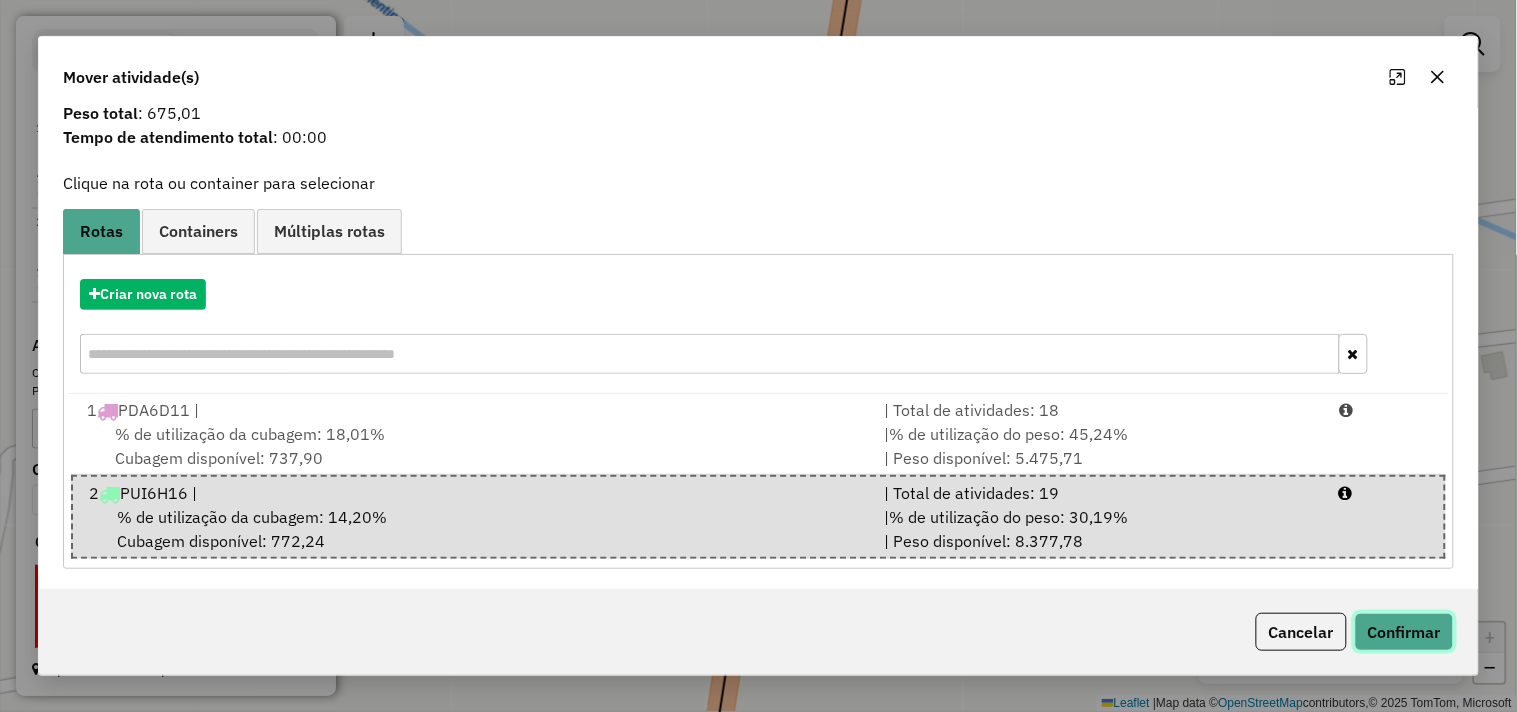 click on "Confirmar" 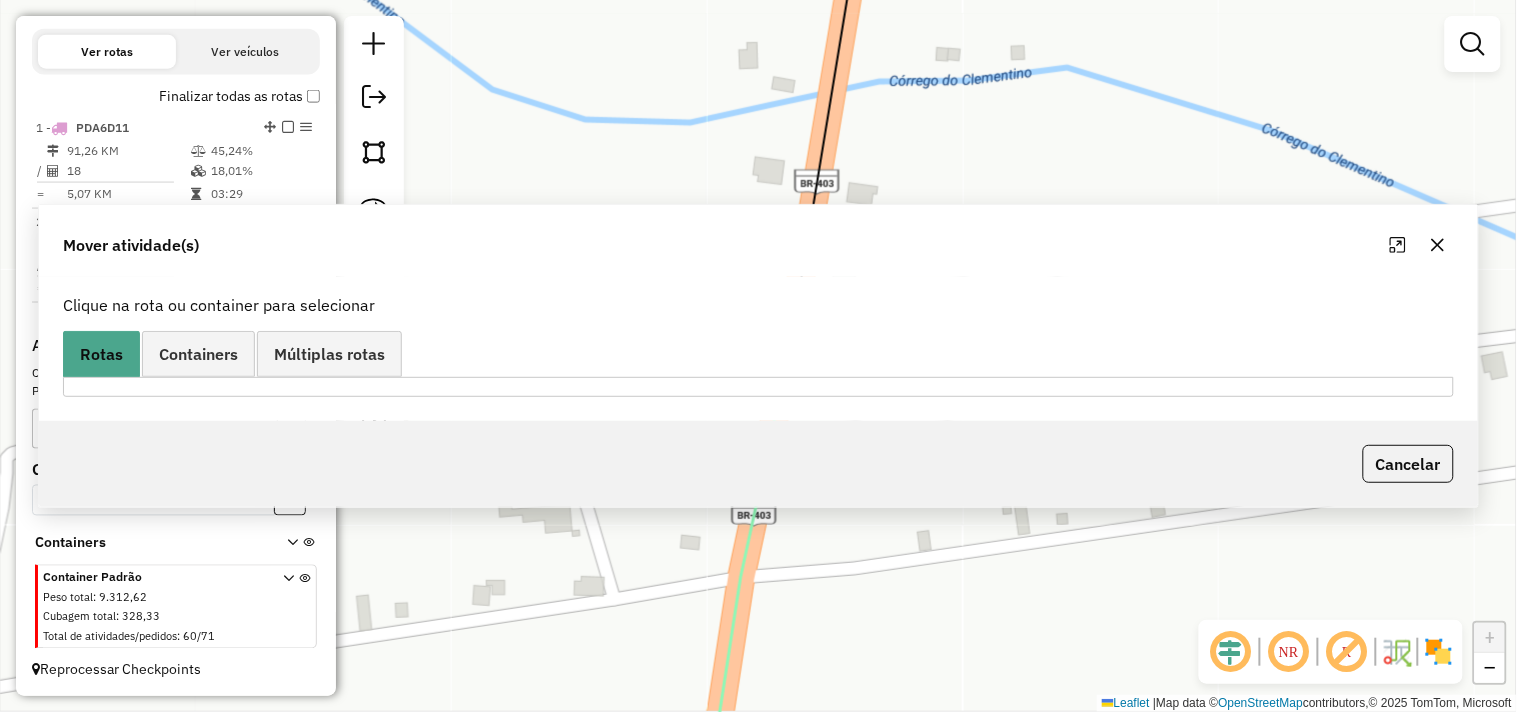 scroll, scrollTop: 0, scrollLeft: 0, axis: both 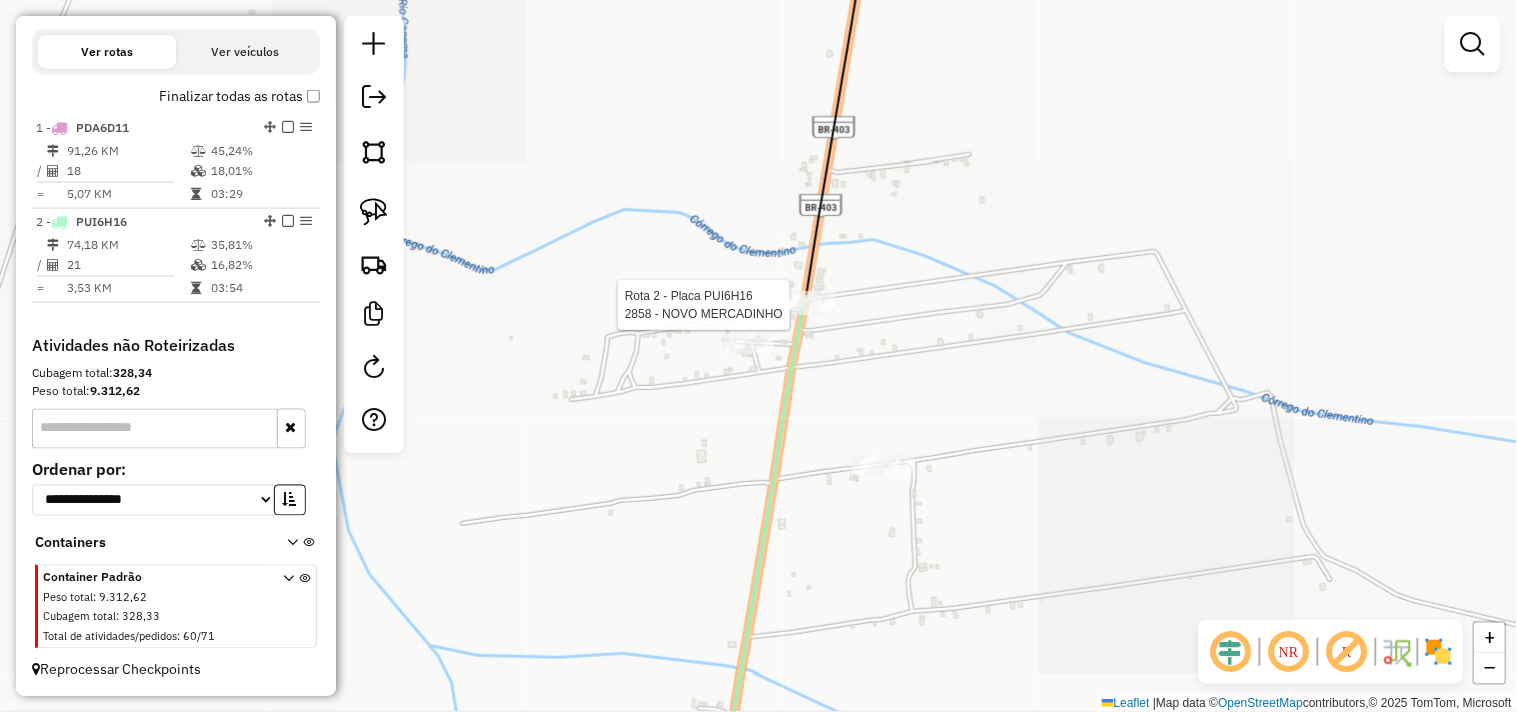 select on "**********" 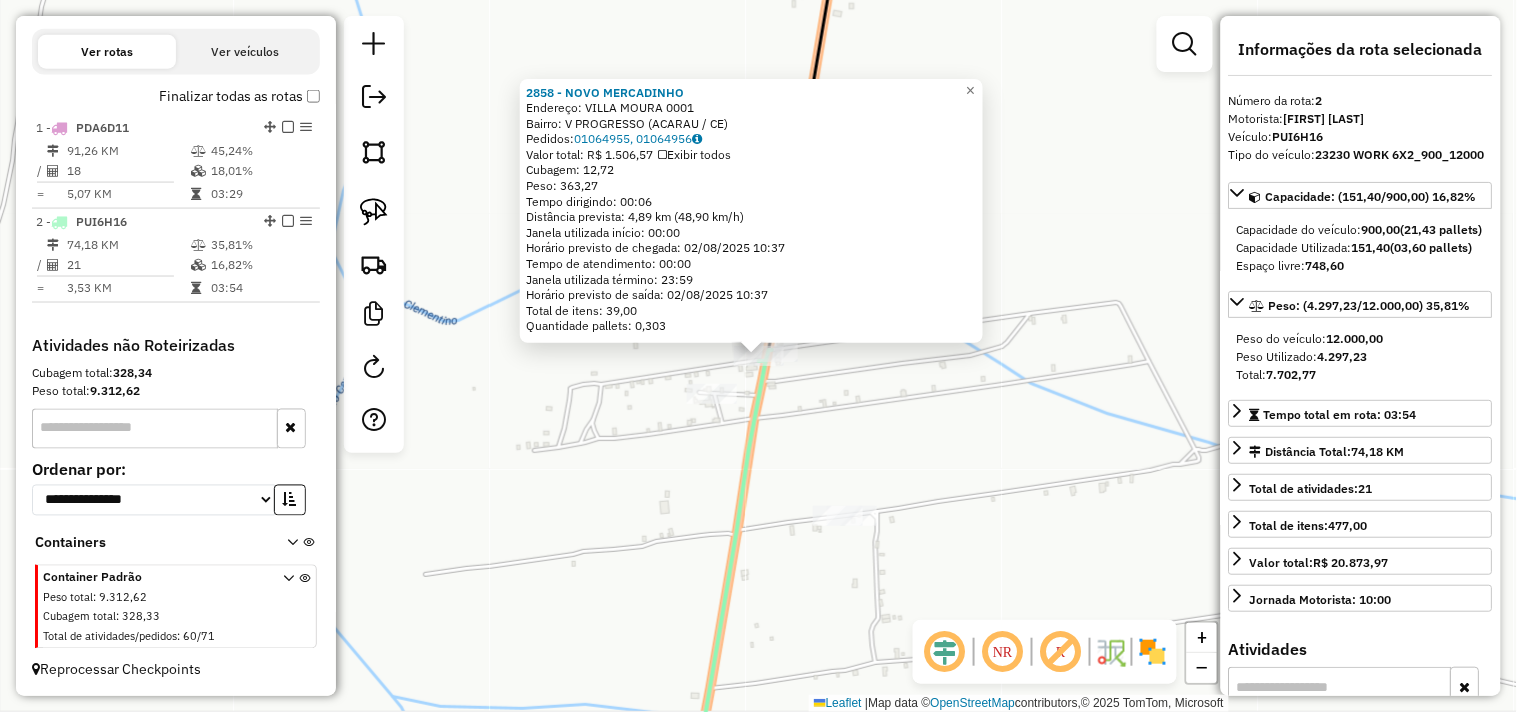 click on "2858 - NOVO MERCADINHO  Endereço:  VILLA MOURA 0001   Bairro: V PROGRESSO (ACARAU / CE)   Pedidos:  01064955, 01064956   Valor total: R$ 1.506,57   Exibir todos   Cubagem: 12,72  Peso: 363,27  Tempo dirigindo: 00:06   Distância prevista: 4,89 km (48,90 km/h)   Janela utilizada início: 00:00   Horário previsto de chegada: 02/08/2025 10:37   Tempo de atendimento: 00:00   Janela utilizada término: 23:59   Horário previsto de saída: 02/08/2025 10:37   Total de itens: 39,00   Quantidade pallets: 0,303  × Janela de atendimento Grade de atendimento Capacidade Transportadoras Veículos Cliente Pedidos  Rotas Selecione os dias de semana para filtrar as janelas de atendimento  Seg   Ter   Qua   Qui   Sex   Sáb   Dom  Informe o período da janela de atendimento: De: Até:  Filtrar exatamente a janela do cliente  Considerar janela de atendimento padrão  Selecione os dias de semana para filtrar as grades de atendimento  Seg   Ter   Qua   Qui   Sex   Sáb   Dom   Clientes fora do dia de atendimento selecionado +" 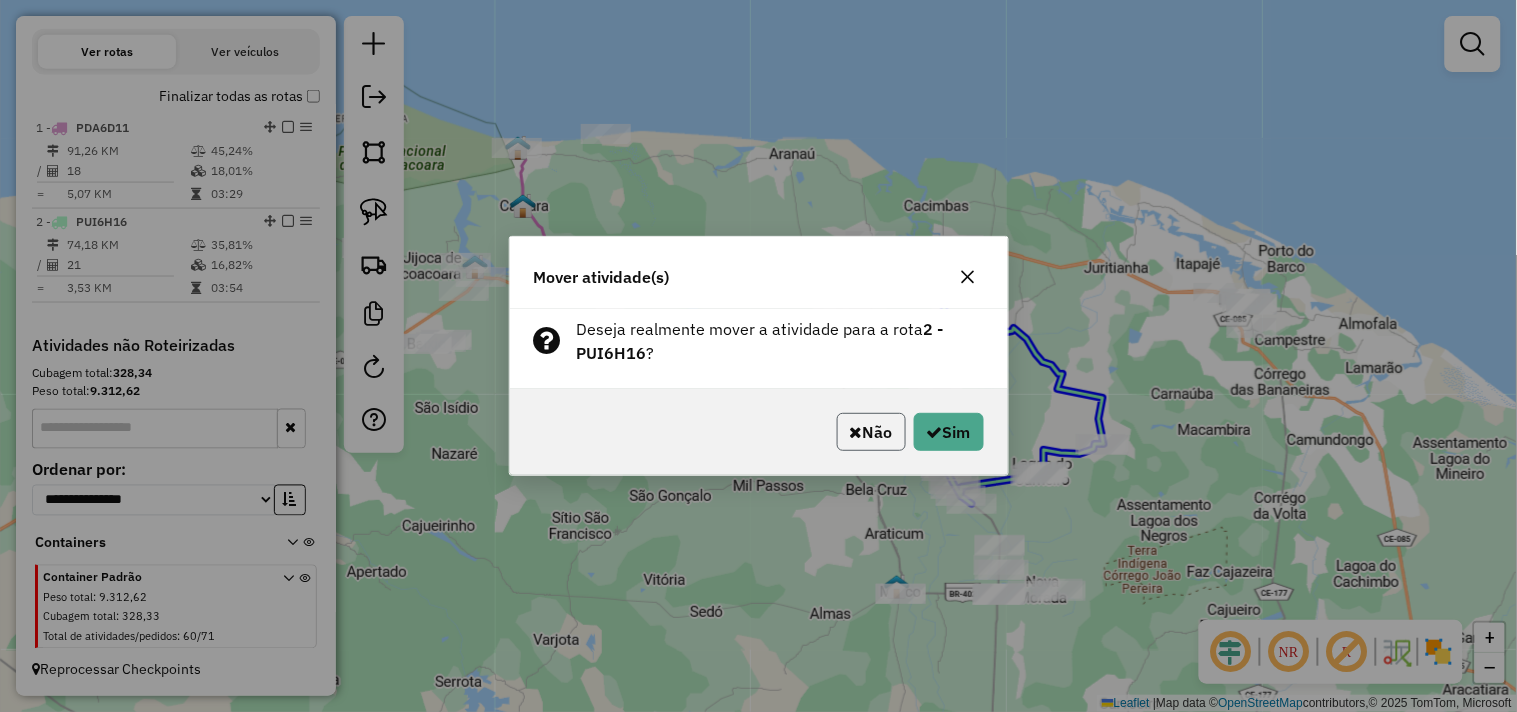 click on "Não" 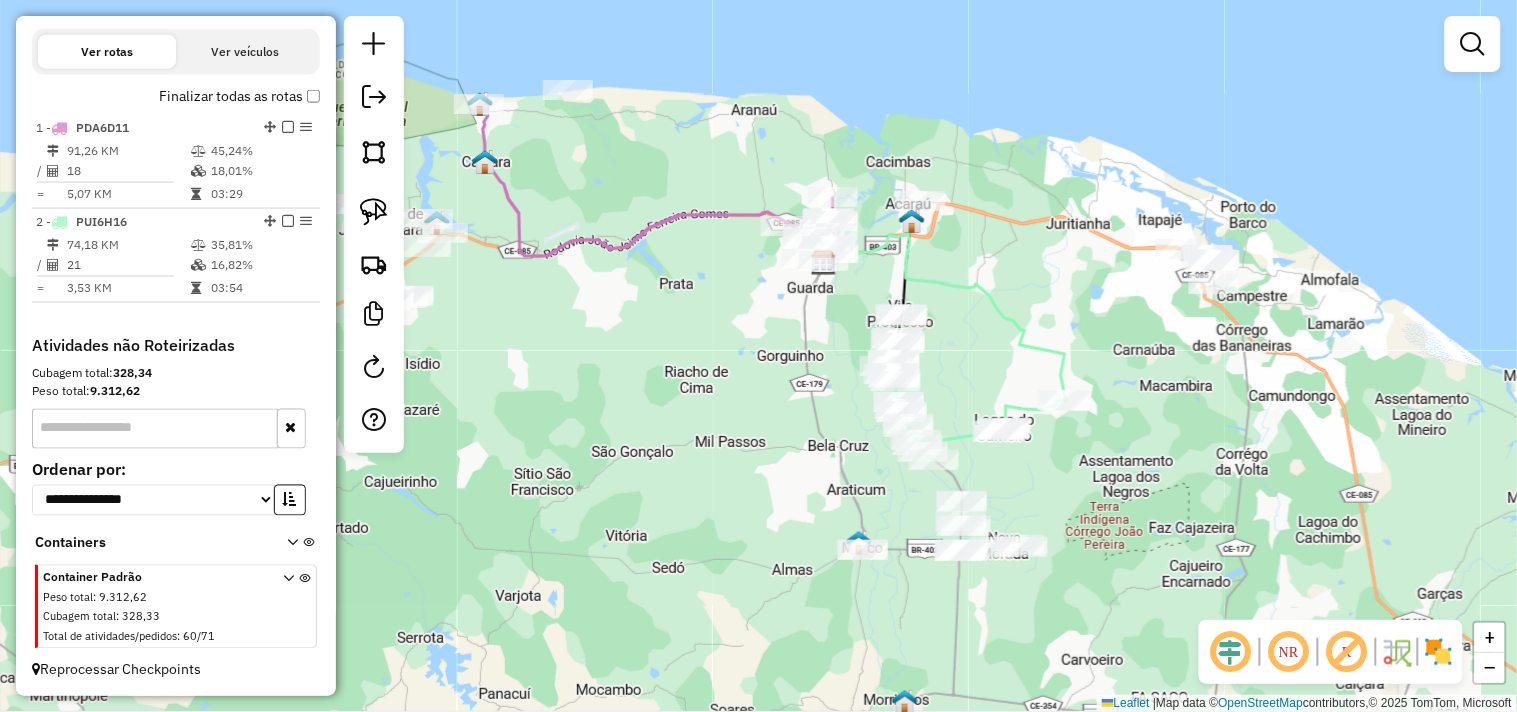 drag, startPoint x: 1100, startPoint y: 518, endPoint x: 1061, endPoint y: 473, distance: 59.548298 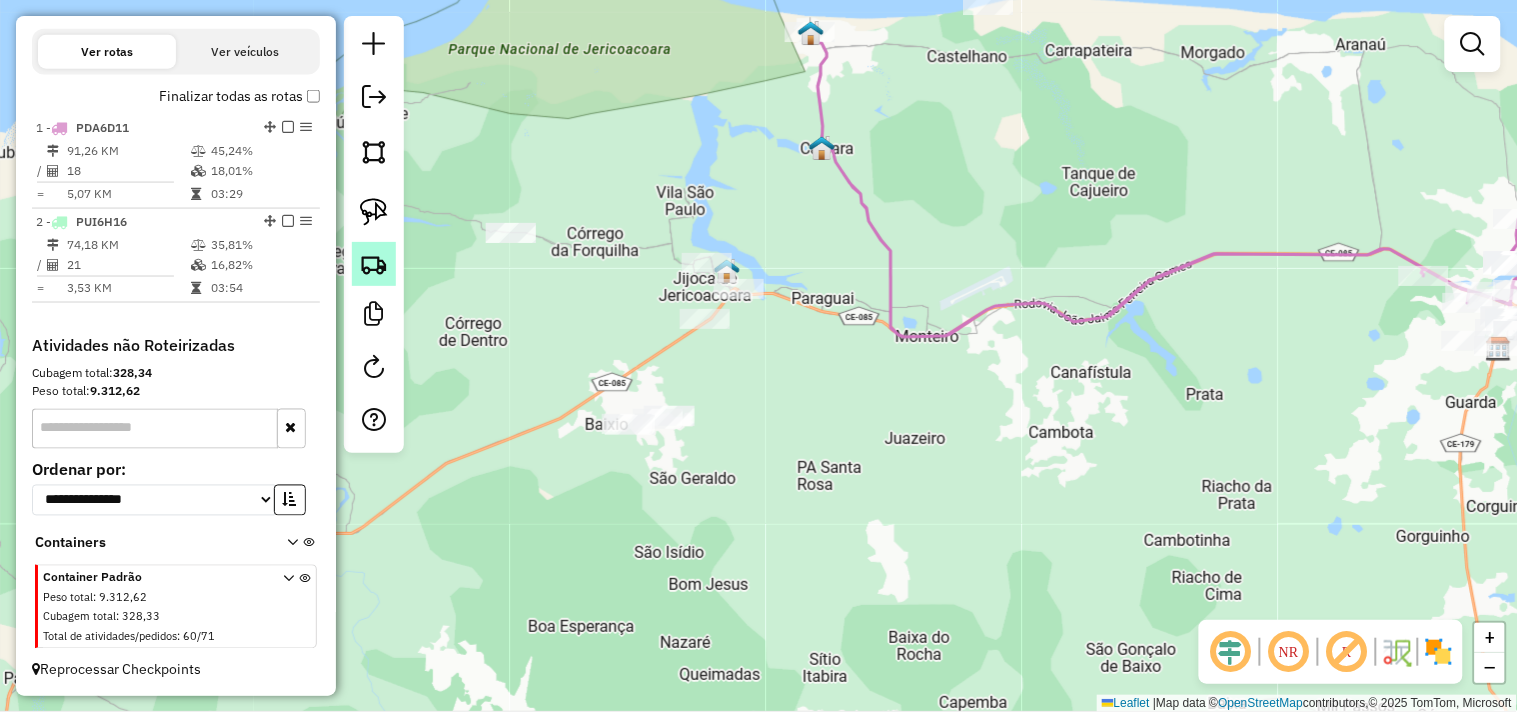 click 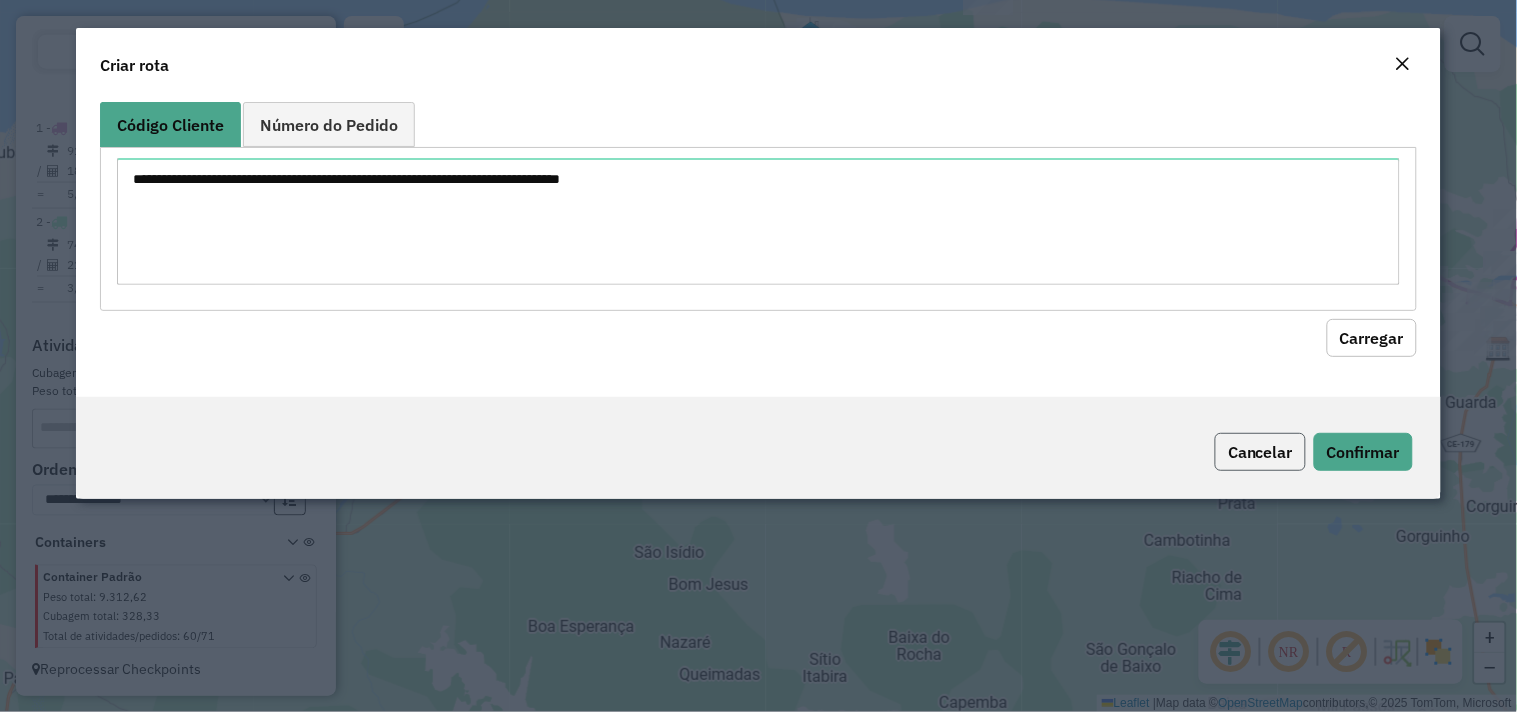 click on "Cancelar" 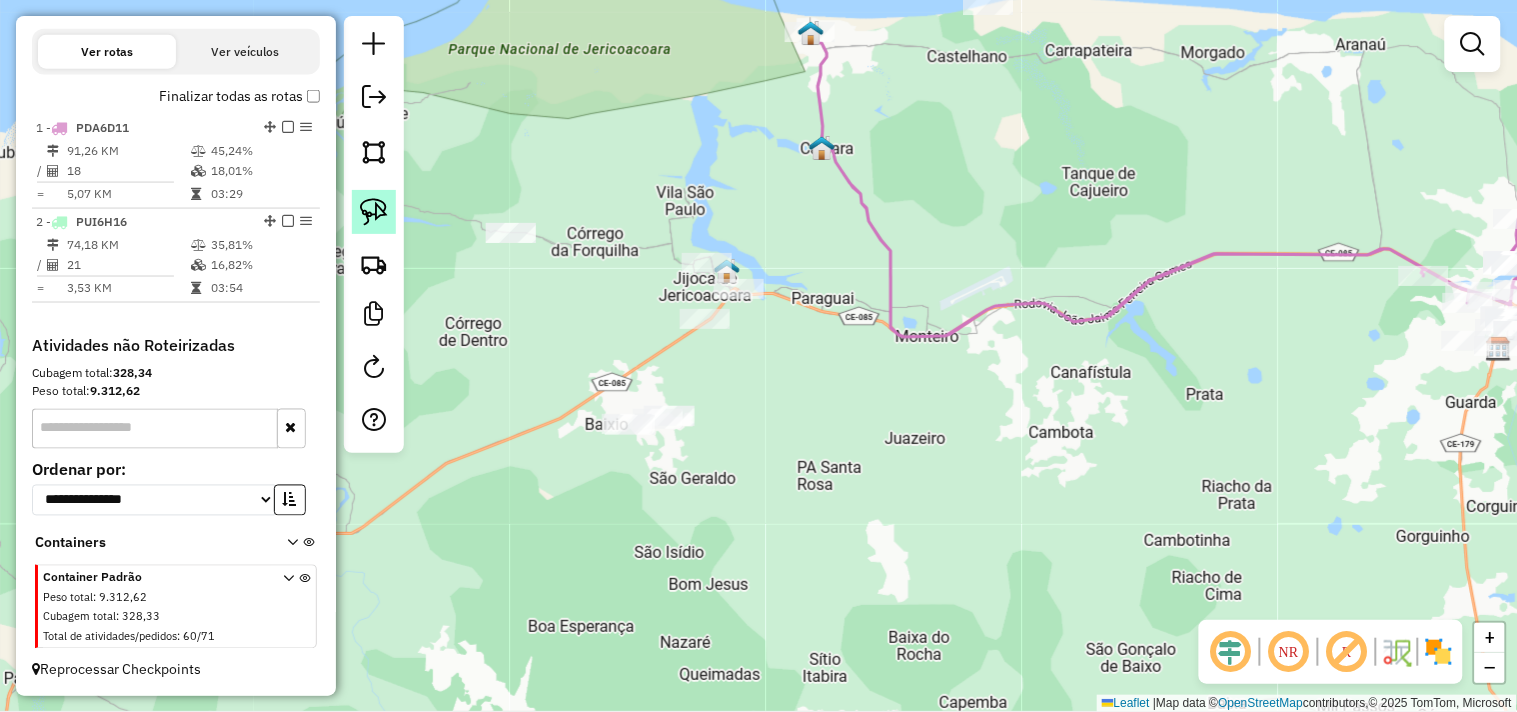click 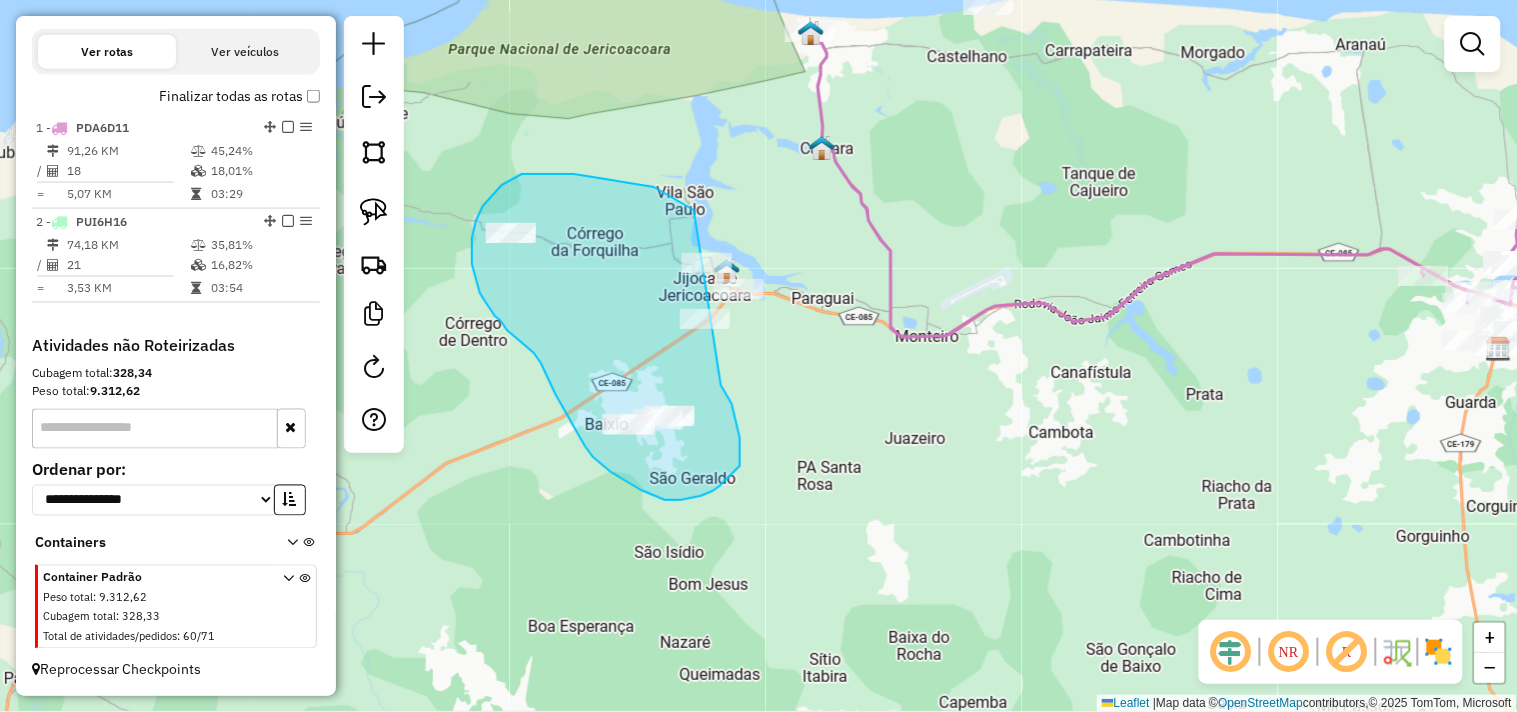 drag, startPoint x: 732, startPoint y: 404, endPoint x: 766, endPoint y: 366, distance: 50.990196 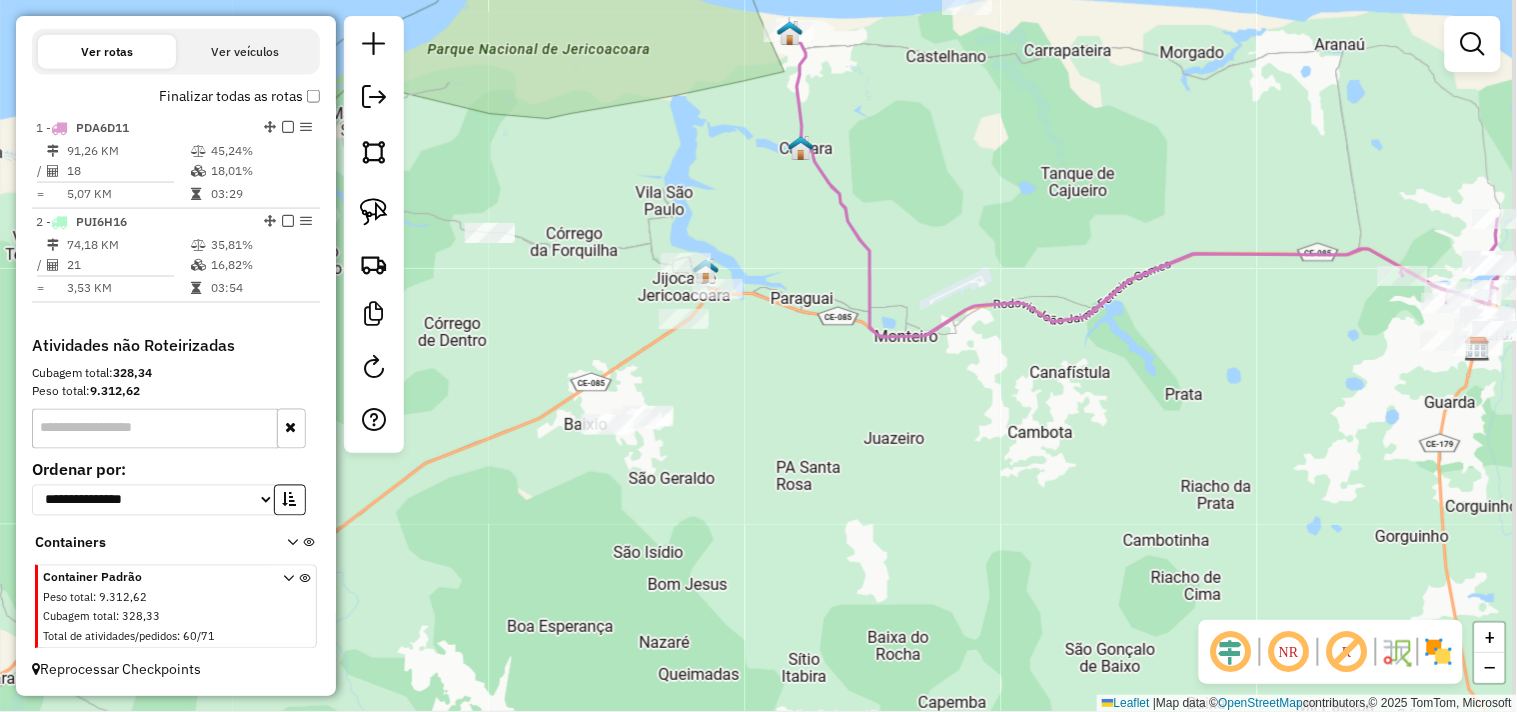 drag, startPoint x: 992, startPoint y: 470, endPoint x: 945, endPoint y: 467, distance: 47.095646 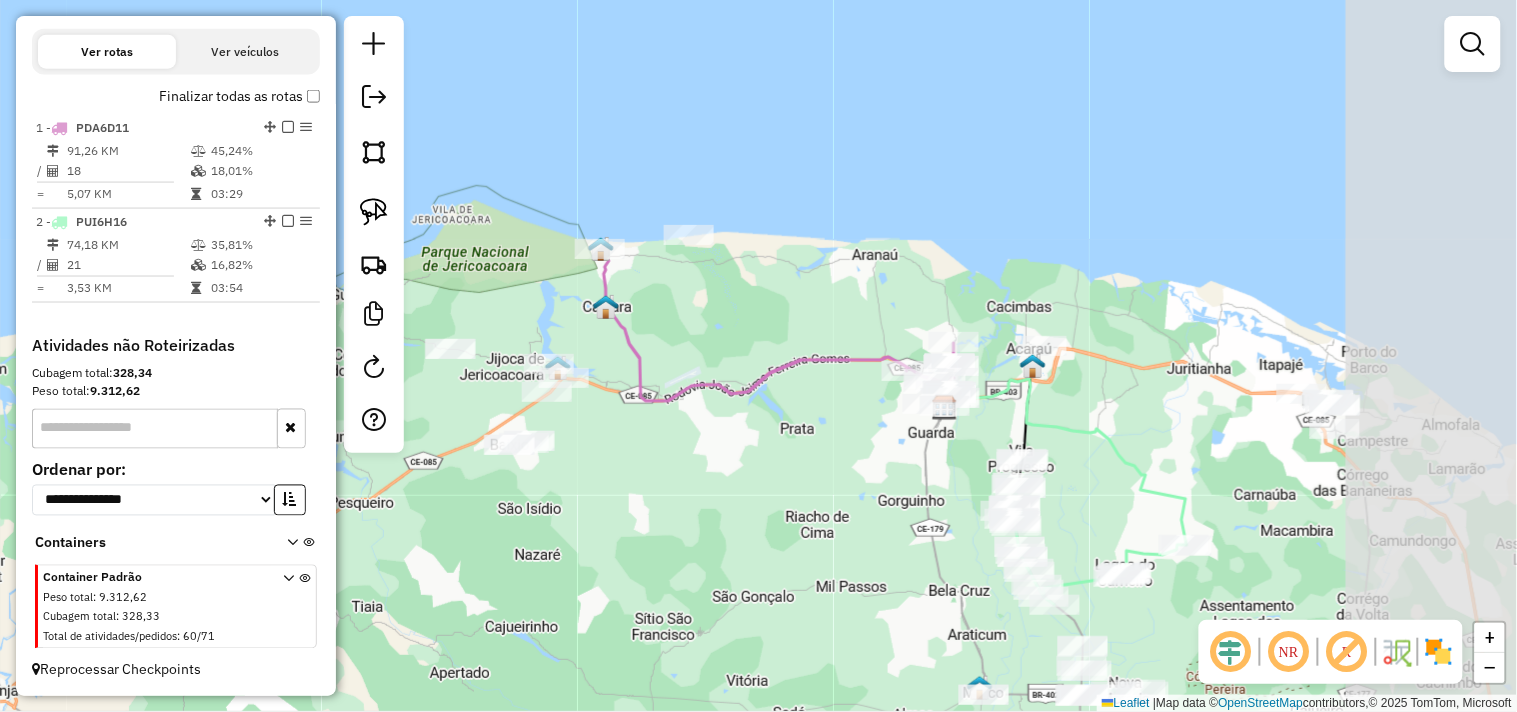 drag, startPoint x: 1042, startPoint y: 507, endPoint x: 807, endPoint y: 492, distance: 235.47824 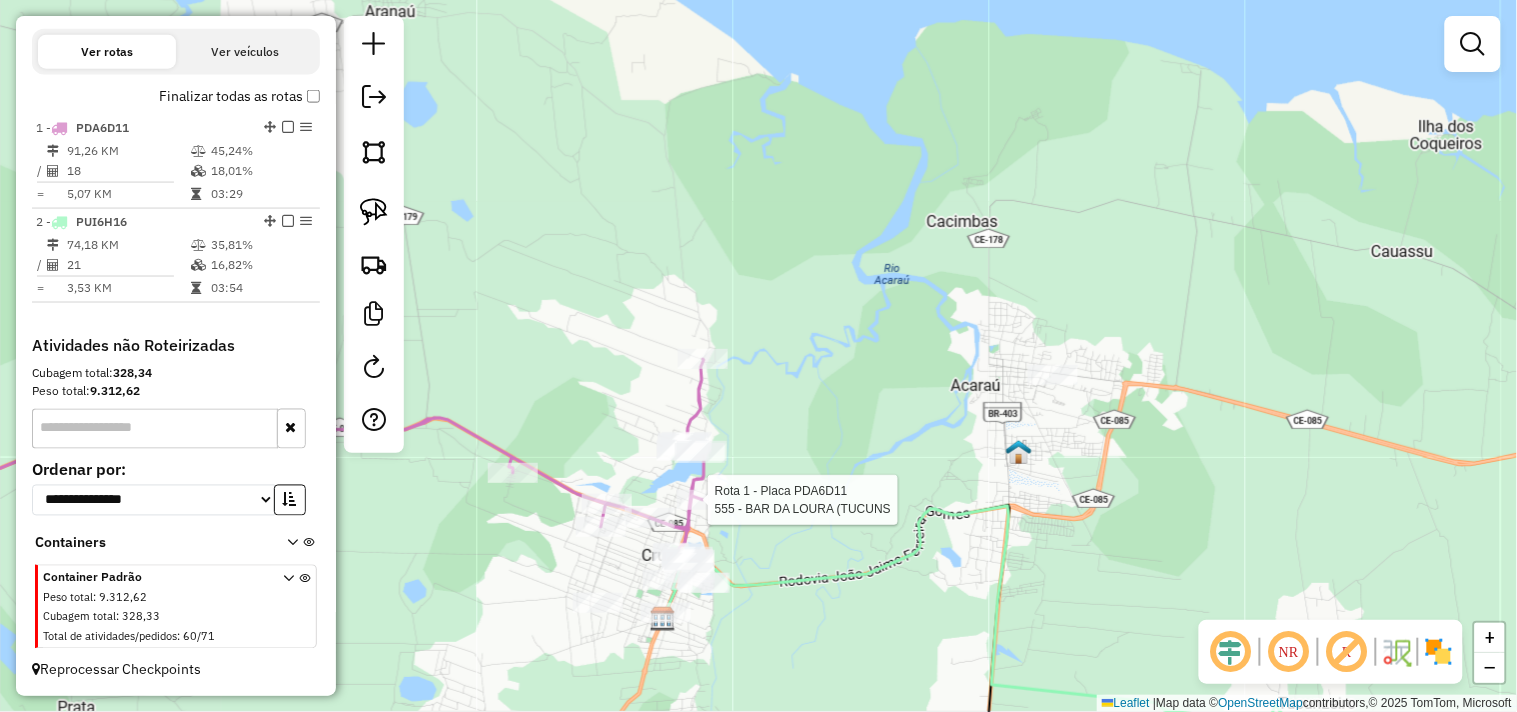 select on "**********" 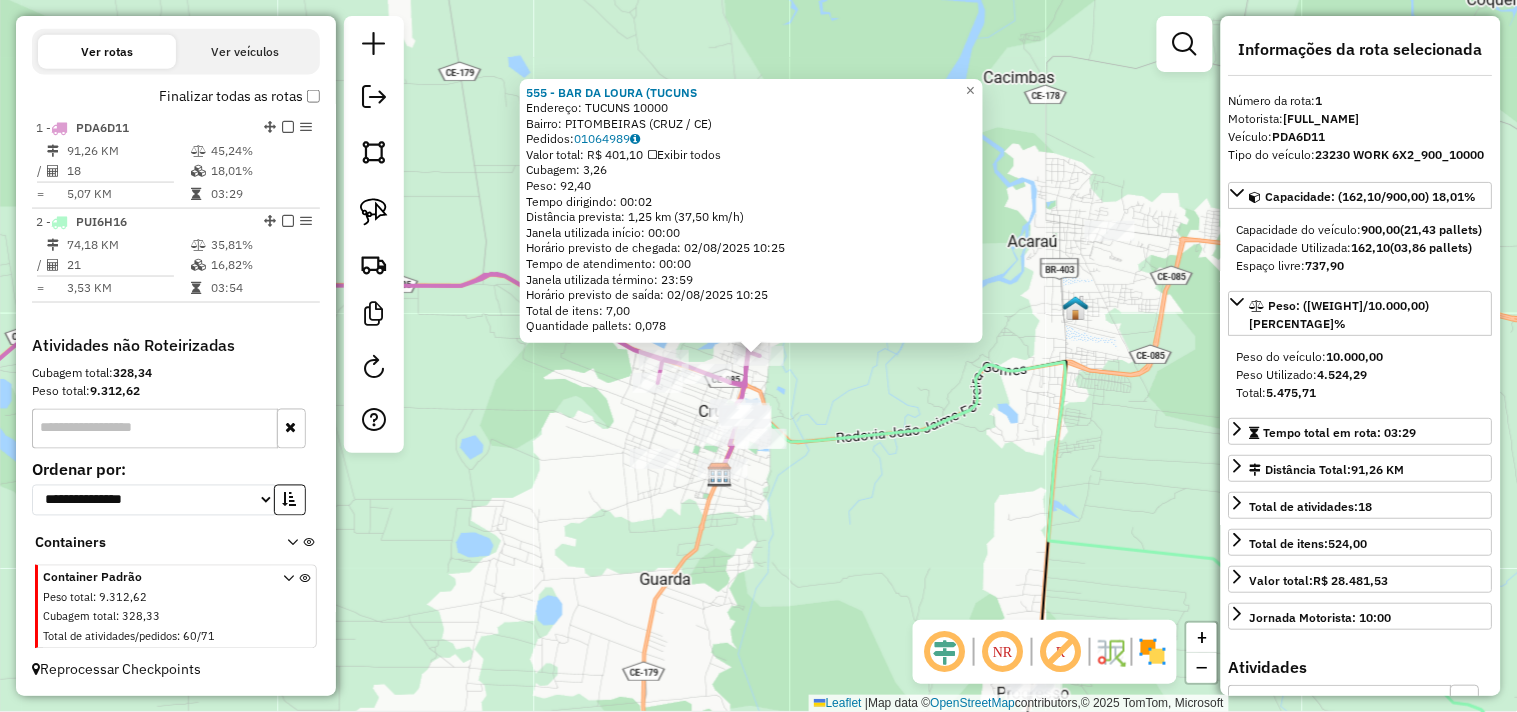 click on "555 - BAR DA LOURA (TUCUNS  Endereço:  TUCUNS 10000   Bairro: PITOMBEIRAS (CRUZ / CE)   Pedidos:  01064989   Valor total: R$ 401,10   Exibir todos   Cubagem: 3,26  Peso: 92,40  Tempo dirigindo: 00:02   Distância prevista: 1,25 km (37,50 km/h)   Janela utilizada início: 00:00   Horário previsto de chegada: 02/08/2025 10:25   Tempo de atendimento: 00:00   Janela utilizada término: 23:59   Horário previsto de saída: 02/08/2025 10:25   Total de itens: 7,00   Quantidade pallets: 0,078  × Janela de atendimento Grade de atendimento Capacidade Transportadoras Veículos Cliente Pedidos  Rotas Selecione os dias de semana para filtrar as janelas de atendimento  Seg   Ter   Qua   Qui   Sex   Sáb   Dom  Informe o período da janela de atendimento: De: Até:  Filtrar exatamente a janela do cliente  Considerar janela de atendimento padrão  Selecione os dias de semana para filtrar as grades de atendimento  Seg   Ter   Qua   Qui   Sex   Sáb   Dom   Considerar clientes sem dia de atendimento cadastrado  De:   Até:" 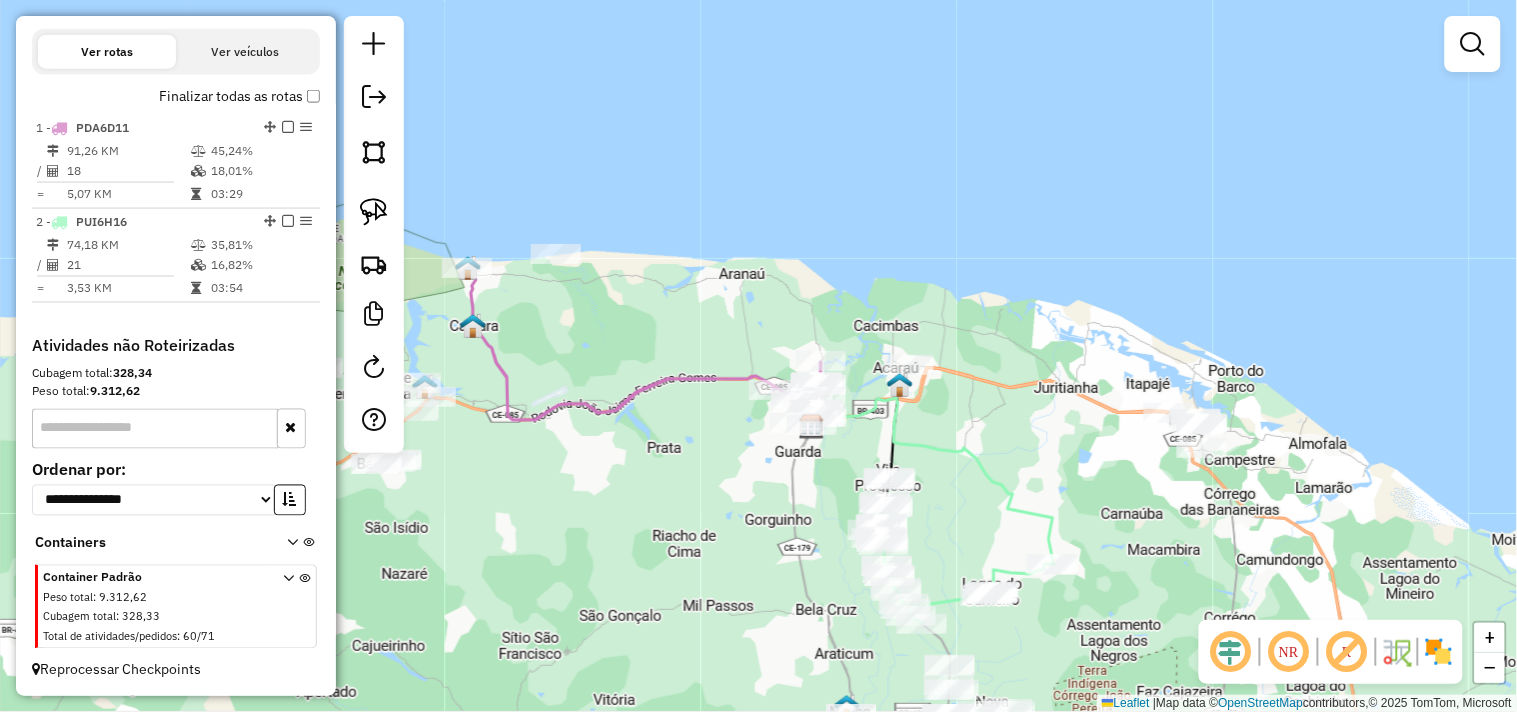 drag, startPoint x: 1028, startPoint y: 468, endPoint x: 910, endPoint y: 356, distance: 162.6899 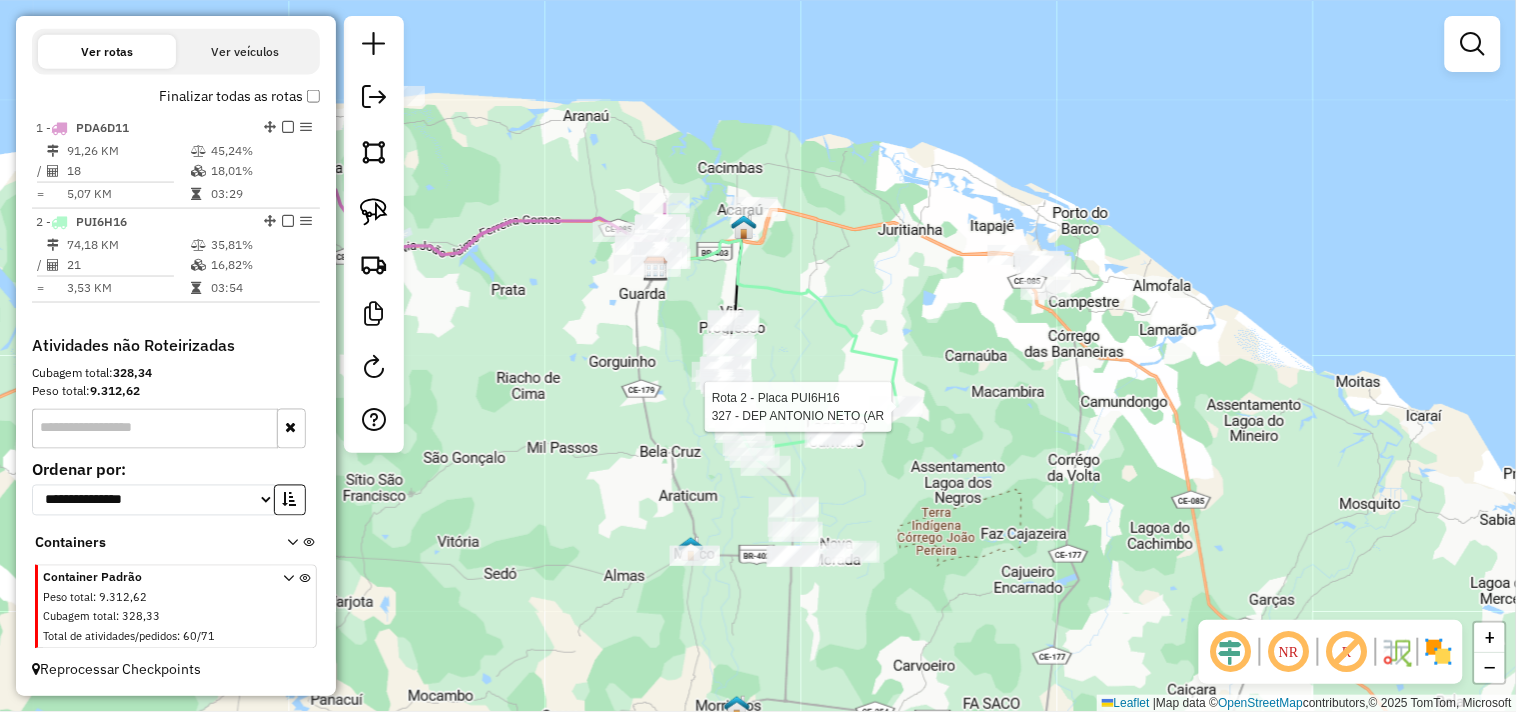 select on "**********" 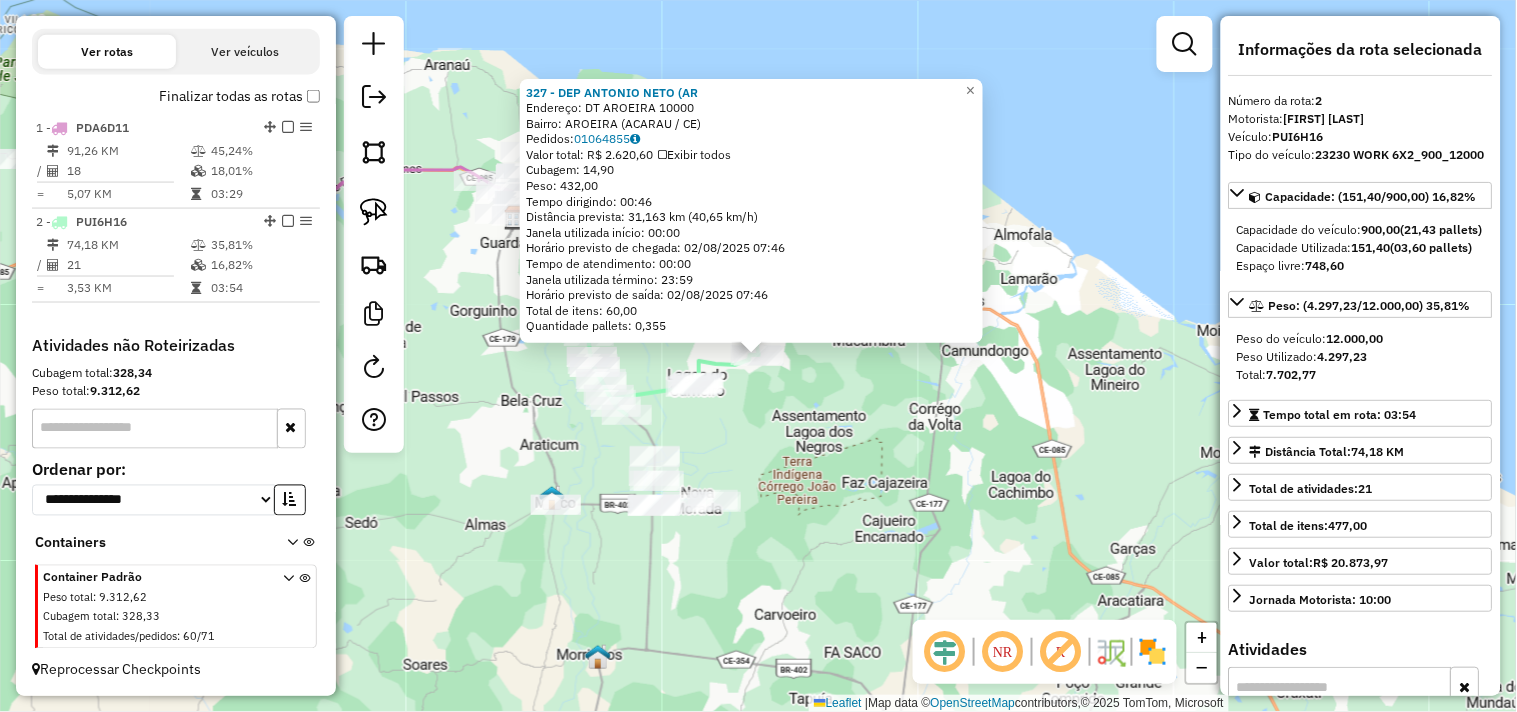 click on "327 - DEP ANTONIO NETO (AR  Endereço:  DT AROEIRA 10000   Bairro: AROEIRA (ACARAU / CE)   Pedidos:  01064855   Valor total: R$ 2.620,60   Exibir todos   Cubagem: 14,90  Peso: 432,00  Tempo dirigindo: 00:46   Distância prevista: 31,163 km (40,65 km/h)   Janela utilizada início: 00:00   Horário previsto de chegada: 02/08/2025 07:46   Tempo de atendimento: 00:00   Janela utilizada término: 23:59   Horário previsto de saída: 02/08/2025 07:46   Total de itens: 60,00   Quantidade pallets: 0,355  × Janela de atendimento Grade de atendimento Capacidade Transportadoras Veículos Cliente Pedidos  Rotas Selecione os dias de semana para filtrar as janelas de atendimento  Seg   Ter   Qua   Qui   Sex   Sáb   Dom  Informe o período da janela de atendimento: De: Até:  Filtrar exatamente a janela do cliente  Considerar janela de atendimento padrão  Selecione os dias de semana para filtrar as grades de atendimento  Seg   Ter   Qua   Qui   Sex   Sáb   Dom   Considerar clientes sem dia de atendimento cadastrado De:" 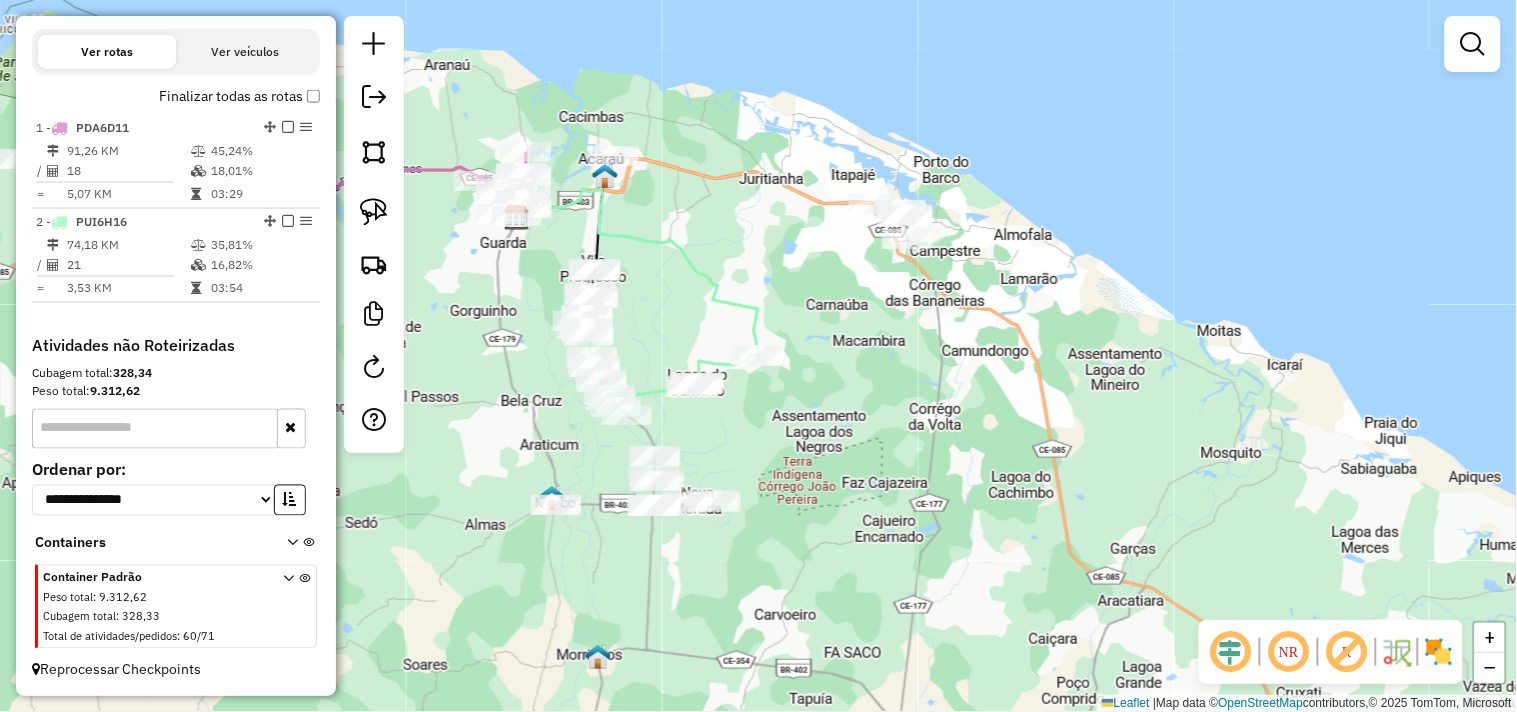drag, startPoint x: 780, startPoint y: 473, endPoint x: 904, endPoint y: 472, distance: 124.004036 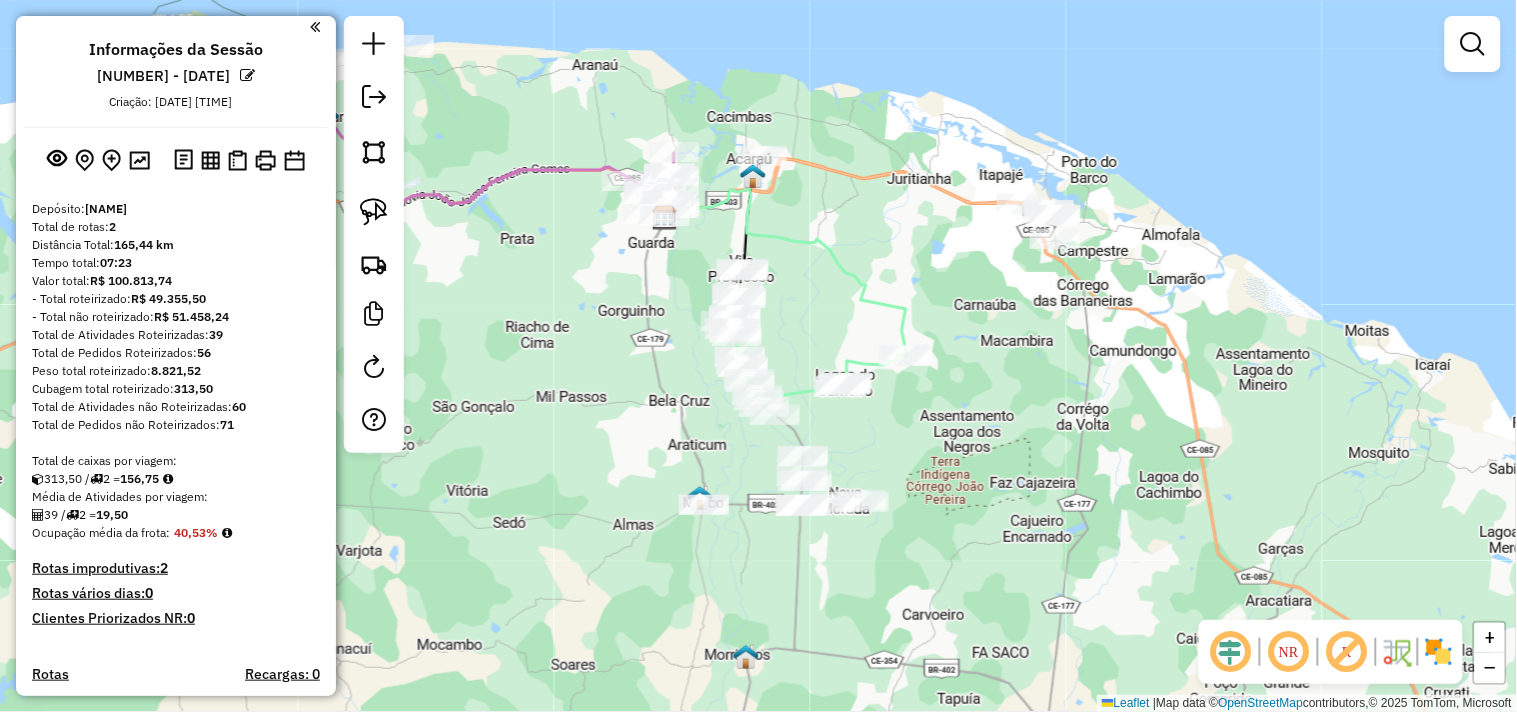 scroll, scrollTop: 0, scrollLeft: 0, axis: both 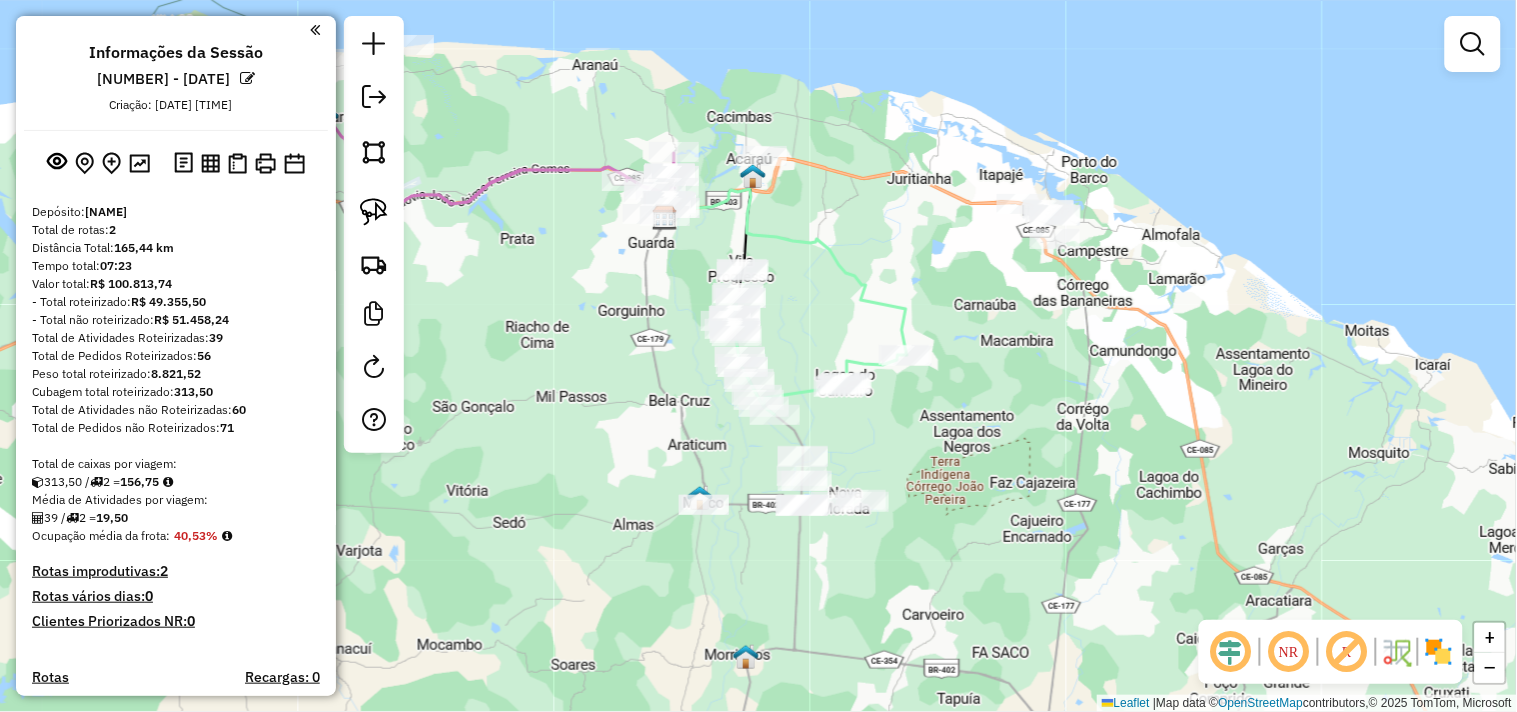 click on "Janela de atendimento Grade de atendimento Capacidade Transportadoras Veículos Cliente Pedidos  Rotas Selecione os dias de semana para filtrar as janelas de atendimento  Seg   Ter   Qua   Qui   Sex   Sáb   Dom  Informe o período da janela de atendimento: De: Até:  Filtrar exatamente a janela do cliente  Considerar janela de atendimento padrão  Selecione os dias de semana para filtrar as grades de atendimento  Seg   Ter   Qua   Qui   Sex   Sáb   Dom   Considerar clientes sem dia de atendimento cadastrado  Clientes fora do dia de atendimento selecionado Filtrar as atividades entre os valores definidos abaixo:  Peso mínimo:   Peso máximo:   Cubagem mínima:   Cubagem máxima:   De:   Até:  Filtrar as atividades entre o tempo de atendimento definido abaixo:  De:   Até:   Considerar capacidade total dos clientes não roteirizados Transportadora: Selecione um ou mais itens Tipo de veículo: Selecione um ou mais itens Veículo: Selecione um ou mais itens Motorista: Selecione um ou mais itens Nome: Rótulo:" 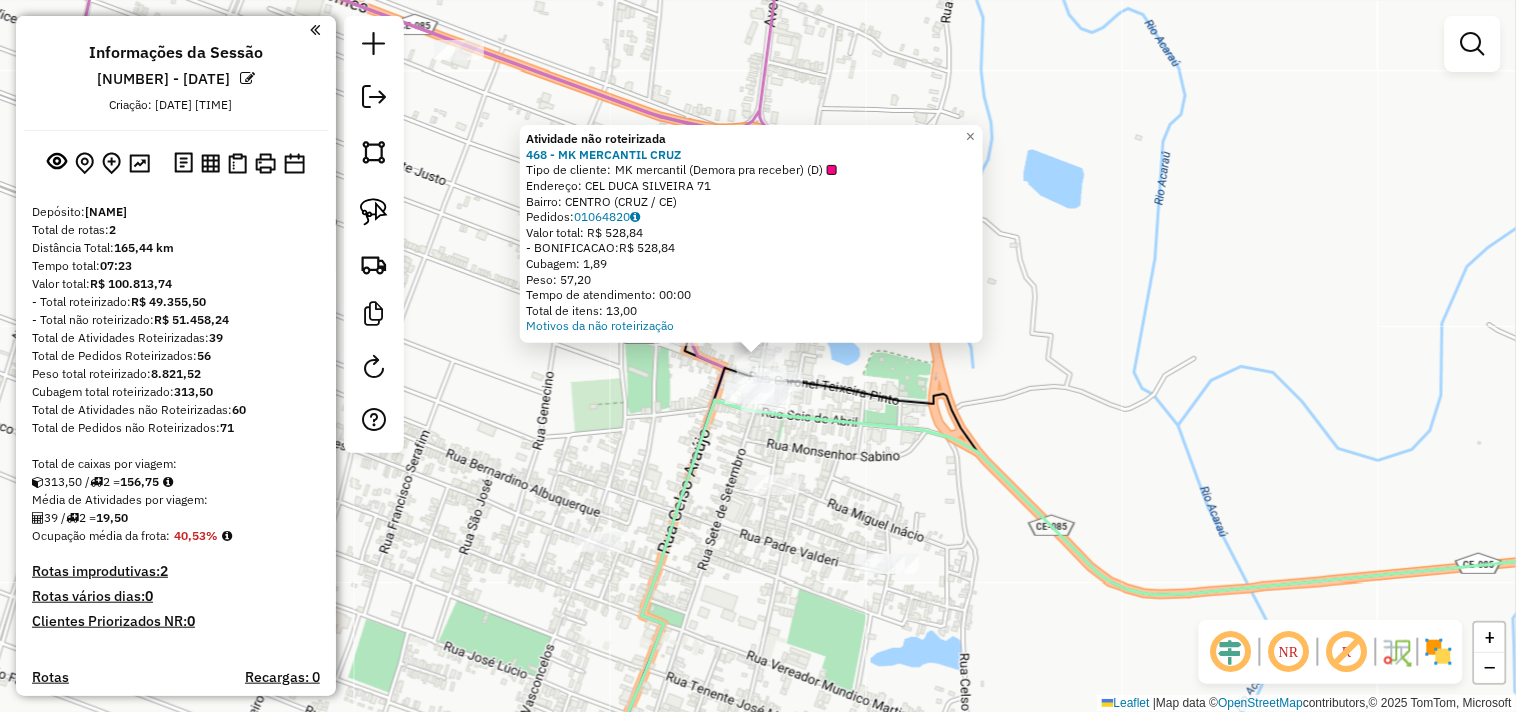 click on "Atividade não roteirizada 468 - MK MERCANTIL  CRUZ  Tipo de cliente:   MK mercantil (Demora pra receber) (D)   Endereço:  CEL DUCA SILVEIRA 71   Bairro: CENTRO (CRUZ / CE)   Pedidos:  01064820   Valor total: R$ 528,84   - BONIFICACAO:  R$ 528,84   Cubagem: 1,89   Peso: 57,20   Tempo de atendimento: 00:00   Total de itens: 13,00  Motivos da não roteirização × Janela de atendimento Grade de atendimento Capacidade Transportadoras Veículos Cliente Pedidos  Rotas Selecione os dias de semana para filtrar as janelas de atendimento  Seg   Ter   Qua   Qui   Sex   Sáb   Dom  Informe o período da janela de atendimento: De: Até:  Filtrar exatamente a janela do cliente  Considerar janela de atendimento padrão  Selecione os dias de semana para filtrar as grades de atendimento  Seg   Ter   Qua   Qui   Sex   Sáb   Dom   Considerar clientes sem dia de atendimento cadastrado  Clientes fora do dia de atendimento selecionado Filtrar as atividades entre os valores definidos abaixo:  Peso mínimo:   Peso máximo:  De:" 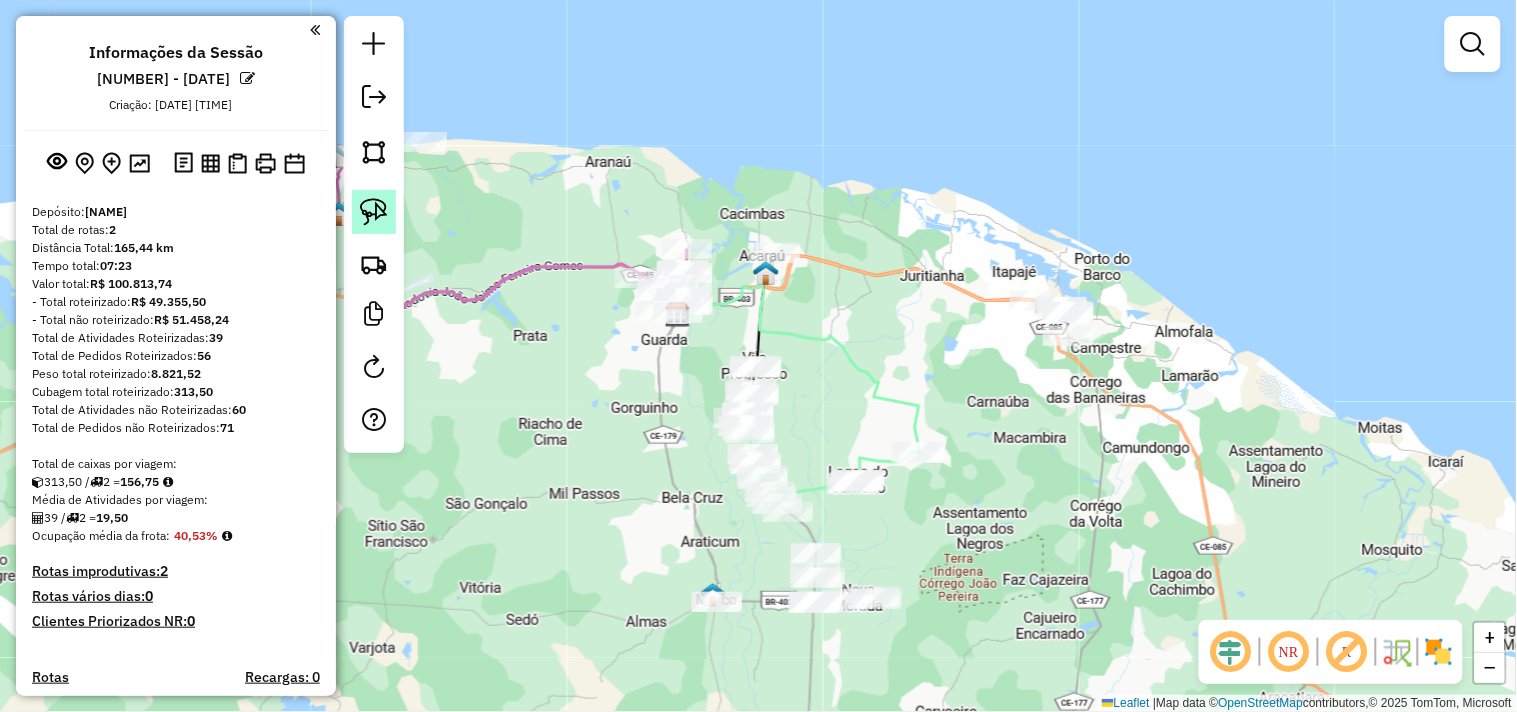 click 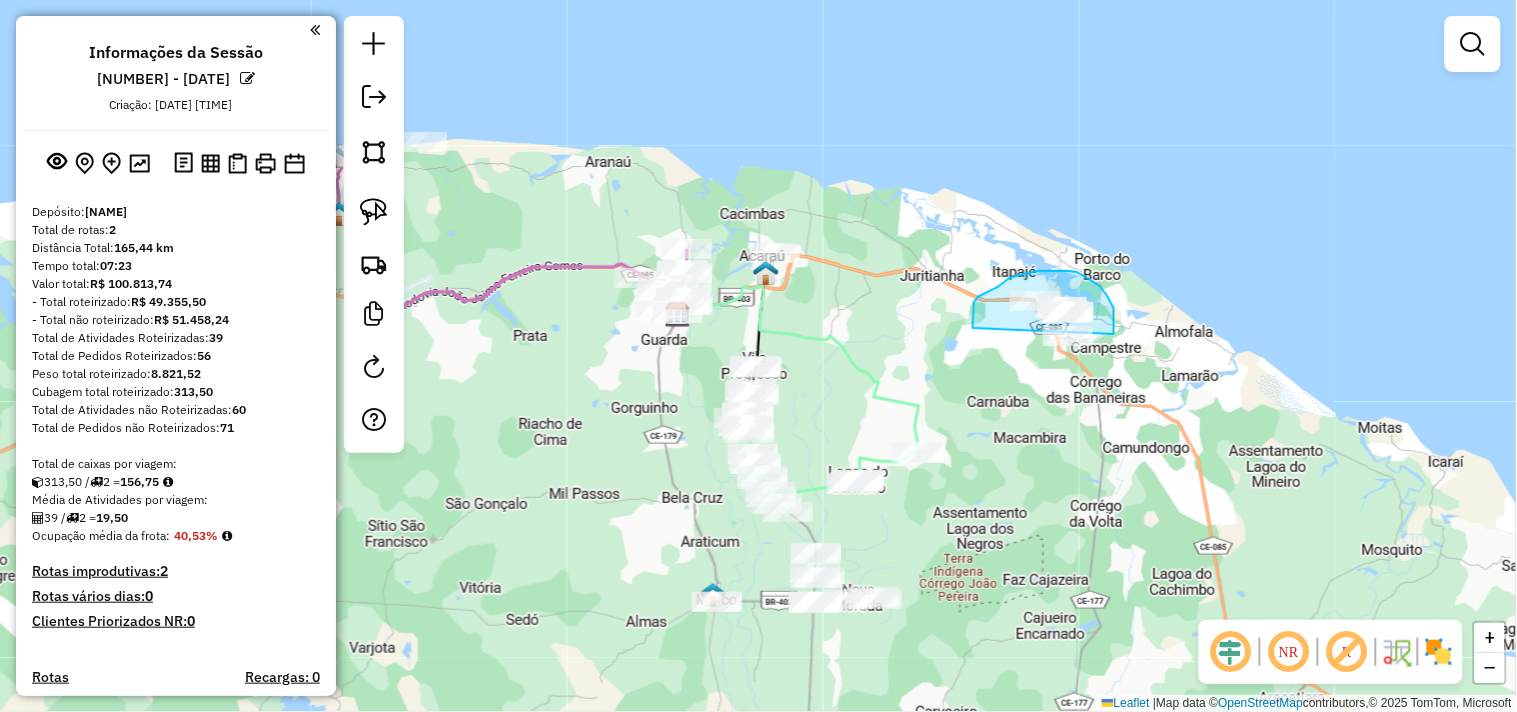 drag, startPoint x: 973, startPoint y: 328, endPoint x: 1014, endPoint y: 364, distance: 54.56189 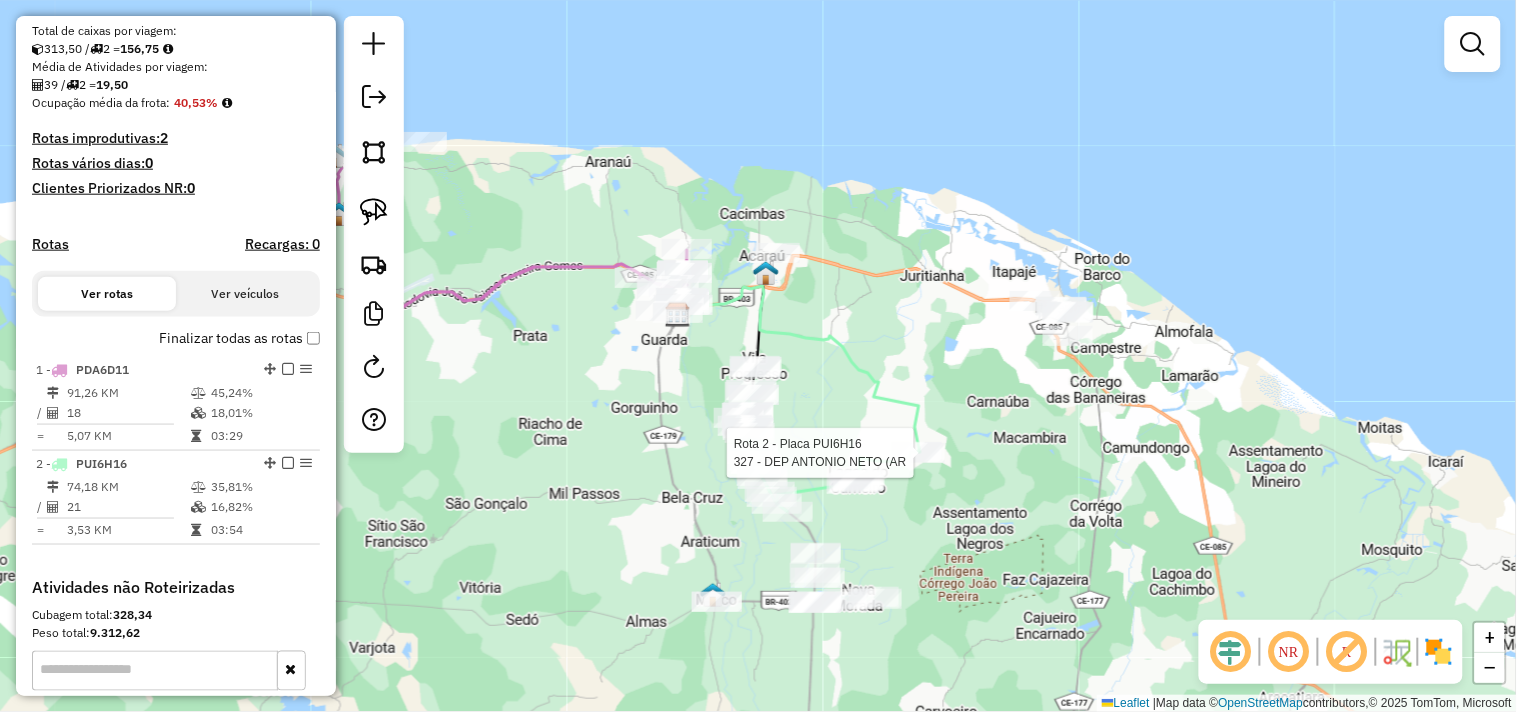 select on "**********" 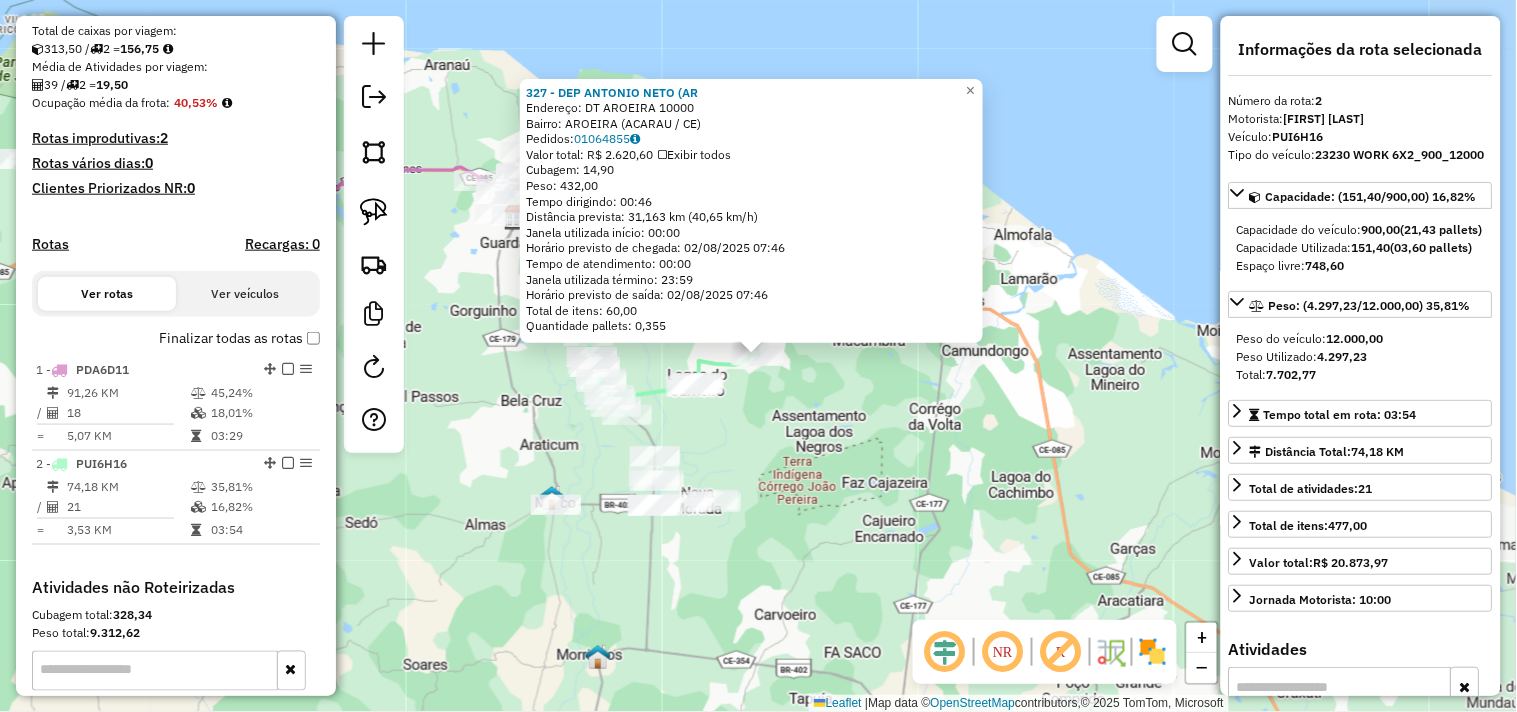 scroll, scrollTop: 675, scrollLeft: 0, axis: vertical 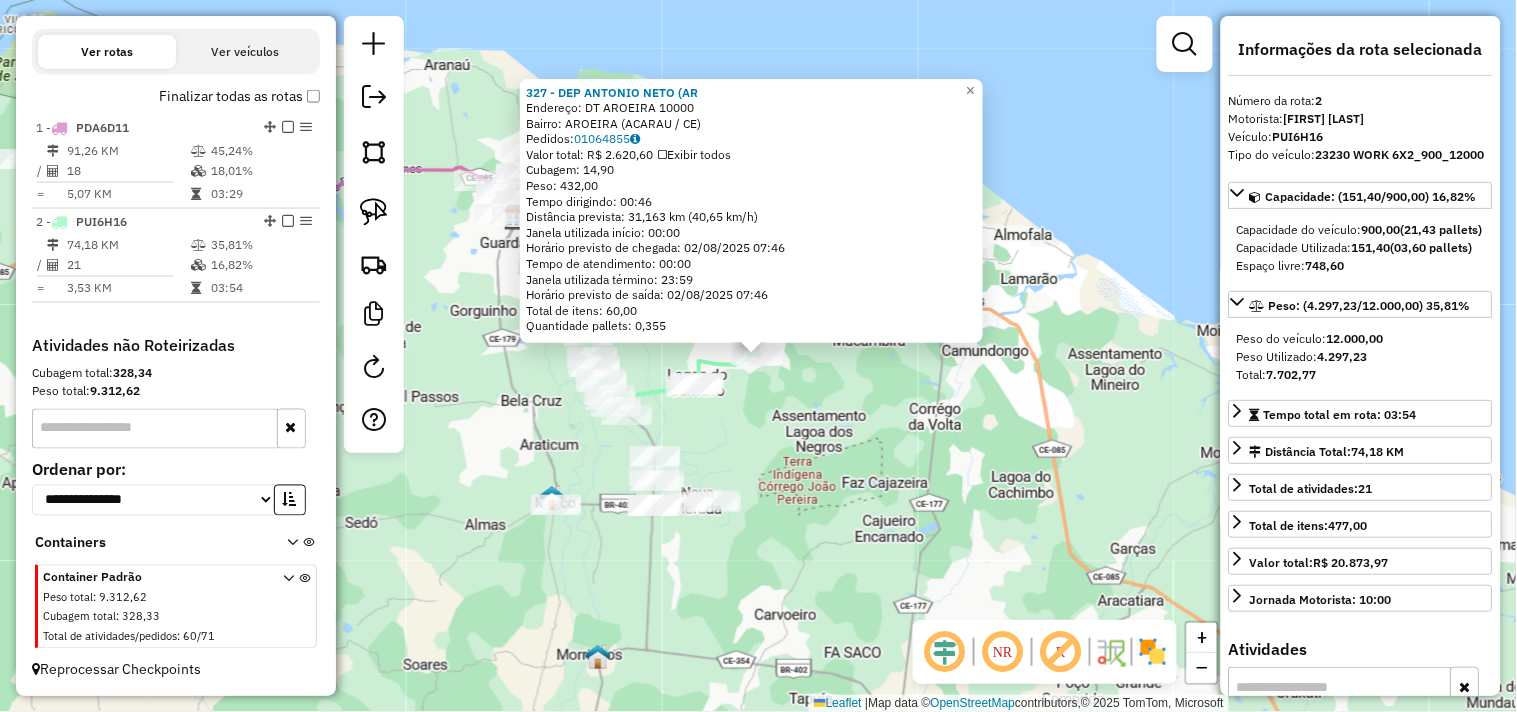 click on "327 - DEP ANTONIO NETO (AR  Endereço:  DT AROEIRA 10000   Bairro: AROEIRA (ACARAU / CE)   Pedidos:  01064855   Valor total: R$ 2.620,60   Exibir todos   Cubagem: 14,90  Peso: 432,00  Tempo dirigindo: 00:46   Distância prevista: 31,163 km (40,65 km/h)   Janela utilizada início: 00:00   Horário previsto de chegada: 02/08/2025 07:46   Tempo de atendimento: 00:00   Janela utilizada término: 23:59   Horário previsto de saída: 02/08/2025 07:46   Total de itens: 60,00   Quantidade pallets: 0,355  × Janela de atendimento Grade de atendimento Capacidade Transportadoras Veículos Cliente Pedidos  Rotas Selecione os dias de semana para filtrar as janelas de atendimento  Seg   Ter   Qua   Qui   Sex   Sáb   Dom  Informe o período da janela de atendimento: De: Até:  Filtrar exatamente a janela do cliente  Considerar janela de atendimento padrão  Selecione os dias de semana para filtrar as grades de atendimento  Seg   Ter   Qua   Qui   Sex   Sáb   Dom   Considerar clientes sem dia de atendimento cadastrado De:" 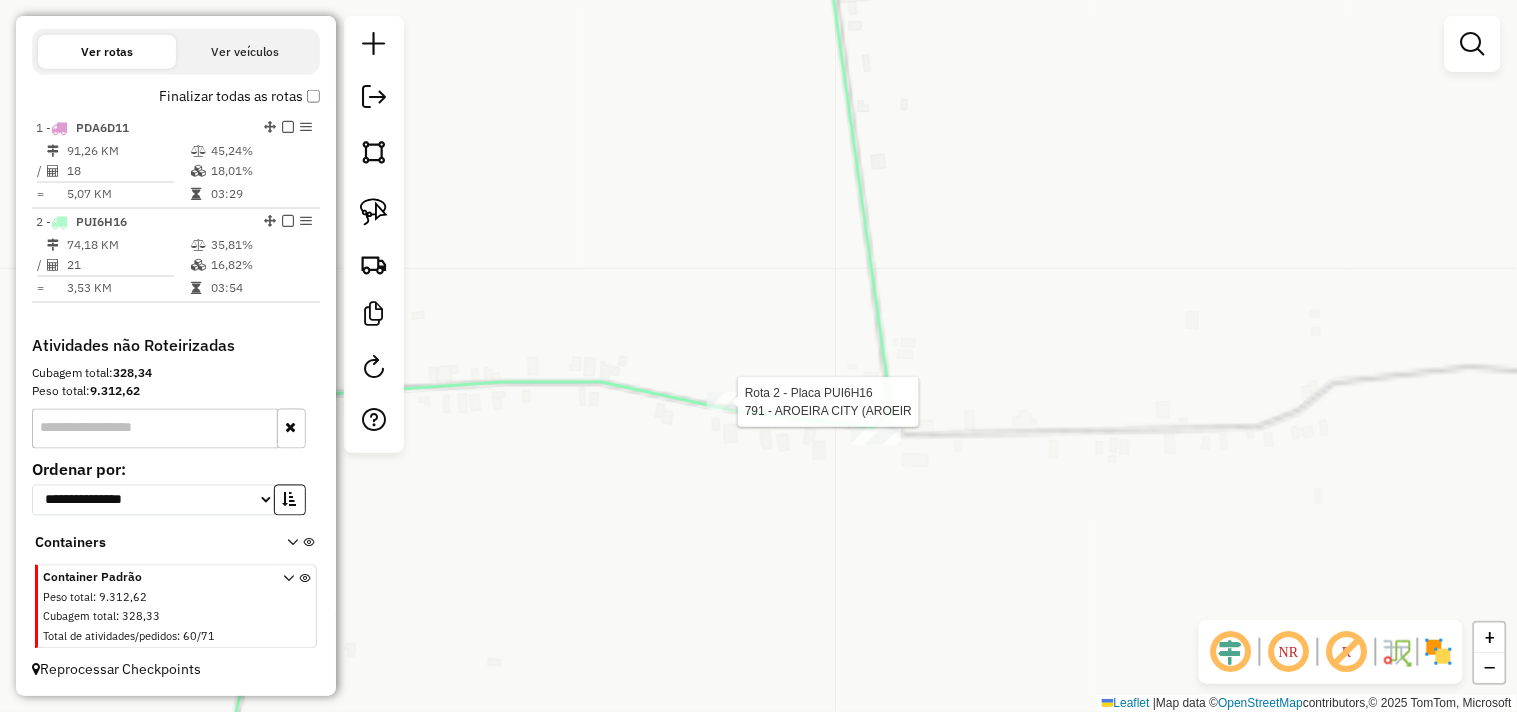 select on "**********" 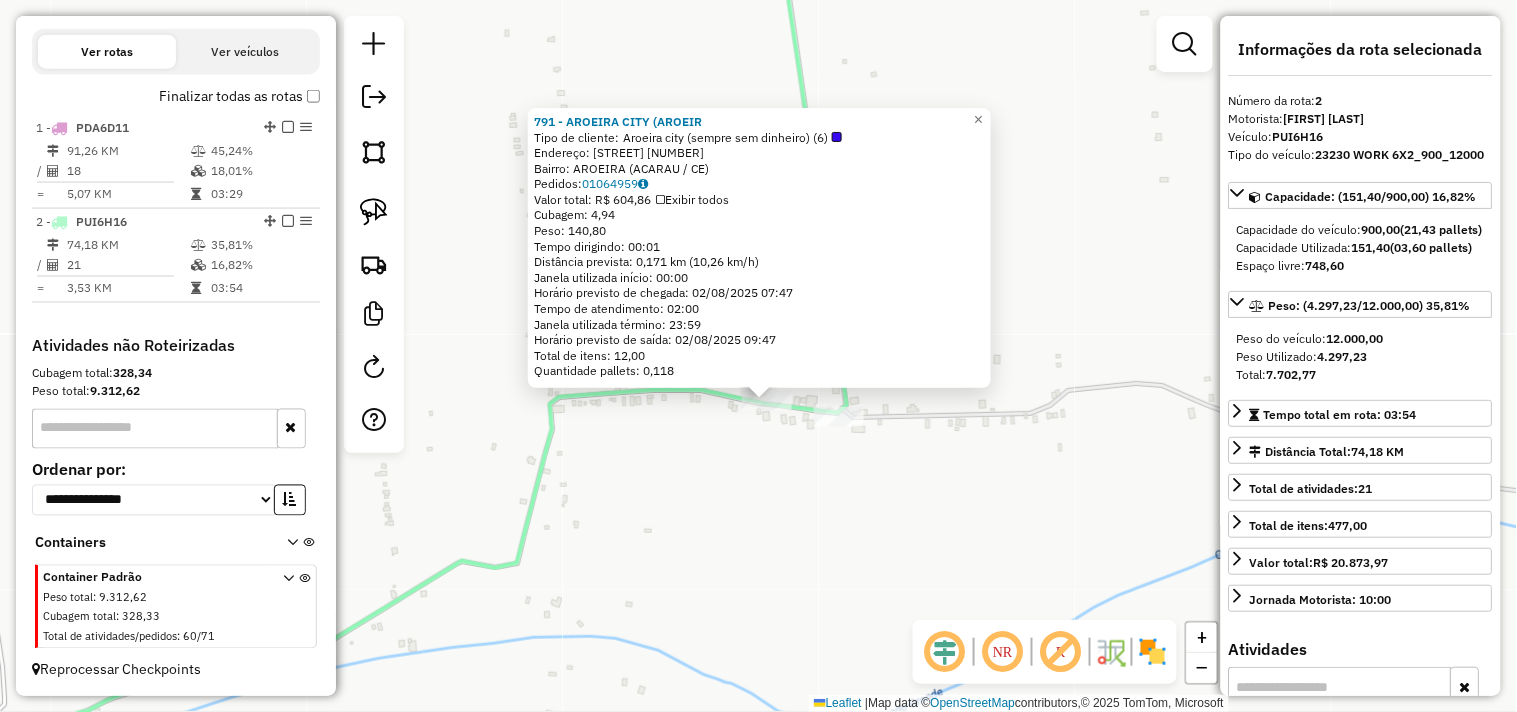 click on "791 - AROEIRA CITY (AROEIR  Tipo de cliente:   Aroeira city (sempre sem dinheiro) (6)   Endereço:  AROEIRA 1000   Bairro: AROEIRA (ACARAU / CE)   Pedidos:  01064959   Valor total: R$ 604,86   Exibir todos   Cubagem: 4,94  Peso: 140,80  Tempo dirigindo: 00:01   Distância prevista: 0,171 km (10,26 km/h)   Janela utilizada início: 00:00   Horário previsto de chegada: 02/08/2025 07:47   Tempo de atendimento: 02:00   Janela utilizada término: 23:59   Horário previsto de saída: 02/08/2025 09:47   Total de itens: 12,00   Quantidade pallets: 0,118  × Janela de atendimento Grade de atendimento Capacidade Transportadoras Veículos Cliente Pedidos  Rotas Selecione os dias de semana para filtrar as janelas de atendimento  Seg   Ter   Qua   Qui   Sex   Sáb   Dom  Informe o período da janela de atendimento: De: Até:  Filtrar exatamente a janela do cliente  Considerar janela de atendimento padrão  Selecione os dias de semana para filtrar as grades de atendimento  Seg   Ter   Qua   Qui   Sex   Sáb   Dom   De:  +" 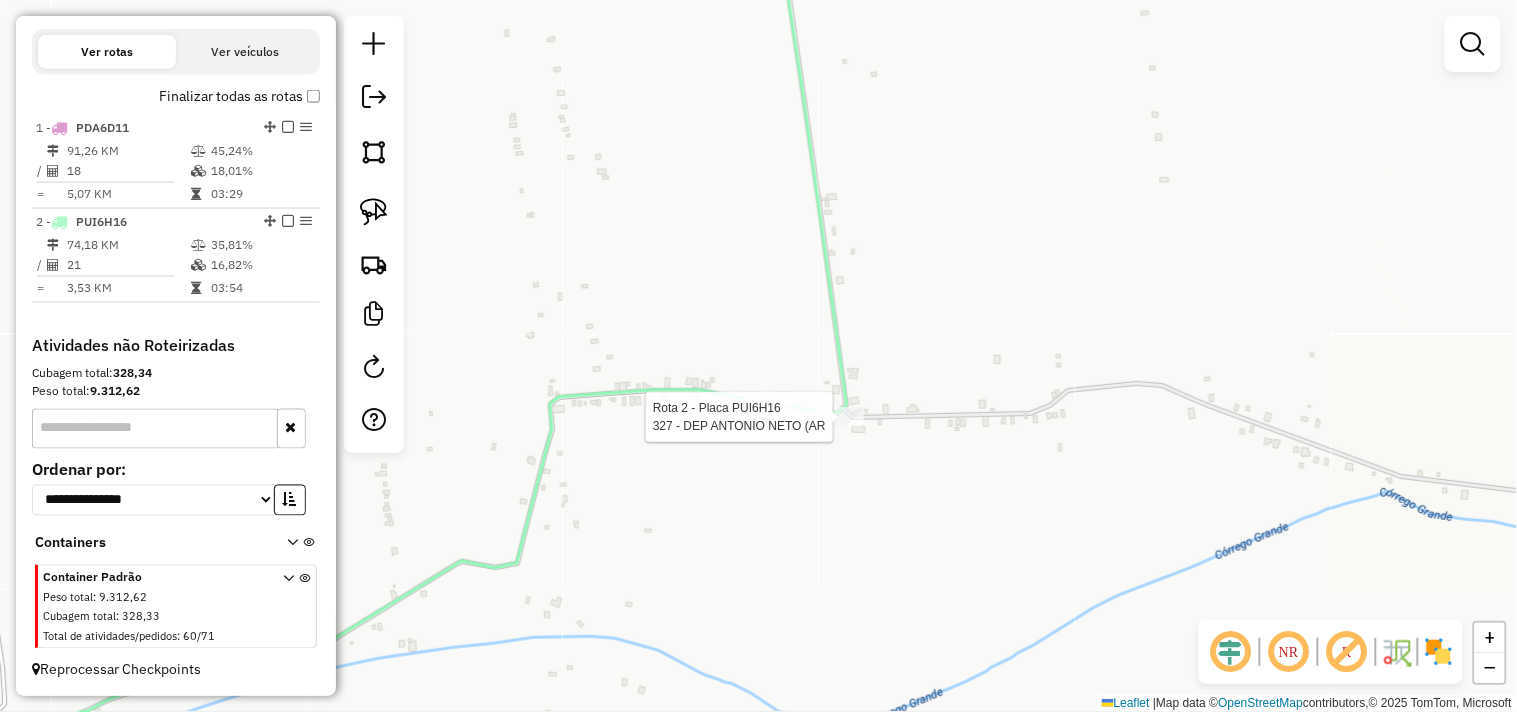 click 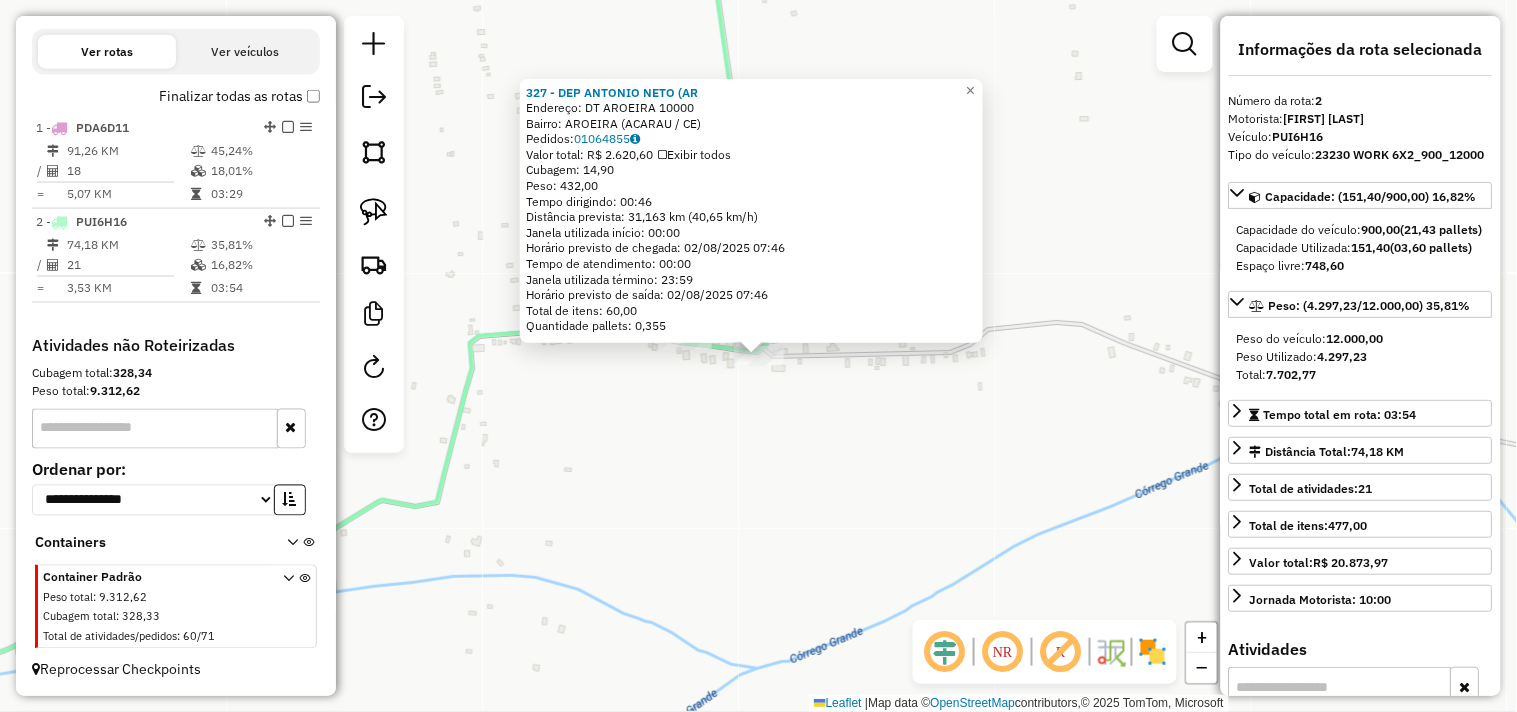 click on "327 - DEP ANTONIO NETO (AR  Endereço:  DT AROEIRA 10000   Bairro: AROEIRA (ACARAU / CE)   Pedidos:  01064855   Valor total: R$ 2.620,60   Exibir todos   Cubagem: 14,90  Peso: 432,00  Tempo dirigindo: 00:46   Distância prevista: 31,163 km (40,65 km/h)   Janela utilizada início: 00:00   Horário previsto de chegada: 02/08/2025 07:46   Tempo de atendimento: 00:00   Janela utilizada término: 23:59   Horário previsto de saída: 02/08/2025 07:46   Total de itens: 60,00   Quantidade pallets: 0,355  × Janela de atendimento Grade de atendimento Capacidade Transportadoras Veículos Cliente Pedidos  Rotas Selecione os dias de semana para filtrar as janelas de atendimento  Seg   Ter   Qua   Qui   Sex   Sáb   Dom  Informe o período da janela de atendimento: De: Até:  Filtrar exatamente a janela do cliente  Considerar janela de atendimento padrão  Selecione os dias de semana para filtrar as grades de atendimento  Seg   Ter   Qua   Qui   Sex   Sáb   Dom   Considerar clientes sem dia de atendimento cadastrado De:" 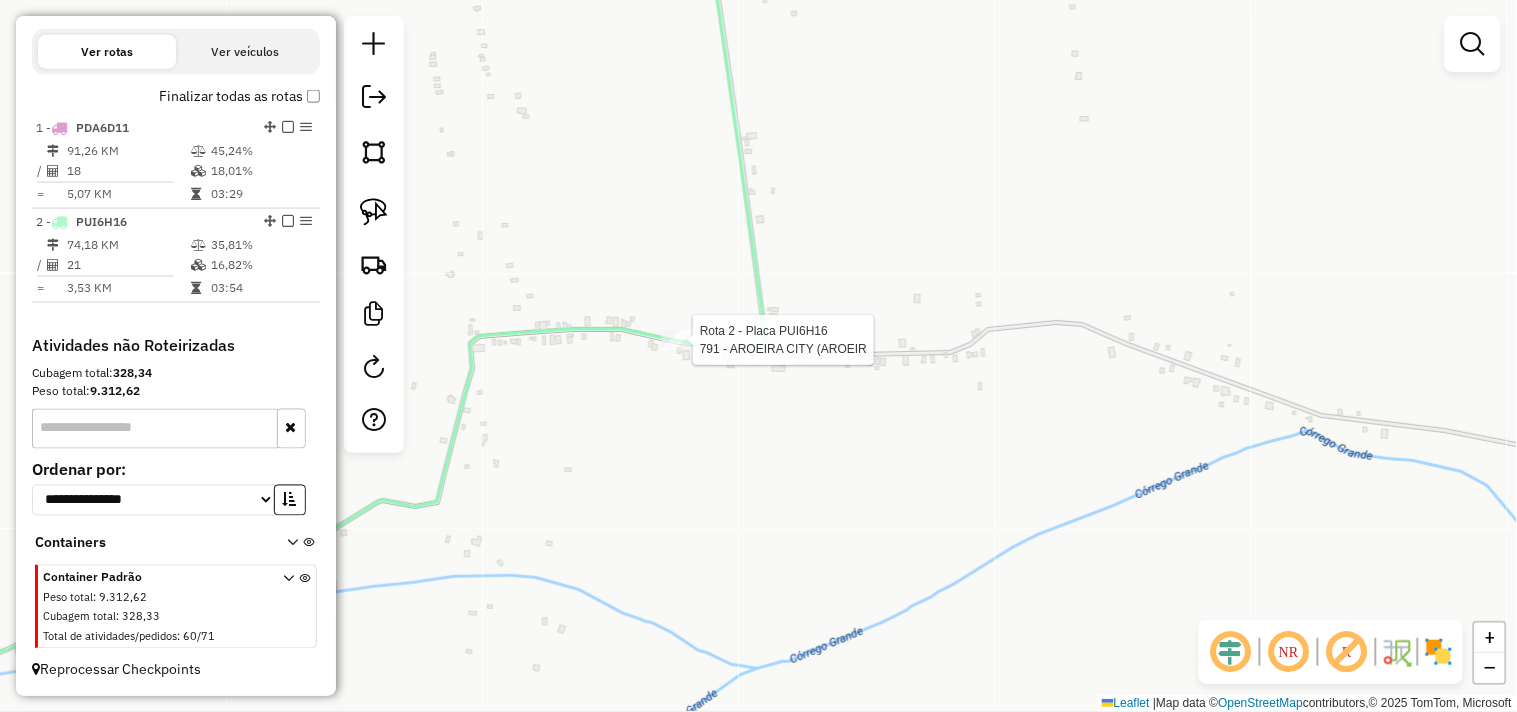 click 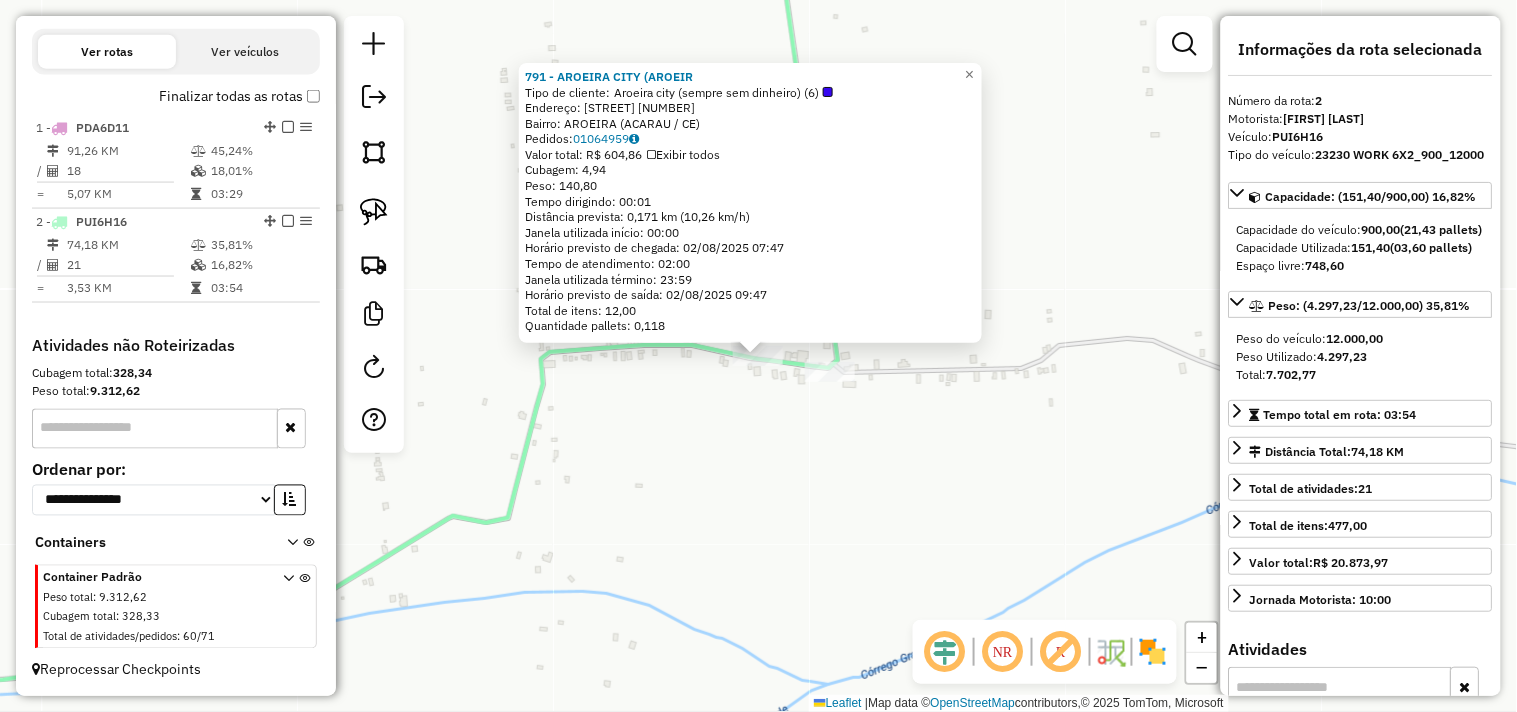 click on "791 - AROEIRA CITY (AROEIR  Tipo de cliente:   Aroeira city (sempre sem dinheiro) (6)   Endereço:  AROEIRA 1000   Bairro: AROEIRA (ACARAU / CE)   Pedidos:  01064959   Valor total: R$ 604,86   Exibir todos   Cubagem: 4,94  Peso: 140,80  Tempo dirigindo: 00:01   Distância prevista: 0,171 km (10,26 km/h)   Janela utilizada início: 00:00   Horário previsto de chegada: 02/08/2025 07:47   Tempo de atendimento: 02:00   Janela utilizada término: 23:59   Horário previsto de saída: 02/08/2025 09:47   Total de itens: 12,00   Quantidade pallets: 0,118  × Janela de atendimento Grade de atendimento Capacidade Transportadoras Veículos Cliente Pedidos  Rotas Selecione os dias de semana para filtrar as janelas de atendimento  Seg   Ter   Qua   Qui   Sex   Sáb   Dom  Informe o período da janela de atendimento: De: Até:  Filtrar exatamente a janela do cliente  Considerar janela de atendimento padrão  Selecione os dias de semana para filtrar as grades de atendimento  Seg   Ter   Qua   Qui   Sex   Sáb   Dom   De:  +" 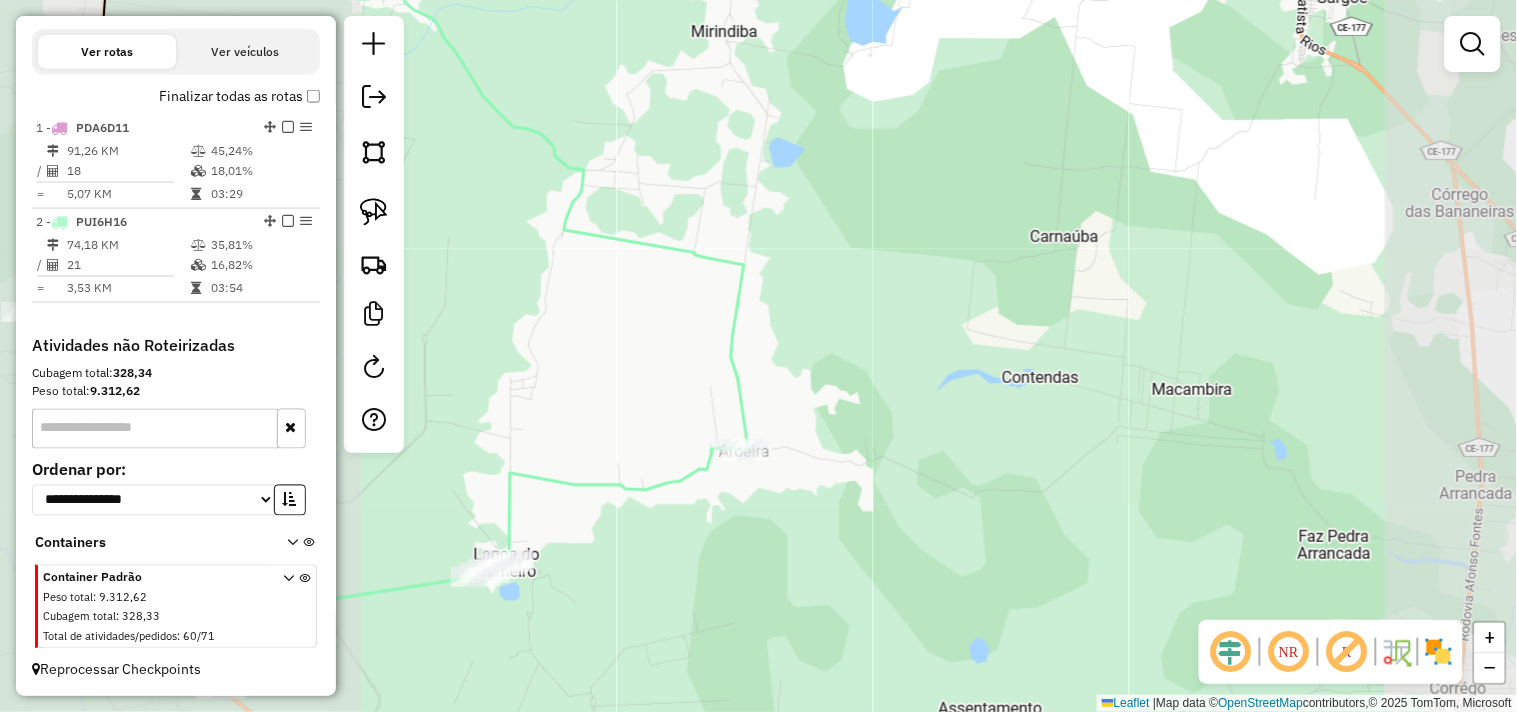 drag, startPoint x: 634, startPoint y: 552, endPoint x: 930, endPoint y: 517, distance: 298.06207 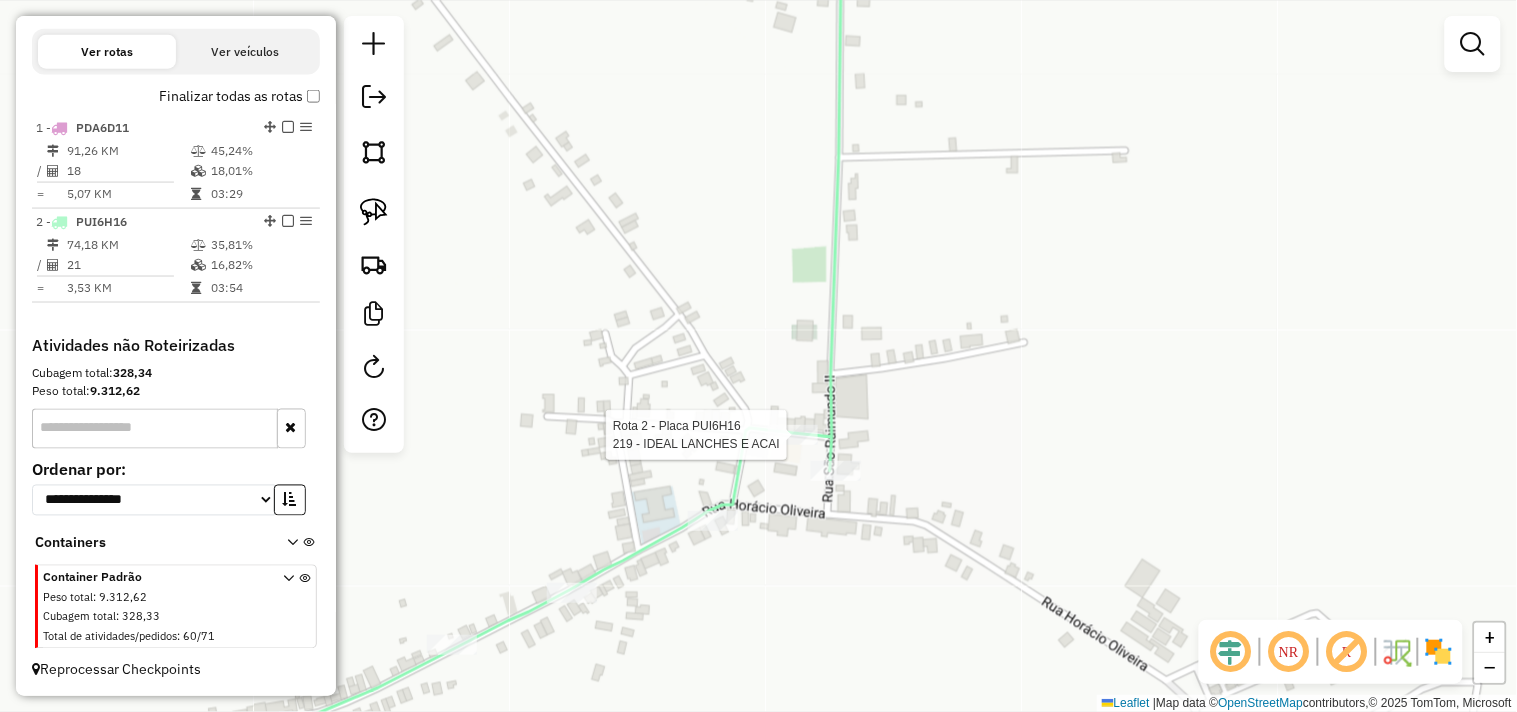 select on "**********" 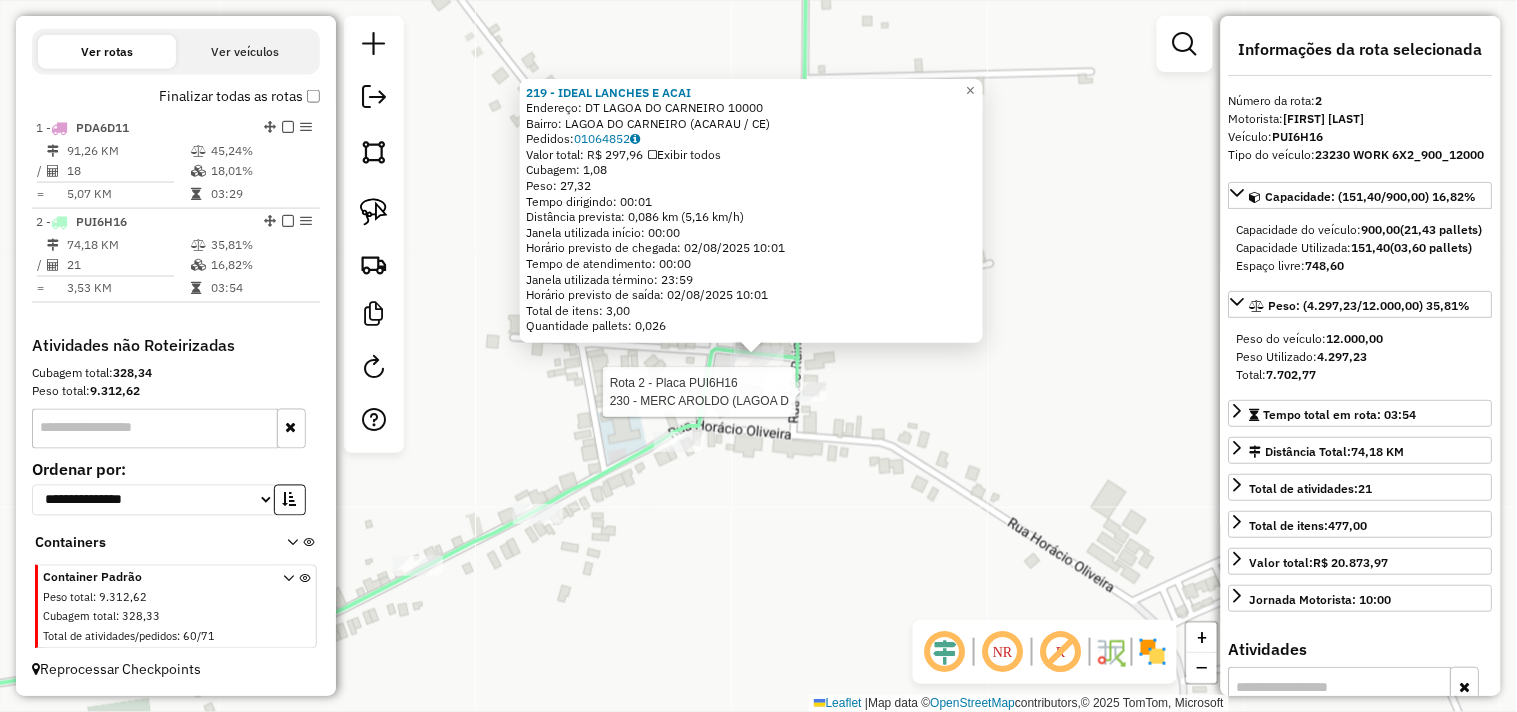 click 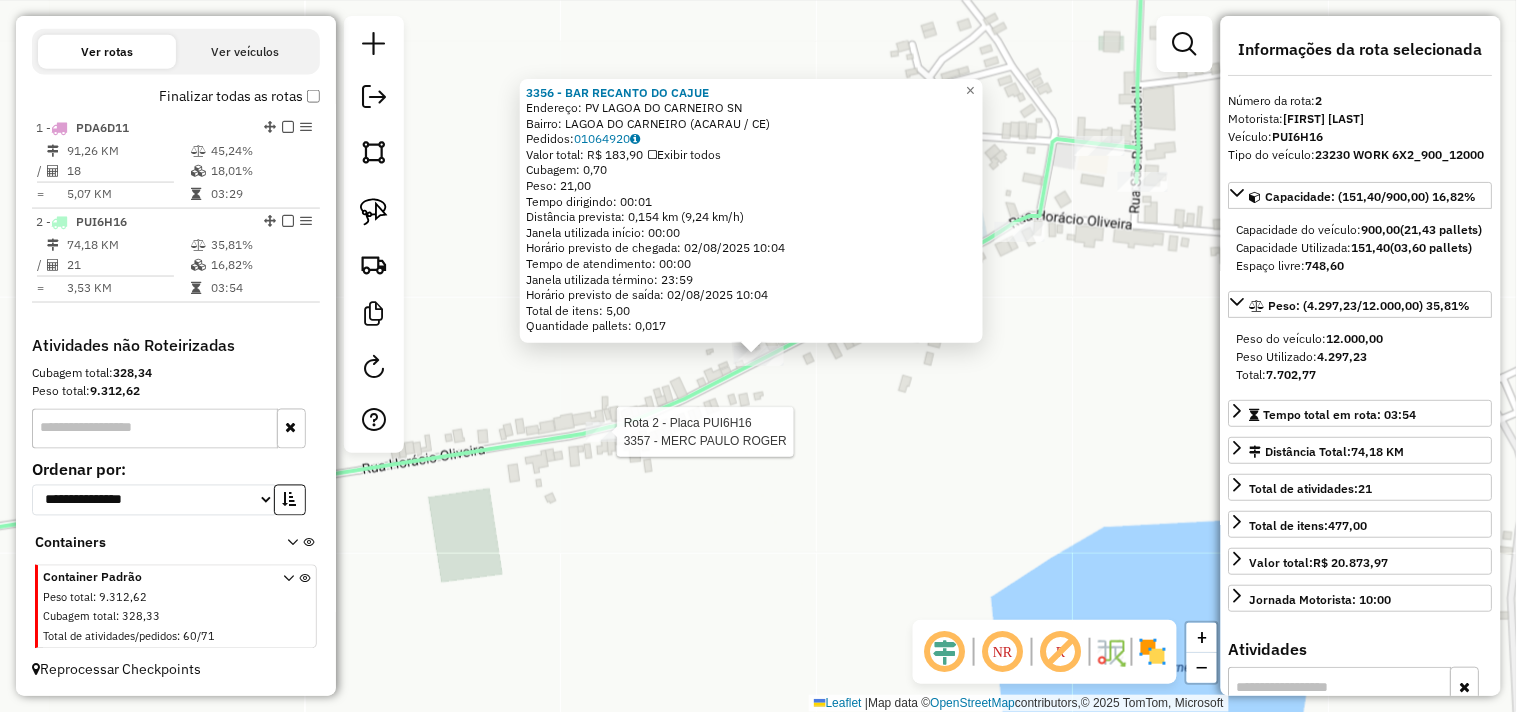 click 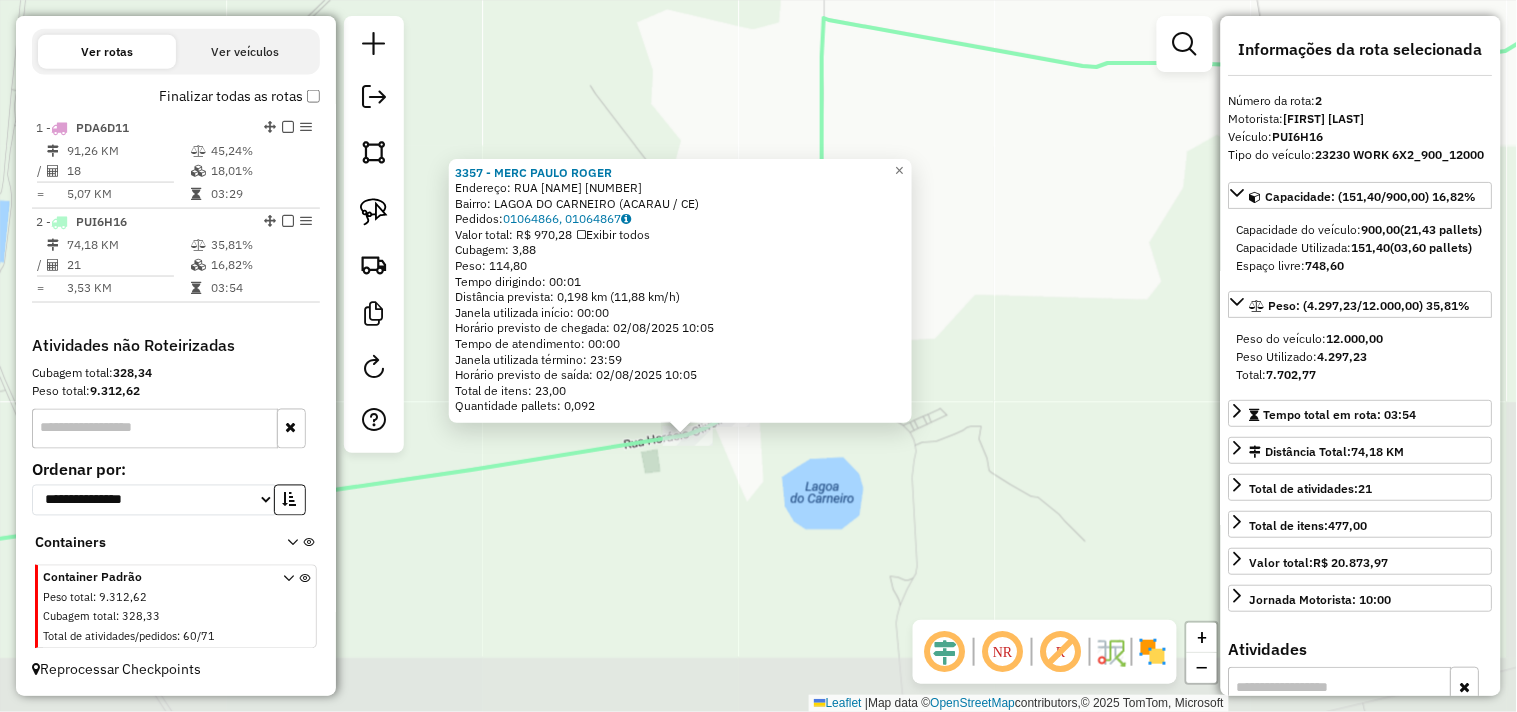 click on "3357 - MERC PAULO ROGER  Endereço:  RUA HORACIO DE OLIVEIRA 57   Bairro: LAGOA DO CARNEIRO (ACARAU / CE)   Pedidos:  01064866, 01064867   Valor total: R$ 970,28   Exibir todos   Cubagem: 3,88  Peso: 114,80  Tempo dirigindo: 00:01   Distância prevista: 0,198 km (11,88 km/h)   Janela utilizada início: 00:00   Horário previsto de chegada: 02/08/2025 10:05   Tempo de atendimento: 00:00   Janela utilizada término: 23:59   Horário previsto de saída: 02/08/2025 10:05   Total de itens: 23,00   Quantidade pallets: 0,092  × Janela de atendimento Grade de atendimento Capacidade Transportadoras Veículos Cliente Pedidos  Rotas Selecione os dias de semana para filtrar as janelas de atendimento  Seg   Ter   Qua   Qui   Sex   Sáb   Dom  Informe o período da janela de atendimento: De: Até:  Filtrar exatamente a janela do cliente  Considerar janela de atendimento padrão  Selecione os dias de semana para filtrar as grades de atendimento  Seg   Ter   Qua   Qui   Sex   Sáb   Dom   Peso mínimo:   Peso máximo:  De:" 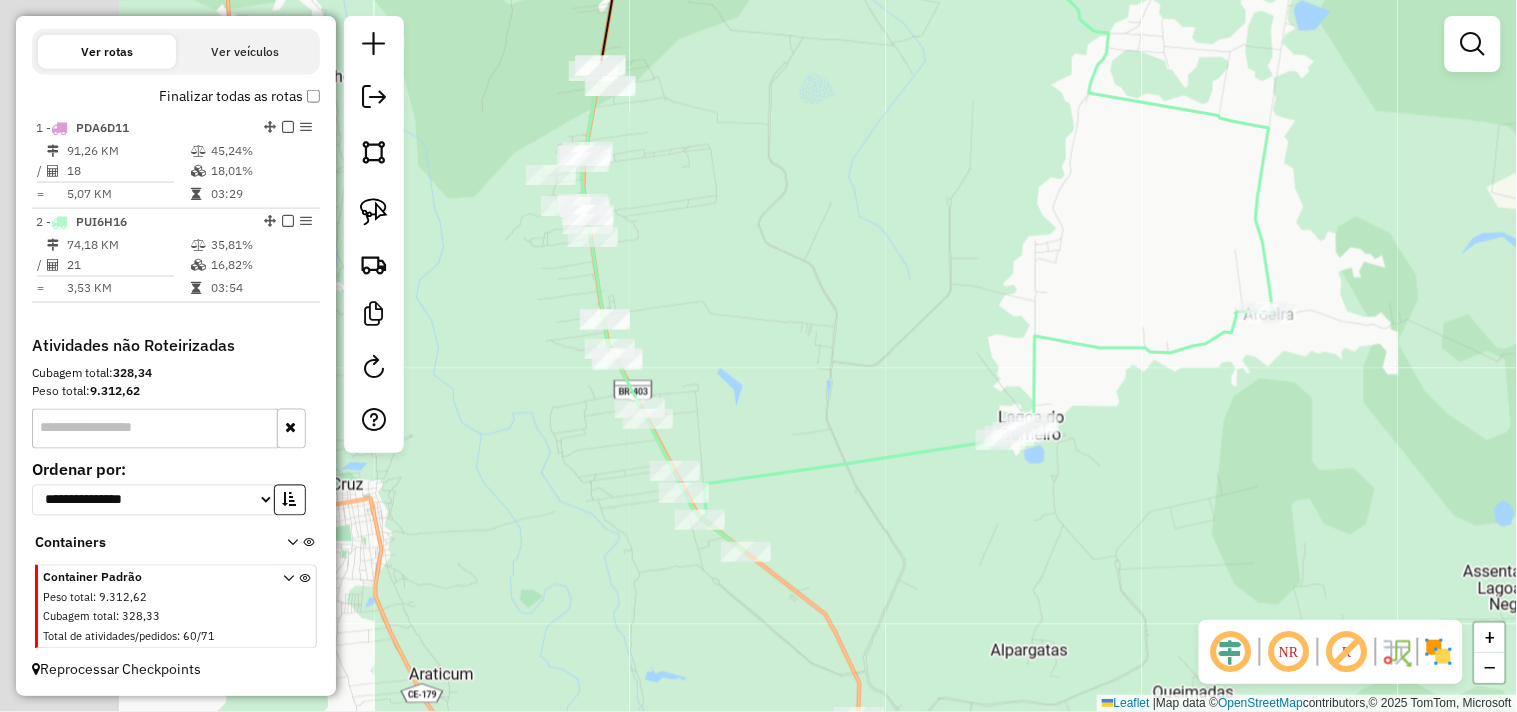 drag, startPoint x: 755, startPoint y: 493, endPoint x: 954, endPoint y: 467, distance: 200.6913 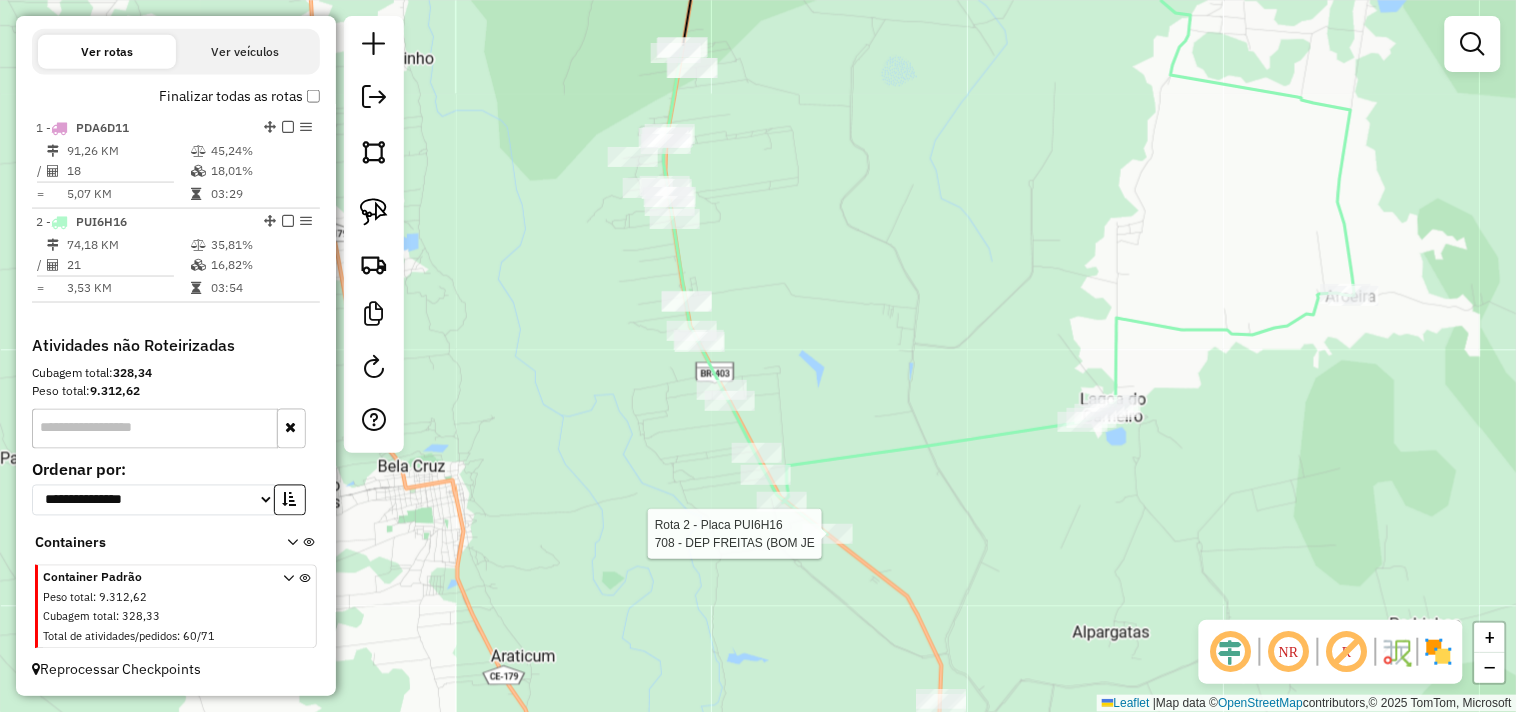 select on "**********" 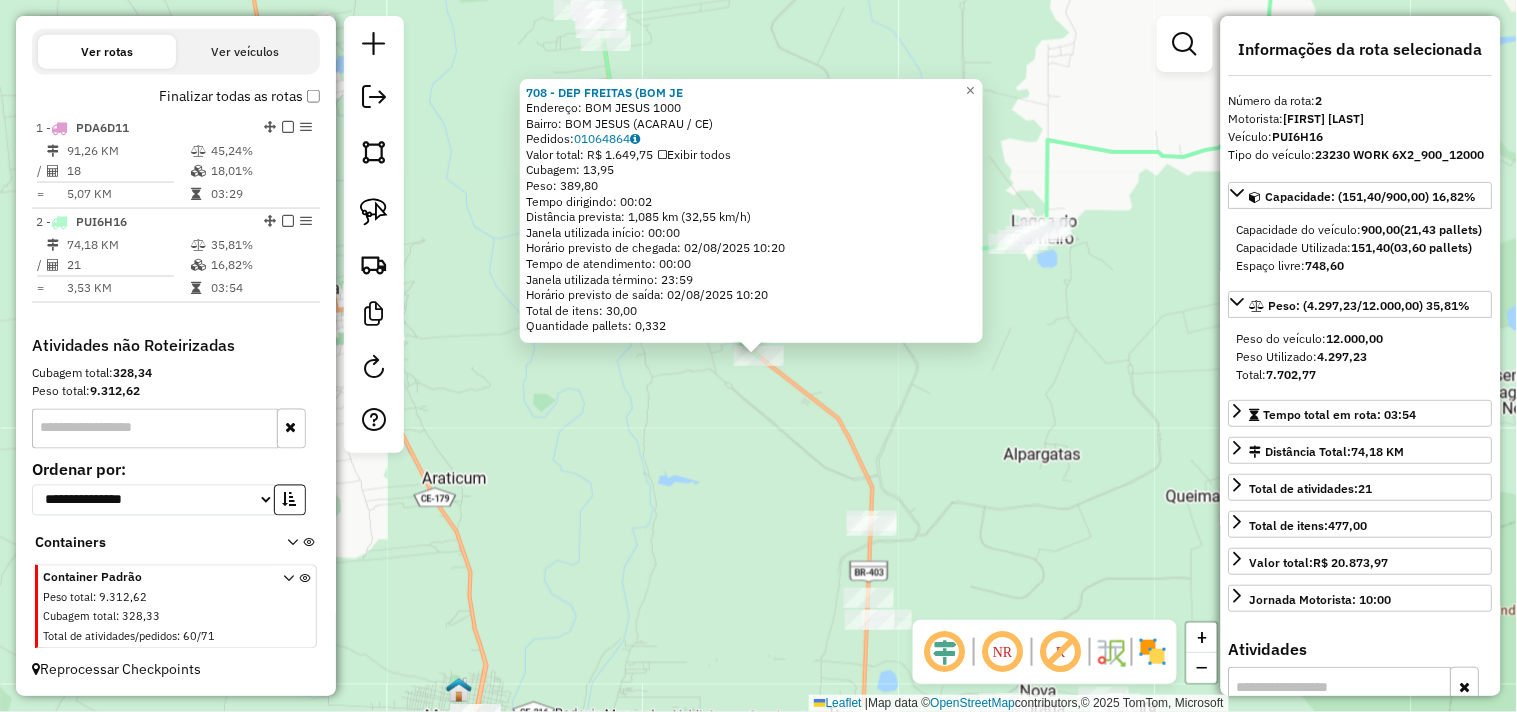 click on "708 - DEP FREITAS (BOM JE  Endereço:  BOM JESUS 1000   Bairro: BOM JESUS (ACARAU / CE)   Pedidos:  01064864   Valor total: R$ 1.649,75   Exibir todos   Cubagem: 13,95  Peso: 389,80  Tempo dirigindo: 00:02   Distância prevista: 1,085 km (32,55 km/h)   Janela utilizada início: 00:00   Horário previsto de chegada: 02/08/2025 10:20   Tempo de atendimento: 00:00   Janela utilizada término: 23:59   Horário previsto de saída: 02/08/2025 10:20   Total de itens: 30,00   Quantidade pallets: 0,332  × Janela de atendimento Grade de atendimento Capacidade Transportadoras Veículos Cliente Pedidos  Rotas Selecione os dias de semana para filtrar as janelas de atendimento  Seg   Ter   Qua   Qui   Sex   Sáb   Dom  Informe o período da janela de atendimento: De: Até:  Filtrar exatamente a janela do cliente  Considerar janela de atendimento padrão  Selecione os dias de semana para filtrar as grades de atendimento  Seg   Ter   Qua   Qui   Sex   Sáb   Dom   Considerar clientes sem dia de atendimento cadastrado  De:" 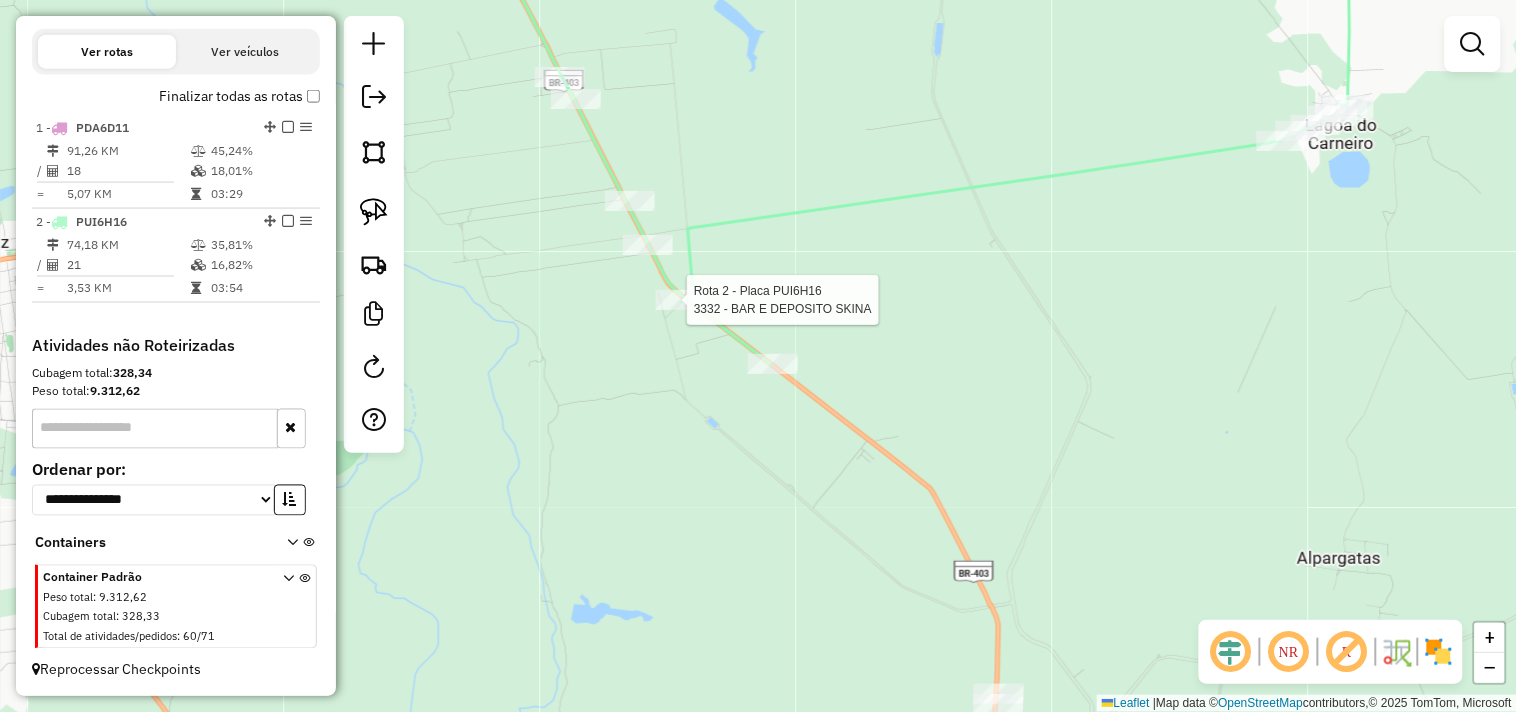 select on "**********" 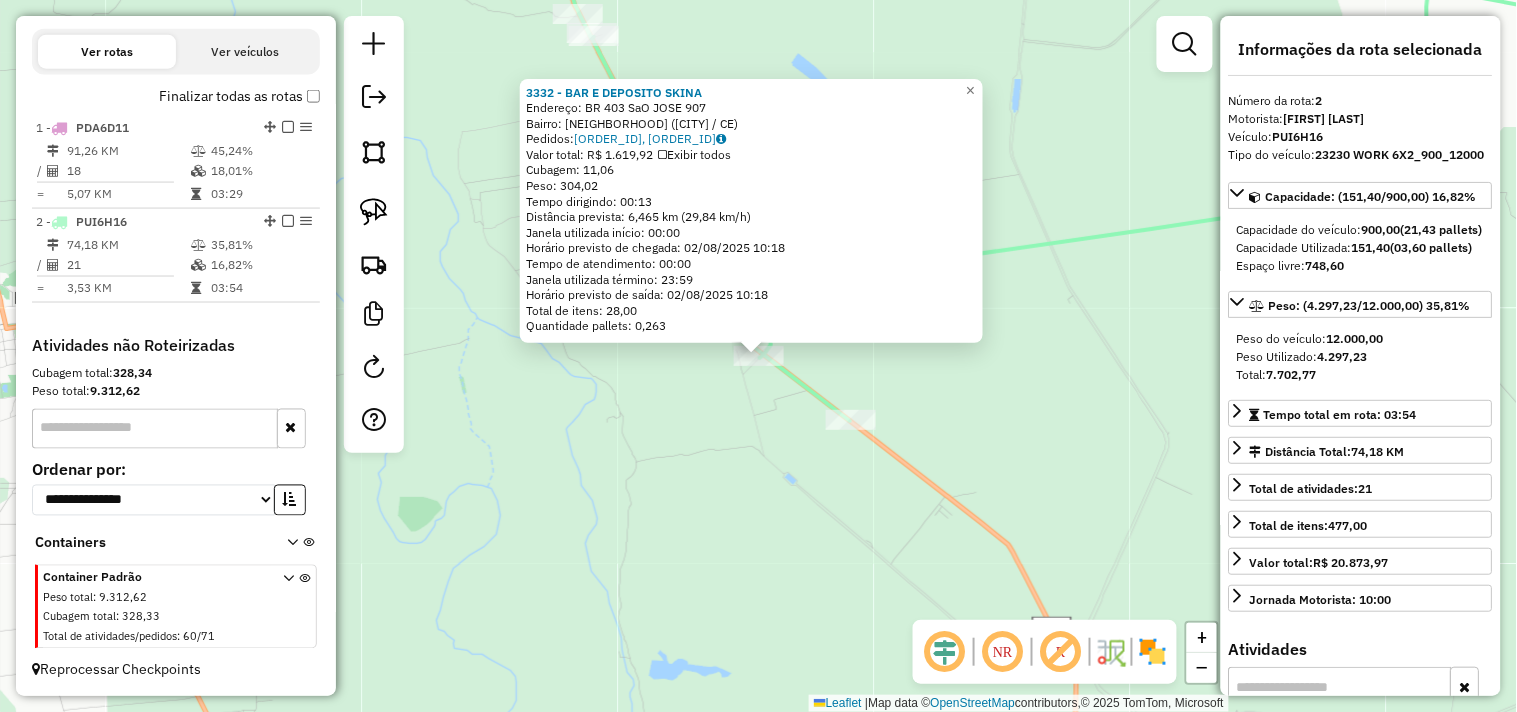 click on "3332 - BAR E DEPOSITO SKINA  Endereço:  BR 403 SaO JOSE 907   Bairro: SAO JOSE (ACARAU / CE)   Pedidos:  01064964, 01064965   Valor total: R$ 1.619,92   Exibir todos   Cubagem: 11,06  Peso: 304,02  Tempo dirigindo: 00:13   Distância prevista: 6,465 km (29,84 km/h)   Janela utilizada início: 00:00   Horário previsto de chegada: 02/08/2025 10:18   Tempo de atendimento: 00:00   Janela utilizada término: 23:59   Horário previsto de saída: 02/08/2025 10:18   Total de itens: 28,00   Quantidade pallets: 0,263  × Janela de atendimento Grade de atendimento Capacidade Transportadoras Veículos Cliente Pedidos  Rotas Selecione os dias de semana para filtrar as janelas de atendimento  Seg   Ter   Qua   Qui   Sex   Sáb   Dom  Informe o período da janela de atendimento: De: Até:  Filtrar exatamente a janela do cliente  Considerar janela de atendimento padrão  Selecione os dias de semana para filtrar as grades de atendimento  Seg   Ter   Qua   Qui   Sex   Sáb   Dom   Peso mínimo:   Peso máximo:   De:   Até:" 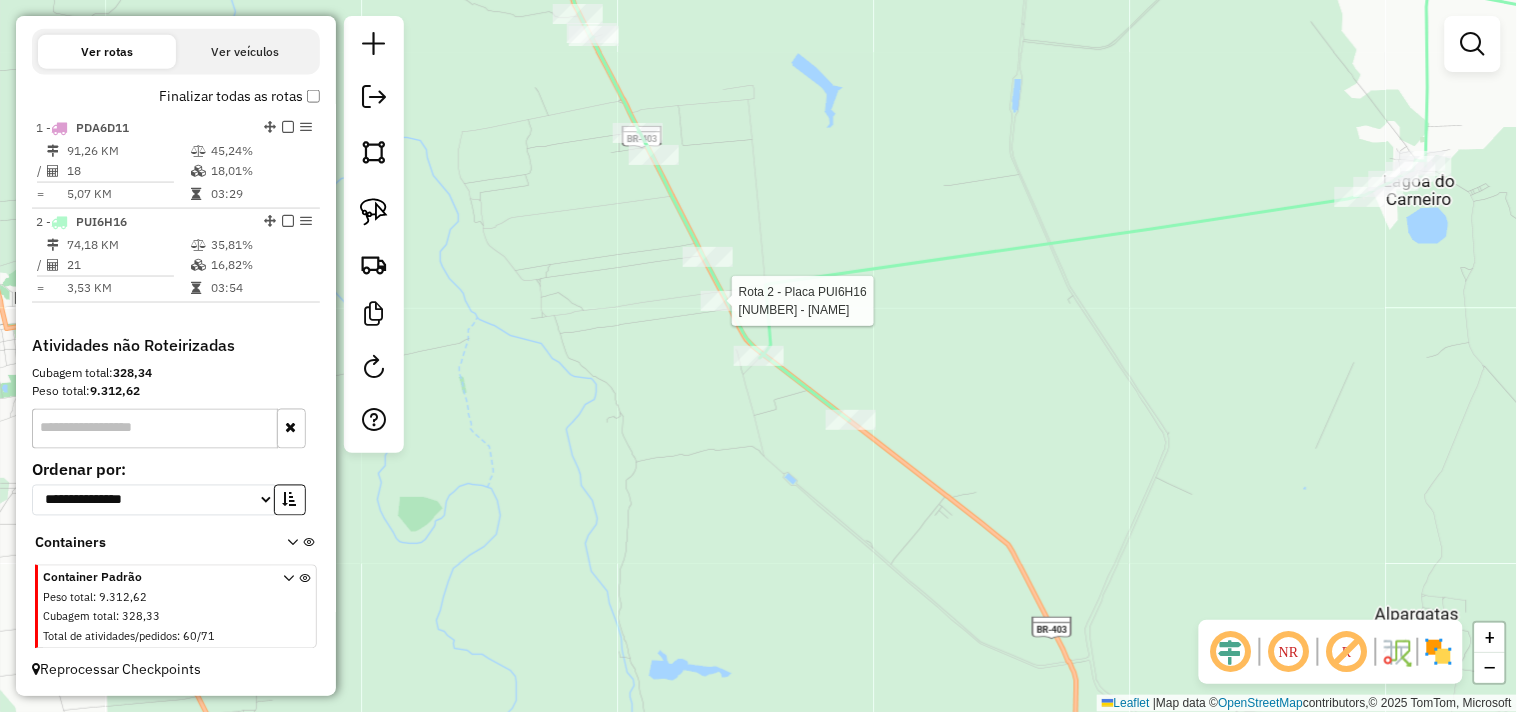 select on "**********" 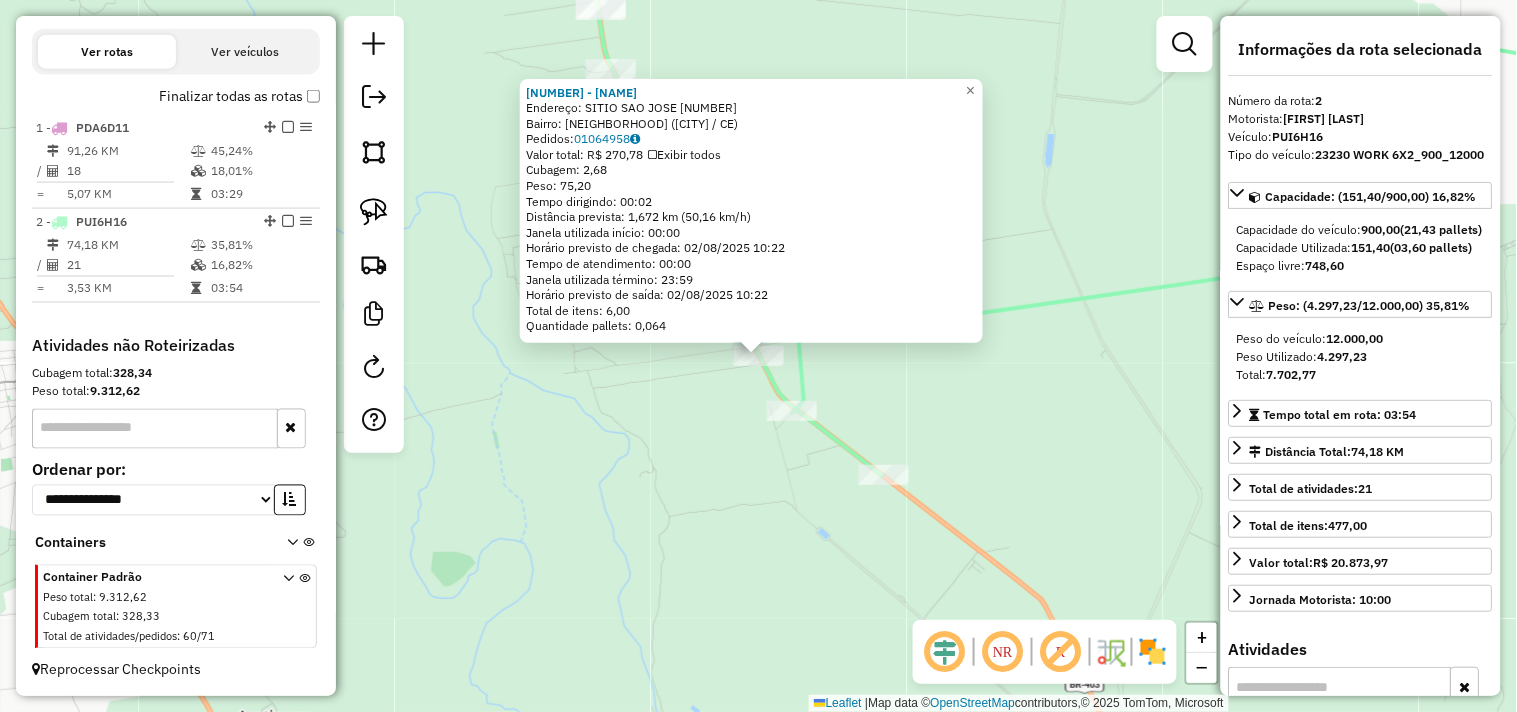 click on "398 - MERCEARIA DA HERLENA  Endereço:  SITIO SAO JOSE 10000   Bairro: SAO JOSE (ACARAU / CE)   Pedidos:  01064958   Valor total: R$ 270,78   Exibir todos   Cubagem: 2,68  Peso: 75,20  Tempo dirigindo: 00:02   Distância prevista: 1,672 km (50,16 km/h)   Janela utilizada início: 00:00   Horário previsto de chegada: 02/08/2025 10:22   Tempo de atendimento: 00:00   Janela utilizada término: 23:59   Horário previsto de saída: 02/08/2025 10:22   Total de itens: 6,00   Quantidade pallets: 0,064  × Janela de atendimento Grade de atendimento Capacidade Transportadoras Veículos Cliente Pedidos  Rotas Selecione os dias de semana para filtrar as janelas de atendimento  Seg   Ter   Qua   Qui   Sex   Sáb   Dom  Informe o período da janela de atendimento: De: Até:  Filtrar exatamente a janela do cliente  Considerar janela de atendimento padrão  Selecione os dias de semana para filtrar as grades de atendimento  Seg   Ter   Qua   Qui   Sex   Sáb   Dom   Considerar clientes sem dia de atendimento cadastrado  De:" 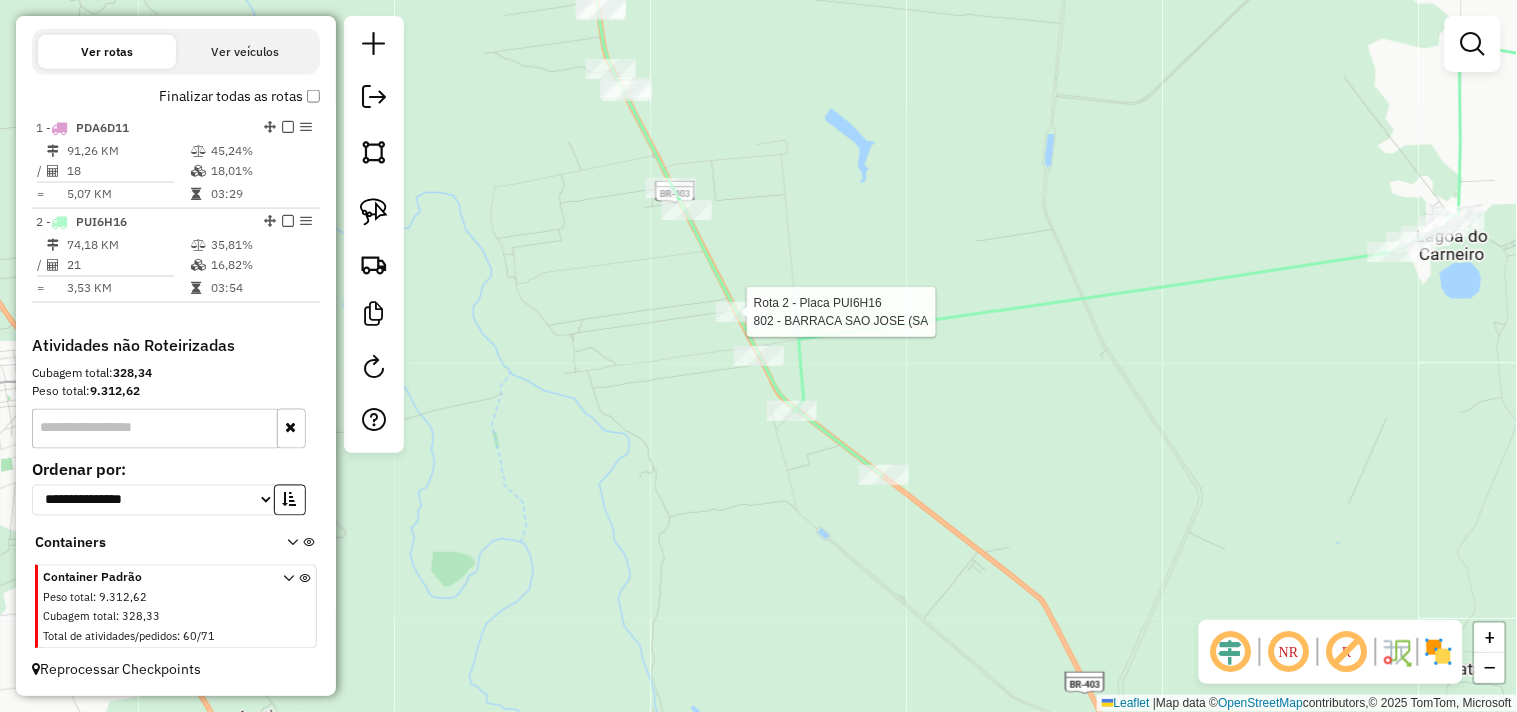 select on "**********" 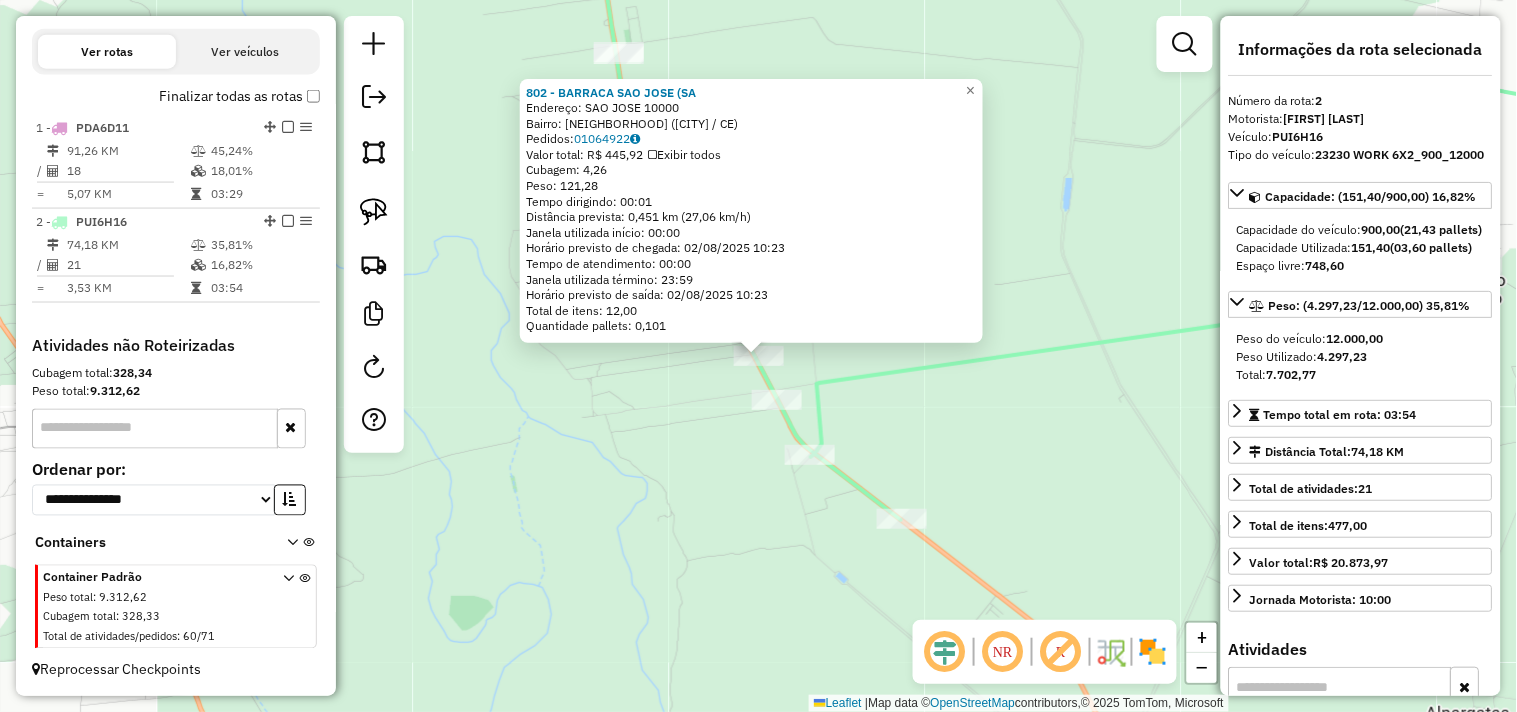click on "802 - BARRACA SAO JOSE (SA  Endereço:  SAO JOSE 10000   Bairro: SAO JOSE (ACARAU / CE)   Pedidos:  01064922   Valor total: R$ 445,92   Exibir todos   Cubagem: 4,26  Peso: 121,28  Tempo dirigindo: 00:01   Distância prevista: 0,451 km (27,06 km/h)   Janela utilizada início: 00:00   Horário previsto de chegada: 02/08/2025 10:23   Tempo de atendimento: 00:00   Janela utilizada término: 23:59   Horário previsto de saída: 02/08/2025 10:23   Total de itens: 12,00   Quantidade pallets: 0,101  × Janela de atendimento Grade de atendimento Capacidade Transportadoras Veículos Cliente Pedidos  Rotas Selecione os dias de semana para filtrar as janelas de atendimento  Seg   Ter   Qua   Qui   Sex   Sáb   Dom  Informe o período da janela de atendimento: De: Até:  Filtrar exatamente a janela do cliente  Considerar janela de atendimento padrão  Selecione os dias de semana para filtrar as grades de atendimento  Seg   Ter   Qua   Qui   Sex   Sáb   Dom   Considerar clientes sem dia de atendimento cadastrado  De:  De:" 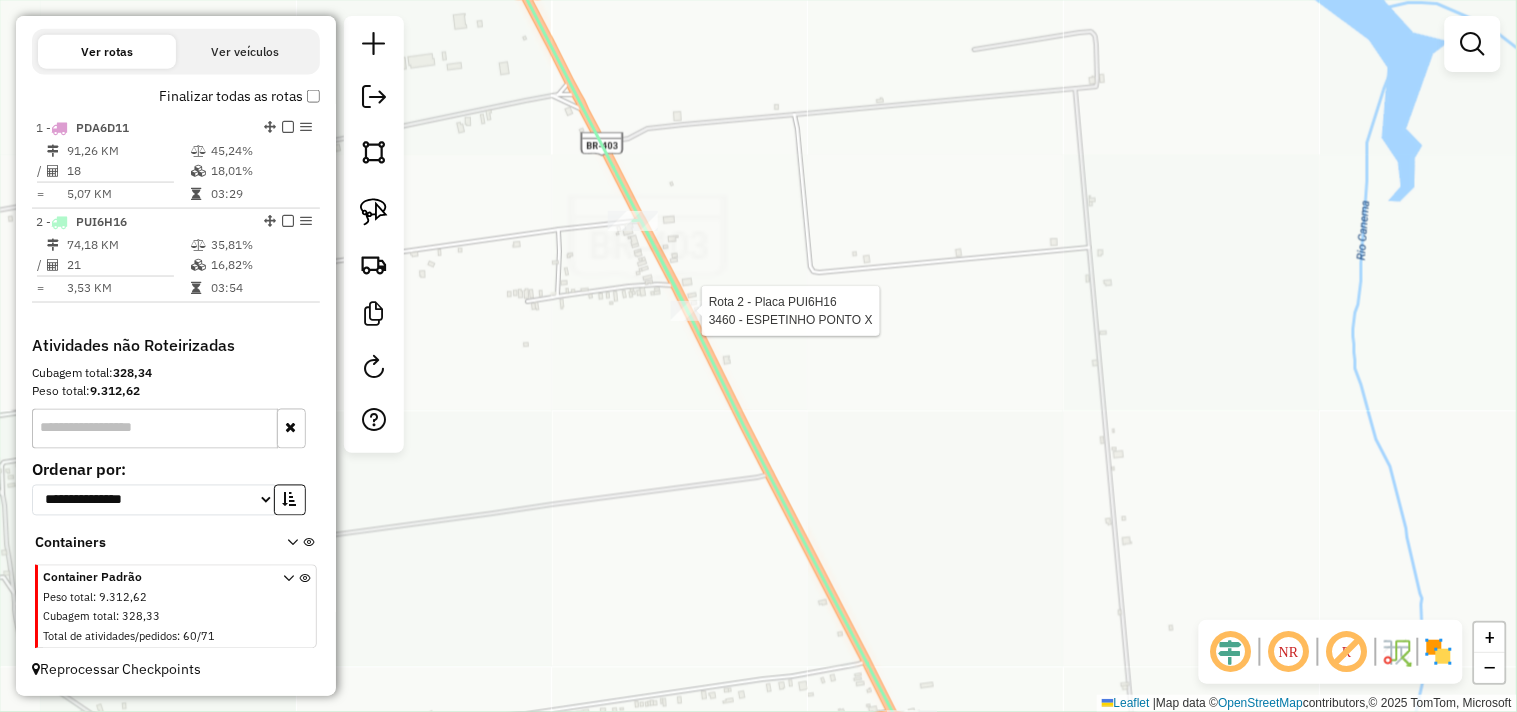 select on "**********" 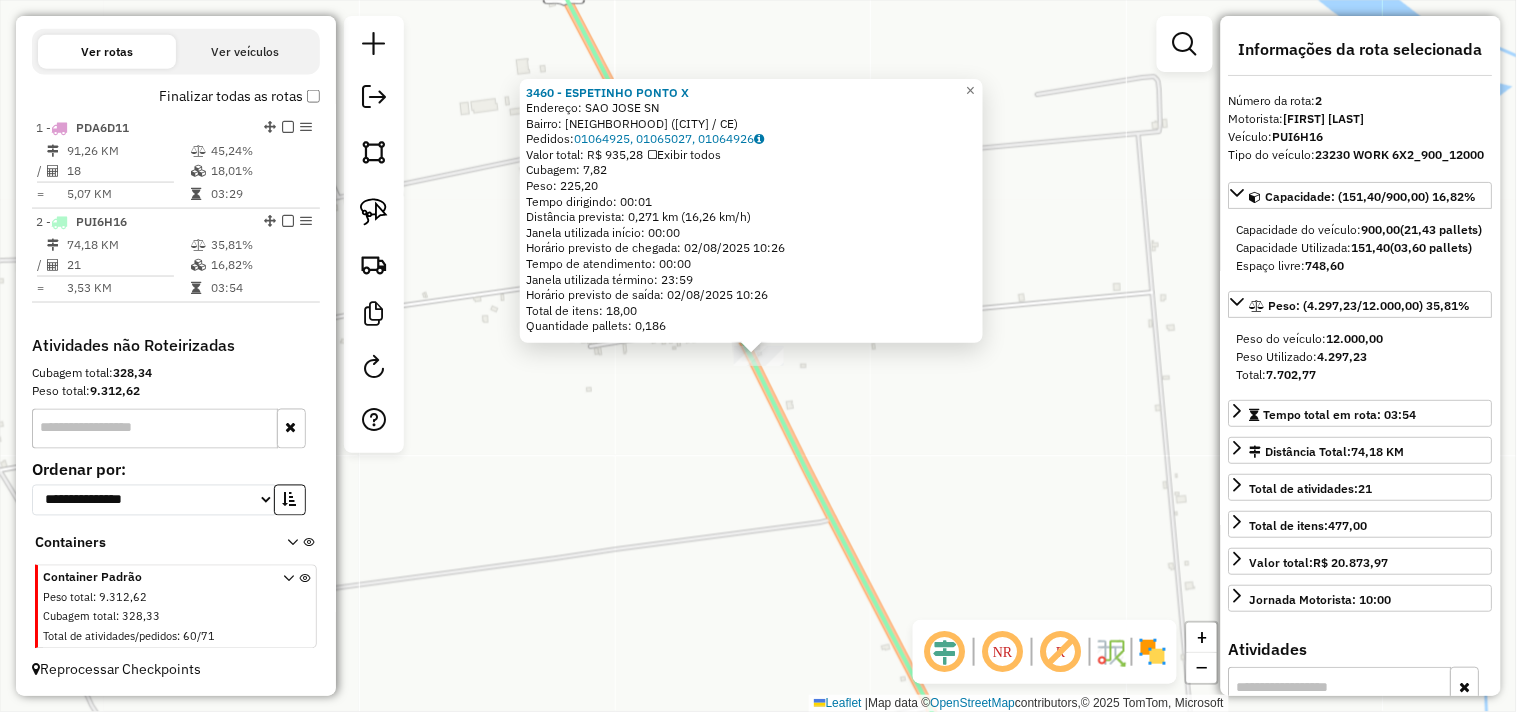 click on "3460 - ESPETINHO PONTO  X  Endereço:  SAO JOSE SN   Bairro: SAO JOSE (ACARAU / CE)   Pedidos:  01064925, 01065027, 01064926   Valor total: R$ 935,28   Exibir todos   Cubagem: 7,82  Peso: 225,20  Tempo dirigindo: 00:01   Distância prevista: 0,271 km (16,26 km/h)   Janela utilizada início: 00:00   Horário previsto de chegada: 02/08/2025 10:26   Tempo de atendimento: 00:00   Janela utilizada término: 23:59   Horário previsto de saída: 02/08/2025 10:26   Total de itens: 18,00   Quantidade pallets: 0,186  × Janela de atendimento Grade de atendimento Capacidade Transportadoras Veículos Cliente Pedidos  Rotas Selecione os dias de semana para filtrar as janelas de atendimento  Seg   Ter   Qua   Qui   Sex   Sáb   Dom  Informe o período da janela de atendimento: De: Até:  Filtrar exatamente a janela do cliente  Considerar janela de atendimento padrão  Selecione os dias de semana para filtrar as grades de atendimento  Seg   Ter   Qua   Qui   Sex   Sáb   Dom   Clientes fora do dia de atendimento selecionado" 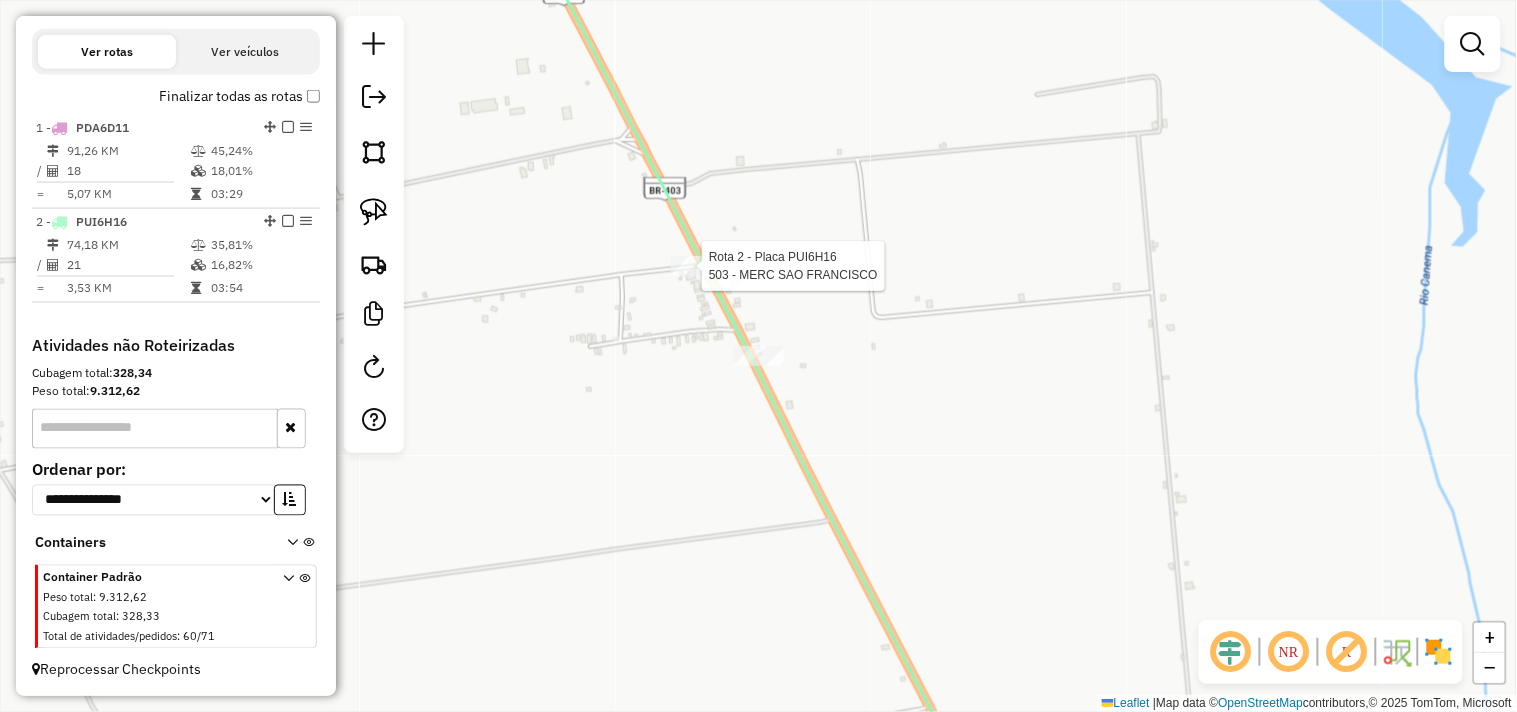 click 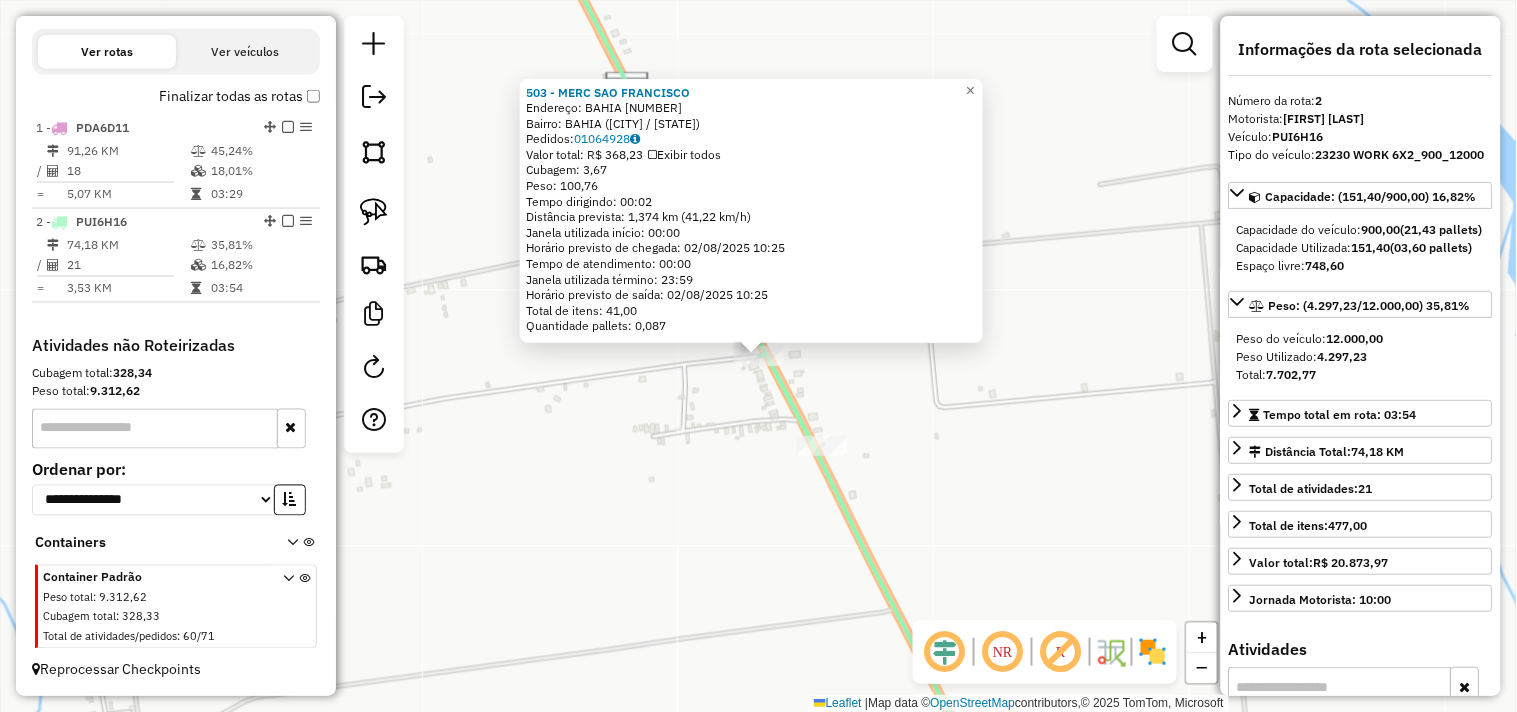 click on "503 - MERC SAO  FRANCISCO  Endereço:  BAHIA 10000   Bairro: BAHIA (ACARAU / CE)   Pedidos:  01064928   Valor total: R$ 368,23   Exibir todos   Cubagem: 3,67  Peso: 100,76  Tempo dirigindo: 00:02   Distância prevista: 1,374 km (41,22 km/h)   Janela utilizada início: 00:00   Horário previsto de chegada: 02/08/2025 10:25   Tempo de atendimento: 00:00   Janela utilizada término: 23:59   Horário previsto de saída: 02/08/2025 10:25   Total de itens: 41,00   Quantidade pallets: 0,087  × Janela de atendimento Grade de atendimento Capacidade Transportadoras Veículos Cliente Pedidos  Rotas Selecione os dias de semana para filtrar as janelas de atendimento  Seg   Ter   Qua   Qui   Sex   Sáb   Dom  Informe o período da janela de atendimento: De: Até:  Filtrar exatamente a janela do cliente  Considerar janela de atendimento padrão  Selecione os dias de semana para filtrar as grades de atendimento  Seg   Ter   Qua   Qui   Sex   Sáb   Dom   Considerar clientes sem dia de atendimento cadastrado  Peso mínimo:" 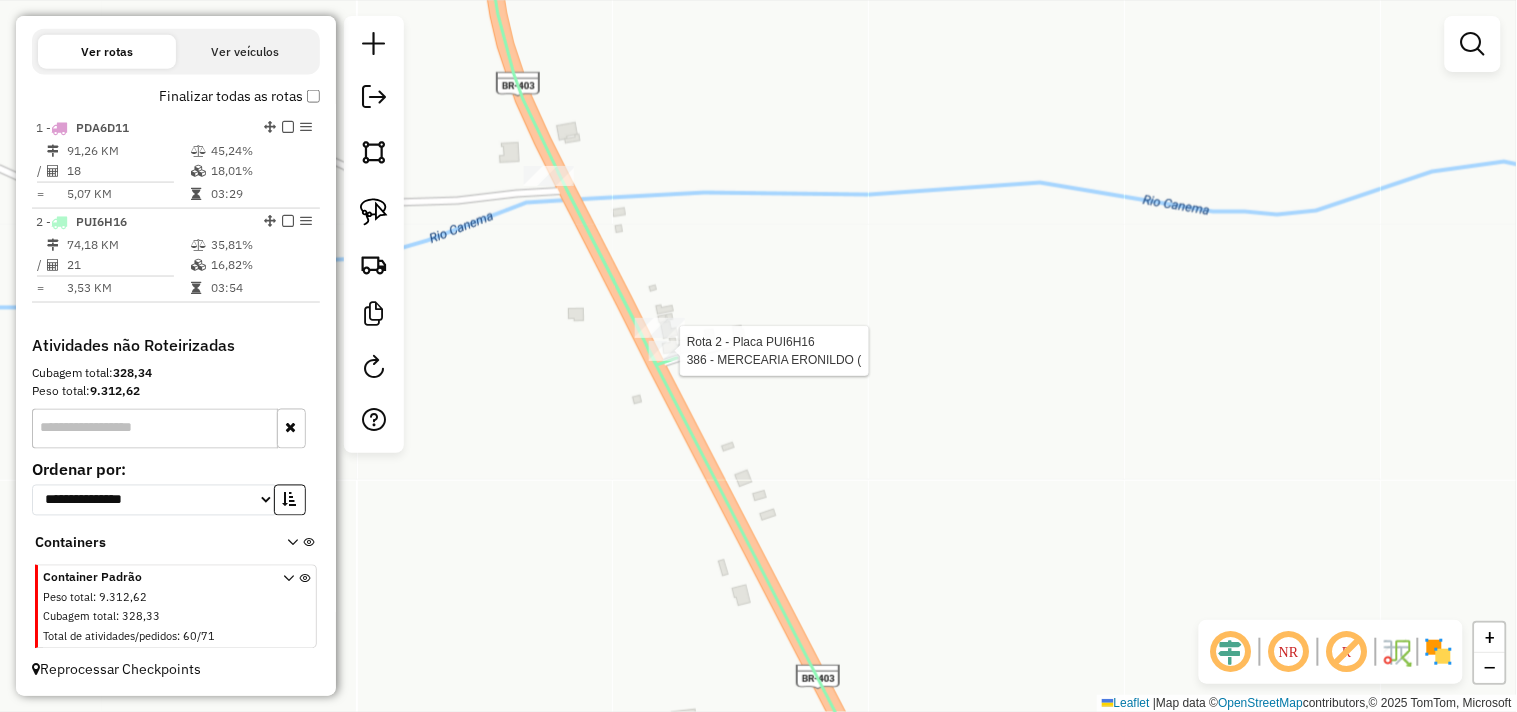 select on "**********" 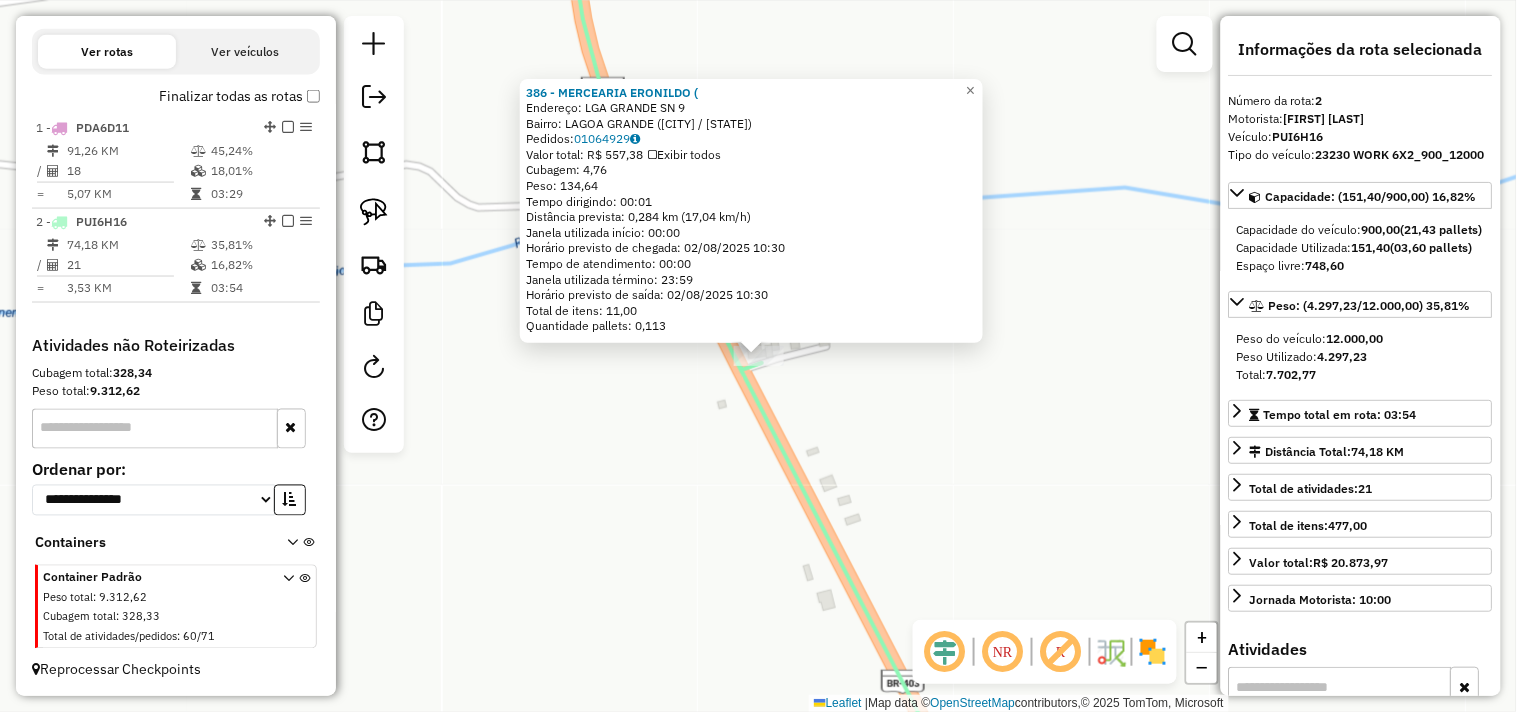 click on "386 - MERCEARIA ERONILDO (  Endereço:  LGA GRANDE SN 9   Bairro: LAGOA GRANDE (ACARAU / CE)   Pedidos:  01064929   Valor total: R$ 557,38   Exibir todos   Cubagem: 4,76  Peso: 134,64  Tempo dirigindo: 00:01   Distância prevista: 0,284 km (17,04 km/h)   Janela utilizada início: 00:00   Horário previsto de chegada: 02/08/2025 10:30   Tempo de atendimento: 00:00   Janela utilizada término: 23:59   Horário previsto de saída: 02/08/2025 10:30   Total de itens: 11,00   Quantidade pallets: 0,113  × Janela de atendimento Grade de atendimento Capacidade Transportadoras Veículos Cliente Pedidos  Rotas Selecione os dias de semana para filtrar as janelas de atendimento  Seg   Ter   Qua   Qui   Sex   Sáb   Dom  Informe o período da janela de atendimento: De: Até:  Filtrar exatamente a janela do cliente  Considerar janela de atendimento padrão  Selecione os dias de semana para filtrar as grades de atendimento  Seg   Ter   Qua   Qui   Sex   Sáb   Dom   Considerar clientes sem dia de atendimento cadastrado De:" 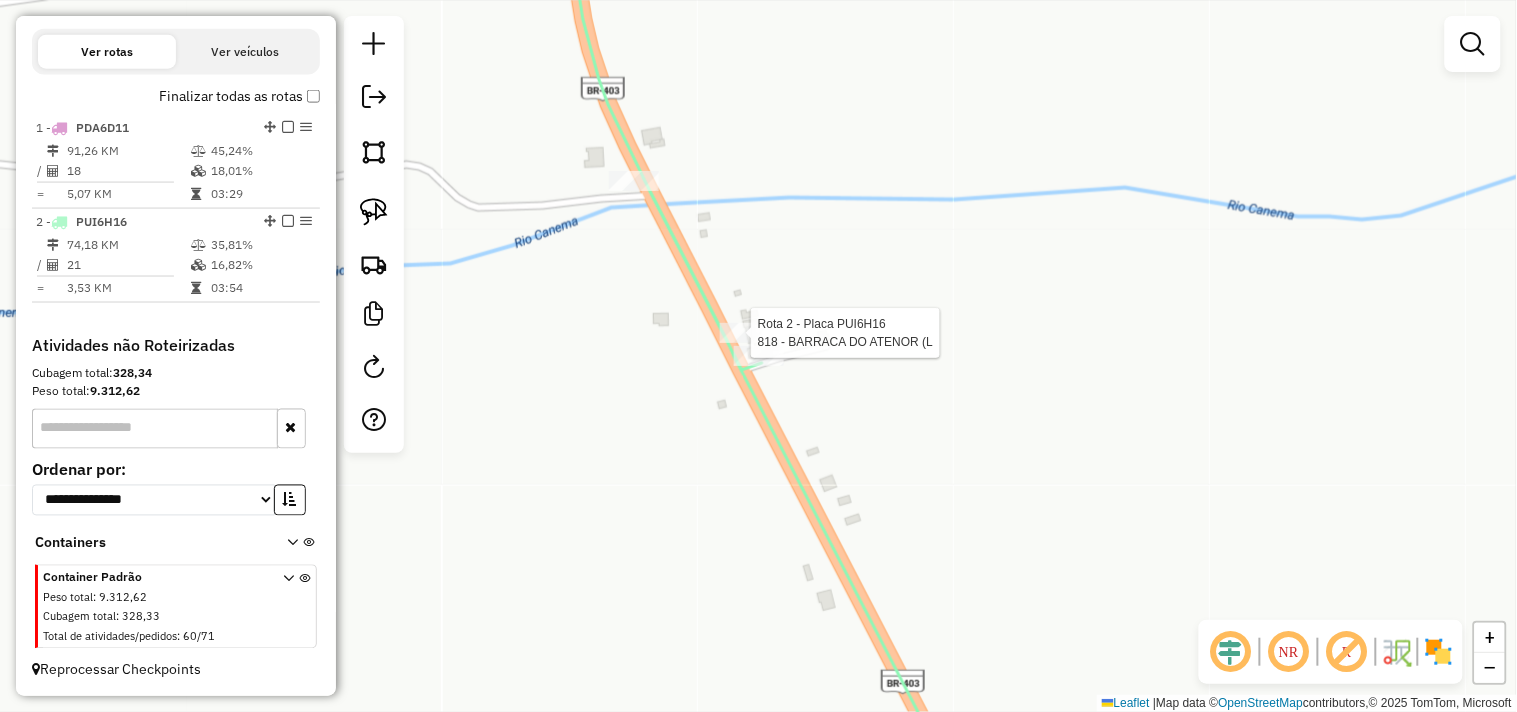 select on "**********" 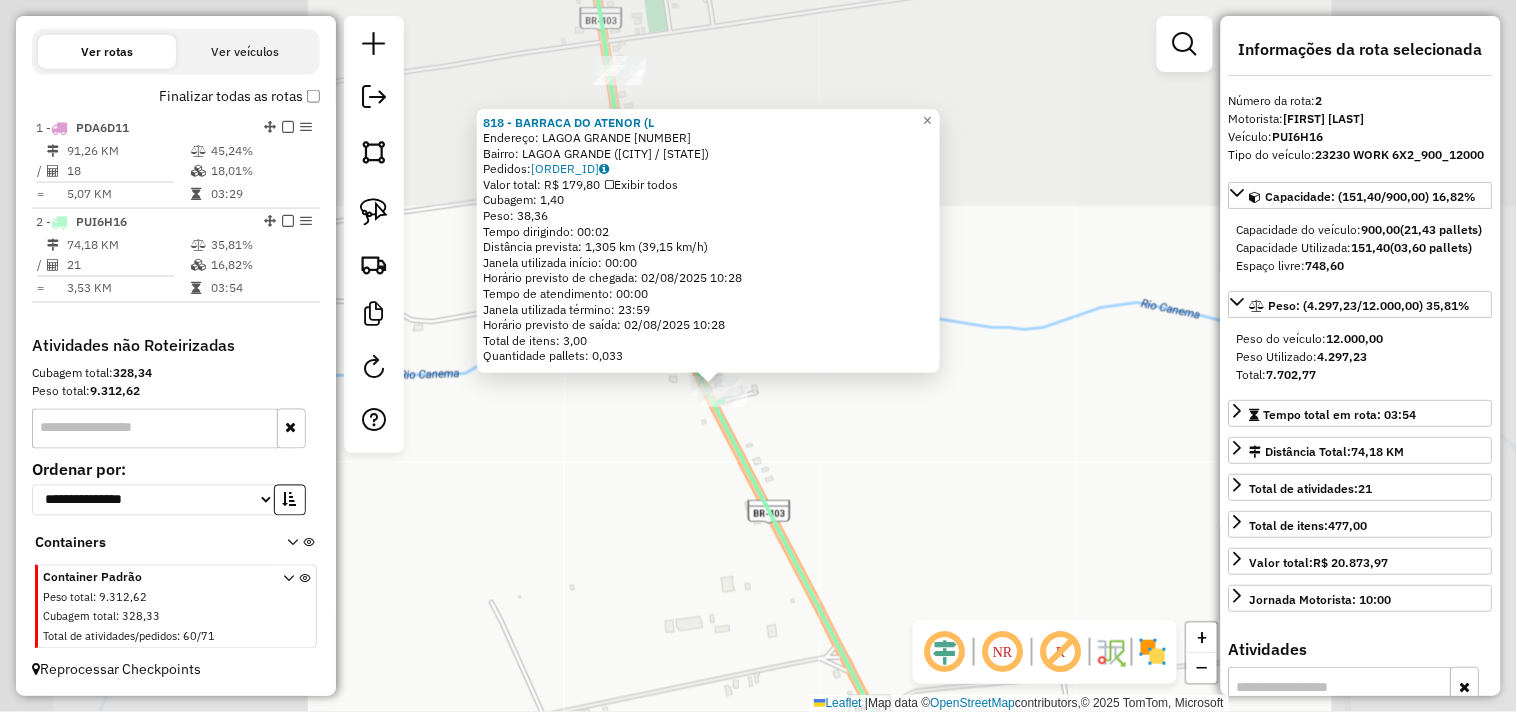 click on "818 - BARRACA DO ATENOR (L  Endereço:  LAGOA GRANDE 10000   Bairro: LAGOA GRANDE (ACARAU / CE)   Pedidos:  01064933   Valor total: R$ 179,80   Exibir todos   Cubagem: 1,40  Peso: 38,36  Tempo dirigindo: 00:02   Distância prevista: 1,305 km (39,15 km/h)   Janela utilizada início: 00:00   Horário previsto de chegada: 02/08/2025 10:28   Tempo de atendimento: 00:00   Janela utilizada término: 23:59   Horário previsto de saída: 02/08/2025 10:28   Total de itens: 3,00   Quantidade pallets: 0,033  × Janela de atendimento Grade de atendimento Capacidade Transportadoras Veículos Cliente Pedidos  Rotas Selecione os dias de semana para filtrar as janelas de atendimento  Seg   Ter   Qua   Qui   Sex   Sáb   Dom  Informe o período da janela de atendimento: De: Até:  Filtrar exatamente a janela do cliente  Considerar janela de atendimento padrão  Selecione os dias de semana para filtrar as grades de atendimento  Seg   Ter   Qua   Qui   Sex   Sáb   Dom   Considerar clientes sem dia de atendimento cadastrado De:" 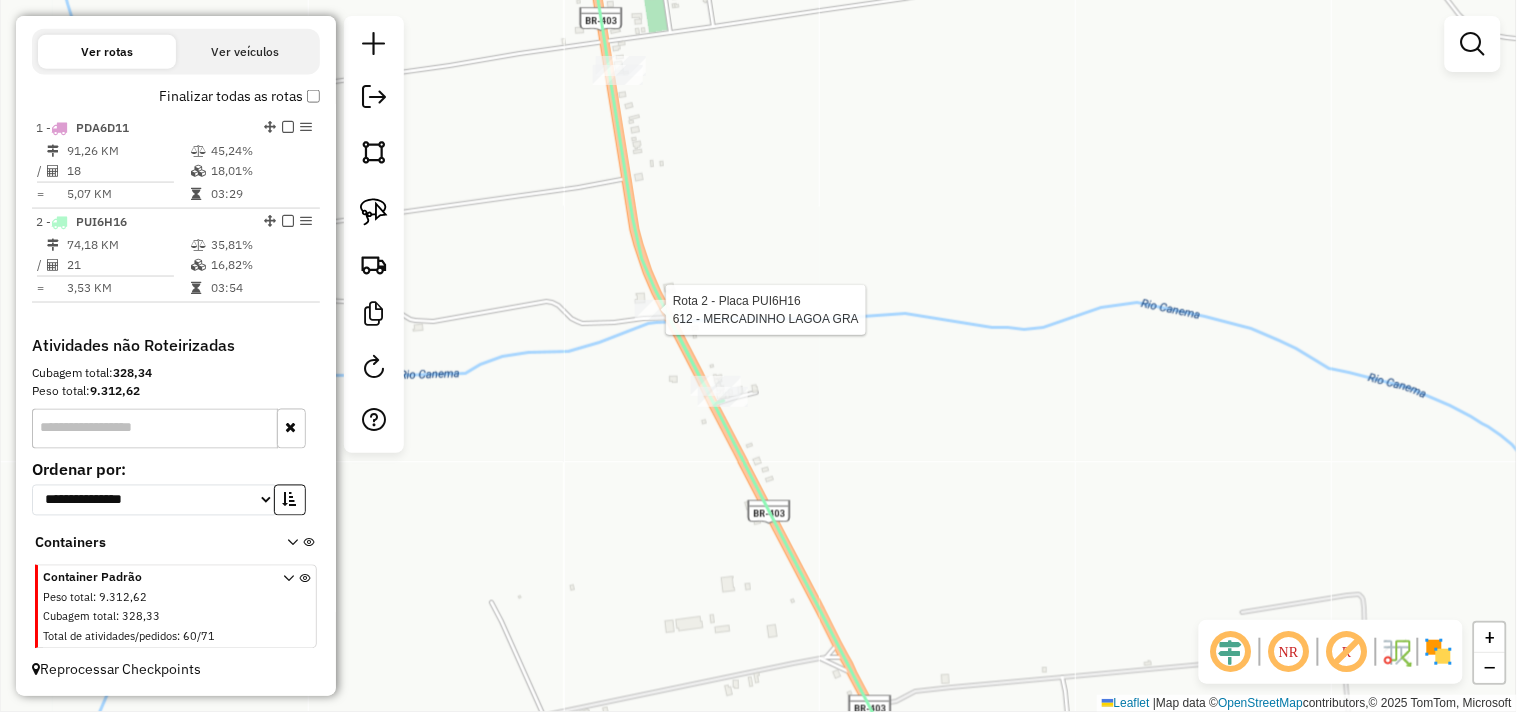 select on "**********" 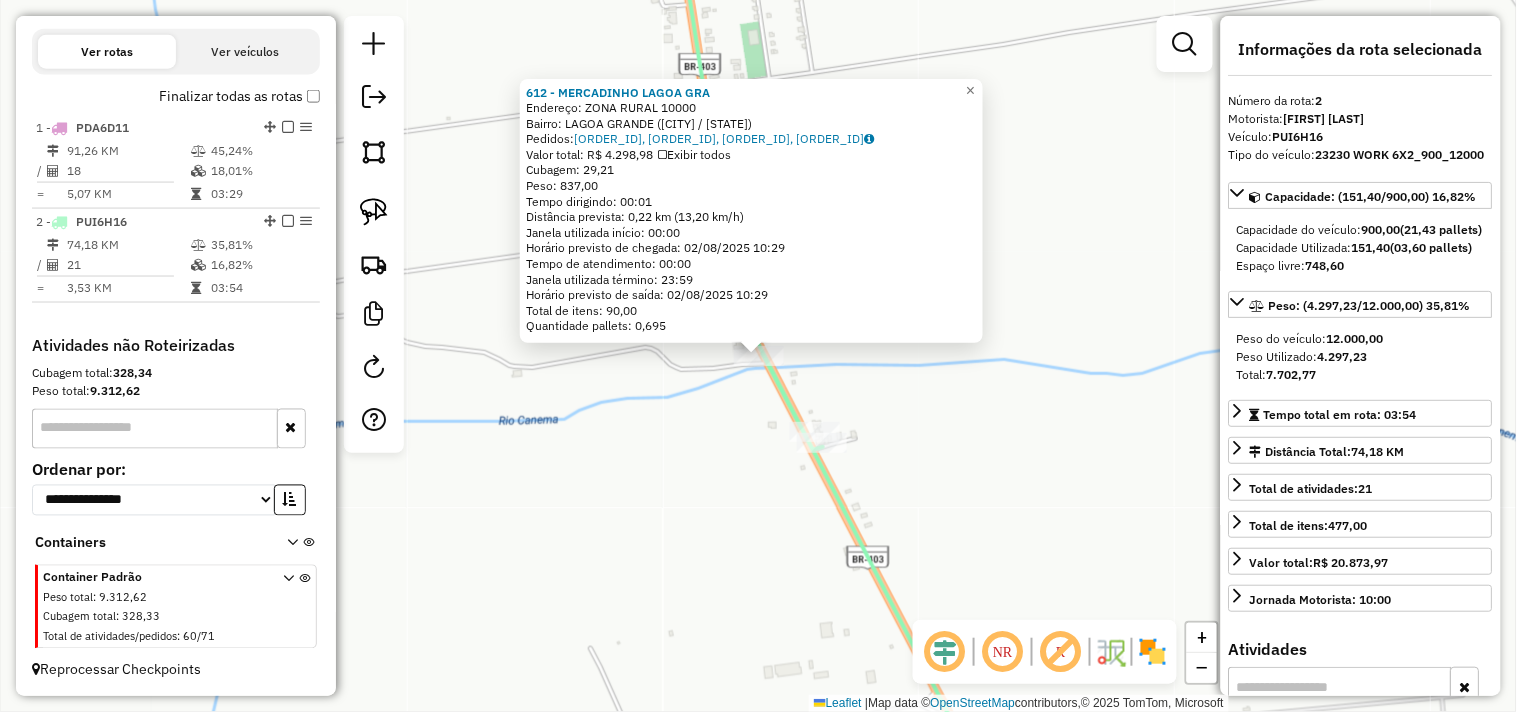 click on "612 - MERCADINHO LAGOA GRA  Endereço:  ZONA RURAL 10000   Bairro: LAGOA GRANDE (ACARAU / CE)   Pedidos:  01064859, 01064861, 01064924, 01065023   Valor total: R$ 4.298,98   Exibir todos   Cubagem: 29,21  Peso: 837,00  Tempo dirigindo: 00:01   Distância prevista: 0,22 km (13,20 km/h)   Janela utilizada início: 00:00   Horário previsto de chegada: 02/08/2025 10:29   Tempo de atendimento: 00:00   Janela utilizada término: 23:59   Horário previsto de saída: 02/08/2025 10:29   Total de itens: 90,00   Quantidade pallets: 0,695  × Janela de atendimento Grade de atendimento Capacidade Transportadoras Veículos Cliente Pedidos  Rotas Selecione os dias de semana para filtrar as janelas de atendimento  Seg   Ter   Qua   Qui   Sex   Sáb   Dom  Informe o período da janela de atendimento: De: Até:  Filtrar exatamente a janela do cliente  Considerar janela de atendimento padrão  Selecione os dias de semana para filtrar as grades de atendimento  Seg   Ter   Qua   Qui   Sex   Sáb   Dom   Peso mínimo:   De:  De:" 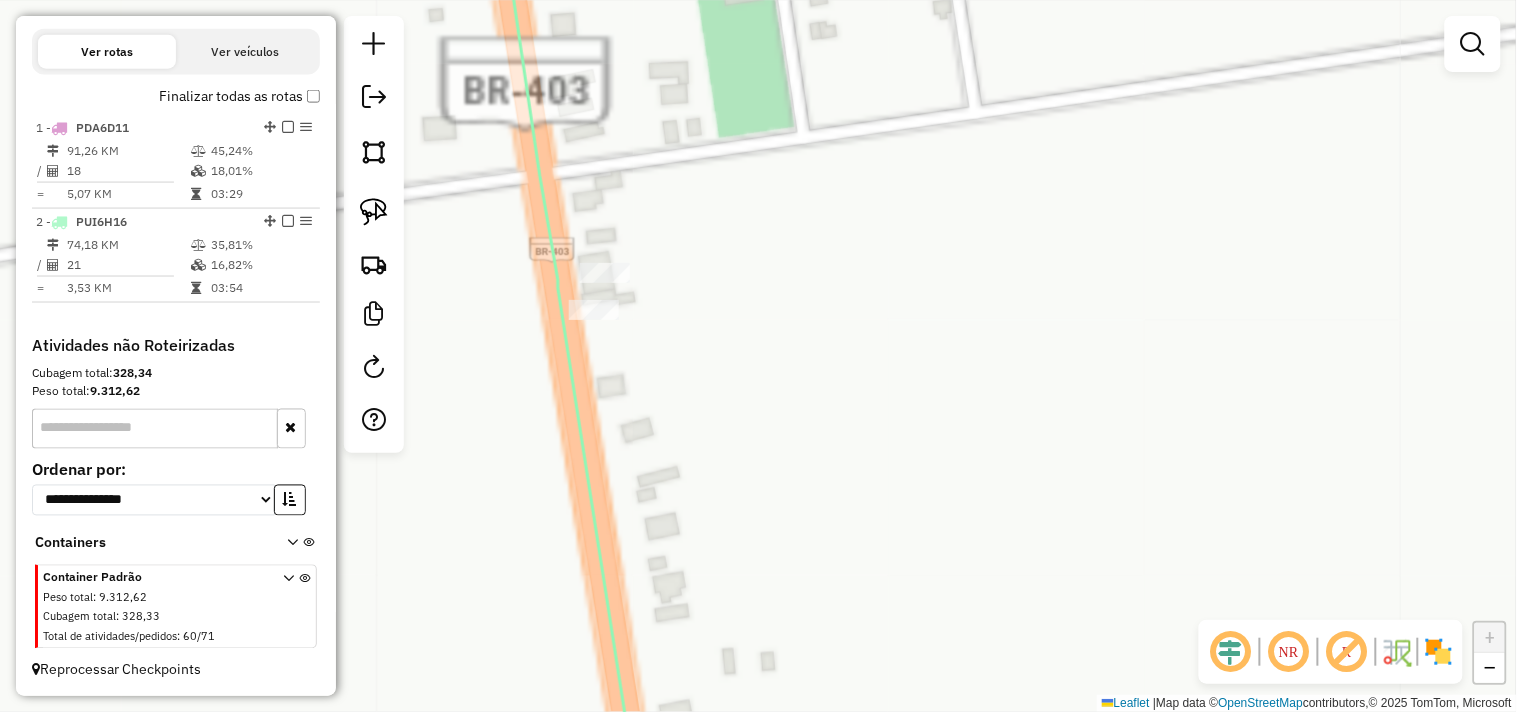 select on "**********" 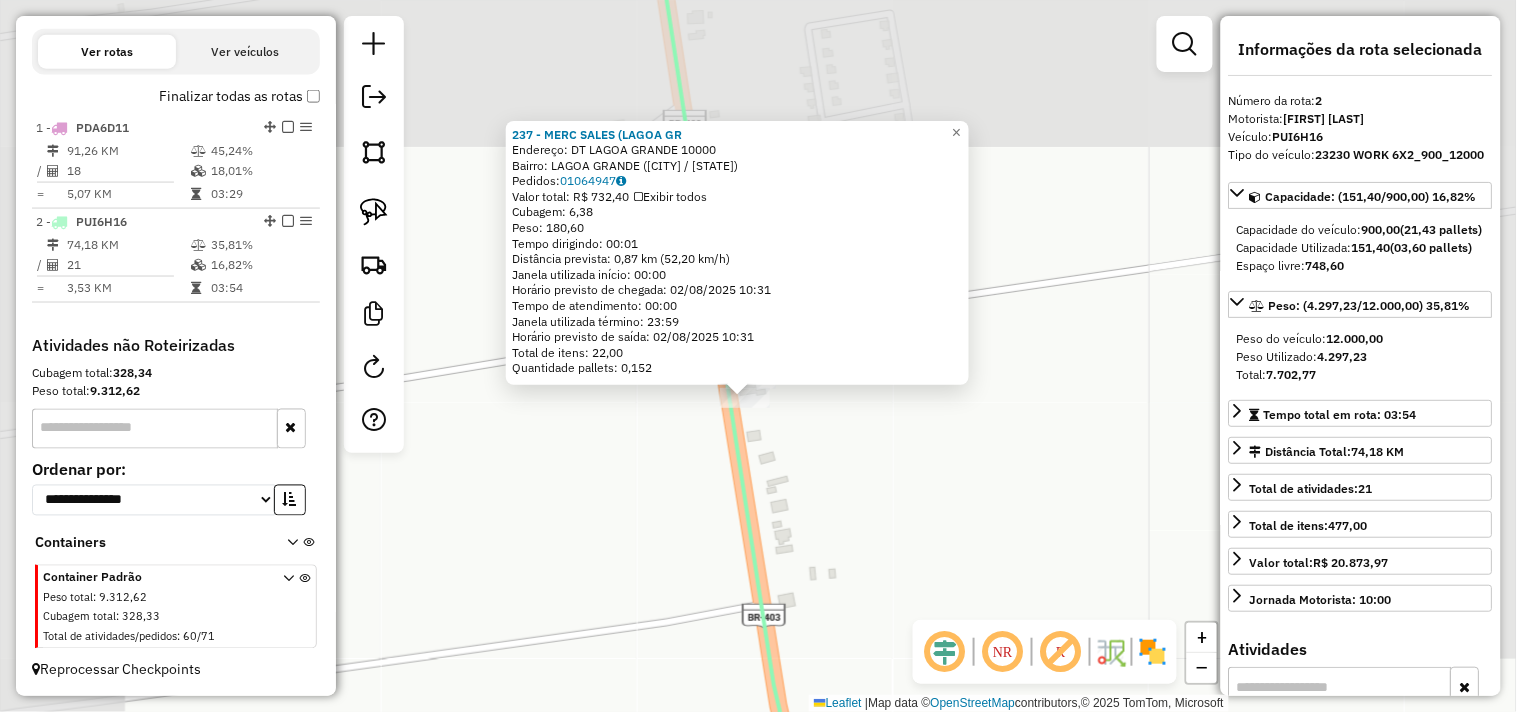 click on "237 - MERC SALES (LAGOA GR  Endereço:  DT LAGOA GRANDE 10000   Bairro: LAGOA GRANDE (ACARAU / CE)   Pedidos:  01064947   Valor total: R$ 732,40   Exibir todos   Cubagem: 6,38  Peso: 180,60  Tempo dirigindo: 00:01   Distância prevista: 0,87 km (52,20 km/h)   Janela utilizada início: 00:00   Horário previsto de chegada: 02/08/2025 10:31   Tempo de atendimento: 00:00   Janela utilizada término: 23:59   Horário previsto de saída: 02/08/2025 10:31   Total de itens: 22,00   Quantidade pallets: 0,152  × Janela de atendimento Grade de atendimento Capacidade Transportadoras Veículos Cliente Pedidos  Rotas Selecione os dias de semana para filtrar as janelas de atendimento  Seg   Ter   Qua   Qui   Sex   Sáb   Dom  Informe o período da janela de atendimento: De: Até:  Filtrar exatamente a janela do cliente  Considerar janela de atendimento padrão  Selecione os dias de semana para filtrar as grades de atendimento  Seg   Ter   Qua   Qui   Sex   Sáb   Dom   Considerar clientes sem dia de atendimento cadastrado" 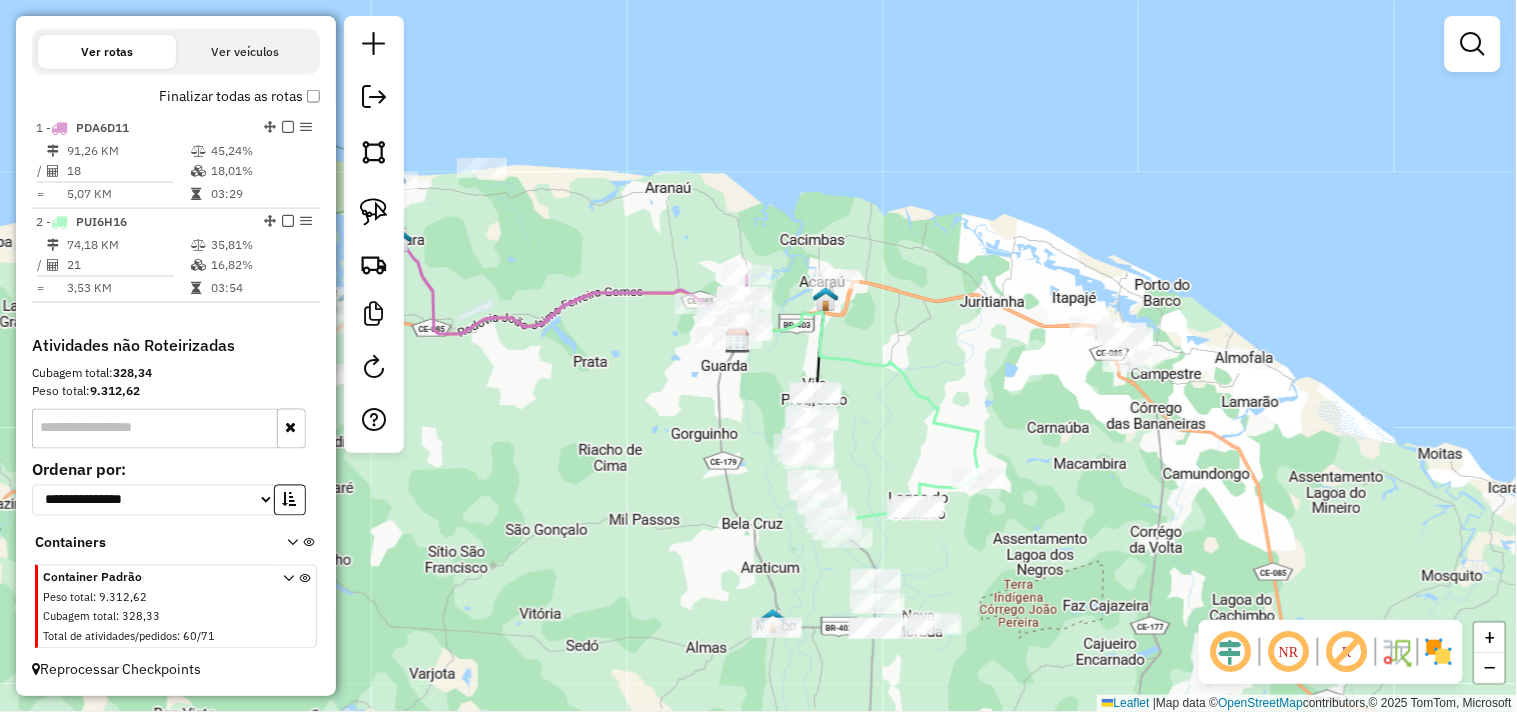 drag, startPoint x: 654, startPoint y: 535, endPoint x: 772, endPoint y: 473, distance: 133.29666 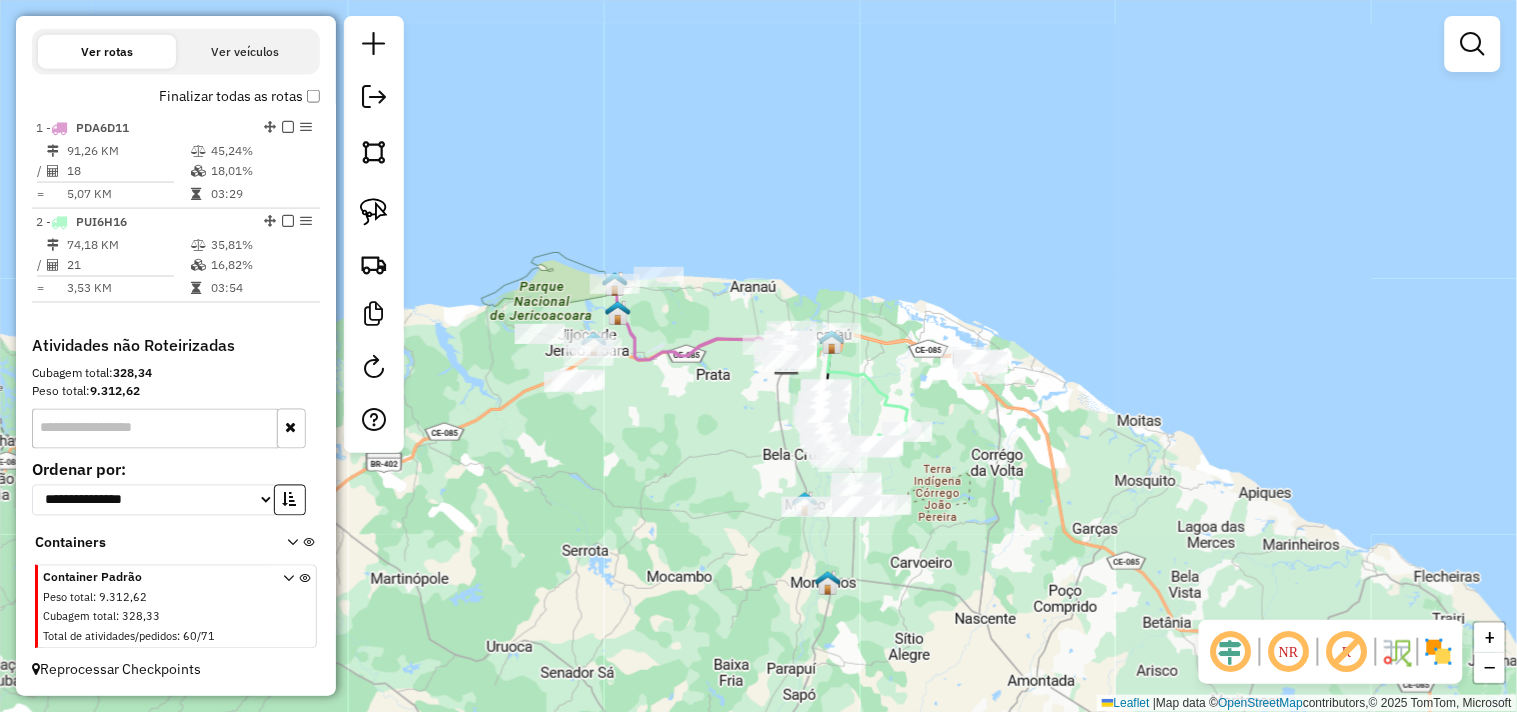 drag, startPoint x: 751, startPoint y: 458, endPoint x: 693, endPoint y: 473, distance: 59.908264 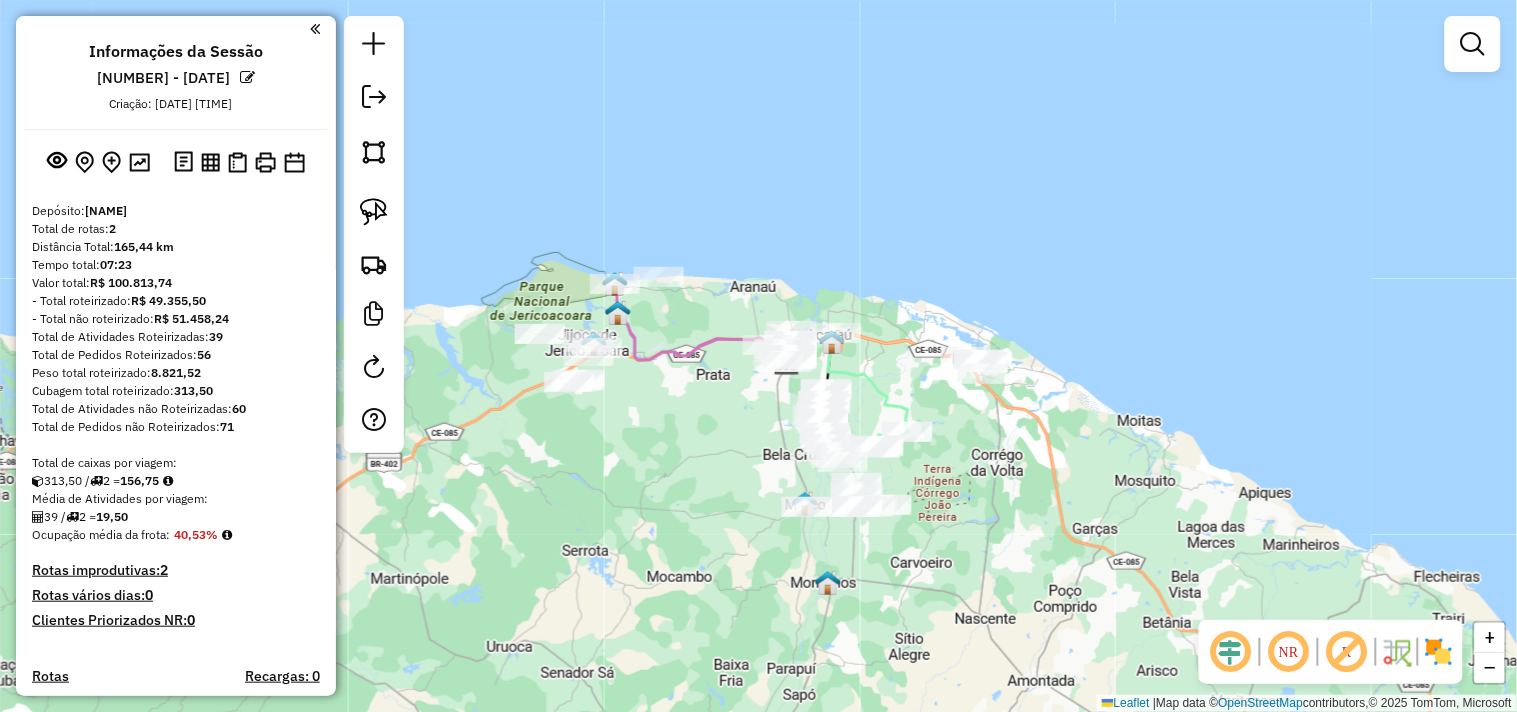 scroll, scrollTop: 0, scrollLeft: 0, axis: both 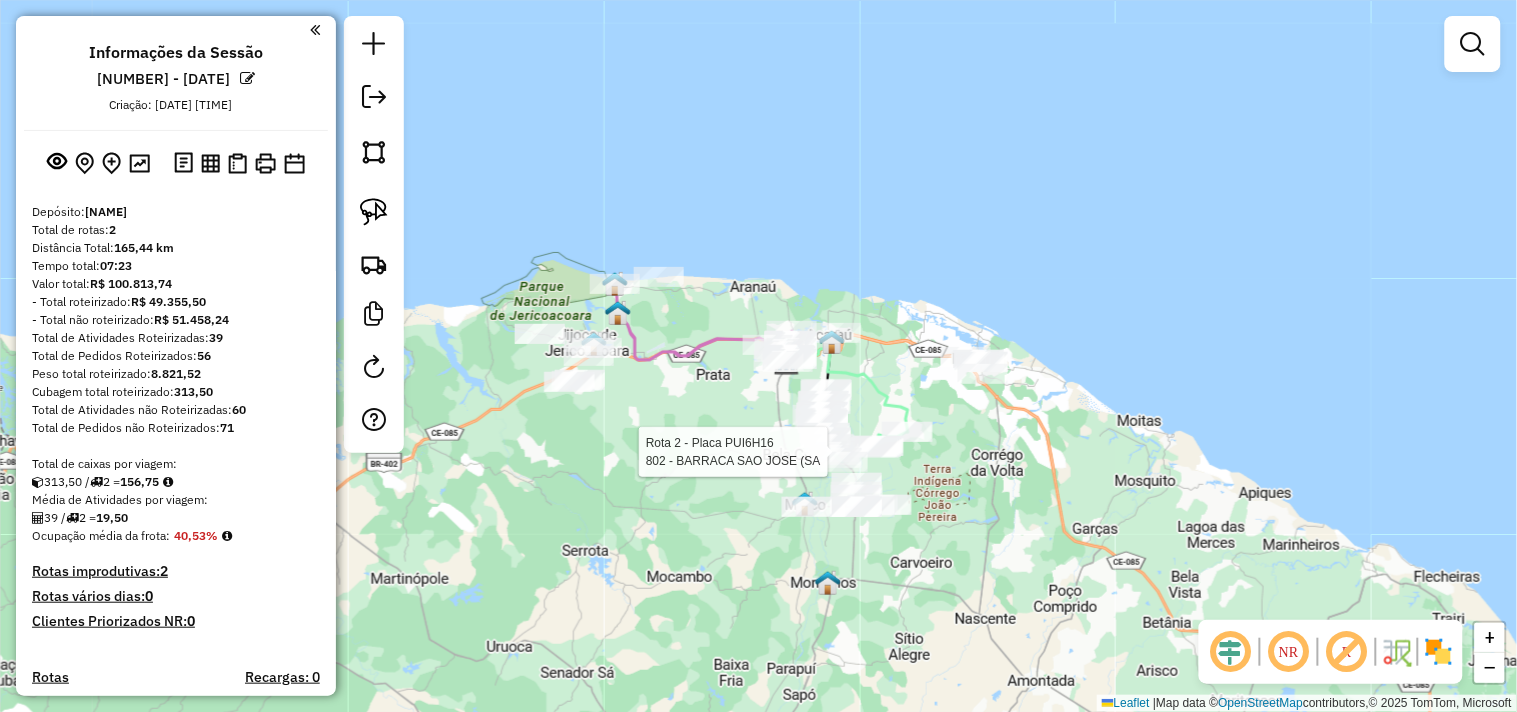 select on "**********" 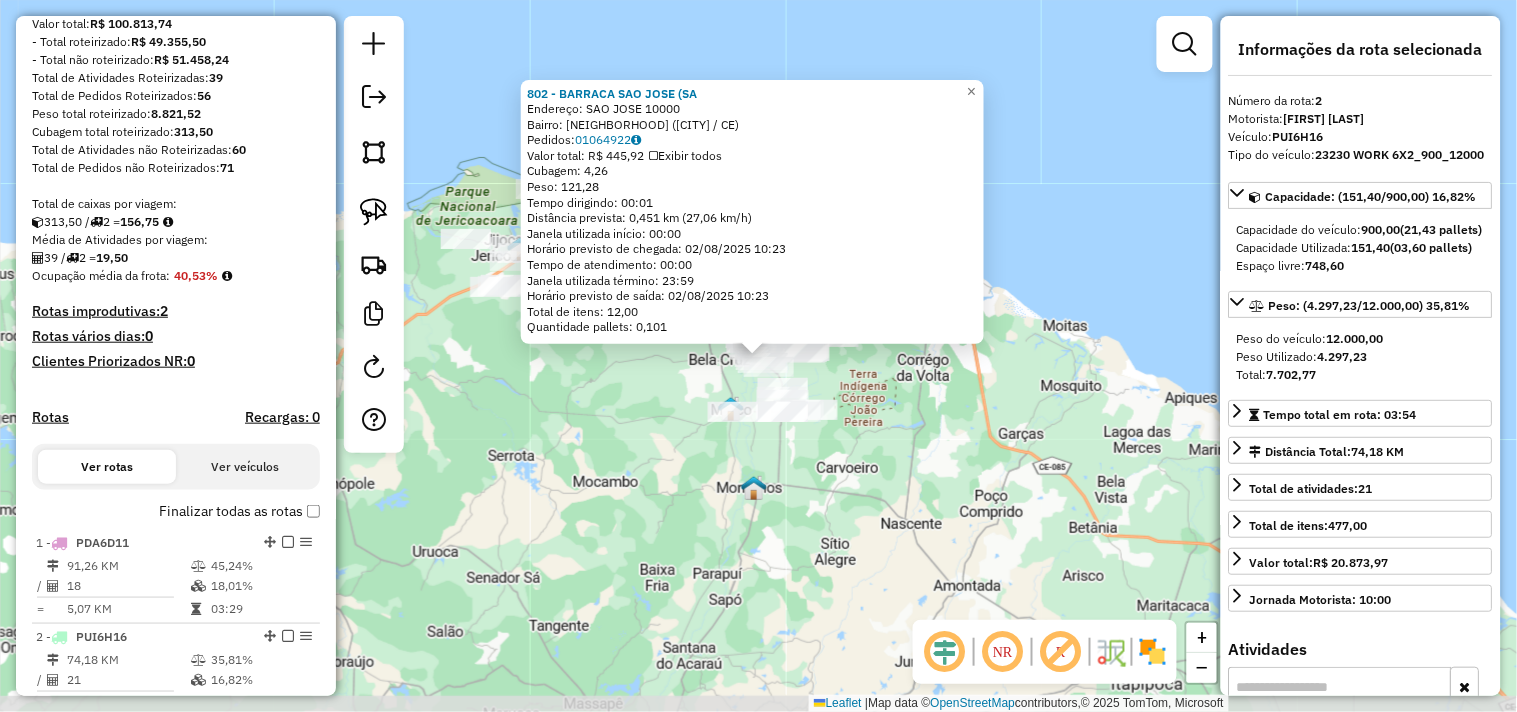 scroll, scrollTop: 675, scrollLeft: 0, axis: vertical 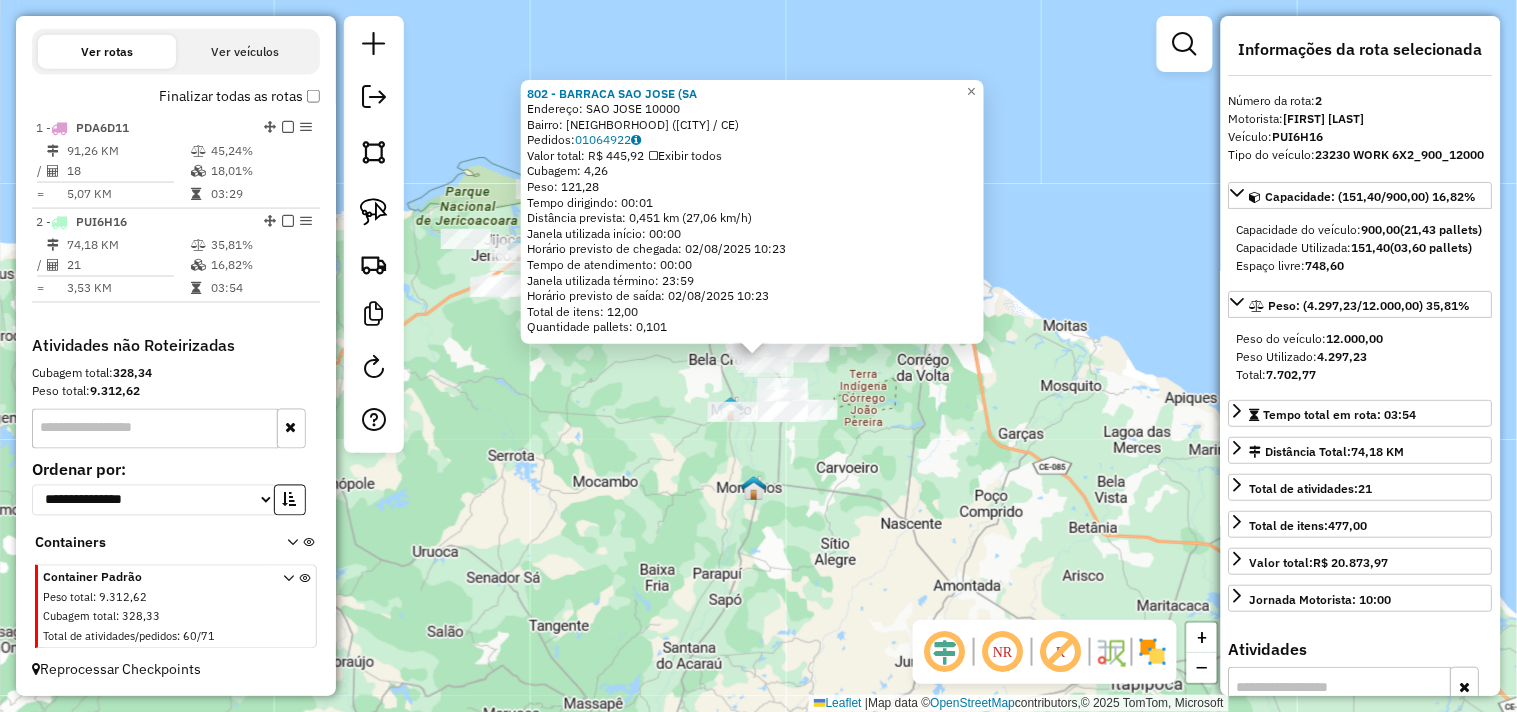 click on "802 - BARRACA SAO JOSE (SA  Endereço:  SAO JOSE 10000   Bairro: SAO JOSE (ACARAU / CE)   Pedidos:  01064922   Valor total: R$ 445,92   Exibir todos   Cubagem: 4,26  Peso: 121,28  Tempo dirigindo: 00:01   Distância prevista: 0,451 km (27,06 km/h)   Janela utilizada início: 00:00   Horário previsto de chegada: 02/08/2025 10:23   Tempo de atendimento: 00:00   Janela utilizada término: 23:59   Horário previsto de saída: 02/08/2025 10:23   Total de itens: 12,00   Quantidade pallets: 0,101  × Janela de atendimento Grade de atendimento Capacidade Transportadoras Veículos Cliente Pedidos  Rotas Selecione os dias de semana para filtrar as janelas de atendimento  Seg   Ter   Qua   Qui   Sex   Sáb   Dom  Informe o período da janela de atendimento: De: Até:  Filtrar exatamente a janela do cliente  Considerar janela de atendimento padrão  Selecione os dias de semana para filtrar as grades de atendimento  Seg   Ter   Qua   Qui   Sex   Sáb   Dom   Considerar clientes sem dia de atendimento cadastrado  De:  De:" 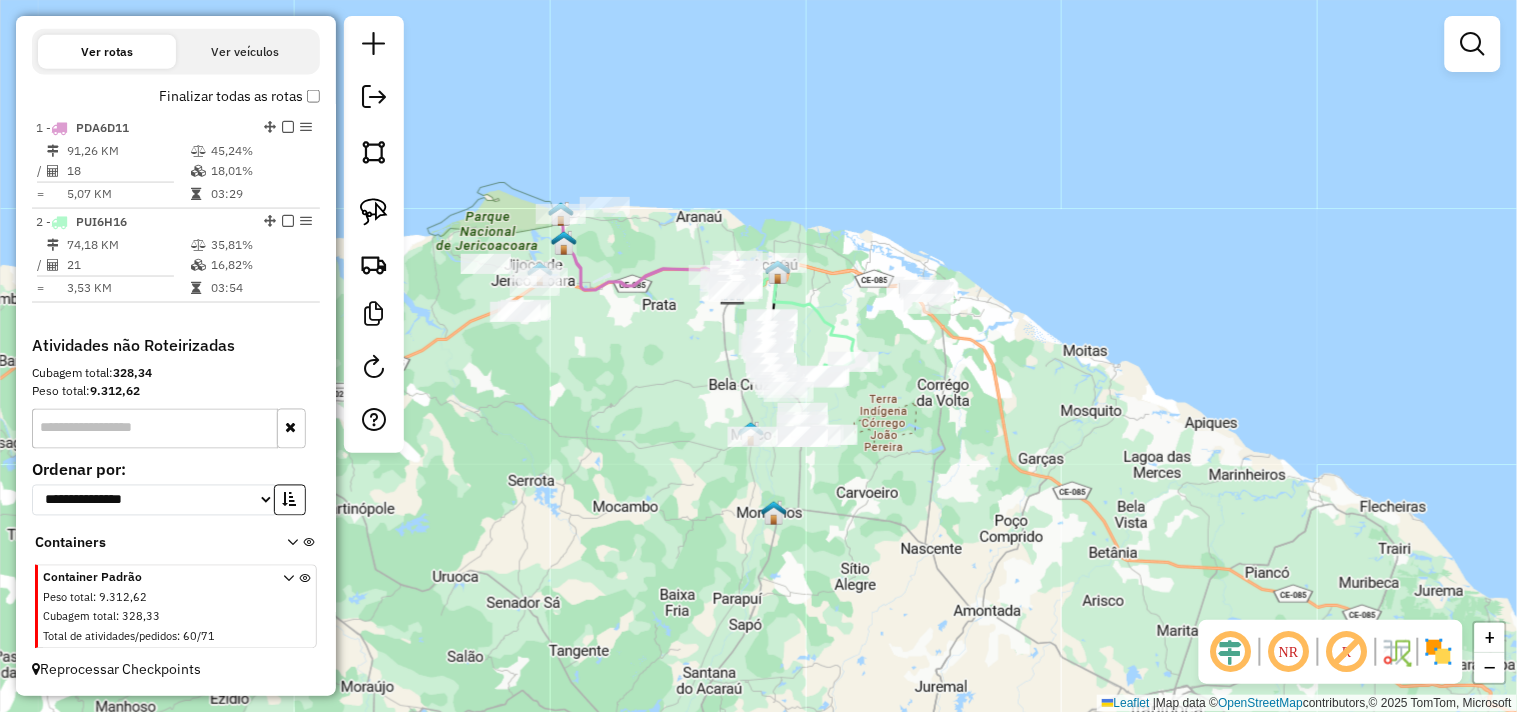 drag, startPoint x: 620, startPoint y: 387, endPoint x: 636, endPoint y: 407, distance: 25.612497 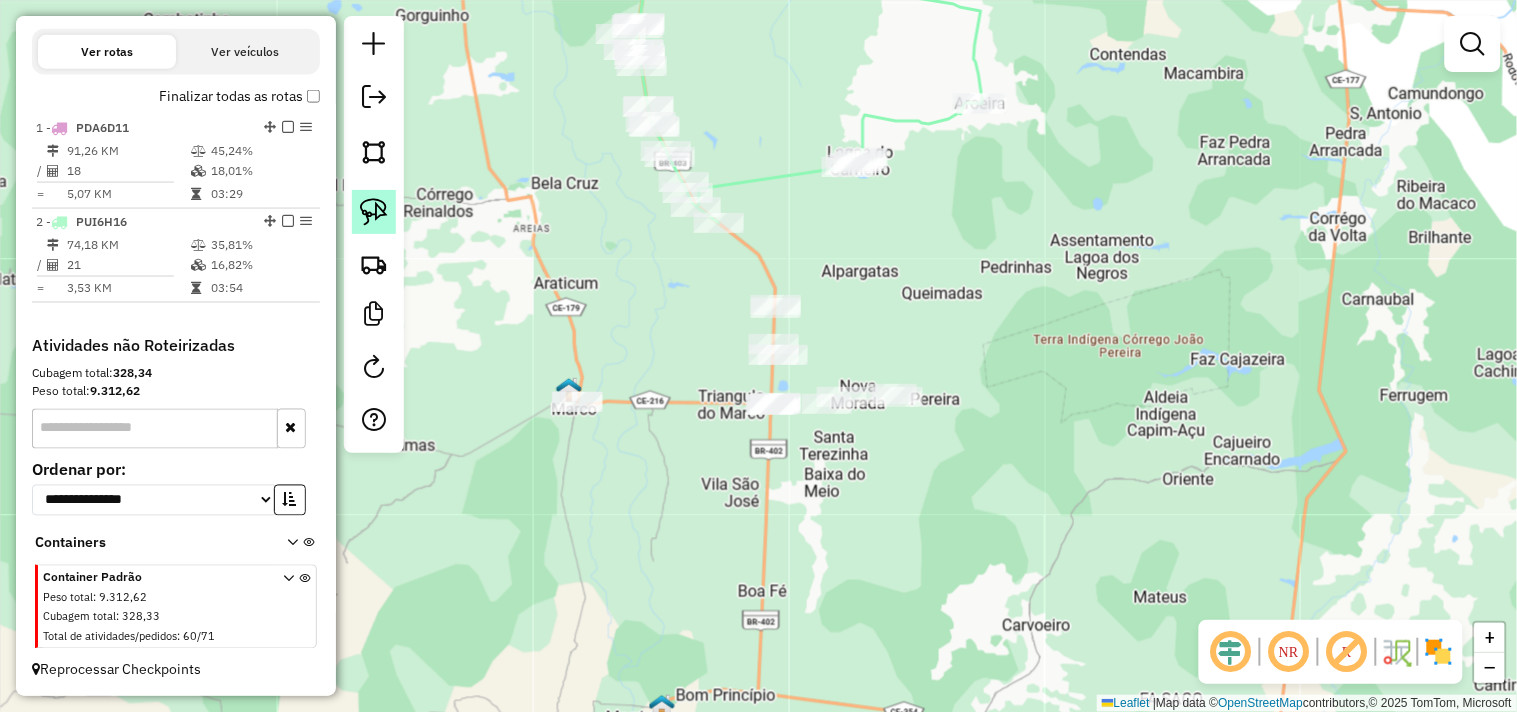 click 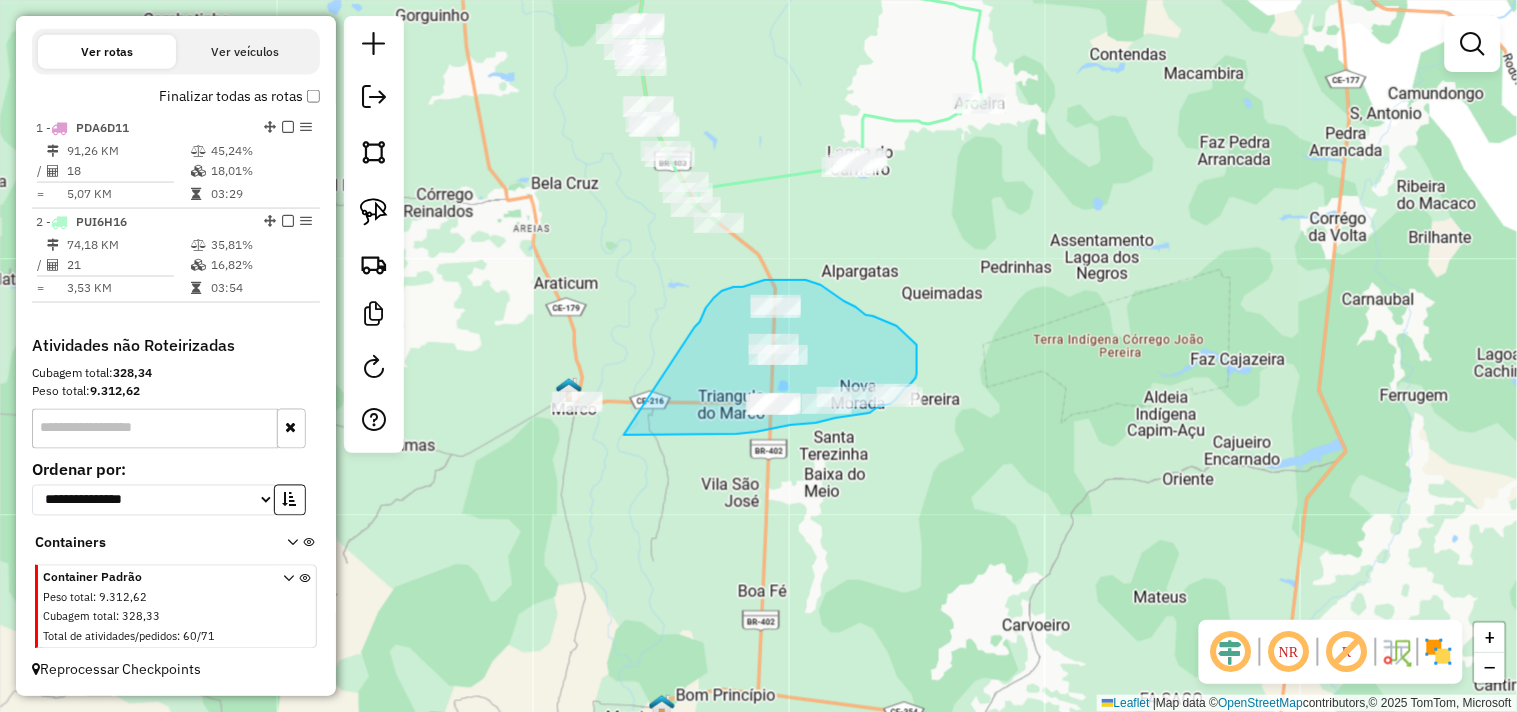 drag, startPoint x: 695, startPoint y: 327, endPoint x: 540, endPoint y: 434, distance: 188.34543 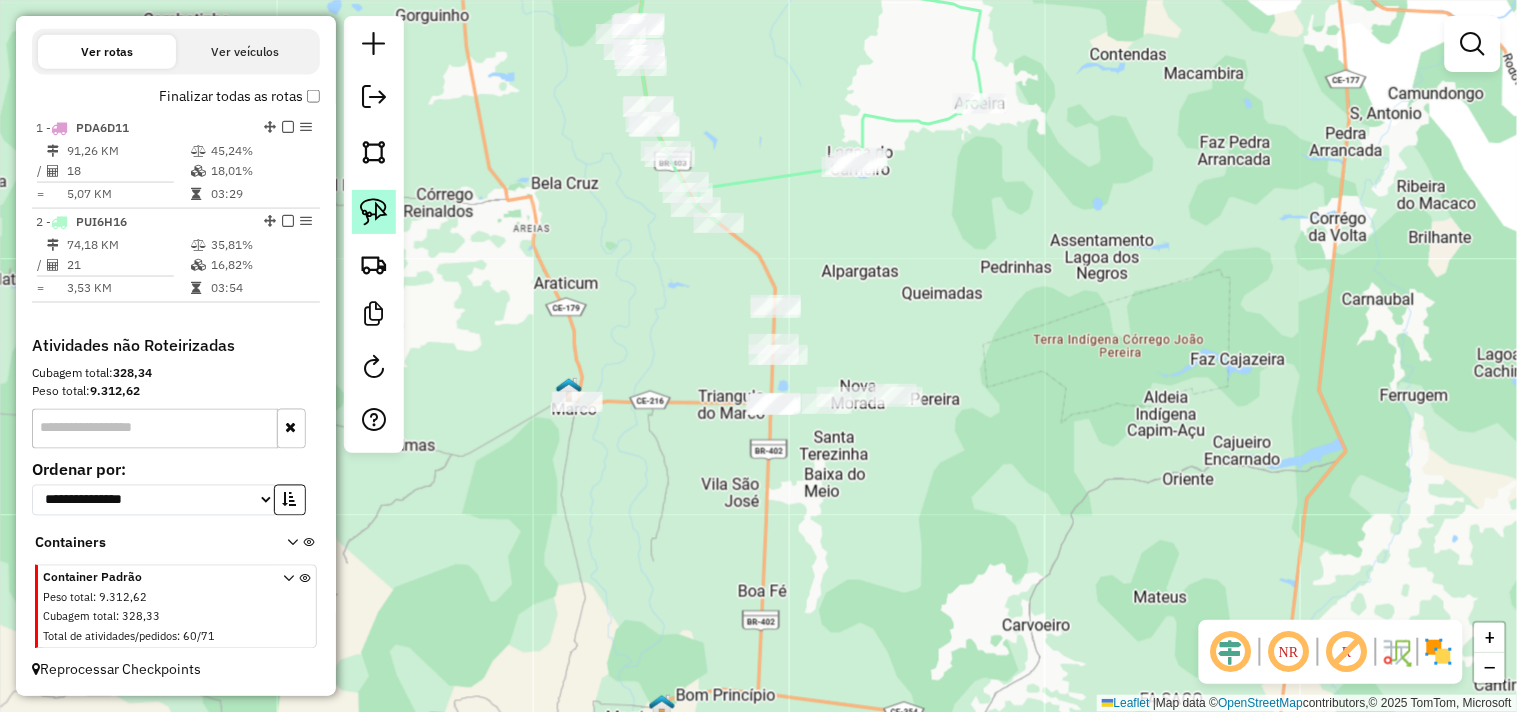 click 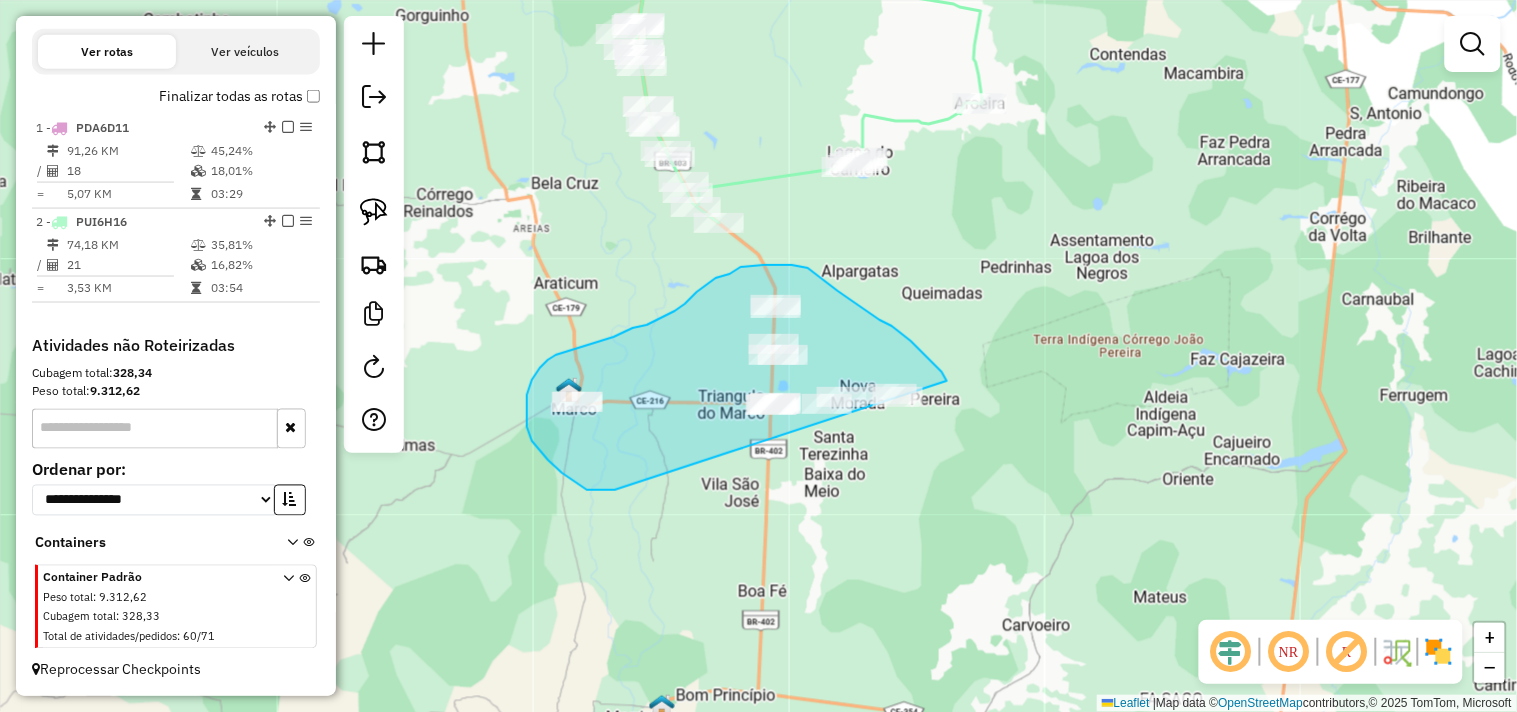 drag, startPoint x: 608, startPoint y: 490, endPoint x: 946, endPoint y: 413, distance: 346.6598 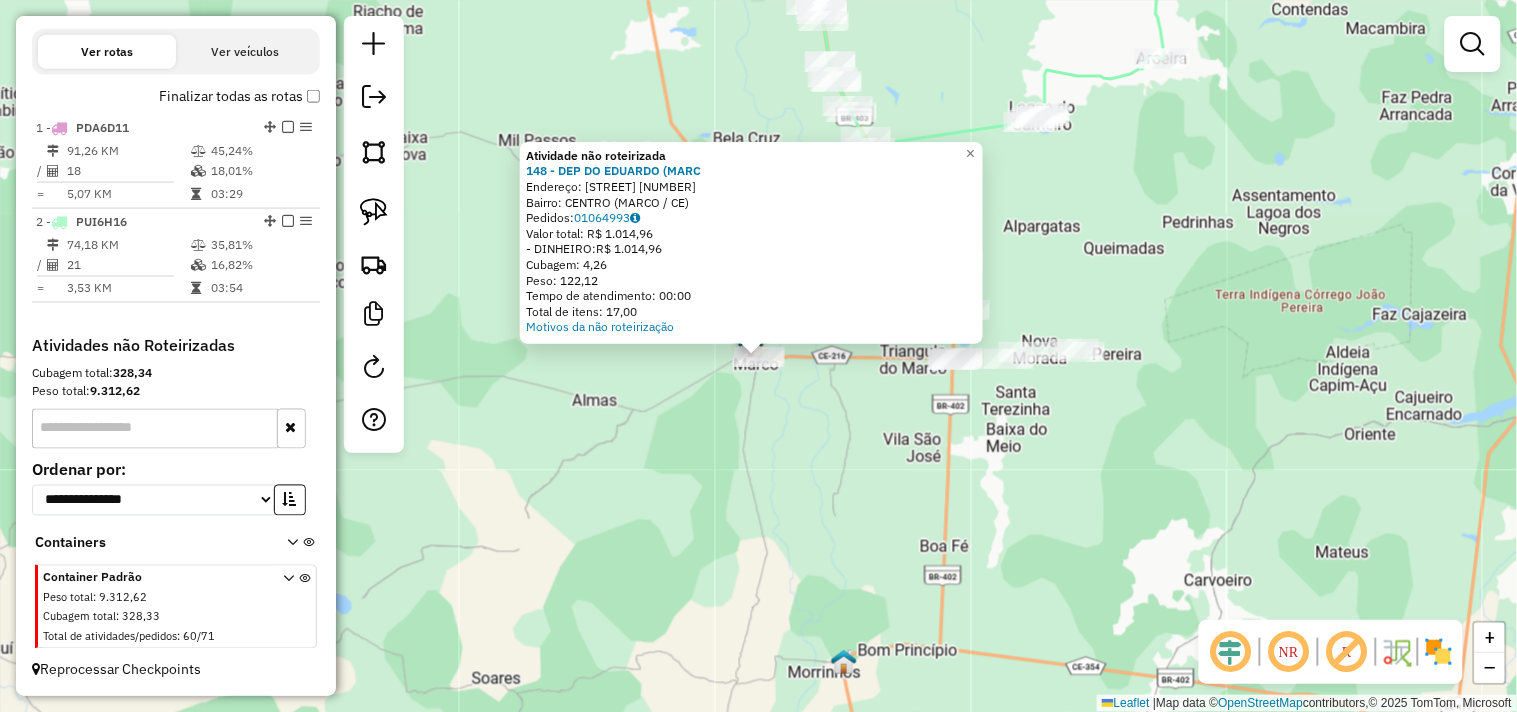 click on "Atividade não roteirizada 148 - DEP DO EDUARDO (MARC  Endereço:  RUA GOVER CESAR CALS 423   Bairro: CENTRO (MARCO / CE)   Pedidos:  01064993   Valor total: R$ 1.014,96   - DINHEIRO:  R$ 1.014,96   Cubagem: 4,26   Peso: 122,12   Tempo de atendimento: 00:00   Total de itens: 17,00  Motivos da não roteirização × Janela de atendimento Grade de atendimento Capacidade Transportadoras Veículos Cliente Pedidos  Rotas Selecione os dias de semana para filtrar as janelas de atendimento  Seg   Ter   Qua   Qui   Sex   Sáb   Dom  Informe o período da janela de atendimento: De: Até:  Filtrar exatamente a janela do cliente  Considerar janela de atendimento padrão  Selecione os dias de semana para filtrar as grades de atendimento  Seg   Ter   Qua   Qui   Sex   Sáb   Dom   Considerar clientes sem dia de atendimento cadastrado  Clientes fora do dia de atendimento selecionado Filtrar as atividades entre os valores definidos abaixo:  Peso mínimo:   Peso máximo:   Cubagem mínima:   Cubagem máxima:   De:   Até:  +" 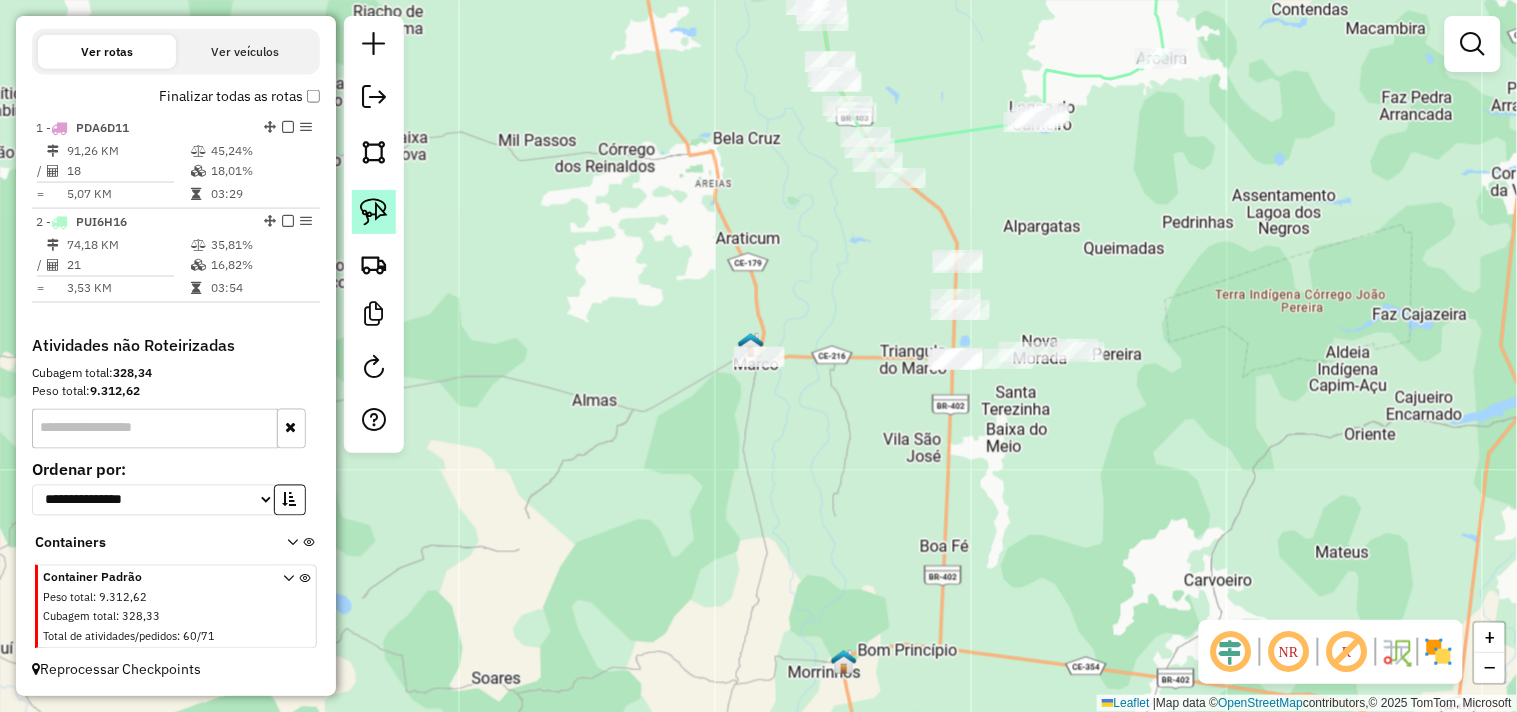 click 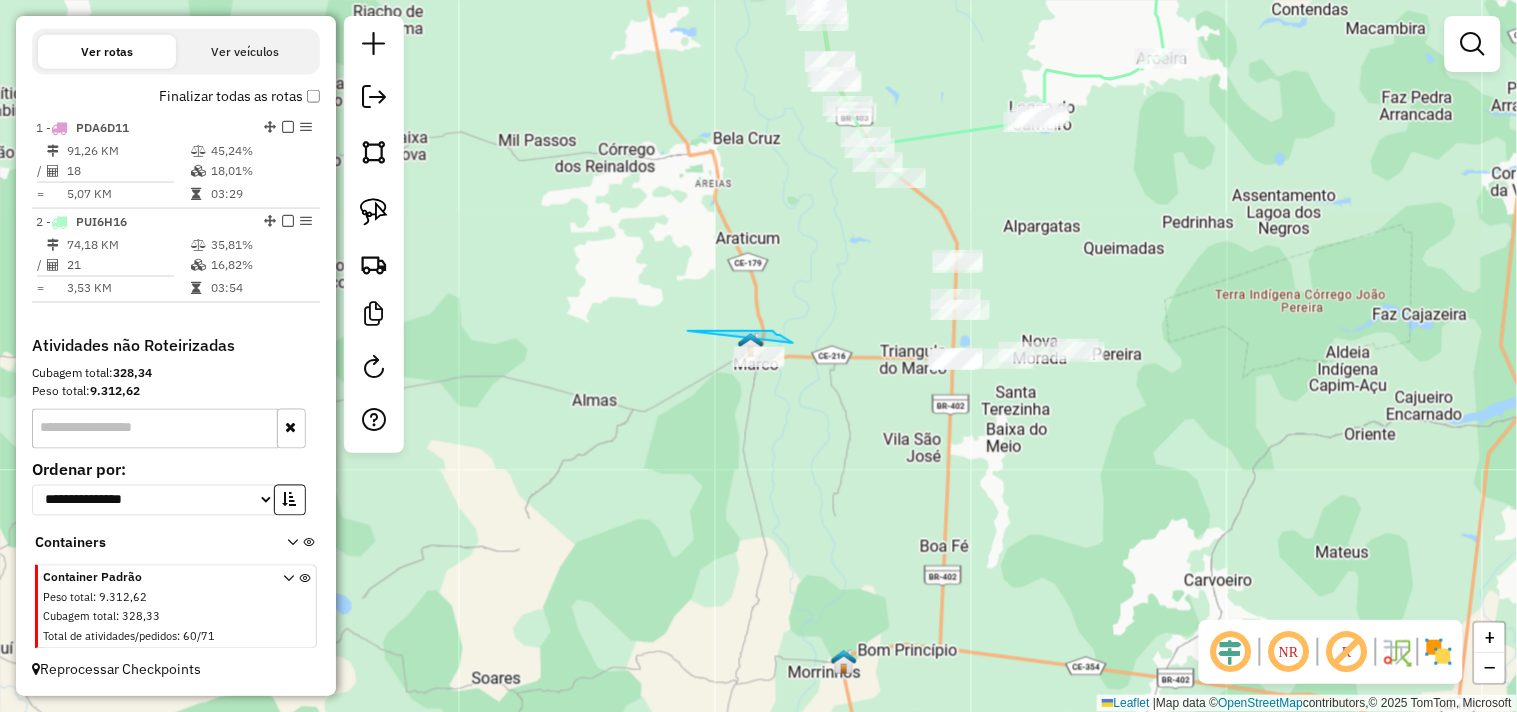 drag, startPoint x: 734, startPoint y: 331, endPoint x: 636, endPoint y: 401, distance: 120.432556 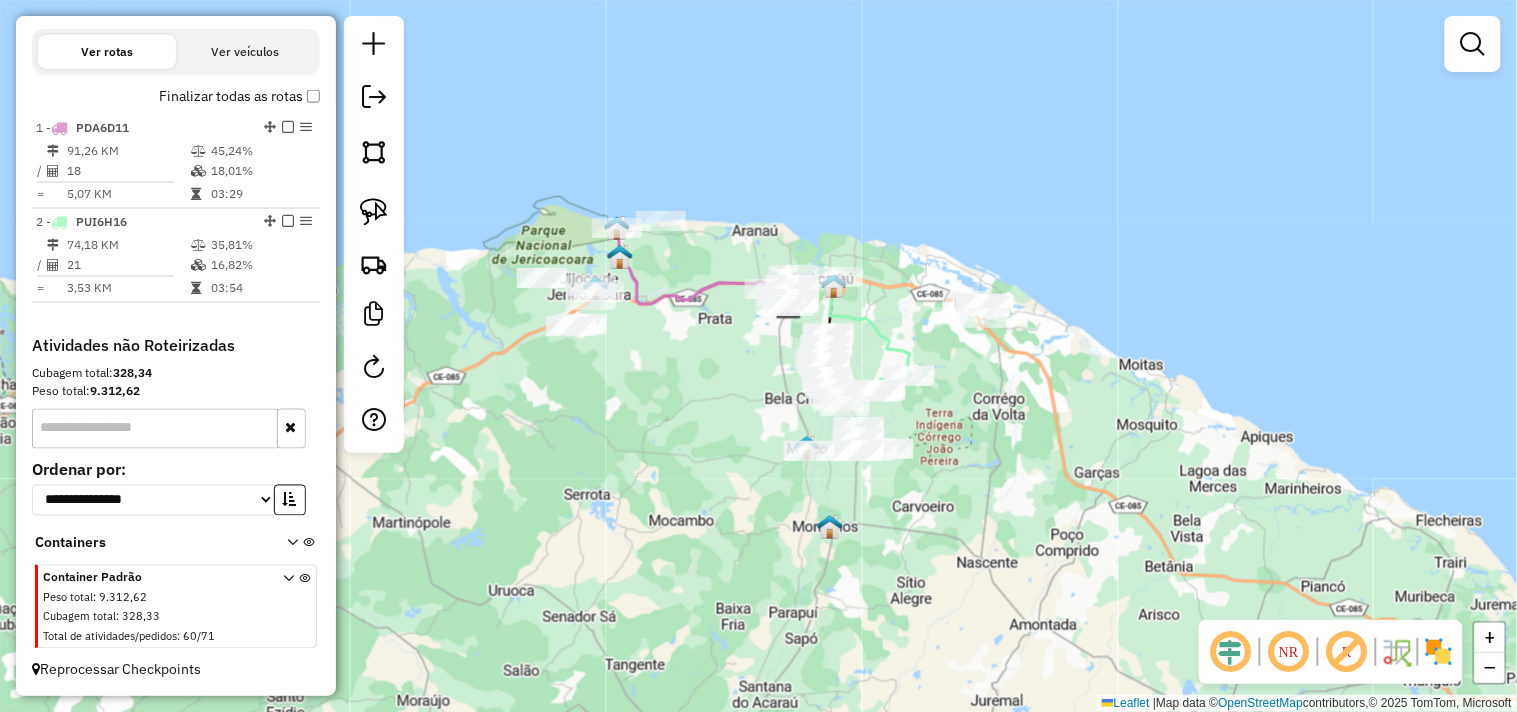 drag, startPoint x: 662, startPoint y: 387, endPoint x: 662, endPoint y: 447, distance: 60 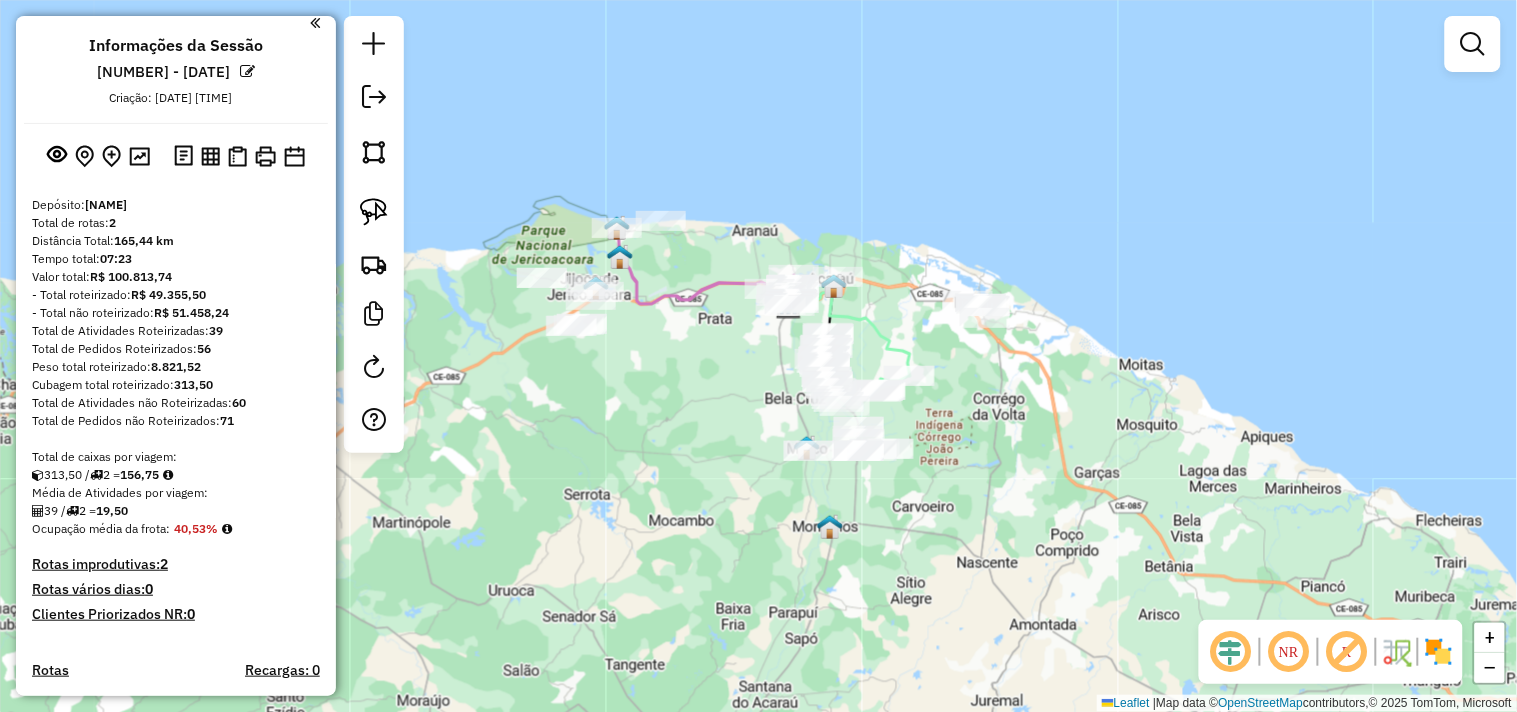 scroll, scrollTop: 0, scrollLeft: 0, axis: both 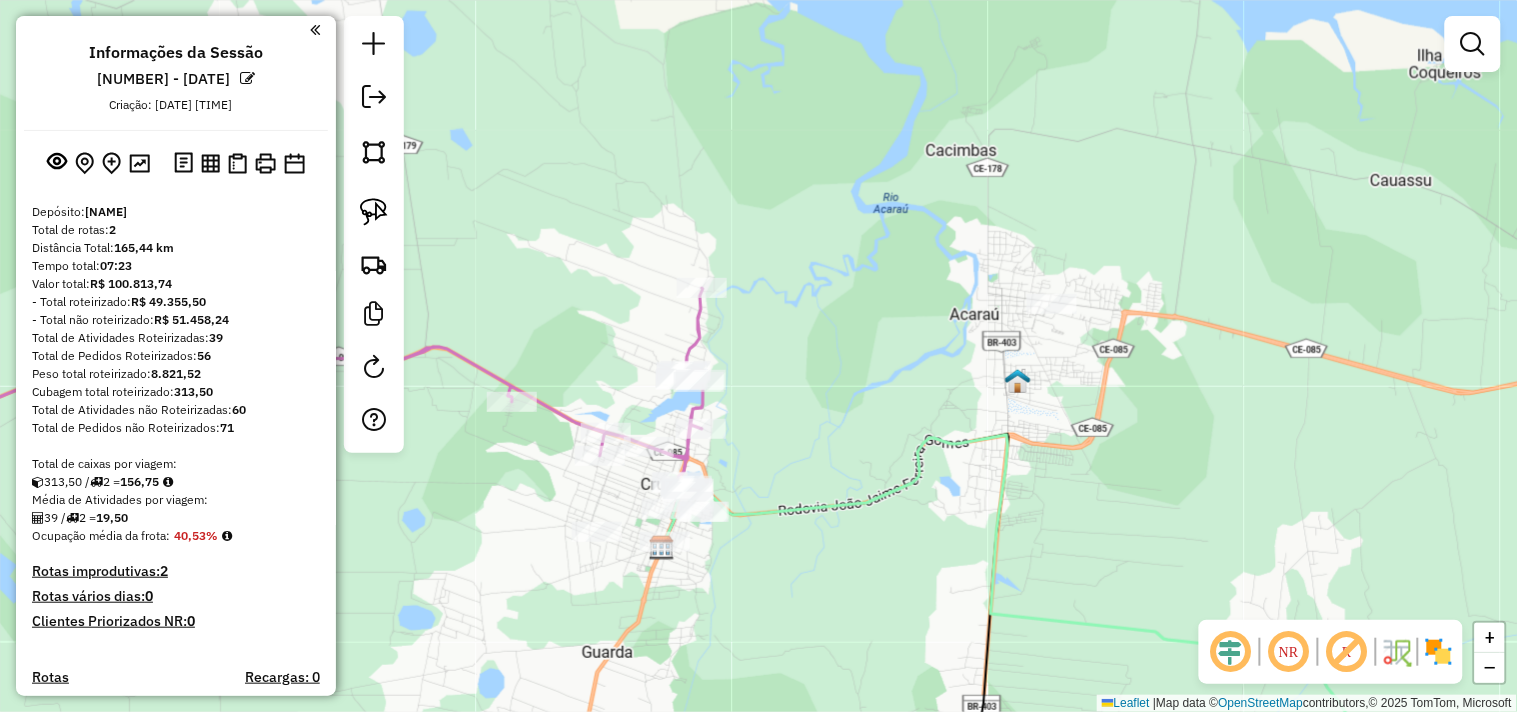 select on "**********" 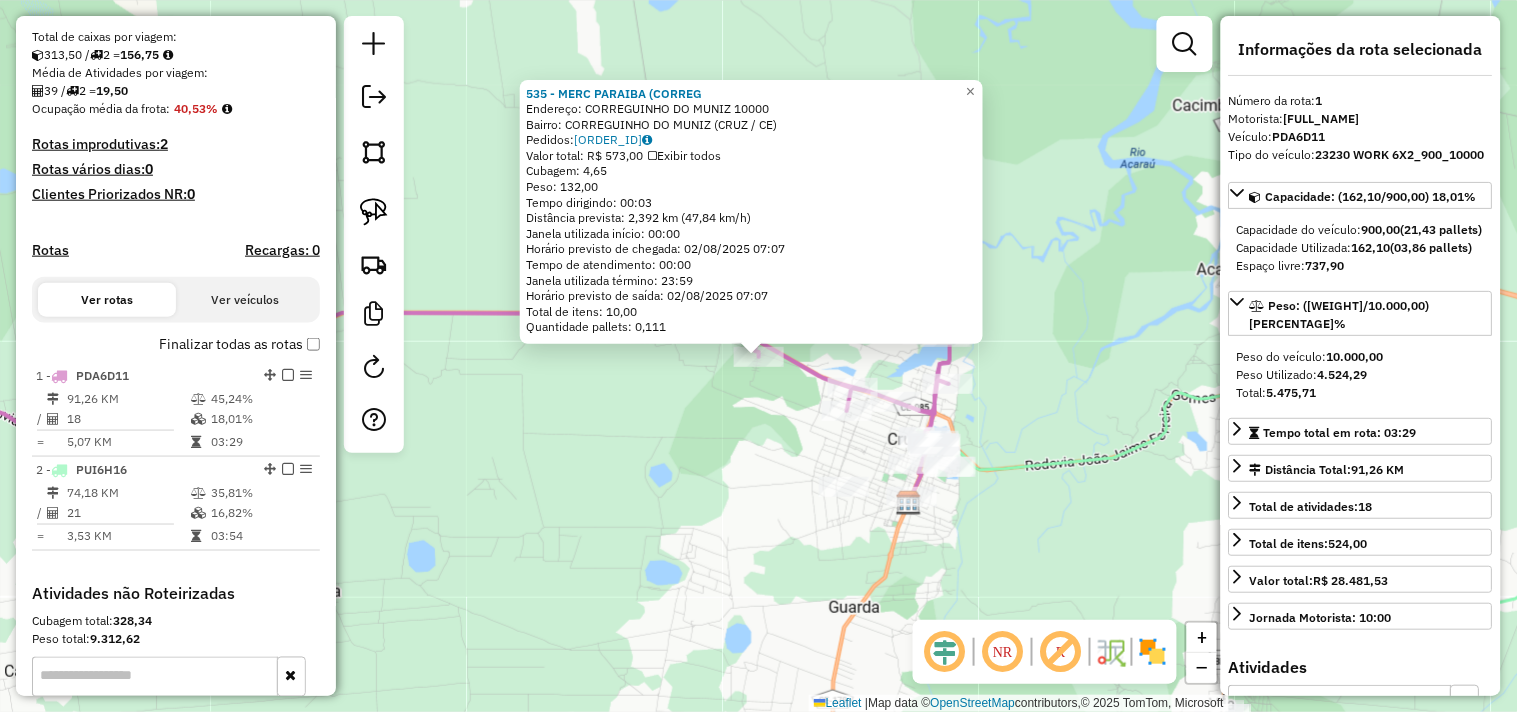 scroll, scrollTop: 675, scrollLeft: 0, axis: vertical 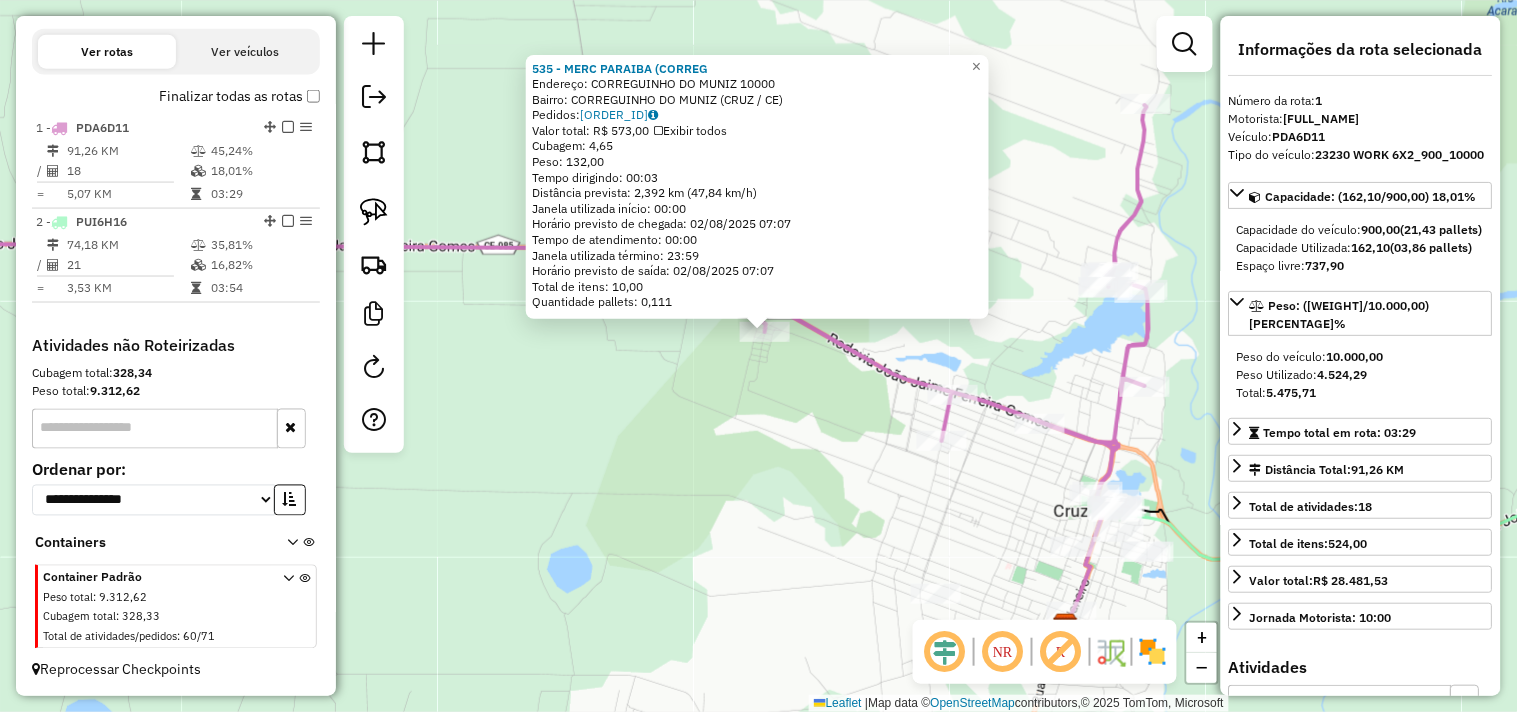 click on "535 - MERC PARAIBA (CORREG  Endereço:  CORREGUINHO DO MUNIZ 10000   Bairro: CORREGUINHO DO MUNIZ (CRUZ / CE)   Pedidos:  01064827   Valor total: R$ 573,00   Exibir todos   Cubagem: 4,65  Peso: 132,00  Tempo dirigindo: 00:03   Distância prevista: 2,392 km (47,84 km/h)   Janela utilizada início: 00:00   Horário previsto de chegada: 02/08/2025 07:07   Tempo de atendimento: 00:00   Janela utilizada término: 23:59   Horário previsto de saída: 02/08/2025 07:07   Total de itens: 10,00   Quantidade pallets: 0,111  × Janela de atendimento Grade de atendimento Capacidade Transportadoras Veículos Cliente Pedidos  Rotas Selecione os dias de semana para filtrar as janelas de atendimento  Seg   Ter   Qua   Qui   Sex   Sáb   Dom  Informe o período da janela de atendimento: De: Até:  Filtrar exatamente a janela do cliente  Considerar janela de atendimento padrão  Selecione os dias de semana para filtrar as grades de atendimento  Seg   Ter   Qua   Qui   Sex   Sáb   Dom   Peso mínimo:   Peso máximo:   De:  De:" 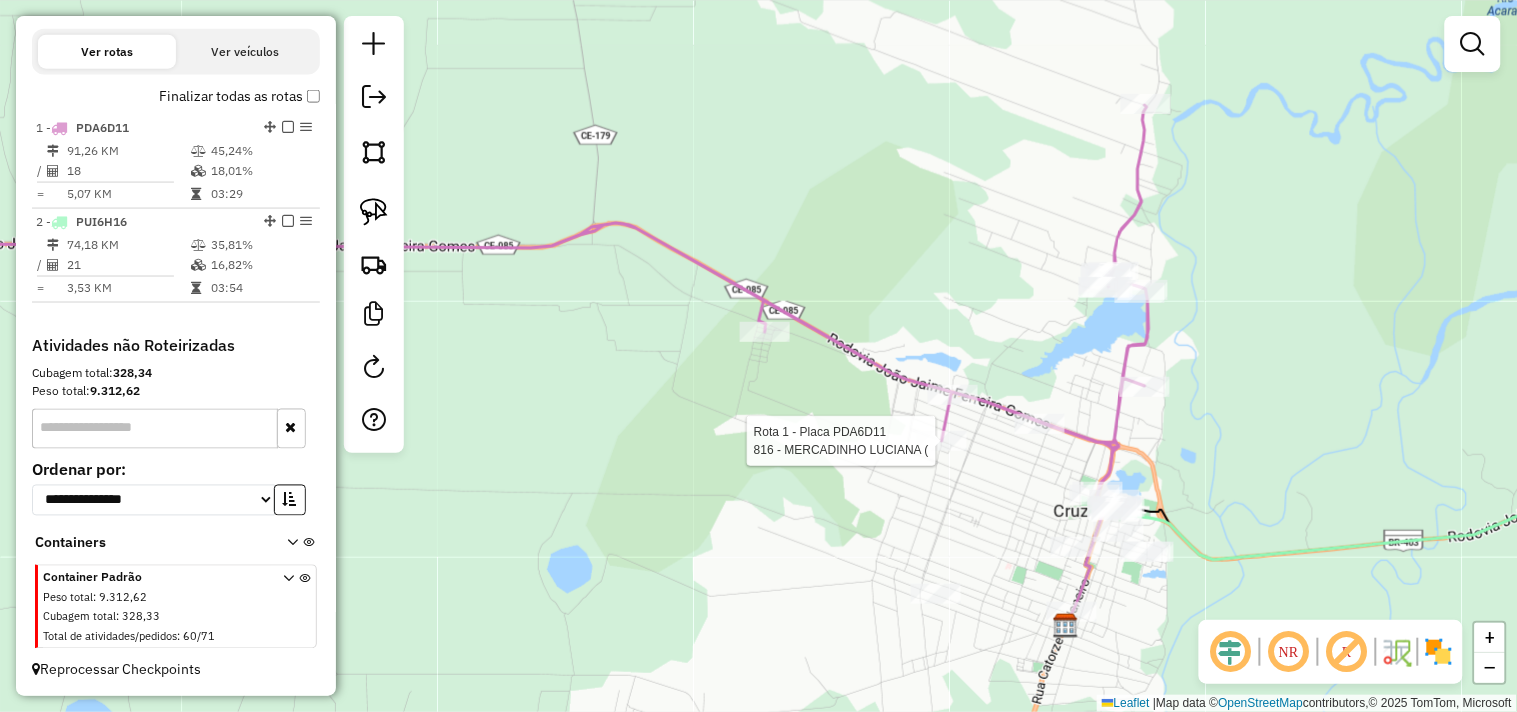 select on "**********" 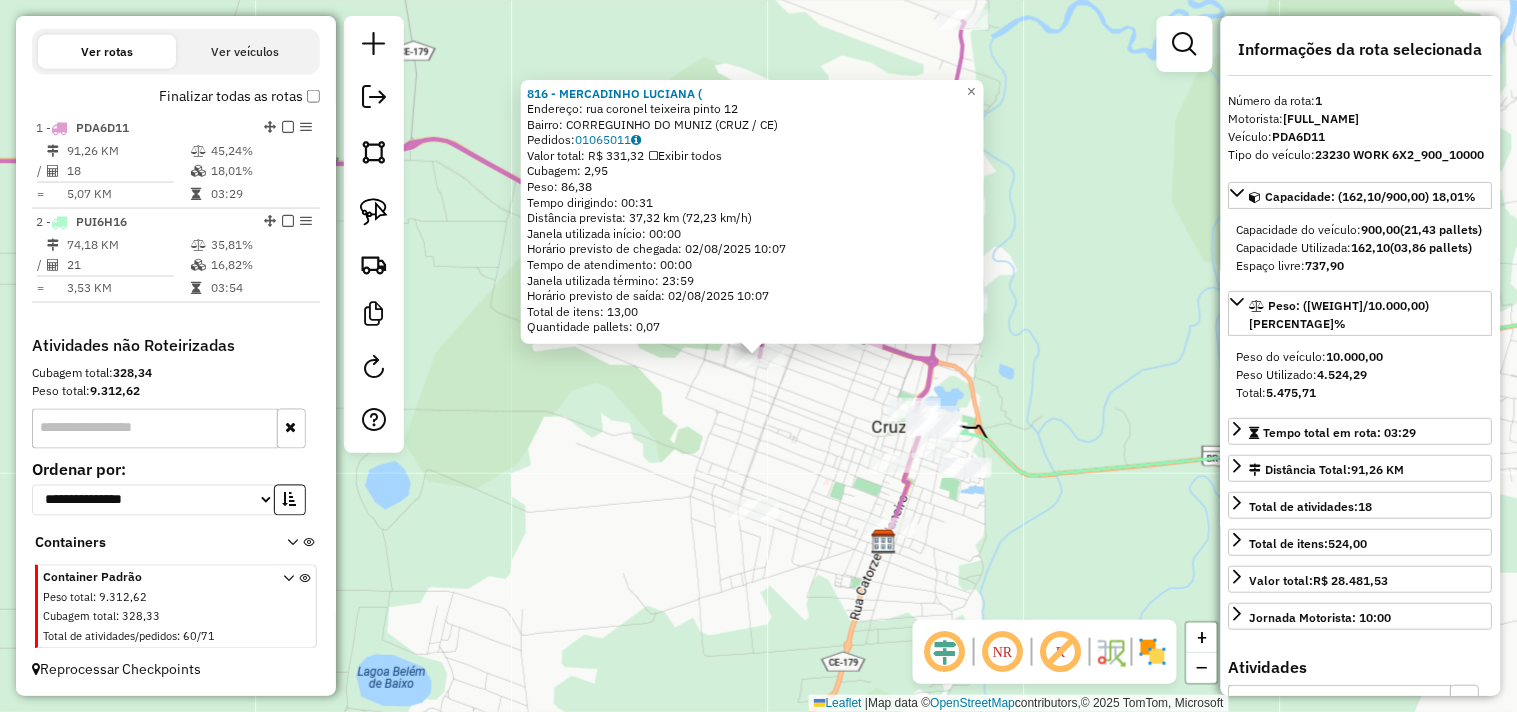 click on "816 - MERCADINHO LUCIANA (  Endereço:  rua coronel teixeira pinto 12   Bairro: CORREGUINHO DO MUNIZ (CRUZ / CE)   Pedidos:  01065011   Valor total: R$ 331,32   Exibir todos   Cubagem: 2,95  Peso: 86,38  Tempo dirigindo: 00:31   Distância prevista: 37,32 km (72,23 km/h)   Janela utilizada início: 00:00   Horário previsto de chegada: 02/08/2025 10:07   Tempo de atendimento: 00:00   Janela utilizada término: 23:59   Horário previsto de saída: 02/08/2025 10:07   Total de itens: 13,00   Quantidade pallets: 0,07  × Janela de atendimento Grade de atendimento Capacidade Transportadoras Veículos Cliente Pedidos  Rotas Selecione os dias de semana para filtrar as janelas de atendimento  Seg   Ter   Qua   Qui   Sex   Sáb   Dom  Informe o período da janela de atendimento: De: Até:  Filtrar exatamente a janela do cliente  Considerar janela de atendimento padrão  Selecione os dias de semana para filtrar as grades de atendimento  Seg   Ter   Qua   Qui   Sex   Sáb   Dom   Peso mínimo:   Peso máximo:   De:  De:" 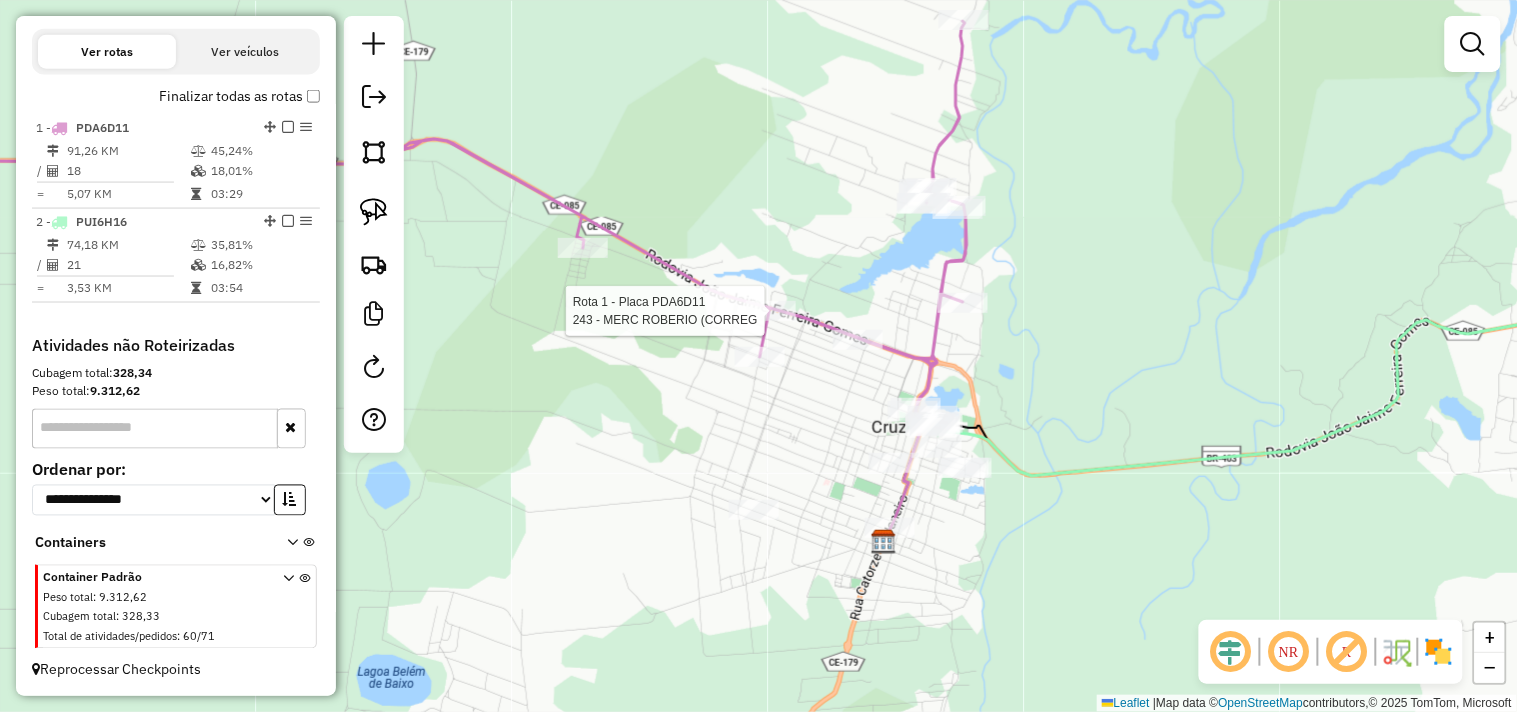 select on "**********" 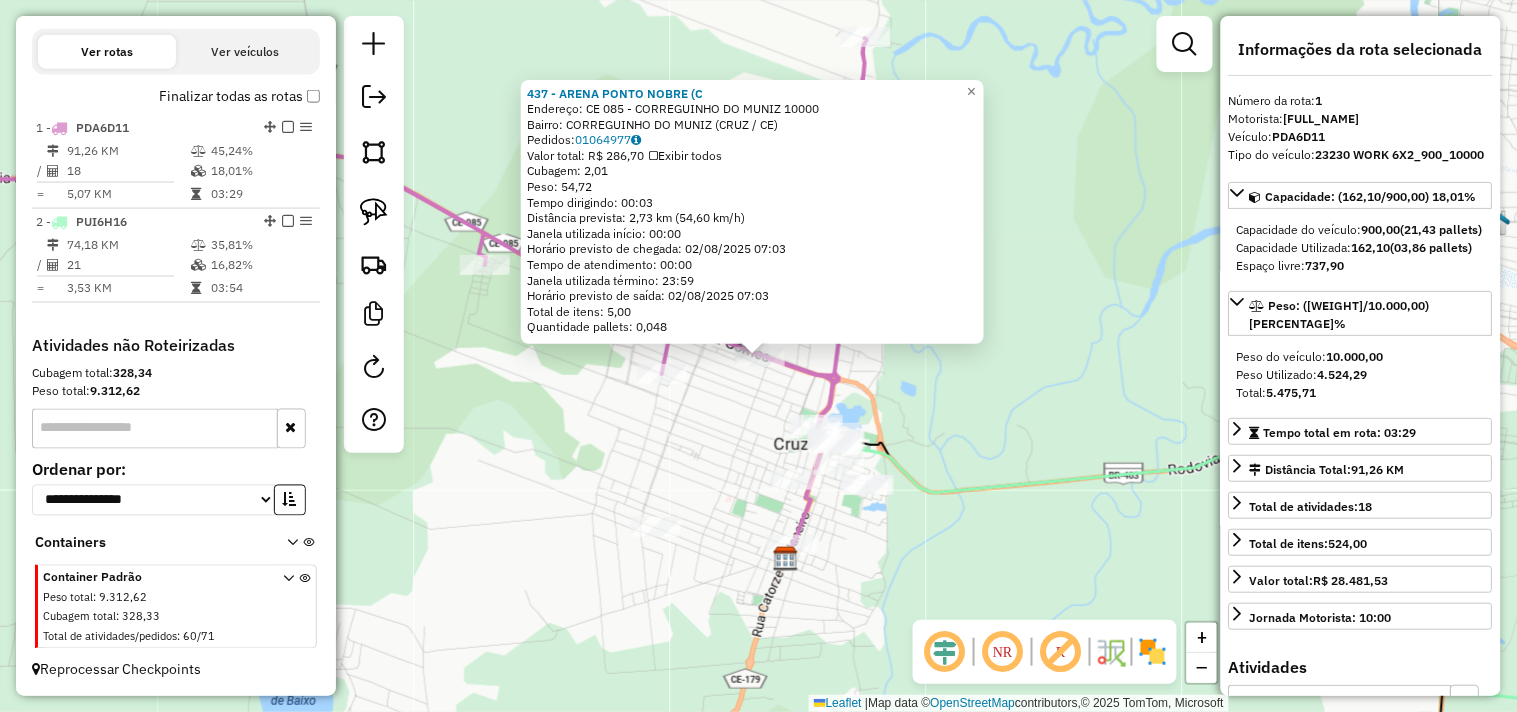 click on "437 - ARENA PONTO NOBRE (C  Endereço:  CE 085 - CORREGUINHO DO MUNIZ 10000   Bairro: CORREGUINHO DO MUNIZ (CRUZ / CE)   Pedidos:  01064977   Valor total: R$ 286,70   Exibir todos   Cubagem: 2,01  Peso: 54,72  Tempo dirigindo: 00:03   Distância prevista: 2,73 km (54,60 km/h)   Janela utilizada início: 00:00   Horário previsto de chegada: 02/08/2025 07:03   Tempo de atendimento: 00:00   Janela utilizada término: 23:59   Horário previsto de saída: 02/08/2025 07:03   Total de itens: 5,00   Quantidade pallets: 0,048  × Janela de atendimento Grade de atendimento Capacidade Transportadoras Veículos Cliente Pedidos  Rotas Selecione os dias de semana para filtrar as janelas de atendimento  Seg   Ter   Qua   Qui   Sex   Sáb   Dom  Informe o período da janela de atendimento: De: Até:  Filtrar exatamente a janela do cliente  Considerar janela de atendimento padrão  Selecione os dias de semana para filtrar as grades de atendimento  Seg   Ter   Qua   Qui   Sex   Sáb   Dom   Peso mínimo:   Peso máximo:  De:" 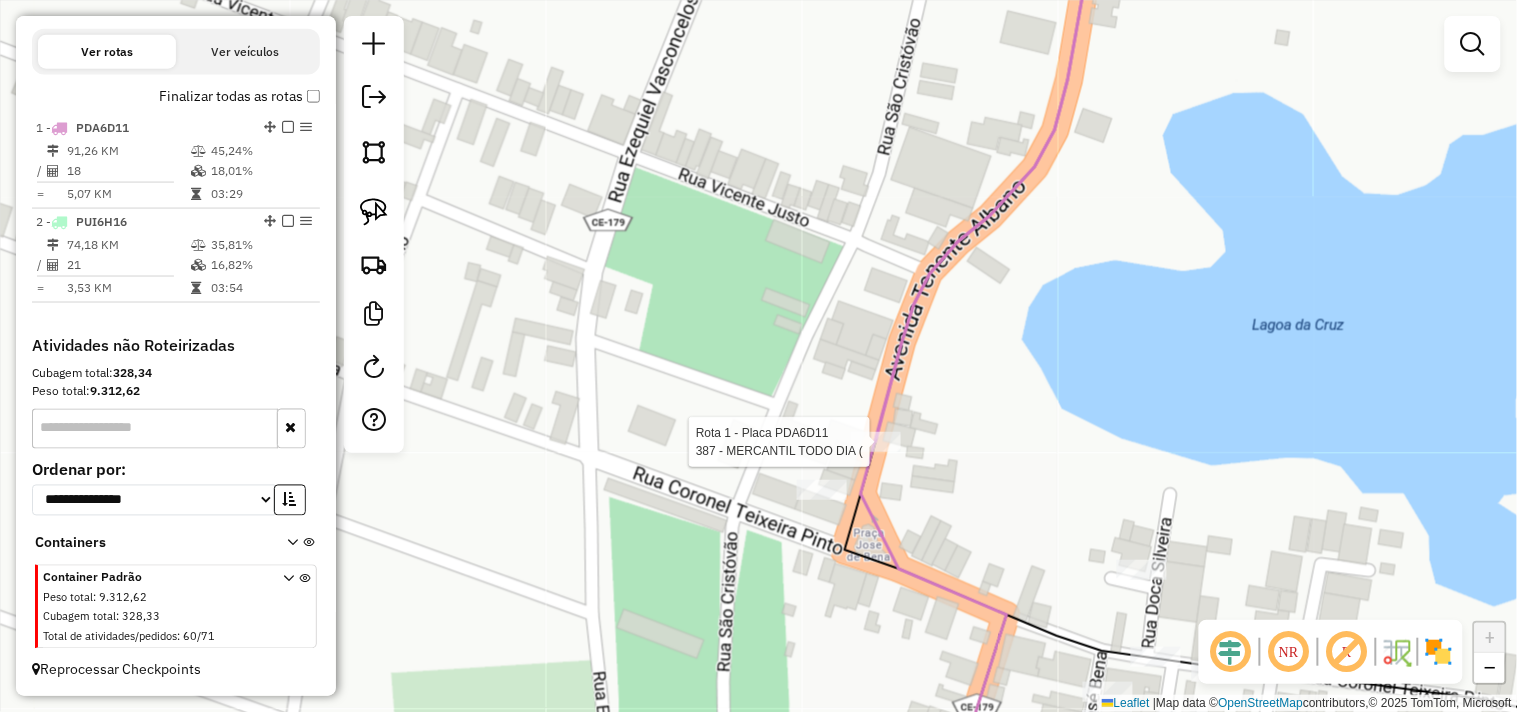 select on "**********" 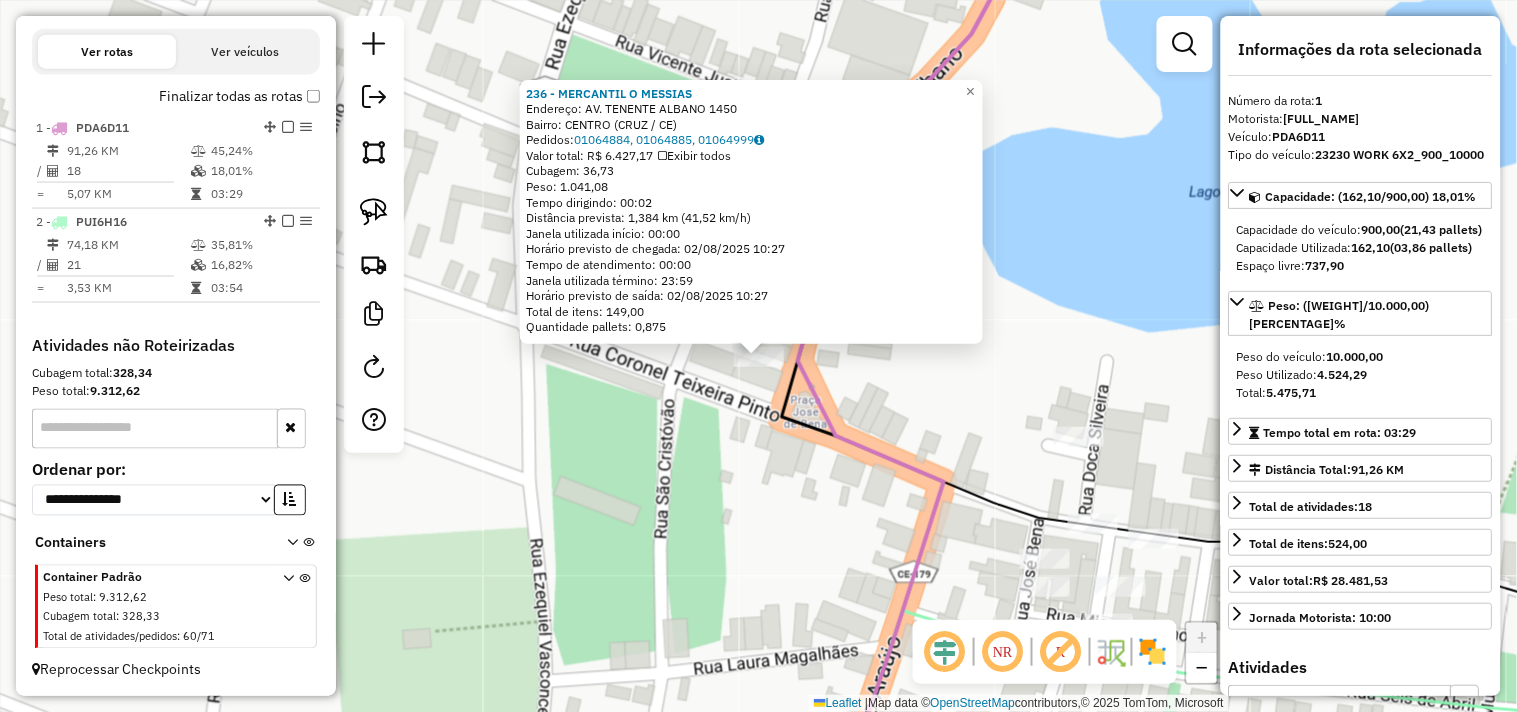 click on "236 - MERCANTIL O MESSIAS  Endereço:  AV. TENENTE ALBANO 1450   Bairro: CENTRO (CRUZ / CE)   Pedidos:  01064884, 01064885, 01064999   Valor total: R$ 6.427,17   Exibir todos   Cubagem: 36,73  Peso: 1.041,08  Tempo dirigindo: 00:02   Distância prevista: 1,384 km (41,52 km/h)   Janela utilizada início: 00:00   Horário previsto de chegada: 02/08/2025 10:27   Tempo de atendimento: 00:00   Janela utilizada término: 23:59   Horário previsto de saída: 02/08/2025 10:27   Total de itens: 149,00   Quantidade pallets: 0,875  × Janela de atendimento Grade de atendimento Capacidade Transportadoras Veículos Cliente Pedidos  Rotas Selecione os dias de semana para filtrar as janelas de atendimento  Seg   Ter   Qua   Qui   Sex   Sáb   Dom  Informe o período da janela de atendimento: De: Até:  Filtrar exatamente a janela do cliente  Considerar janela de atendimento padrão  Selecione os dias de semana para filtrar as grades de atendimento  Seg   Ter   Qua   Qui   Sex   Sáb   Dom   Peso mínimo:   Peso máximo:  +" 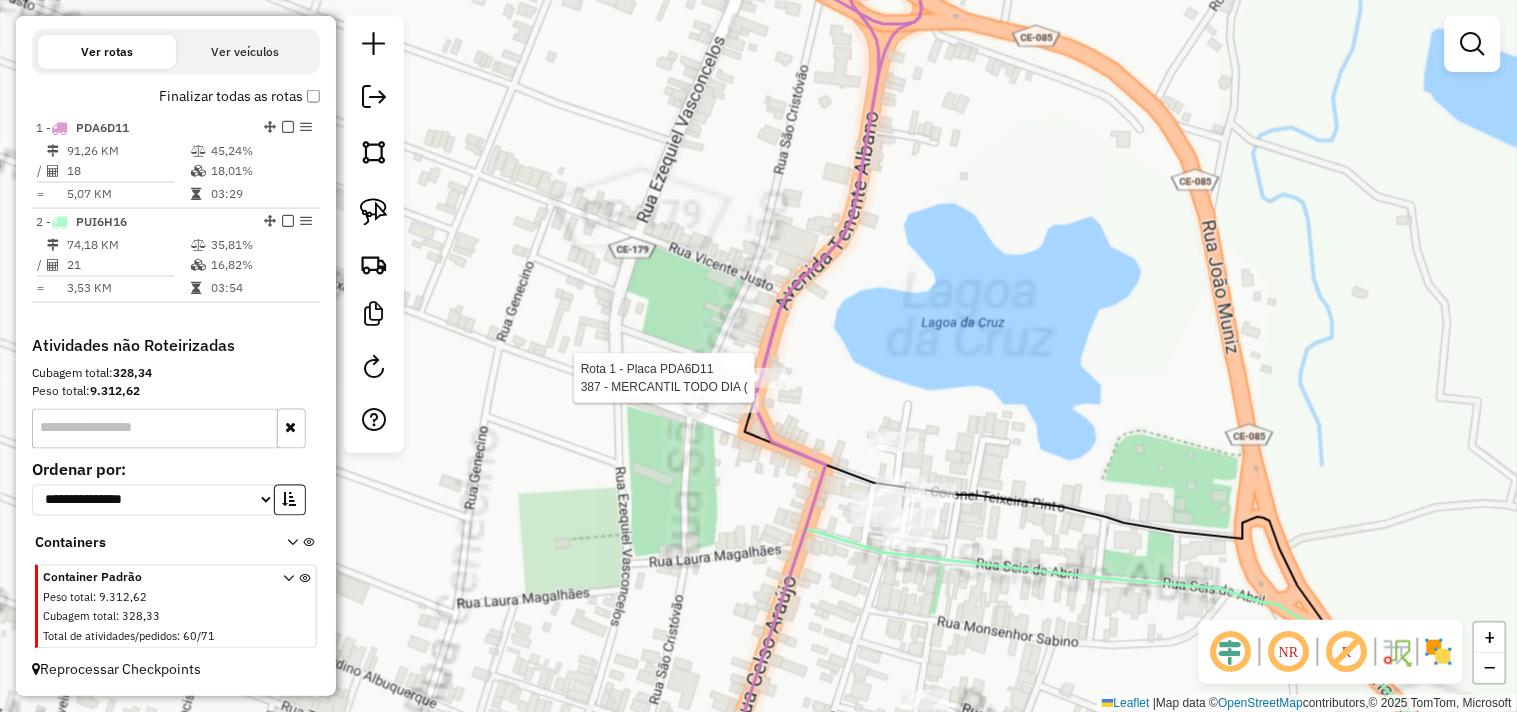 select on "**********" 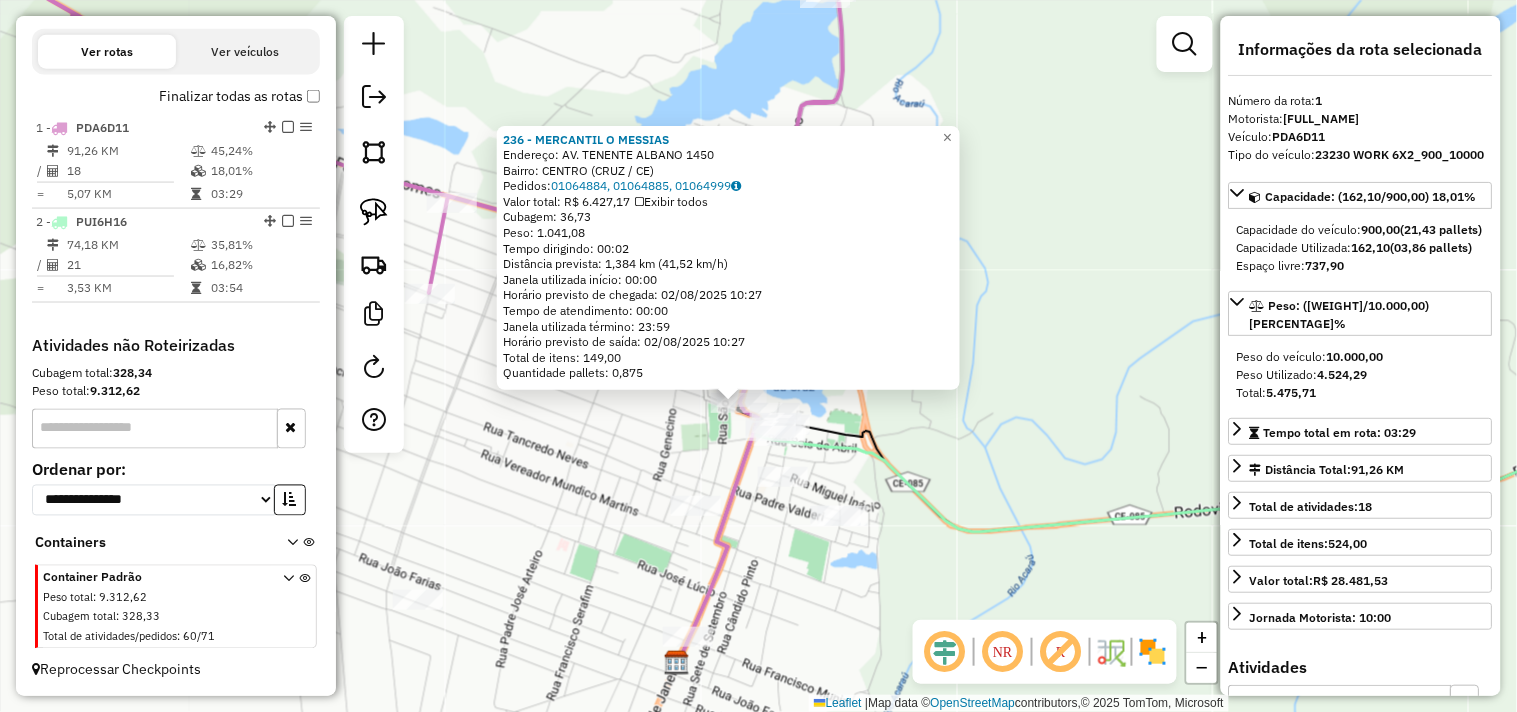click on "236 - MERCANTIL O MESSIAS  Endereço:  AV. TENENTE ALBANO 1450   Bairro: CENTRO (CRUZ / CE)   Pedidos:  01064884, 01064885, 01064999   Valor total: R$ 6.427,17   Exibir todos   Cubagem: 36,73  Peso: 1.041,08  Tempo dirigindo: 00:02   Distância prevista: 1,384 km (41,52 km/h)   Janela utilizada início: 00:00   Horário previsto de chegada: 02/08/2025 10:27   Tempo de atendimento: 00:00   Janela utilizada término: 23:59   Horário previsto de saída: 02/08/2025 10:27   Total de itens: 149,00   Quantidade pallets: 0,875  × Janela de atendimento Grade de atendimento Capacidade Transportadoras Veículos Cliente Pedidos  Rotas Selecione os dias de semana para filtrar as janelas de atendimento  Seg   Ter   Qua   Qui   Sex   Sáb   Dom  Informe o período da janela de atendimento: De: Até:  Filtrar exatamente a janela do cliente  Considerar janela de atendimento padrão  Selecione os dias de semana para filtrar as grades de atendimento  Seg   Ter   Qua   Qui   Sex   Sáb   Dom   Peso mínimo:   Peso máximo:  +" 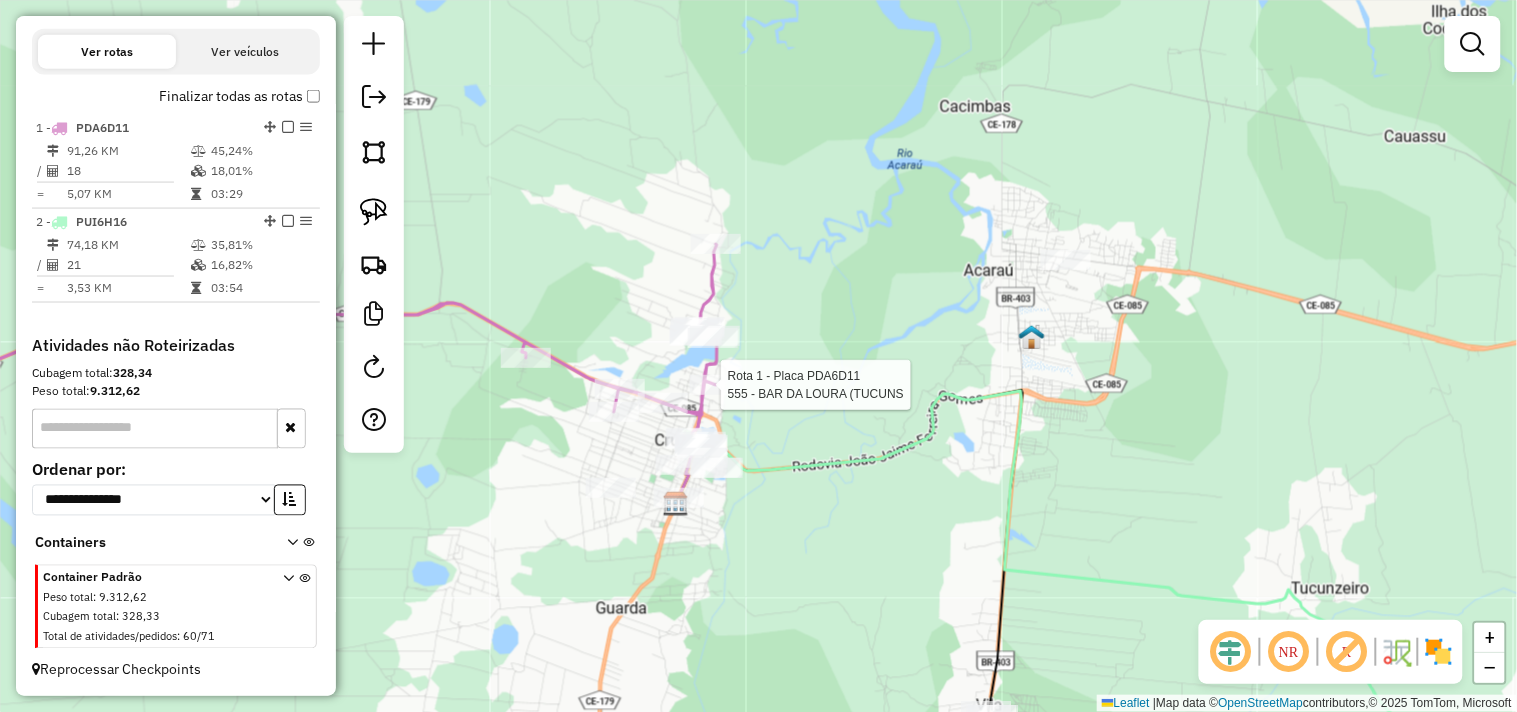 select on "**********" 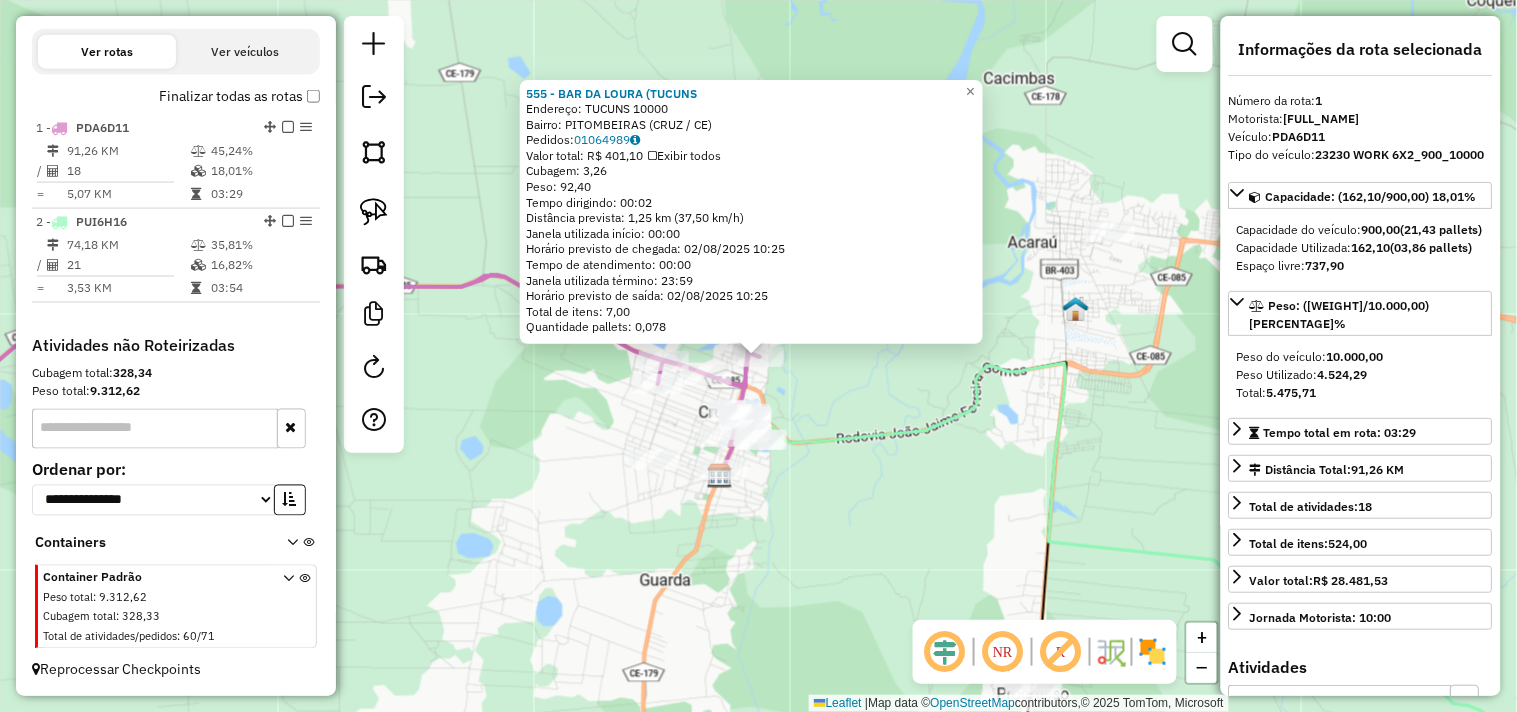 click on "555 - BAR DA LOURA (TUCUNS  Endereço:  TUCUNS 10000   Bairro: PITOMBEIRAS (CRUZ / CE)   Pedidos:  01064989   Valor total: R$ 401,10   Exibir todos   Cubagem: 3,26  Peso: 92,40  Tempo dirigindo: 00:02   Distância prevista: 1,25 km (37,50 km/h)   Janela utilizada início: 00:00   Horário previsto de chegada: 02/08/2025 10:25   Tempo de atendimento: 00:00   Janela utilizada término: 23:59   Horário previsto de saída: 02/08/2025 10:25   Total de itens: 7,00   Quantidade pallets: 0,078  × Janela de atendimento Grade de atendimento Capacidade Transportadoras Veículos Cliente Pedidos  Rotas Selecione os dias de semana para filtrar as janelas de atendimento  Seg   Ter   Qua   Qui   Sex   Sáb   Dom  Informe o período da janela de atendimento: De: Até:  Filtrar exatamente a janela do cliente  Considerar janela de atendimento padrão  Selecione os dias de semana para filtrar as grades de atendimento  Seg   Ter   Qua   Qui   Sex   Sáb   Dom   Considerar clientes sem dia de atendimento cadastrado  De:   Até:" 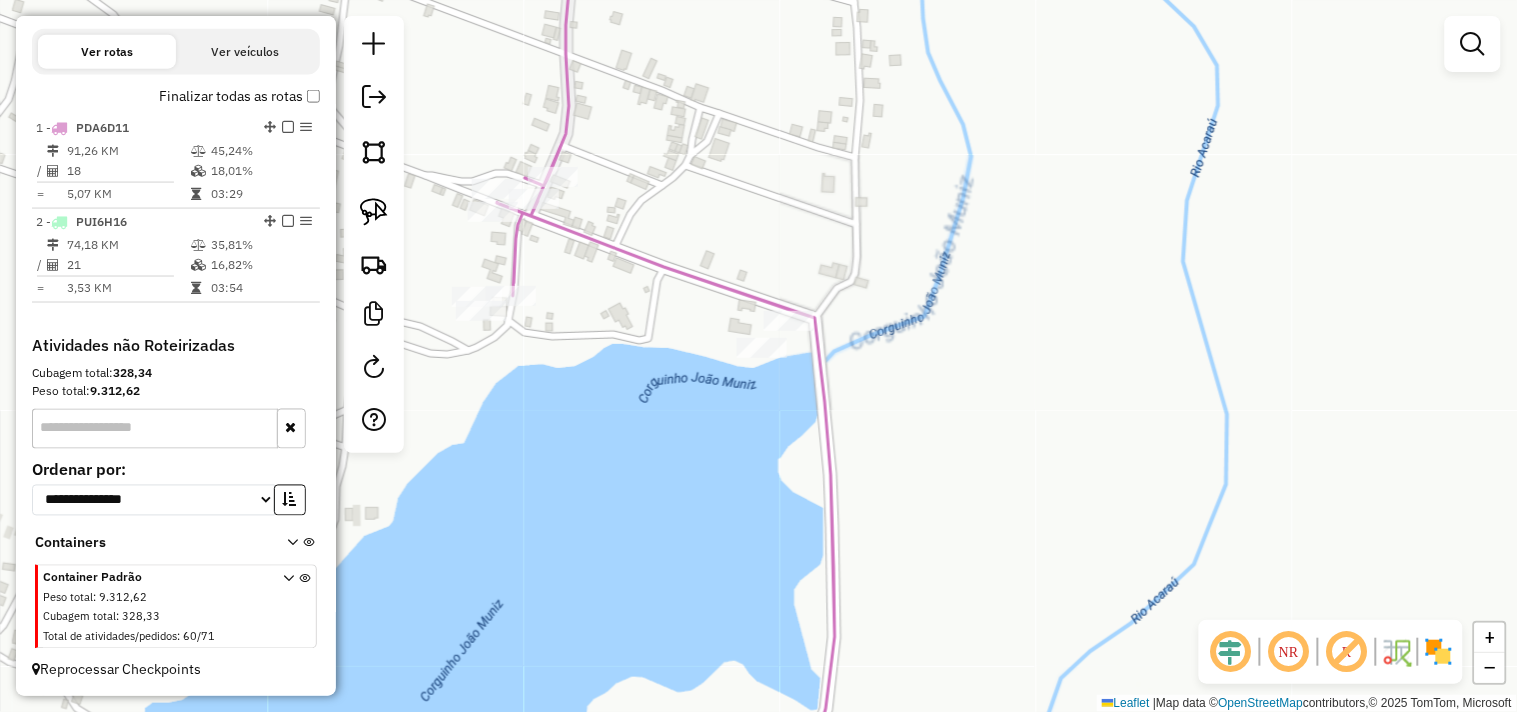 select on "**********" 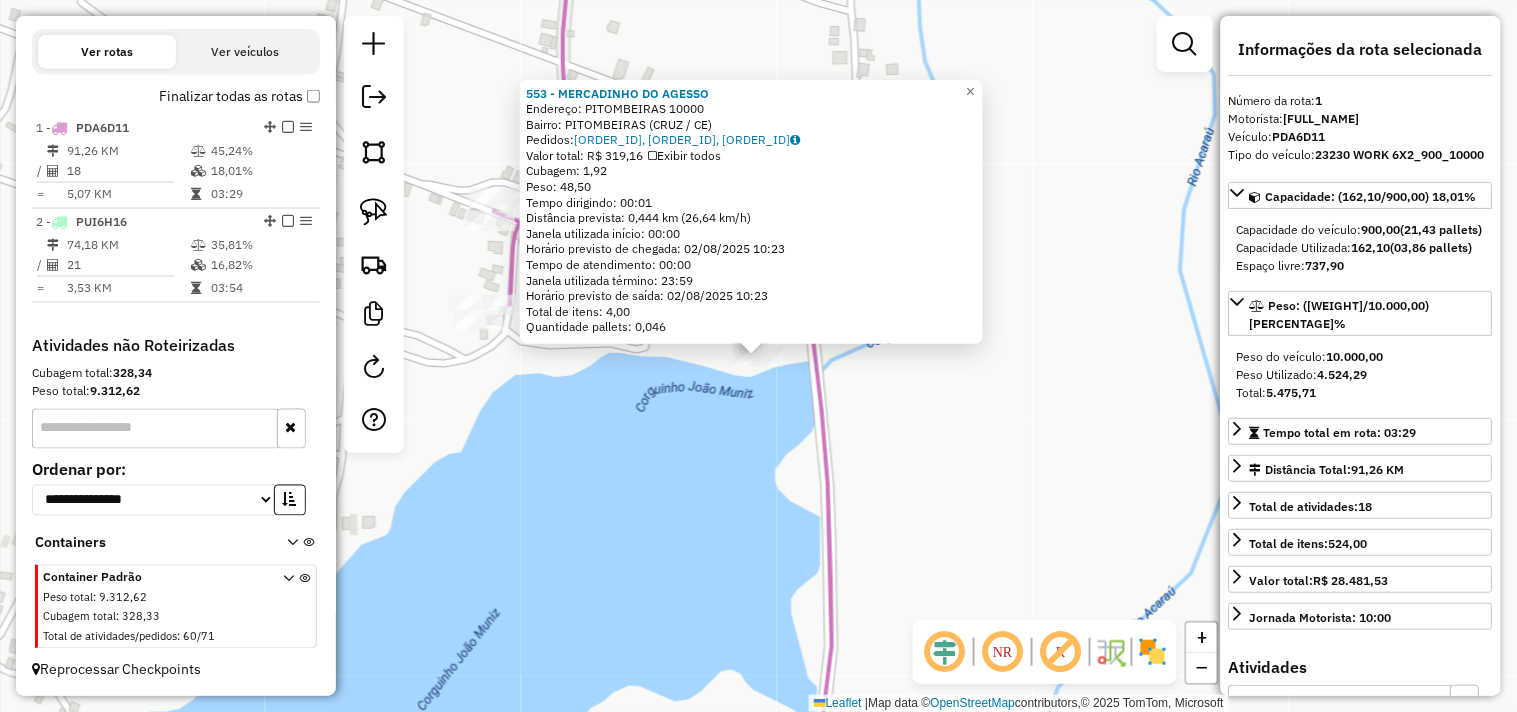 drag, startPoint x: 580, startPoint y: 425, endPoint x: 793, endPoint y: 476, distance: 219.02055 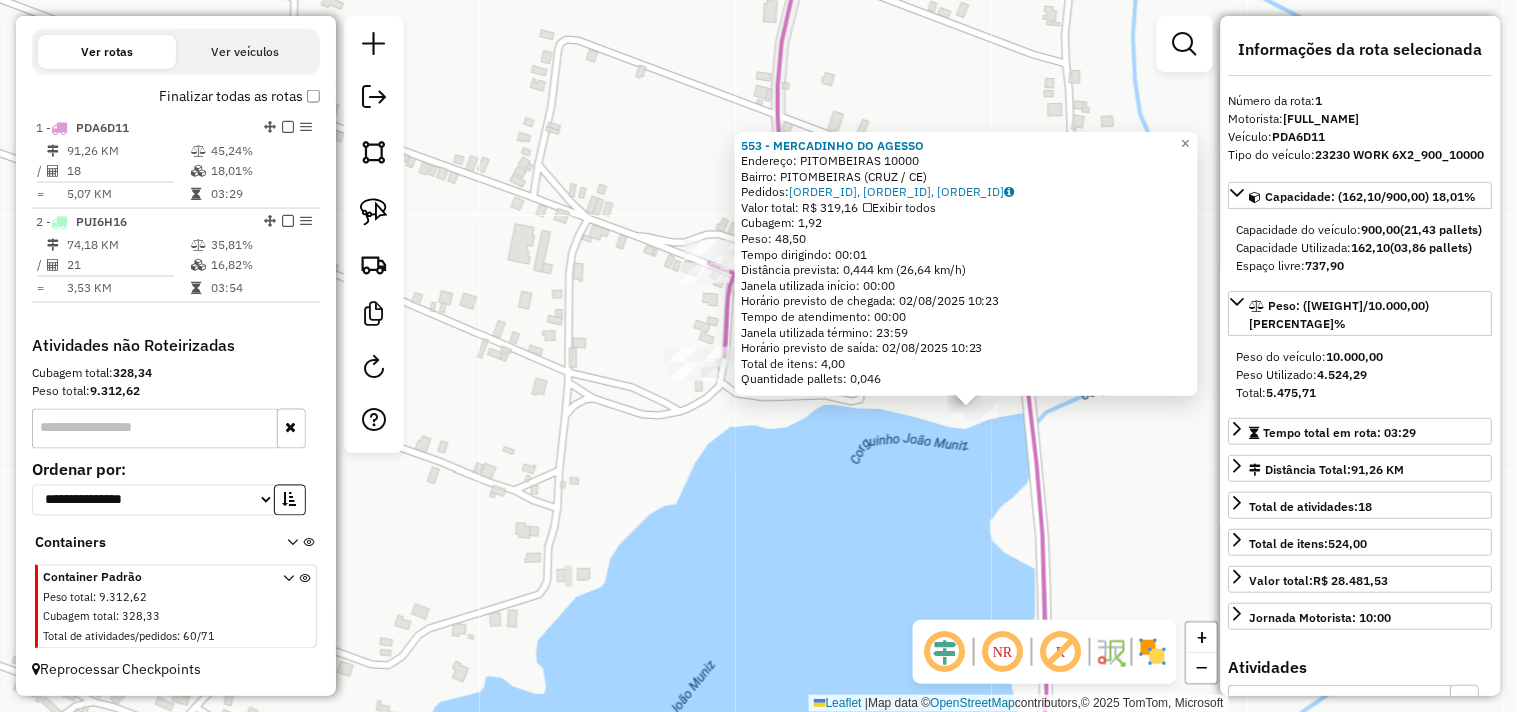click on "553 - MERCADINHO DO AGESSO  Endereço:  PITOMBEIRAS 10000   Bairro: PITOMBEIRAS (CRUZ / CE)   Pedidos:  01064829, 01064830, 01065009   Valor total: R$ 319,16   Exibir todos   Cubagem: 1,92  Peso: 48,50  Tempo dirigindo: 00:01   Distância prevista: 0,444 km (26,64 km/h)   Janela utilizada início: 00:00   Horário previsto de chegada: 02/08/2025 10:23   Tempo de atendimento: 00:00   Janela utilizada término: 23:59   Horário previsto de saída: 02/08/2025 10:23   Total de itens: 4,00   Quantidade pallets: 0,046  × Janela de atendimento Grade de atendimento Capacidade Transportadoras Veículos Cliente Pedidos  Rotas Selecione os dias de semana para filtrar as janelas de atendimento  Seg   Ter   Qua   Qui   Sex   Sáb   Dom  Informe o período da janela de atendimento: De: Até:  Filtrar exatamente a janela do cliente  Considerar janela de atendimento padrão  Selecione os dias de semana para filtrar as grades de atendimento  Seg   Ter   Qua   Qui   Sex   Sáb   Dom   Peso mínimo:   Peso máximo:   De:  De:" 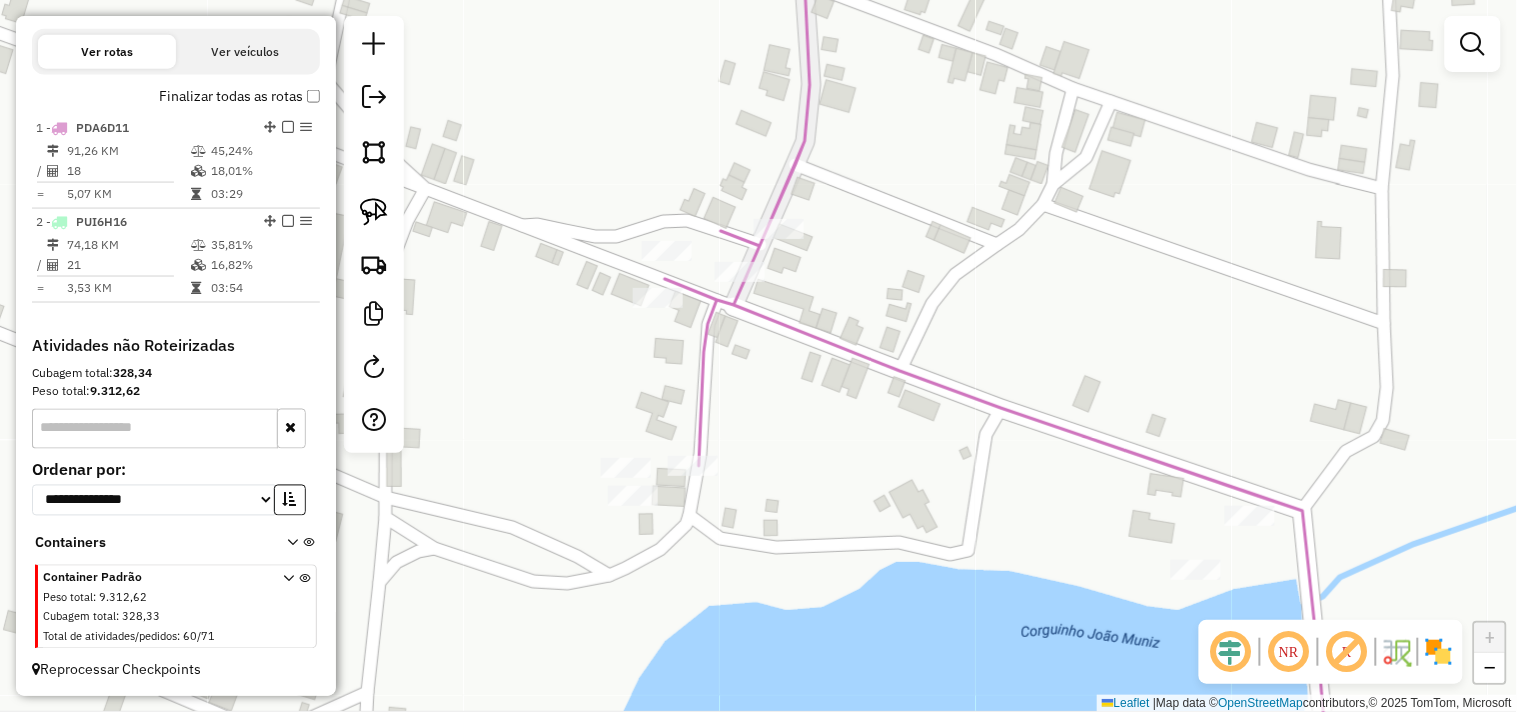 click on "Rota 1 - Placa PDA6D11  3331 - BAR DO DENIR Janela de atendimento Grade de atendimento Capacidade Transportadoras Veículos Cliente Pedidos  Rotas Selecione os dias de semana para filtrar as janelas de atendimento  Seg   Ter   Qua   Qui   Sex   Sáb   Dom  Informe o período da janela de atendimento: De: Até:  Filtrar exatamente a janela do cliente  Considerar janela de atendimento padrão  Selecione os dias de semana para filtrar as grades de atendimento  Seg   Ter   Qua   Qui   Sex   Sáb   Dom   Considerar clientes sem dia de atendimento cadastrado  Clientes fora do dia de atendimento selecionado Filtrar as atividades entre os valores definidos abaixo:  Peso mínimo:   Peso máximo:   Cubagem mínima:   Cubagem máxima:   De:   Até:  Filtrar as atividades entre o tempo de atendimento definido abaixo:  De:   Até:   Considerar capacidade total dos clientes não roteirizados Transportadora: Selecione um ou mais itens Tipo de veículo: Selecione um ou mais itens Veículo: Selecione um ou mais itens Nome: +" 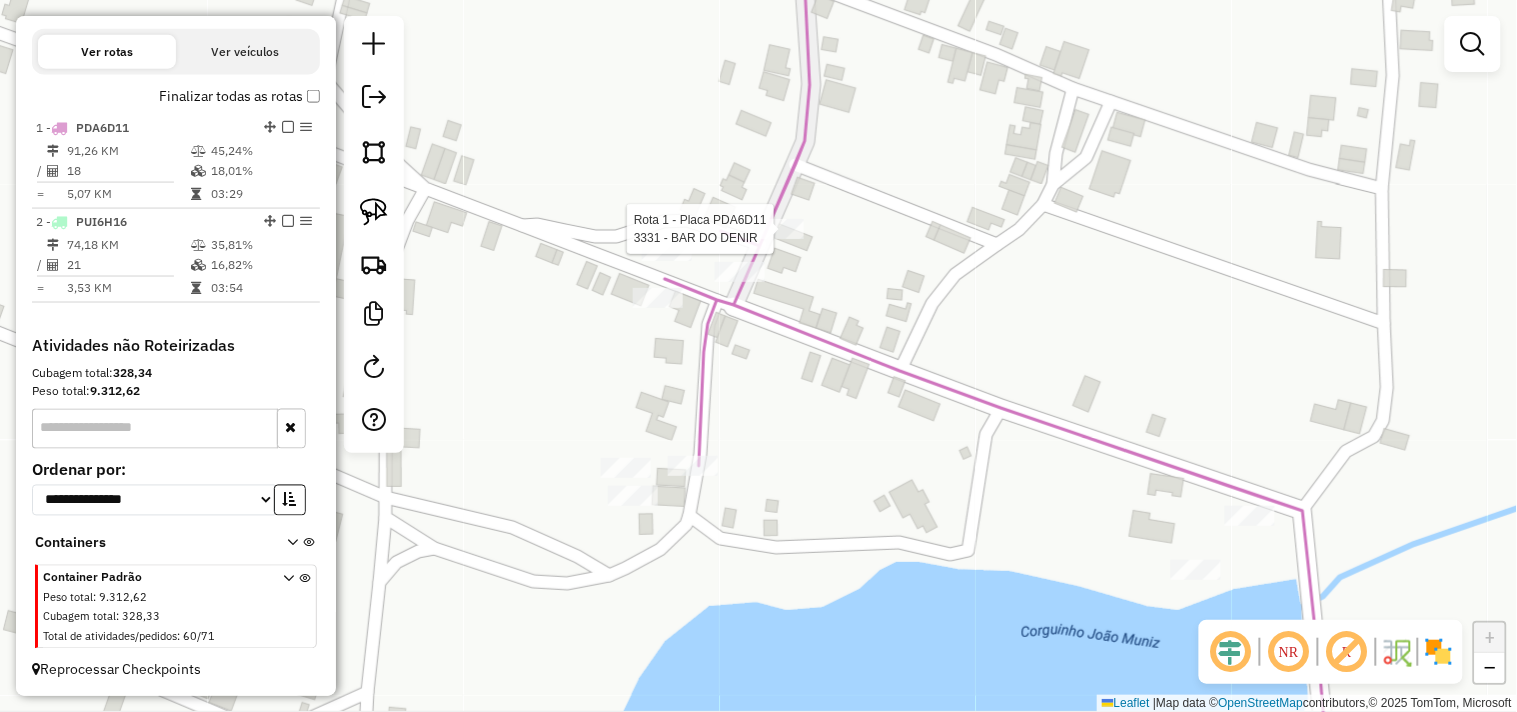 select on "**********" 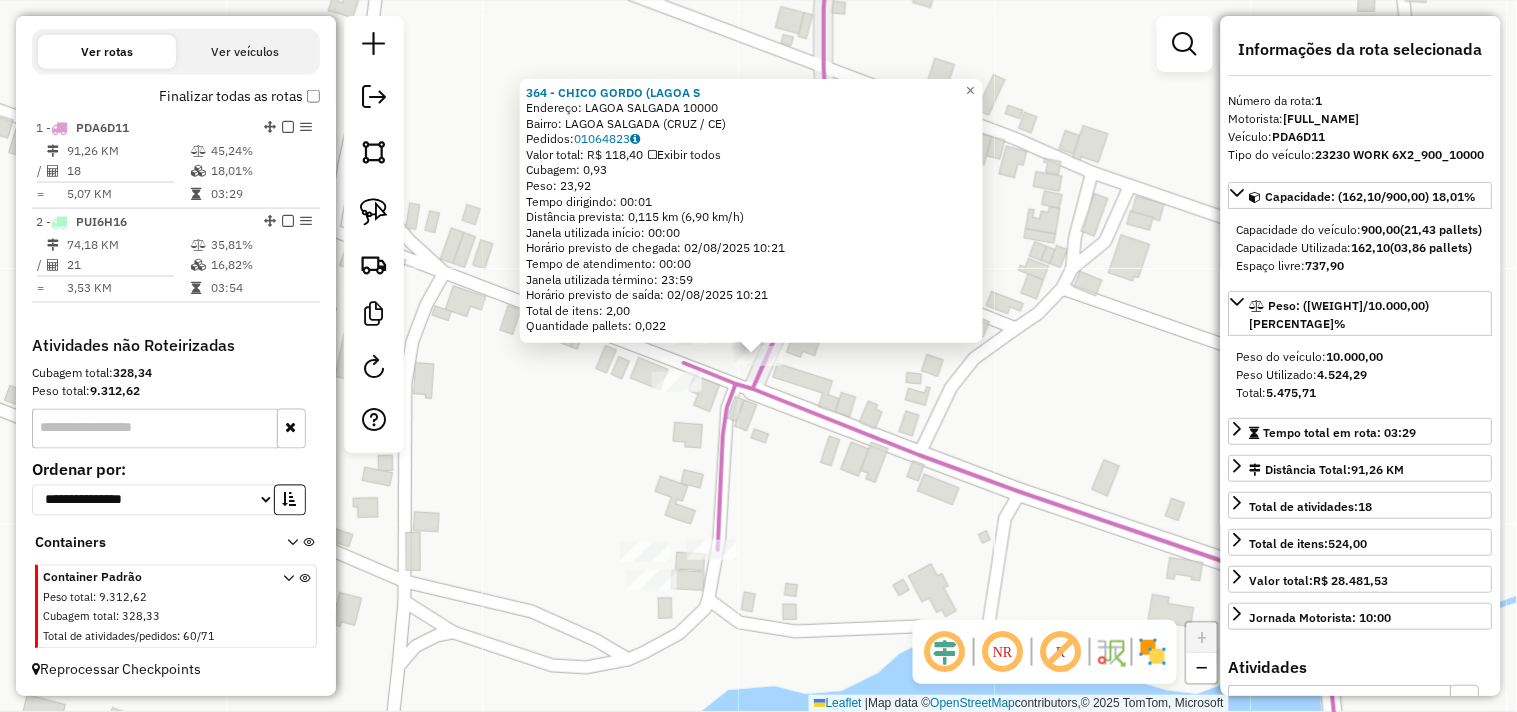click on "364 - CHICO GORDO (LAGOA S  Endereço:  LAGOA SALGADA 10000   Bairro: LAGOA SALGADA (CRUZ / CE)   Pedidos:  01064823   Valor total: R$ 118,40   Exibir todos   Cubagem: 0,93  Peso: 23,92  Tempo dirigindo: 00:01   Distância prevista: 0,115 km (6,90 km/h)   Janela utilizada início: 00:00   Horário previsto de chegada: 02/08/2025 10:21   Tempo de atendimento: 00:00   Janela utilizada término: 23:59   Horário previsto de saída: 02/08/2025 10:21   Total de itens: 2,00   Quantidade pallets: 0,022  × Janela de atendimento Grade de atendimento Capacidade Transportadoras Veículos Cliente Pedidos  Rotas Selecione os dias de semana para filtrar as janelas de atendimento  Seg   Ter   Qua   Qui   Sex   Sáb   Dom  Informe o período da janela de atendimento: De: Até:  Filtrar exatamente a janela do cliente  Considerar janela de atendimento padrão  Selecione os dias de semana para filtrar as grades de atendimento  Seg   Ter   Qua   Qui   Sex   Sáb   Dom   Considerar clientes sem dia de atendimento cadastrado De:" 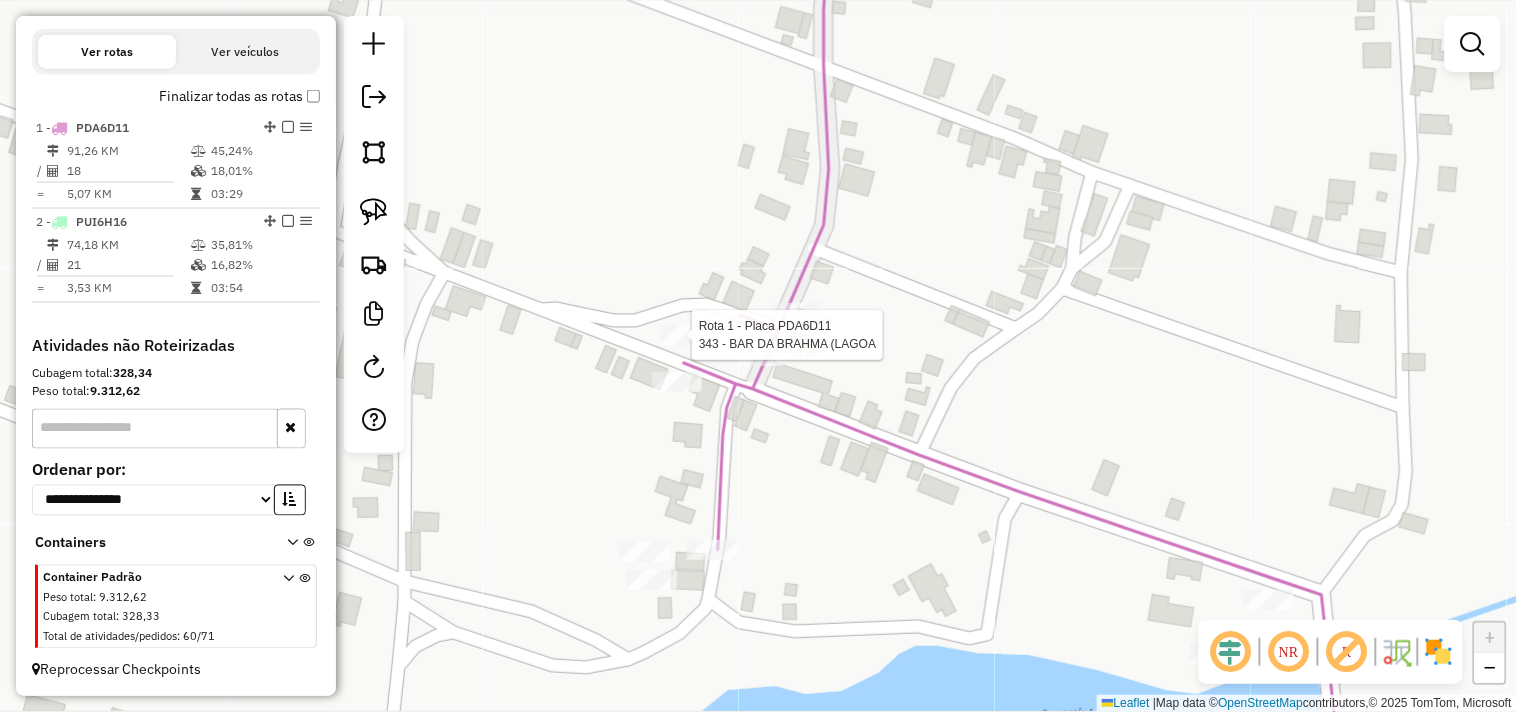 select on "**********" 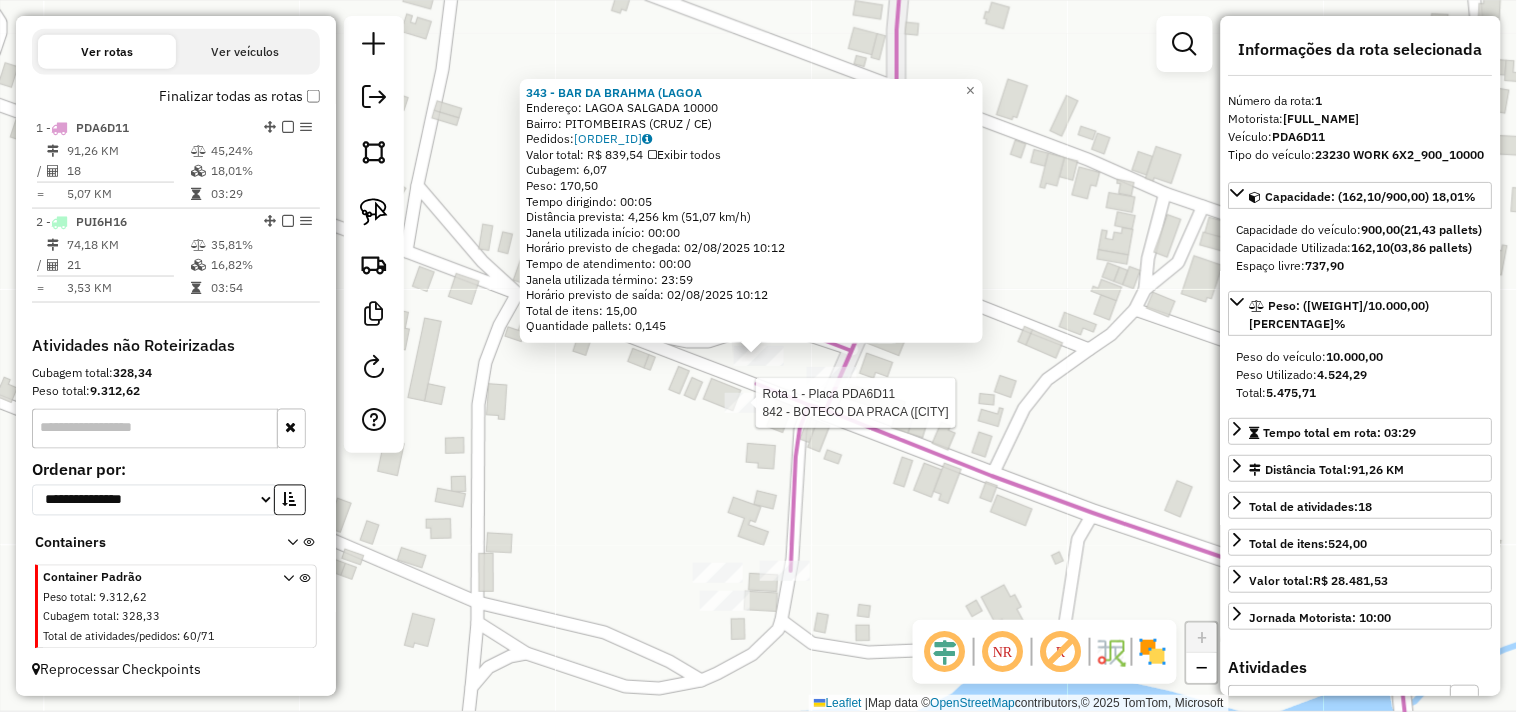 click 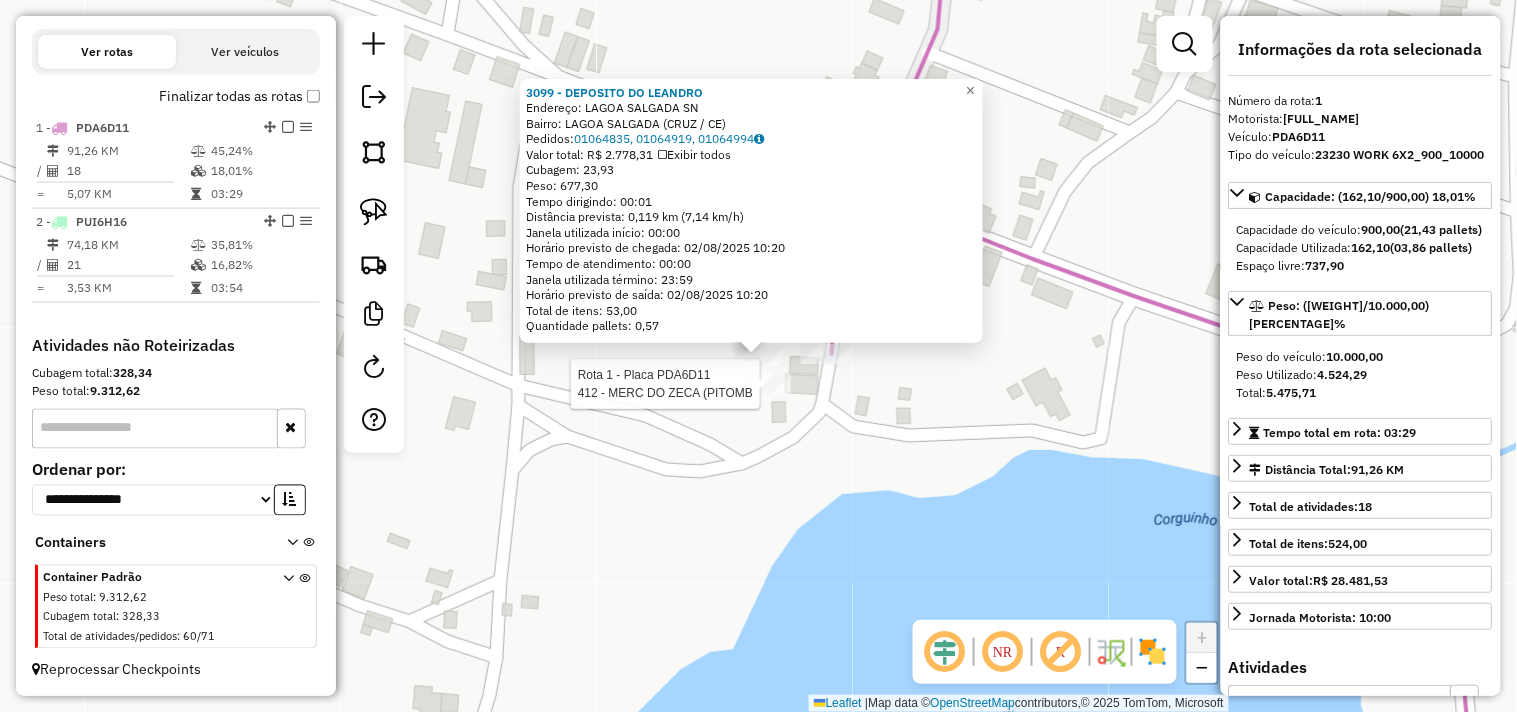 click 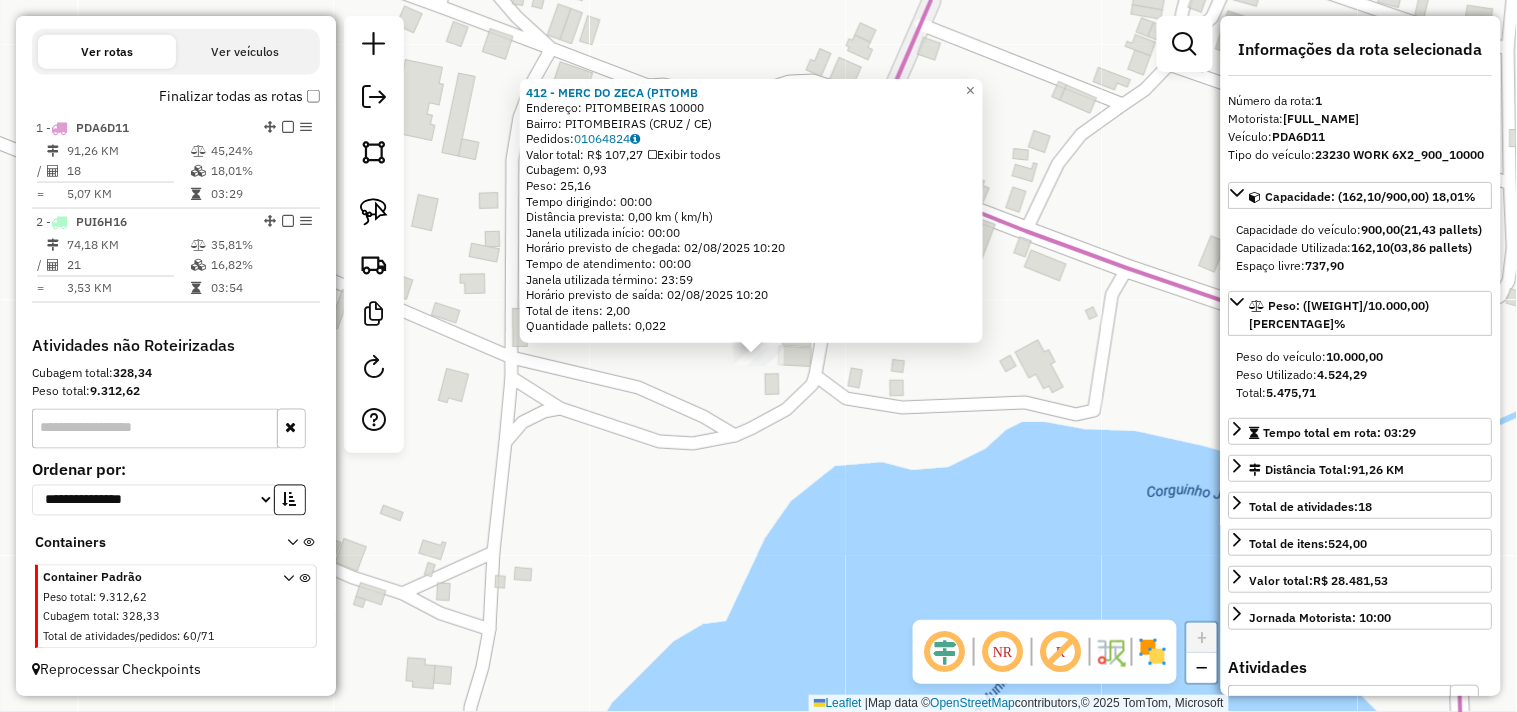 click on "412 - MERC DO ZECA (PITOMB  Endereço:  PITOMBEIRAS 10000   Bairro: PITOMBEIRAS (CRUZ / CE)   Pedidos:  01064824   Valor total: R$ 107,27   Exibir todos   Cubagem: 0,93  Peso: 25,16  Tempo dirigindo: 00:00   Distância prevista: 0,00 km ( km/h)   Janela utilizada início: 00:00   Horário previsto de chegada: 02/08/2025 10:20   Tempo de atendimento: 00:00   Janela utilizada término: 23:59   Horário previsto de saída: 02/08/2025 10:20   Total de itens: 2,00   Quantidade pallets: 0,022  × Janela de atendimento Grade de atendimento Capacidade Transportadoras Veículos Cliente Pedidos  Rotas Selecione os dias de semana para filtrar as janelas de atendimento  Seg   Ter   Qua   Qui   Sex   Sáb   Dom  Informe o período da janela de atendimento: De: Até:  Filtrar exatamente a janela do cliente  Considerar janela de atendimento padrão  Selecione os dias de semana para filtrar as grades de atendimento  Seg   Ter   Qua   Qui   Sex   Sáb   Dom   Considerar clientes sem dia de atendimento cadastrado  De:   Até:" 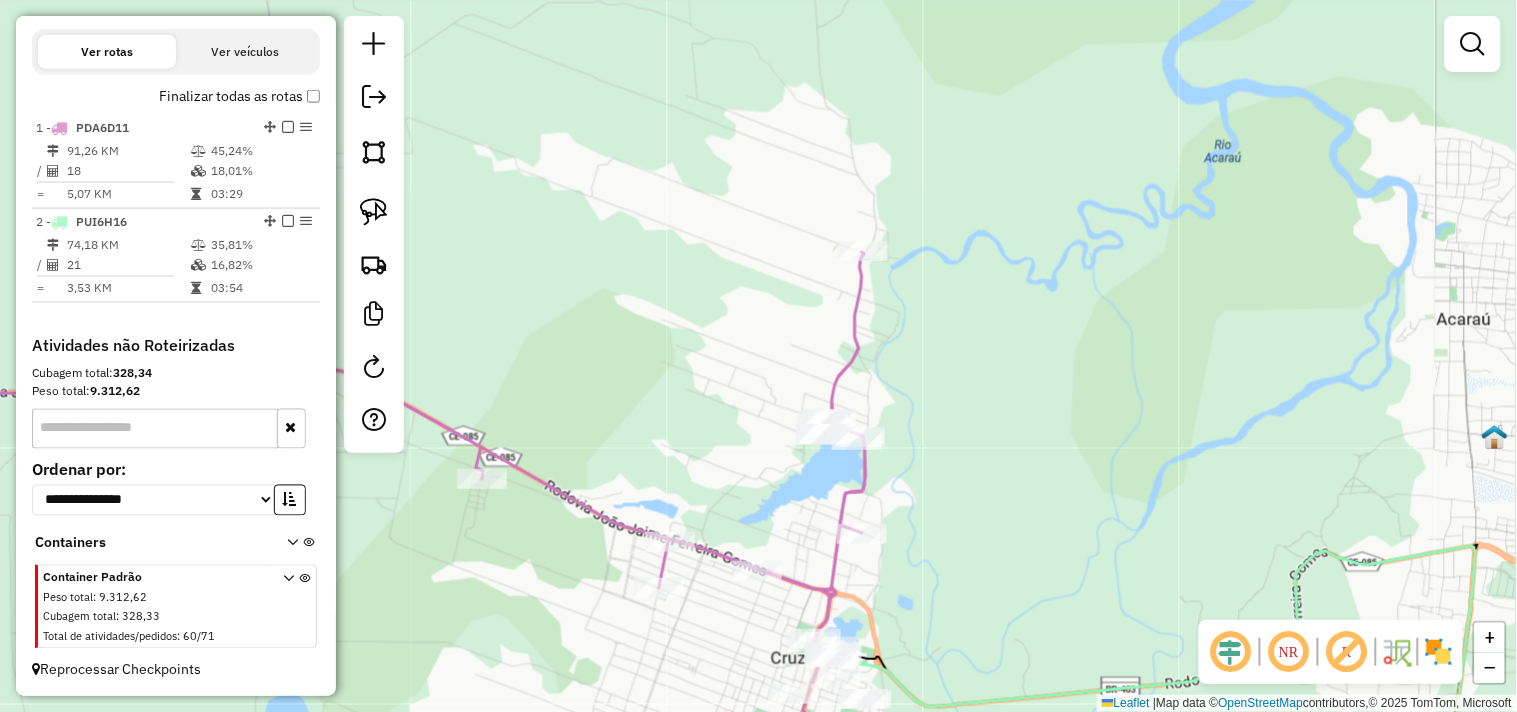 select on "**********" 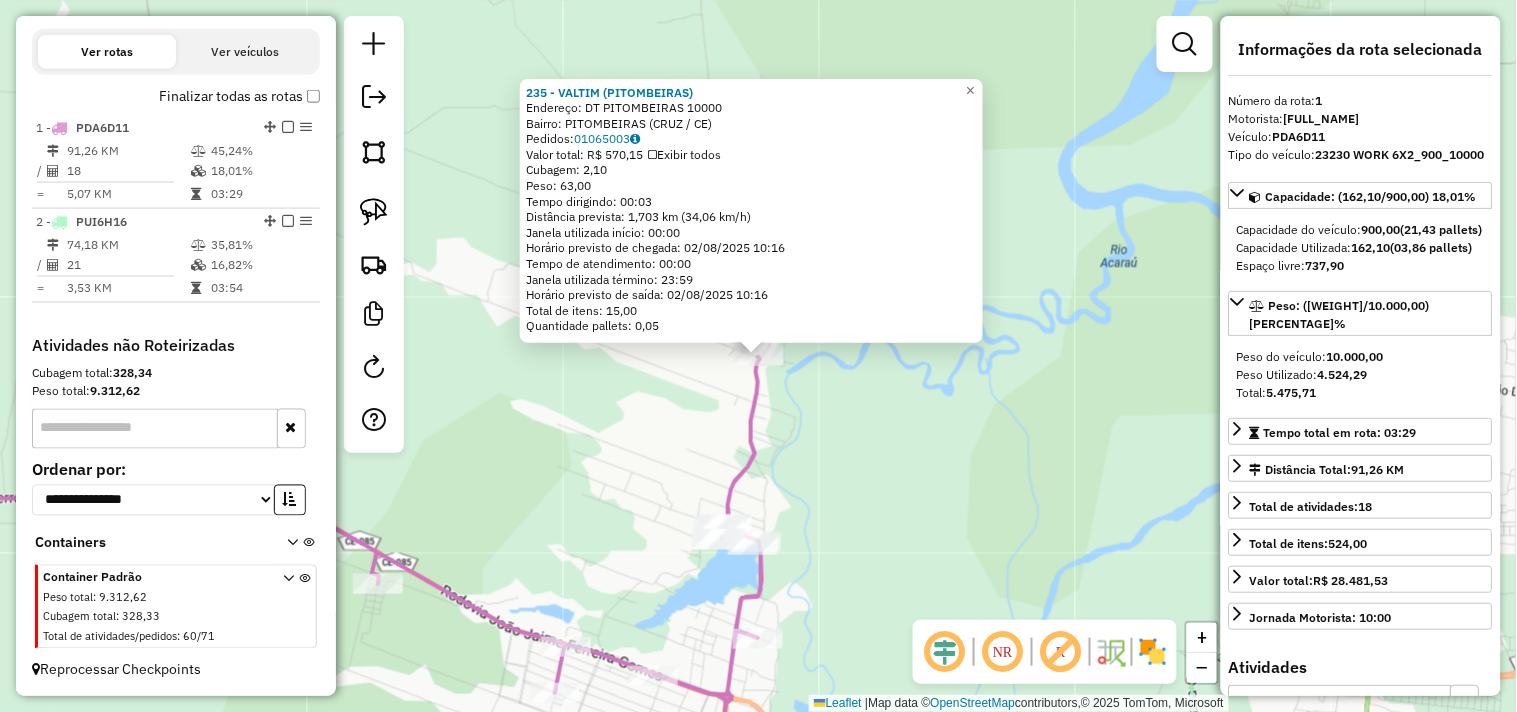 click on "235 - VALTIM (PITOMBEIRAS)  Endereço:  DT PITOMBEIRAS 10000   Bairro: PITOMBEIRAS (CRUZ / CE)   Pedidos:  01065003   Valor total: R$ 570,15   Exibir todos   Cubagem: 2,10  Peso: 63,00  Tempo dirigindo: 00:03   Distância prevista: 1,703 km (34,06 km/h)   Janela utilizada início: 00:00   Horário previsto de chegada: 02/08/2025 10:16   Tempo de atendimento: 00:00   Janela utilizada término: 23:59   Horário previsto de saída: 02/08/2025 10:16   Total de itens: 15,00   Quantidade pallets: 0,05  × Janela de atendimento Grade de atendimento Capacidade Transportadoras Veículos Cliente Pedidos  Rotas Selecione os dias de semana para filtrar as janelas de atendimento  Seg   Ter   Qua   Qui   Sex   Sáb   Dom  Informe o período da janela de atendimento: De: Até:  Filtrar exatamente a janela do cliente  Considerar janela de atendimento padrão  Selecione os dias de semana para filtrar as grades de atendimento  Seg   Ter   Qua   Qui   Sex   Sáb   Dom   Considerar clientes sem dia de atendimento cadastrado De:" 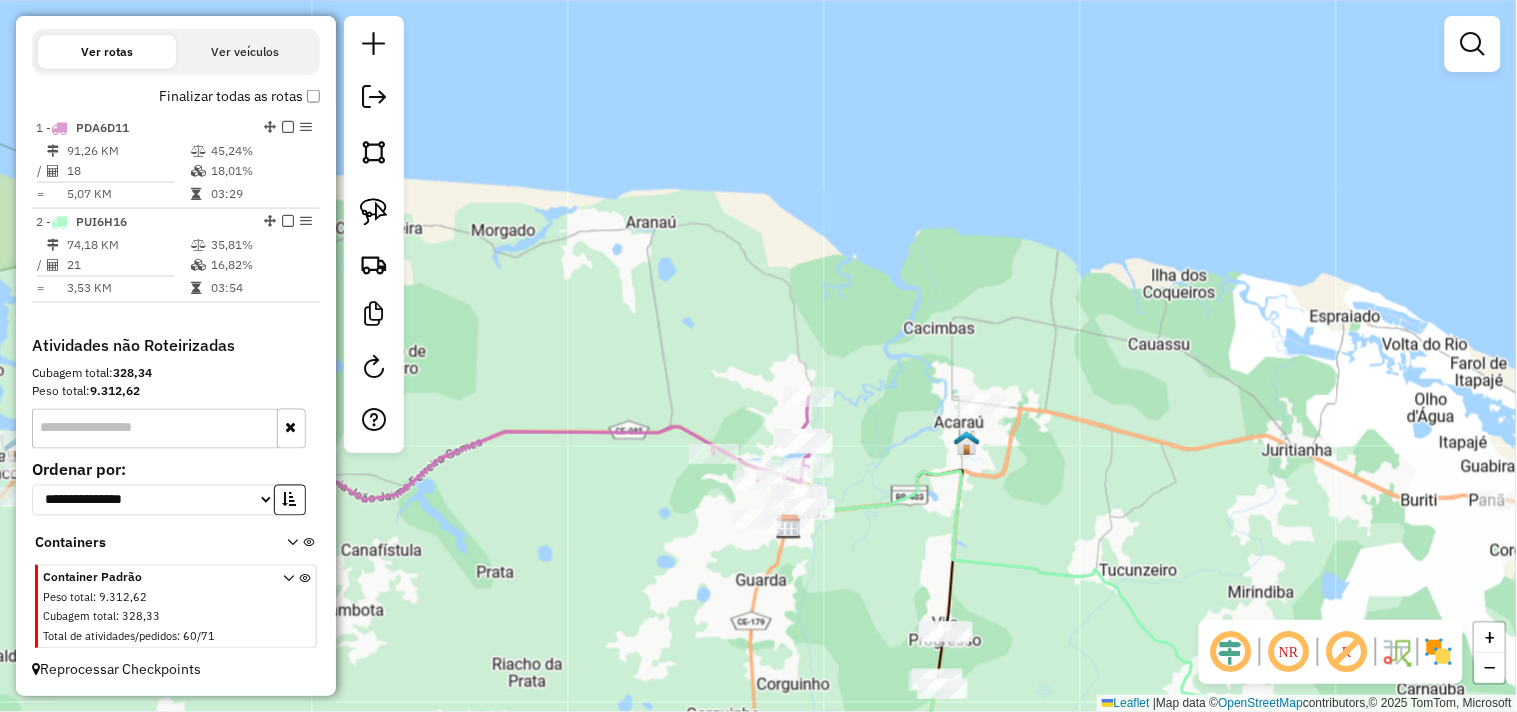 drag, startPoint x: 871, startPoint y: 440, endPoint x: 893, endPoint y: 347, distance: 95.566734 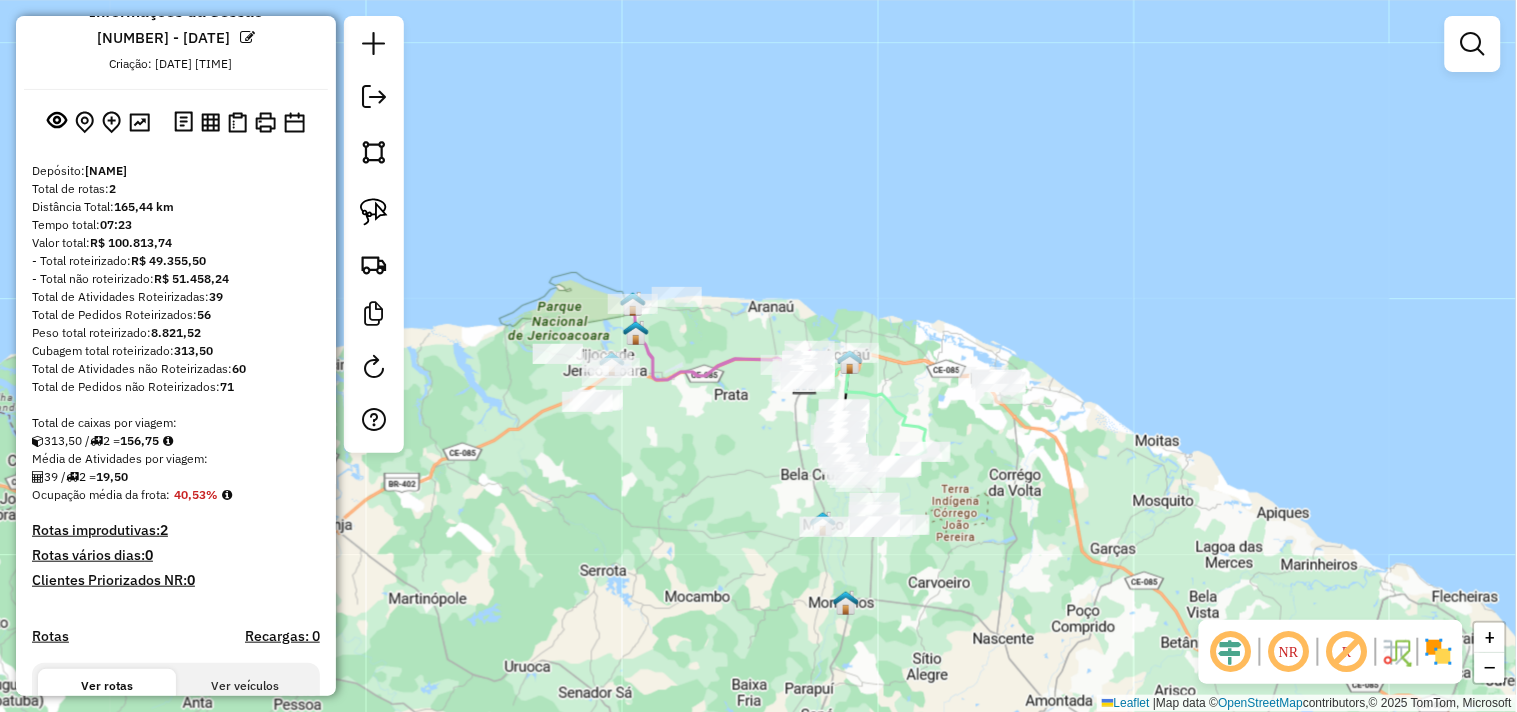 scroll, scrollTop: 0, scrollLeft: 0, axis: both 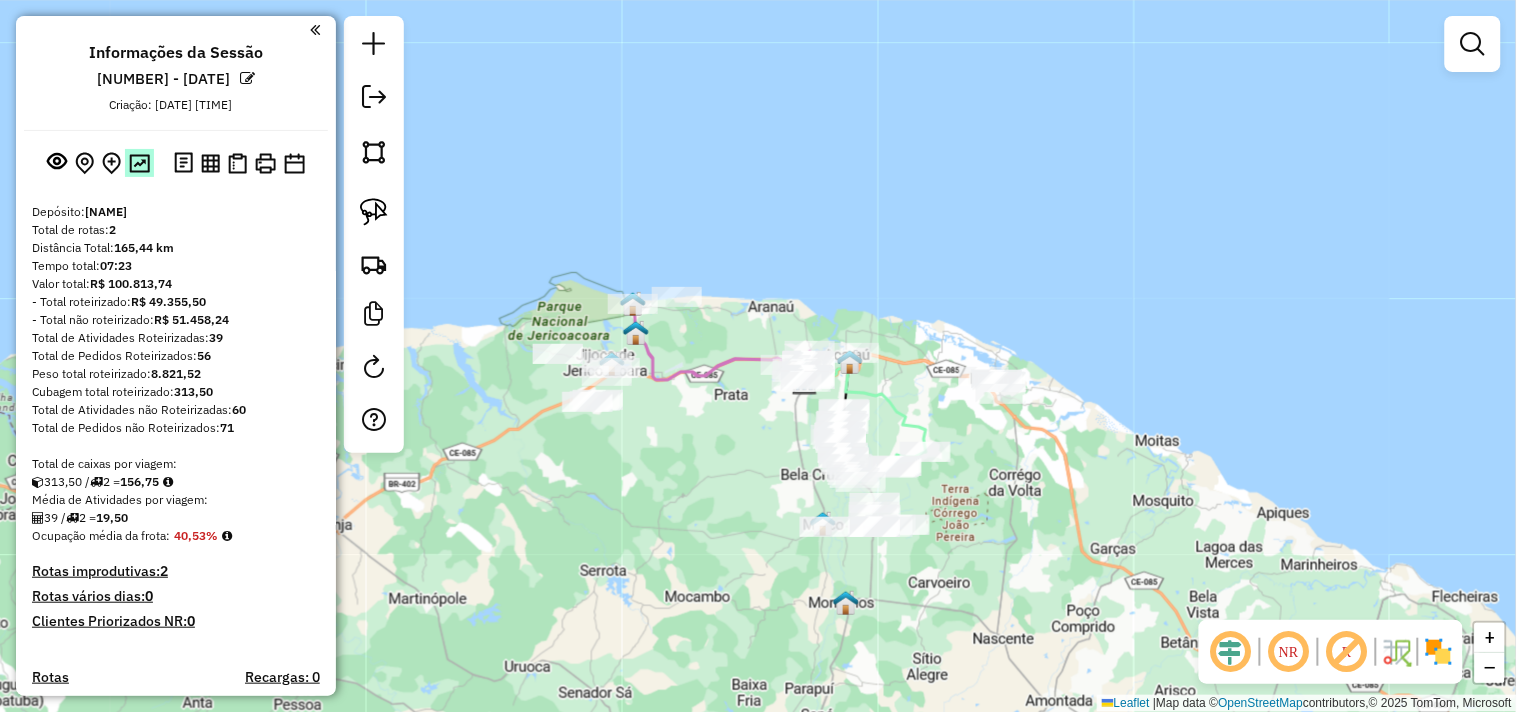 click at bounding box center [139, 163] 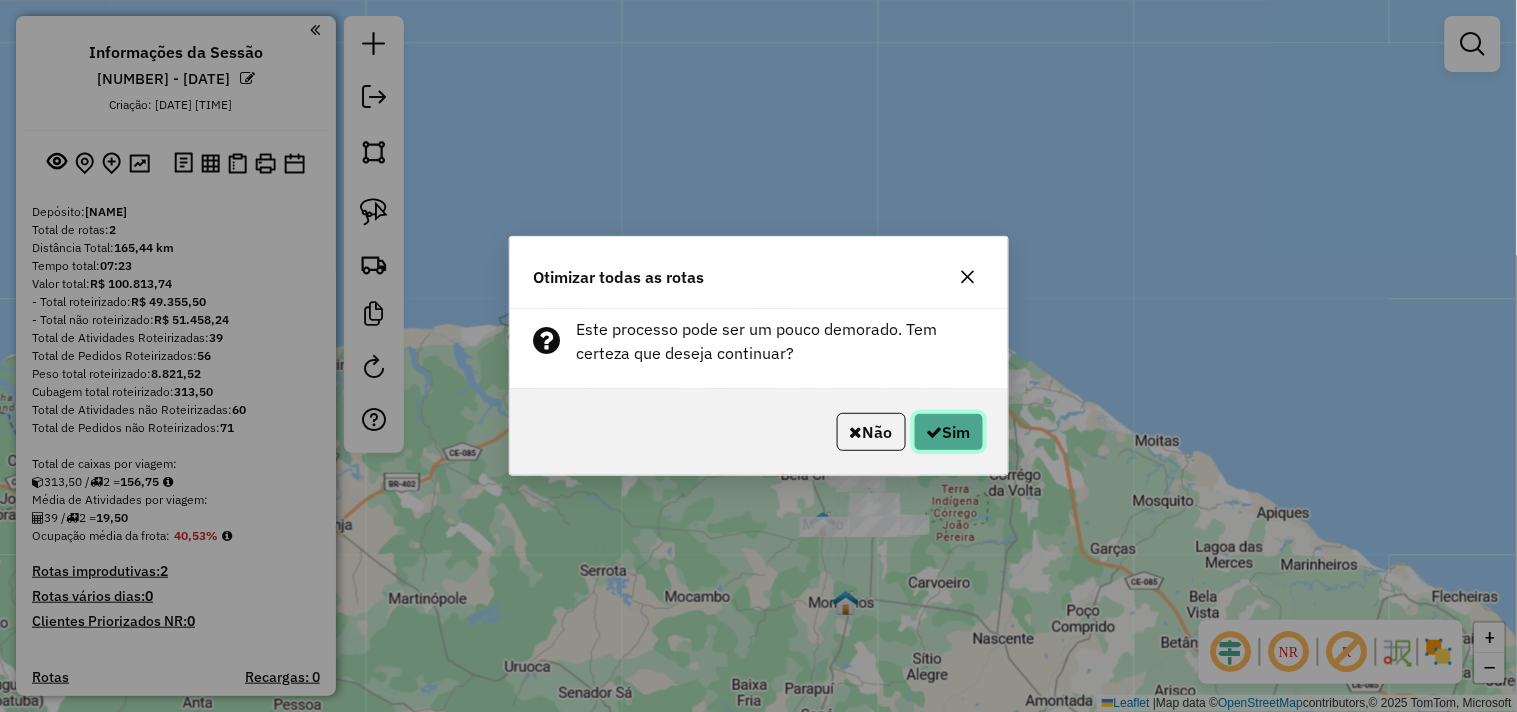 click on "Sim" 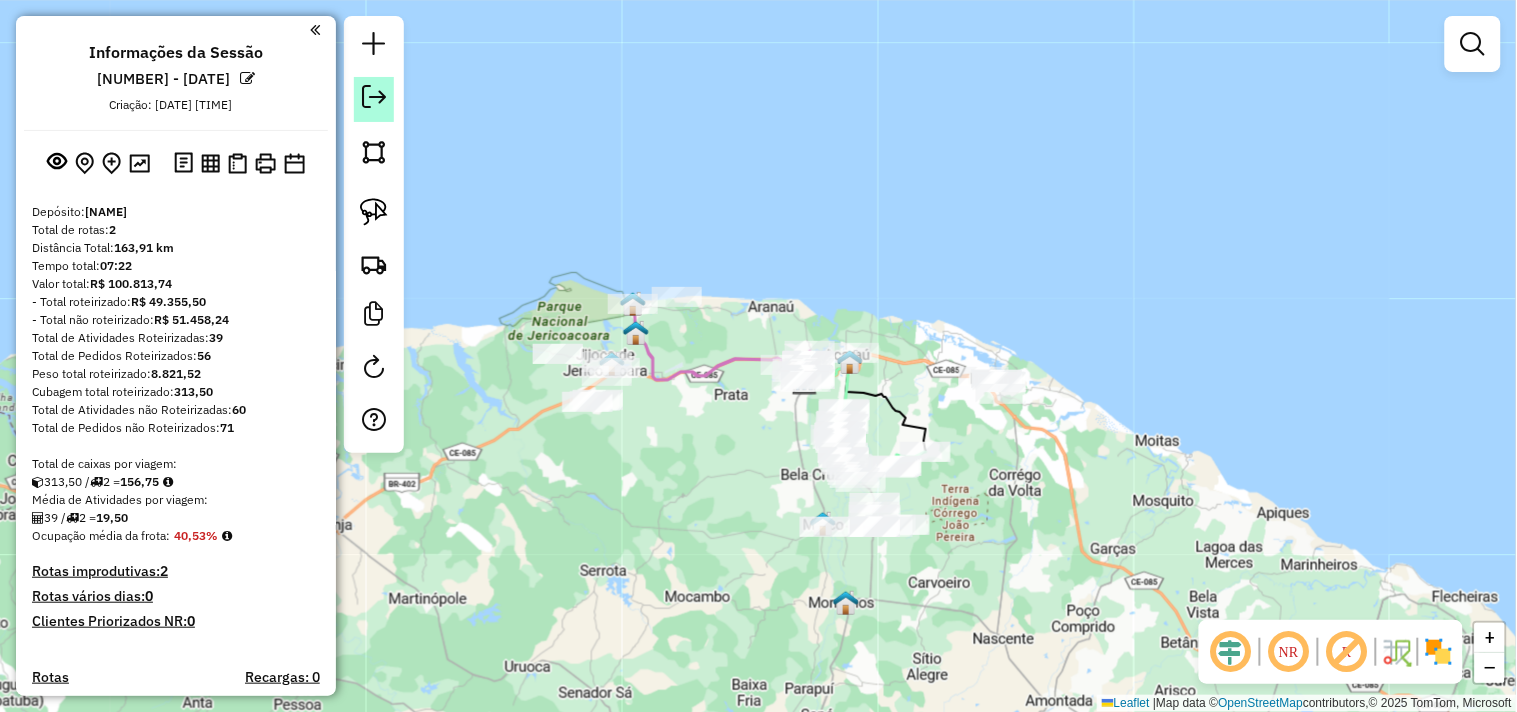 click 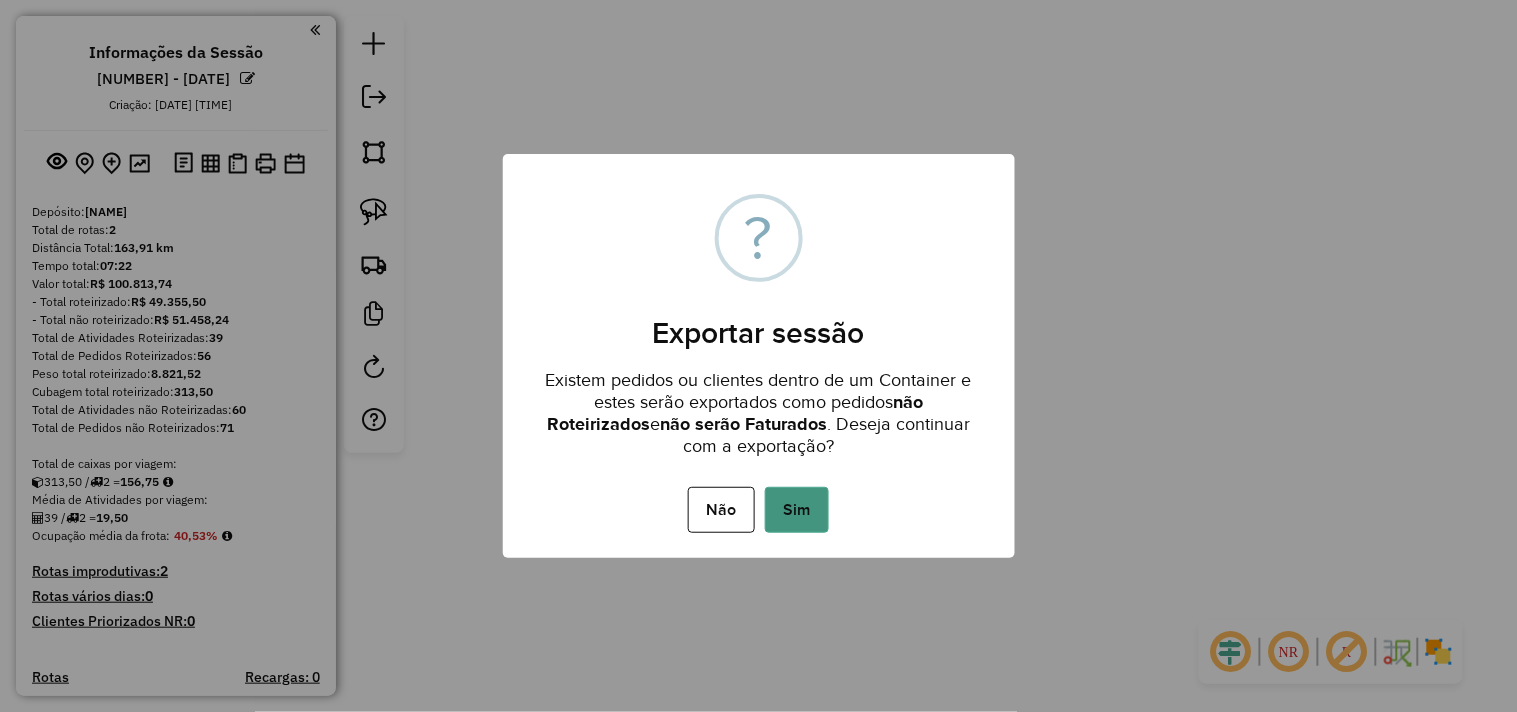 click on "Sim" at bounding box center [797, 510] 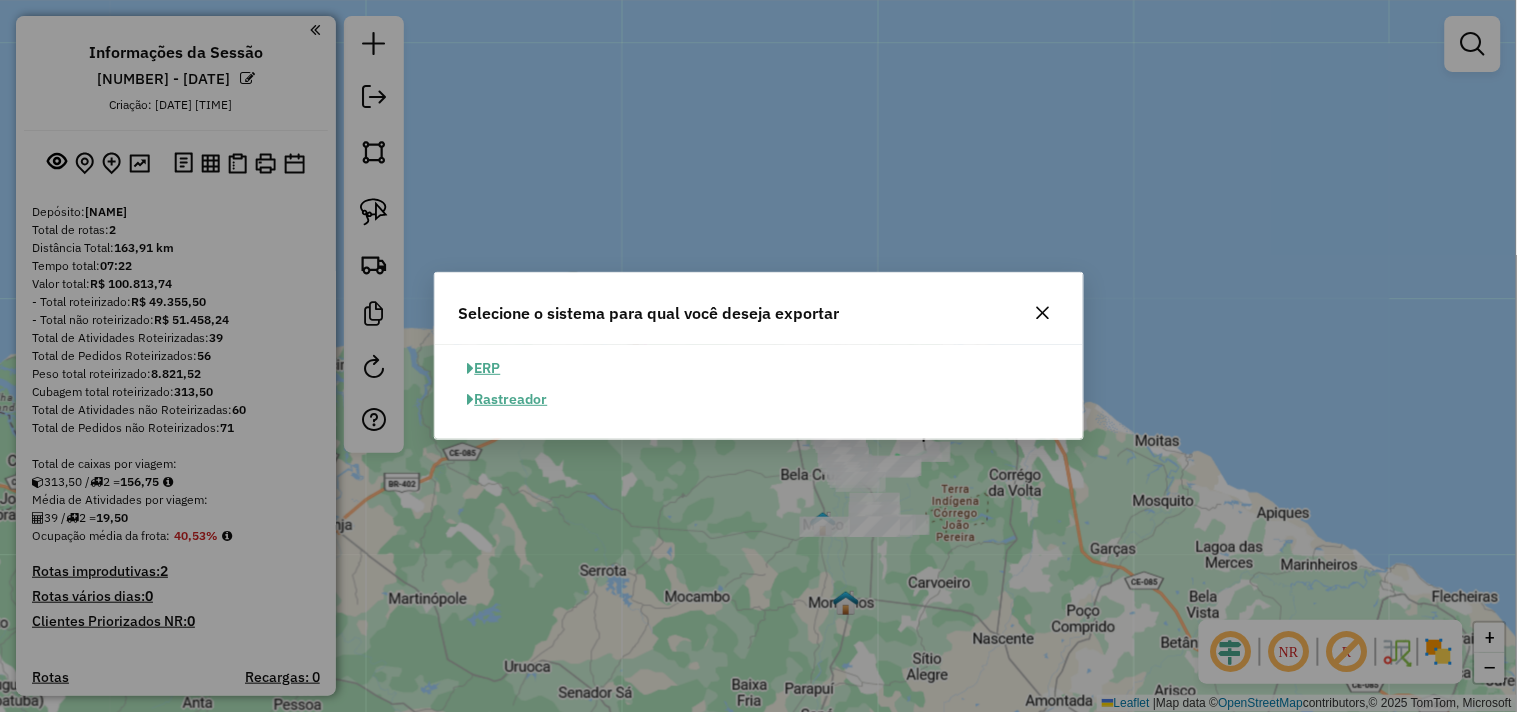click on "ERP" 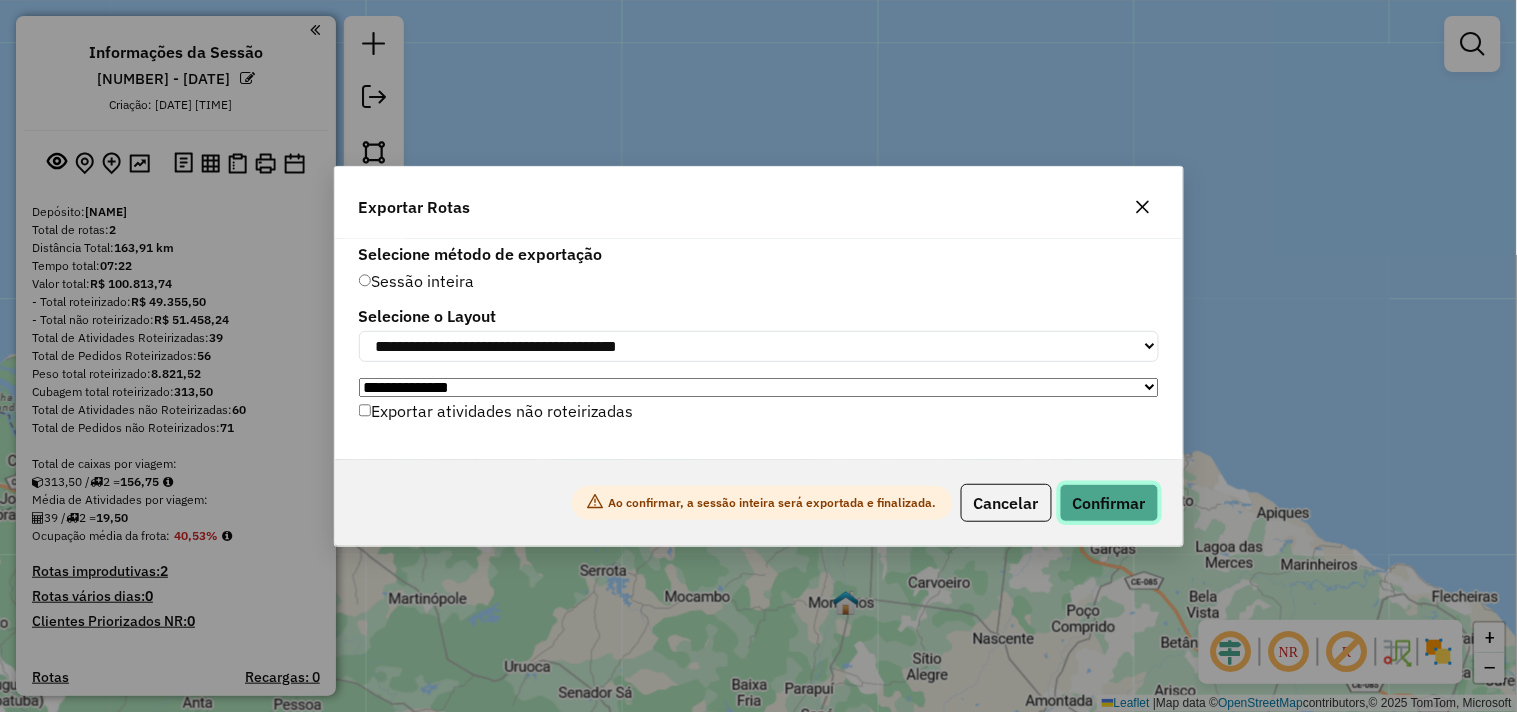 drag, startPoint x: 1107, startPoint y: 505, endPoint x: 1014, endPoint y: 483, distance: 95.566734 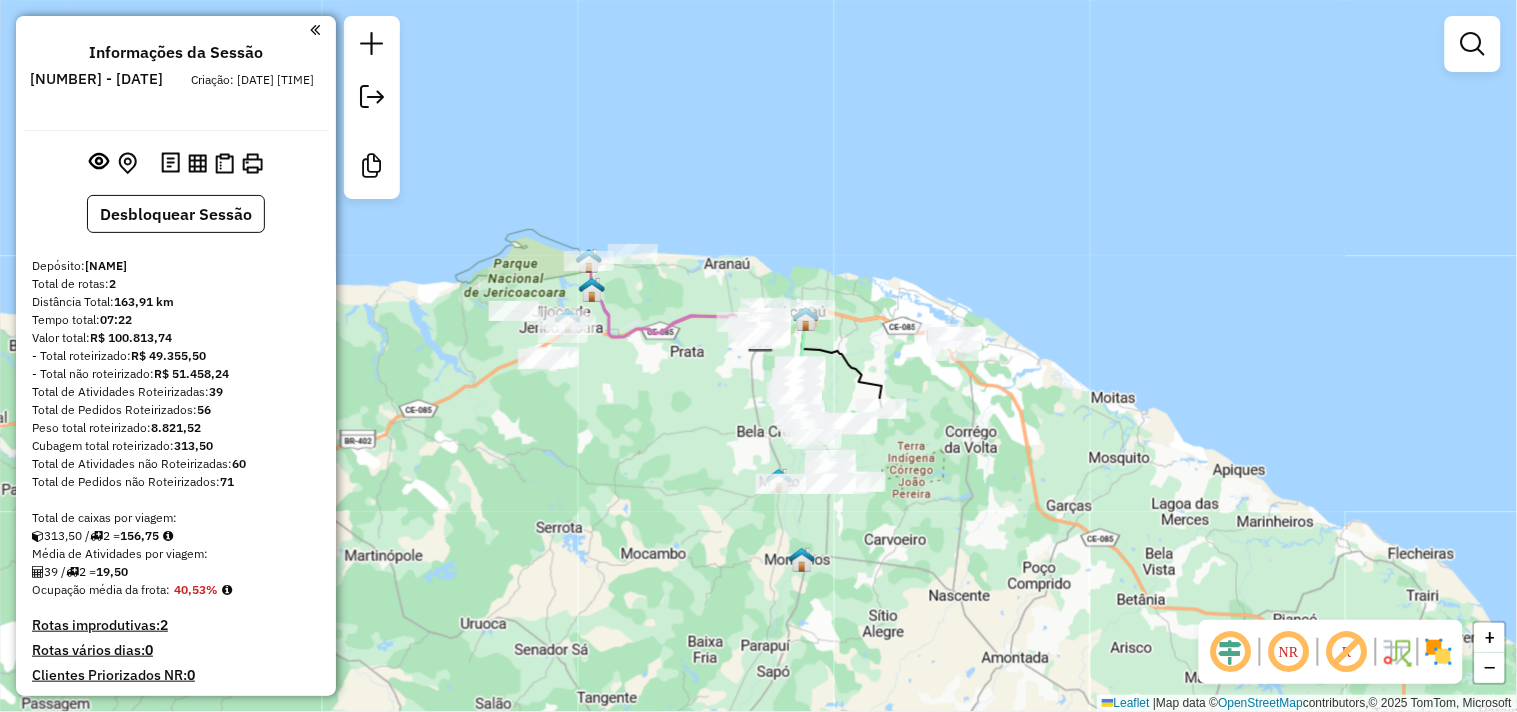 drag, startPoint x: 722, startPoint y: 491, endPoint x: 676, endPoint y: 442, distance: 67.20863 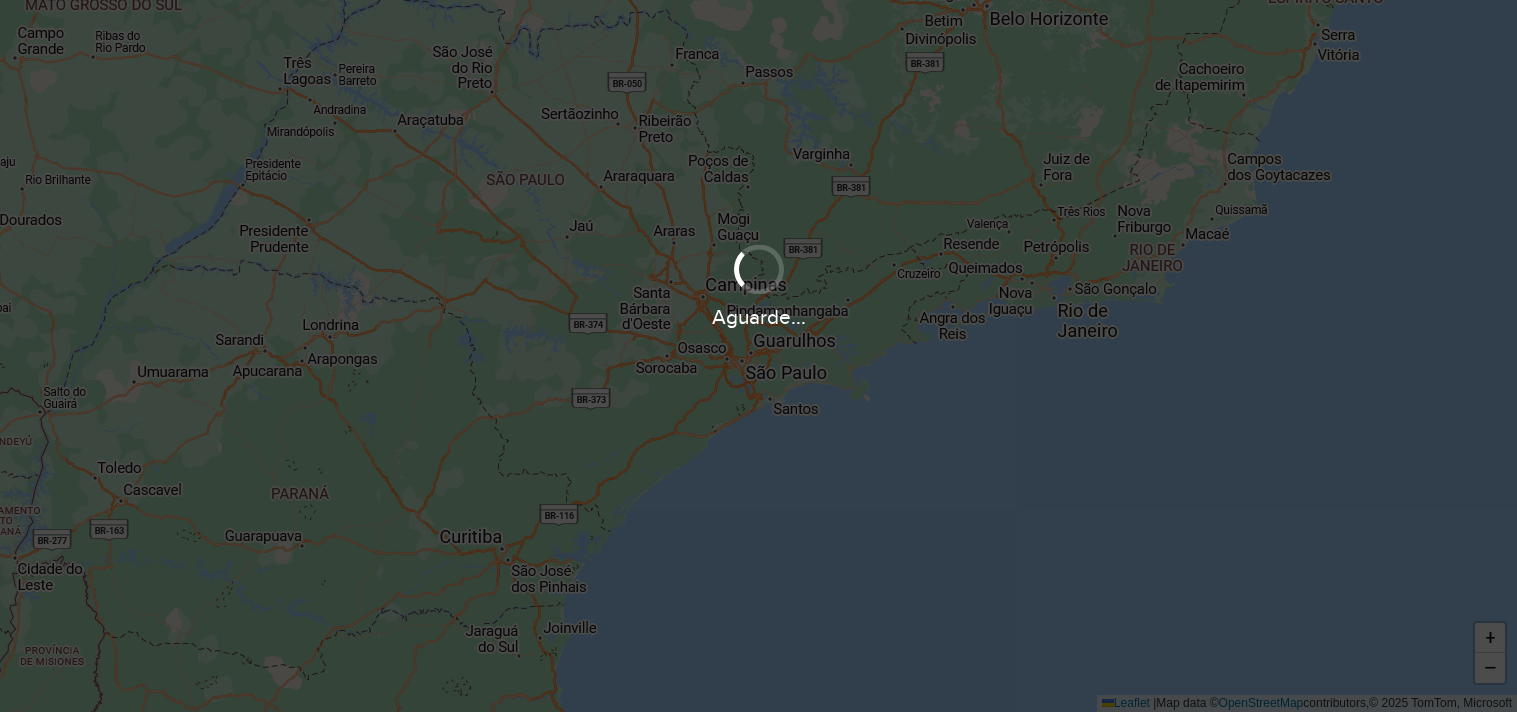 scroll, scrollTop: 0, scrollLeft: 0, axis: both 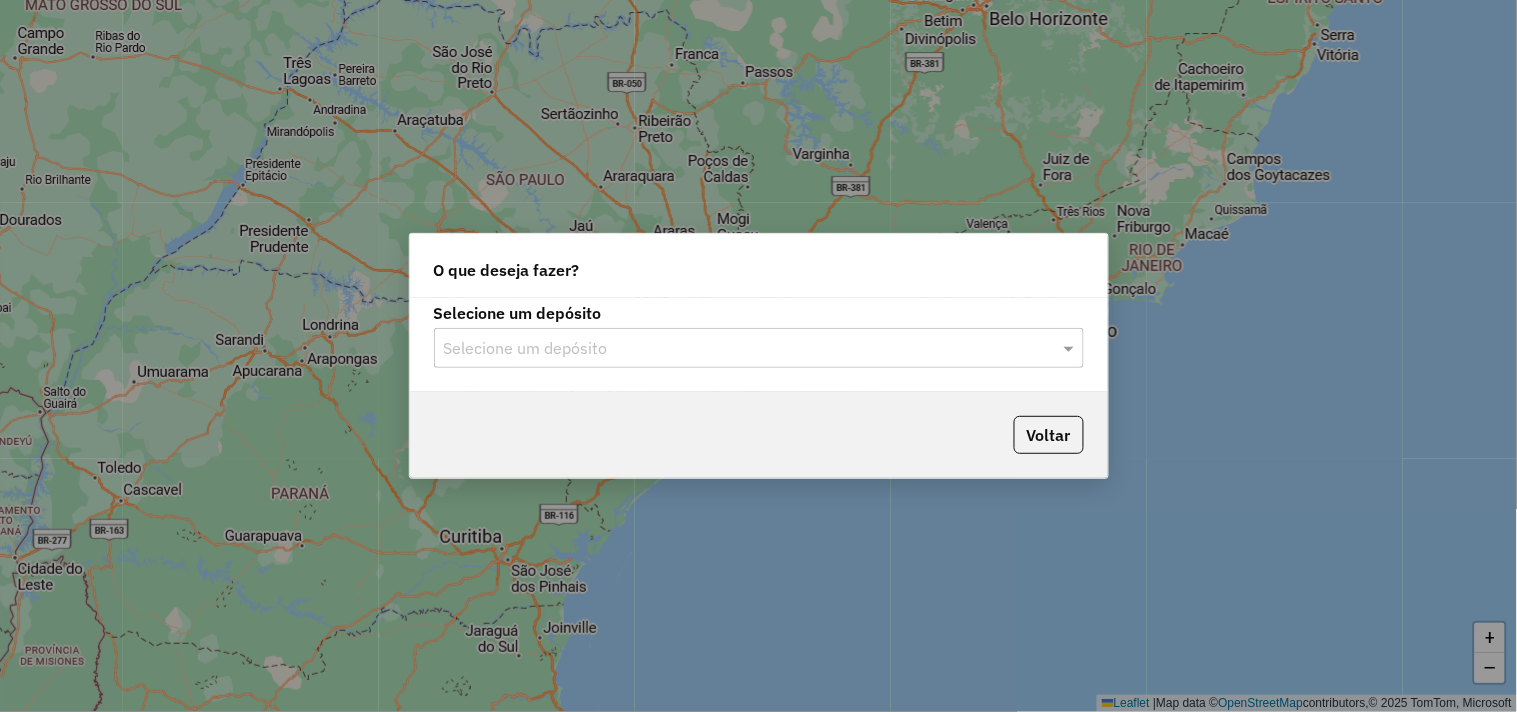 click 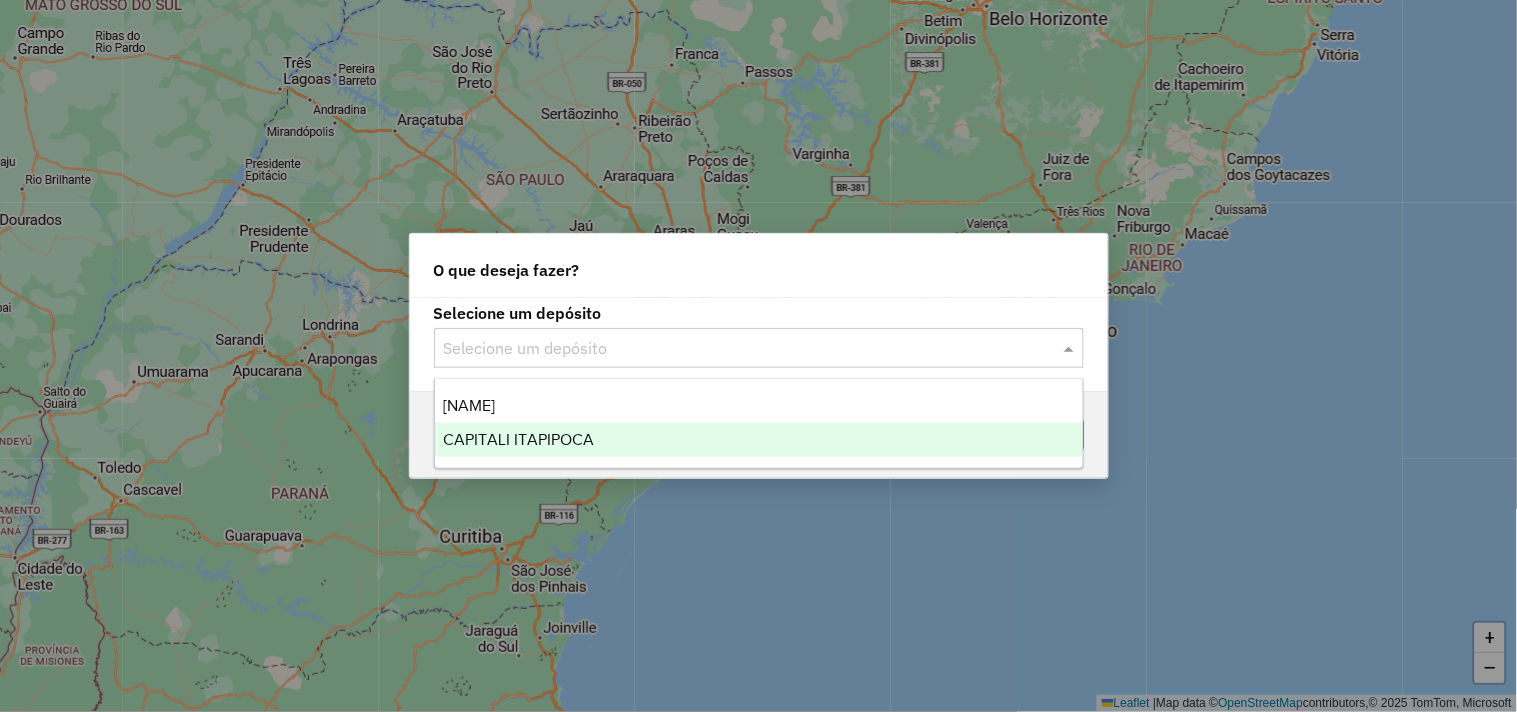 click on "CAPITALI ITAPIPOCA" at bounding box center [759, 440] 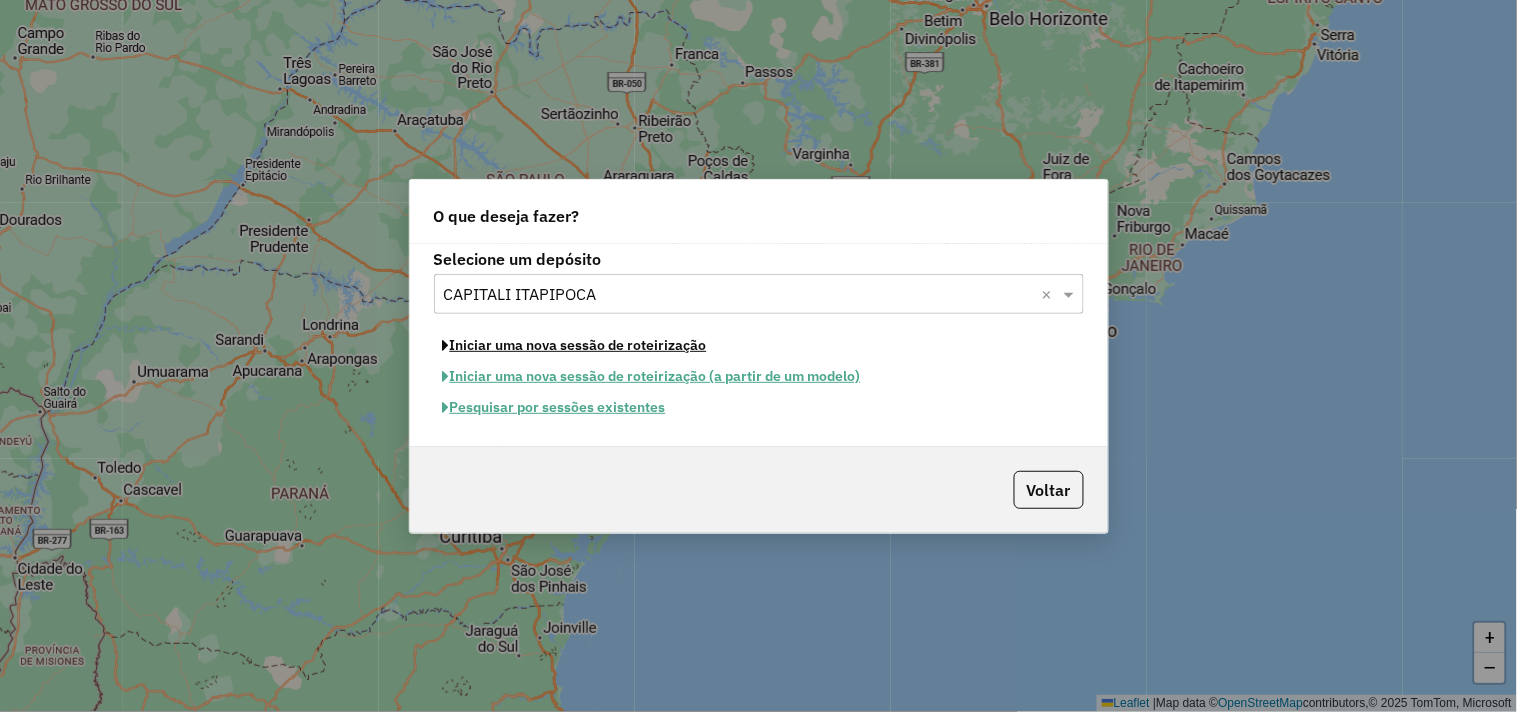 click on "Iniciar uma nova sessão de roteirização" 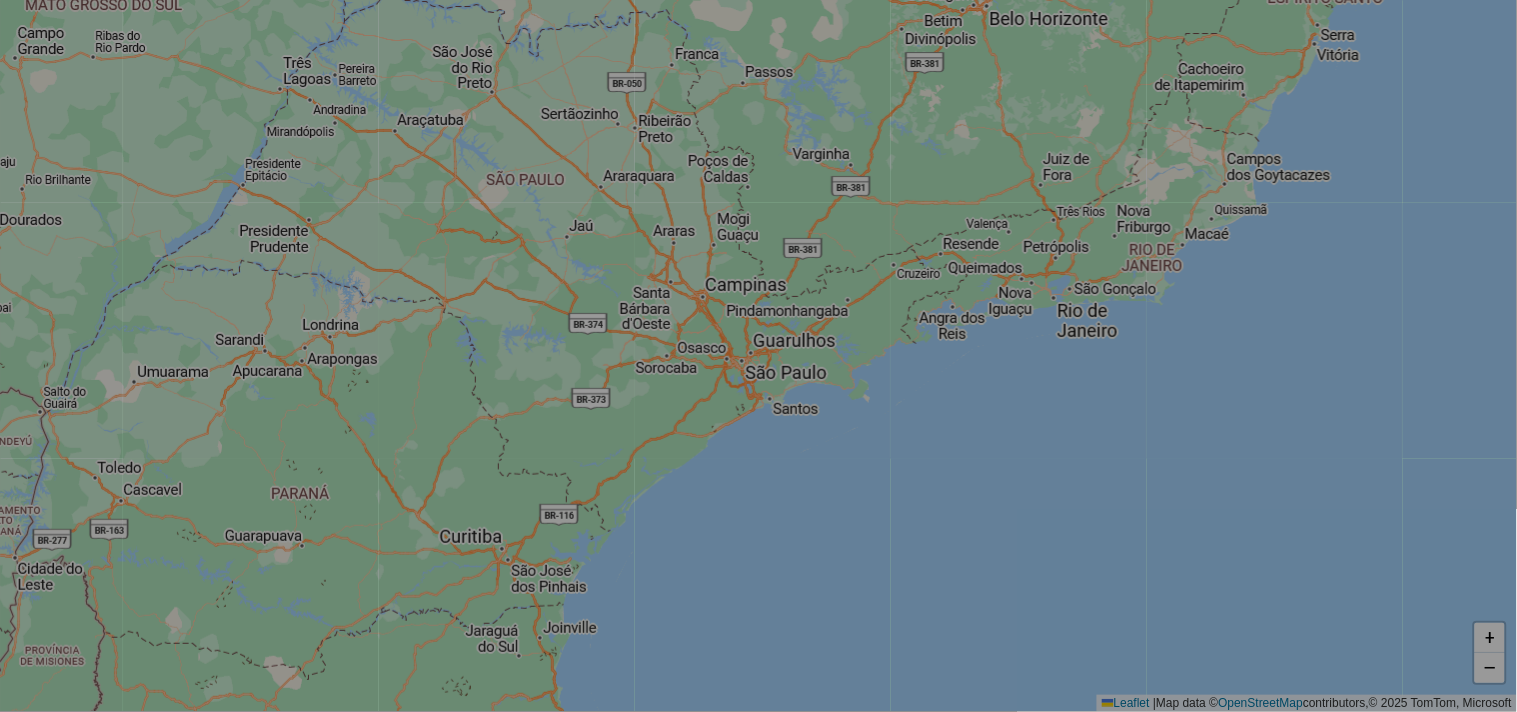 select on "*" 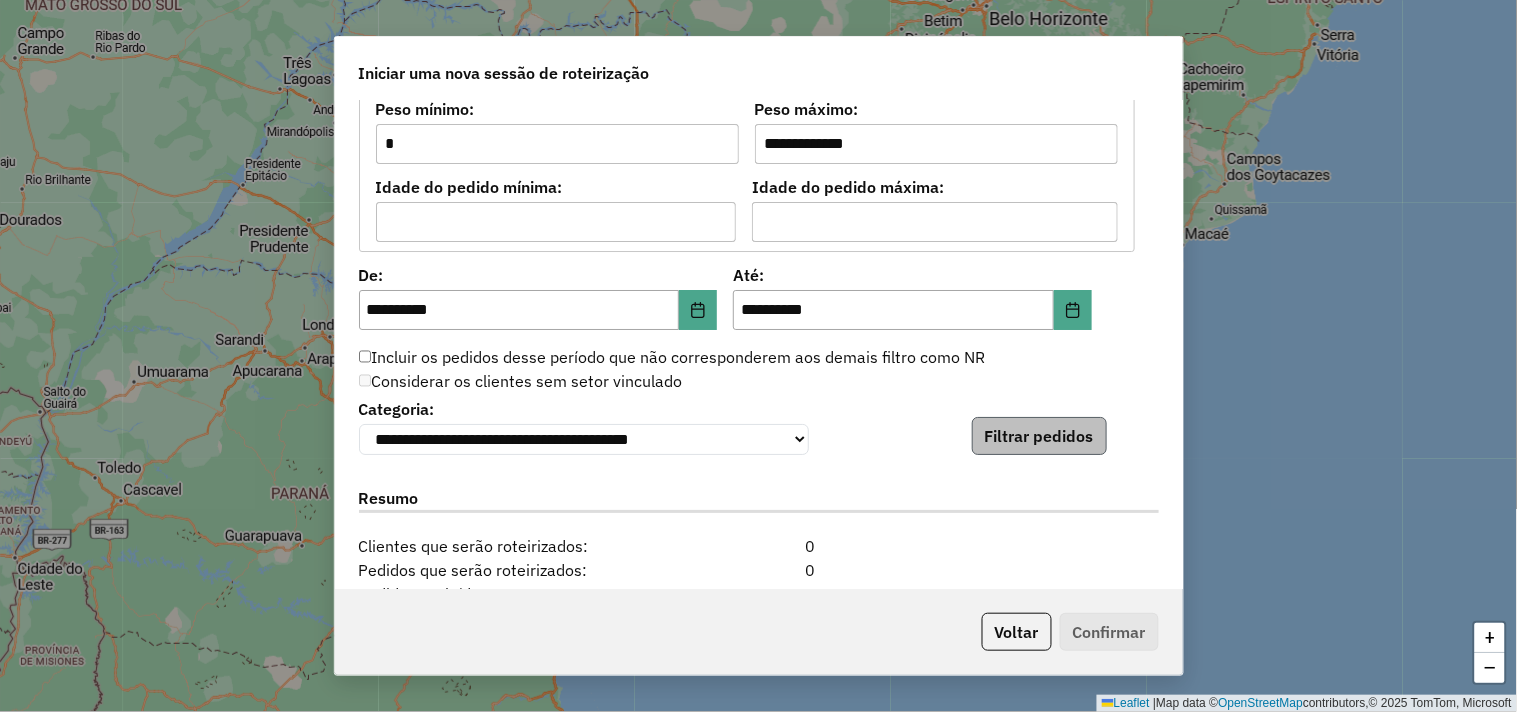 scroll, scrollTop: 1777, scrollLeft: 0, axis: vertical 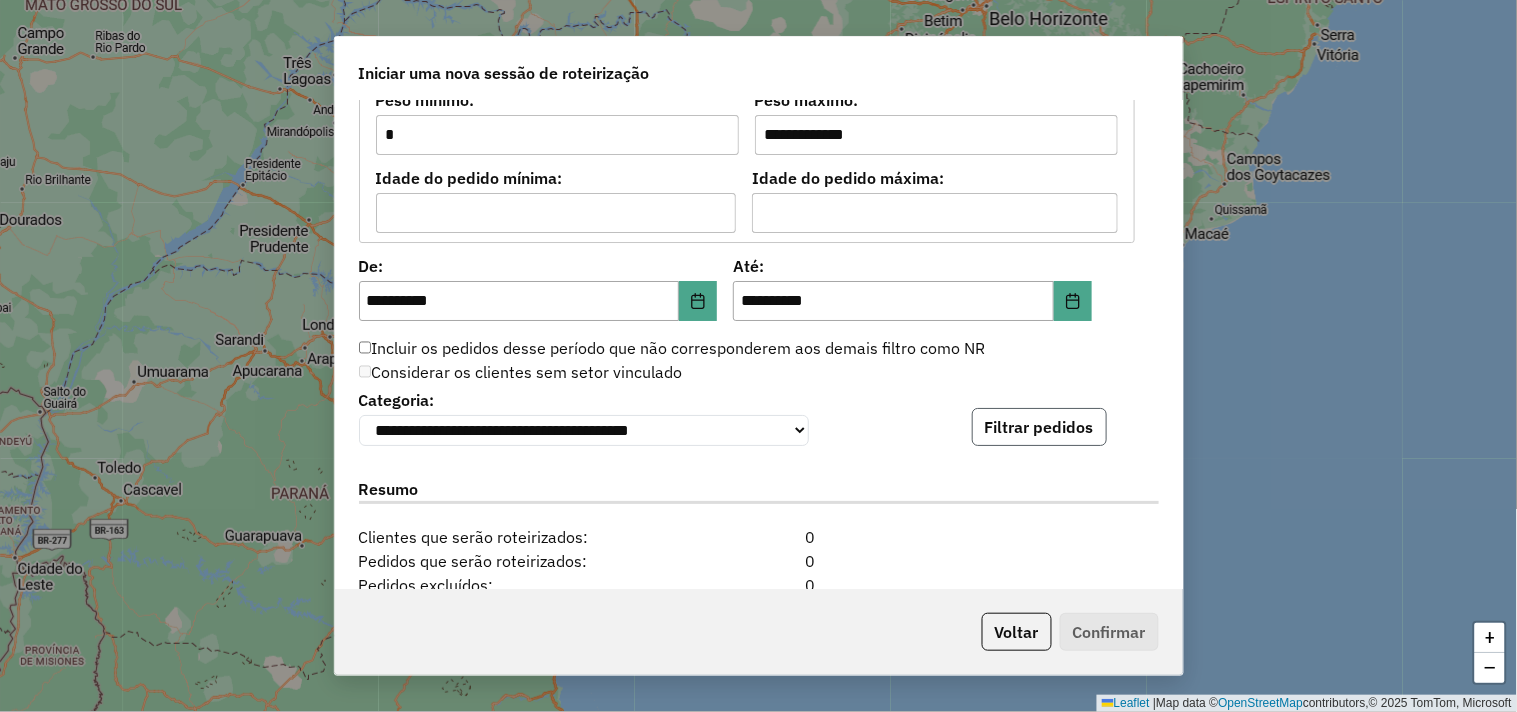 click on "Filtrar pedidos" 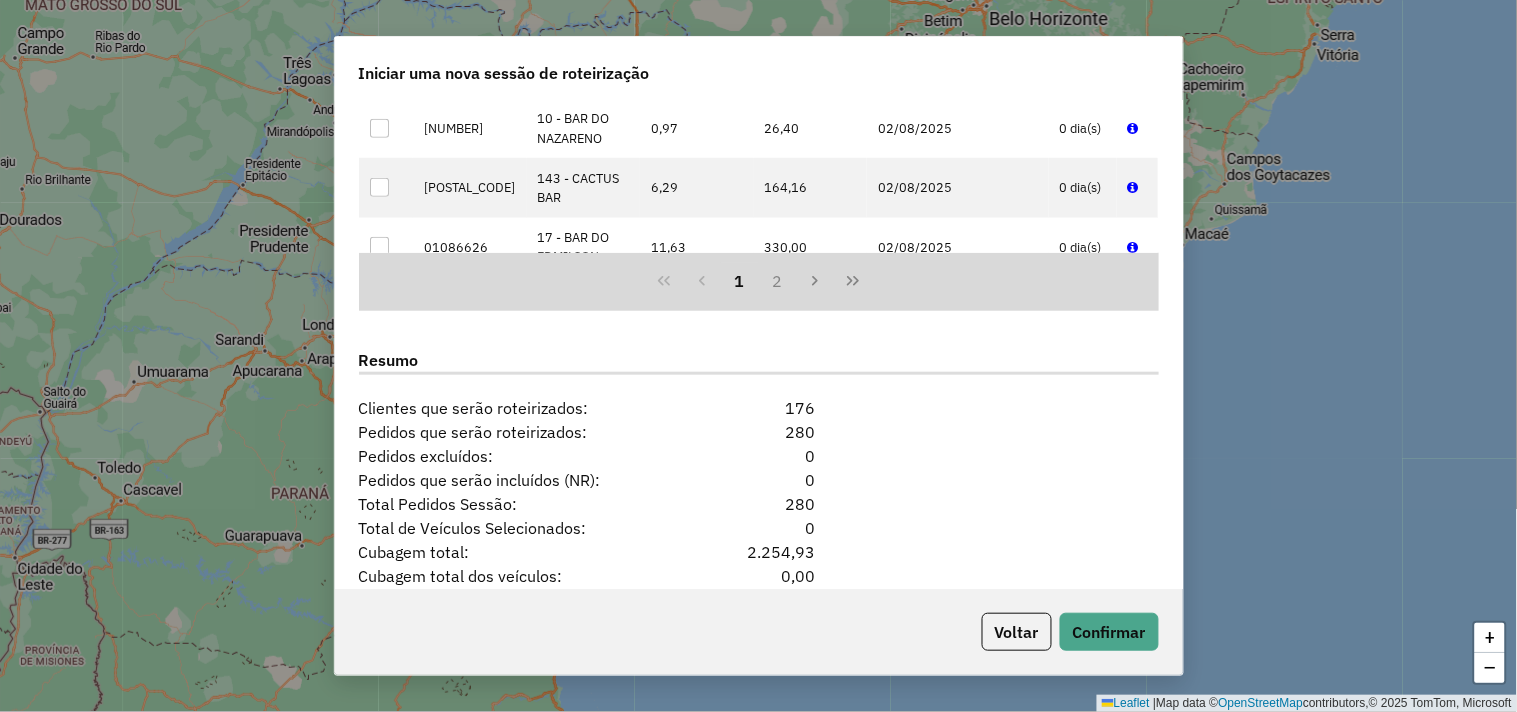 scroll, scrollTop: 2333, scrollLeft: 0, axis: vertical 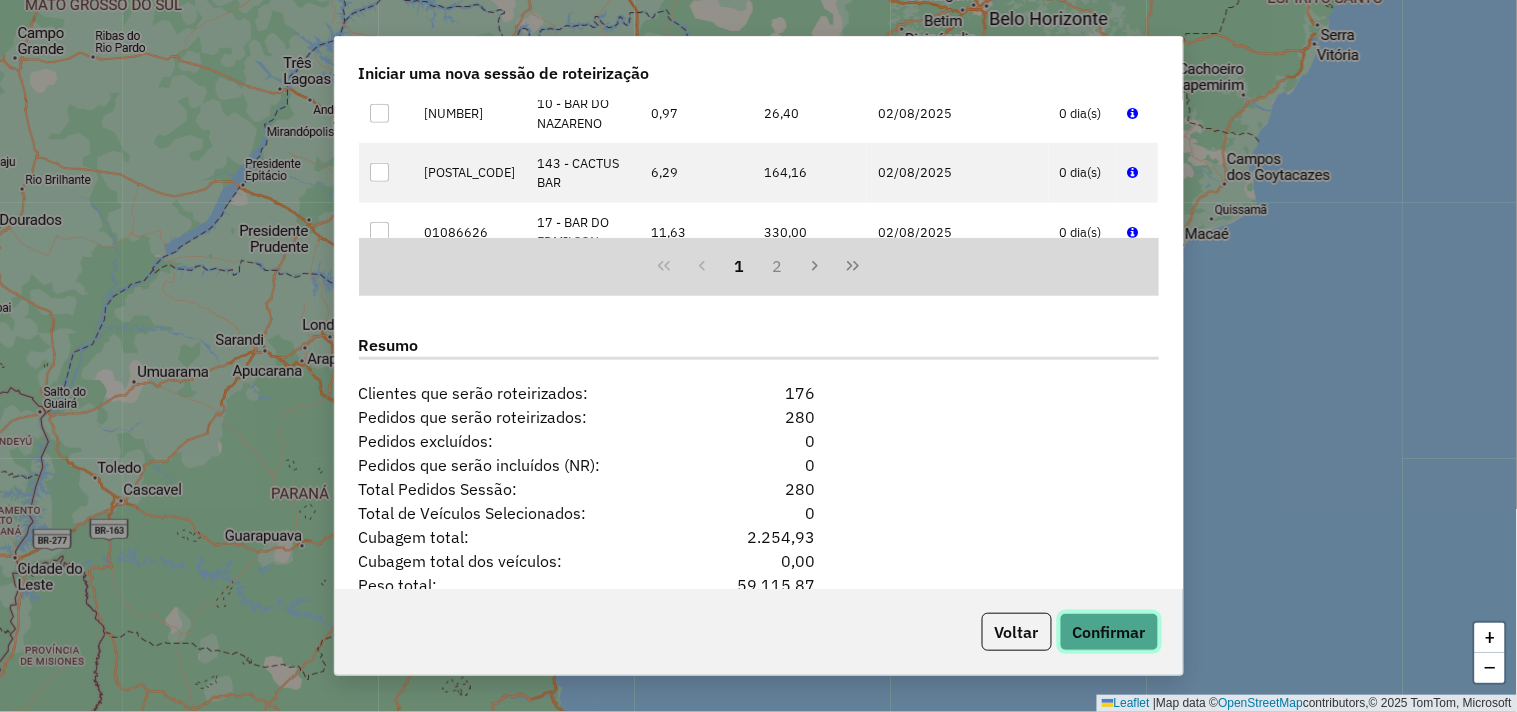 click on "Confirmar" 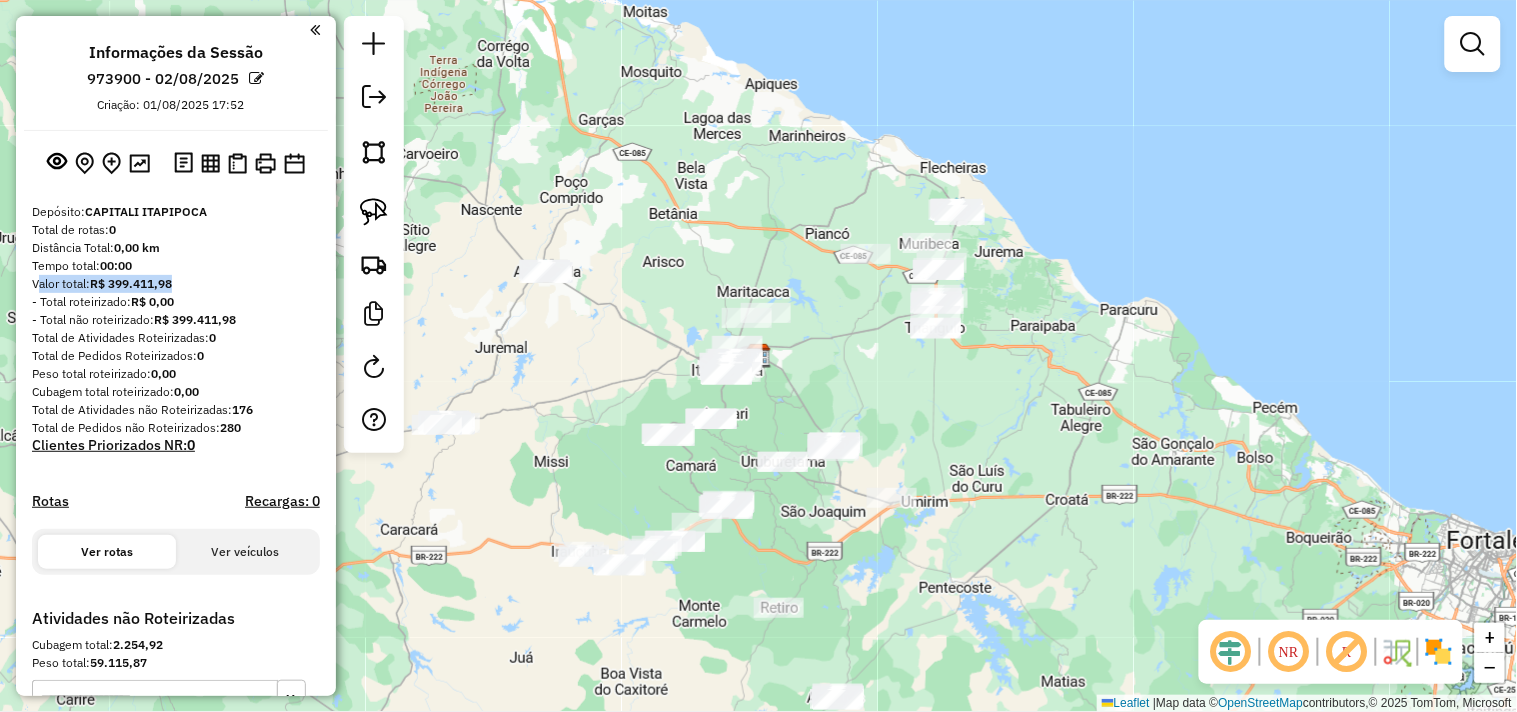 drag, startPoint x: 27, startPoint y: 280, endPoint x: 181, endPoint y: 288, distance: 154.20766 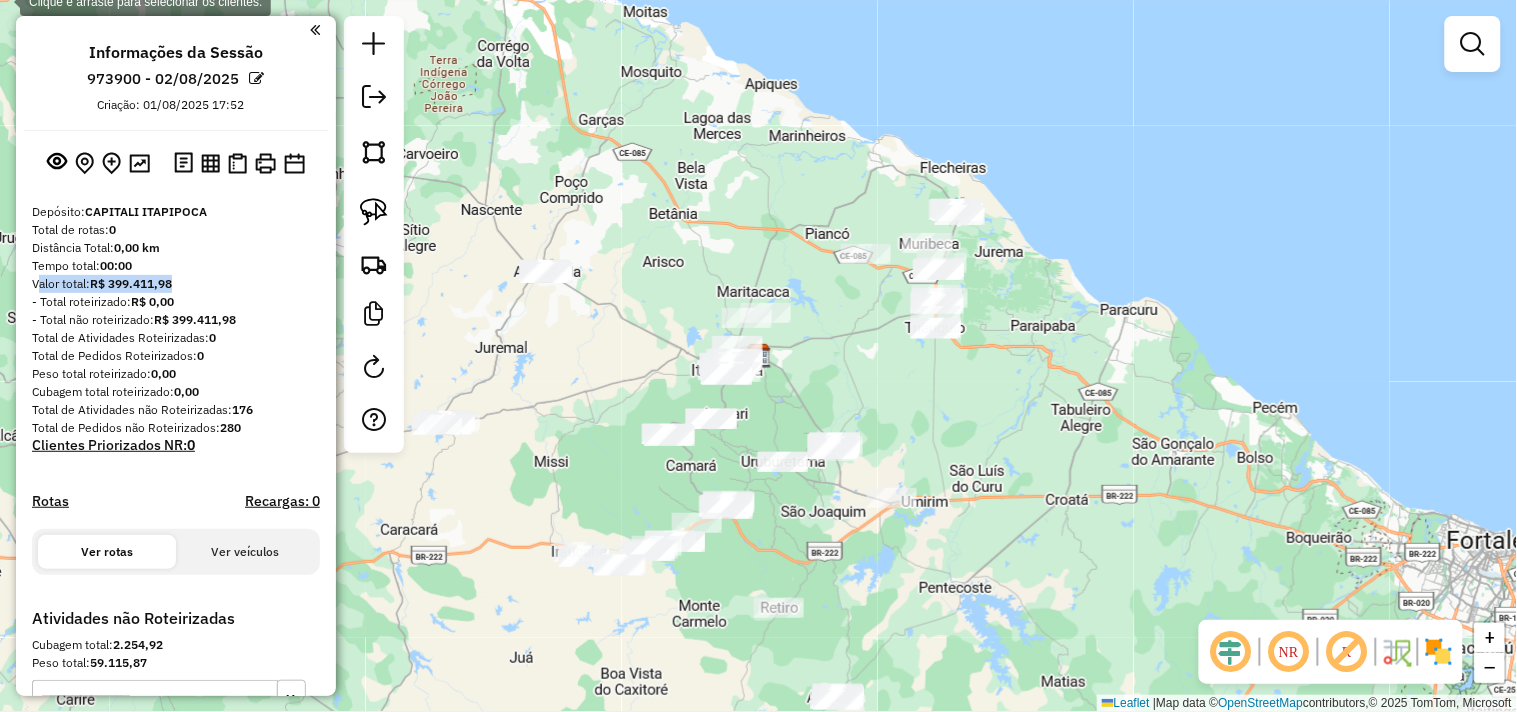 copy on "Valor total:  R$ 399.411,98" 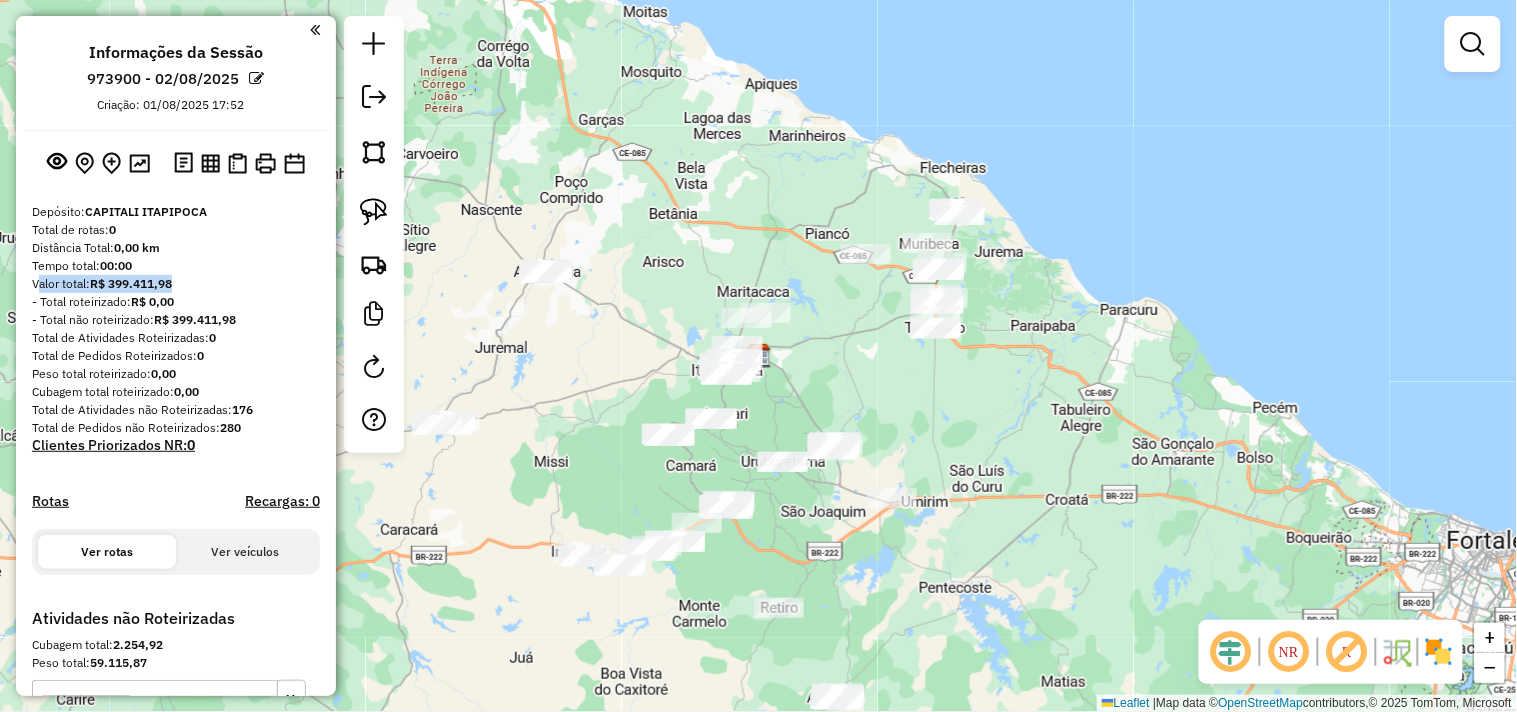 drag, startPoint x: 1027, startPoint y: 476, endPoint x: 1061, endPoint y: 363, distance: 118.004234 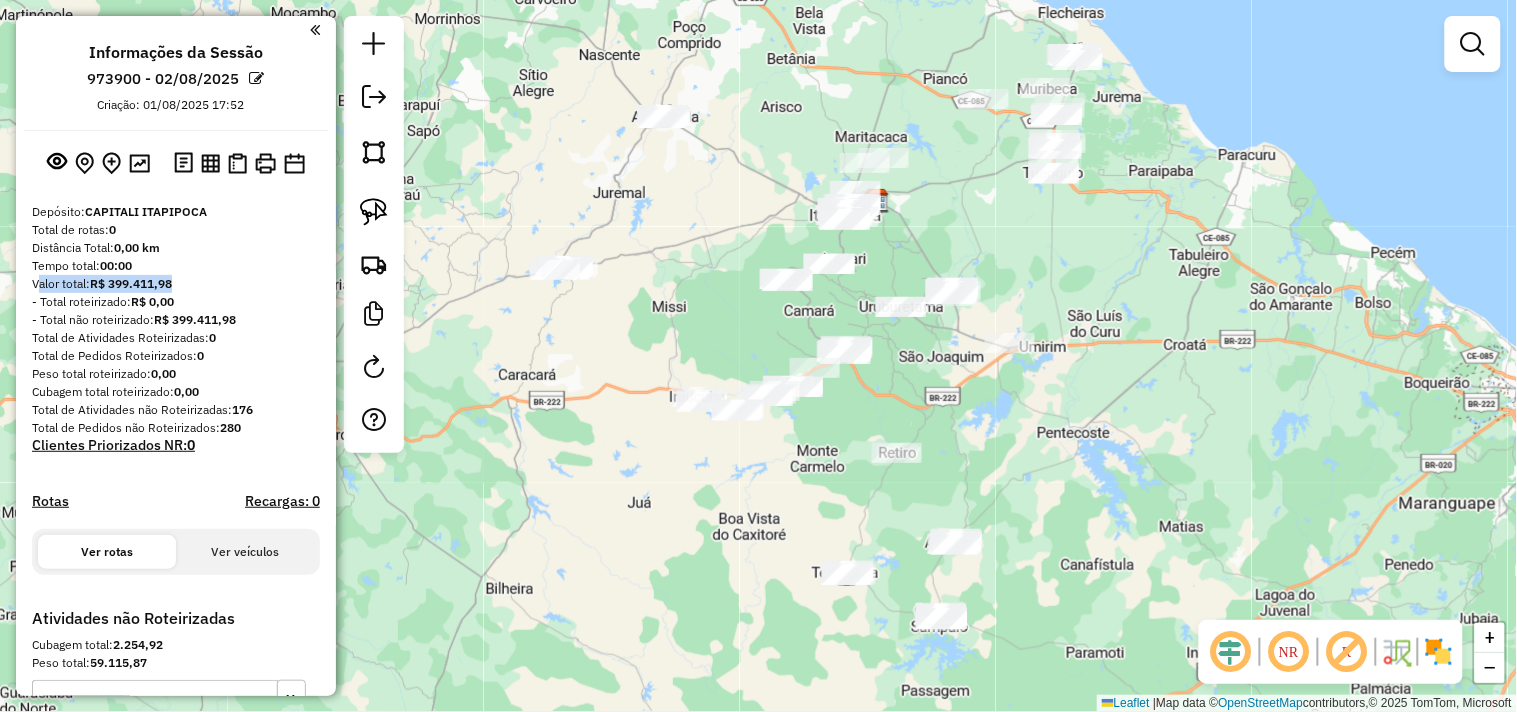 drag, startPoint x: 1006, startPoint y: 406, endPoint x: 1004, endPoint y: 475, distance: 69.02898 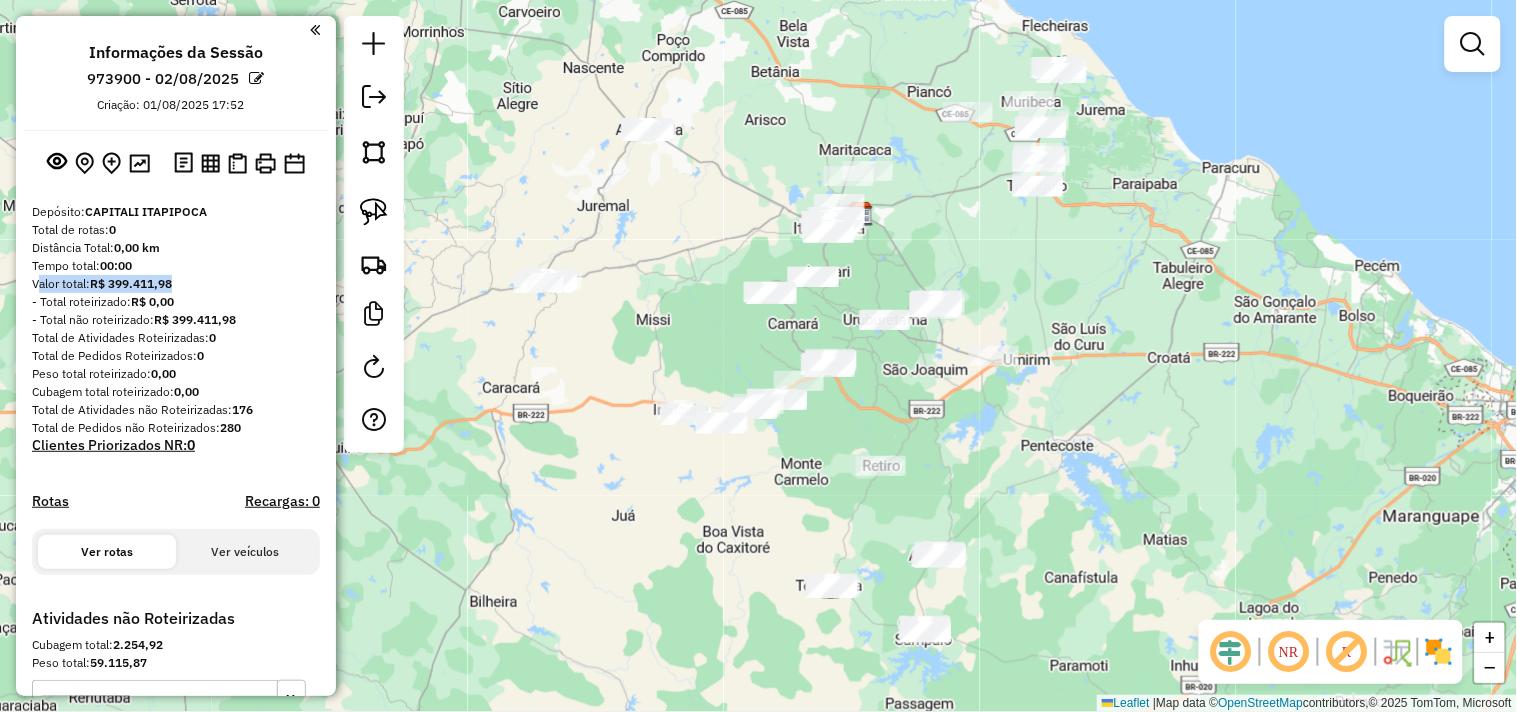 drag, startPoint x: 1032, startPoint y: 460, endPoint x: 1022, endPoint y: 458, distance: 10.198039 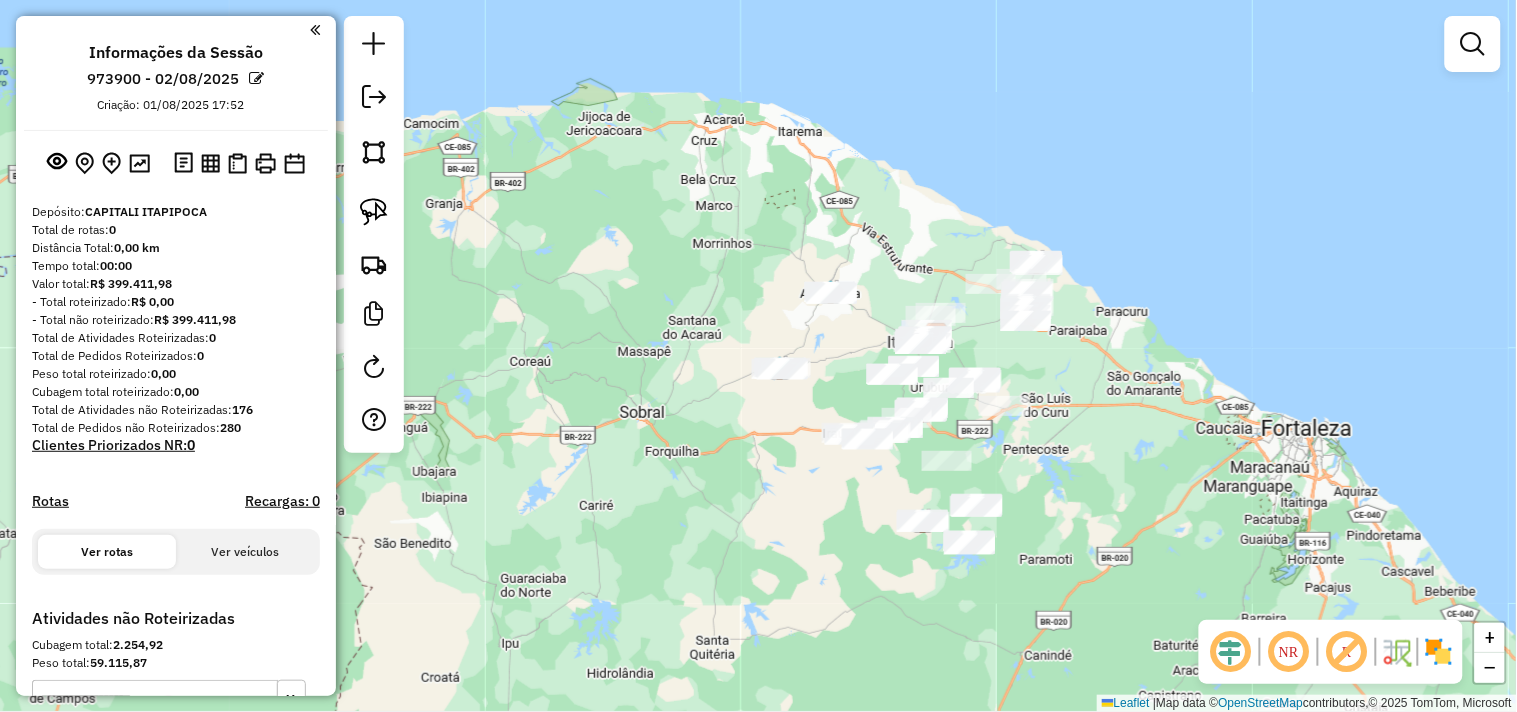 click on "Tempo total:  00:00" at bounding box center [176, 266] 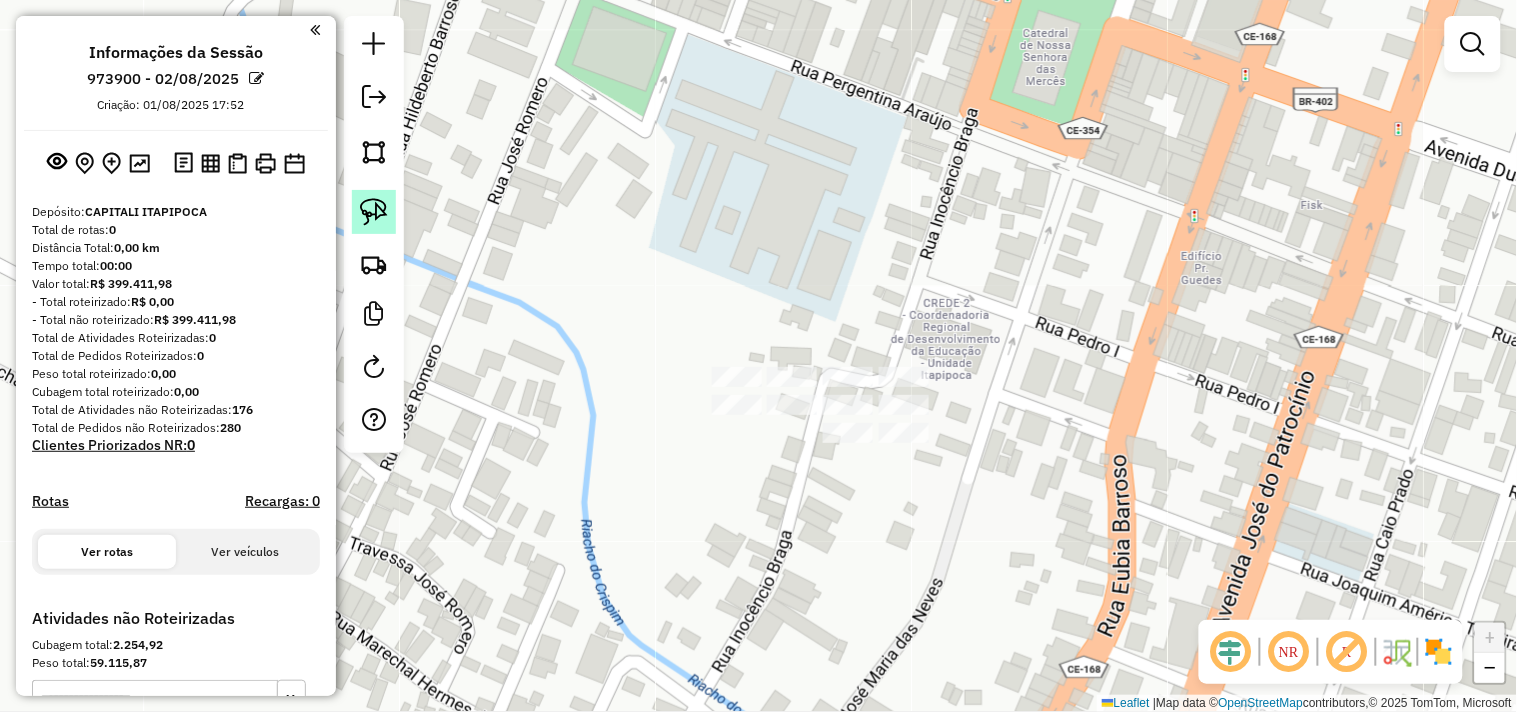 click 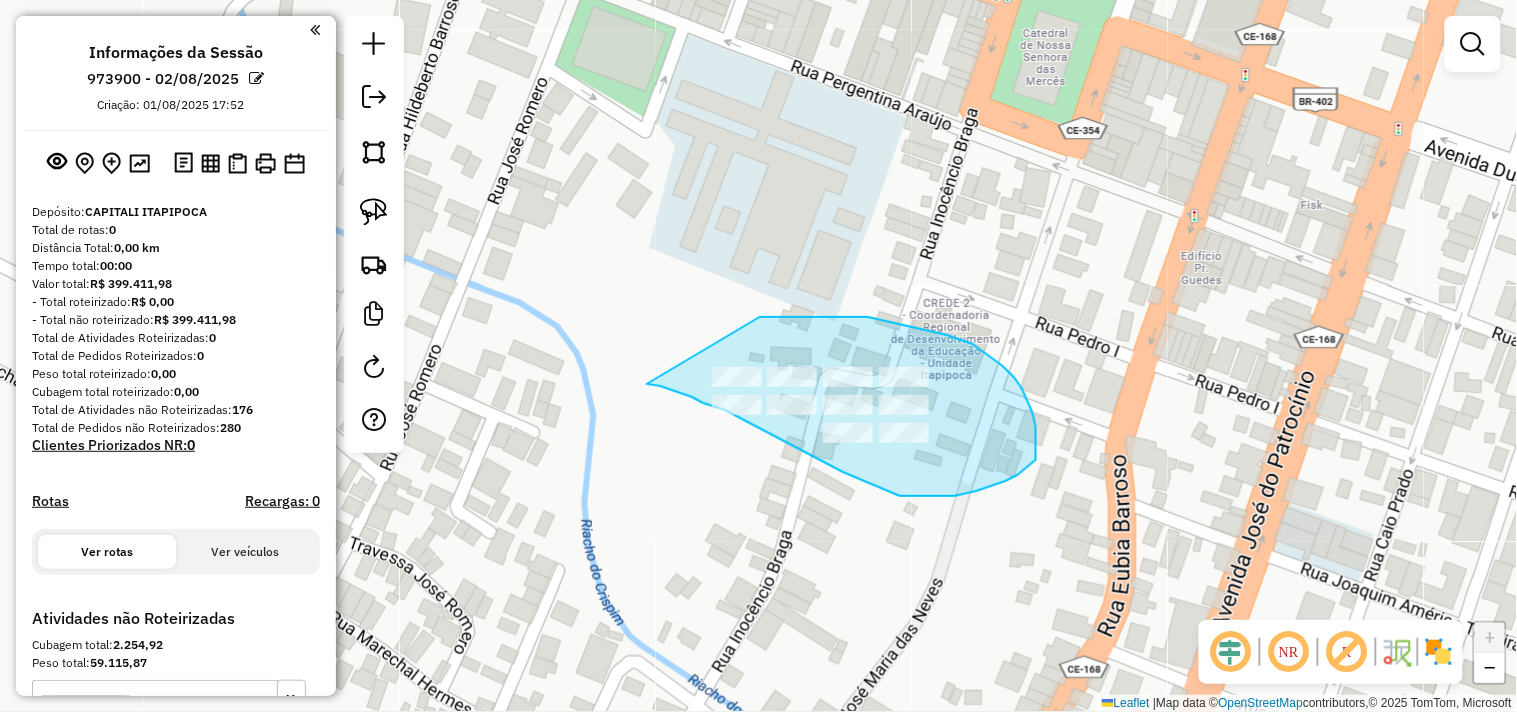 drag, startPoint x: 762, startPoint y: 317, endPoint x: 636, endPoint y: 380, distance: 140.87228 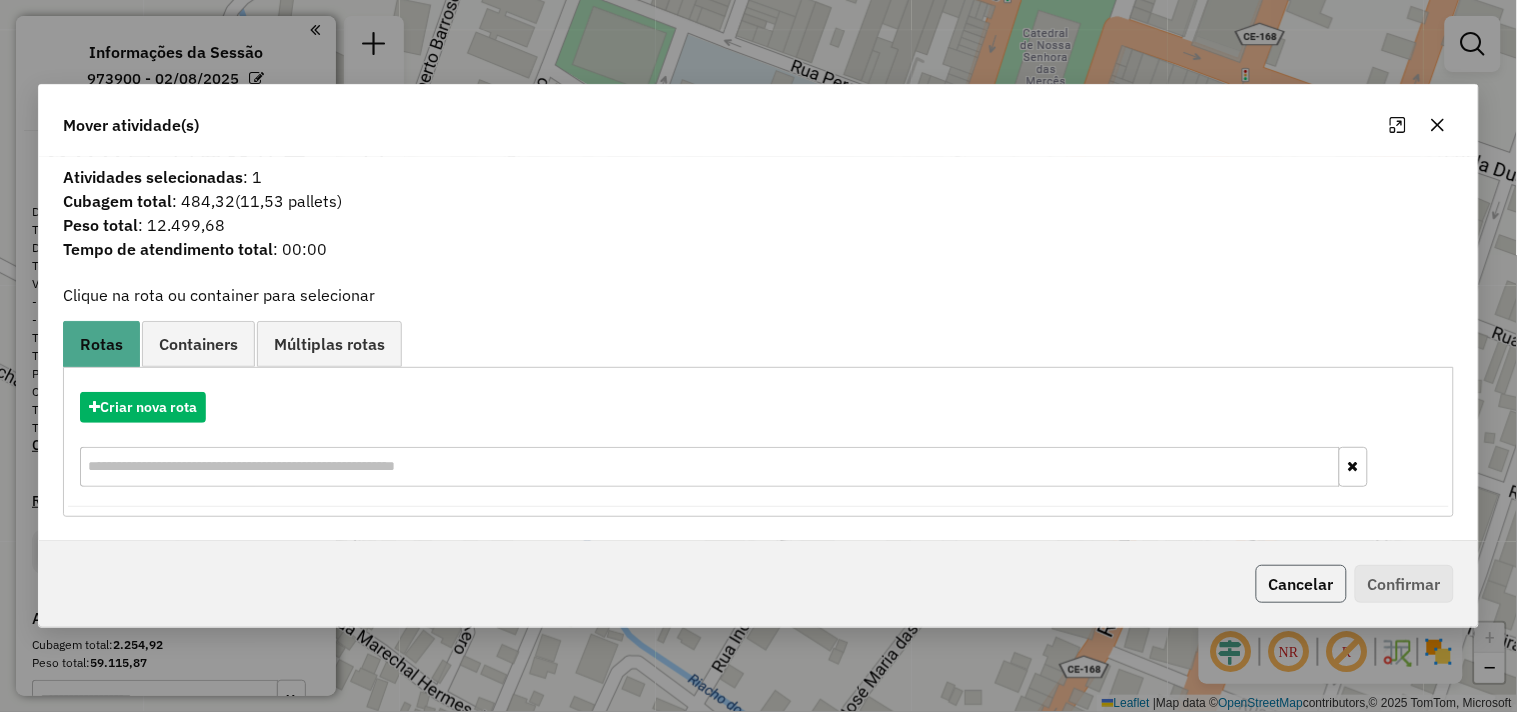 click on "Cancelar" 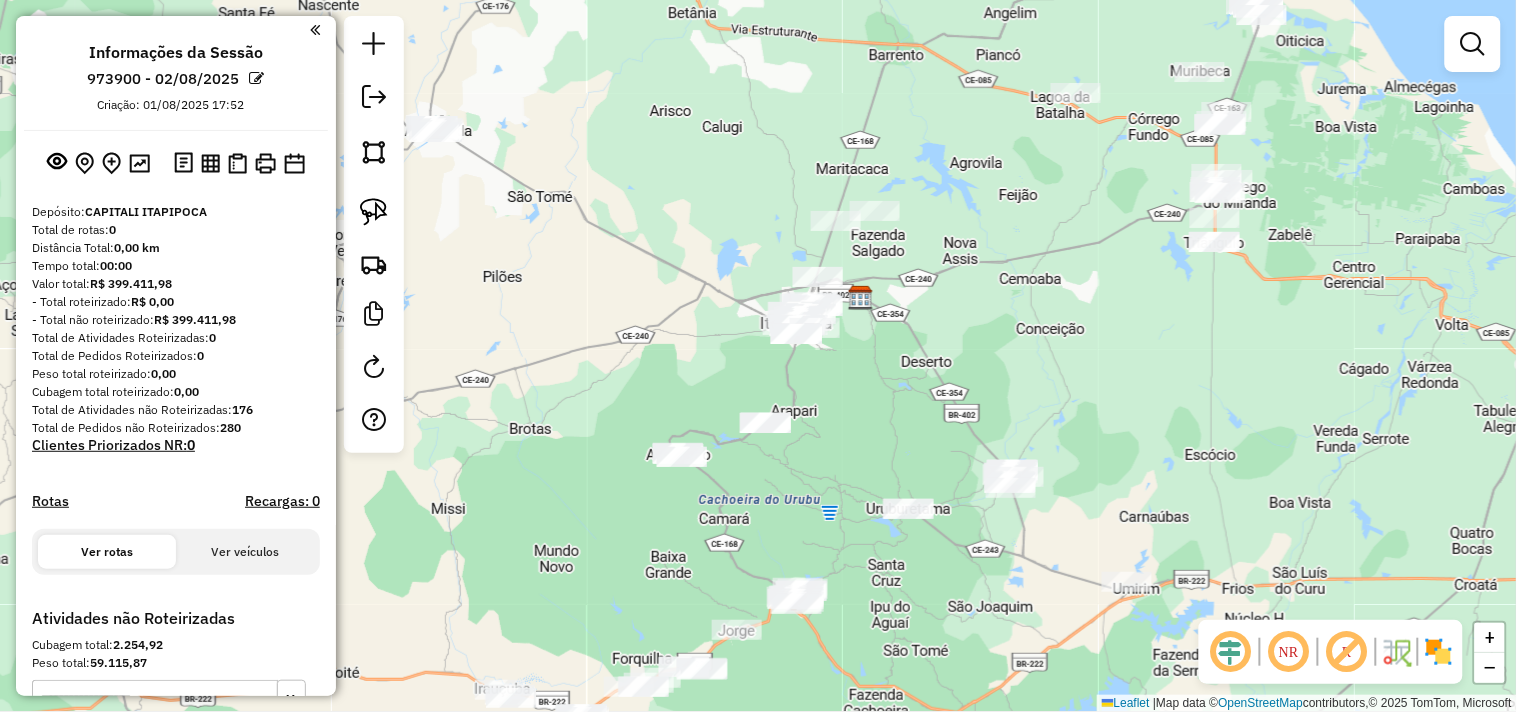 drag, startPoint x: 931, startPoint y: 422, endPoint x: 941, endPoint y: 365, distance: 57.870544 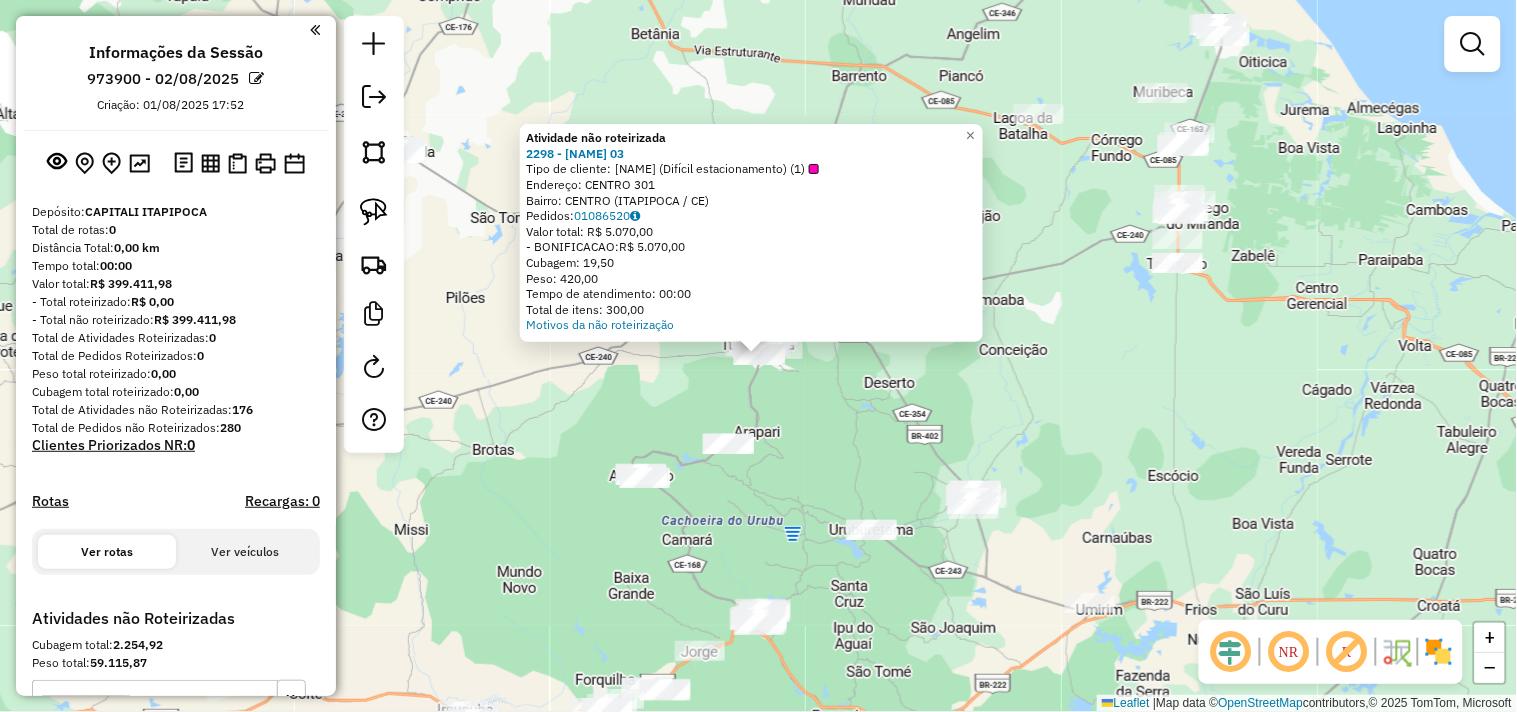 click on "Atividade não roteirizada 2298 - ANA MaRCIA 03  Tipo de cliente:   Ana Mácia (alto volume) (Difícil estacionamento) (1)   Endereço:  CENTRO 301   Bairro: CENTRO (ITAPIPOCA / CE)   Pedidos:  01086520   Valor total: R$ 5.070,00   - BONIFICACAO:  R$ 5.070,00   Cubagem: 19,50   Peso: 420,00   Tempo de atendimento: 00:00   Total de itens: 300,00  Motivos da não roteirização × Janela de atendimento Grade de atendimento Capacidade Transportadoras Veículos Cliente Pedidos  Rotas Selecione os dias de semana para filtrar as janelas de atendimento  Seg   Ter   Qua   Qui   Sex   Sáb   Dom  Informe o período da janela de atendimento: De: Até:  Filtrar exatamente a janela do cliente  Considerar janela de atendimento padrão  Selecione os dias de semana para filtrar as grades de atendimento  Seg   Ter   Qua   Qui   Sex   Sáb   Dom   Considerar clientes sem dia de atendimento cadastrado  Clientes fora do dia de atendimento selecionado Filtrar as atividades entre os valores definidos abaixo:  Peso mínimo:   De:" 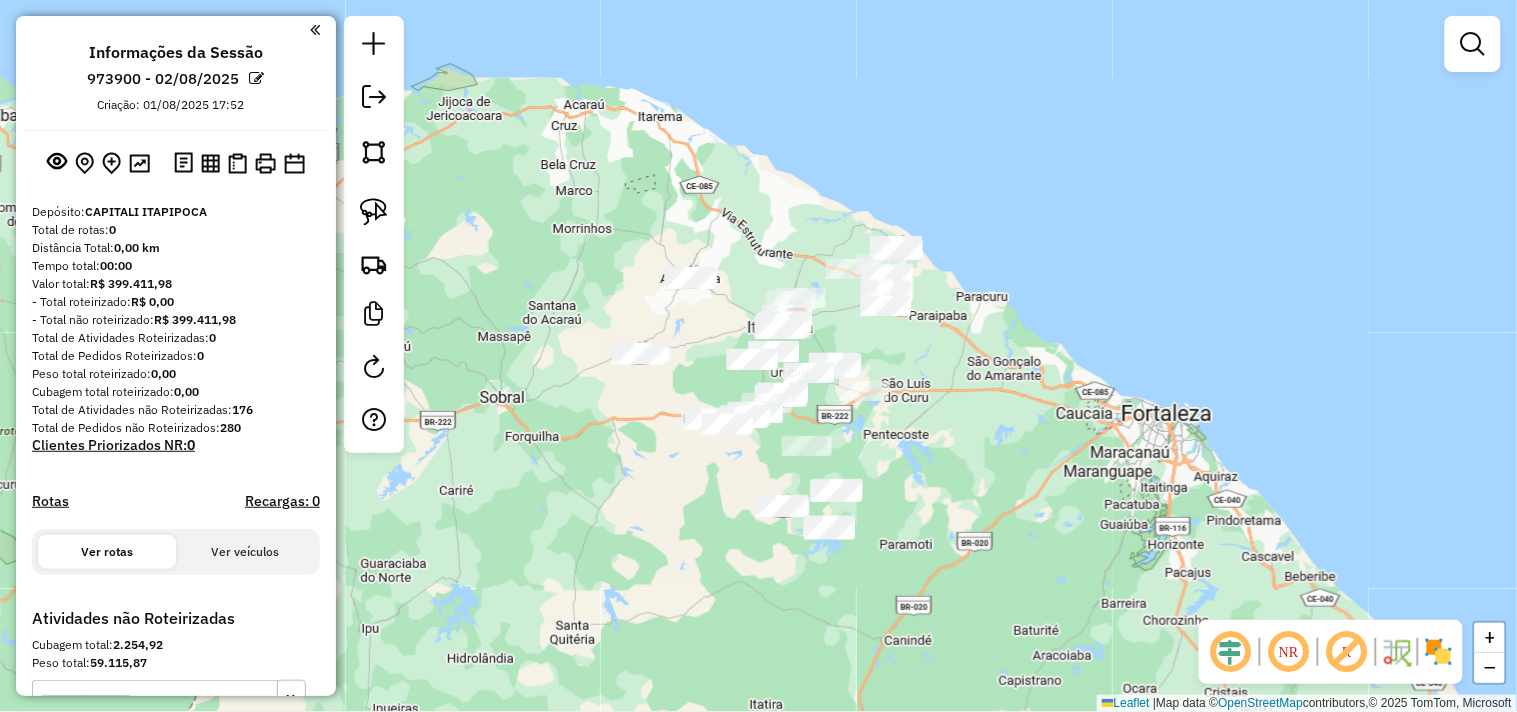 drag, startPoint x: 728, startPoint y: 501, endPoint x: 722, endPoint y: 448, distance: 53.338543 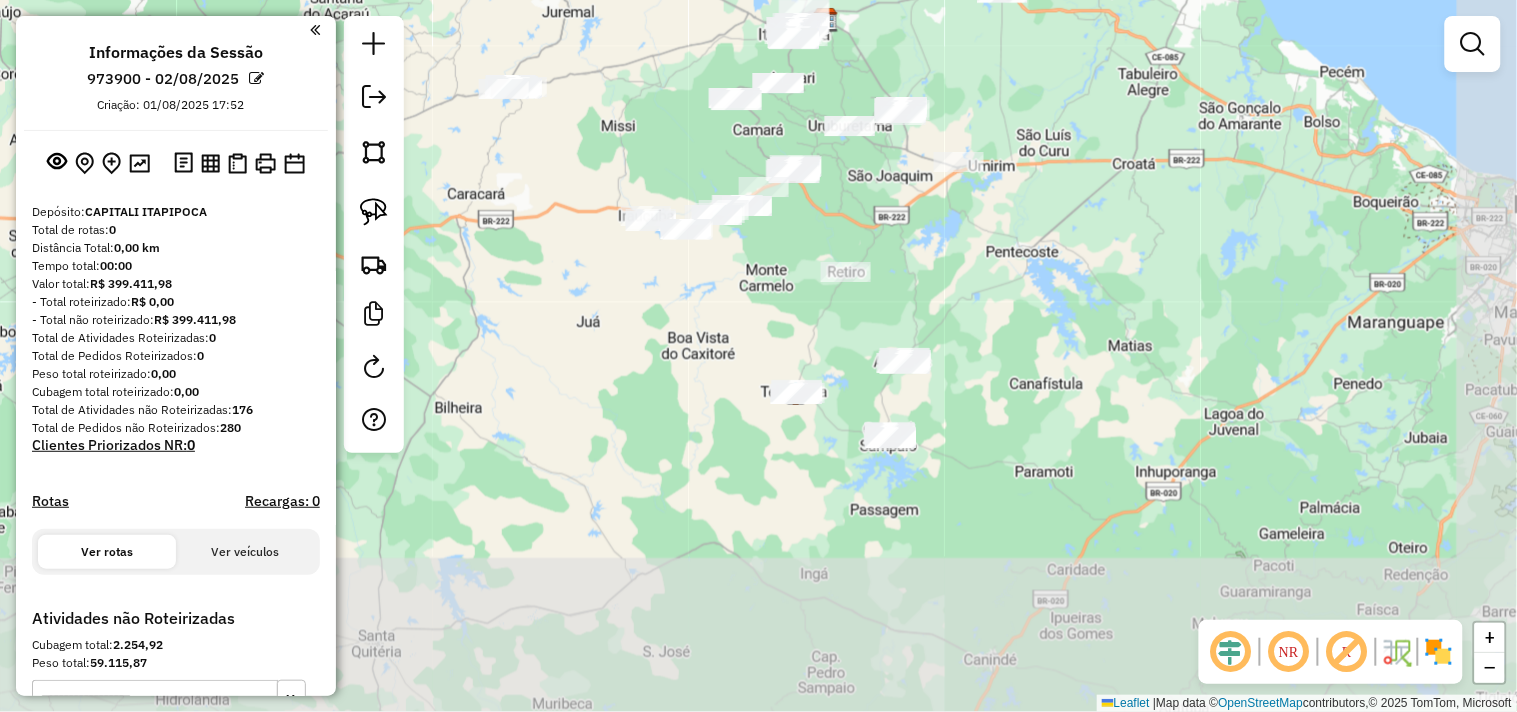 drag, startPoint x: 990, startPoint y: 415, endPoint x: 895, endPoint y: 275, distance: 169.18924 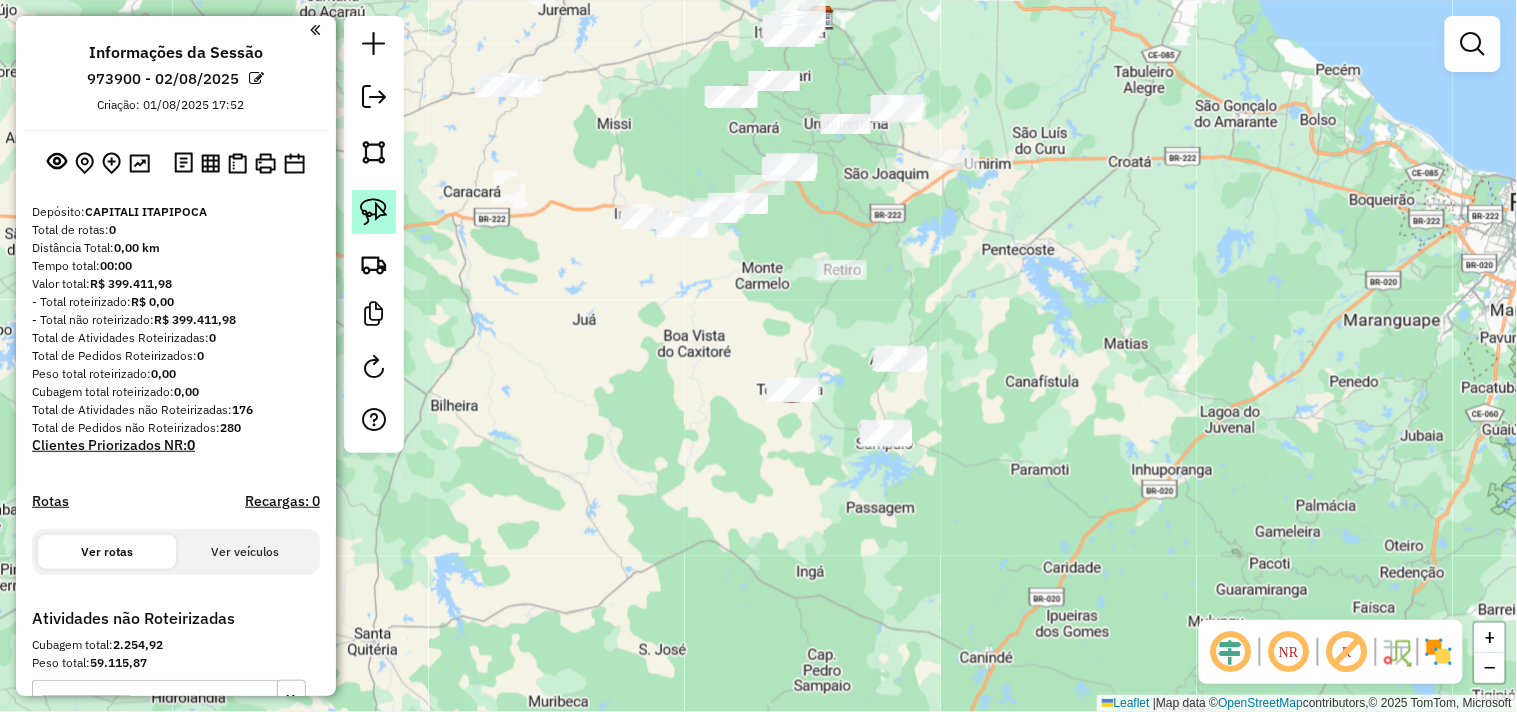 click 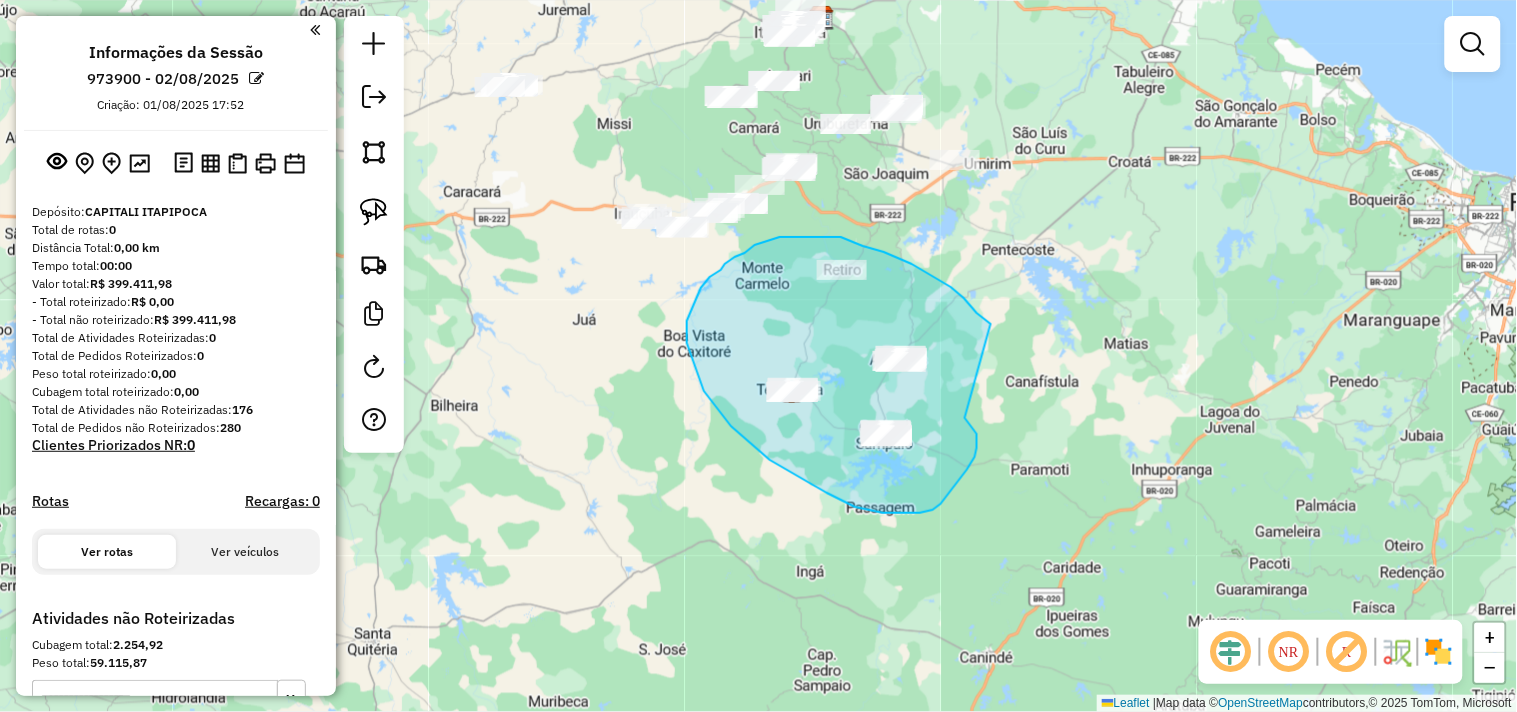 drag, startPoint x: 967, startPoint y: 470, endPoint x: 1012, endPoint y: 346, distance: 131.91286 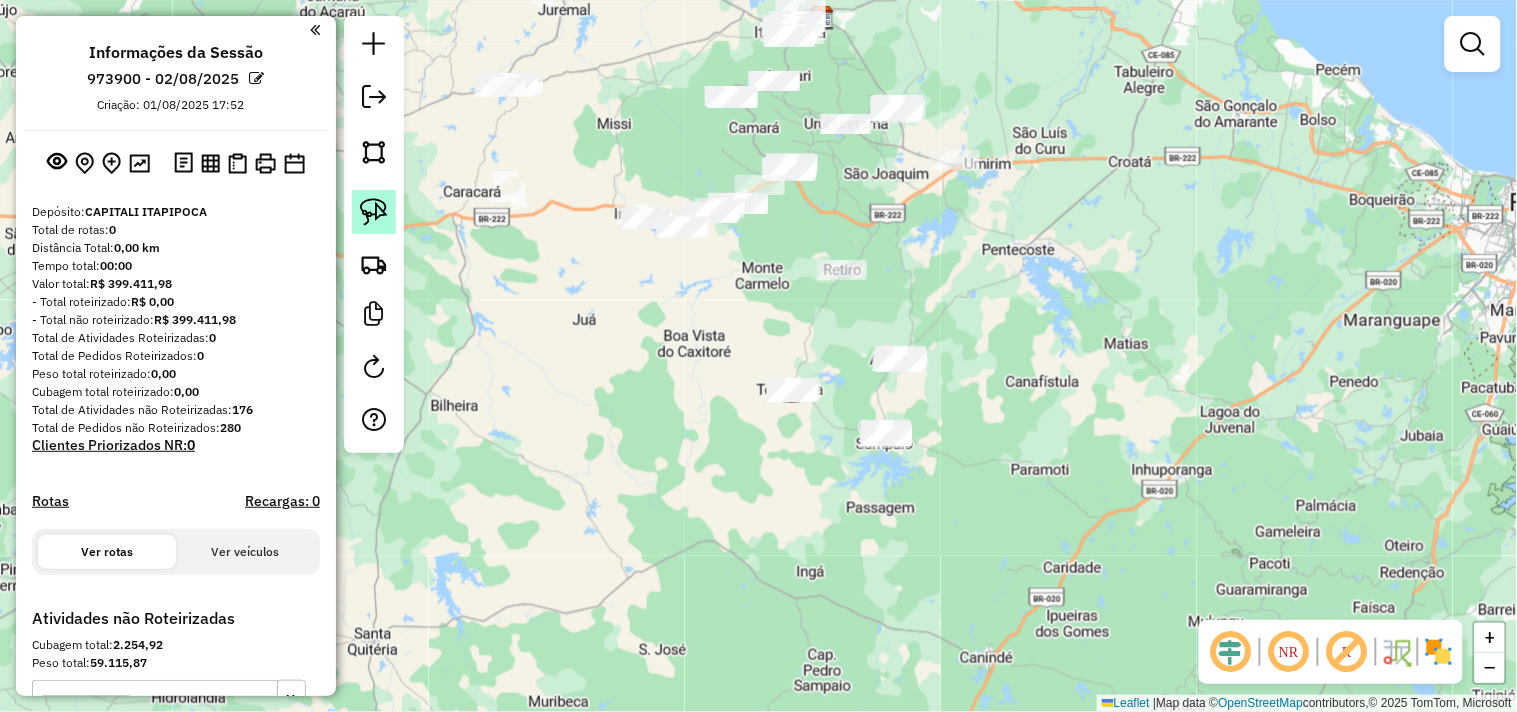 click 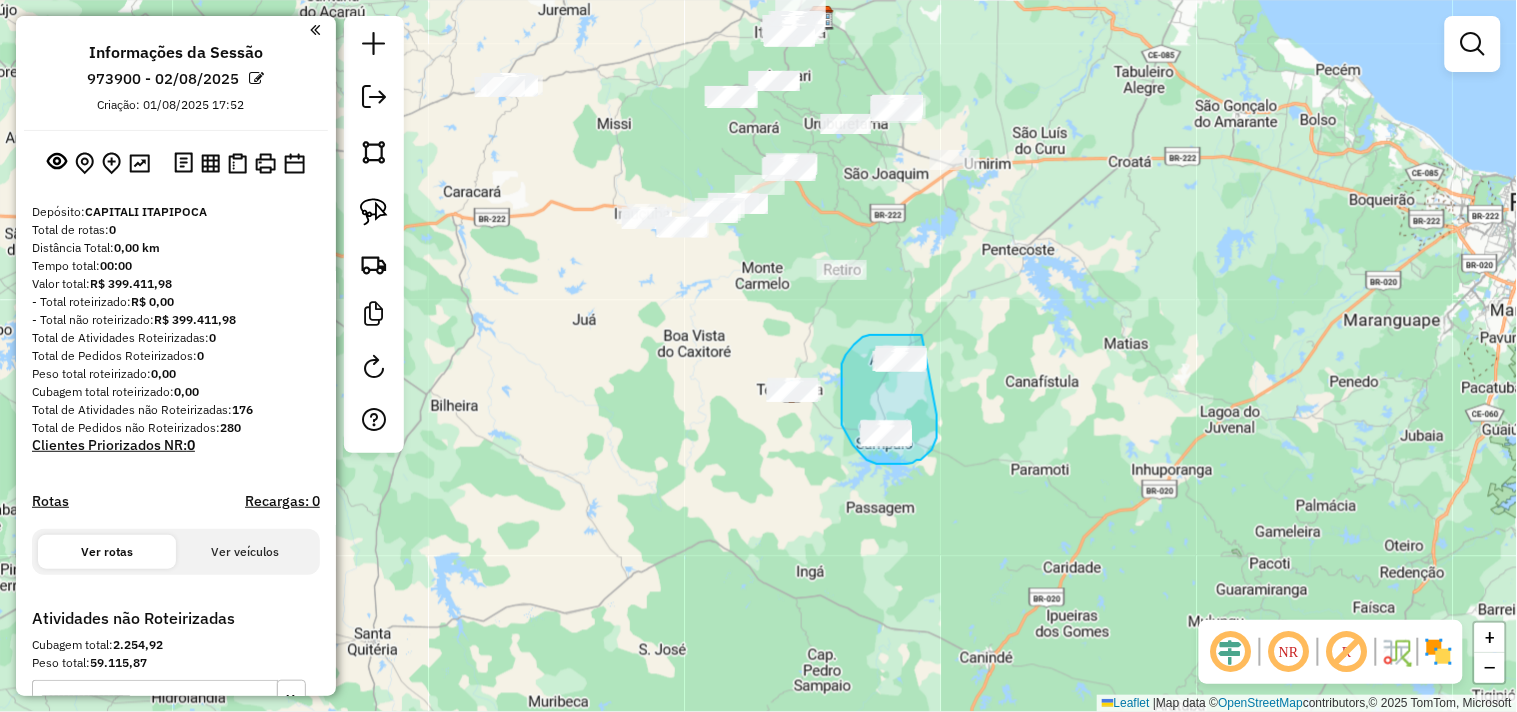 drag, startPoint x: 937, startPoint y: 416, endPoint x: 952, endPoint y: 341, distance: 76.48529 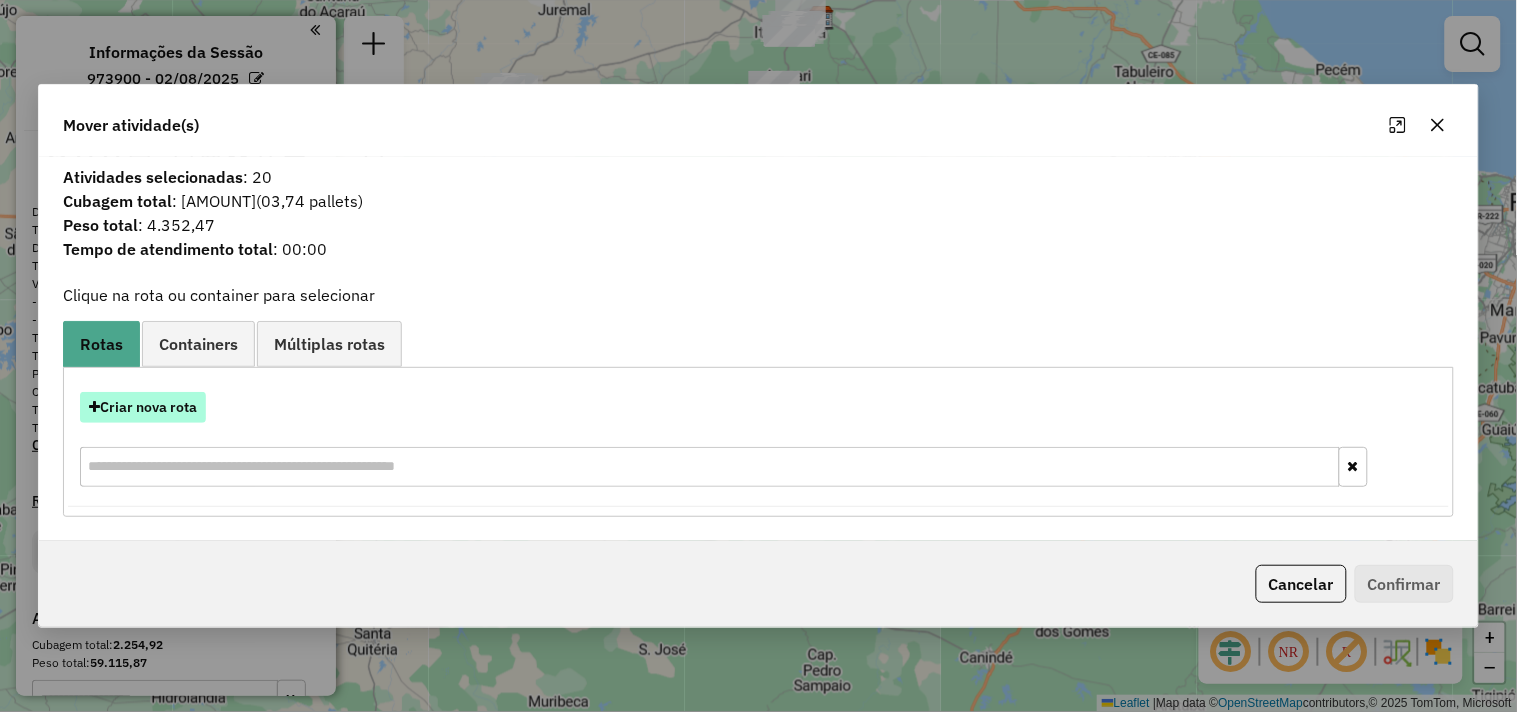click on "Criar nova rota" at bounding box center (143, 407) 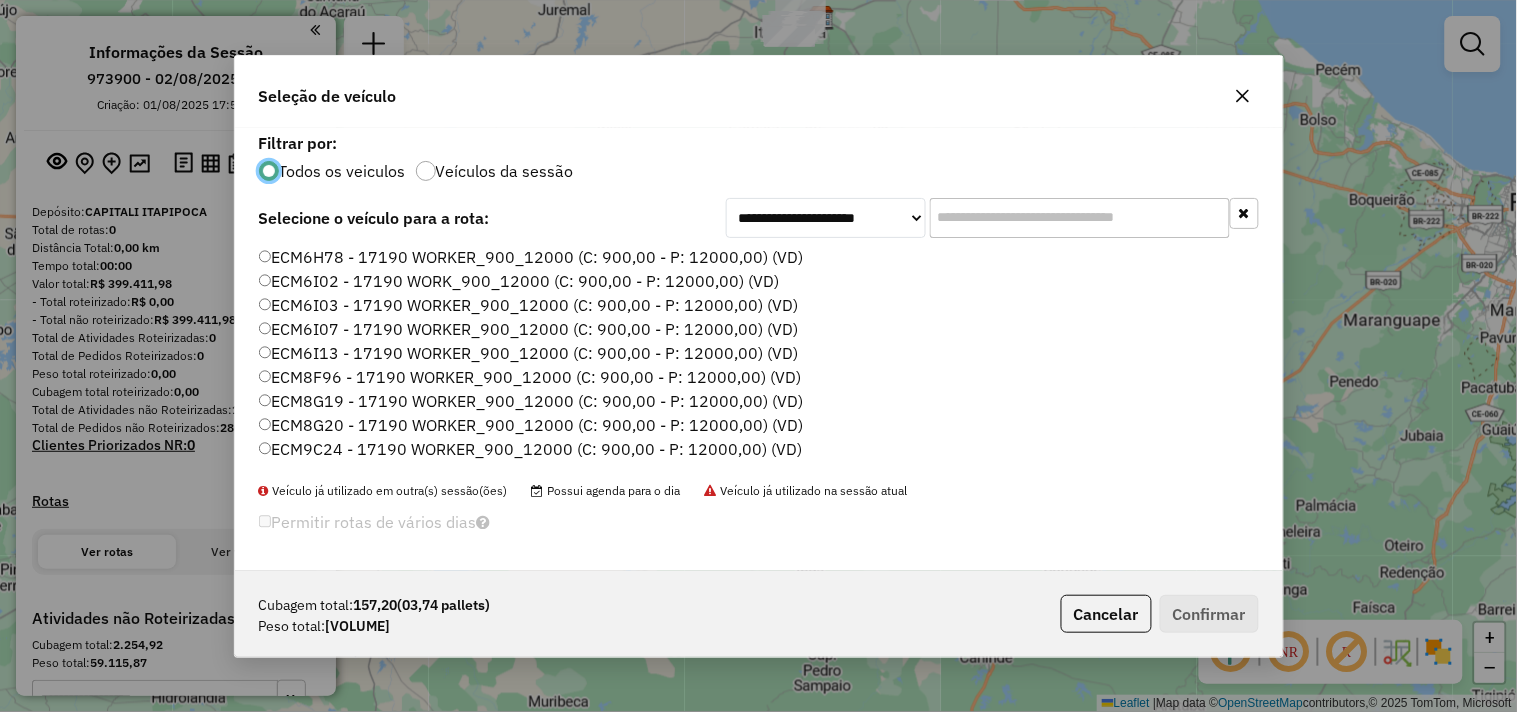scroll, scrollTop: 11, scrollLeft: 5, axis: both 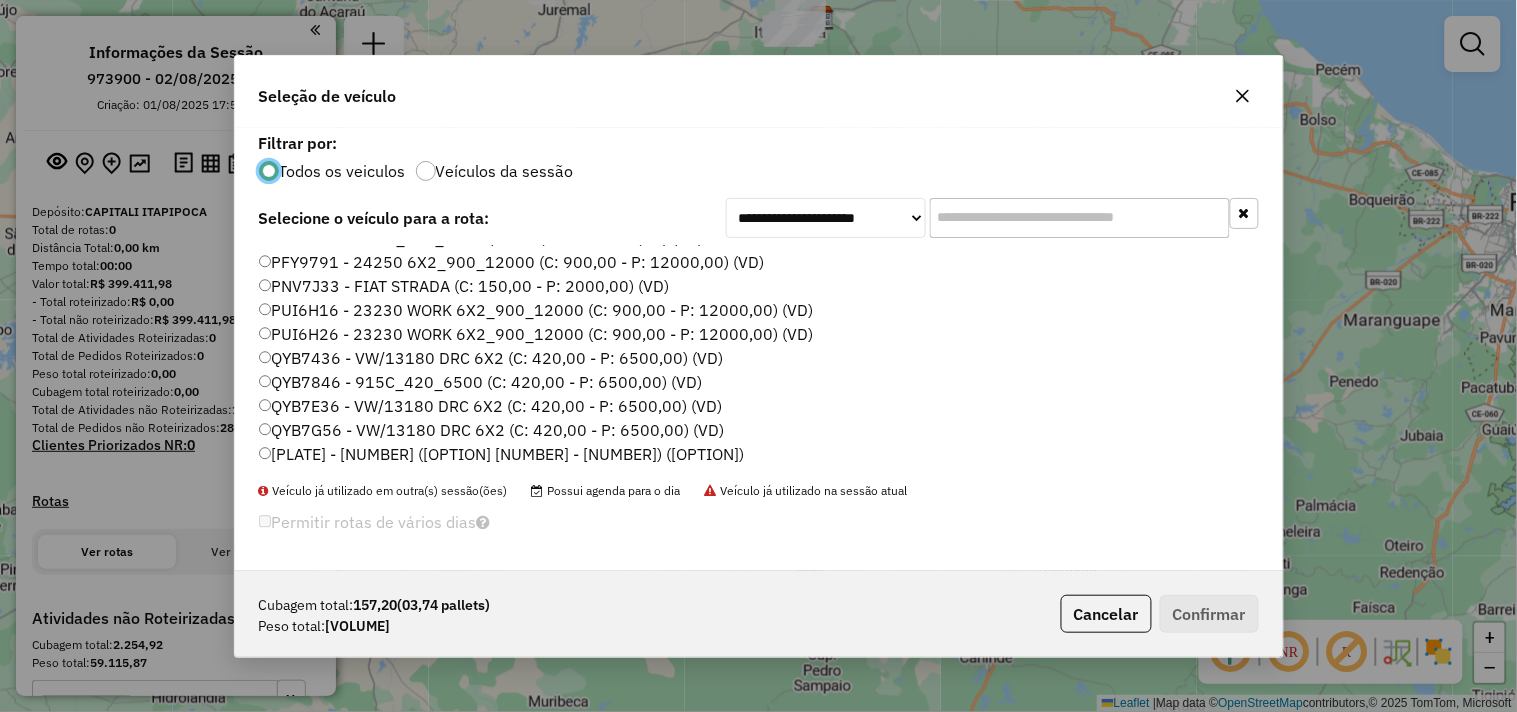 click on "QYB7H46 - 915C_420_6500 (C: 420,00 - P: 6500,00) (VD)" 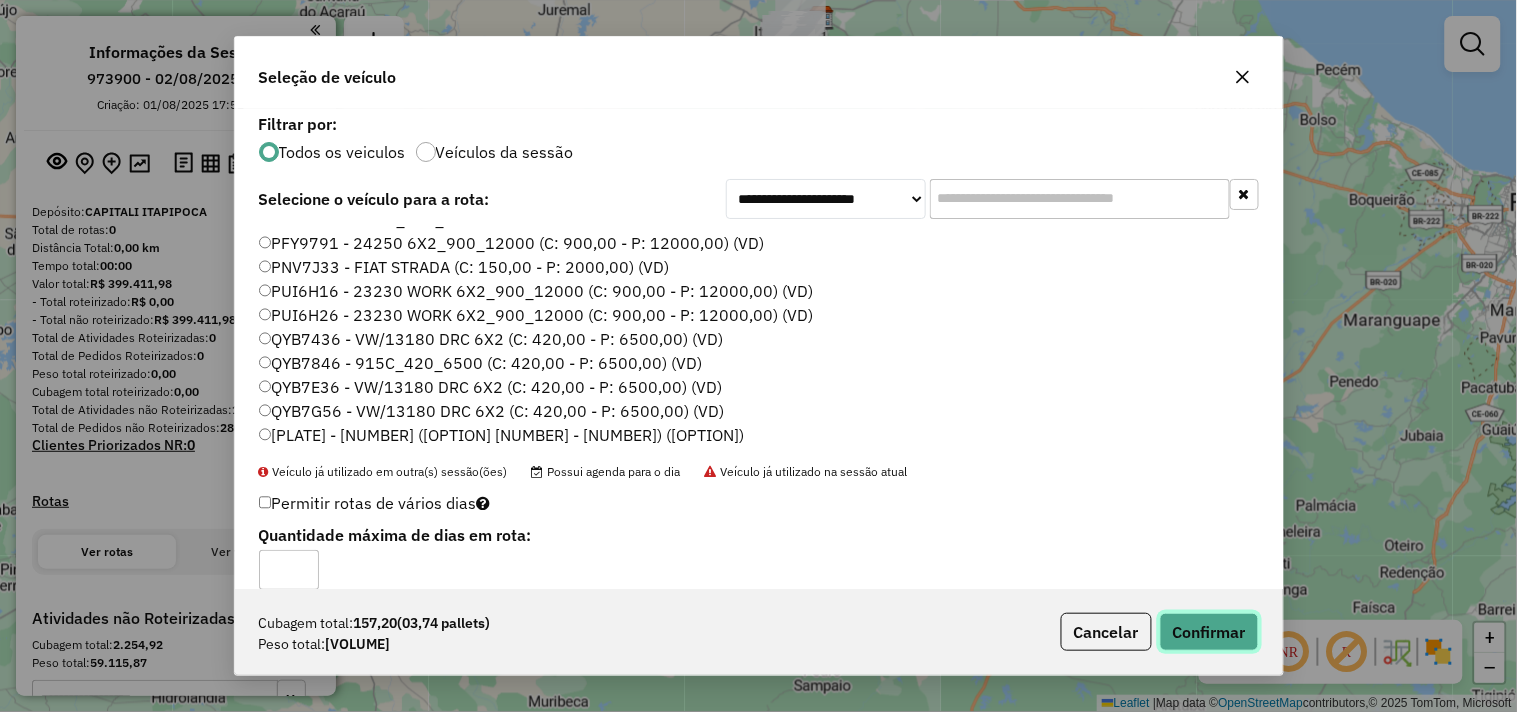 click on "Confirmar" 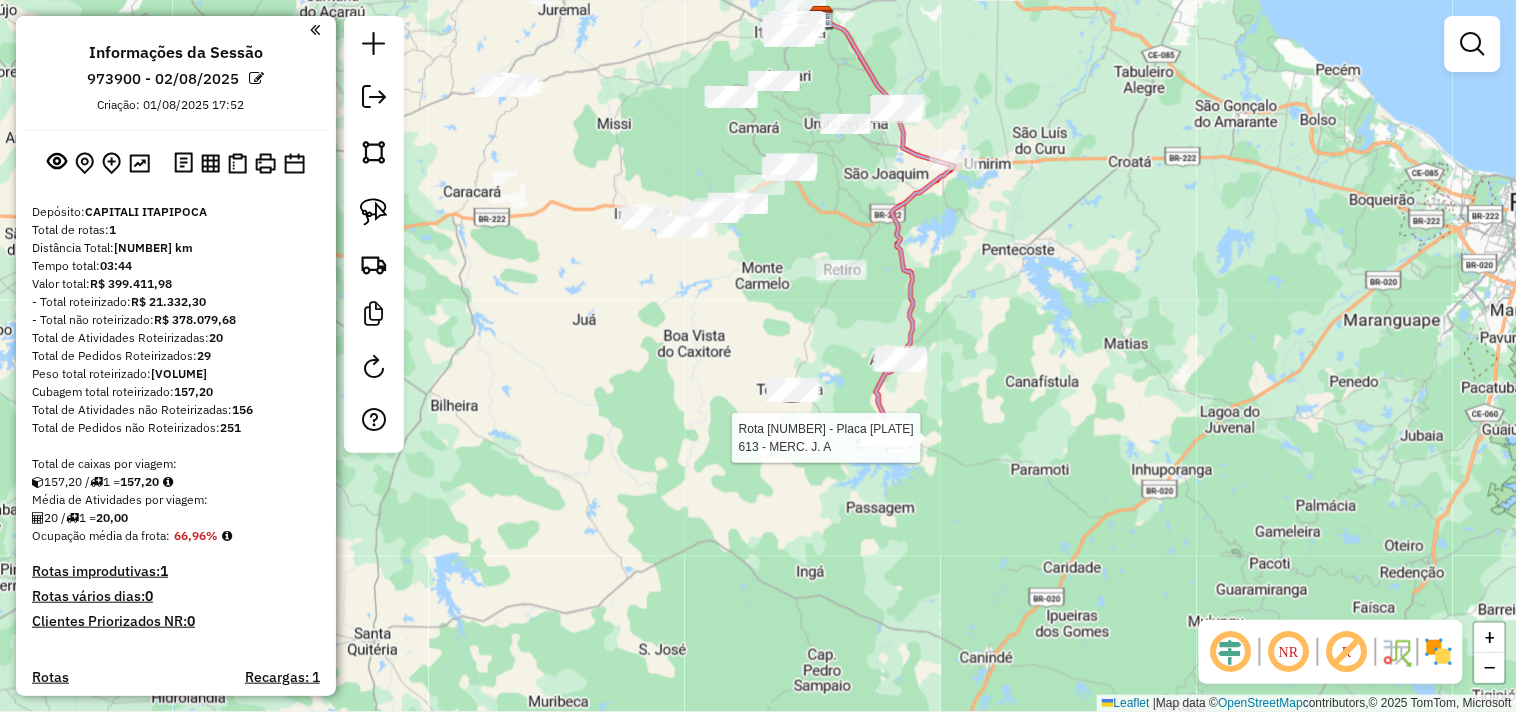 select on "**********" 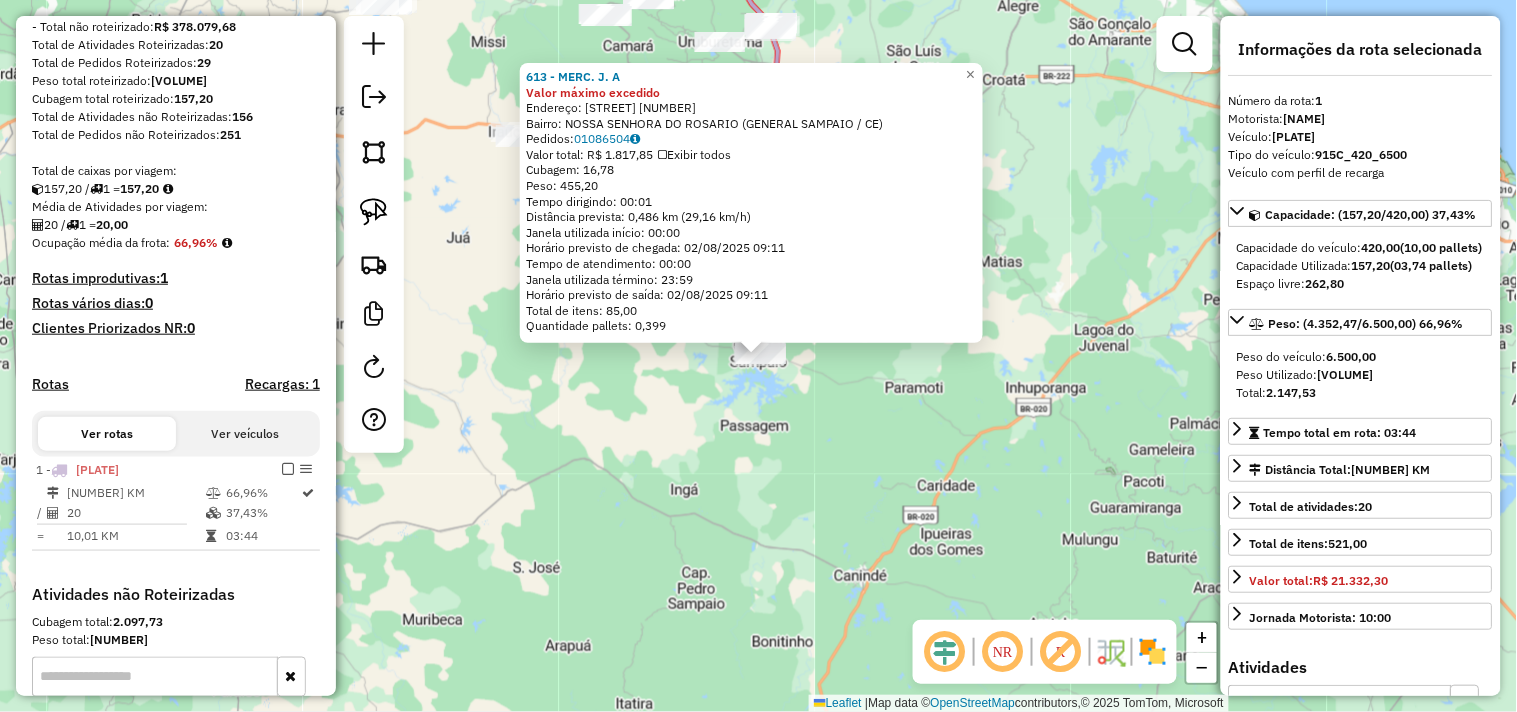 scroll, scrollTop: 541, scrollLeft: 0, axis: vertical 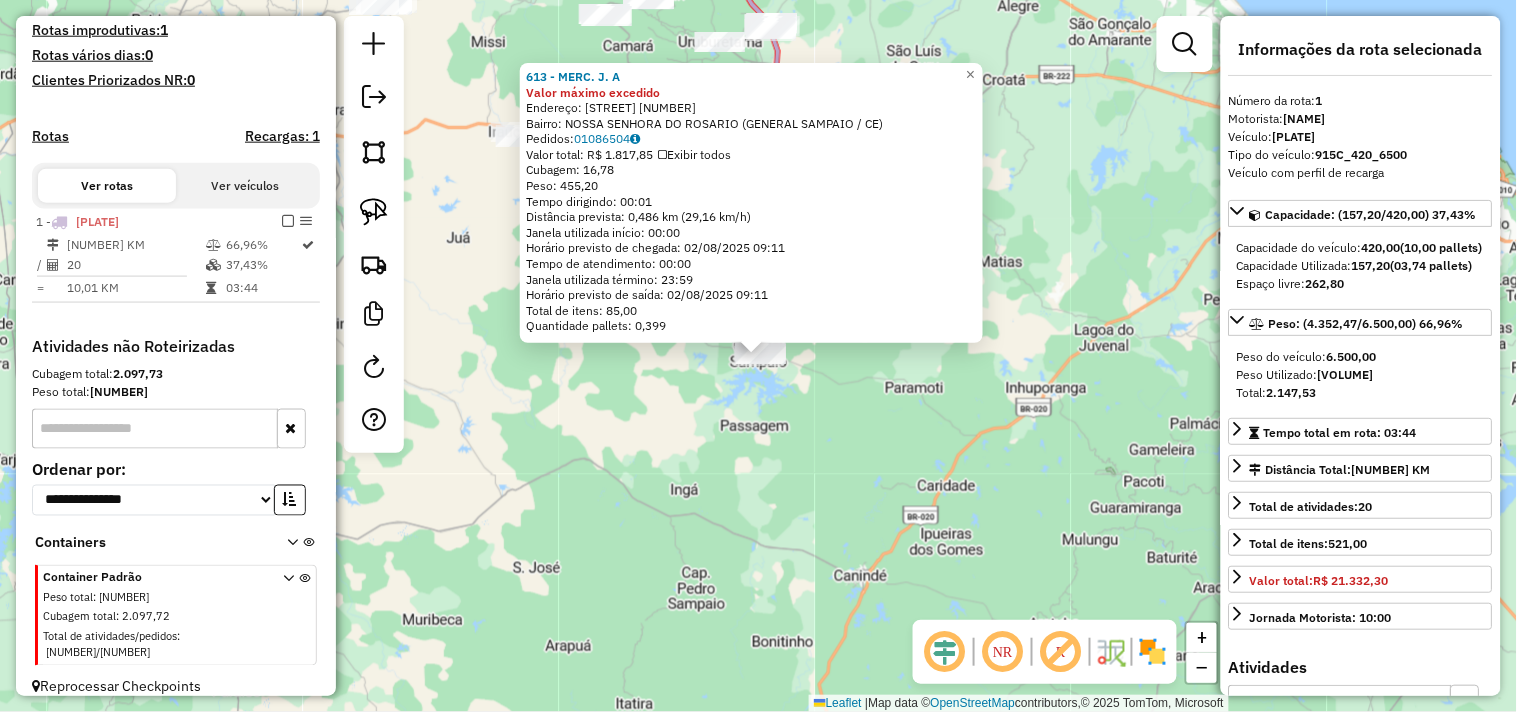 click on "613 - MERC. J. A Valor máximo excedido  Endereço:  CONRANDO QUINTINO OLIVEIRA 391   Bairro: NOSSA SENHORA DO ROSARIO (GENERAL SAMPAIO / CE)   Pedidos:  01086504   Valor total: R$ 1.817,85   Exibir todos   Cubagem: 16,78  Peso: 455,20  Tempo dirigindo: 00:01   Distância prevista: 0,486 km (29,16 km/h)   Janela utilizada início: 00:00   Horário previsto de chegada: 02/08/2025 09:11   Tempo de atendimento: 00:00   Janela utilizada término: 23:59   Horário previsto de saída: 02/08/2025 09:11   Total de itens: 85,00   Quantidade pallets: 0,399  × Janela de atendimento Grade de atendimento Capacidade Transportadoras Veículos Cliente Pedidos  Rotas Selecione os dias de semana para filtrar as janelas de atendimento  Seg   Ter   Qua   Qui   Sex   Sáb   Dom  Informe o período da janela de atendimento: De: Até:  Filtrar exatamente a janela do cliente  Considerar janela de atendimento padrão  Selecione os dias de semana para filtrar as grades de atendimento  Seg   Ter   Qua   Qui   Sex   Sáb   Dom   De:  +" 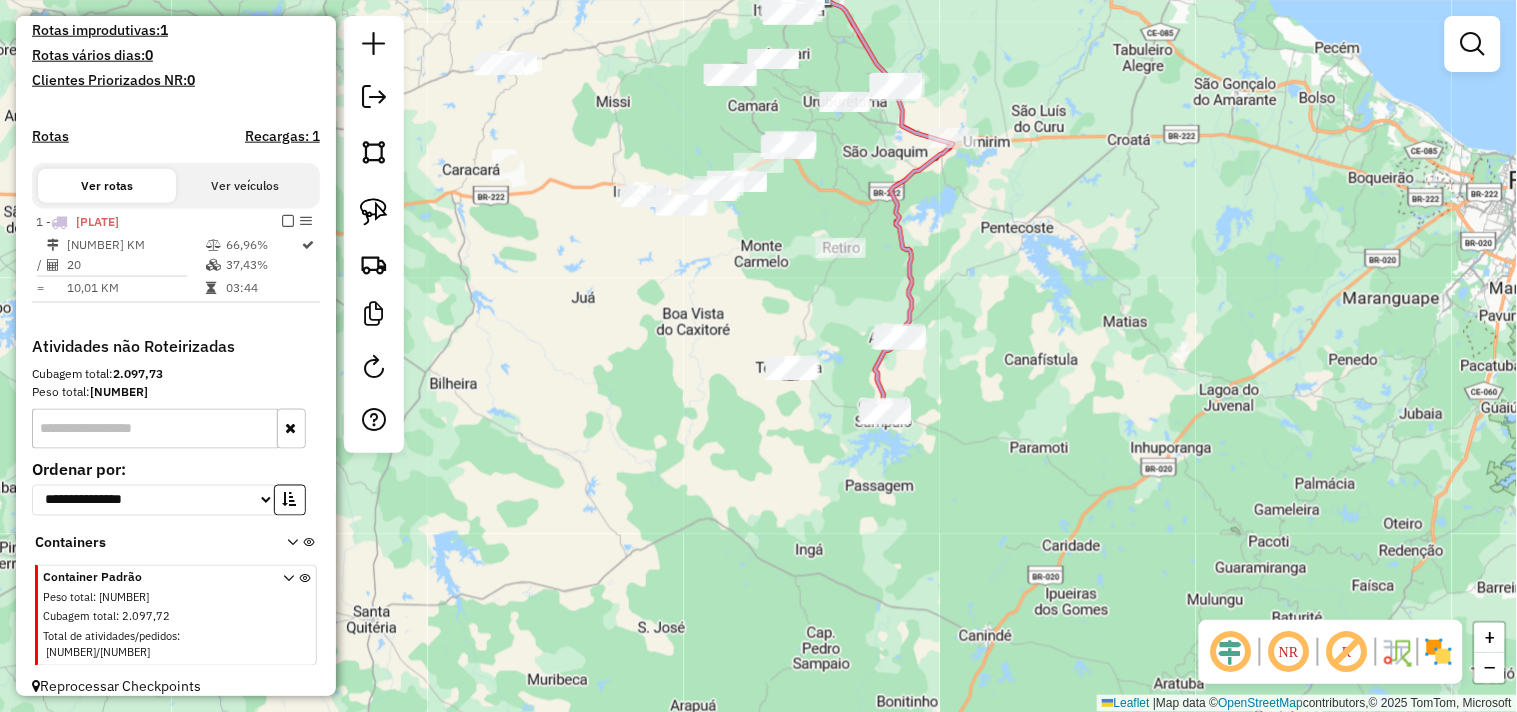 drag, startPoint x: 652, startPoint y: 366, endPoint x: 762, endPoint y: 411, distance: 118.84864 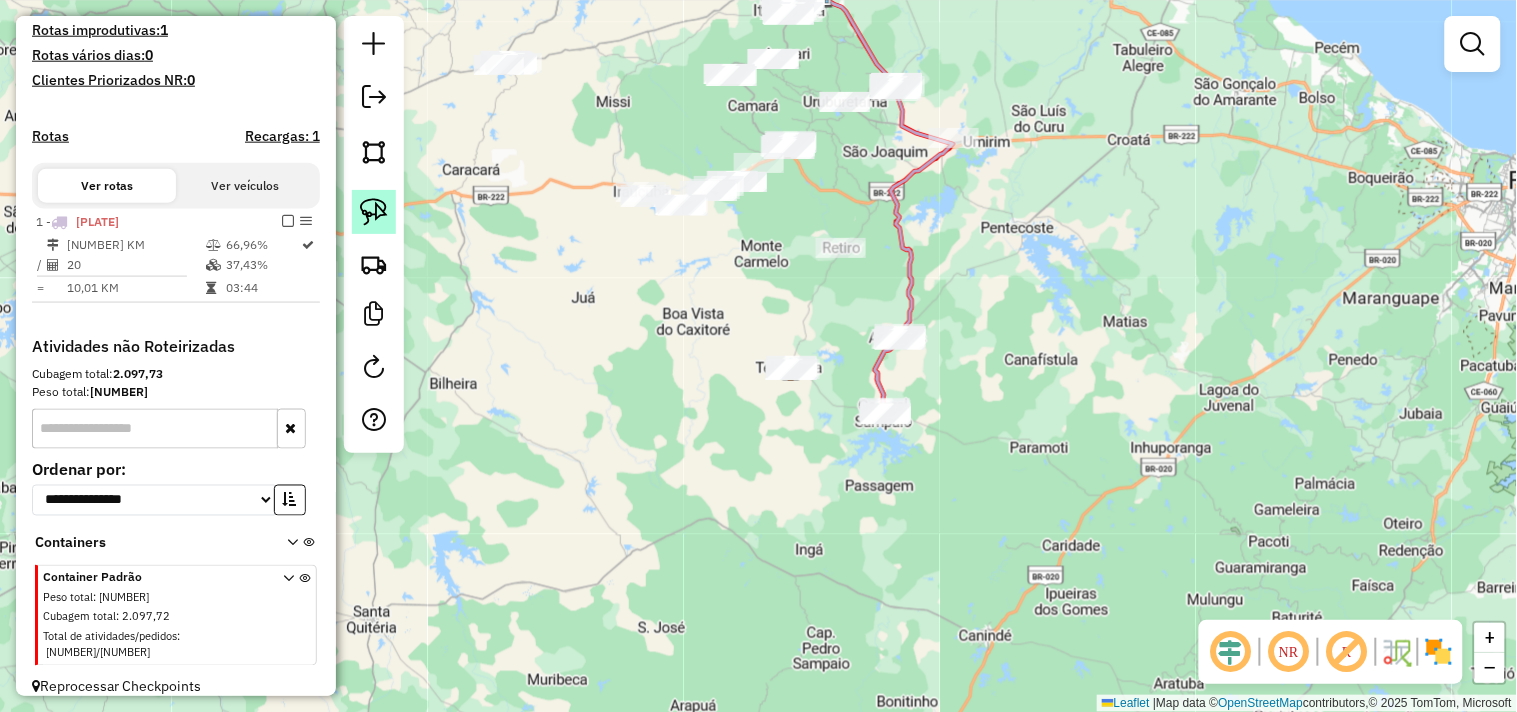 click 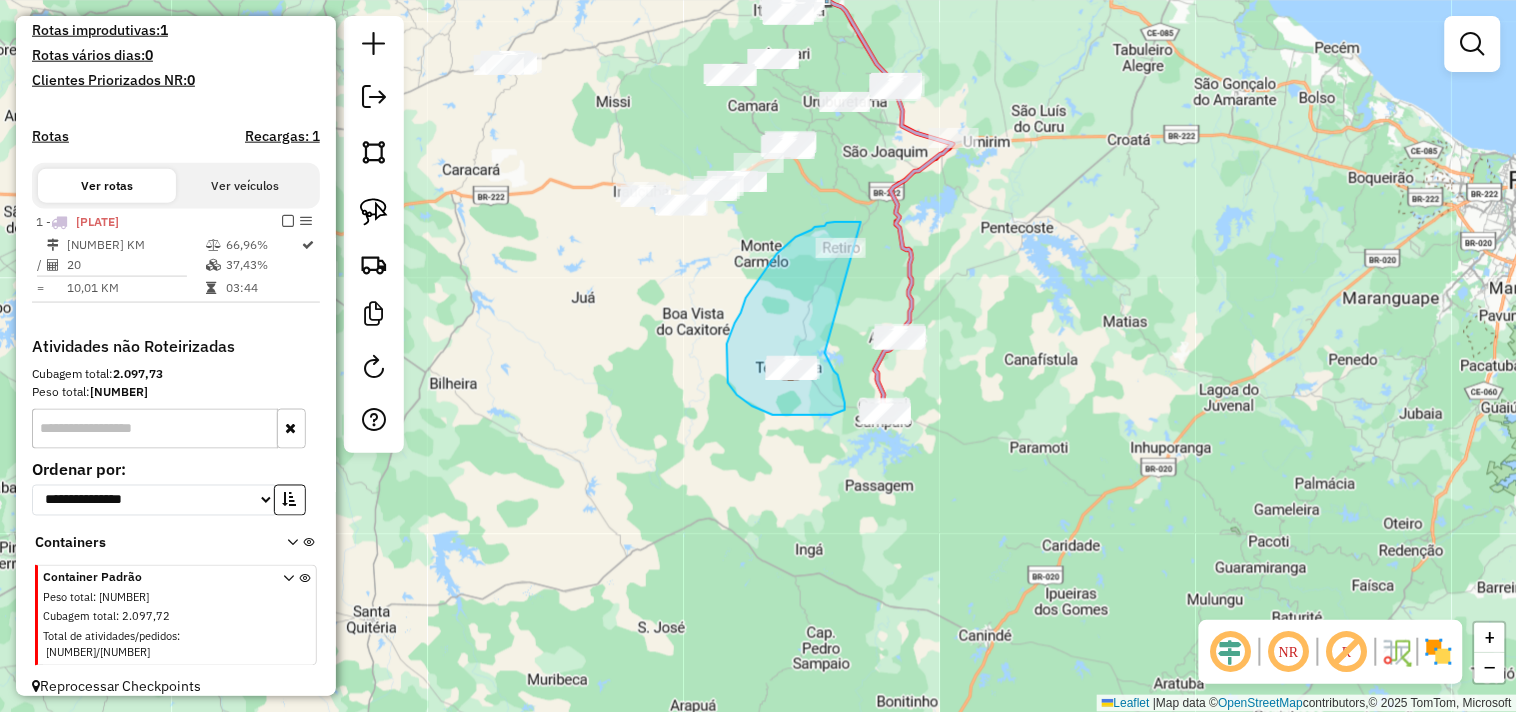 drag, startPoint x: 826, startPoint y: 355, endPoint x: 872, endPoint y: 234, distance: 129.44884 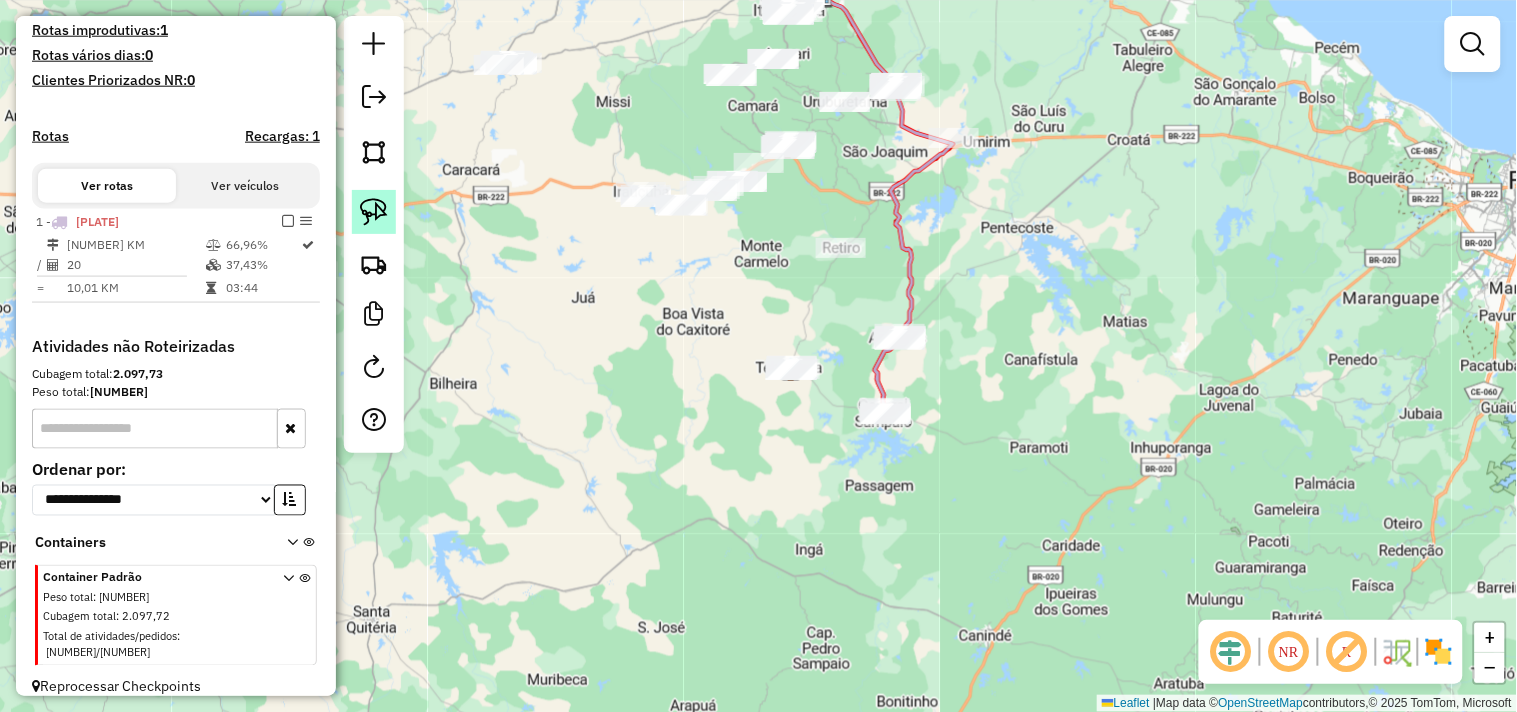 click 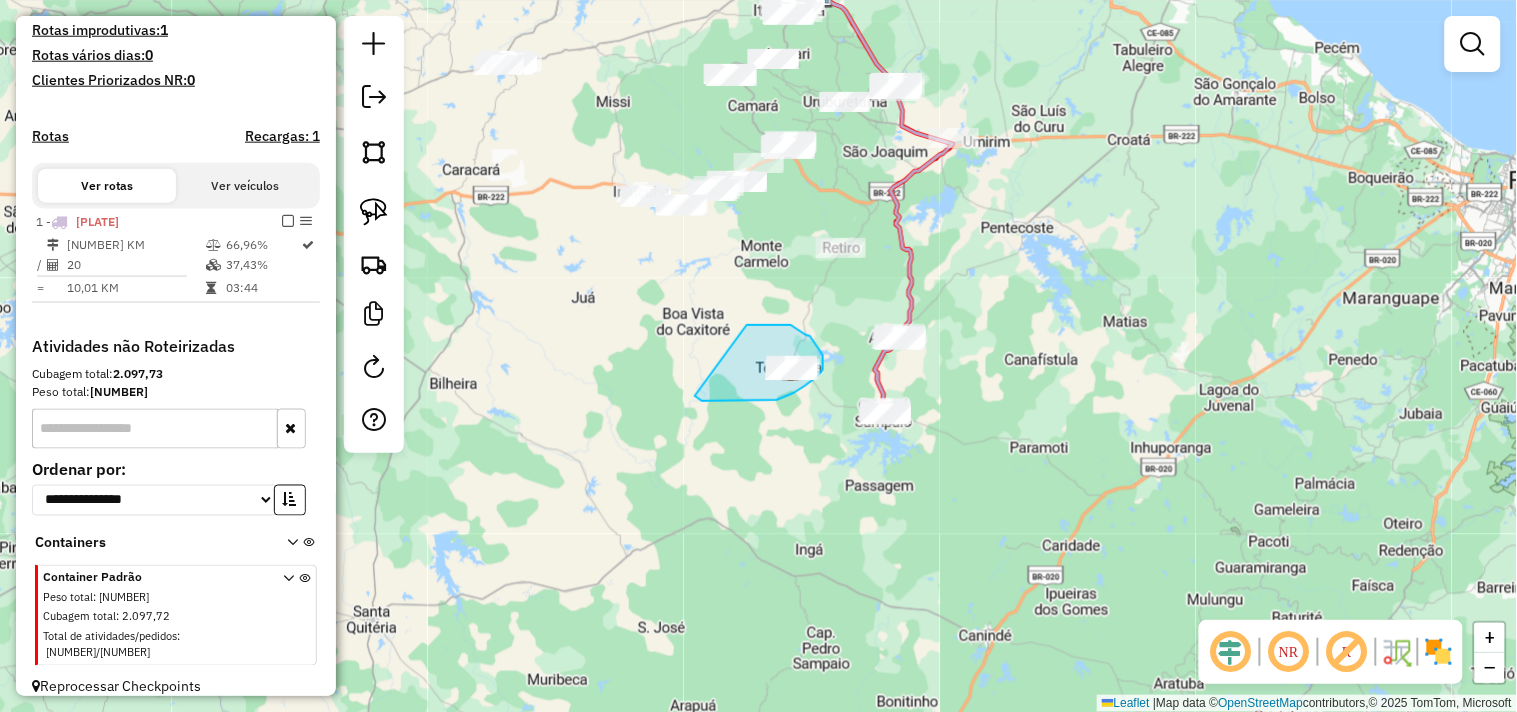drag, startPoint x: 751, startPoint y: 325, endPoint x: 695, endPoint y: 396, distance: 90.426765 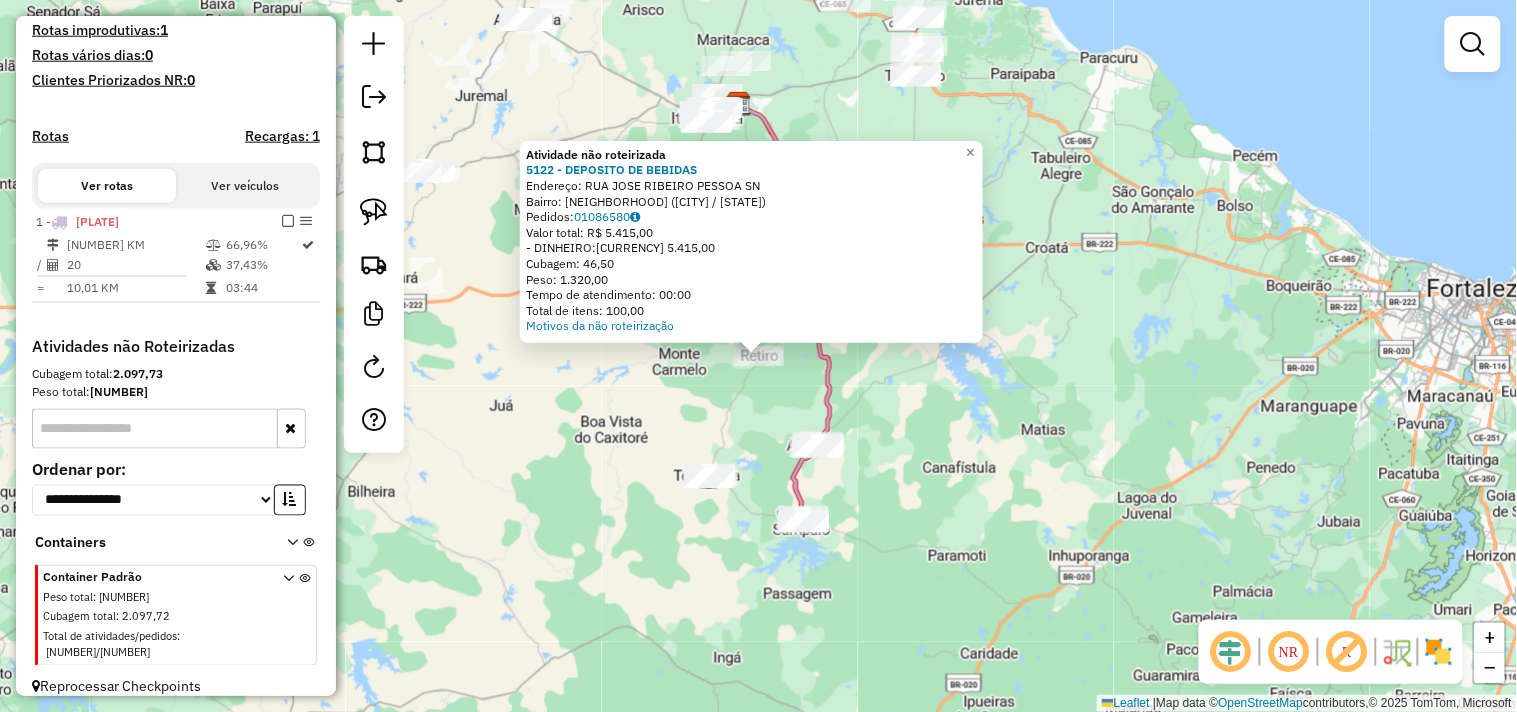 click on "Atividade não roteirizada 5122 - DEPOSITO DE BEBIDAS  Endereço:  RUA JOSE RIBEIRO PESSOA SN   Bairro: RETIRO (TEJUCUOCA / CE)   Pedidos:  01086580   Valor total: R$ 5.415,00   - DINHEIRO:  R$ 5.415,00   Cubagem: 46,50   Peso: 1.320,00   Tempo de atendimento: 00:00   Total de itens: 100,00  Motivos da não roteirização × Janela de atendimento Grade de atendimento Capacidade Transportadoras Veículos Cliente Pedidos  Rotas Selecione os dias de semana para filtrar as janelas de atendimento  Seg   Ter   Qua   Qui   Sex   Sáb   Dom  Informe o período da janela de atendimento: De: Até:  Filtrar exatamente a janela do cliente  Considerar janela de atendimento padrão  Selecione os dias de semana para filtrar as grades de atendimento  Seg   Ter   Qua   Qui   Sex   Sáb   Dom   Considerar clientes sem dia de atendimento cadastrado  Clientes fora do dia de atendimento selecionado Filtrar as atividades entre os valores definidos abaixo:  Peso mínimo:   Peso máximo:   Cubagem mínima:   Cubagem máxima:   De:" 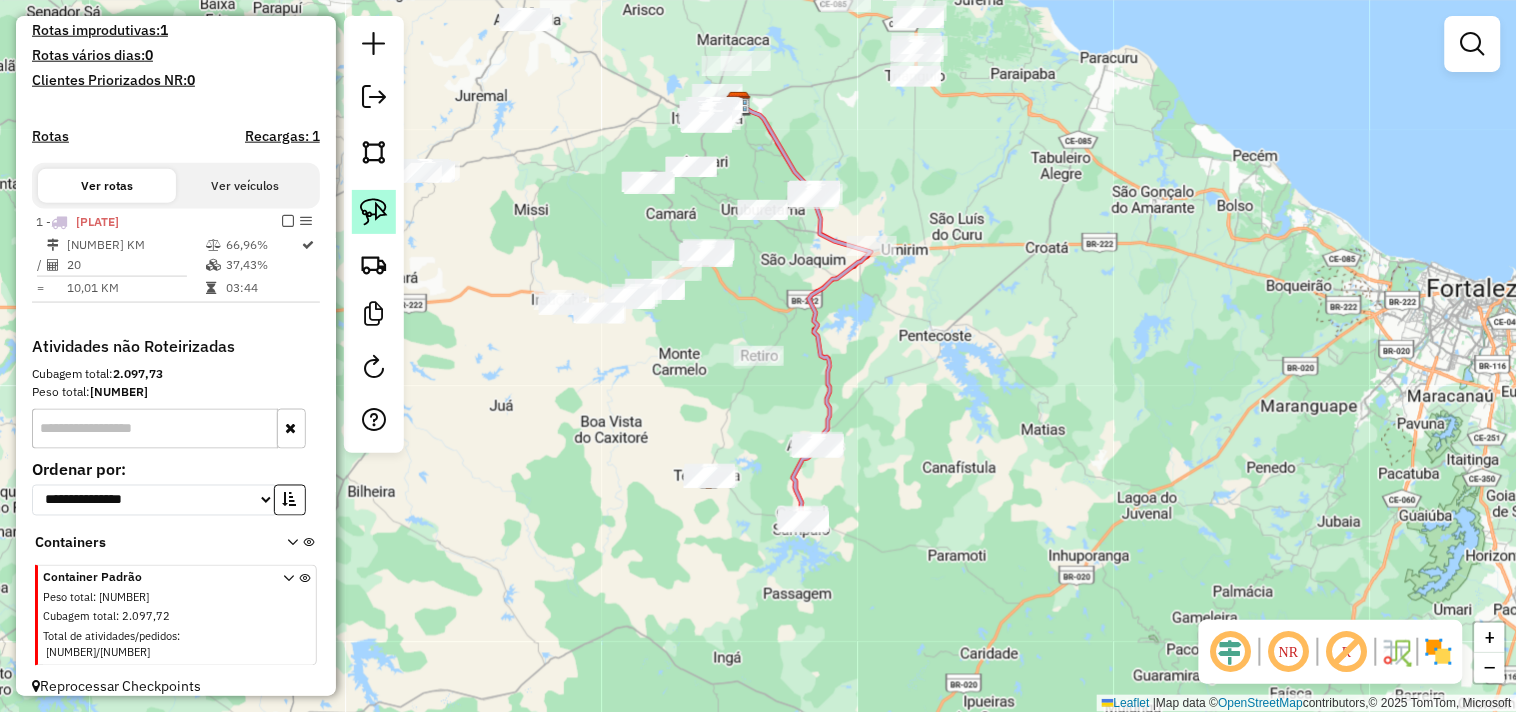 click 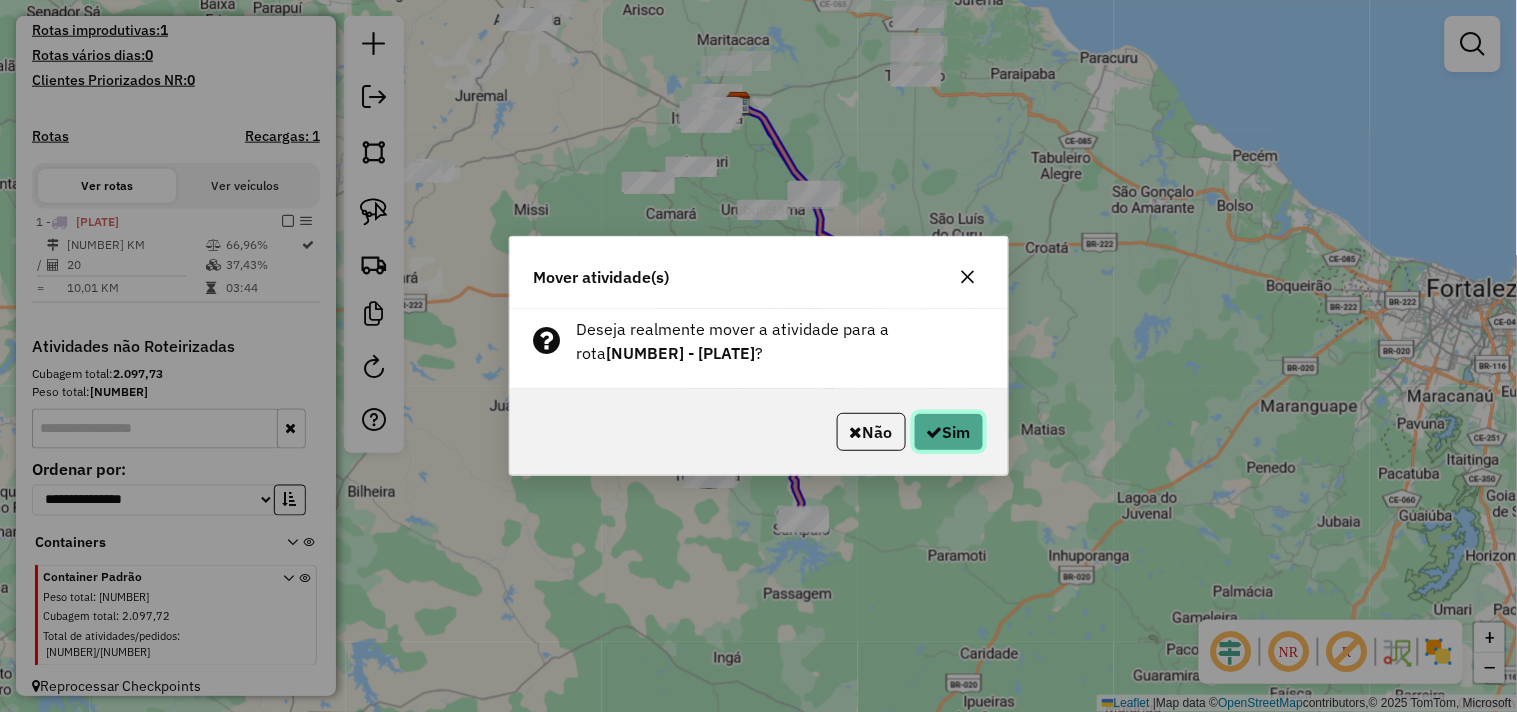 click 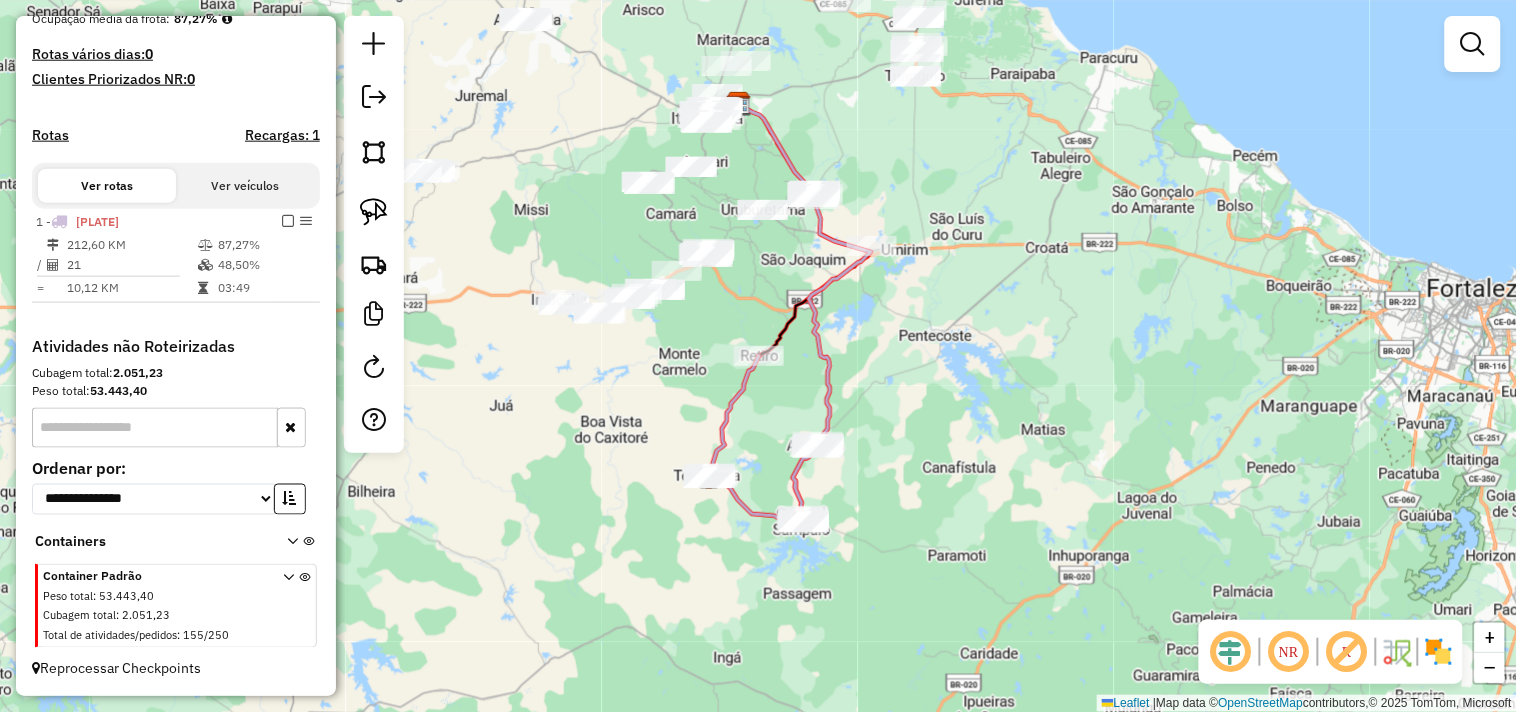 scroll, scrollTop: 516, scrollLeft: 0, axis: vertical 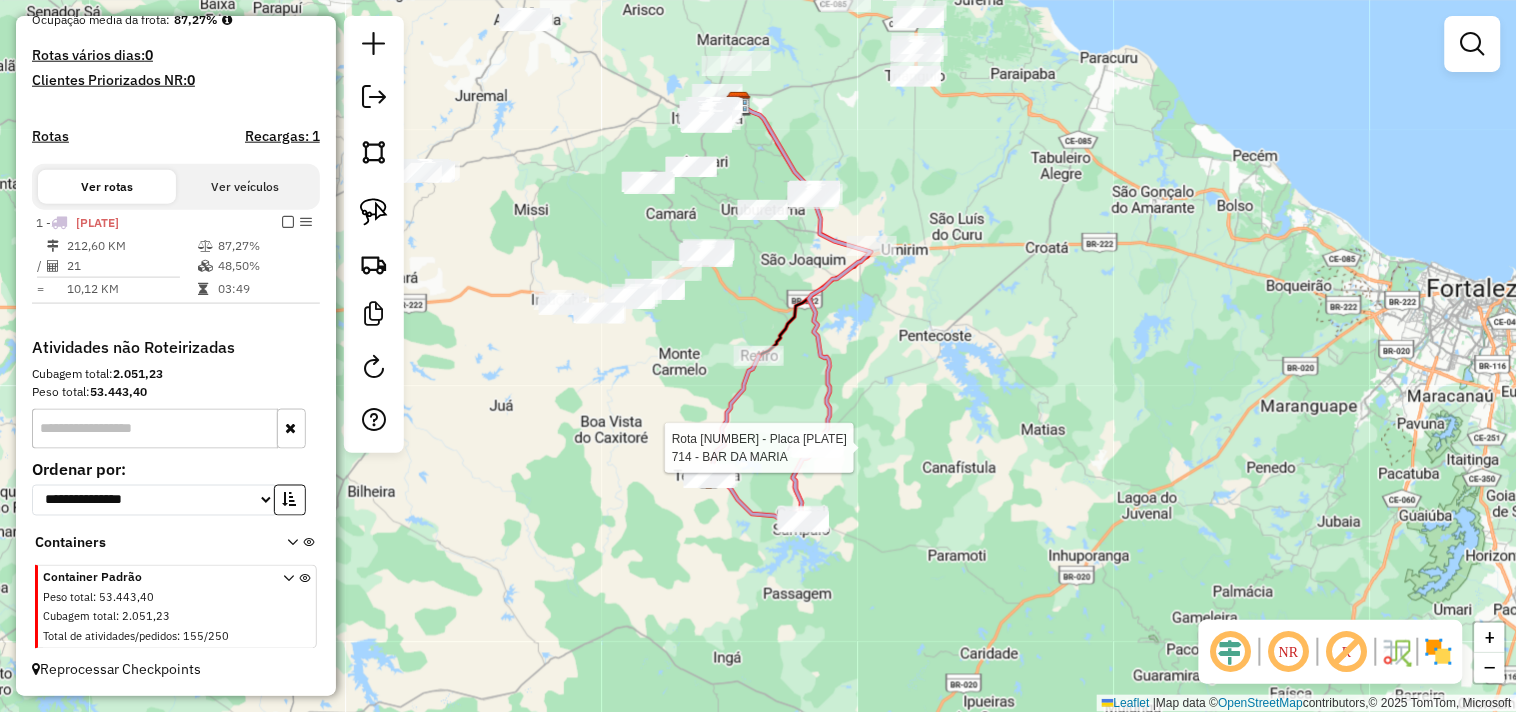 select on "**********" 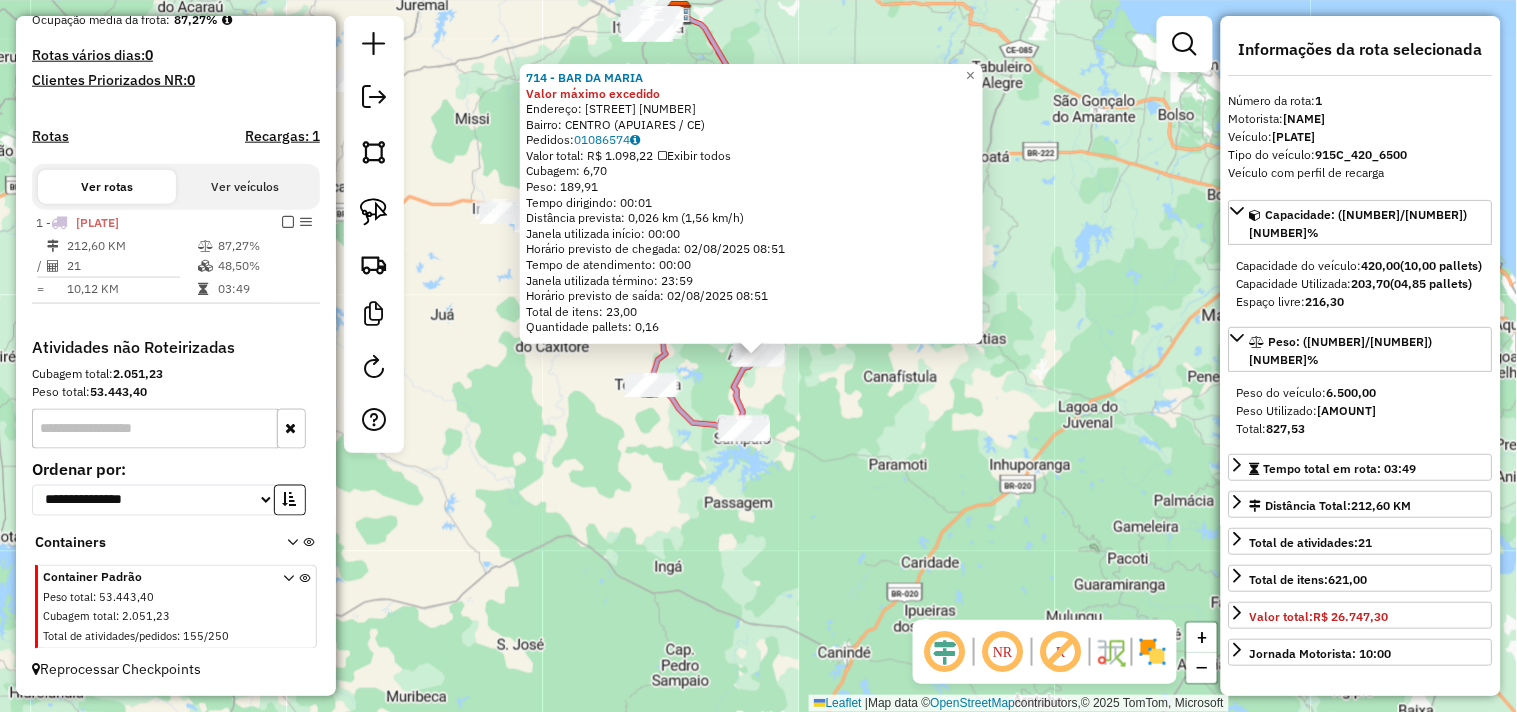 click on "714 - BAR  DA  MARIA Valor máximo excedido  Endereço:  FRANCISCO   BERNARDO    SOBRIN HO43   Bairro: CENTRO (APUIARES / CE)   Pedidos:  01086574   Valor total: R$ 1.098,22   Exibir todos   Cubagem: 6,70  Peso: 189,91  Tempo dirigindo: 00:01   Distância prevista: 0,026 km (1,56 km/h)   Janela utilizada início: 00:00   Horário previsto de chegada: 02/08/2025 08:51   Tempo de atendimento: 00:00   Janela utilizada término: 23:59   Horário previsto de saída: 02/08/2025 08:51   Total de itens: 23,00   Quantidade pallets: 0,16  × Janela de atendimento Grade de atendimento Capacidade Transportadoras Veículos Cliente Pedidos  Rotas Selecione os dias de semana para filtrar as janelas de atendimento  Seg   Ter   Qua   Qui   Sex   Sáb   Dom  Informe o período da janela de atendimento: De: Até:  Filtrar exatamente a janela do cliente  Considerar janela de atendimento padrão  Selecione os dias de semana para filtrar as grades de atendimento  Seg   Ter   Qua   Qui   Sex   Sáb   Dom   Peso mínimo:   De:  De:" 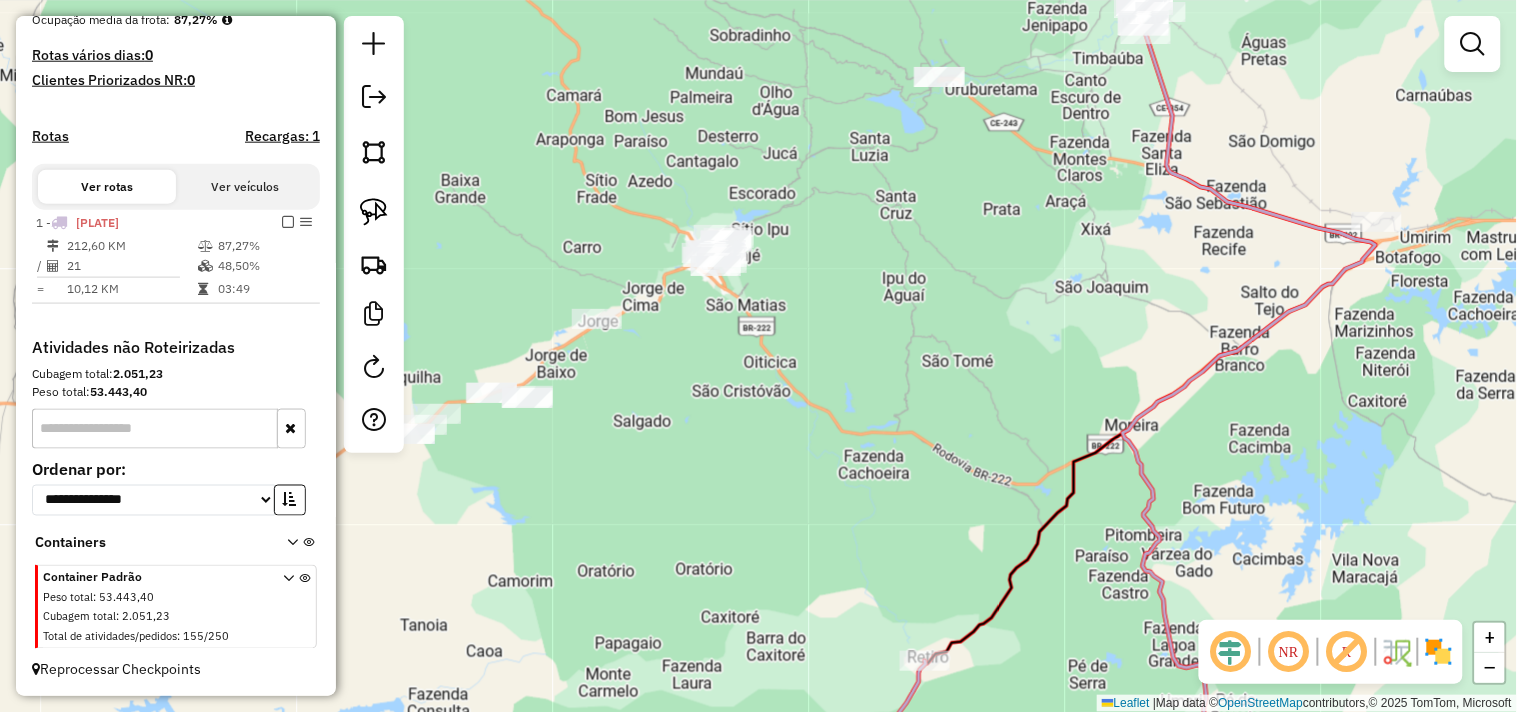 click on "Janela de atendimento Grade de atendimento Capacidade Transportadoras Veículos Cliente Pedidos  Rotas Selecione os dias de semana para filtrar as janelas de atendimento  Seg   Ter   Qua   Qui   Sex   Sáb   Dom  Informe o período da janela de atendimento: De: Até:  Filtrar exatamente a janela do cliente  Considerar janela de atendimento padrão  Selecione os dias de semana para filtrar as grades de atendimento  Seg   Ter   Qua   Qui   Sex   Sáb   Dom   Considerar clientes sem dia de atendimento cadastrado  Clientes fora do dia de atendimento selecionado Filtrar as atividades entre os valores definidos abaixo:  Peso mínimo:   Peso máximo:   Cubagem mínima:   Cubagem máxima:   De:   Até:  Filtrar as atividades entre o tempo de atendimento definido abaixo:  De:   Até:   Considerar capacidade total dos clientes não roteirizados Transportadora: Selecione um ou mais itens Tipo de veículo: Selecione um ou mais itens Veículo: Selecione um ou mais itens Motorista: Selecione um ou mais itens Nome: Rótulo:" 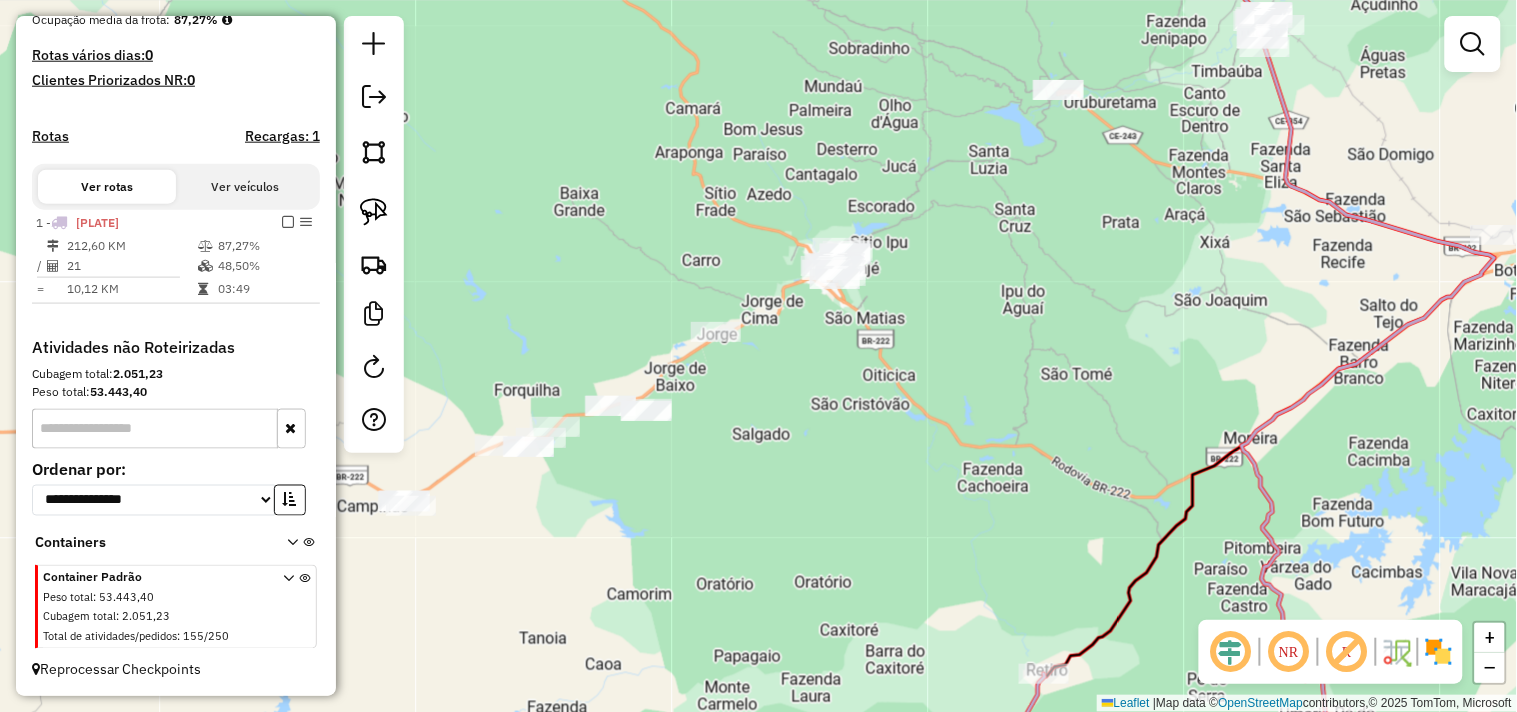 drag, startPoint x: 623, startPoint y: 193, endPoint x: 425, endPoint y: 184, distance: 198.20444 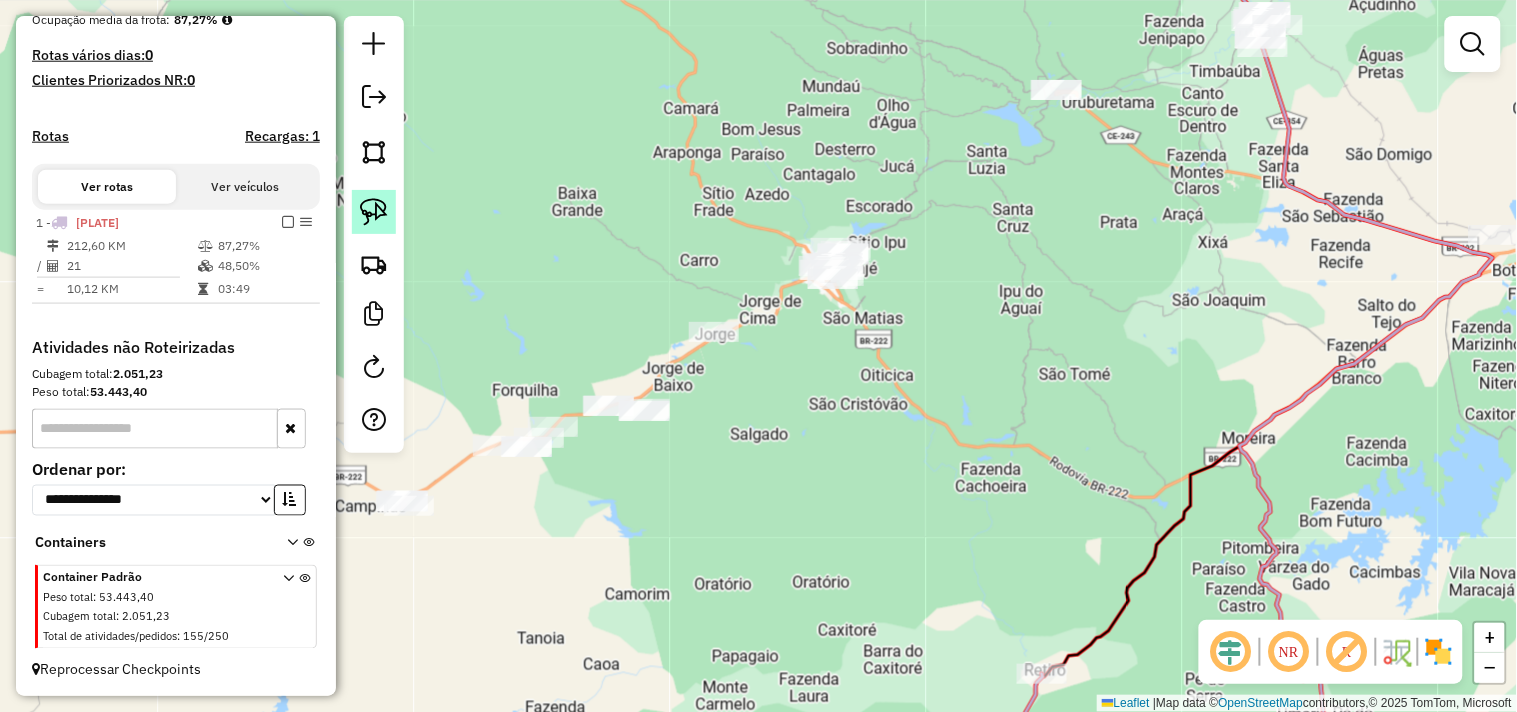 click 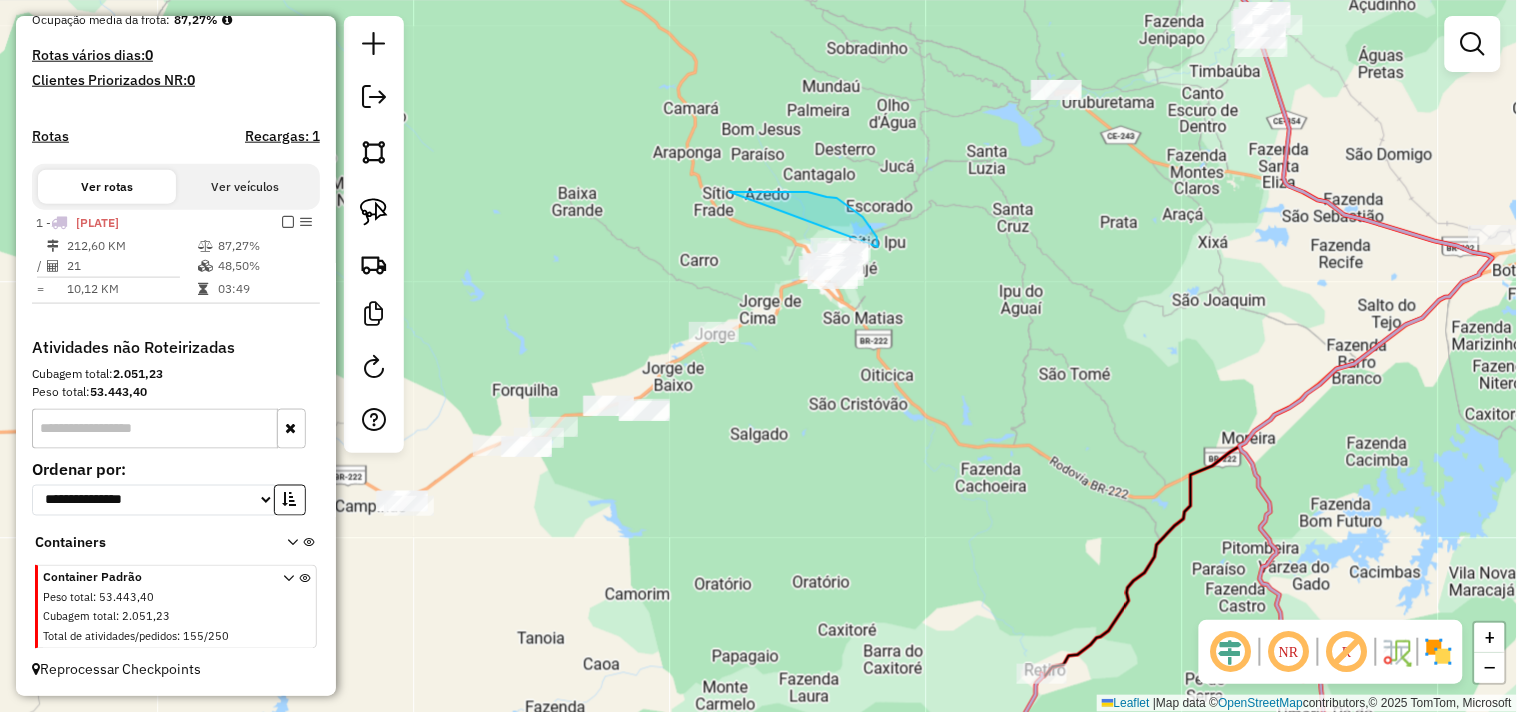 drag, startPoint x: 733, startPoint y: 192, endPoint x: 812, endPoint y: 320, distance: 150.41609 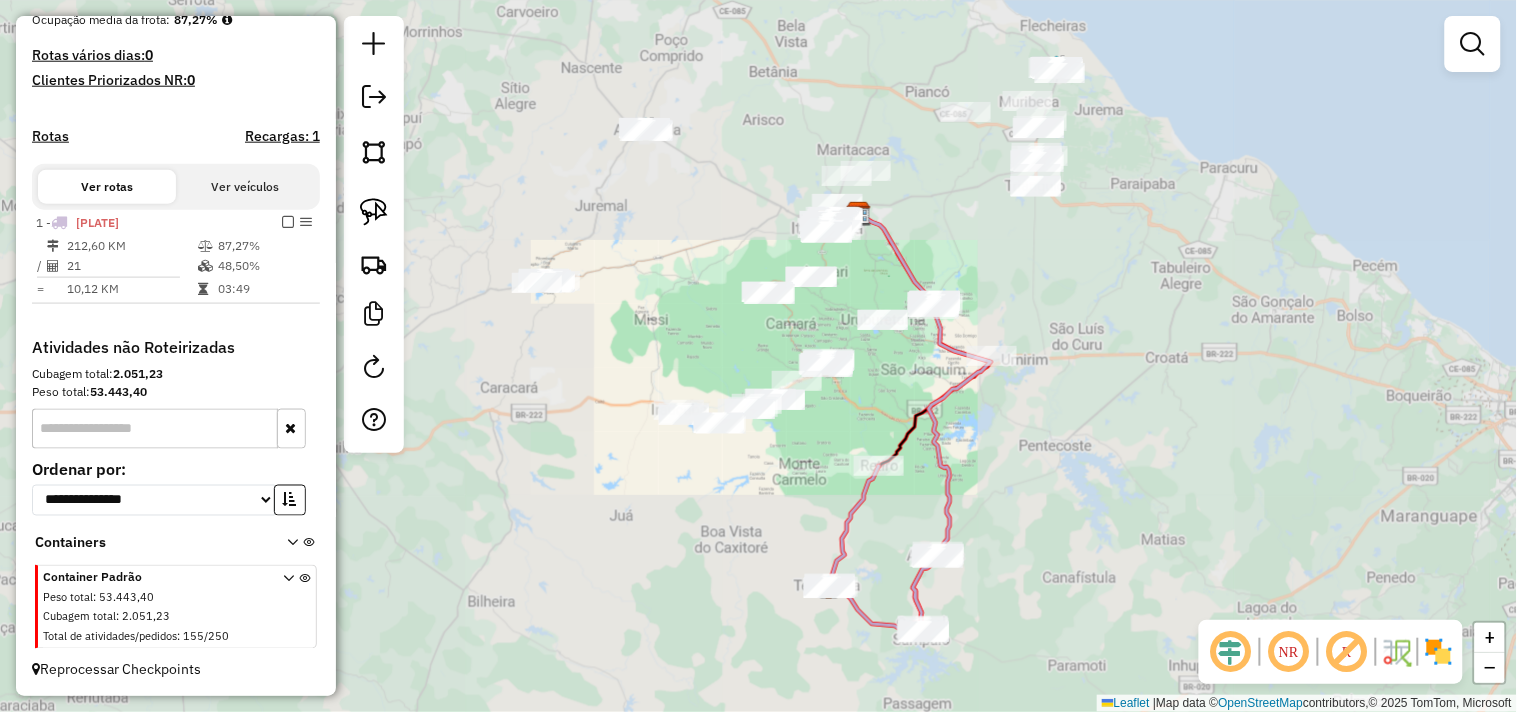 drag, startPoint x: 791, startPoint y: 464, endPoint x: 816, endPoint y: 428, distance: 43.829212 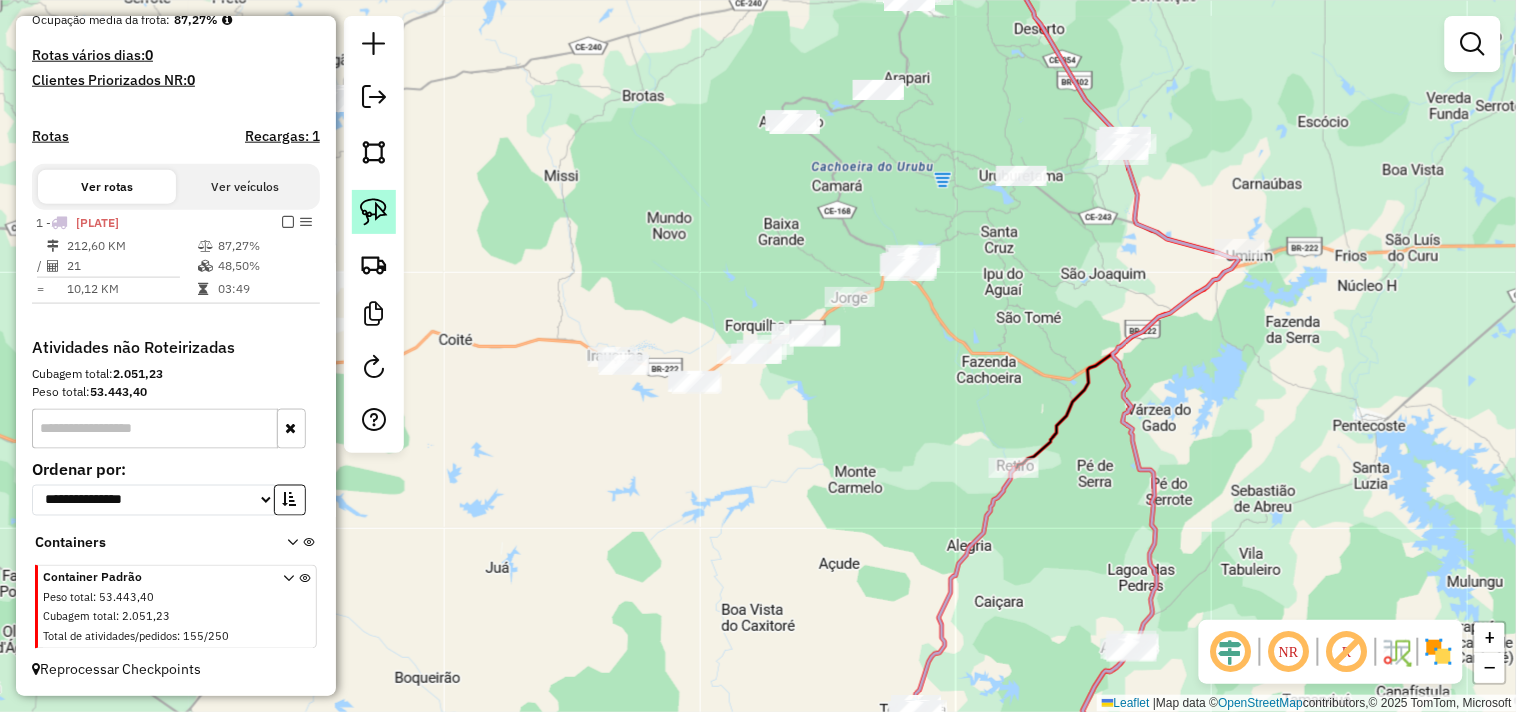 click 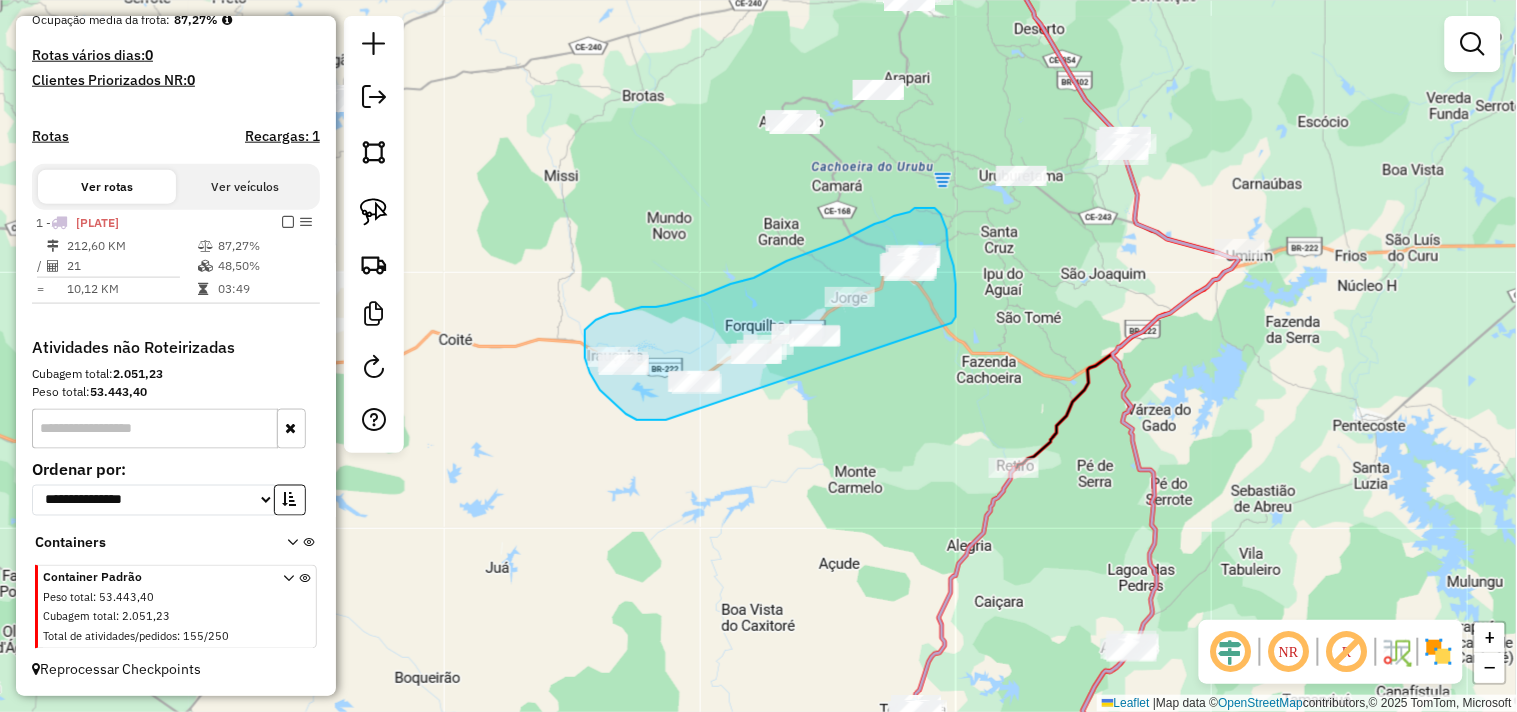 drag, startPoint x: 666, startPoint y: 420, endPoint x: 891, endPoint y: 356, distance: 233.9252 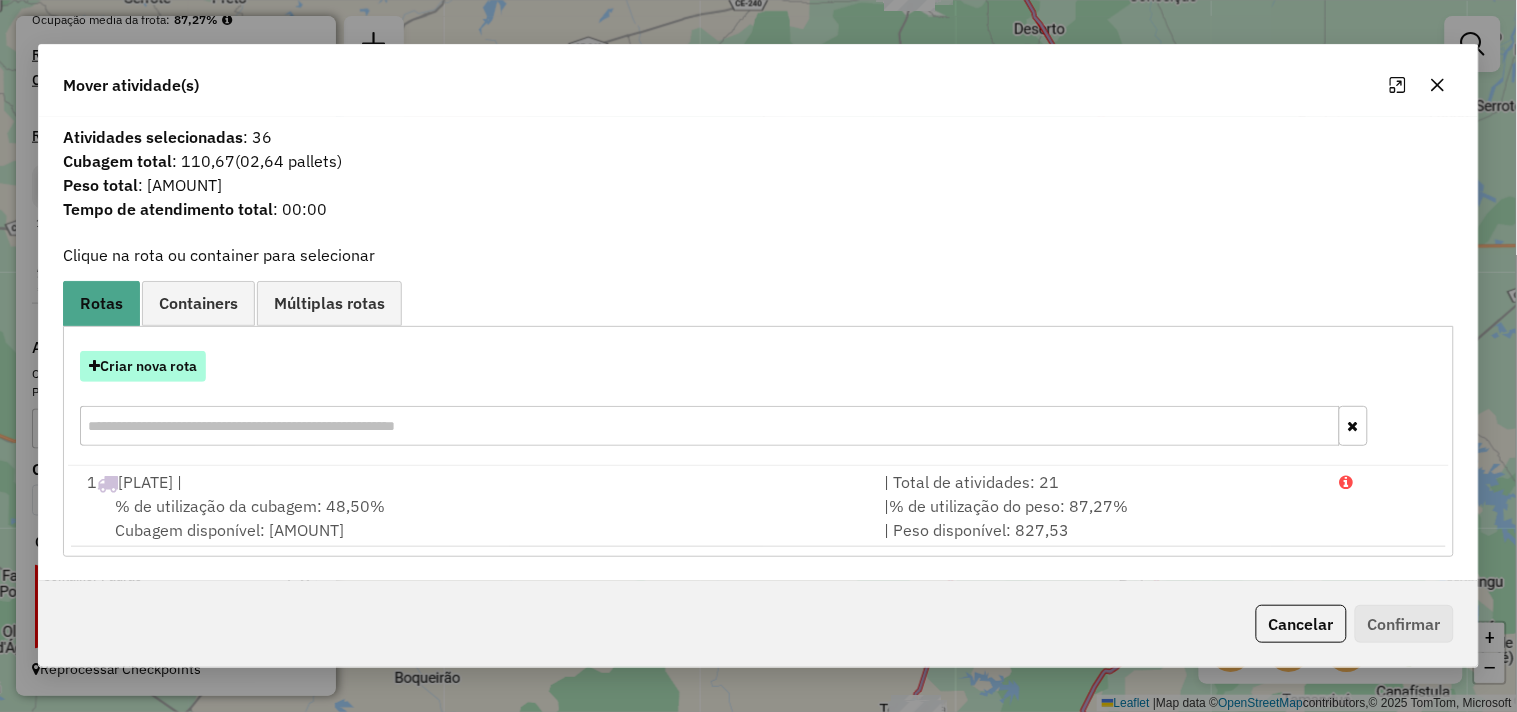 click on "Criar nova rota" at bounding box center [143, 366] 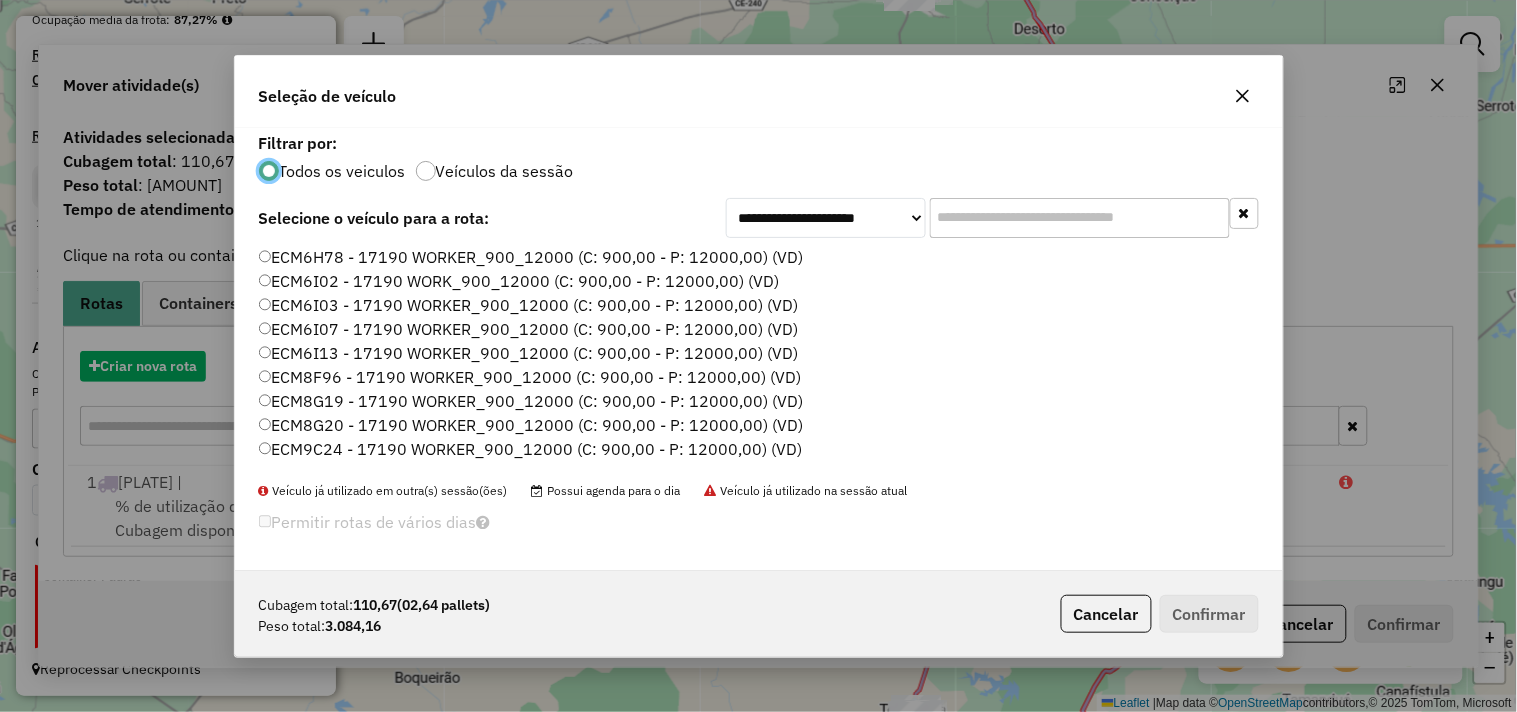 scroll, scrollTop: 11, scrollLeft: 5, axis: both 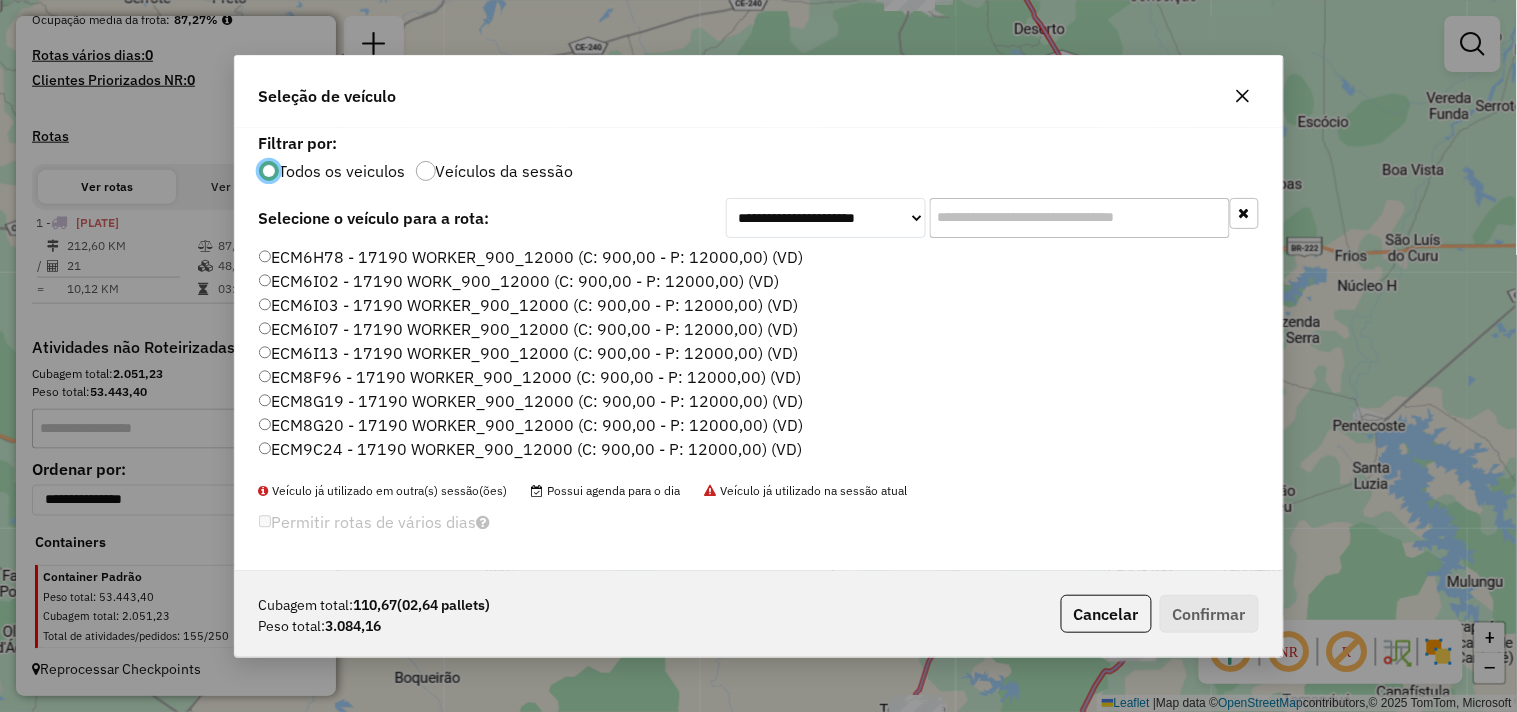 click on "ECM8F96 - 17190 WORKER_900_12000 (C: 900,00 - P: 12000,00) (VD)" 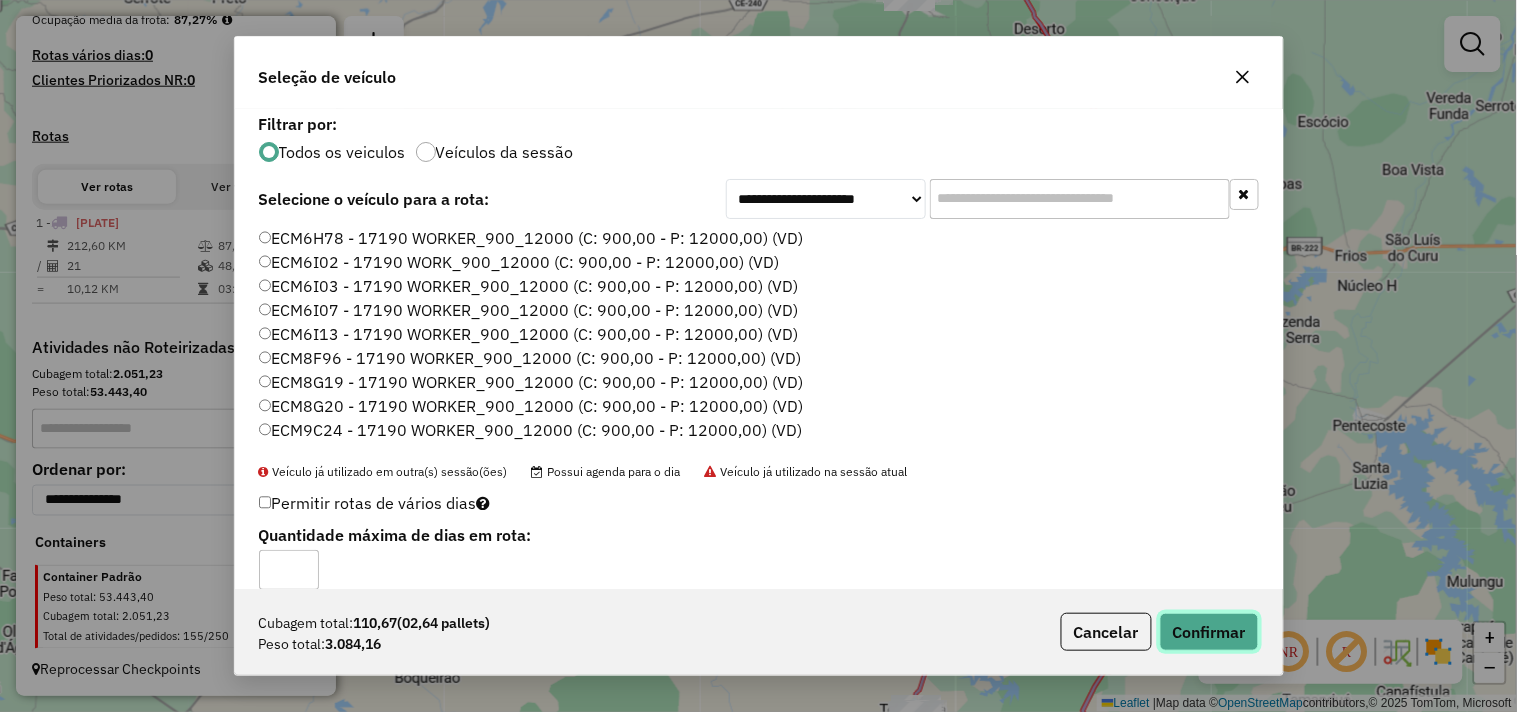 click on "Confirmar" 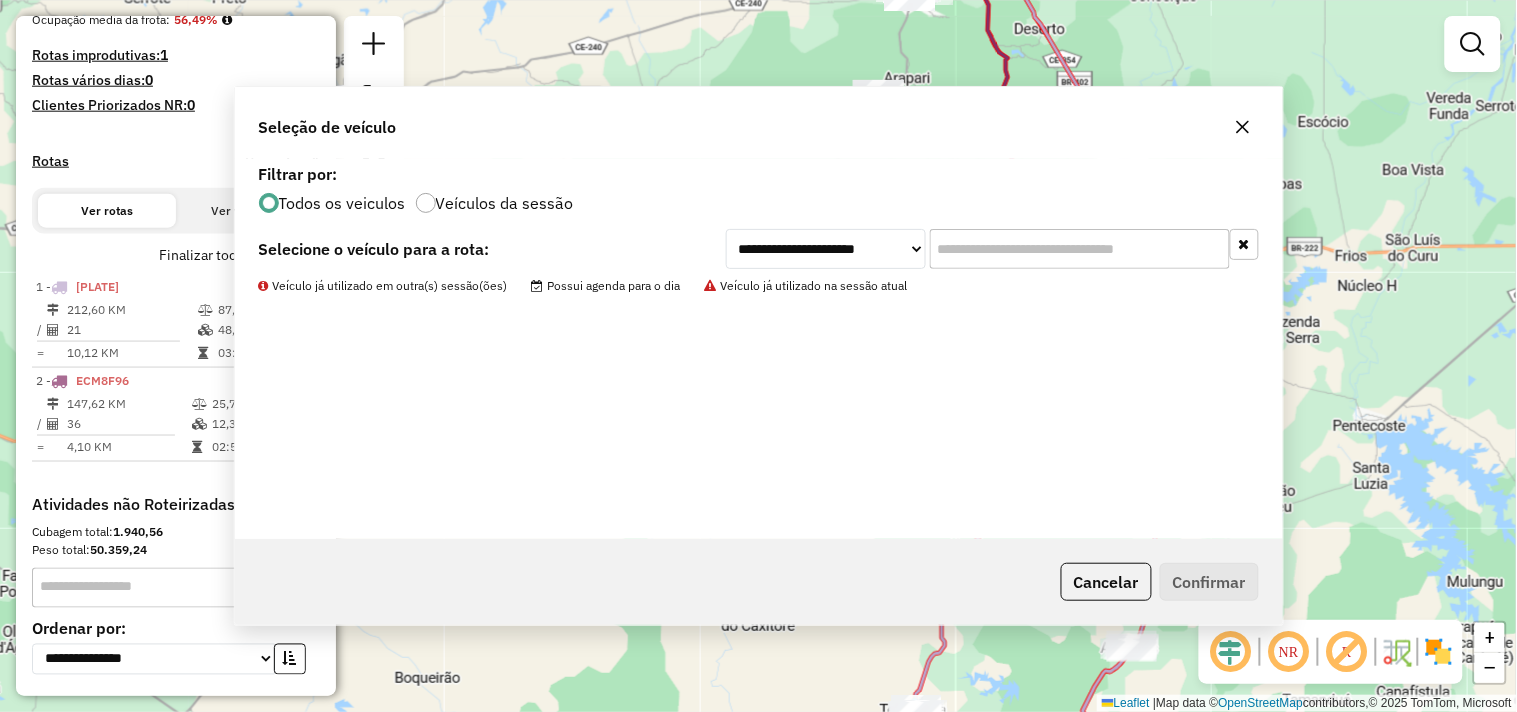 scroll, scrollTop: 541, scrollLeft: 0, axis: vertical 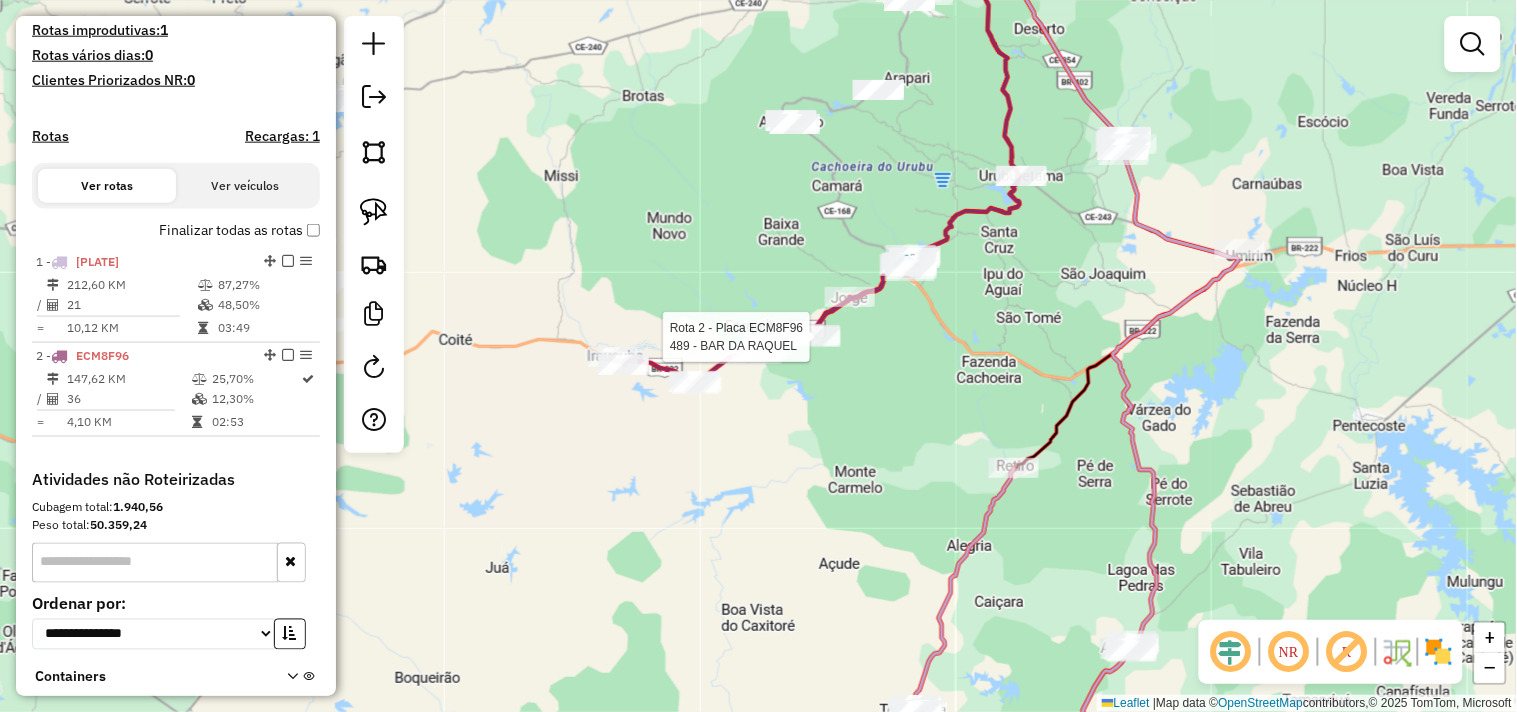select on "**********" 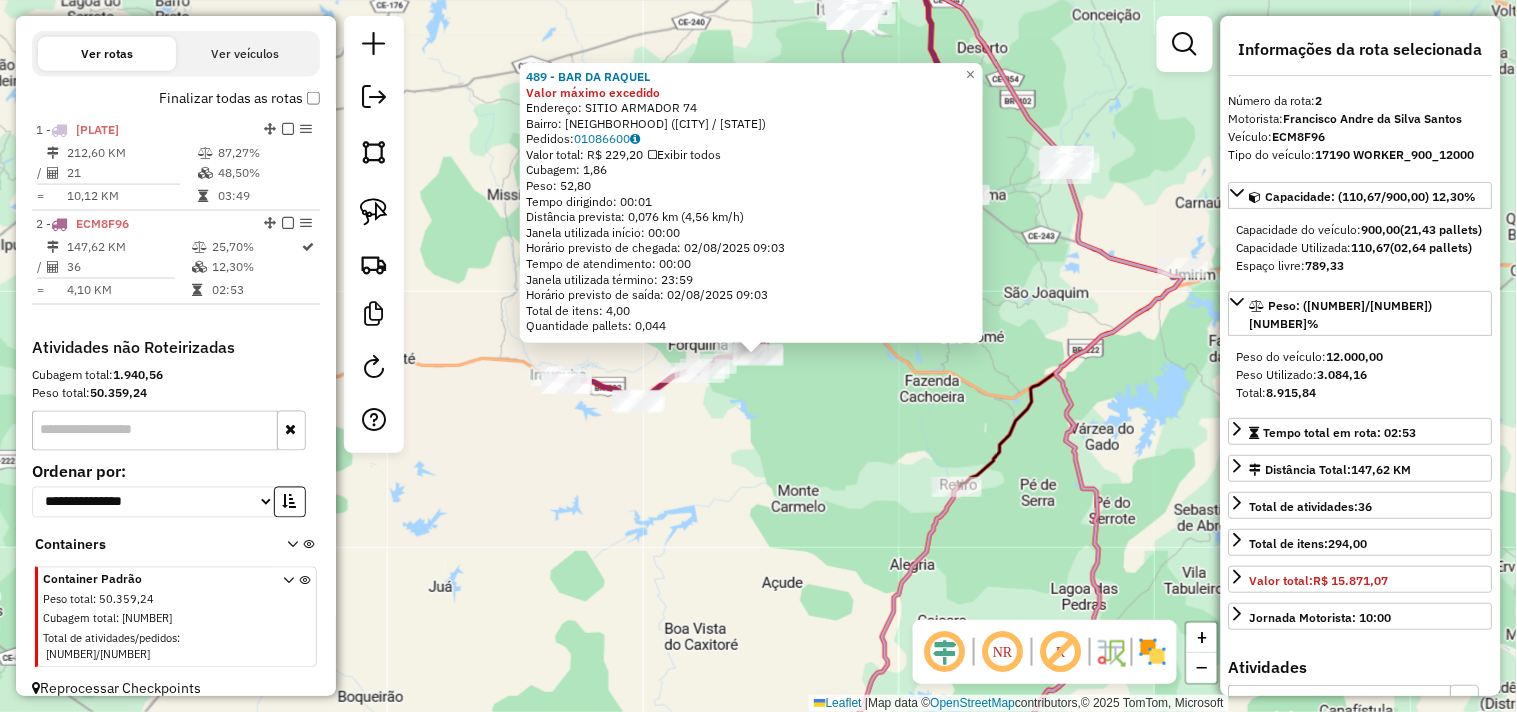 scroll, scrollTop: 675, scrollLeft: 0, axis: vertical 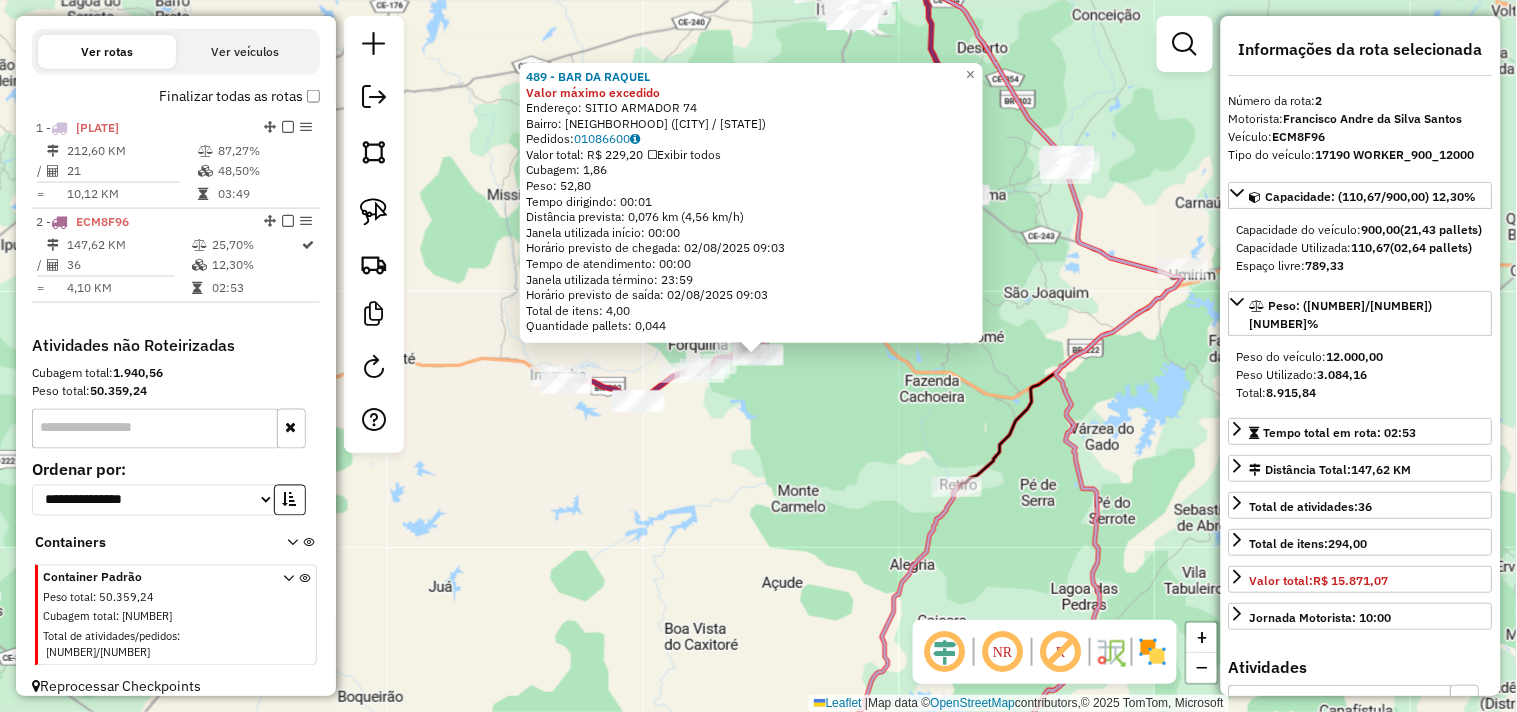 click on "489 - BAR DA RAQUEL Valor máximo excedido  Endereço:  SITIO ARMADOR 74   Bairro: DISTRITO (ITAPAJE / CE)   Pedidos:  01086600   Valor total: R$ 229,20   Exibir todos   Cubagem: 1,86  Peso: 52,80  Tempo dirigindo: 00:01   Distância prevista: 0,076 km (4,56 km/h)   Janela utilizada início: 00:00   Horário previsto de chegada: 02/08/2025 09:03   Tempo de atendimento: 00:00   Janela utilizada término: 23:59   Horário previsto de saída: 02/08/2025 09:03   Total de itens: 4,00   Quantidade pallets: 0,044  × Janela de atendimento Grade de atendimento Capacidade Transportadoras Veículos Cliente Pedidos  Rotas Selecione os dias de semana para filtrar as janelas de atendimento  Seg   Ter   Qua   Qui   Sex   Sáb   Dom  Informe o período da janela de atendimento: De: Até:  Filtrar exatamente a janela do cliente  Considerar janela de atendimento padrão  Selecione os dias de semana para filtrar as grades de atendimento  Seg   Ter   Qua   Qui   Sex   Sáb   Dom   Clientes fora do dia de atendimento selecionado" 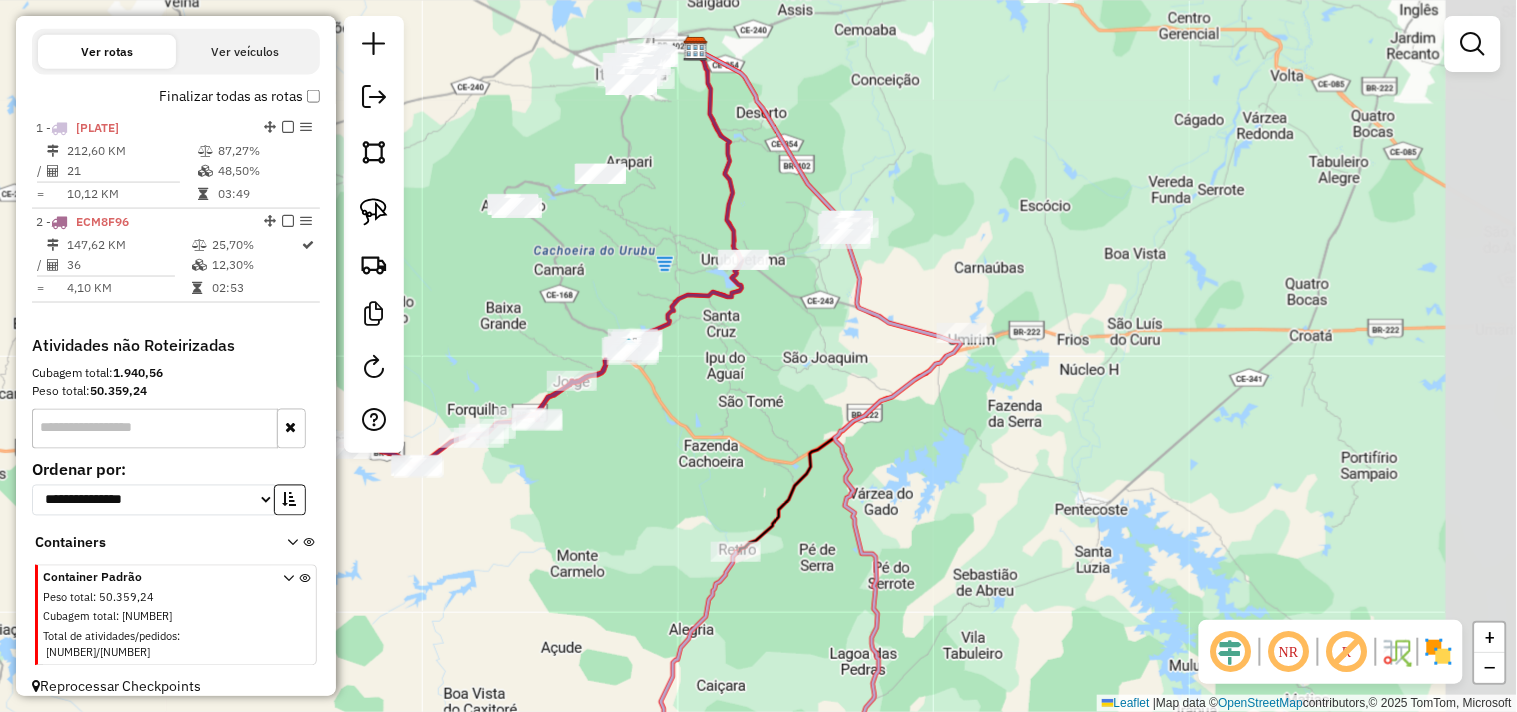 drag, startPoint x: 812, startPoint y: 358, endPoint x: 763, endPoint y: 387, distance: 56.938564 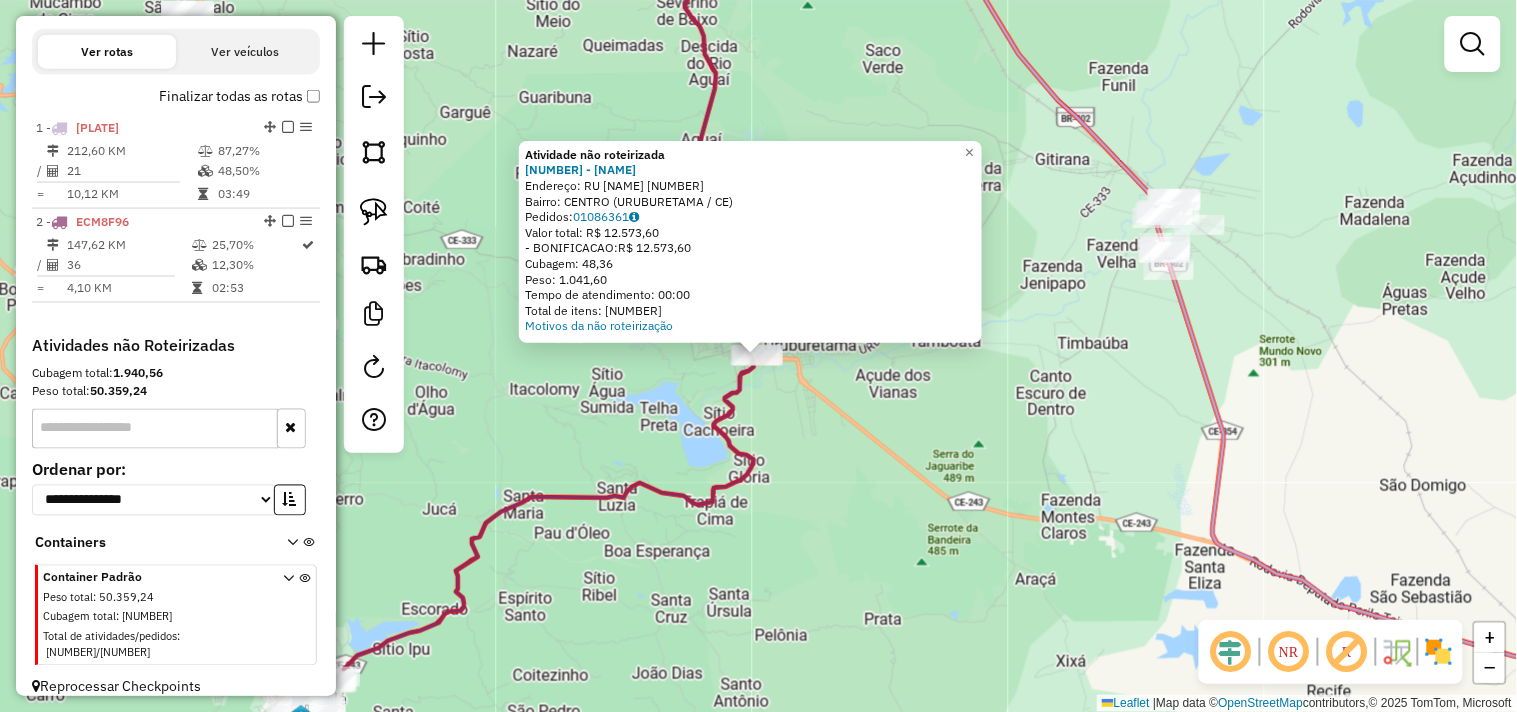 click 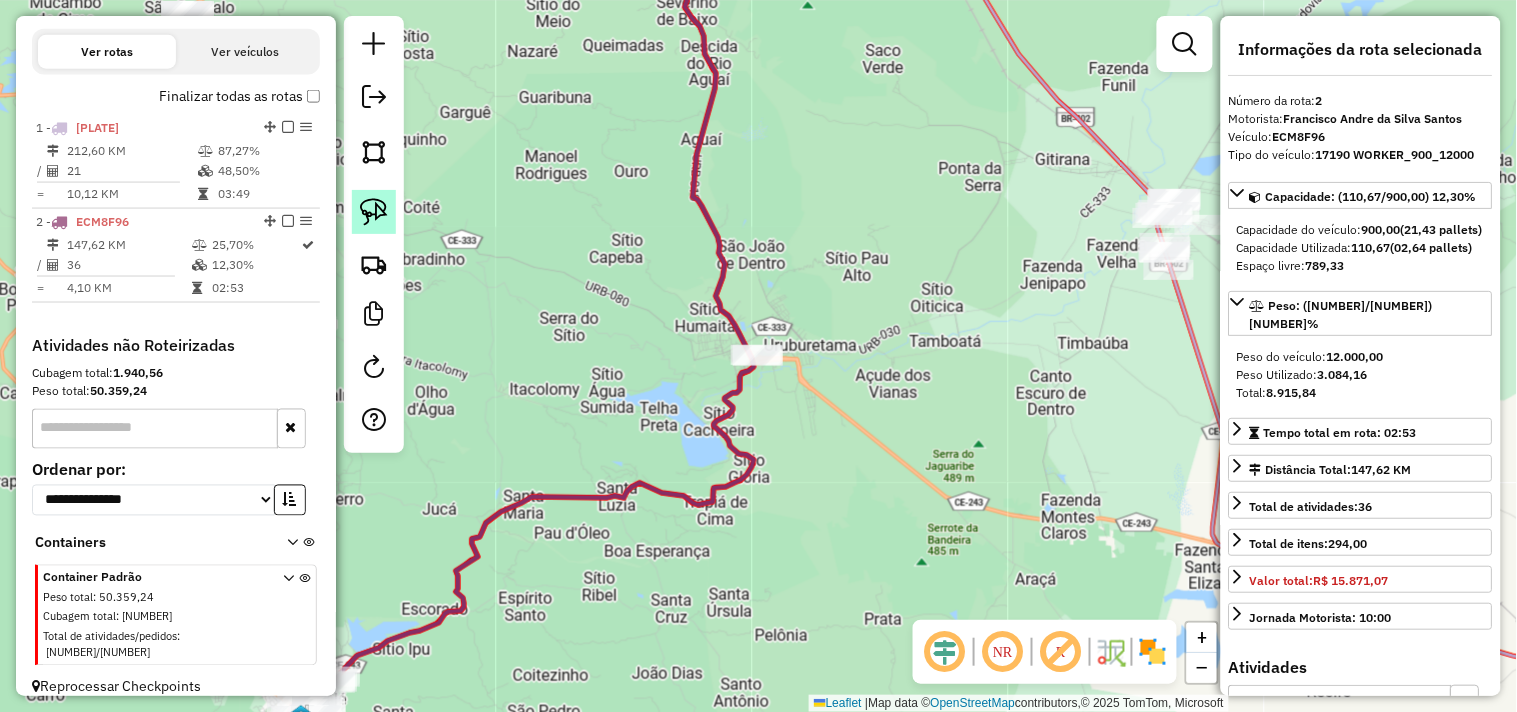 click 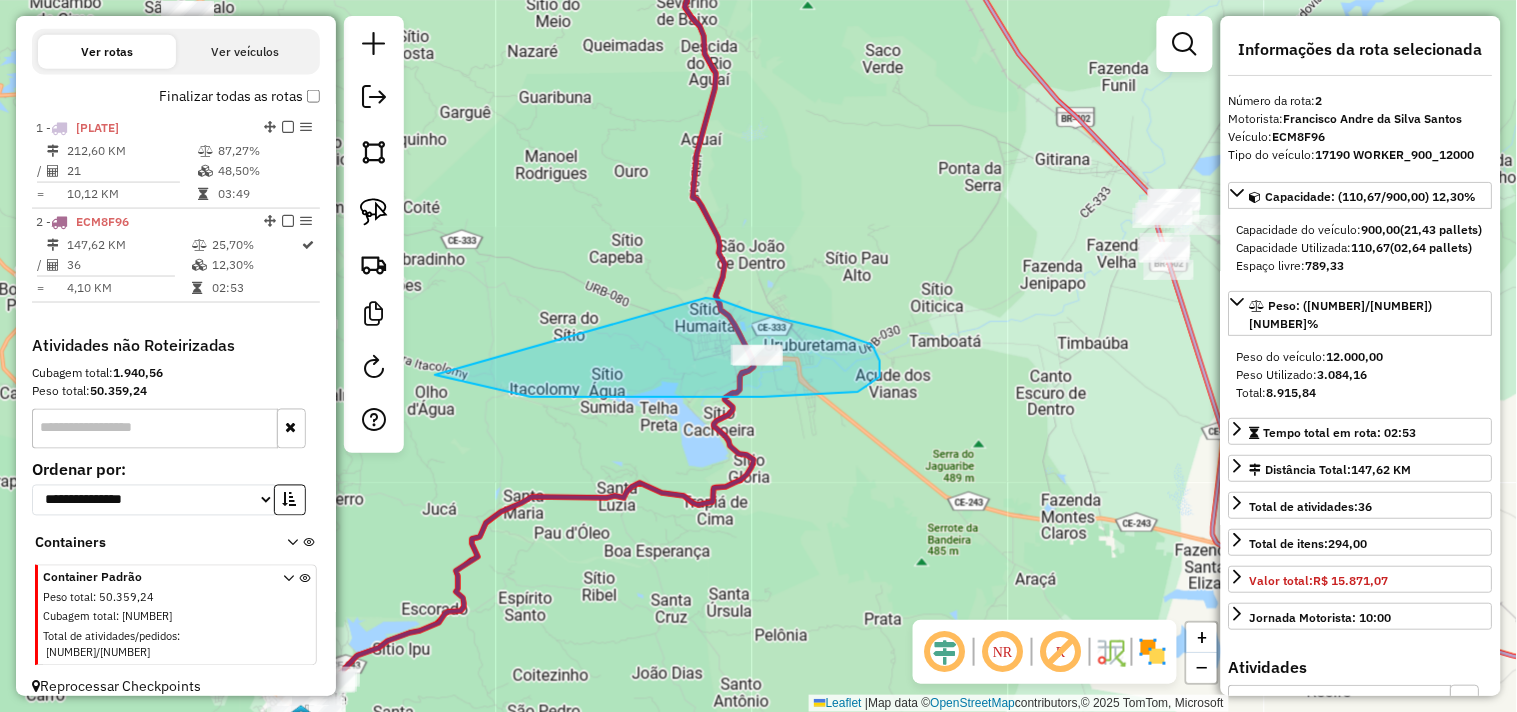 drag, startPoint x: 792, startPoint y: 321, endPoint x: 398, endPoint y: 365, distance: 396.44925 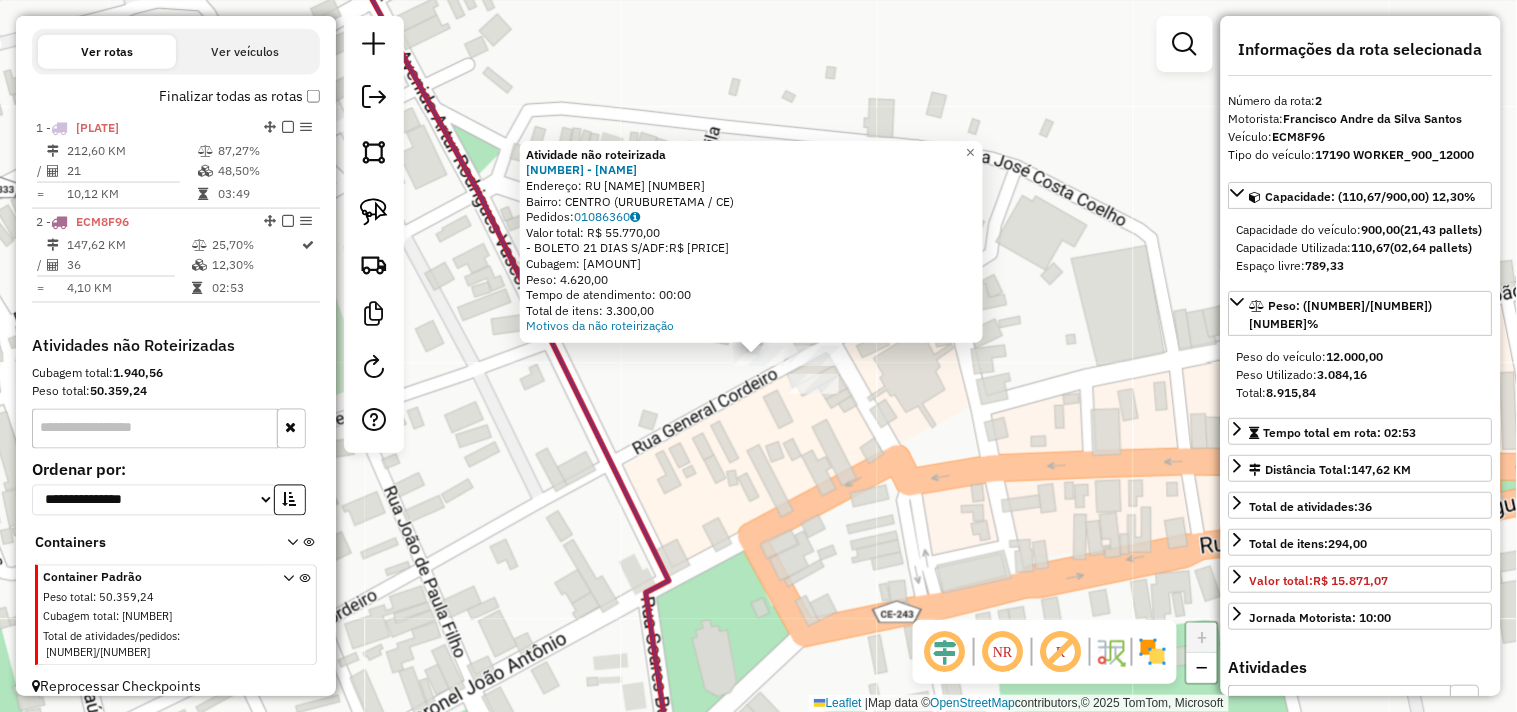 click on "Atividade não roteirizada 4711 - ERICA TIAO  Endereço:  RU GAL CORDEIRO 259   Bairro: CENTRO (URUBURETAMA / CE)   Pedidos:  01086360   Valor total: R$ 55.770,00   - BOLETO 21 DIAS S/ADF:  R$ 55.770,00   Cubagem: 214,50   Peso: 4.620,00   Tempo de atendimento: 00:00   Total de itens: 3.300,00  Motivos da não roteirização × Janela de atendimento Grade de atendimento Capacidade Transportadoras Veículos Cliente Pedidos  Rotas Selecione os dias de semana para filtrar as janelas de atendimento  Seg   Ter   Qua   Qui   Sex   Sáb   Dom  Informe o período da janela de atendimento: De: Até:  Filtrar exatamente a janela do cliente  Considerar janela de atendimento padrão  Selecione os dias de semana para filtrar as grades de atendimento  Seg   Ter   Qua   Qui   Sex   Sáb   Dom   Considerar clientes sem dia de atendimento cadastrado  Clientes fora do dia de atendimento selecionado Filtrar as atividades entre os valores definidos abaixo:  Peso mínimo:   Peso máximo:   Cubagem mínima:   Cubagem máxima:  De:" 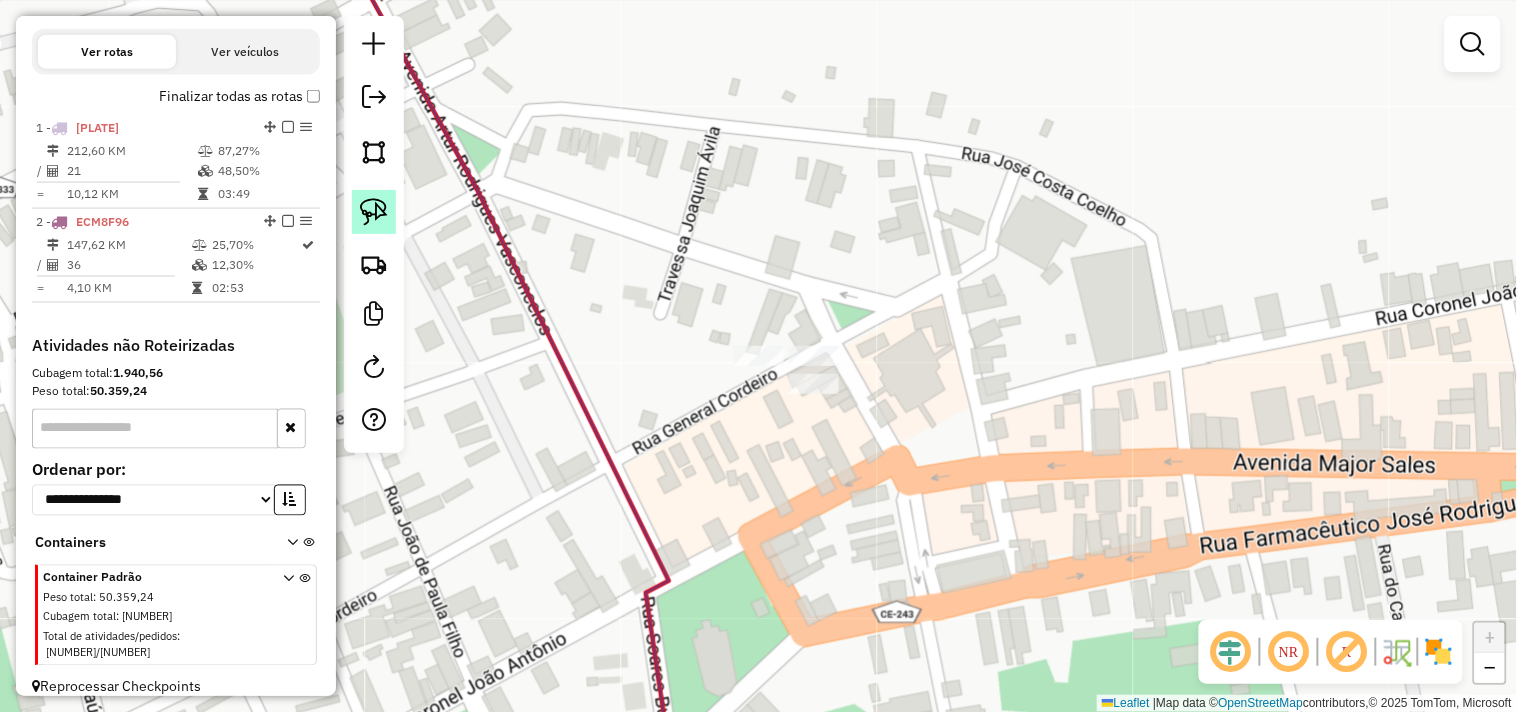 click 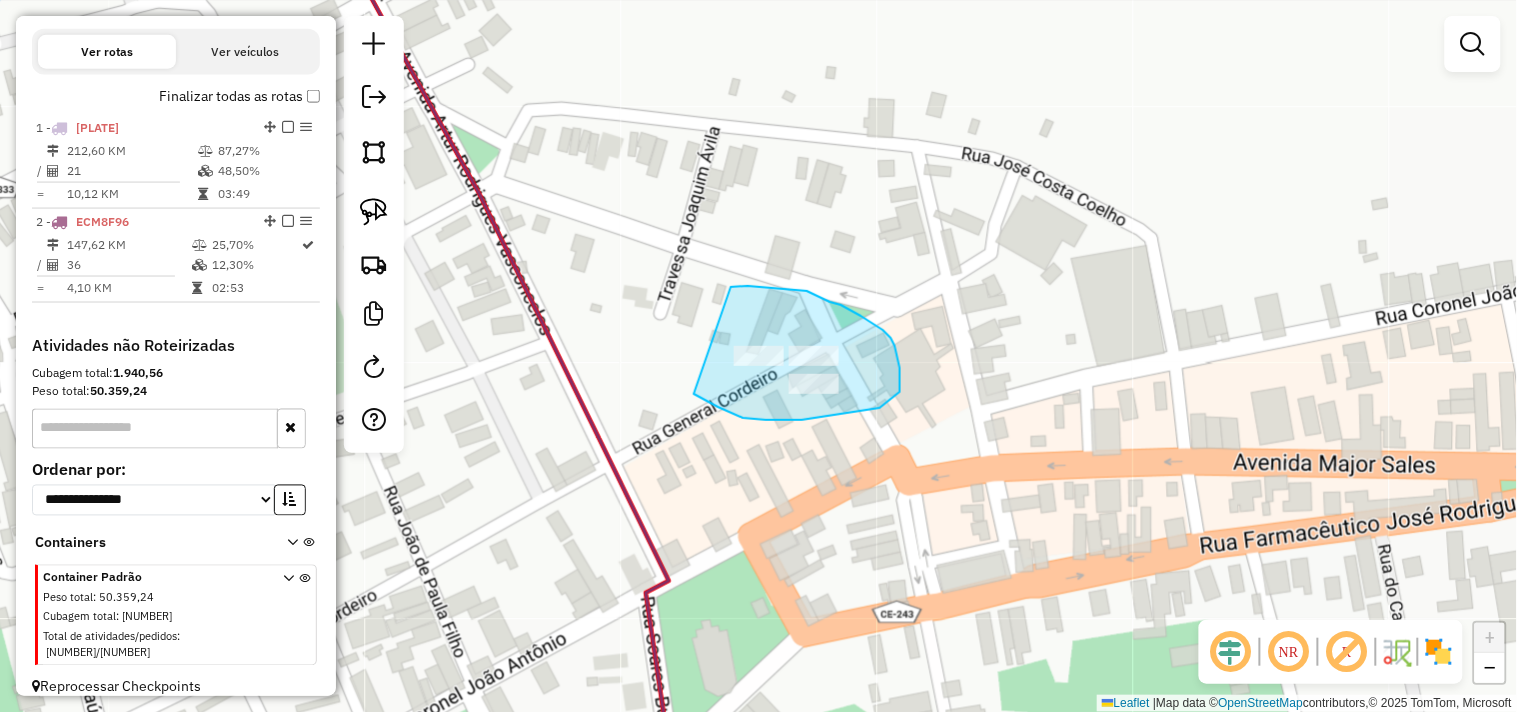 drag, startPoint x: 733, startPoint y: 286, endPoint x: 671, endPoint y: 378, distance: 110.94143 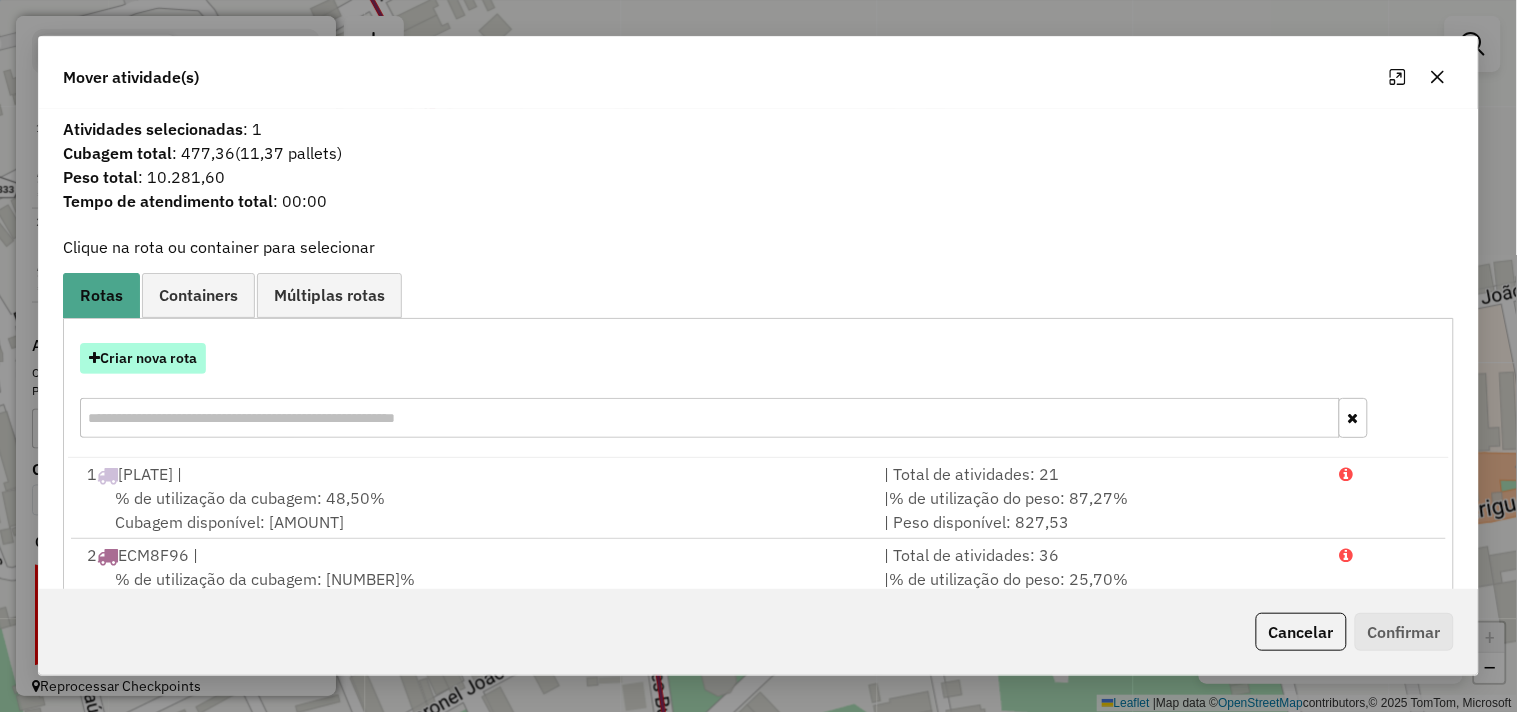 click on "Criar nova rota" at bounding box center (143, 358) 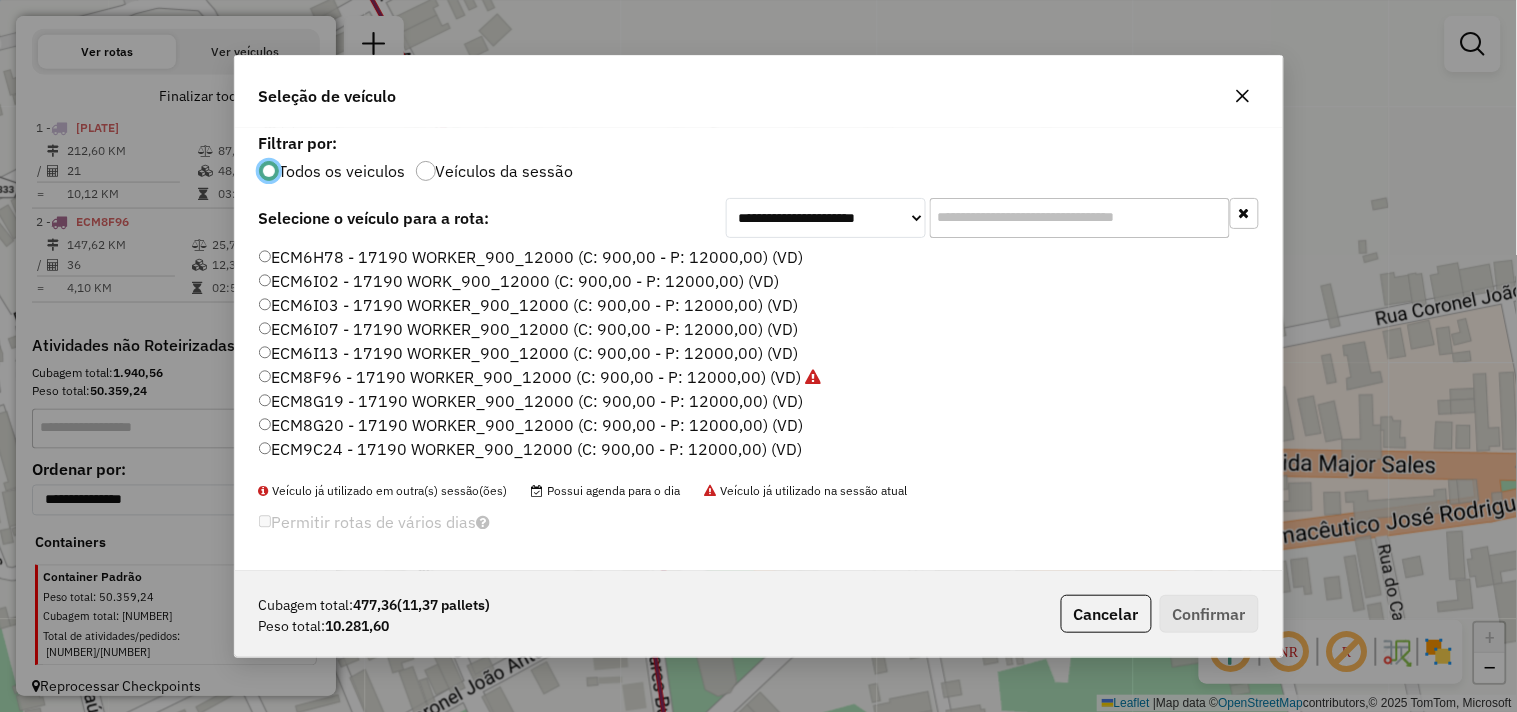 scroll, scrollTop: 11, scrollLeft: 5, axis: both 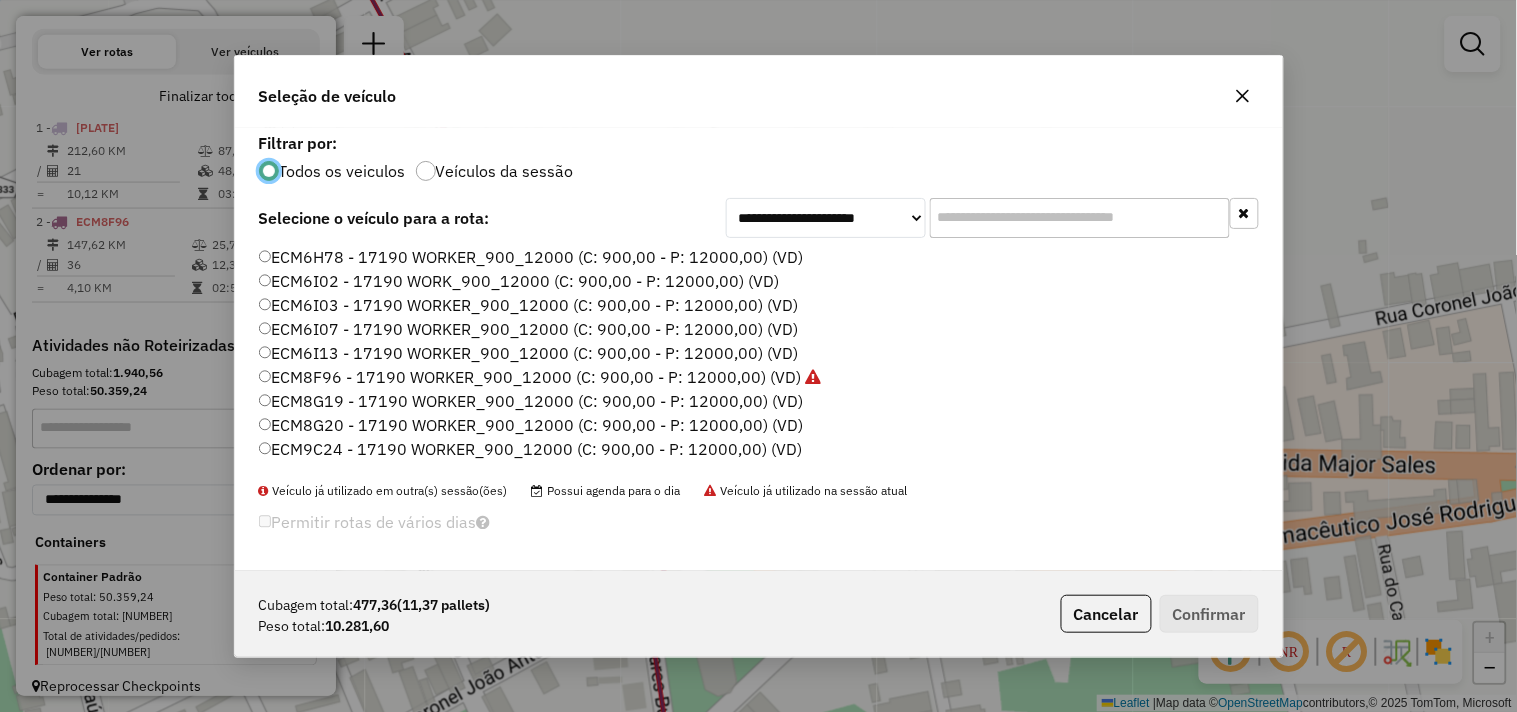 click on "ECM6I13 - 17190 WORKER_900_12000 (C: 900,00 - P: 12000,00) (VD)" 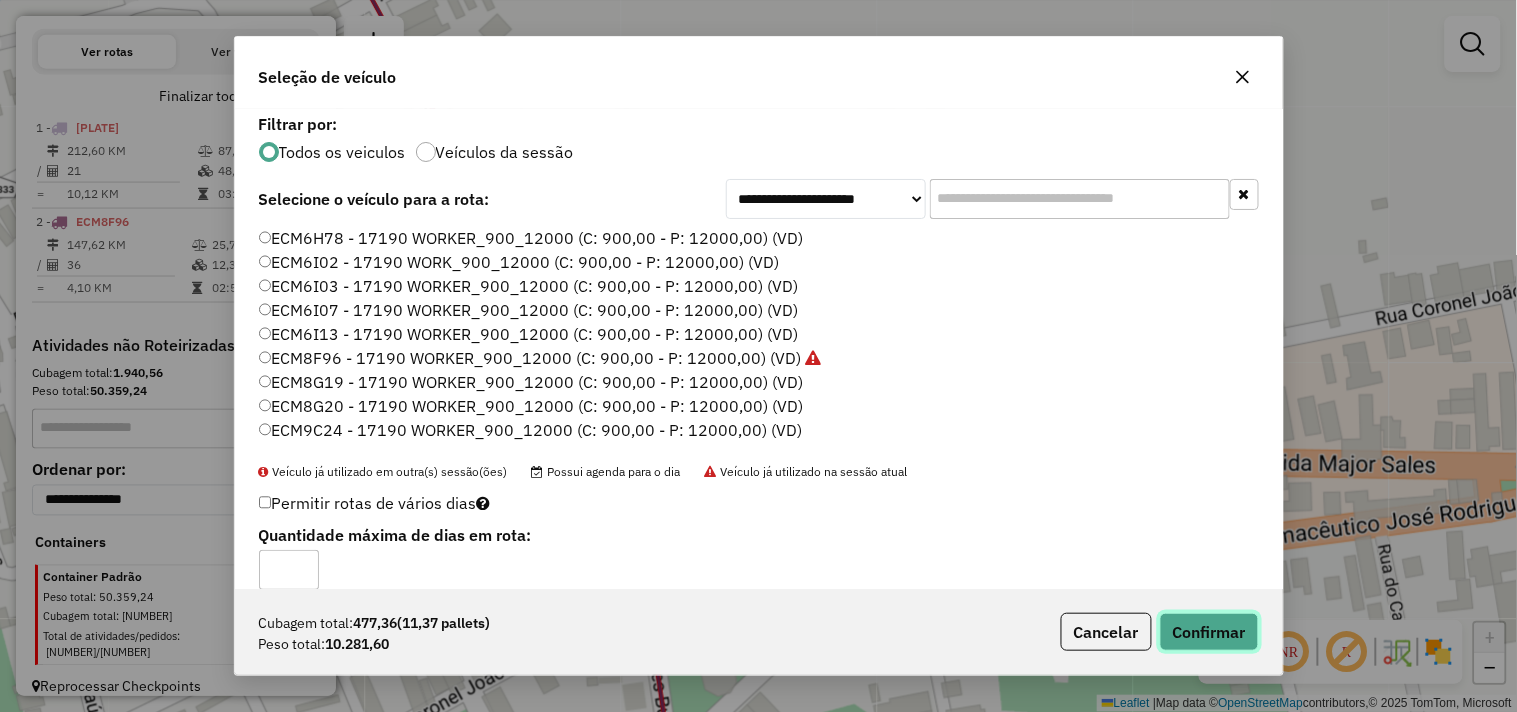 click on "Confirmar" 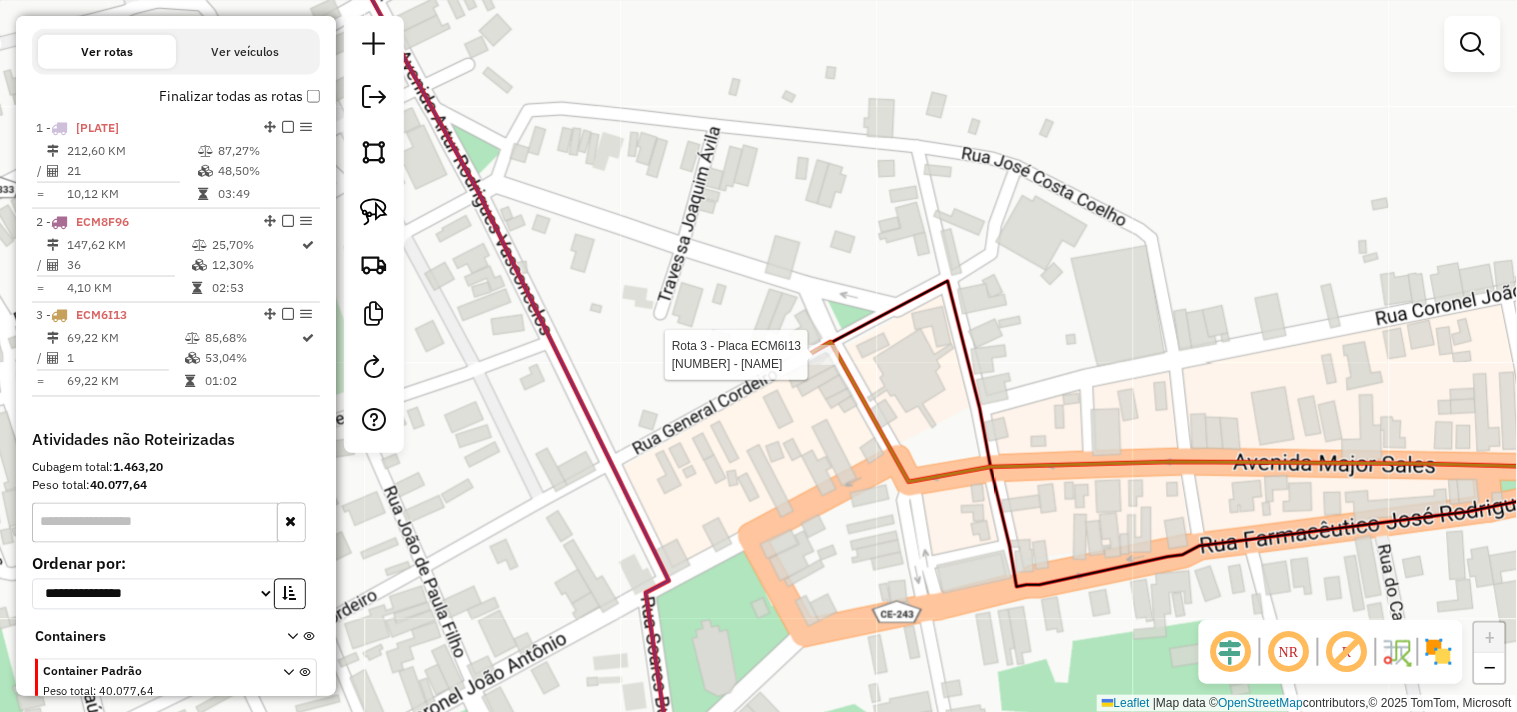 select on "**********" 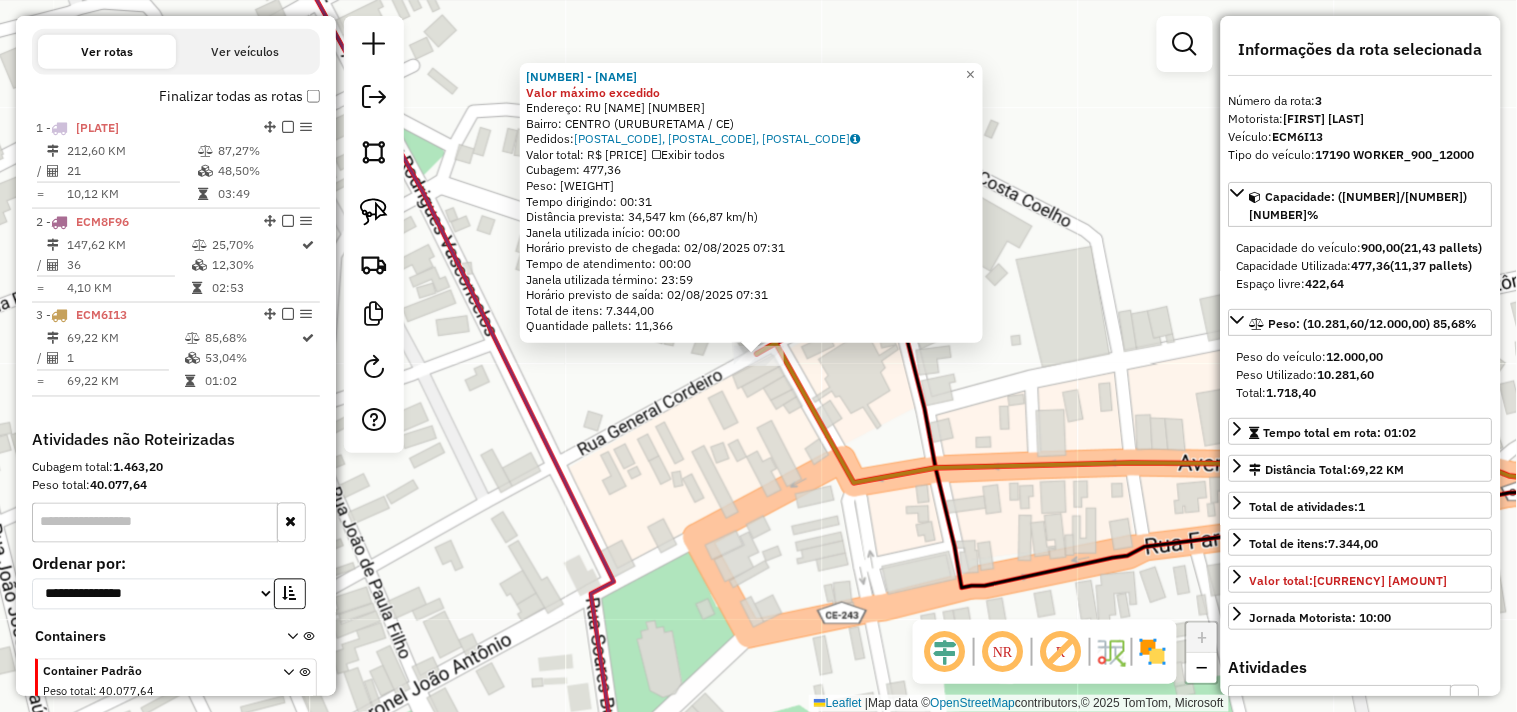 scroll, scrollTop: 768, scrollLeft: 0, axis: vertical 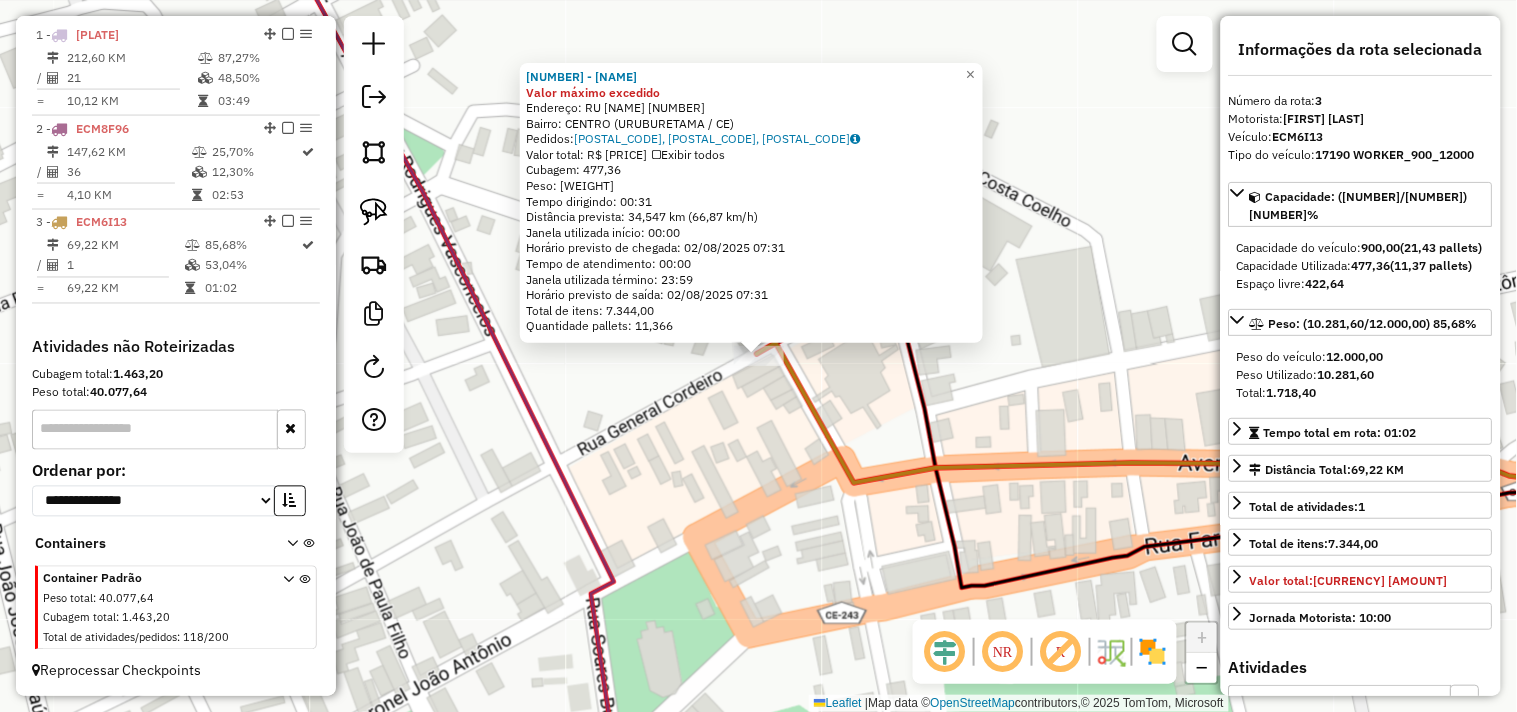 click on "4711 - ERICA TIAO Valor máximo excedido  Endereço:  RU GAL CORDEIRO 259   Bairro: CENTRO (URUBURETAMA / CE)   Pedidos:  01086359, 01086360, 01086361   Valor total: R$ 124.113,60   Exibir todos   Cubagem: 477,36  Peso: 10.281,60  Tempo dirigindo: 00:31   Distância prevista: 34,547 km (66,87 km/h)   Janela utilizada início: 00:00   Horário previsto de chegada: 02/08/2025 07:31   Tempo de atendimento: 00:00   Janela utilizada término: 23:59   Horário previsto de saída: 02/08/2025 07:31   Total de itens: 7.344,00   Quantidade pallets: 11,366  × Janela de atendimento Grade de atendimento Capacidade Transportadoras Veículos Cliente Pedidos  Rotas Selecione os dias de semana para filtrar as janelas de atendimento  Seg   Ter   Qua   Qui   Sex   Sáb   Dom  Informe o período da janela de atendimento: De: Até:  Filtrar exatamente a janela do cliente  Considerar janela de atendimento padrão  Selecione os dias de semana para filtrar as grades de atendimento  Seg   Ter   Qua   Qui   Sex   Sáb   Dom   De:  +" 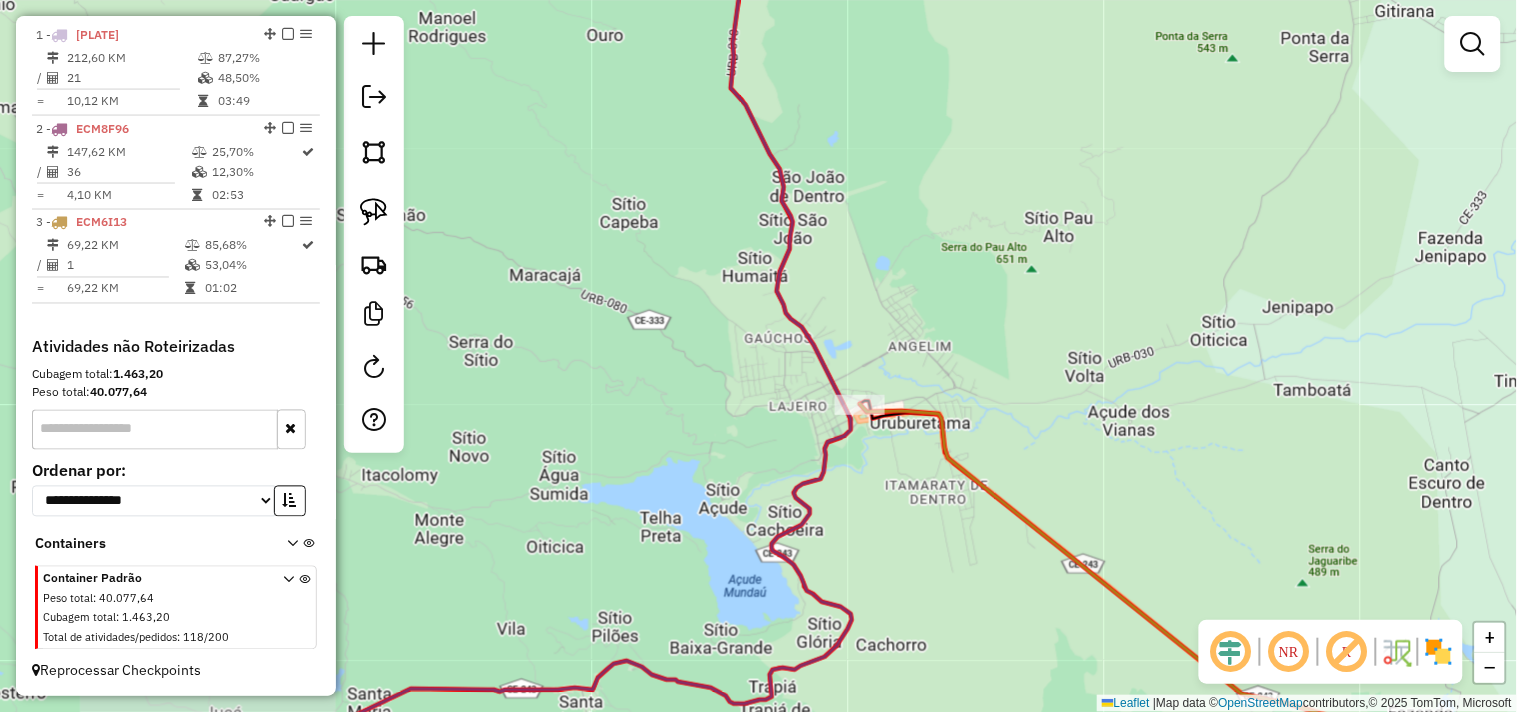 click on "Janela de atendimento Grade de atendimento Capacidade Transportadoras Veículos Cliente Pedidos  Rotas Selecione os dias de semana para filtrar as janelas de atendimento  Seg   Ter   Qua   Qui   Sex   Sáb   Dom  Informe o período da janela de atendimento: De: Até:  Filtrar exatamente a janela do cliente  Considerar janela de atendimento padrão  Selecione os dias de semana para filtrar as grades de atendimento  Seg   Ter   Qua   Qui   Sex   Sáb   Dom   Considerar clientes sem dia de atendimento cadastrado  Clientes fora do dia de atendimento selecionado Filtrar as atividades entre os valores definidos abaixo:  Peso mínimo:   Peso máximo:   Cubagem mínima:   Cubagem máxima:   De:   Até:  Filtrar as atividades entre o tempo de atendimento definido abaixo:  De:   Até:   Considerar capacidade total dos clientes não roteirizados Transportadora: Selecione um ou mais itens Tipo de veículo: Selecione um ou mais itens Veículo: Selecione um ou mais itens Motorista: Selecione um ou mais itens Nome: Rótulo:" 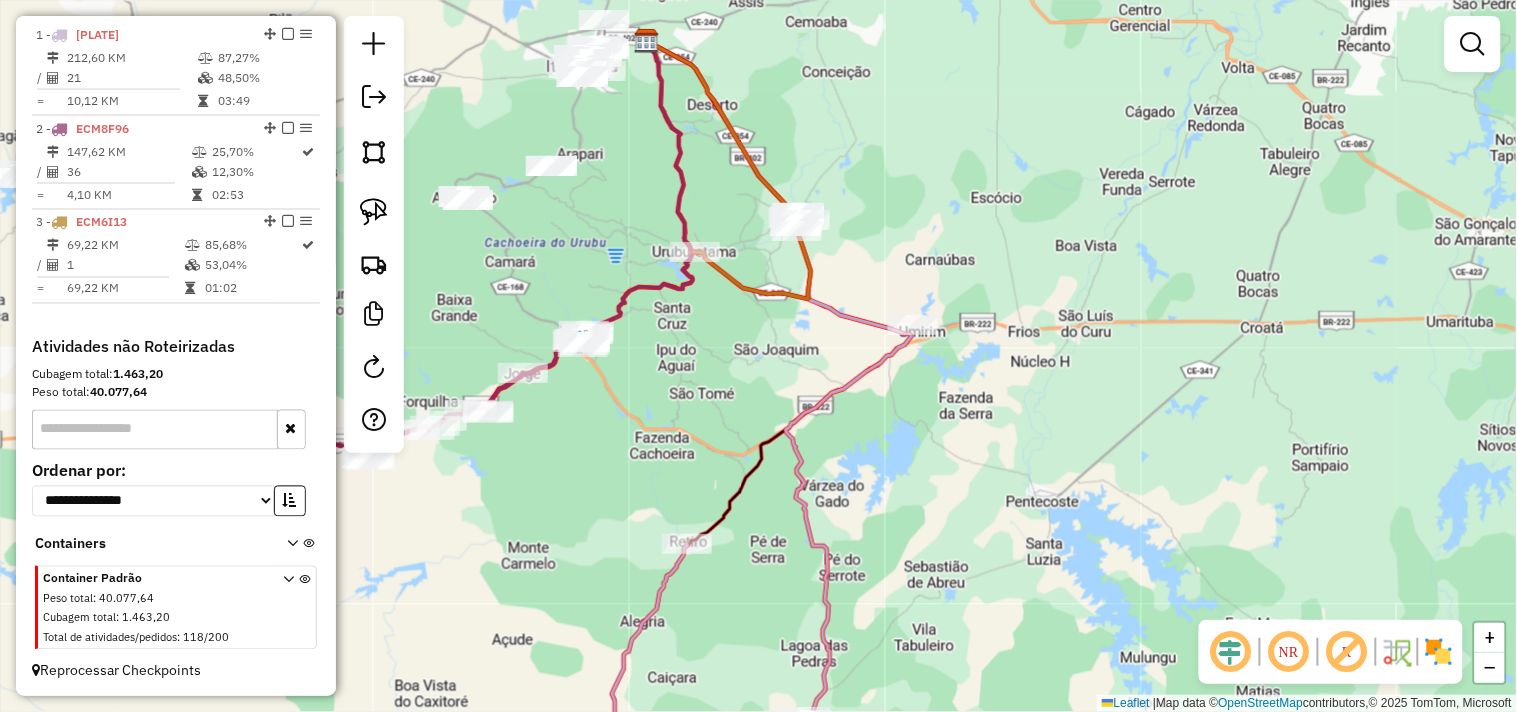 click on "Janela de atendimento Grade de atendimento Capacidade Transportadoras Veículos Cliente Pedidos  Rotas Selecione os dias de semana para filtrar as janelas de atendimento  Seg   Ter   Qua   Qui   Sex   Sáb   Dom  Informe o período da janela de atendimento: De: Até:  Filtrar exatamente a janela do cliente  Considerar janela de atendimento padrão  Selecione os dias de semana para filtrar as grades de atendimento  Seg   Ter   Qua   Qui   Sex   Sáb   Dom   Considerar clientes sem dia de atendimento cadastrado  Clientes fora do dia de atendimento selecionado Filtrar as atividades entre os valores definidos abaixo:  Peso mínimo:   Peso máximo:   Cubagem mínima:   Cubagem máxima:   De:   Até:  Filtrar as atividades entre o tempo de atendimento definido abaixo:  De:   Até:   Considerar capacidade total dos clientes não roteirizados Transportadora: Selecione um ou mais itens Tipo de veículo: Selecione um ou mais itens Veículo: Selecione um ou mais itens Motorista: Selecione um ou mais itens Nome: Rótulo:" 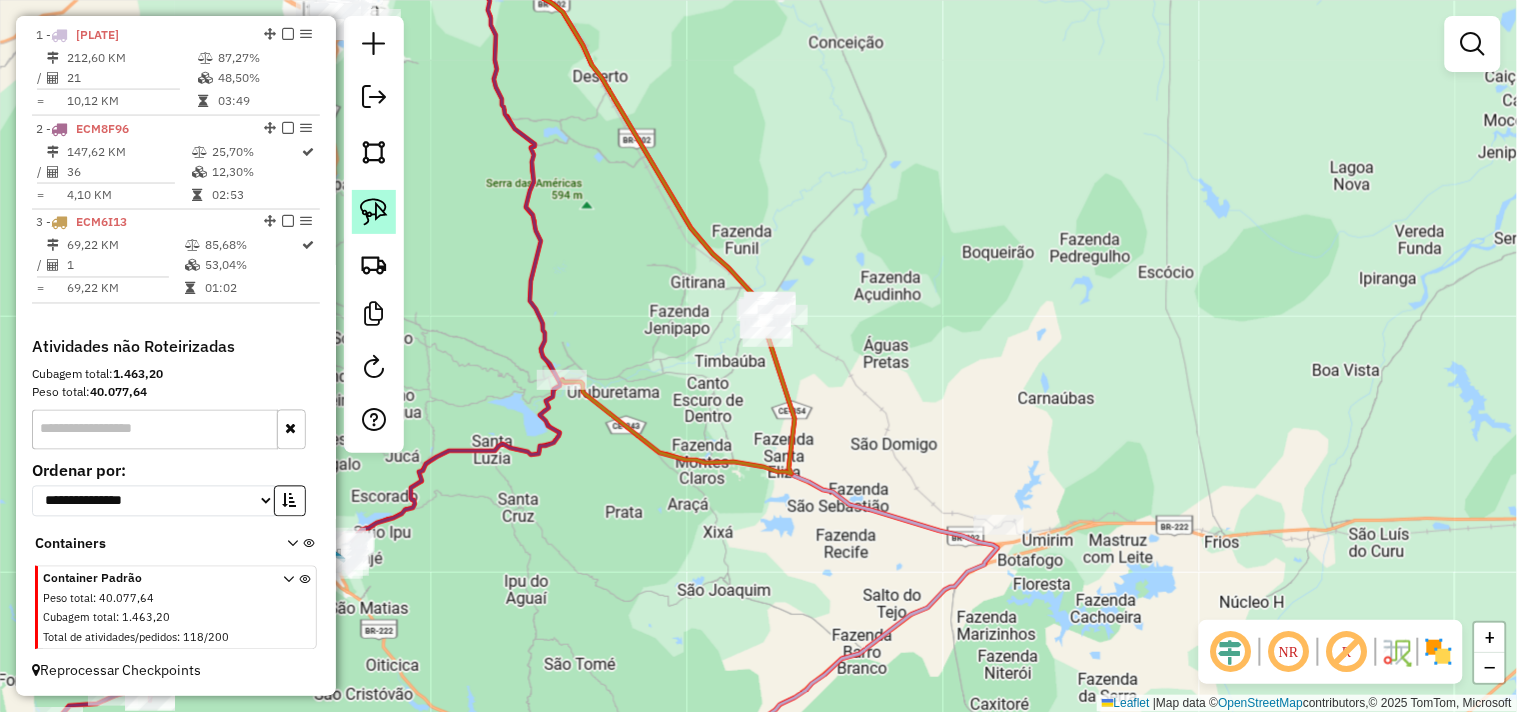 click 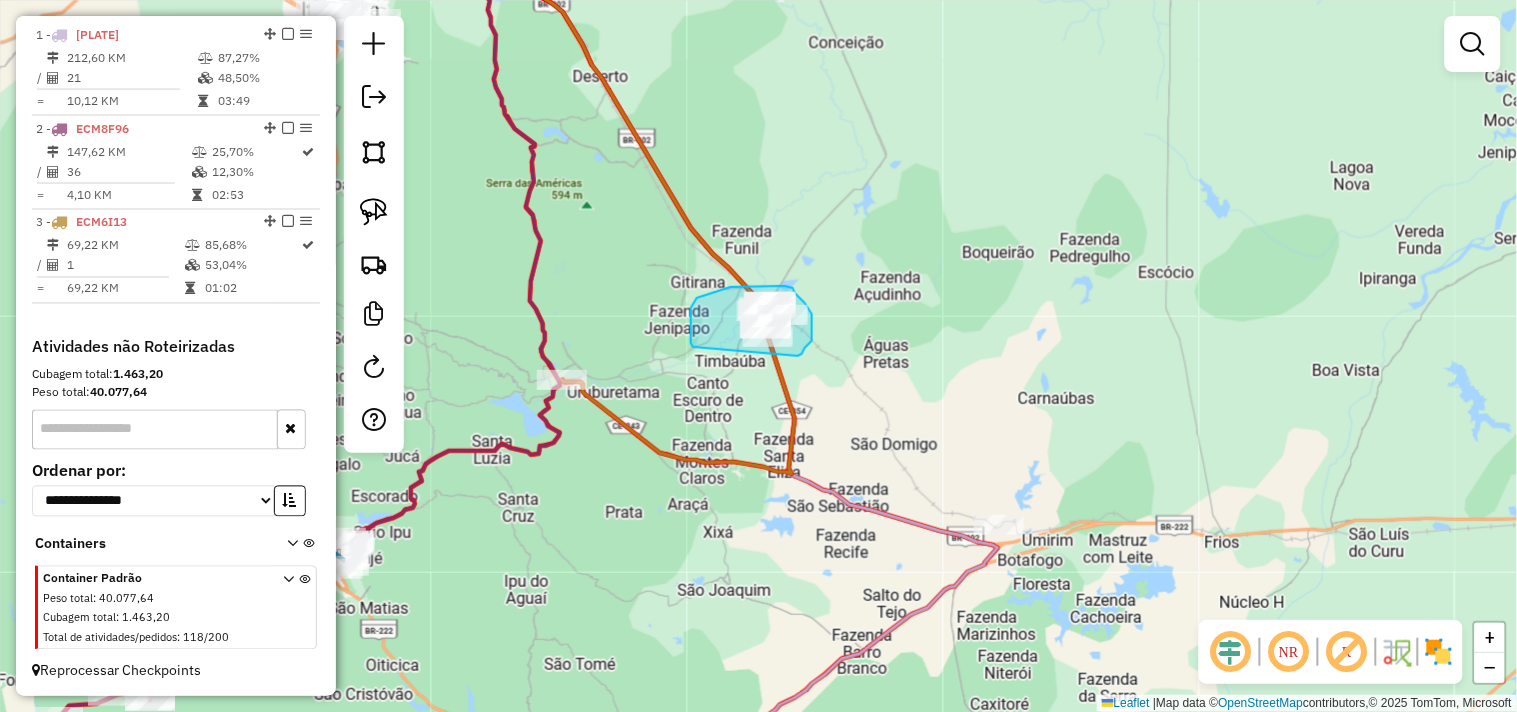 drag, startPoint x: 691, startPoint y: 326, endPoint x: 793, endPoint y: 356, distance: 106.320274 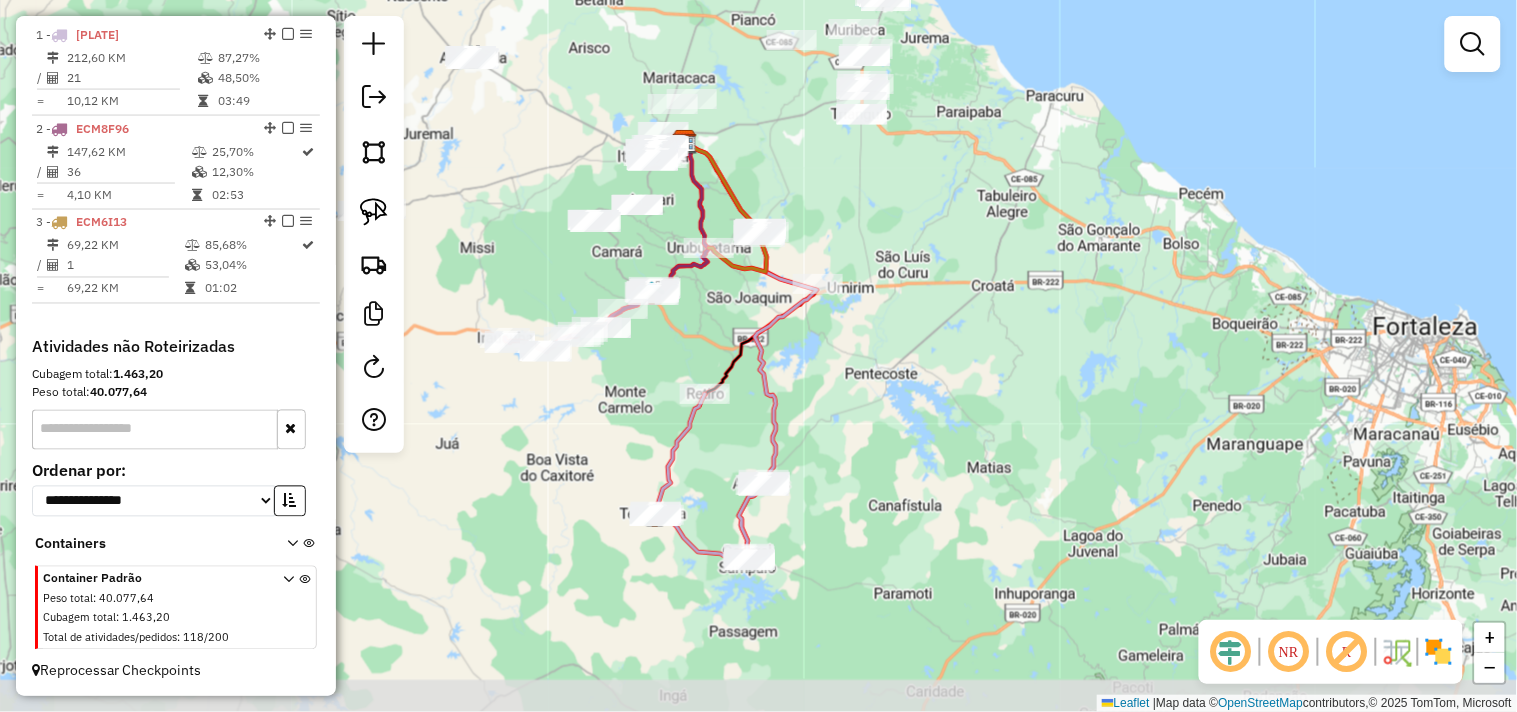 drag, startPoint x: 874, startPoint y: 552, endPoint x: 835, endPoint y: 416, distance: 141.48145 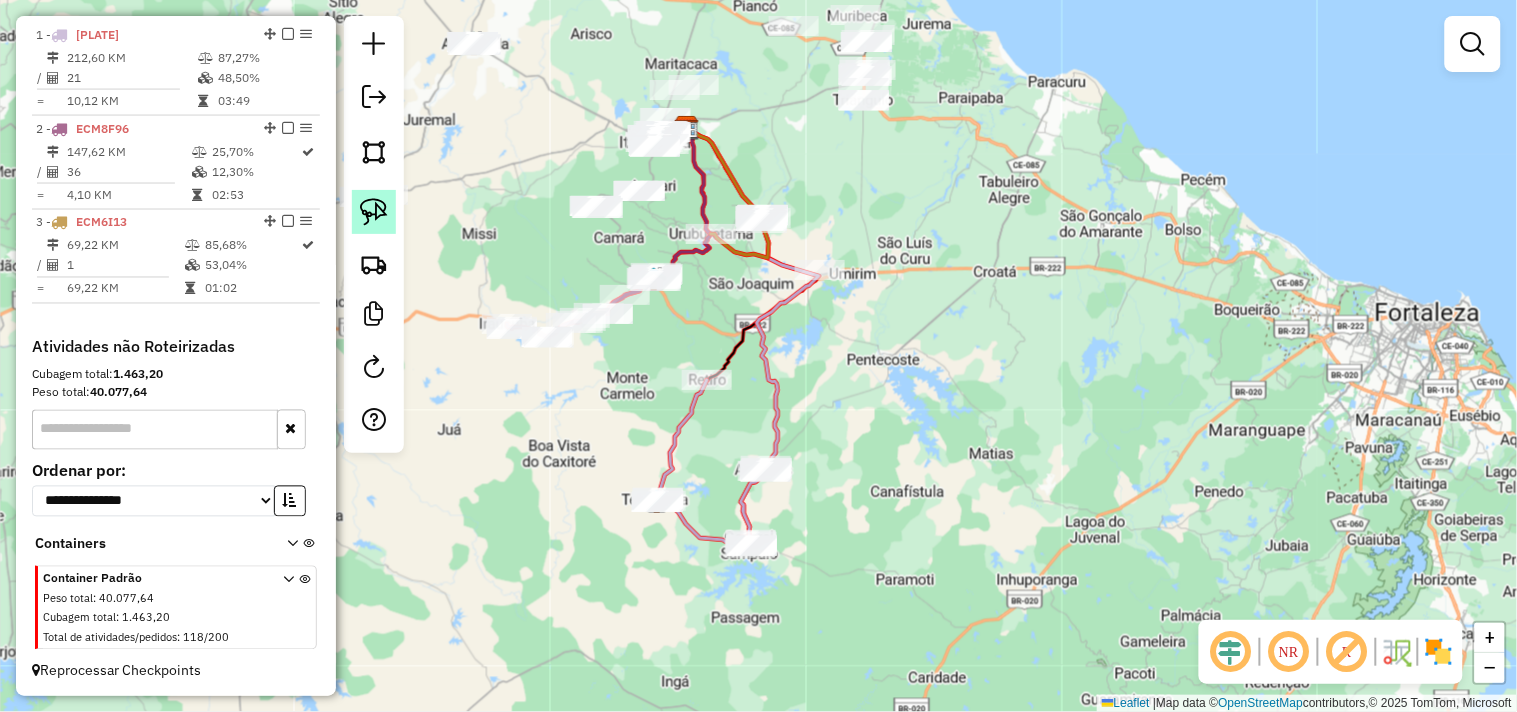 click 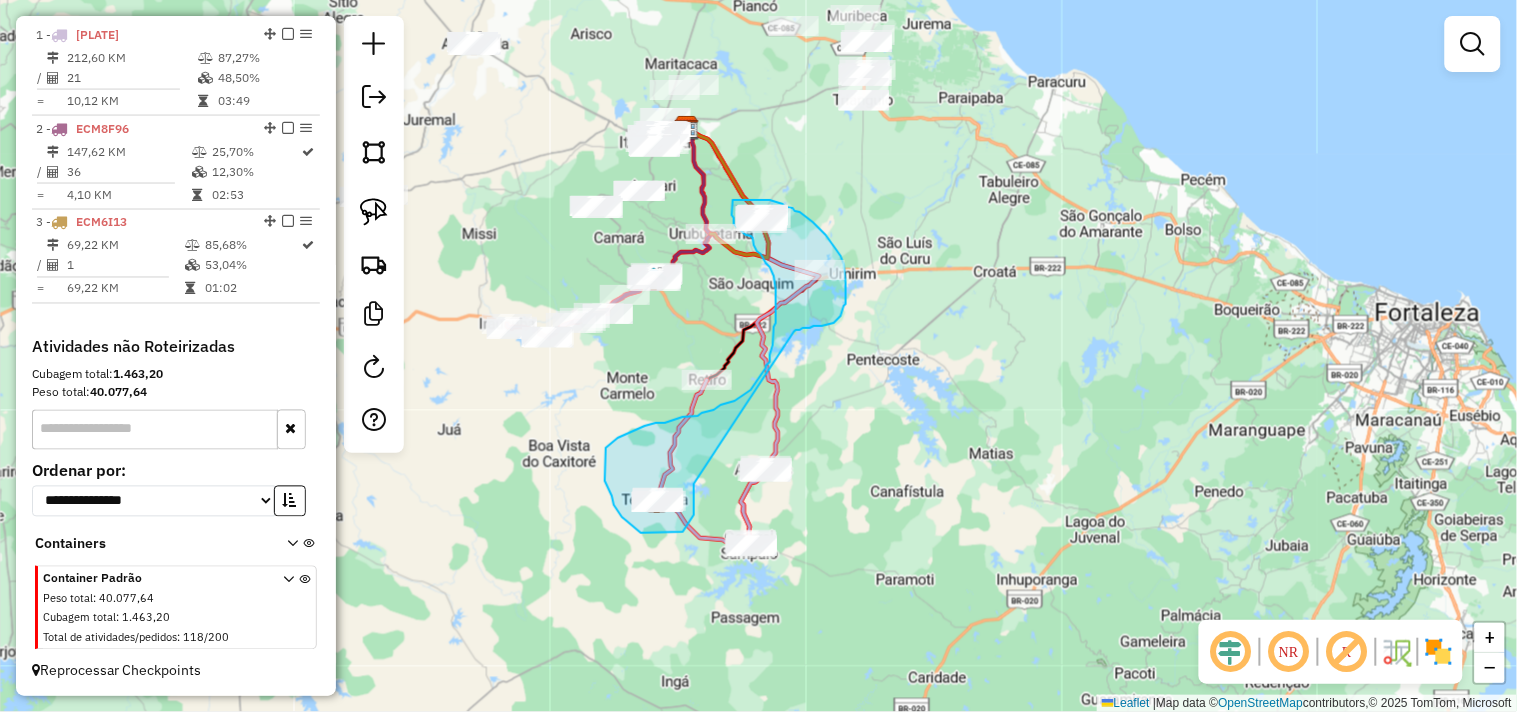 drag, startPoint x: 694, startPoint y: 495, endPoint x: 794, endPoint y: 332, distance: 191.23022 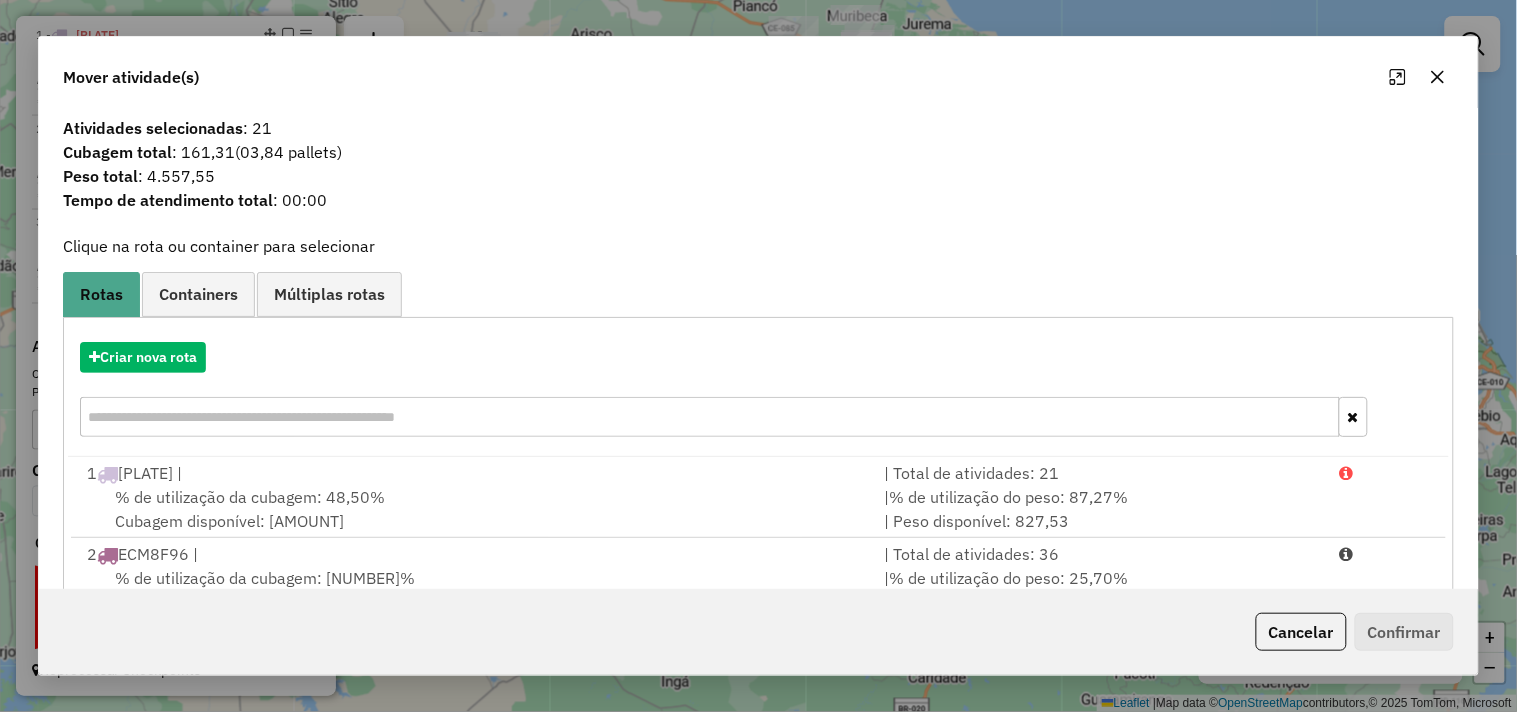 scroll, scrollTop: 0, scrollLeft: 0, axis: both 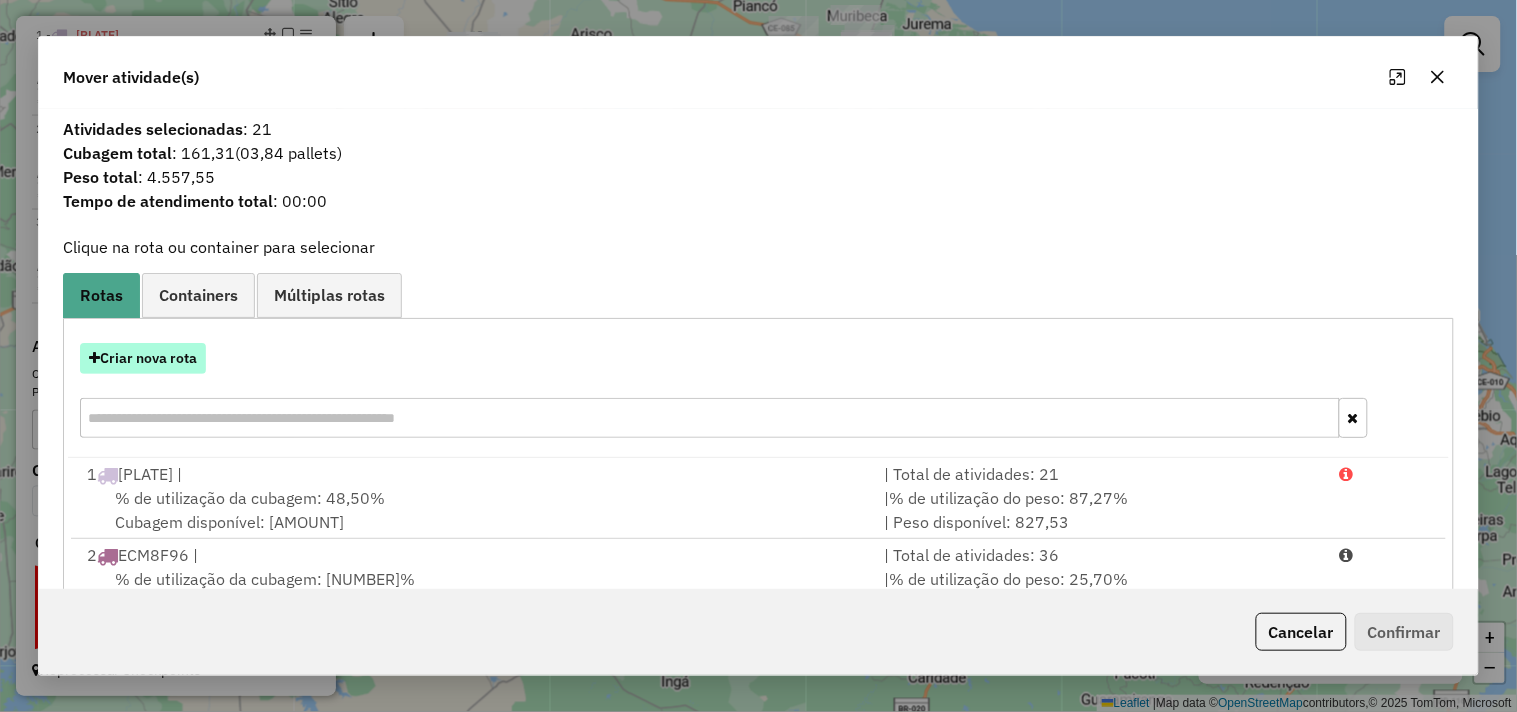 click on "Criar nova rota" at bounding box center (143, 358) 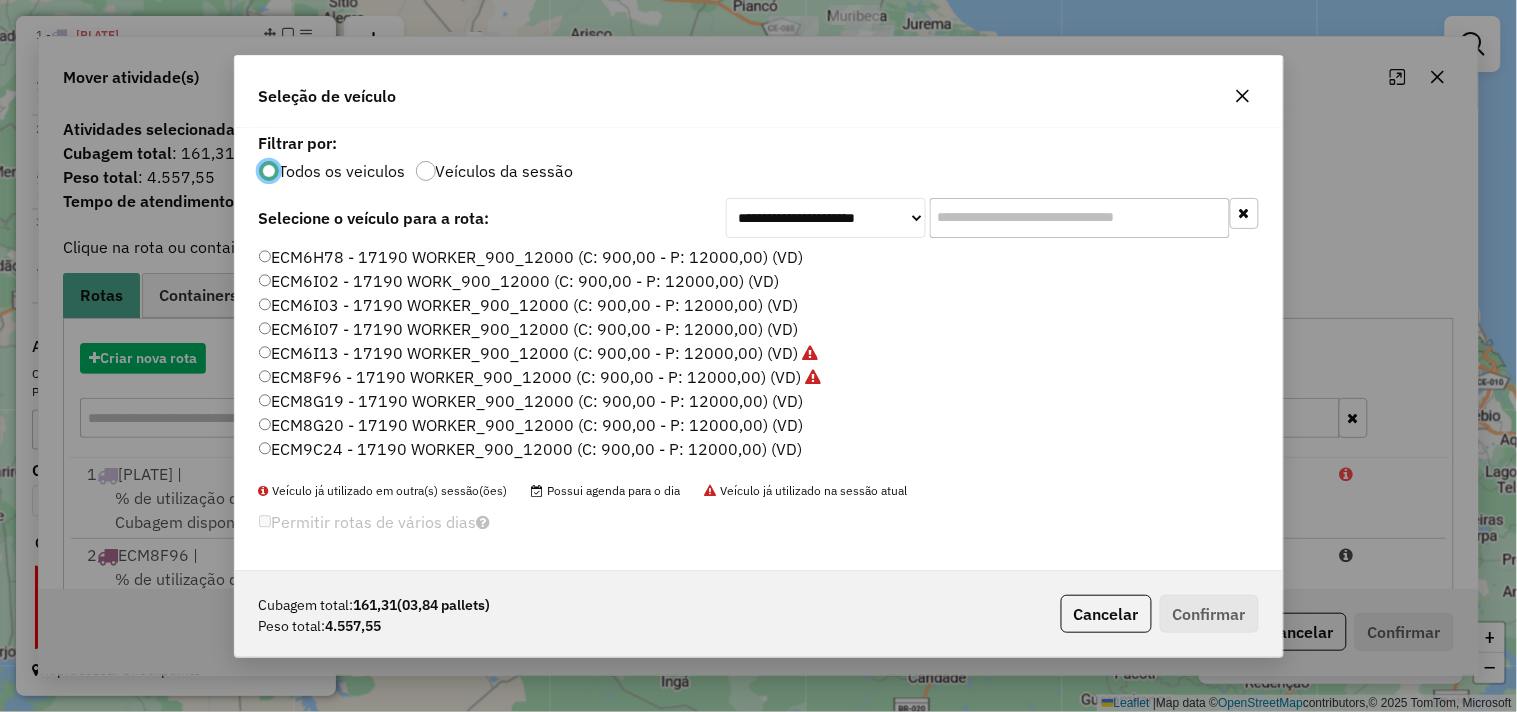 scroll, scrollTop: 11, scrollLeft: 5, axis: both 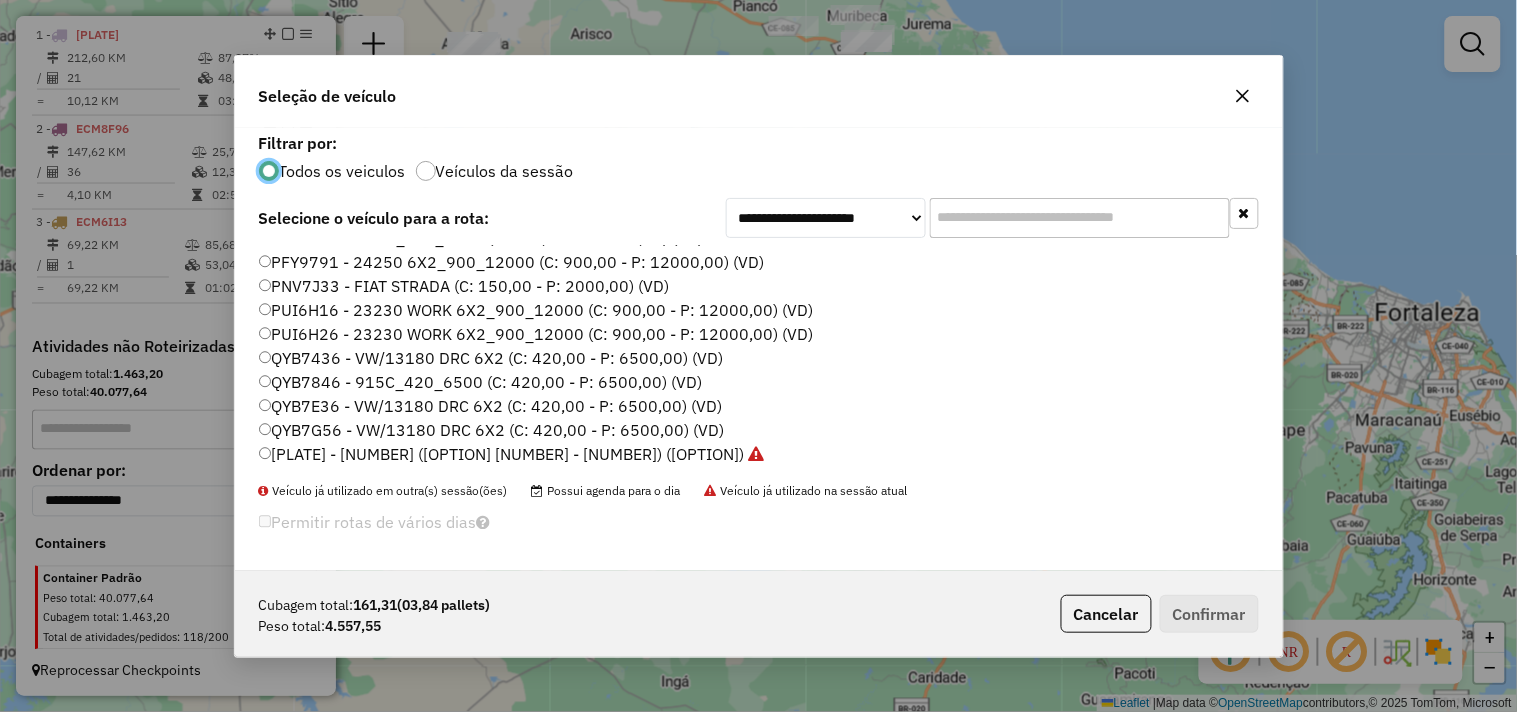 click on "QYB7G56 - VW/13180 DRC 6X2 (C: 420,00 - P: 6500,00) (VD)" 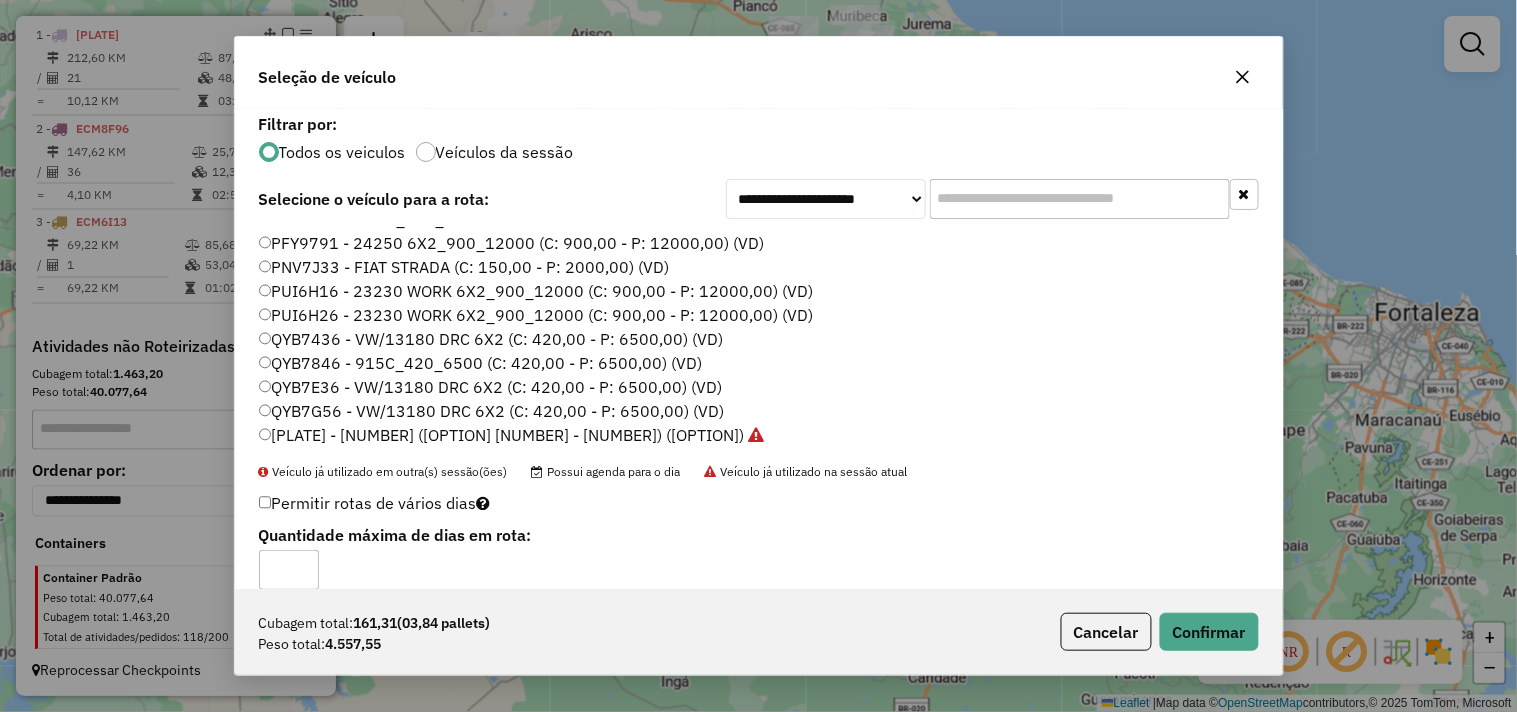 click on "QYB7846 - 915C_420_6500 (C: 420,00 - P: 6500,00) (VD)" 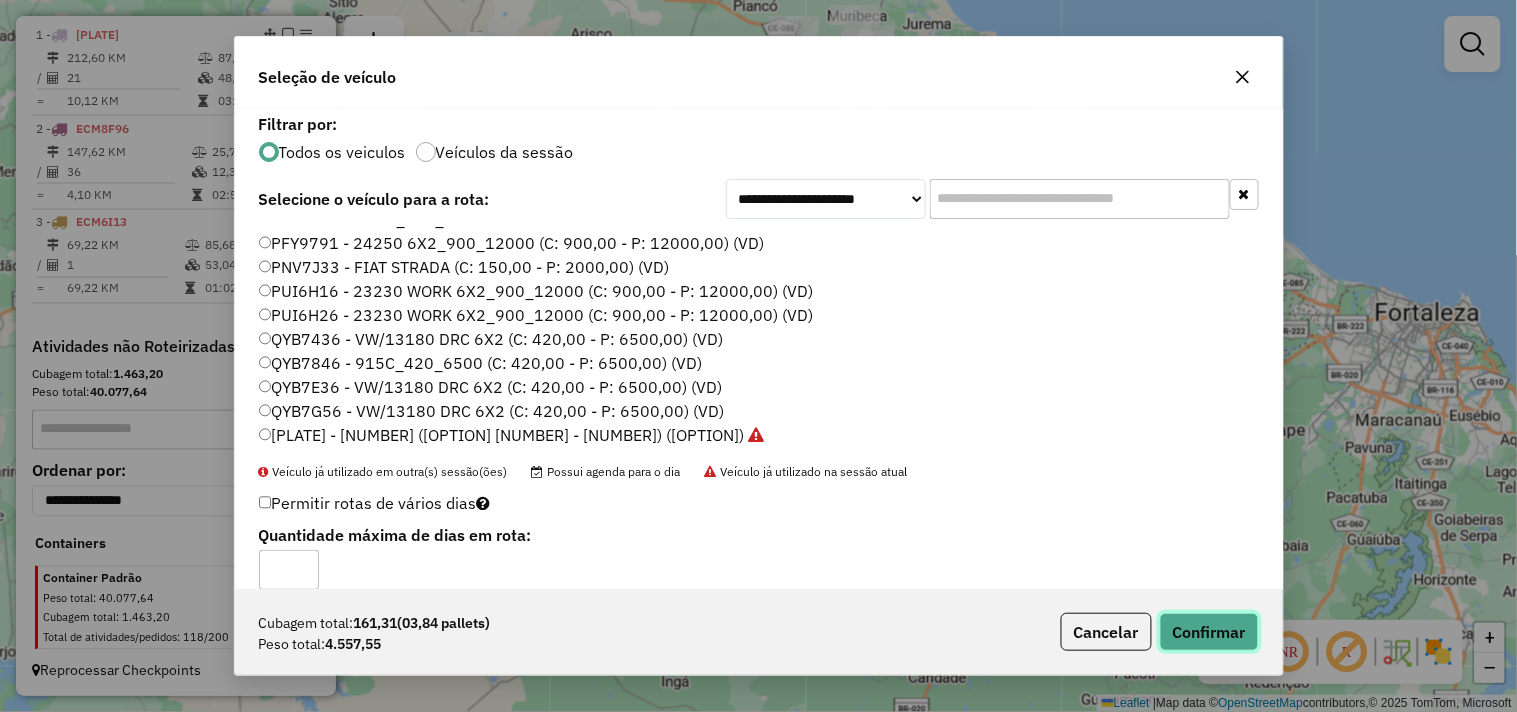 click on "Confirmar" 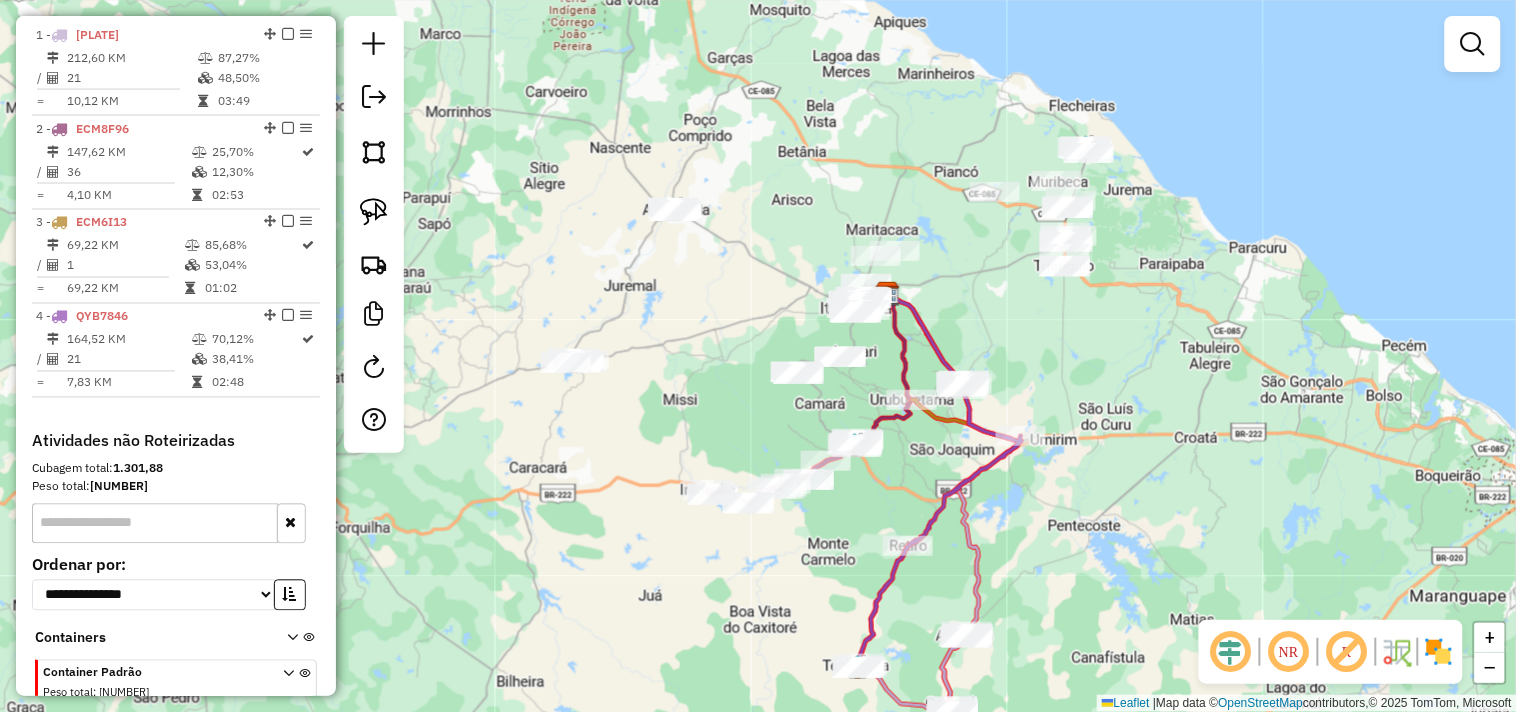drag, startPoint x: 973, startPoint y: 441, endPoint x: 1096, endPoint y: 593, distance: 195.53261 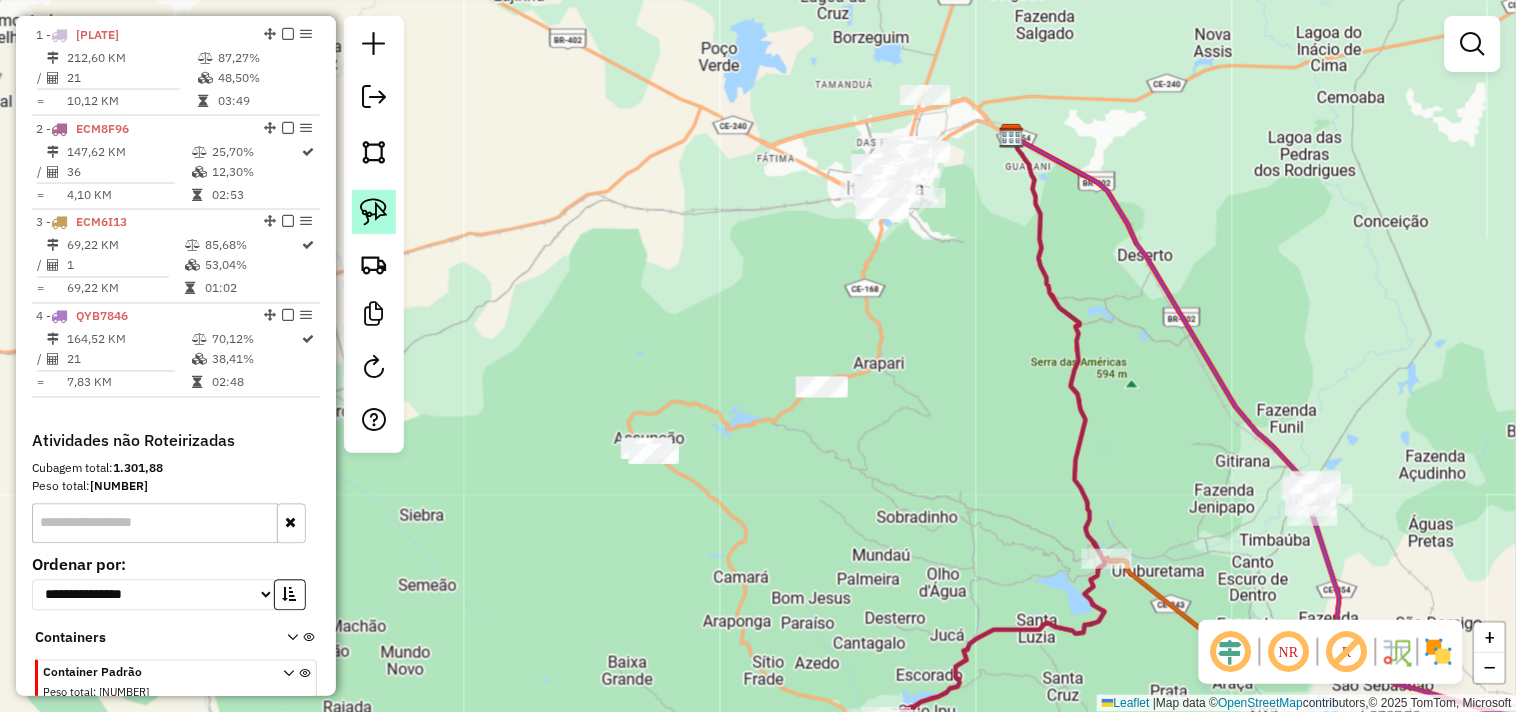 click 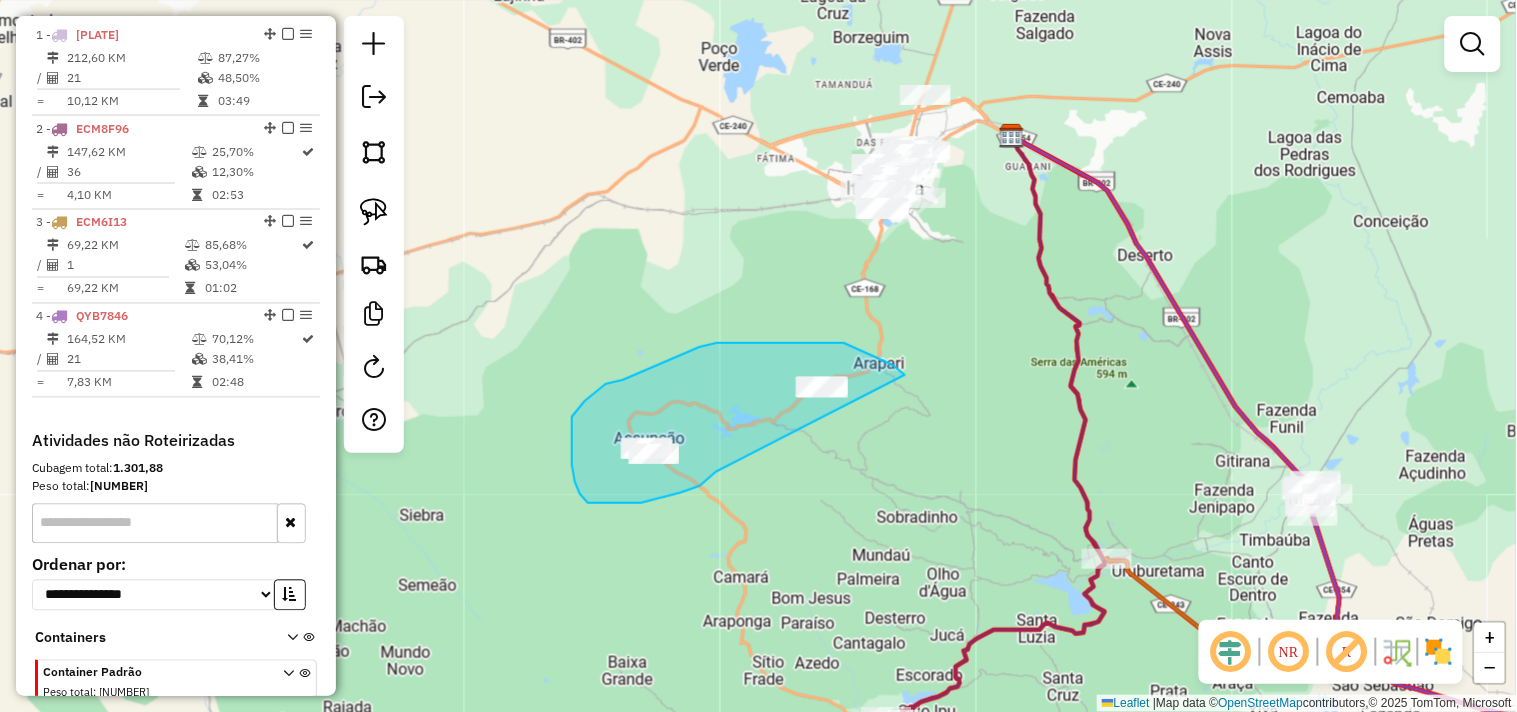 drag, startPoint x: 708, startPoint y: 478, endPoint x: 918, endPoint y: 403, distance: 222.99103 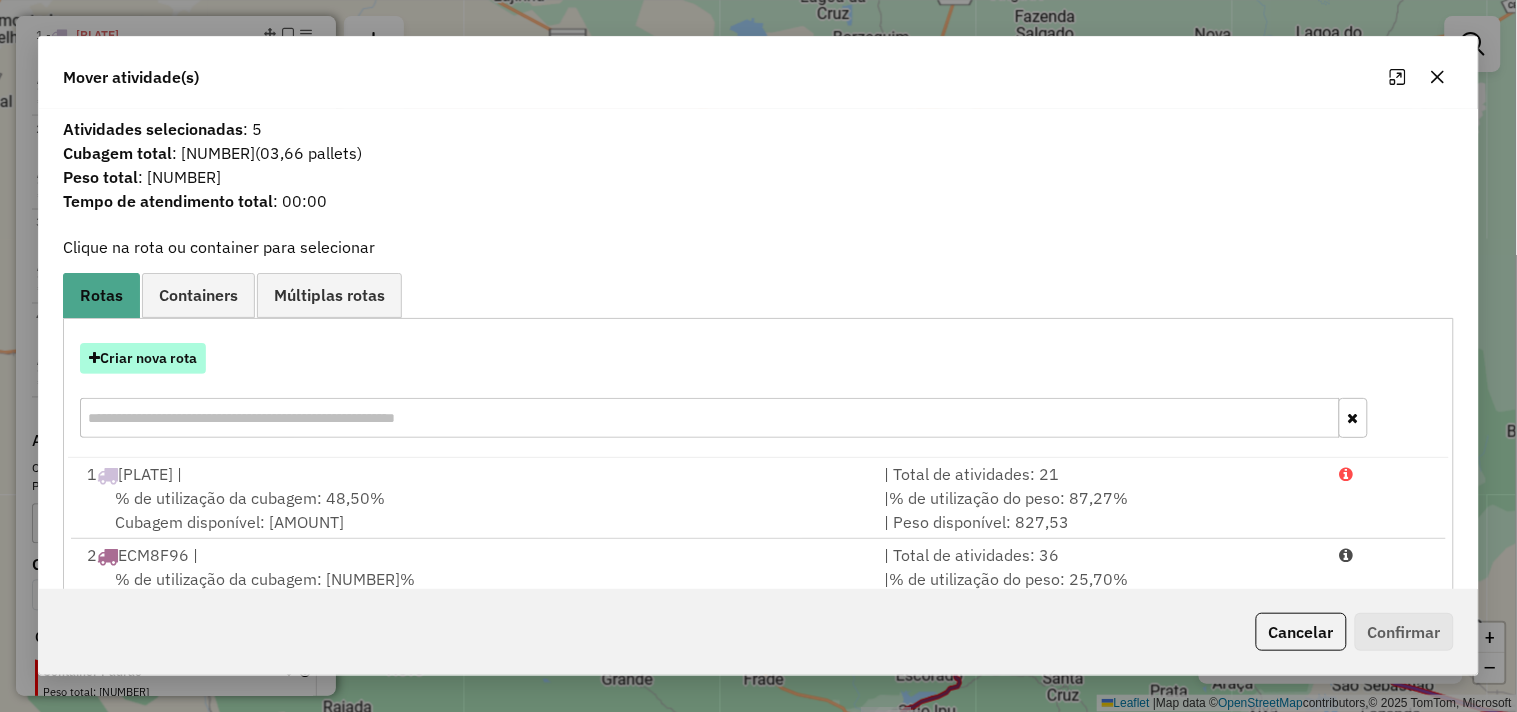 click on "Criar nova rota" at bounding box center [143, 358] 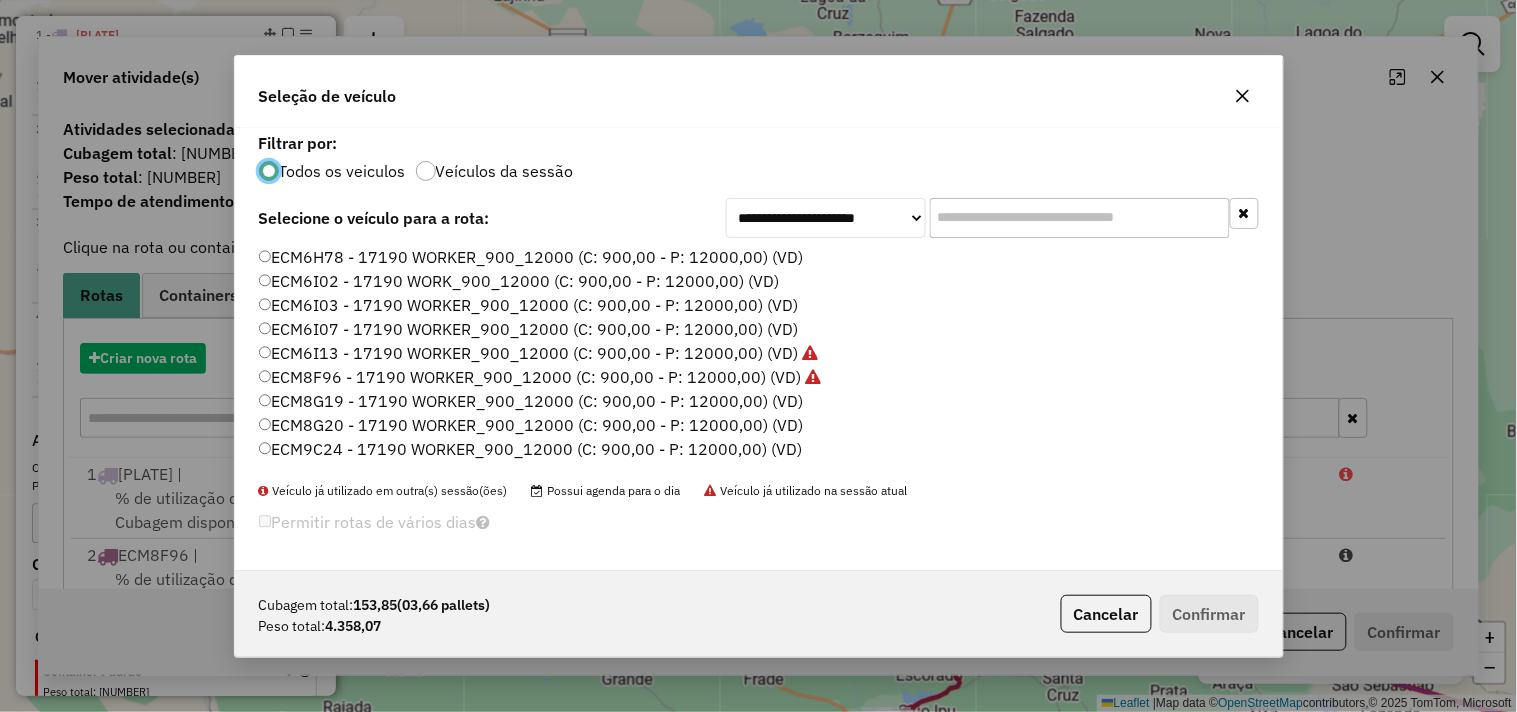 scroll, scrollTop: 11, scrollLeft: 5, axis: both 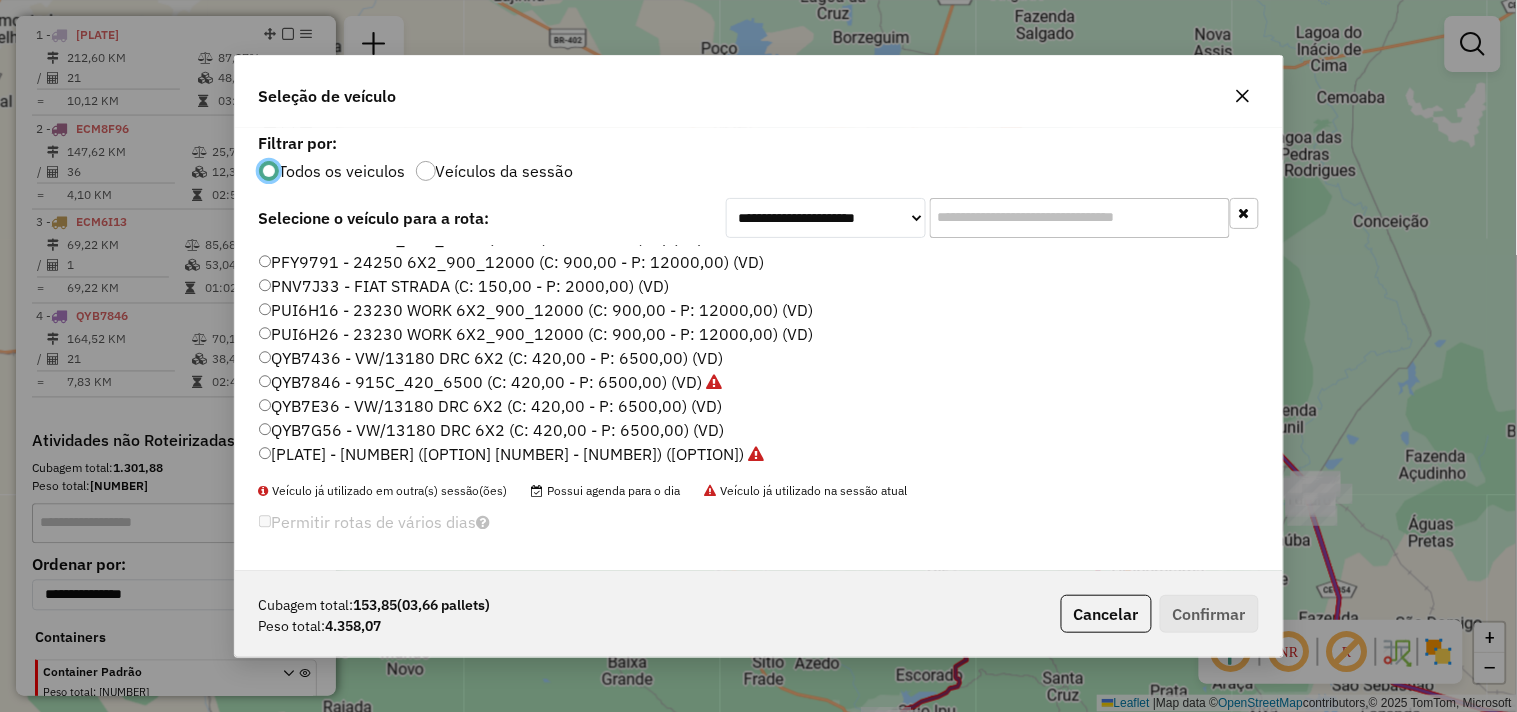 click on "QYB7G56 - VW/13180 DRC 6X2 (C: 420,00 - P: 6500,00) (VD)" 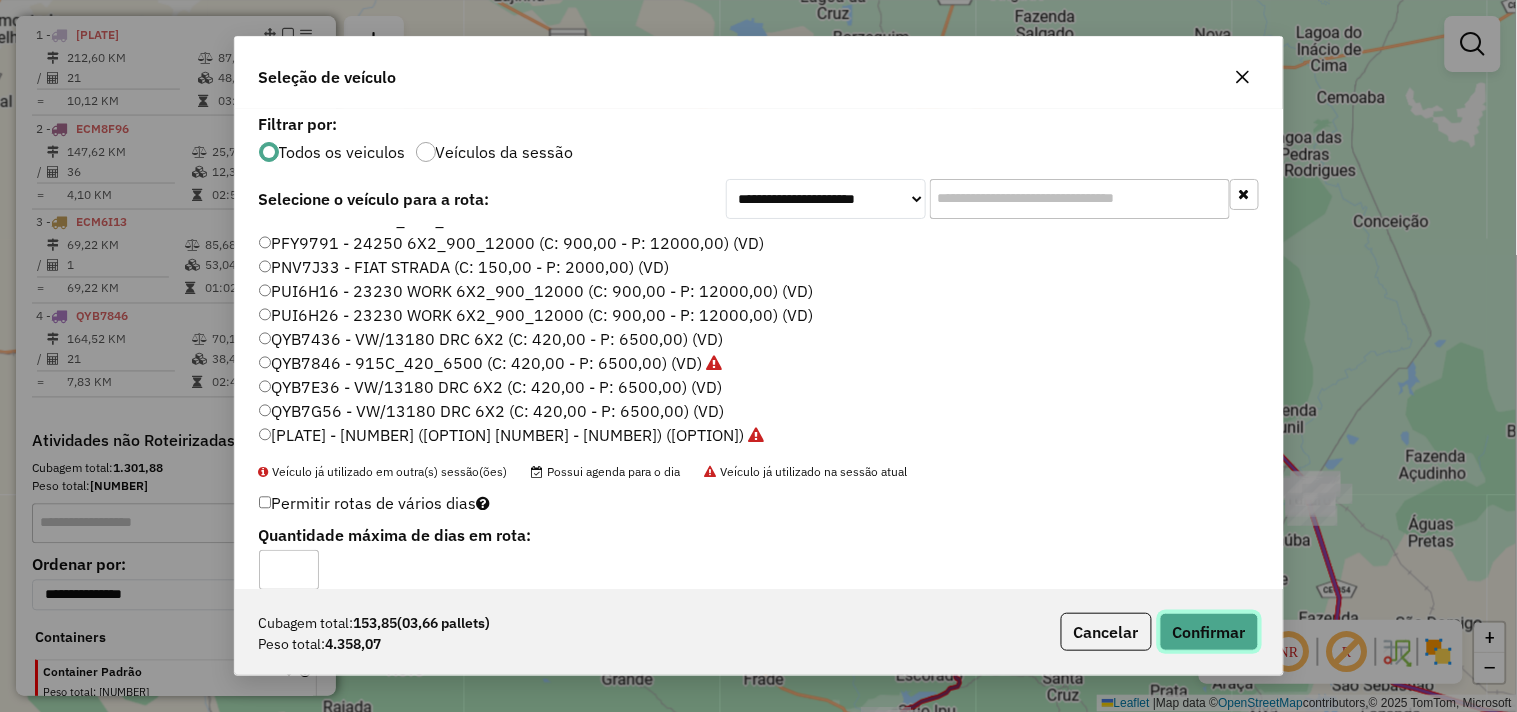click on "Confirmar" 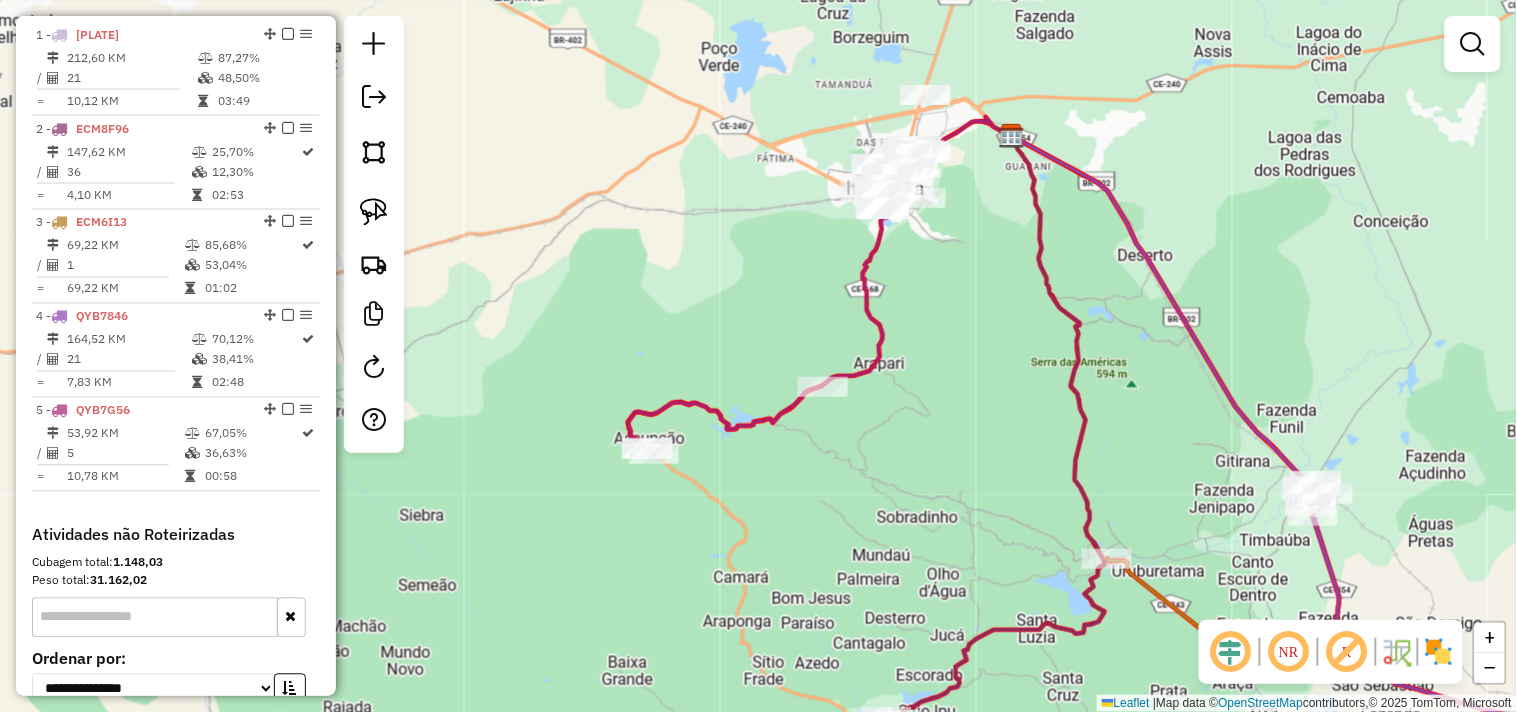 click on "Janela de atendimento Grade de atendimento Capacidade Transportadoras Veículos Cliente Pedidos  Rotas Selecione os dias de semana para filtrar as janelas de atendimento  Seg   Ter   Qua   Qui   Sex   Sáb   Dom  Informe o período da janela de atendimento: De: Até:  Filtrar exatamente a janela do cliente  Considerar janela de atendimento padrão  Selecione os dias de semana para filtrar as grades de atendimento  Seg   Ter   Qua   Qui   Sex   Sáb   Dom   Considerar clientes sem dia de atendimento cadastrado  Clientes fora do dia de atendimento selecionado Filtrar as atividades entre os valores definidos abaixo:  Peso mínimo:   Peso máximo:   Cubagem mínima:   Cubagem máxima:   De:   Até:  Filtrar as atividades entre o tempo de atendimento definido abaixo:  De:   Até:   Considerar capacidade total dos clientes não roteirizados Transportadora: Selecione um ou mais itens Tipo de veículo: Selecione um ou mais itens Veículo: Selecione um ou mais itens Motorista: Selecione um ou mais itens Nome: Rótulo:" 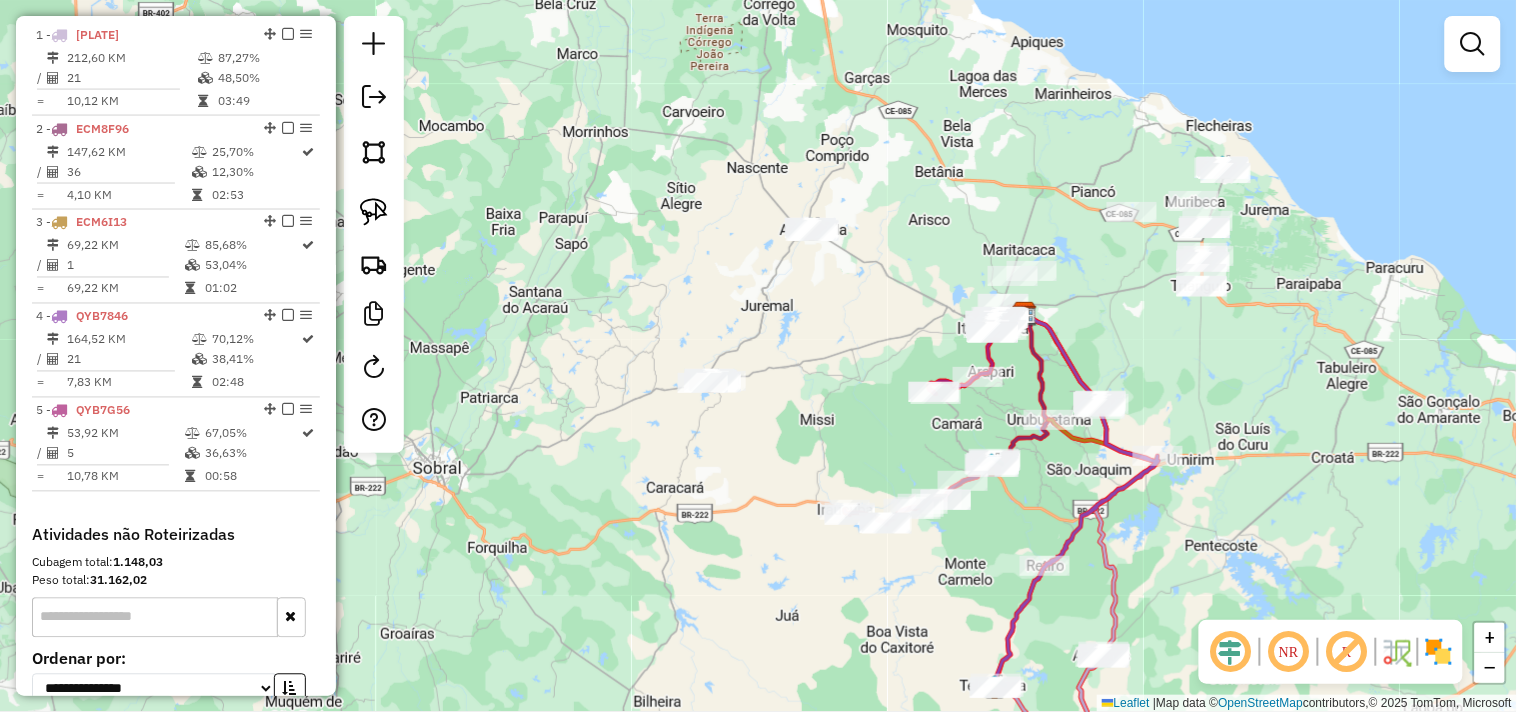 drag, startPoint x: 805, startPoint y: 392, endPoint x: 847, endPoint y: 376, distance: 44.94441 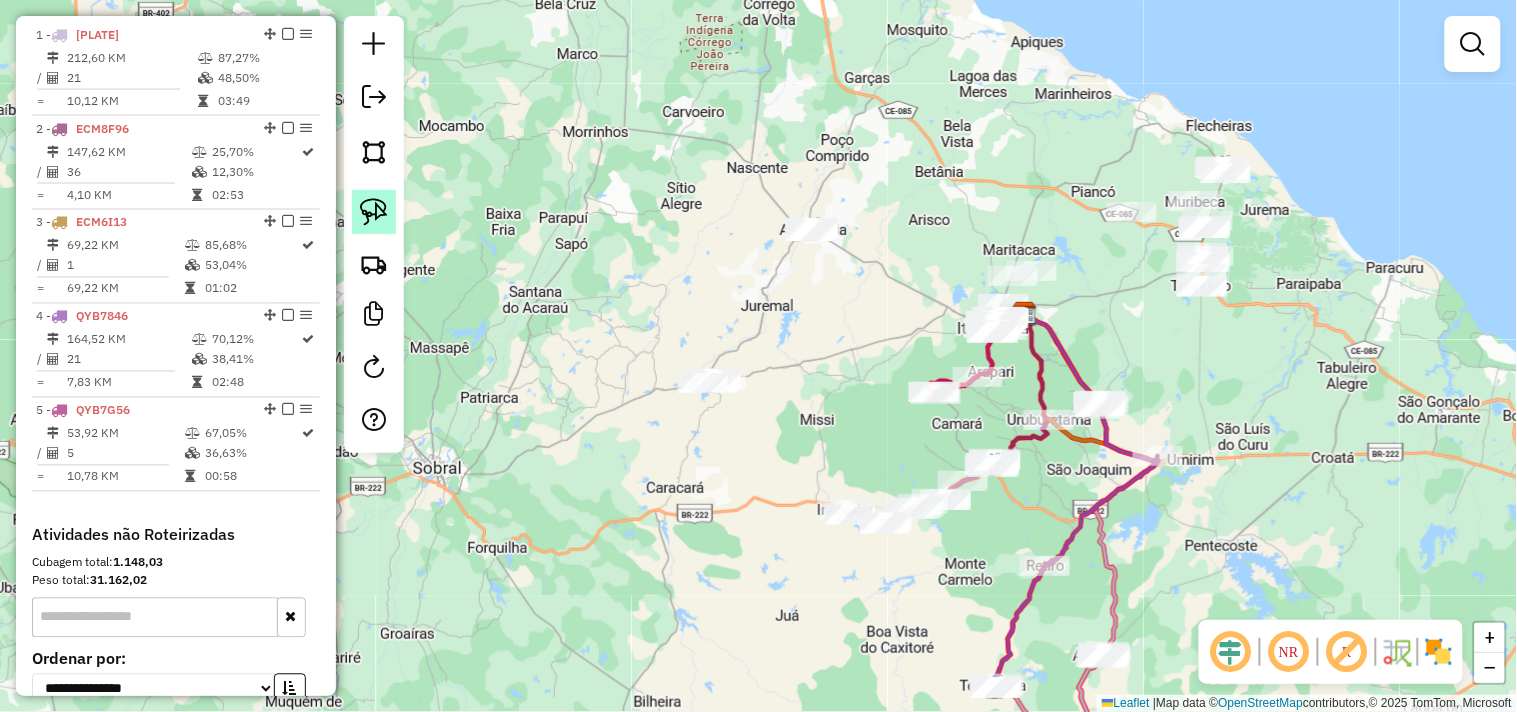 click 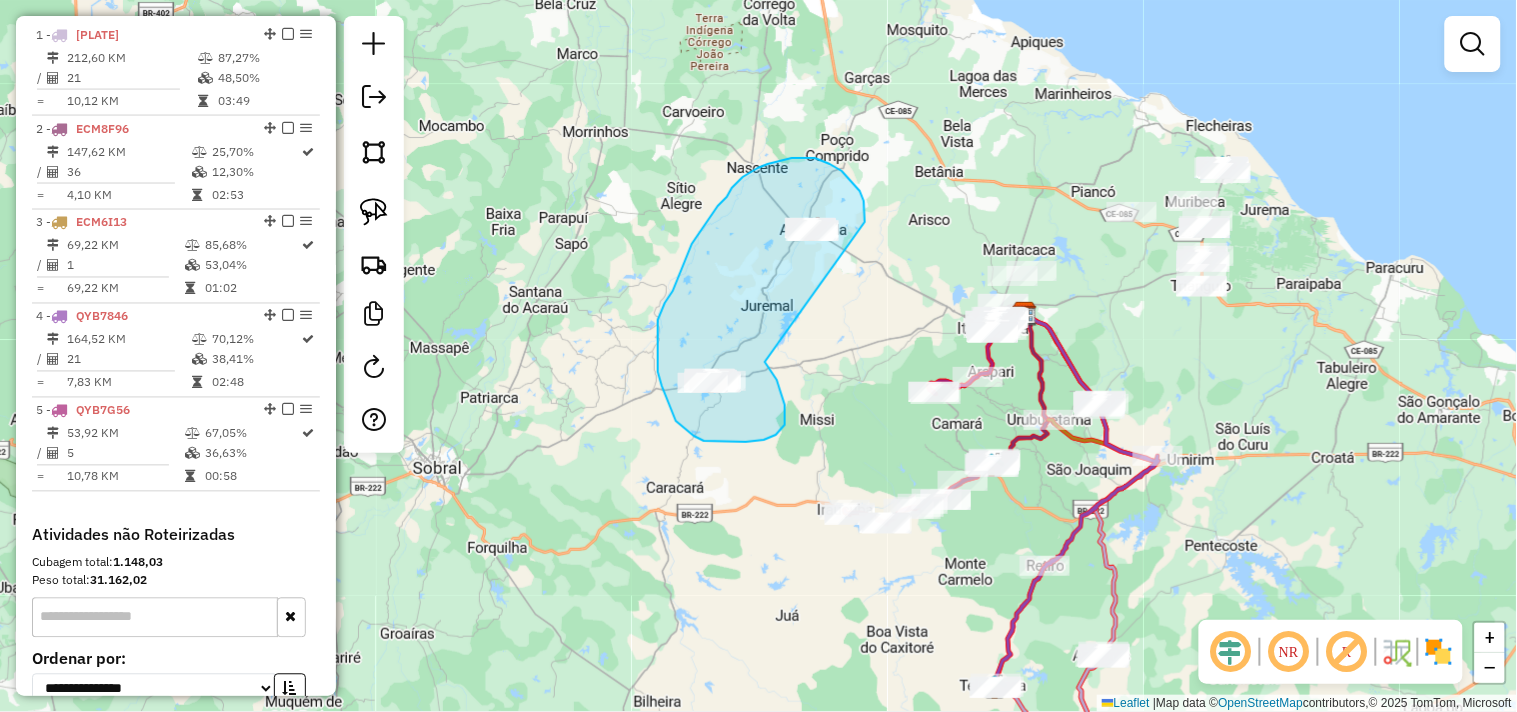 drag, startPoint x: 785, startPoint y: 417, endPoint x: 676, endPoint y: 217, distance: 227.77402 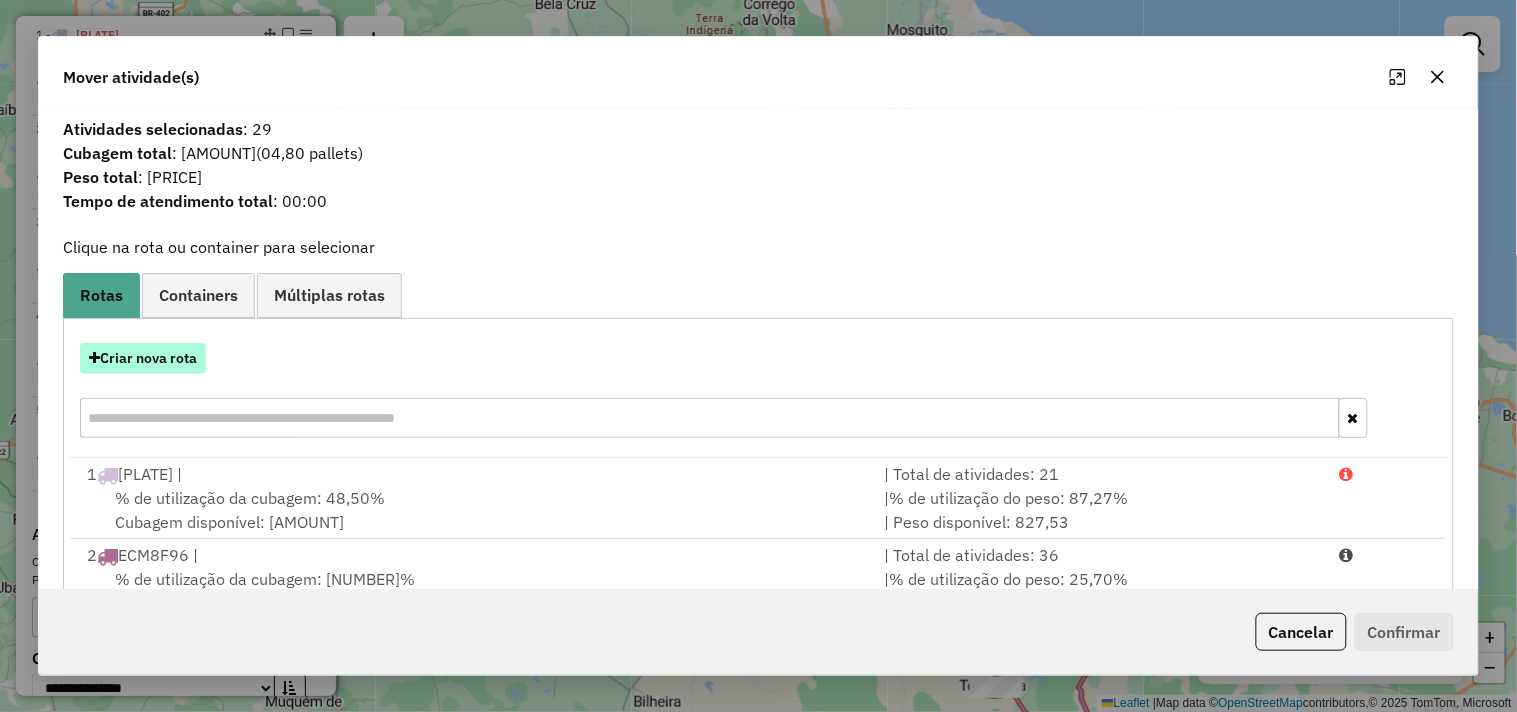 click on "Criar nova rota" at bounding box center (143, 358) 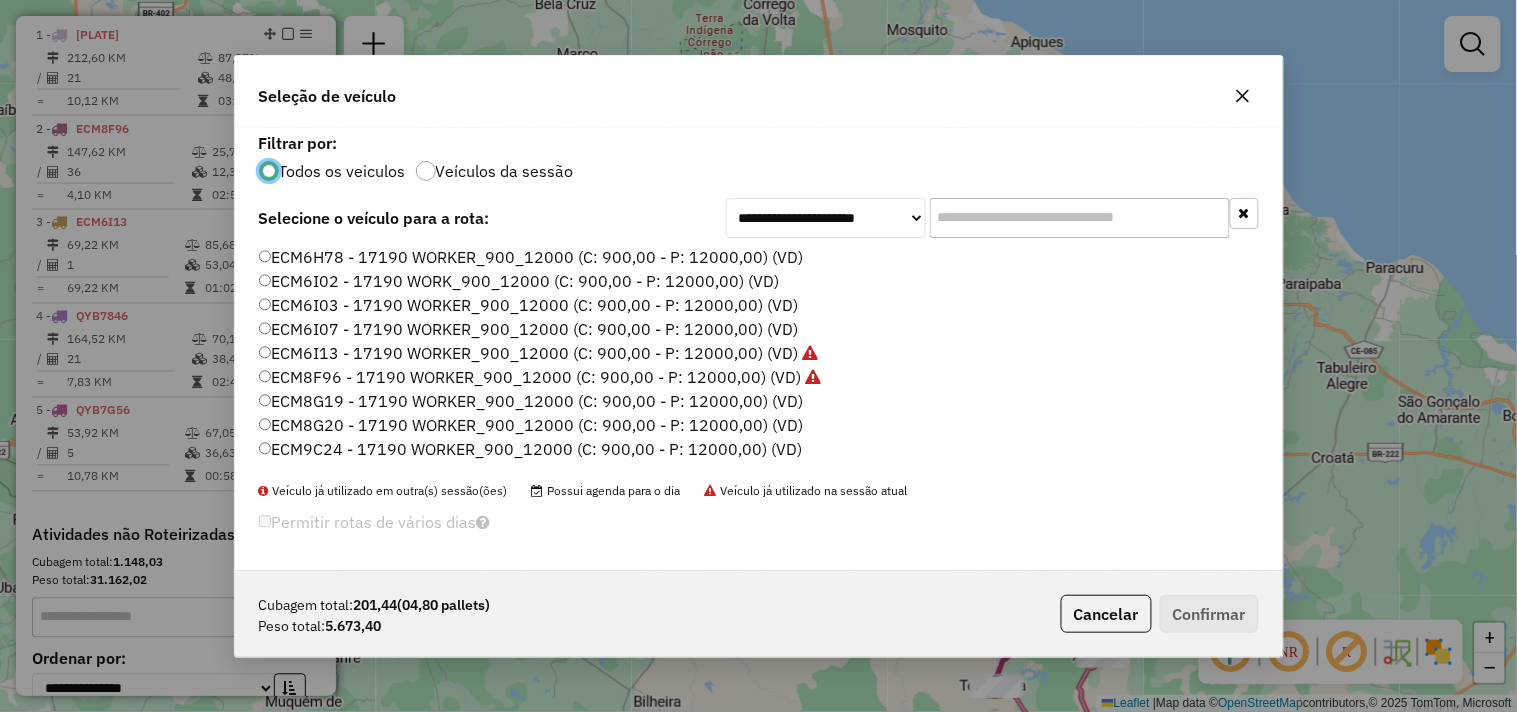 scroll, scrollTop: 11, scrollLeft: 5, axis: both 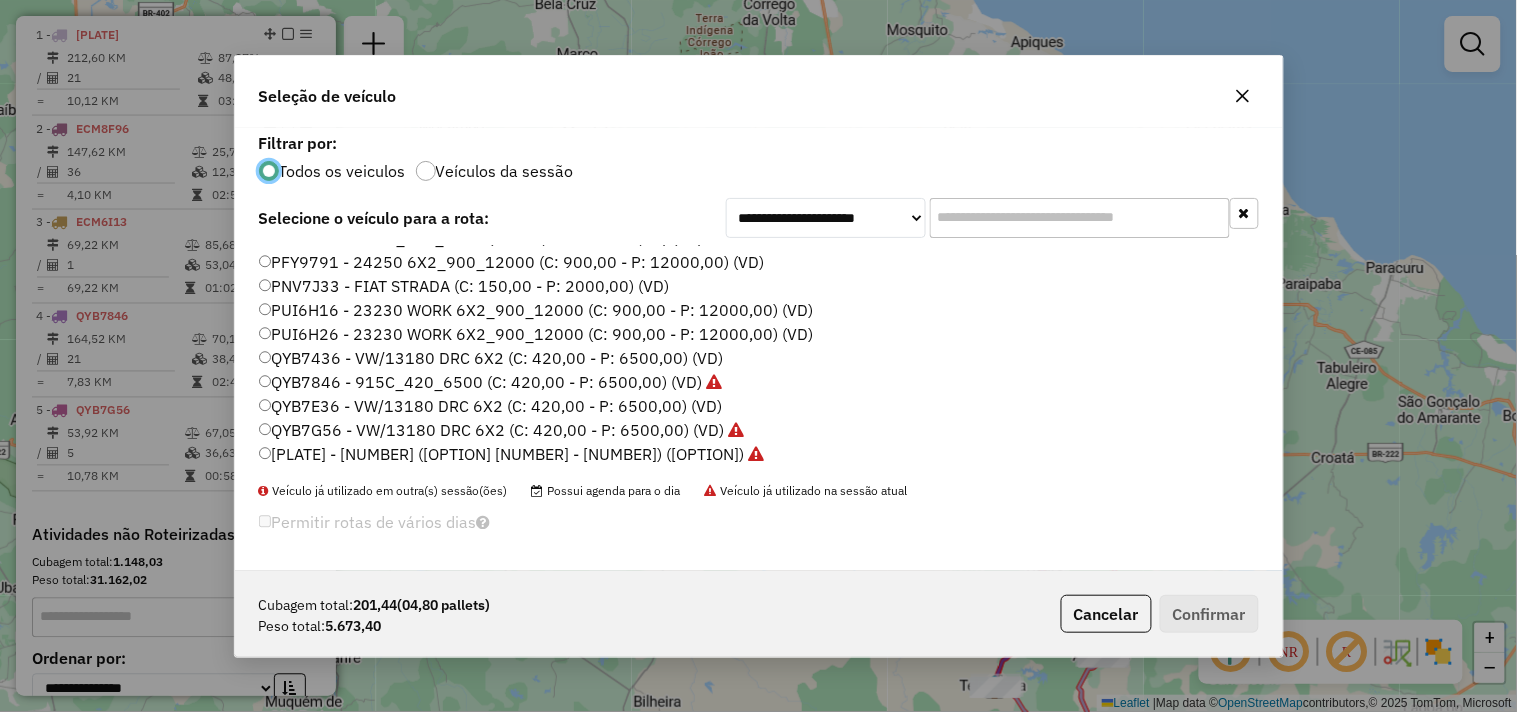 click on "QYB7E36 - VW/13180 DRC 6X2 (C: 420,00 - P: 6500,00) (VD)" 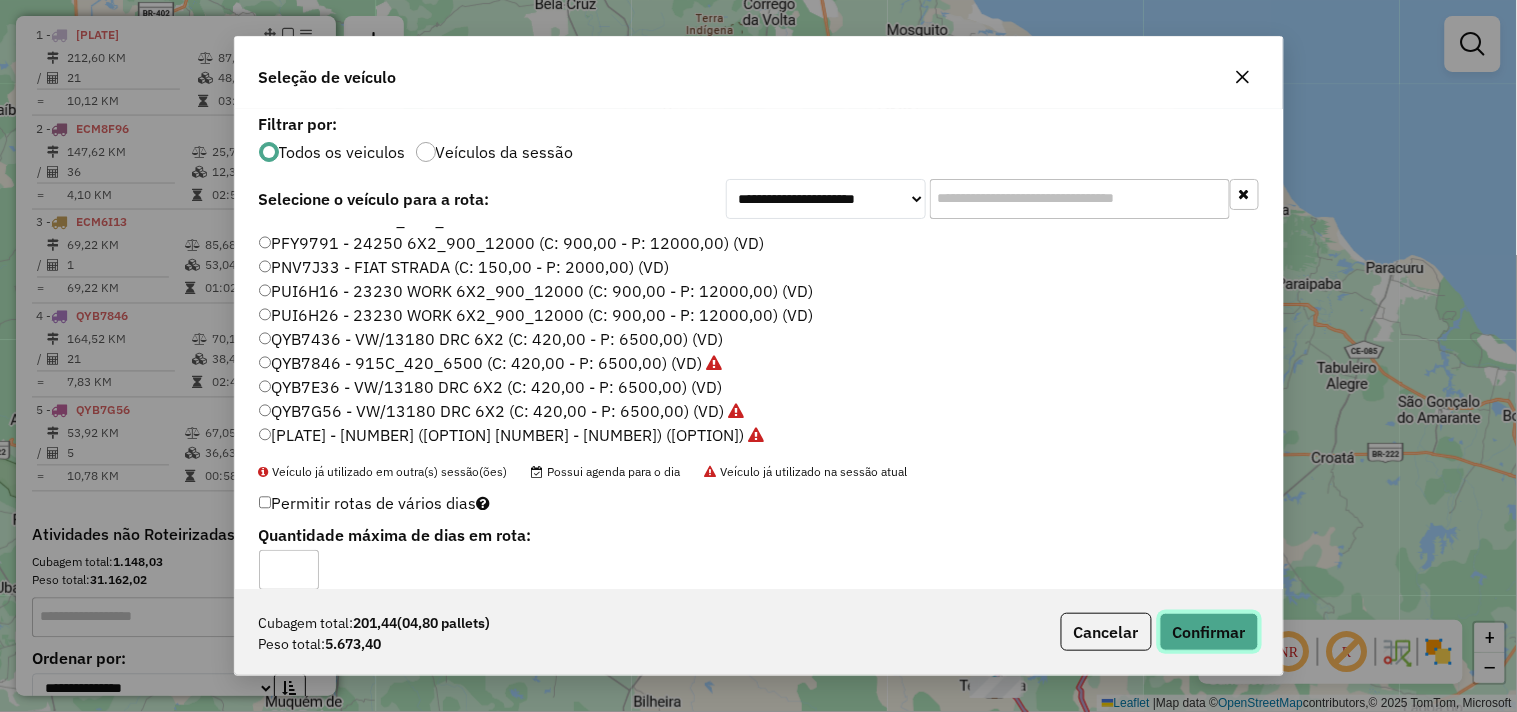 click on "Confirmar" 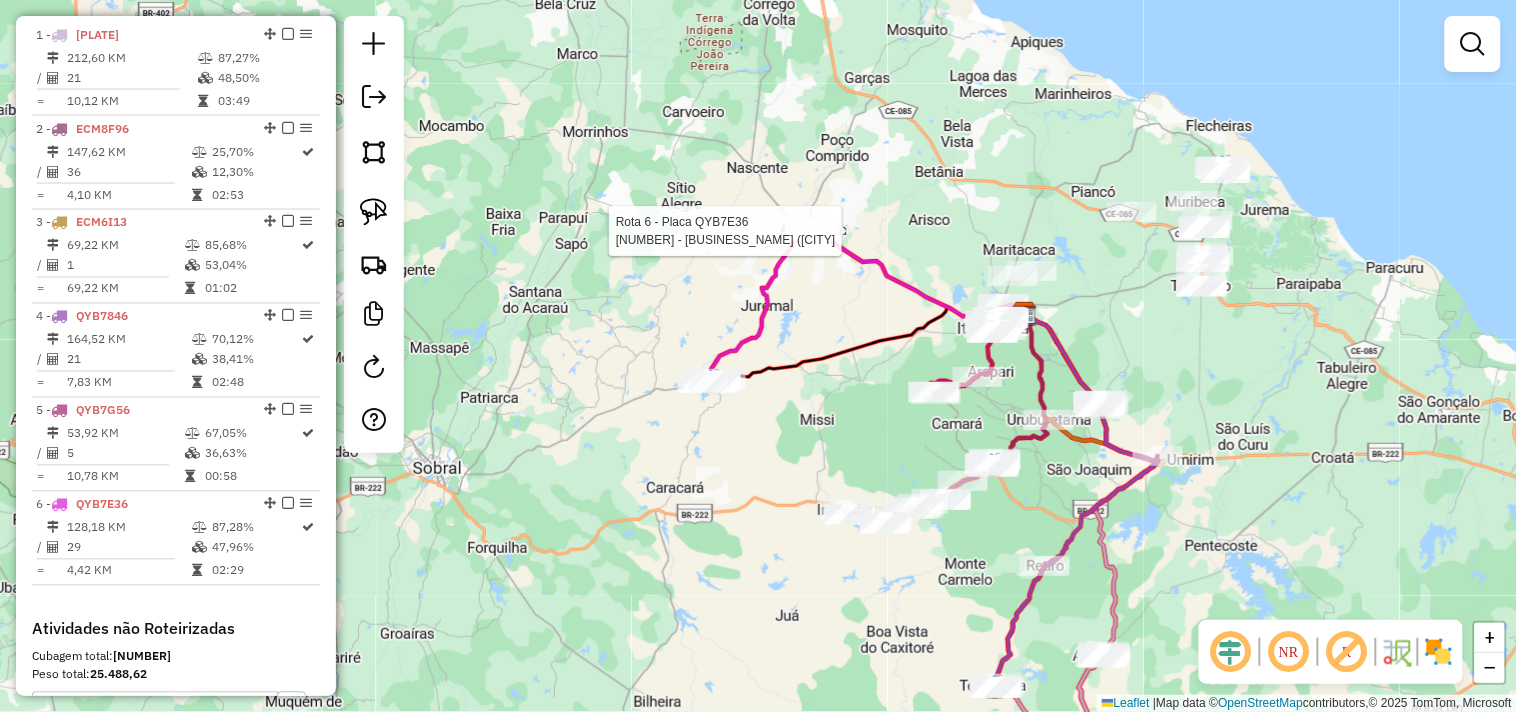 select on "**********" 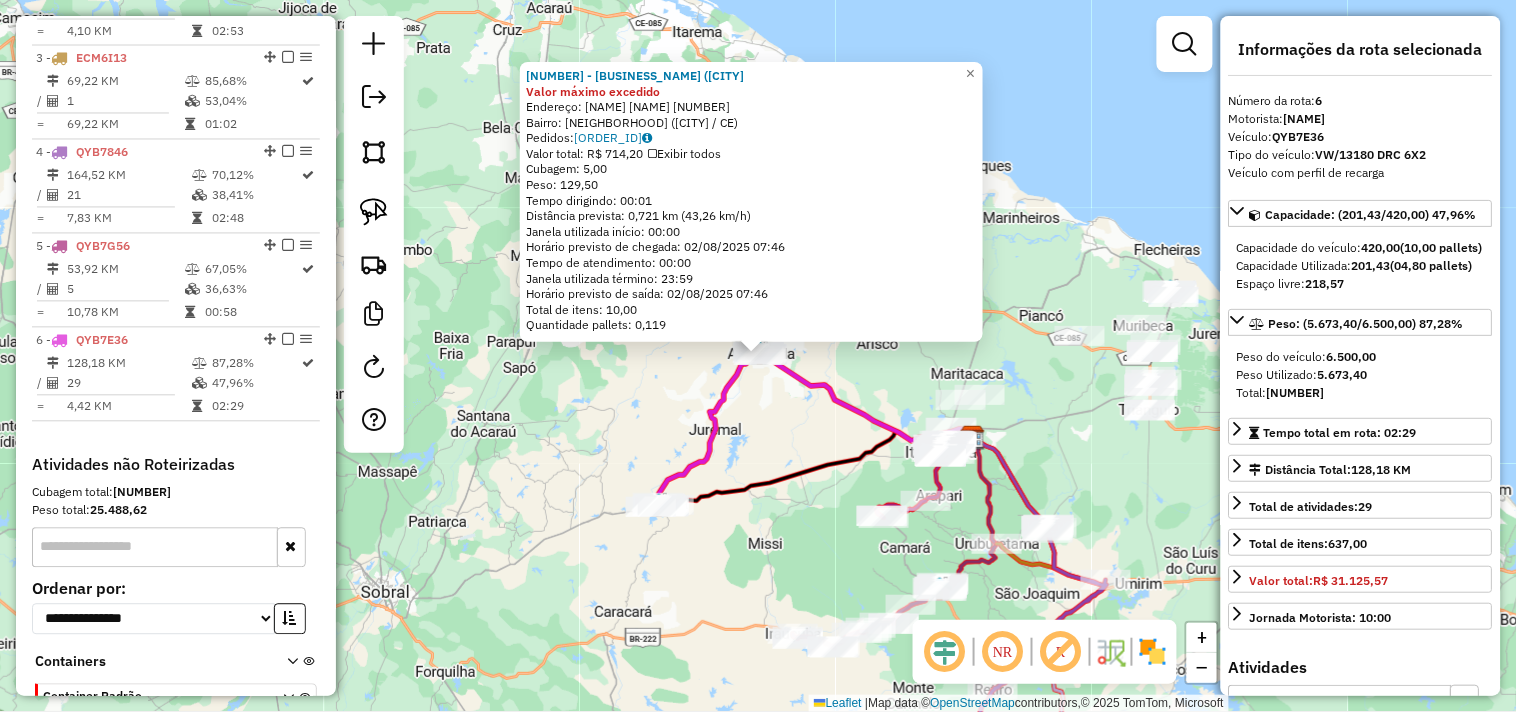 scroll, scrollTop: 1051, scrollLeft: 0, axis: vertical 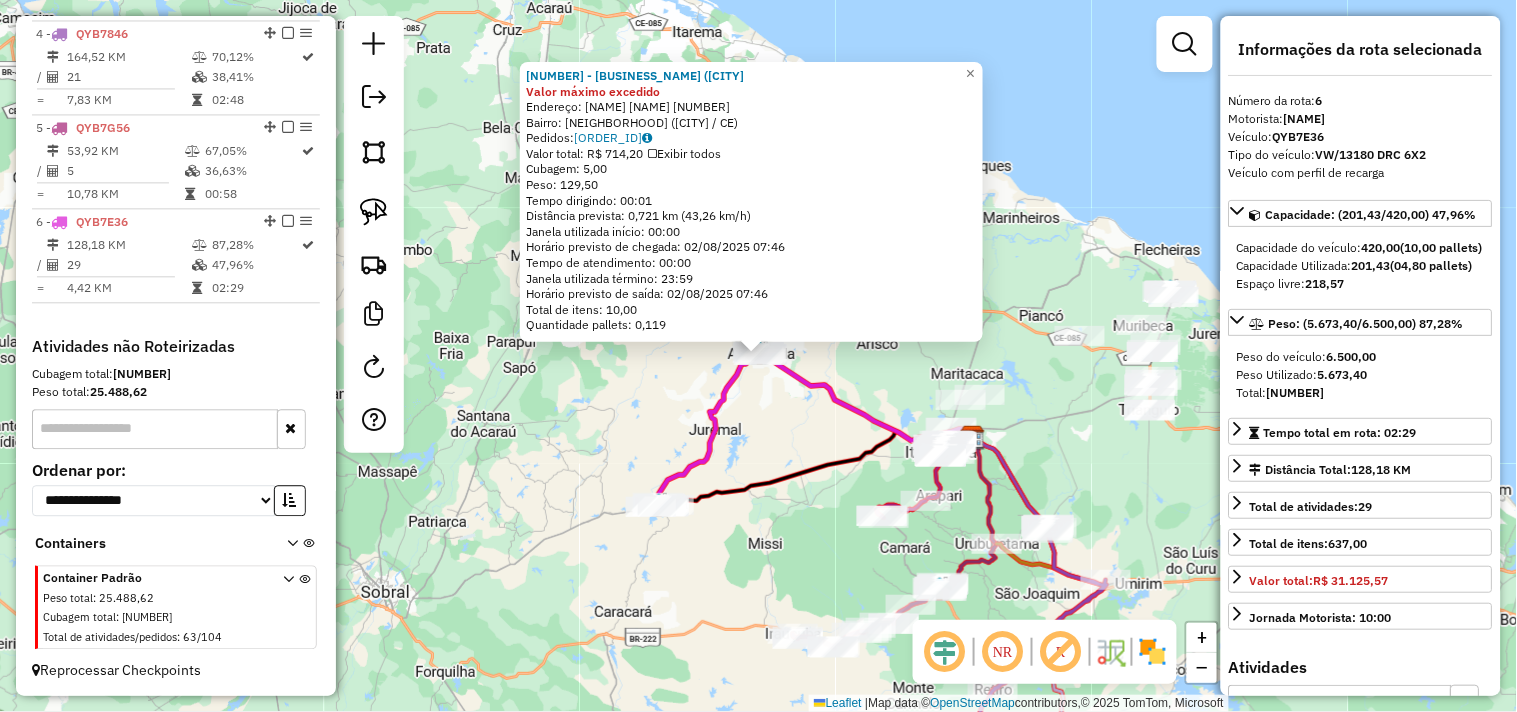 click on "993 - MERCADINHO 3D (AMONT Valor máximo excedido  Endereço:  ANTERO GASPAR RODRIGUES 345   Bairro: CENTRO (AMONTADA / CE)   Pedidos:  01086584   Valor total: R$ 714,20   Exibir todos   Cubagem: 5,00  Peso: 129,50  Tempo dirigindo: 00:01   Distância prevista: 0,721 km (43,26 km/h)   Janela utilizada início: 00:00   Horário previsto de chegada: 02/08/2025 07:46   Tempo de atendimento: 00:00   Janela utilizada término: 23:59   Horário previsto de saída: 02/08/2025 07:46   Total de itens: 10,00   Quantidade pallets: 0,119  × Janela de atendimento Grade de atendimento Capacidade Transportadoras Veículos Cliente Pedidos  Rotas Selecione os dias de semana para filtrar as janelas de atendimento  Seg   Ter   Qua   Qui   Sex   Sáb   Dom  Informe o período da janela de atendimento: De: Até:  Filtrar exatamente a janela do cliente  Considerar janela de atendimento padrão  Selecione os dias de semana para filtrar as grades de atendimento  Seg   Ter   Qua   Qui   Sex   Sáb   Dom   Peso mínimo:   De:   De:" 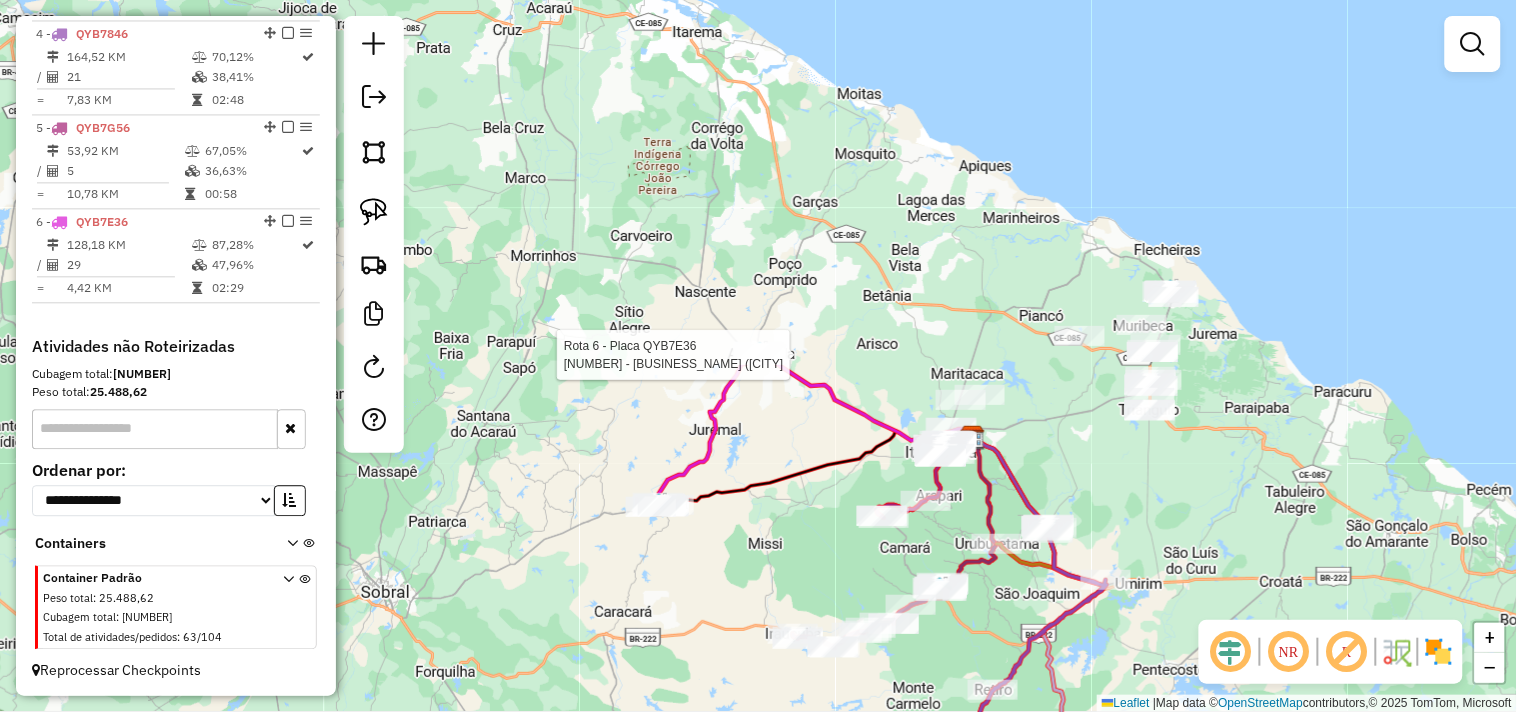 select on "**********" 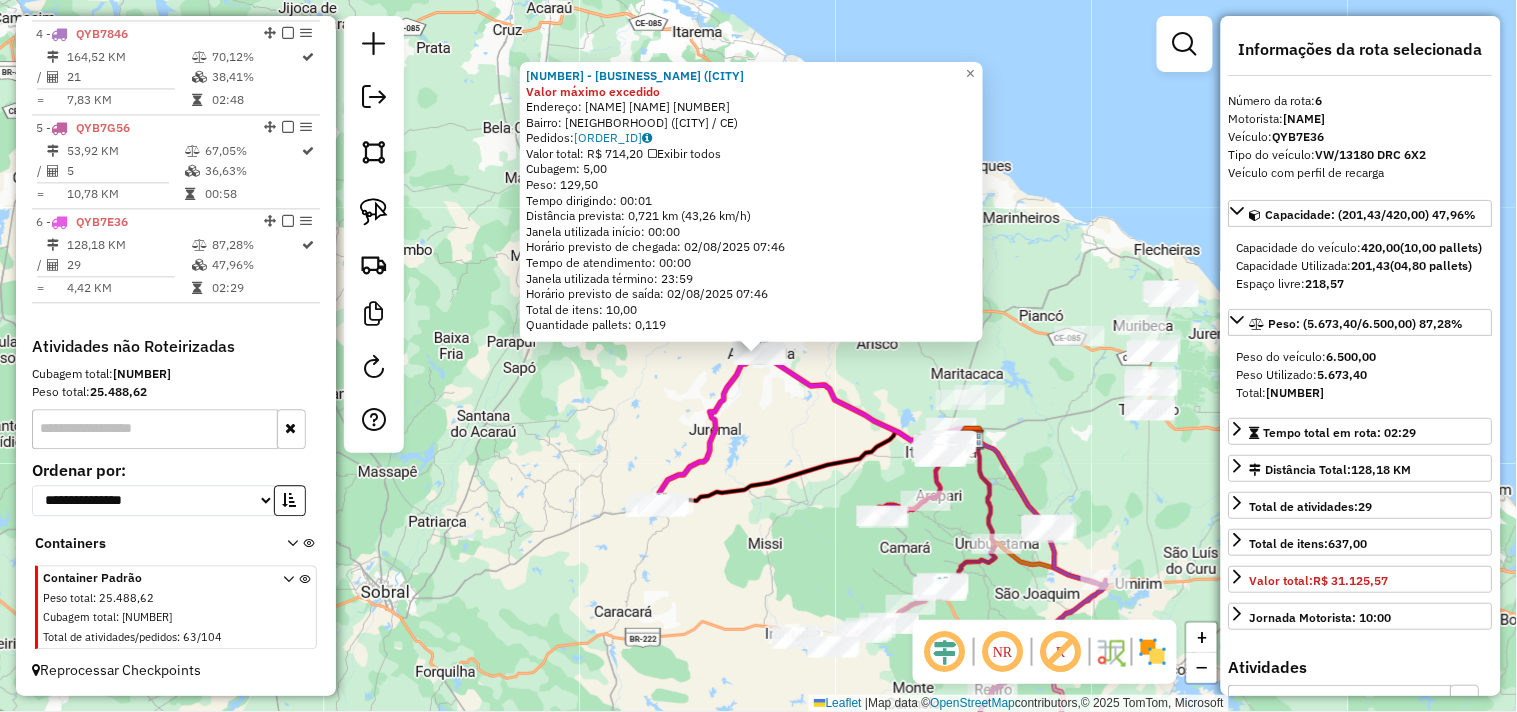 click on "993 - MERCADINHO 3D (AMONT Valor máximo excedido  Endereço:  ANTERO GASPAR RODRIGUES 345   Bairro: CENTRO (AMONTADA / CE)   Pedidos:  01086584   Valor total: R$ 714,20   Exibir todos   Cubagem: 5,00  Peso: 129,50  Tempo dirigindo: 00:01   Distância prevista: 0,721 km (43,26 km/h)   Janela utilizada início: 00:00   Horário previsto de chegada: 02/08/2025 07:46   Tempo de atendimento: 00:00   Janela utilizada término: 23:59   Horário previsto de saída: 02/08/2025 07:46   Total de itens: 10,00   Quantidade pallets: 0,119  × Janela de atendimento Grade de atendimento Capacidade Transportadoras Veículos Cliente Pedidos  Rotas Selecione os dias de semana para filtrar as janelas de atendimento  Seg   Ter   Qua   Qui   Sex   Sáb   Dom  Informe o período da janela de atendimento: De: Até:  Filtrar exatamente a janela do cliente  Considerar janela de atendimento padrão  Selecione os dias de semana para filtrar as grades de atendimento  Seg   Ter   Qua   Qui   Sex   Sáb   Dom   Peso mínimo:   De:   De:" 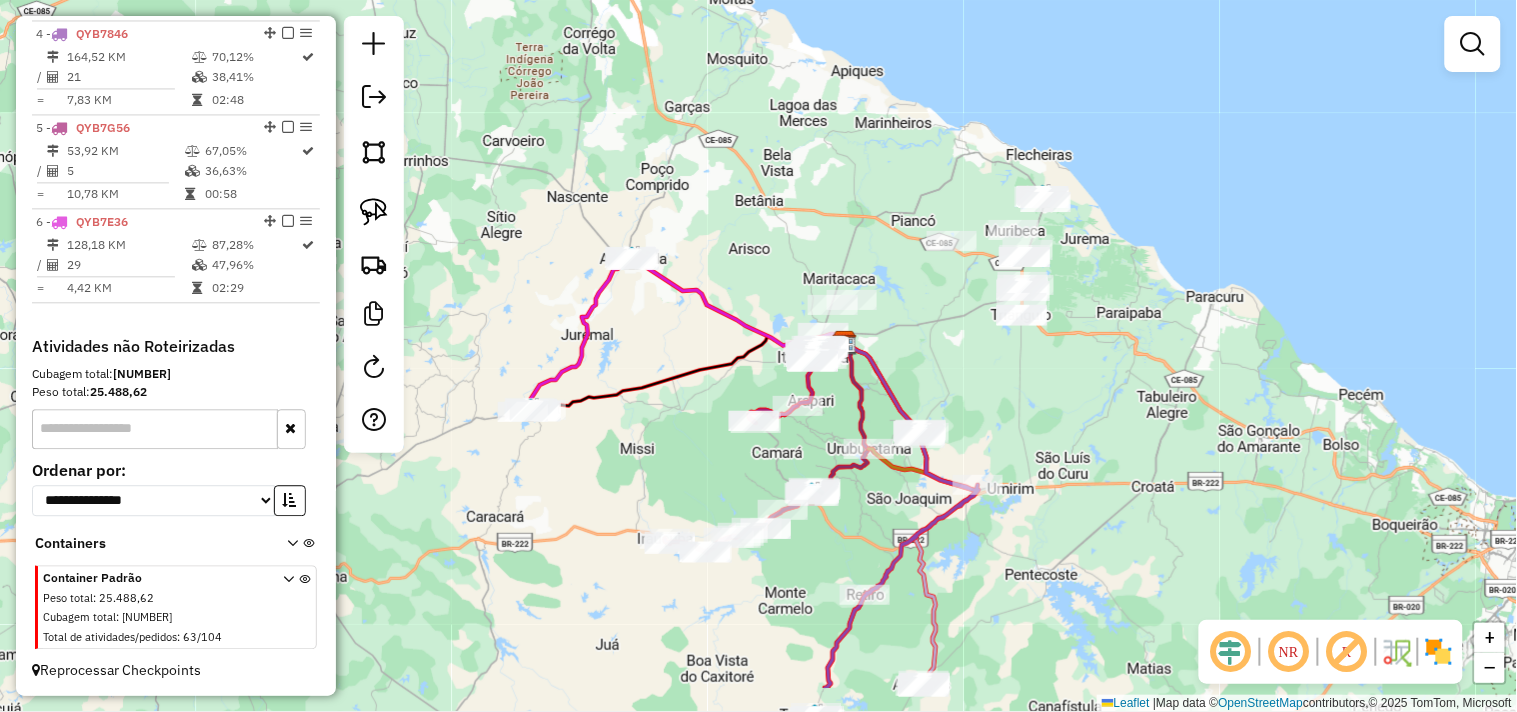 drag, startPoint x: 816, startPoint y: 452, endPoint x: 672, endPoint y: 347, distance: 178.21616 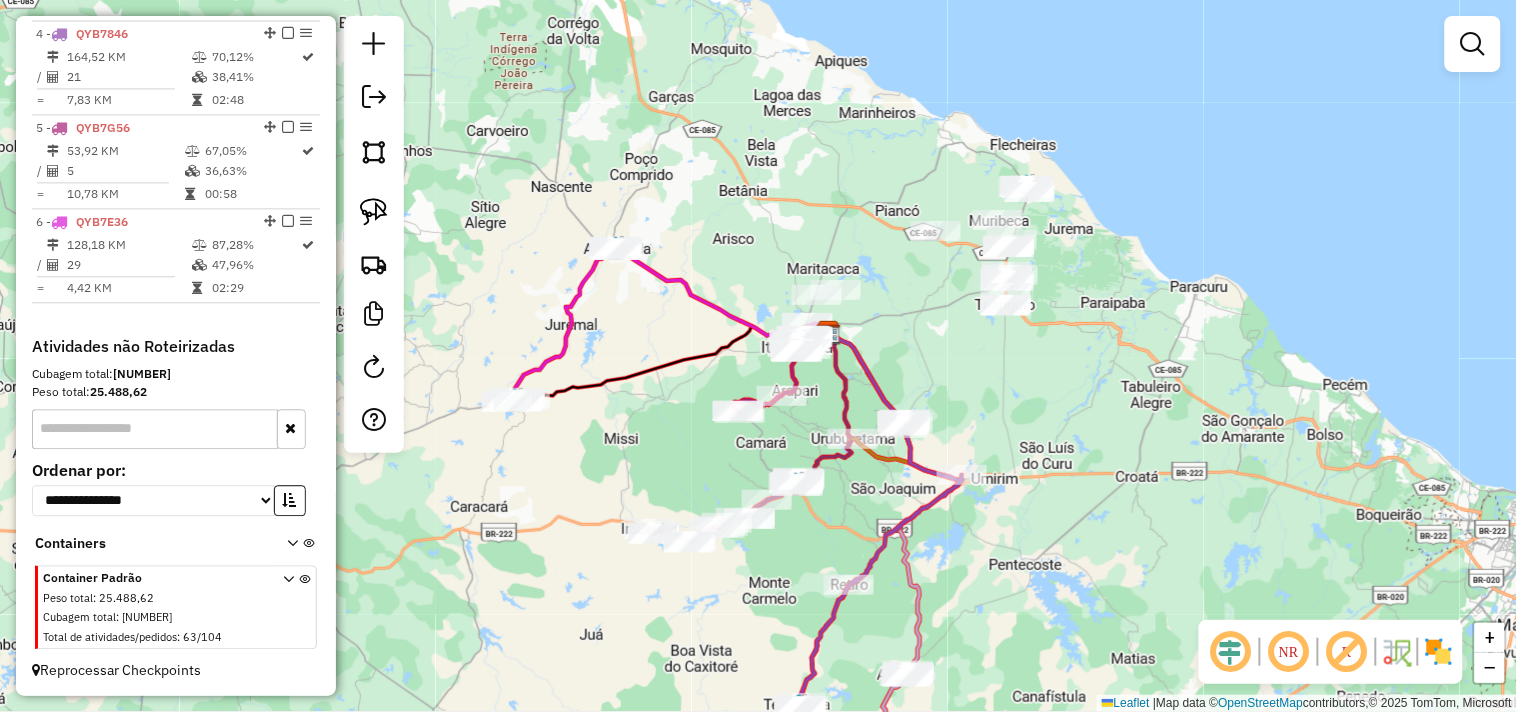 drag, startPoint x: 961, startPoint y: 413, endPoint x: 865, endPoint y: 450, distance: 102.88343 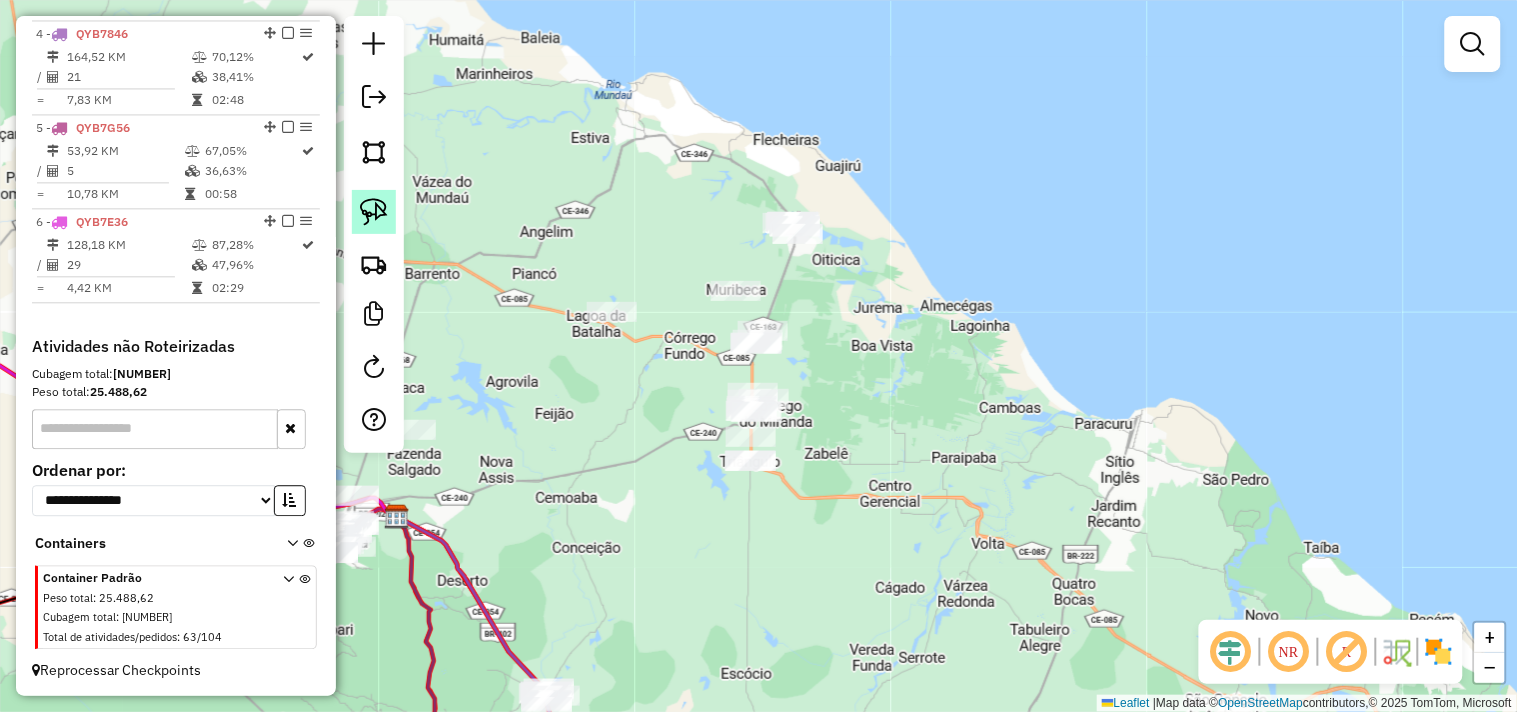 click 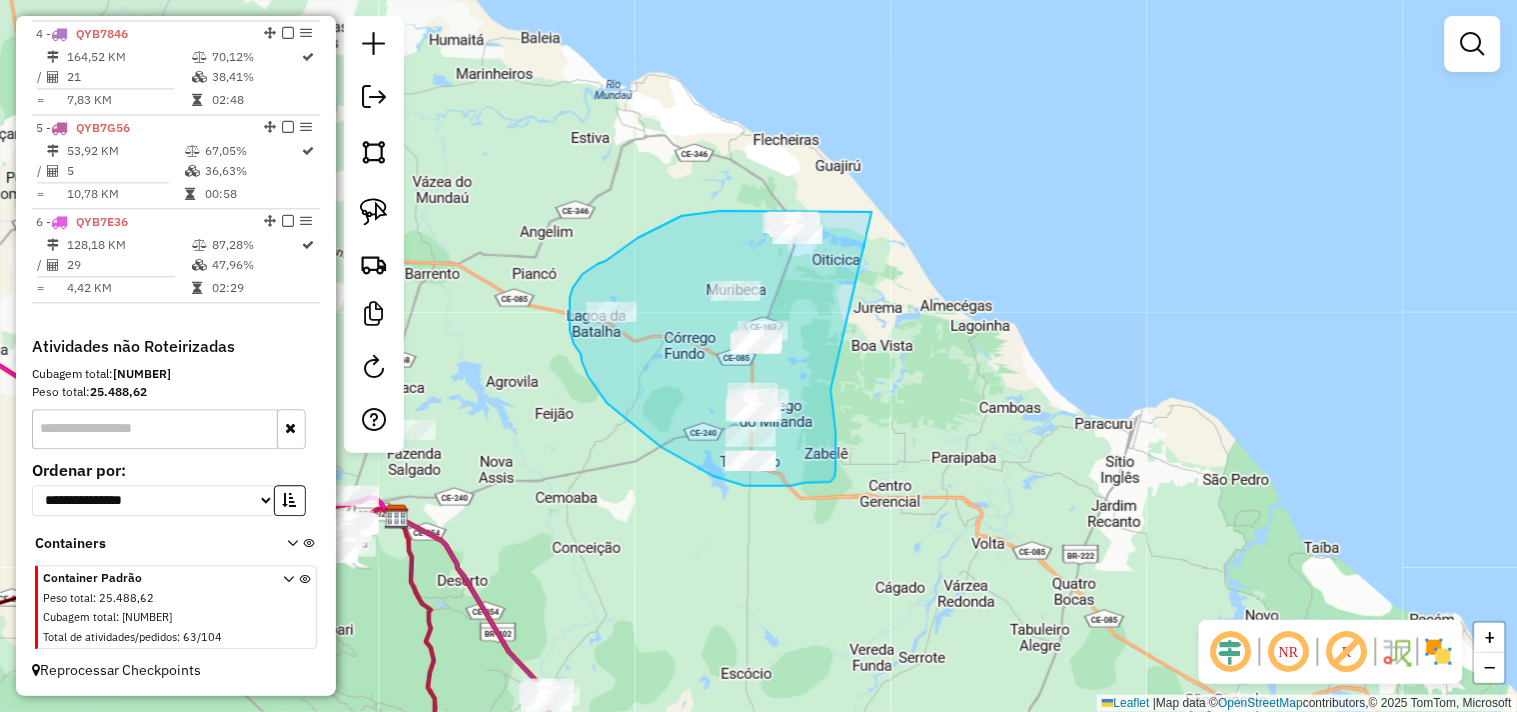 drag, startPoint x: 835, startPoint y: 477, endPoint x: 872, endPoint y: 212, distance: 267.57056 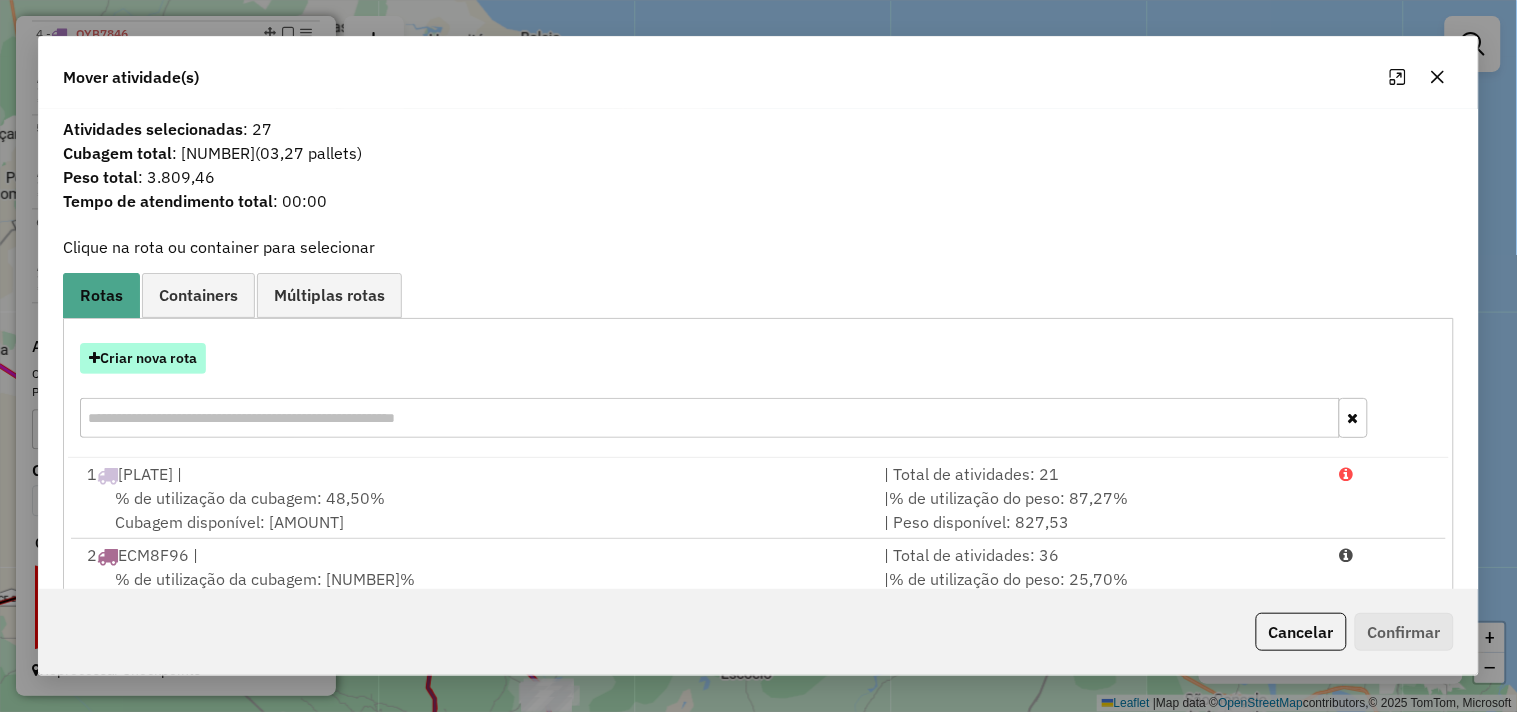 click on "Criar nova rota" at bounding box center [143, 358] 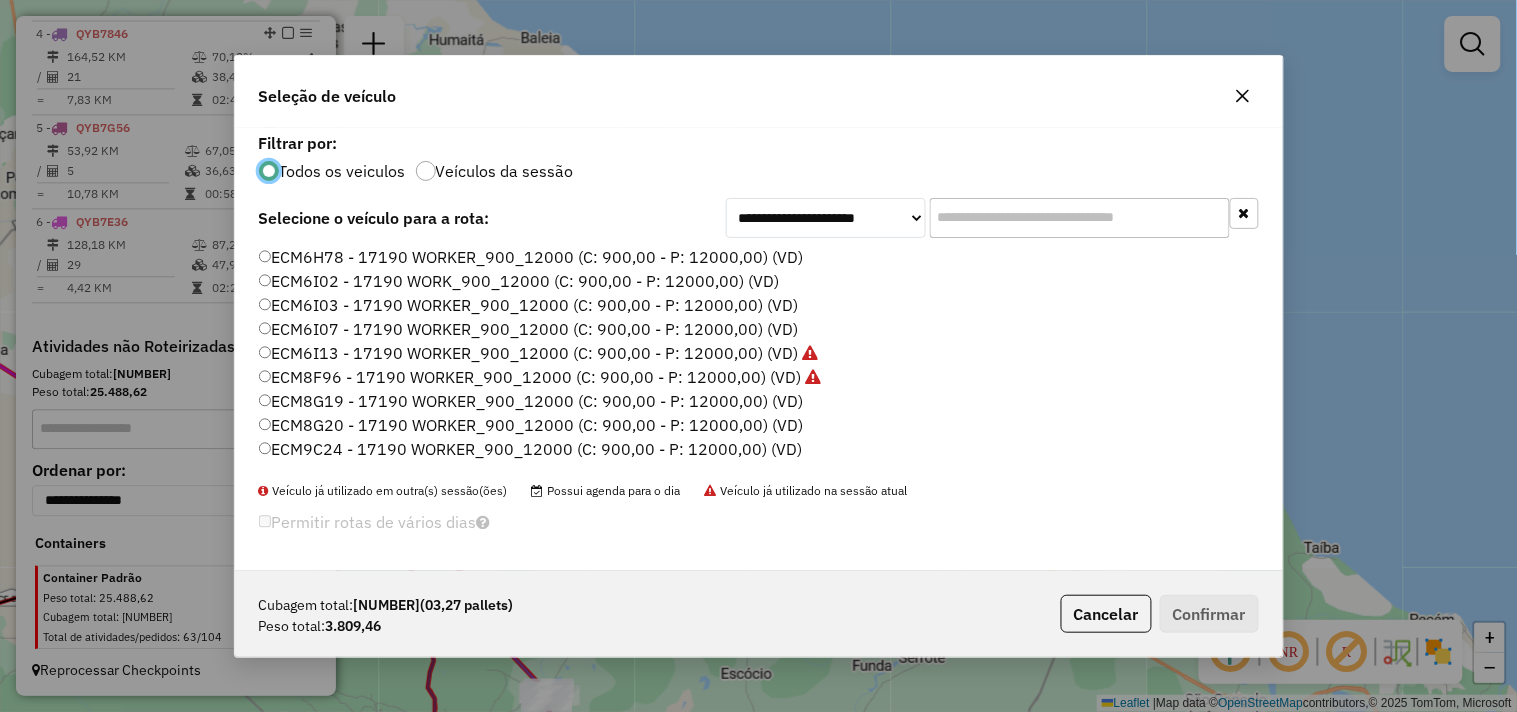 scroll, scrollTop: 11, scrollLeft: 5, axis: both 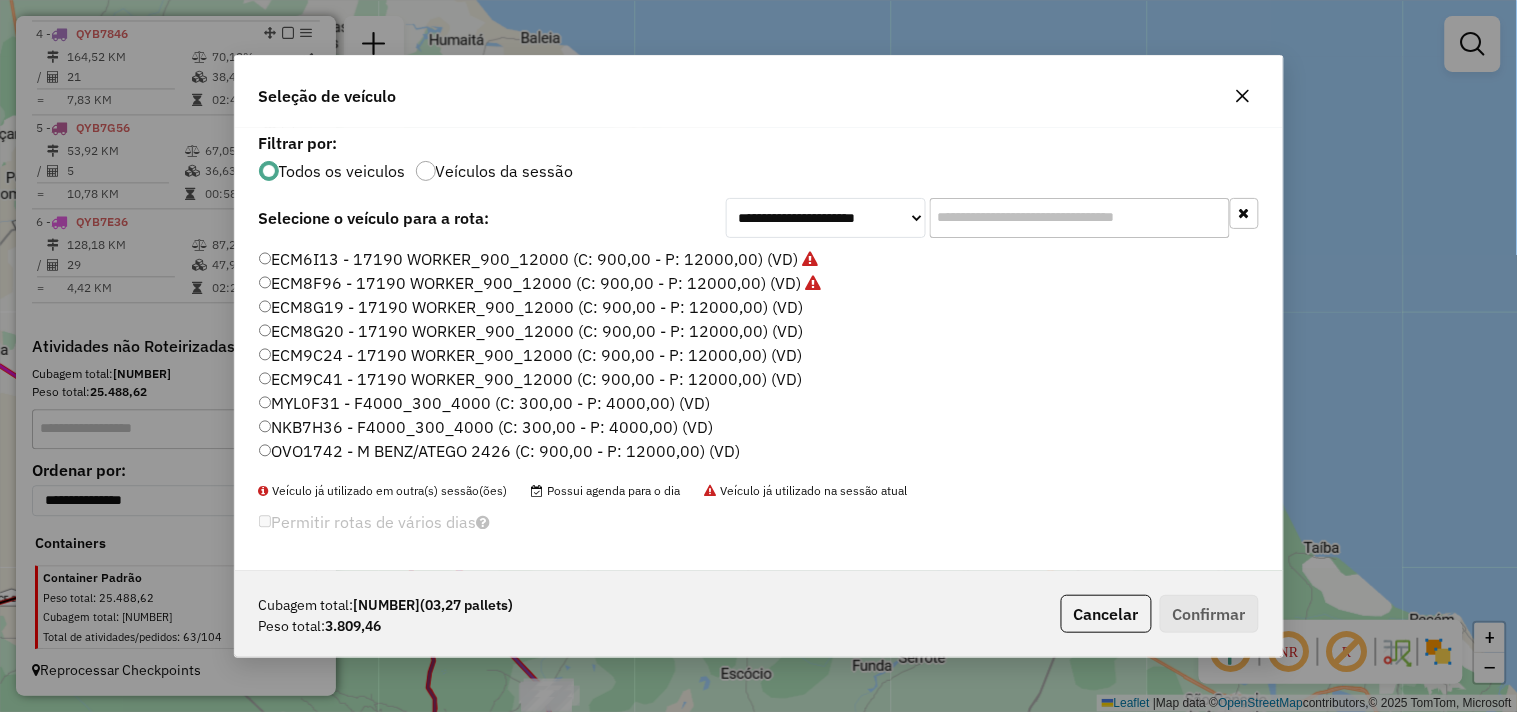click on "ECM8G19 - 17190 WORKER_900_12000 (C: 900,00 - P: 12000,00) (VD)" 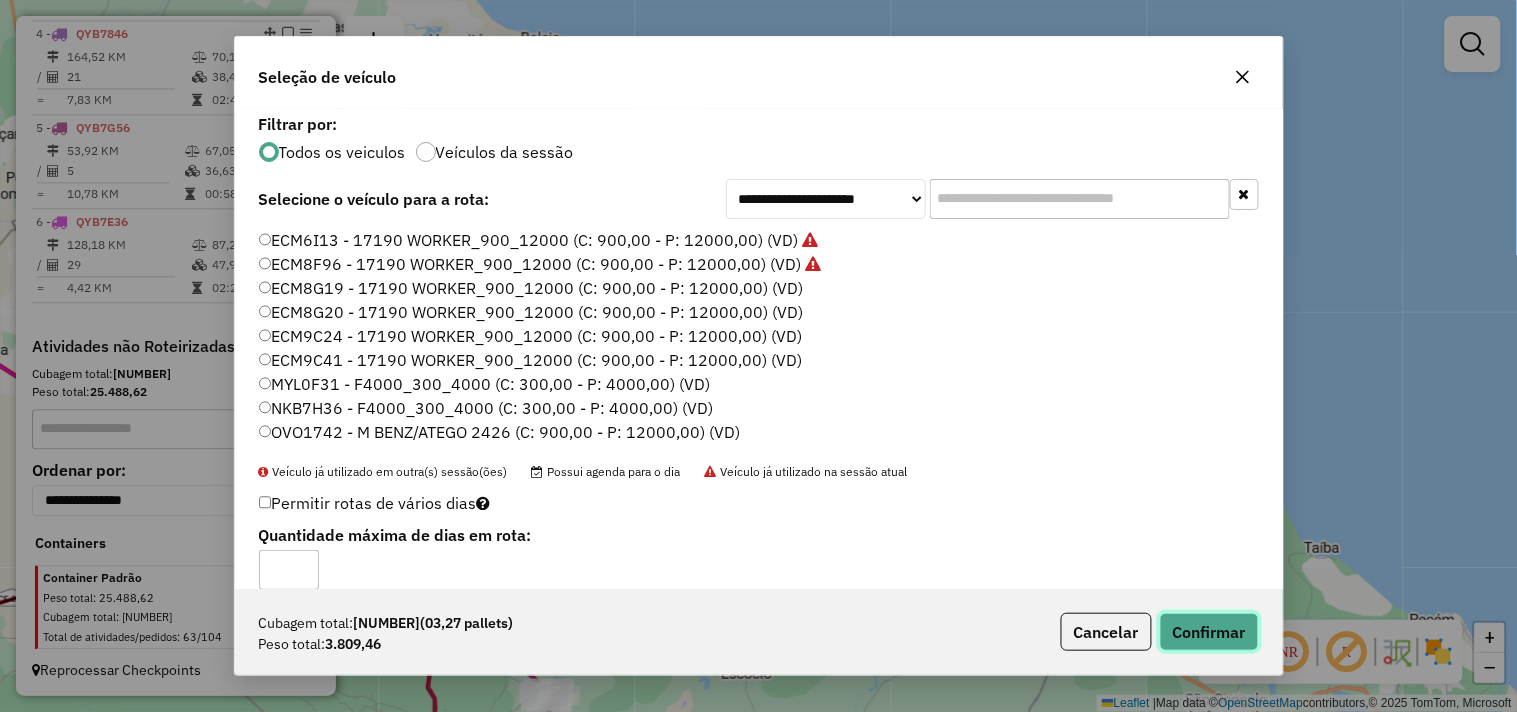 click on "Confirmar" 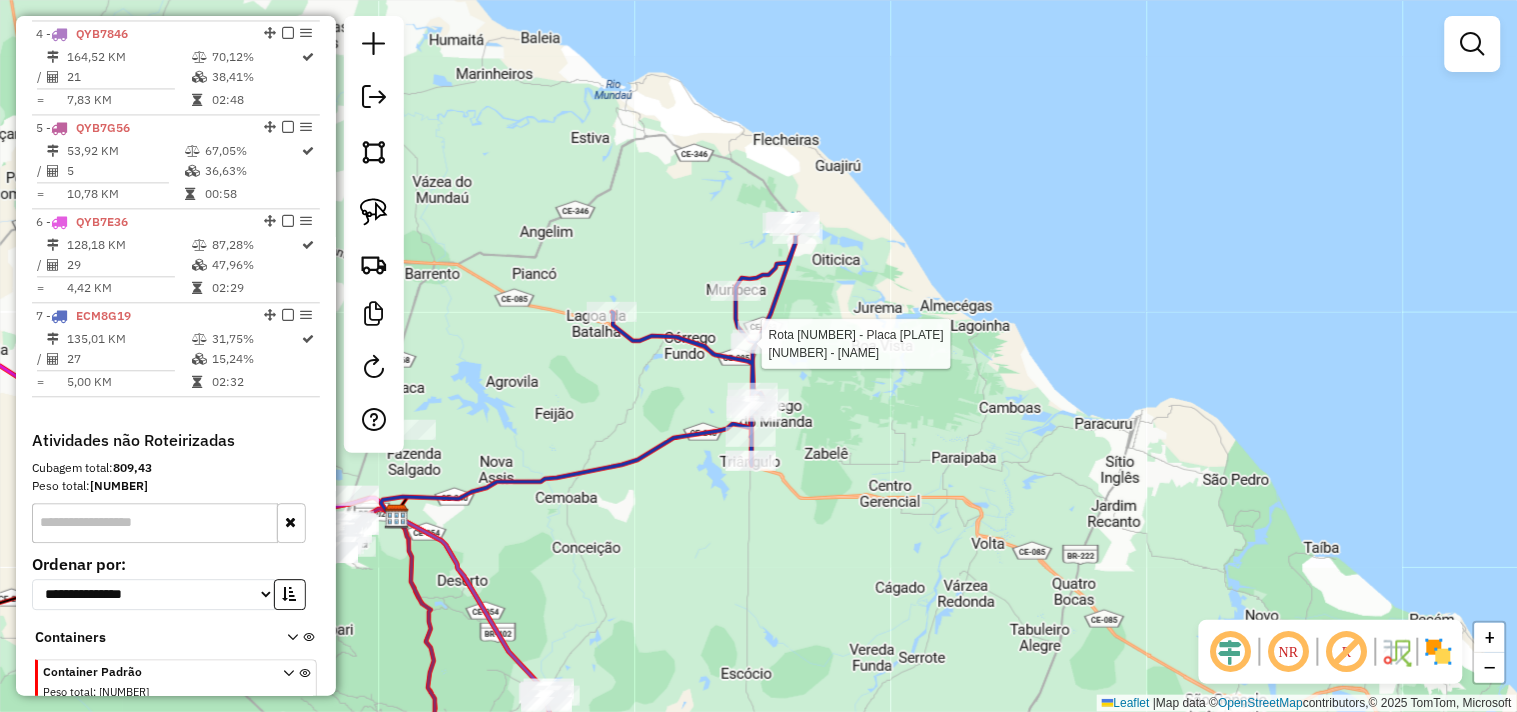 select on "**********" 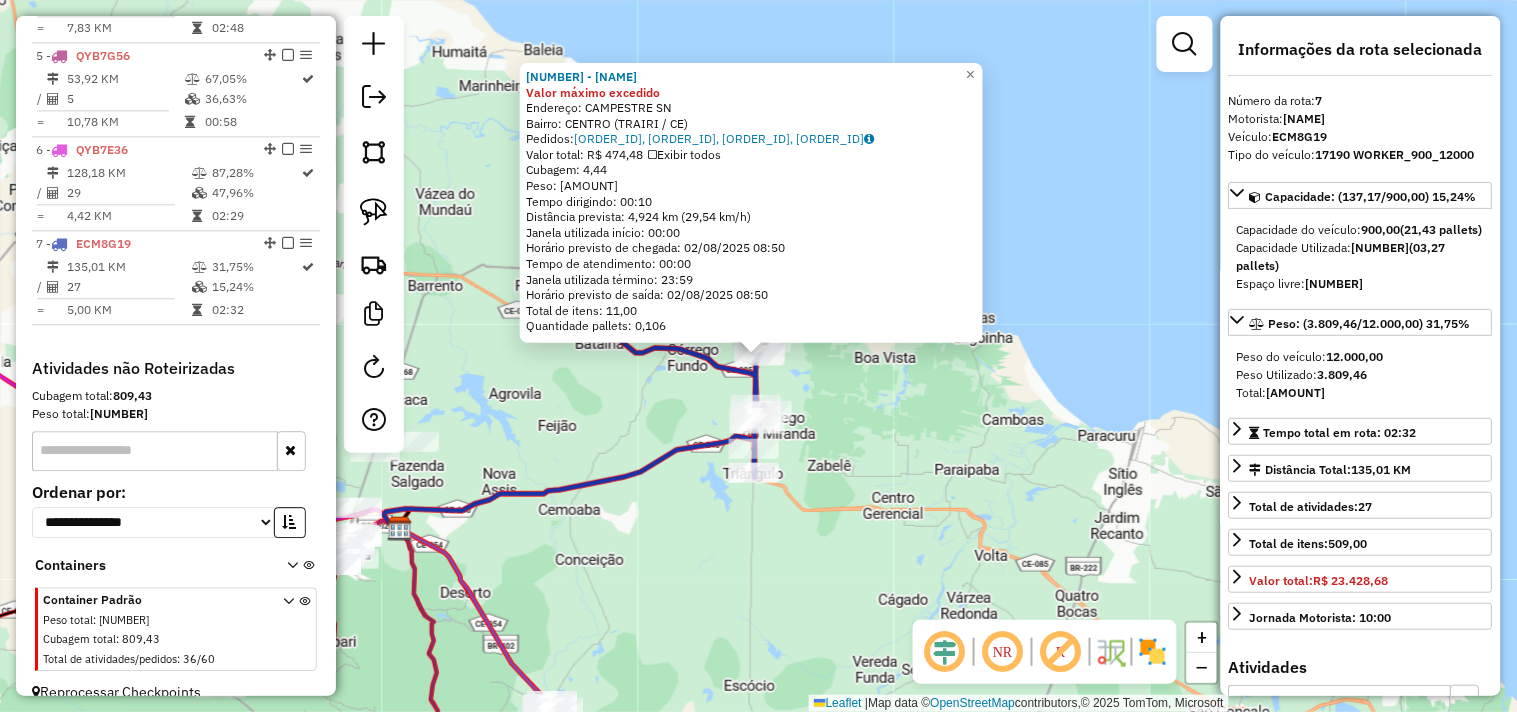 scroll, scrollTop: 1144, scrollLeft: 0, axis: vertical 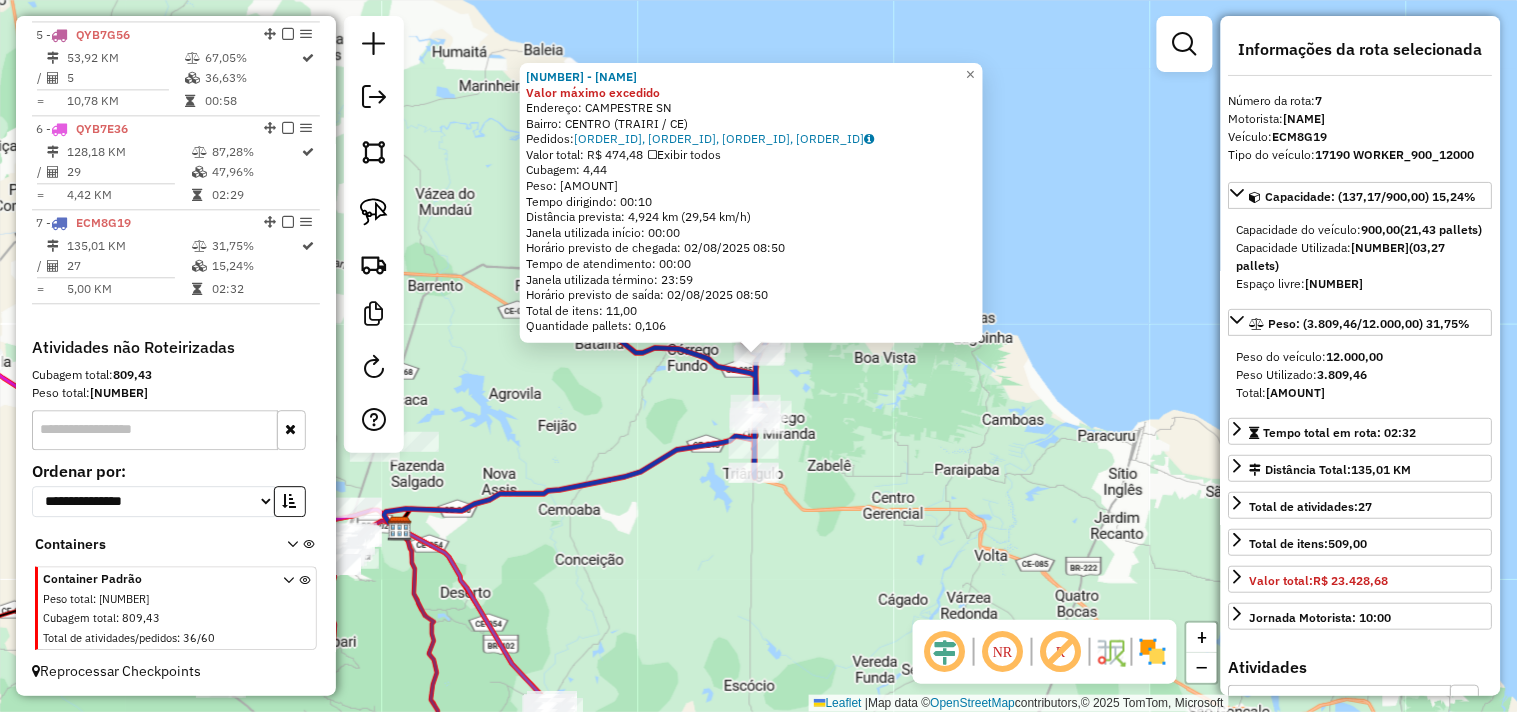 click on "4220 - RAIMUNDO NONATO DE S Valor máximo excedido  Endereço:  CAMPESTRE SN   Bairro: CENTRO (TRAIRI / CE)   Pedidos:  01086422, 01086424, 01086425, 01086423   Valor total: R$ 474,48   Exibir todos   Cubagem: 4,44  Peso: 122,38  Tempo dirigindo: 00:10   Distância prevista: 4,924 km (29,54 km/h)   Janela utilizada início: 00:00   Horário previsto de chegada: 02/08/2025 08:50   Tempo de atendimento: 00:00   Janela utilizada término: 23:59   Horário previsto de saída: 02/08/2025 08:50   Total de itens: 11,00   Quantidade pallets: 0,106  × Janela de atendimento Grade de atendimento Capacidade Transportadoras Veículos Cliente Pedidos  Rotas Selecione os dias de semana para filtrar as janelas de atendimento  Seg   Ter   Qua   Qui   Sex   Sáb   Dom  Informe o período da janela de atendimento: De: Até:  Filtrar exatamente a janela do cliente  Considerar janela de atendimento padrão  Selecione os dias de semana para filtrar as grades de atendimento  Seg   Ter   Qua   Qui   Sex   Sáb   Dom   De:   Até:" 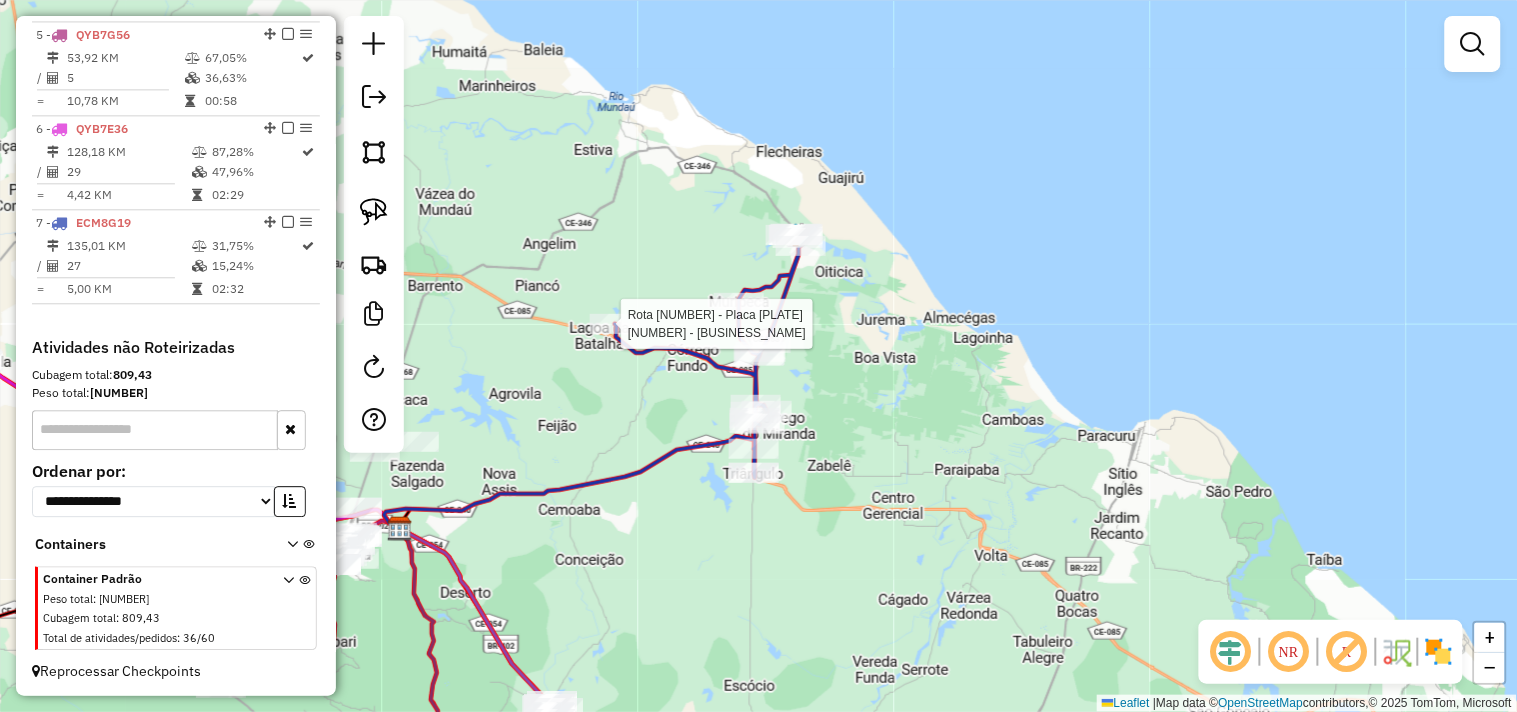 select on "**********" 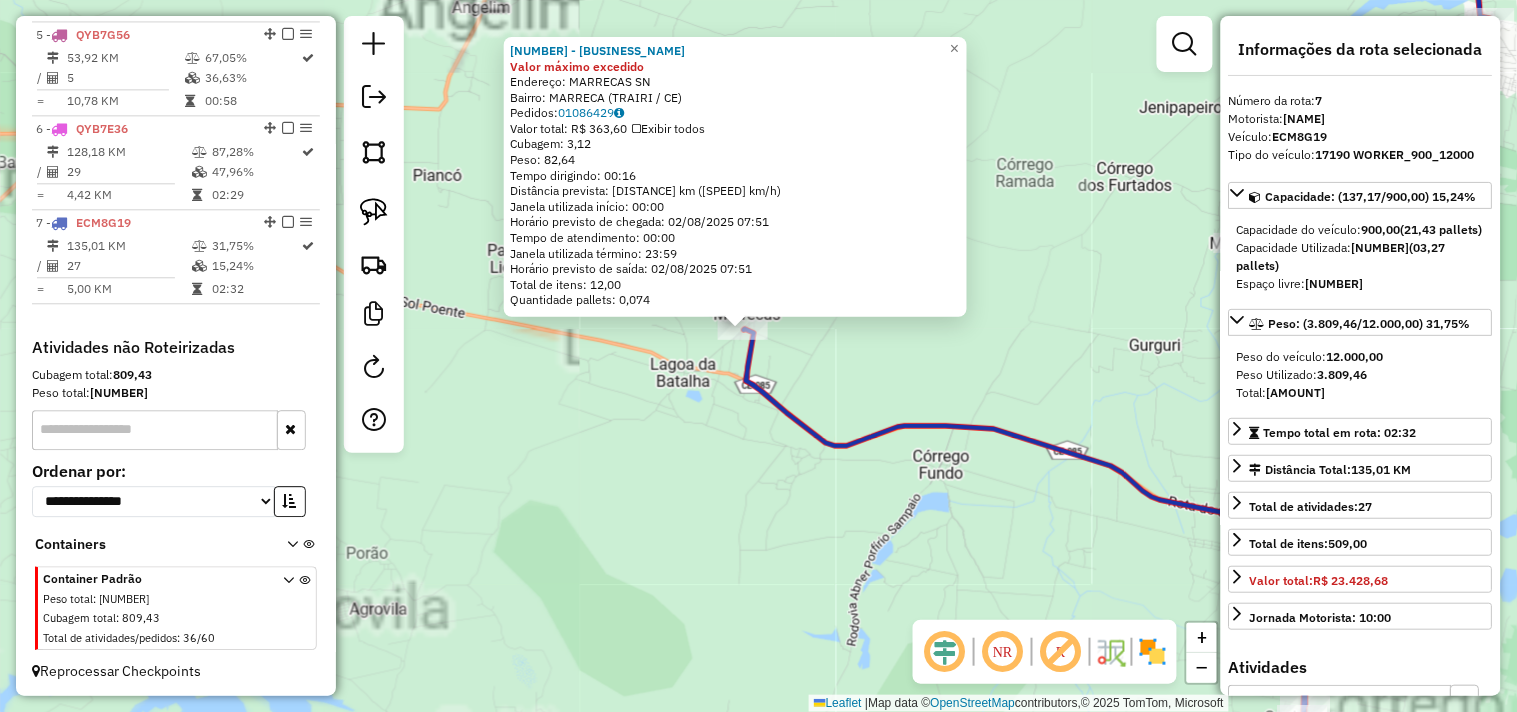 click on "5742 - MERC VITORIA Valor máximo excedido  Endereço:  MARRECAS SN   Bairro: MARRECA (TRAIRI / CE)   Pedidos:  01086429   Valor total: R$ 363,60   Exibir todos   Cubagem: 3,12  Peso: 82,64  Tempo dirigindo: 00:16   Distância prevista: 16,04 km (60,15 km/h)   Janela utilizada início: 00:00   Horário previsto de chegada: 02/08/2025 07:51   Tempo de atendimento: 00:00   Janela utilizada término: 23:59   Horário previsto de saída: 02/08/2025 07:51   Total de itens: 12,00   Quantidade pallets: 0,074  × Janela de atendimento Grade de atendimento Capacidade Transportadoras Veículos Cliente Pedidos  Rotas Selecione os dias de semana para filtrar as janelas de atendimento  Seg   Ter   Qua   Qui   Sex   Sáb   Dom  Informe o período da janela de atendimento: De: Até:  Filtrar exatamente a janela do cliente  Considerar janela de atendimento padrão  Selecione os dias de semana para filtrar as grades de atendimento  Seg   Ter   Qua   Qui   Sex   Sáb   Dom   Clientes fora do dia de atendimento selecionado De:" 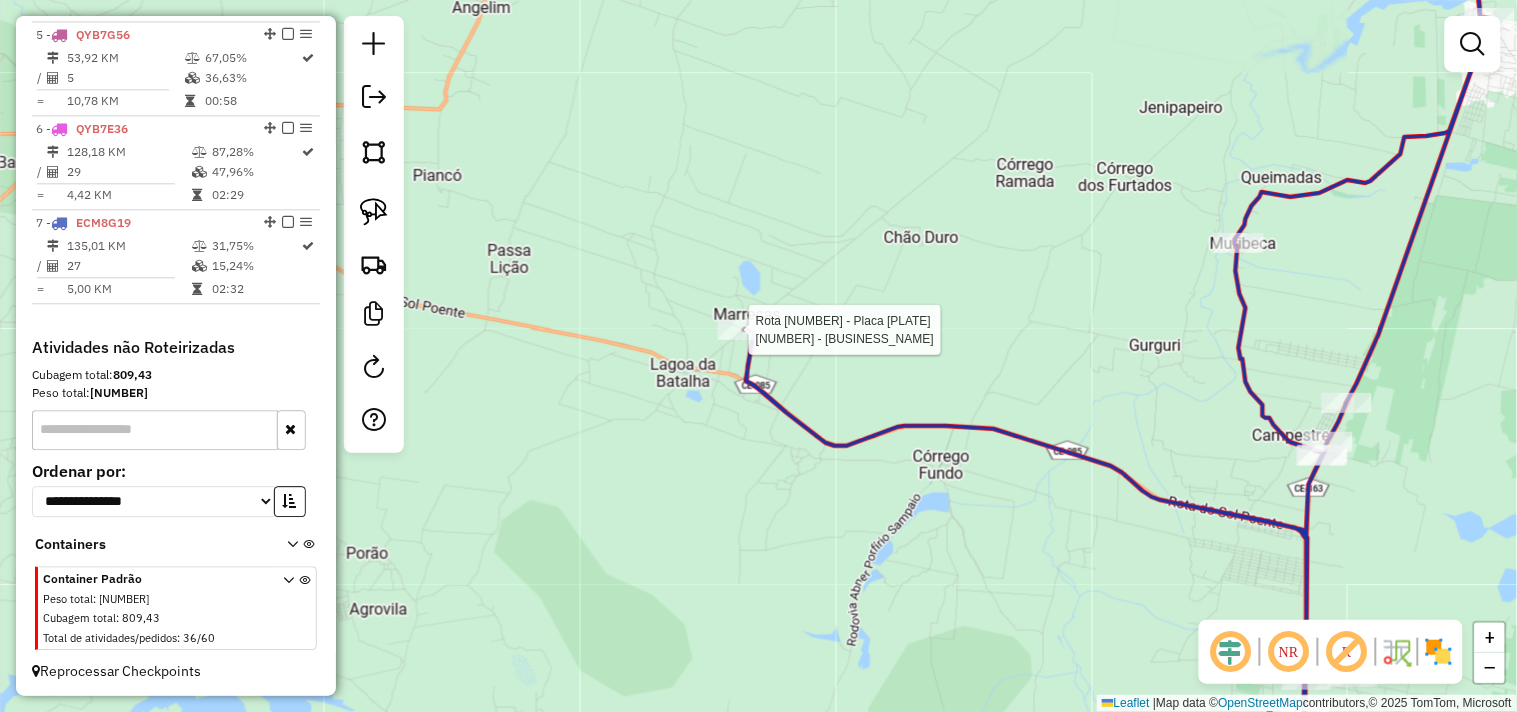 select on "**********" 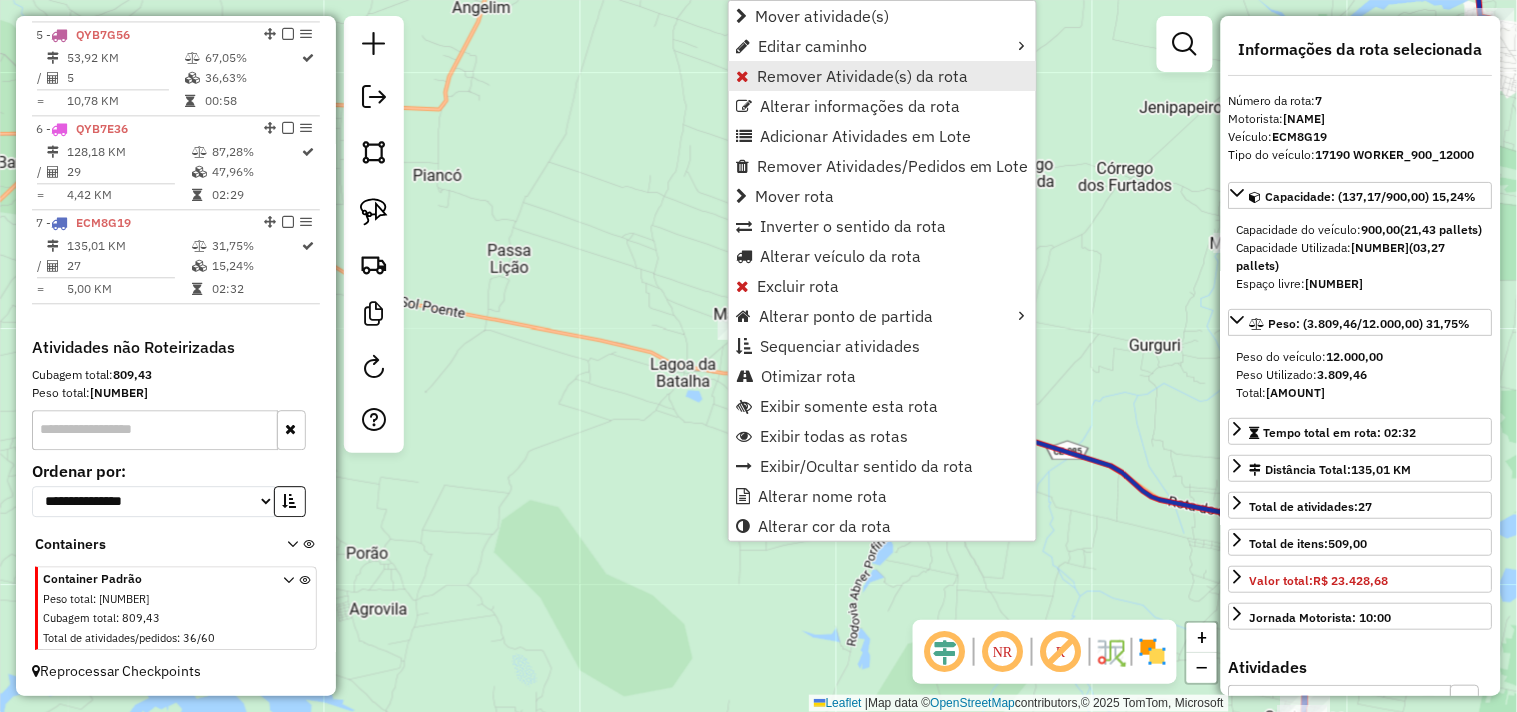 click on "Remover Atividade(s) da rota" at bounding box center (862, 76) 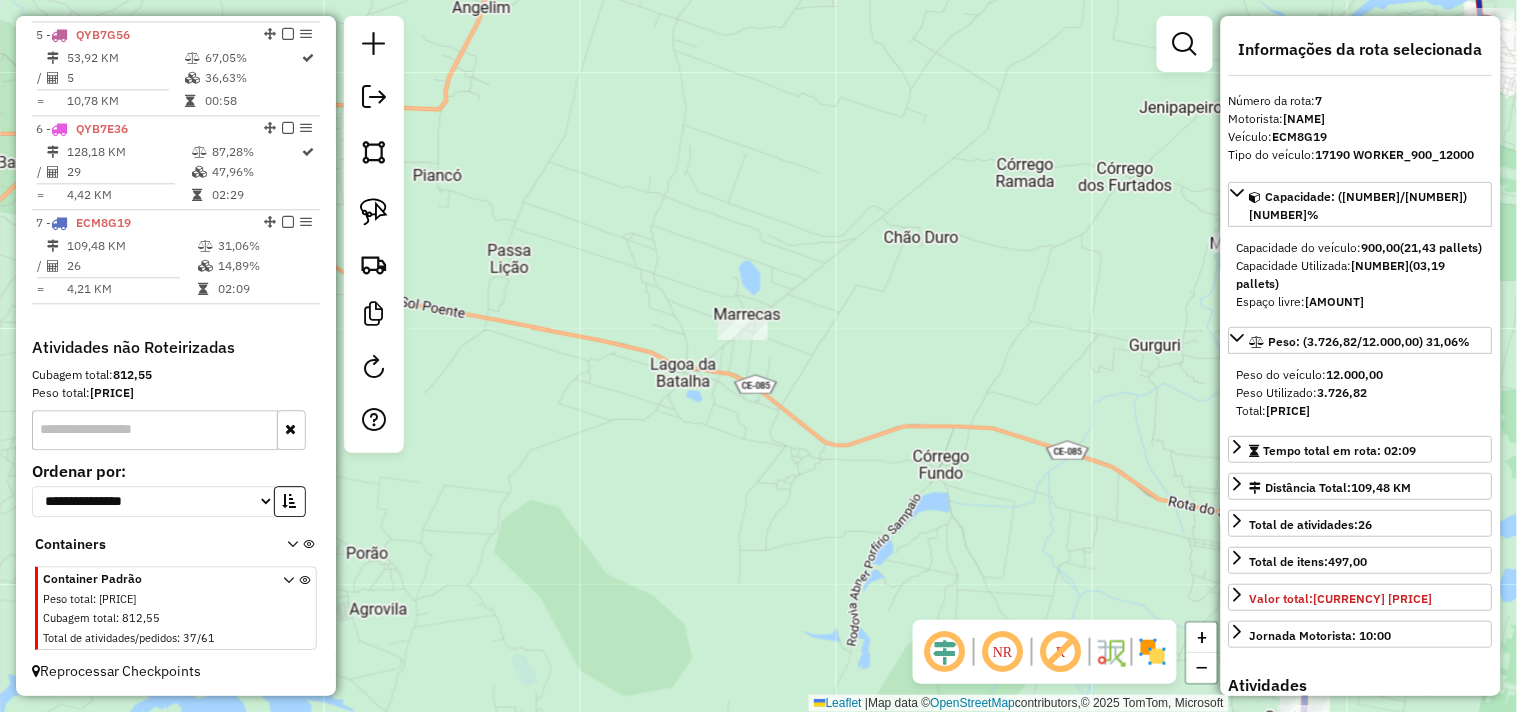 click on "Janela de atendimento Grade de atendimento Capacidade Transportadoras Veículos Cliente Pedidos  Rotas Selecione os dias de semana para filtrar as janelas de atendimento  Seg   Ter   Qua   Qui   Sex   Sáb   Dom  Informe o período da janela de atendimento: De: Até:  Filtrar exatamente a janela do cliente  Considerar janela de atendimento padrão  Selecione os dias de semana para filtrar as grades de atendimento  Seg   Ter   Qua   Qui   Sex   Sáb   Dom   Considerar clientes sem dia de atendimento cadastrado  Clientes fora do dia de atendimento selecionado Filtrar as atividades entre os valores definidos abaixo:  Peso mínimo:   Peso máximo:   Cubagem mínima:   Cubagem máxima:   De:   Até:  Filtrar as atividades entre o tempo de atendimento definido abaixo:  De:   Até:   Considerar capacidade total dos clientes não roteirizados Transportadora: Selecione um ou mais itens Tipo de veículo: Selecione um ou mais itens Veículo: Selecione um ou mais itens Motorista: Selecione um ou mais itens Nome: Rótulo:" 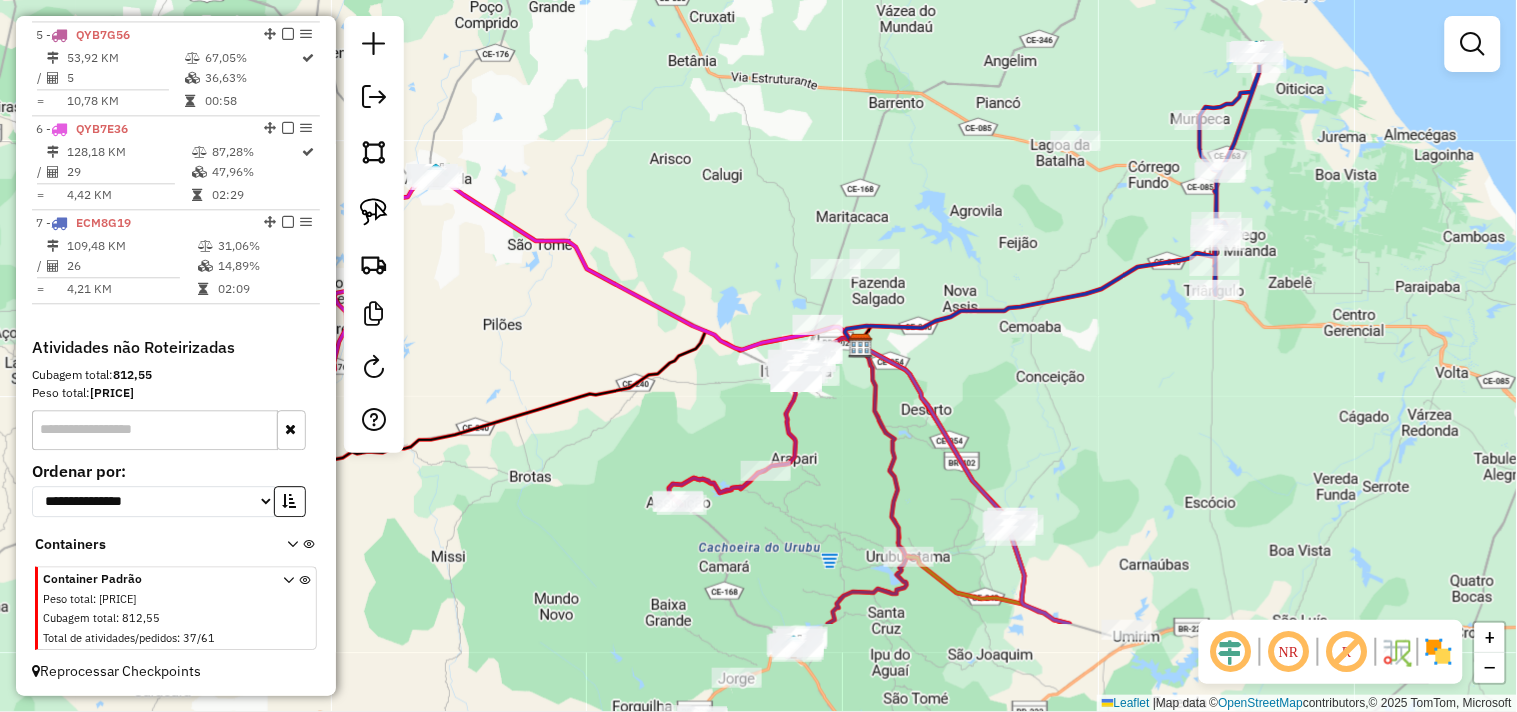 drag, startPoint x: 712, startPoint y: 416, endPoint x: 952, endPoint y: 264, distance: 284.0845 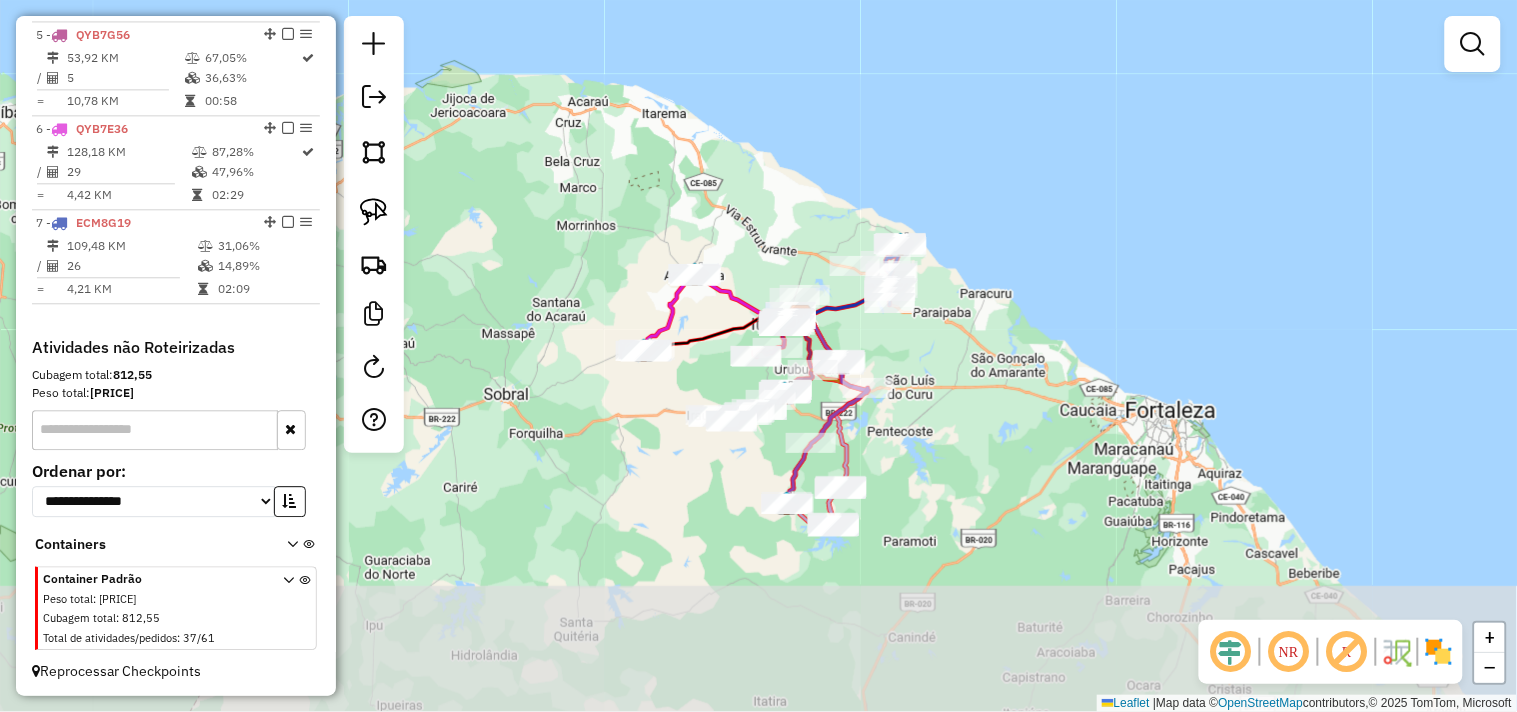 drag, startPoint x: 1025, startPoint y: 547, endPoint x: 911, endPoint y: 408, distance: 179.7693 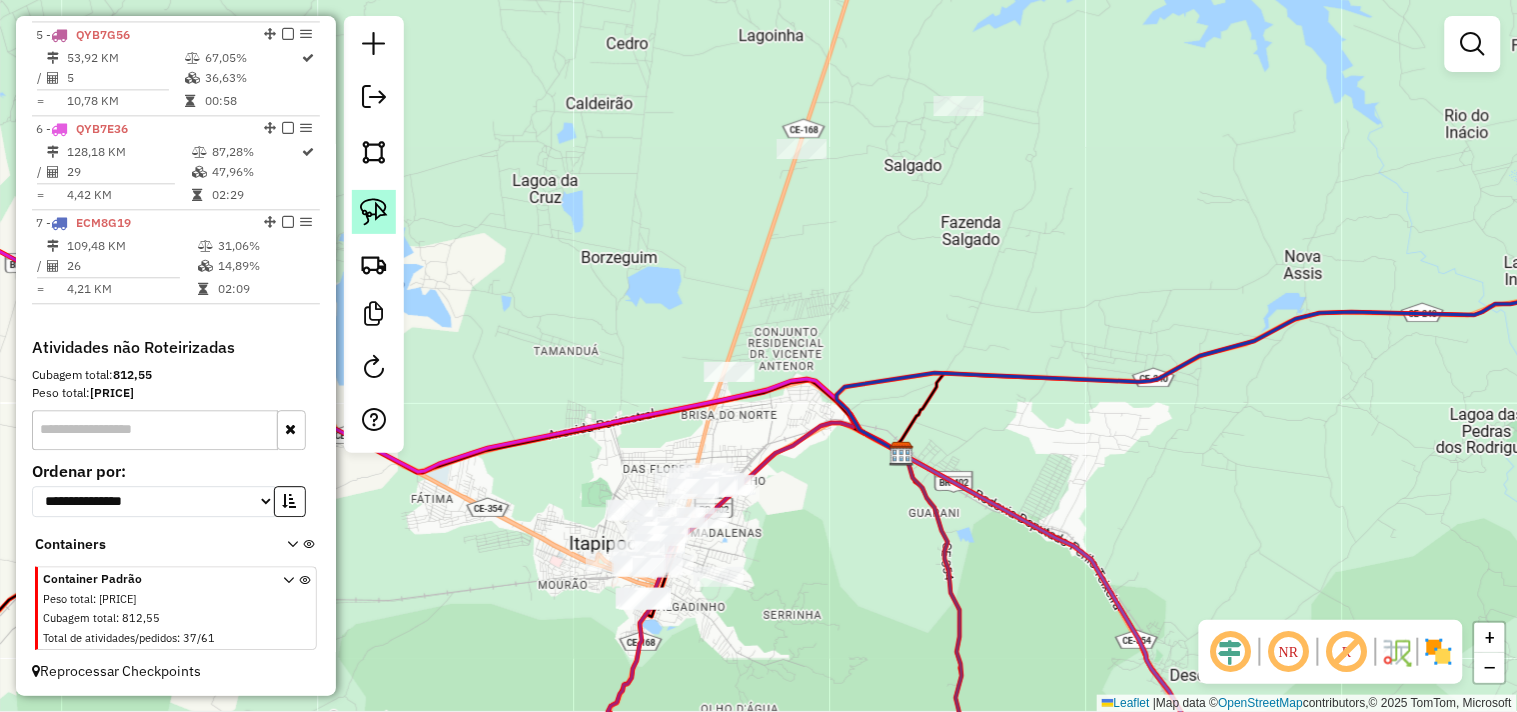 click 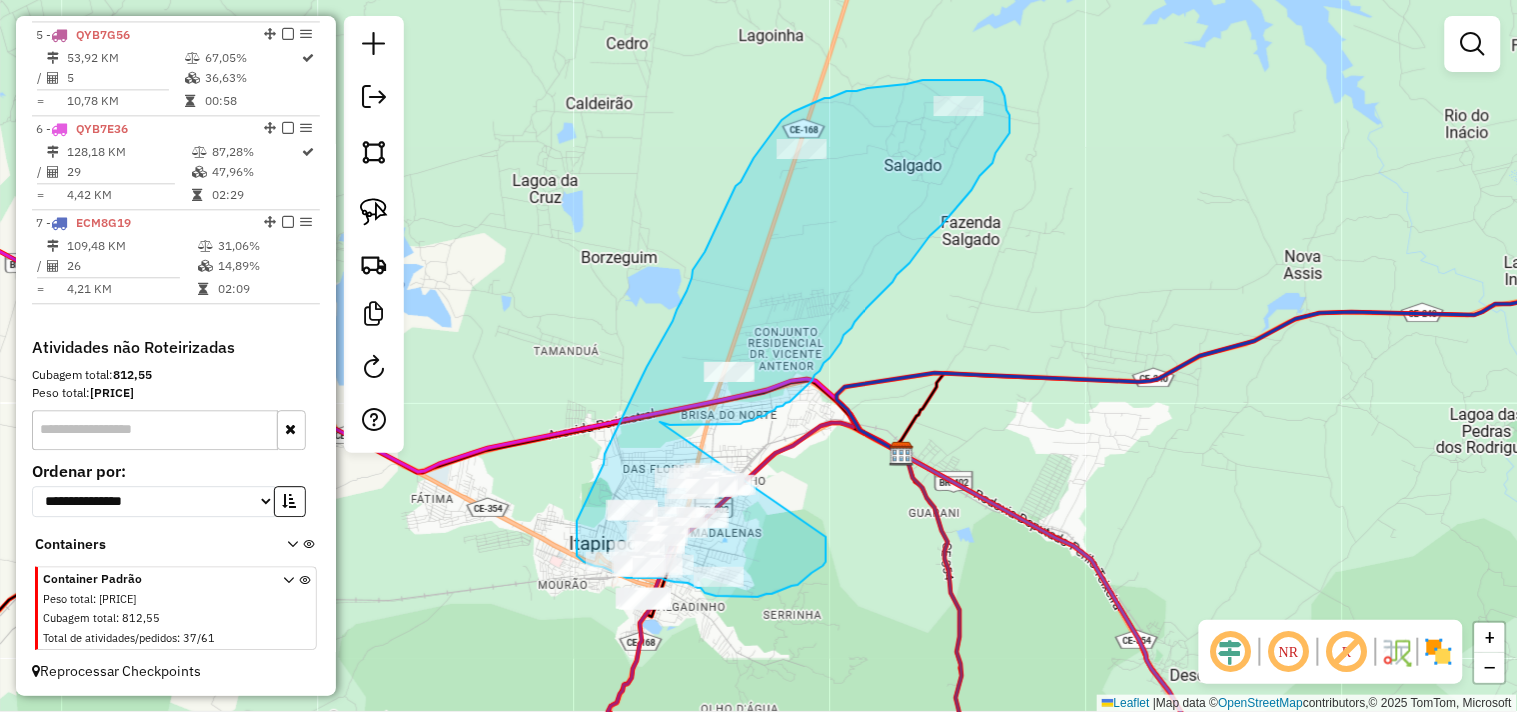 drag, startPoint x: 823, startPoint y: 566, endPoint x: 660, endPoint y: 422, distance: 217.49713 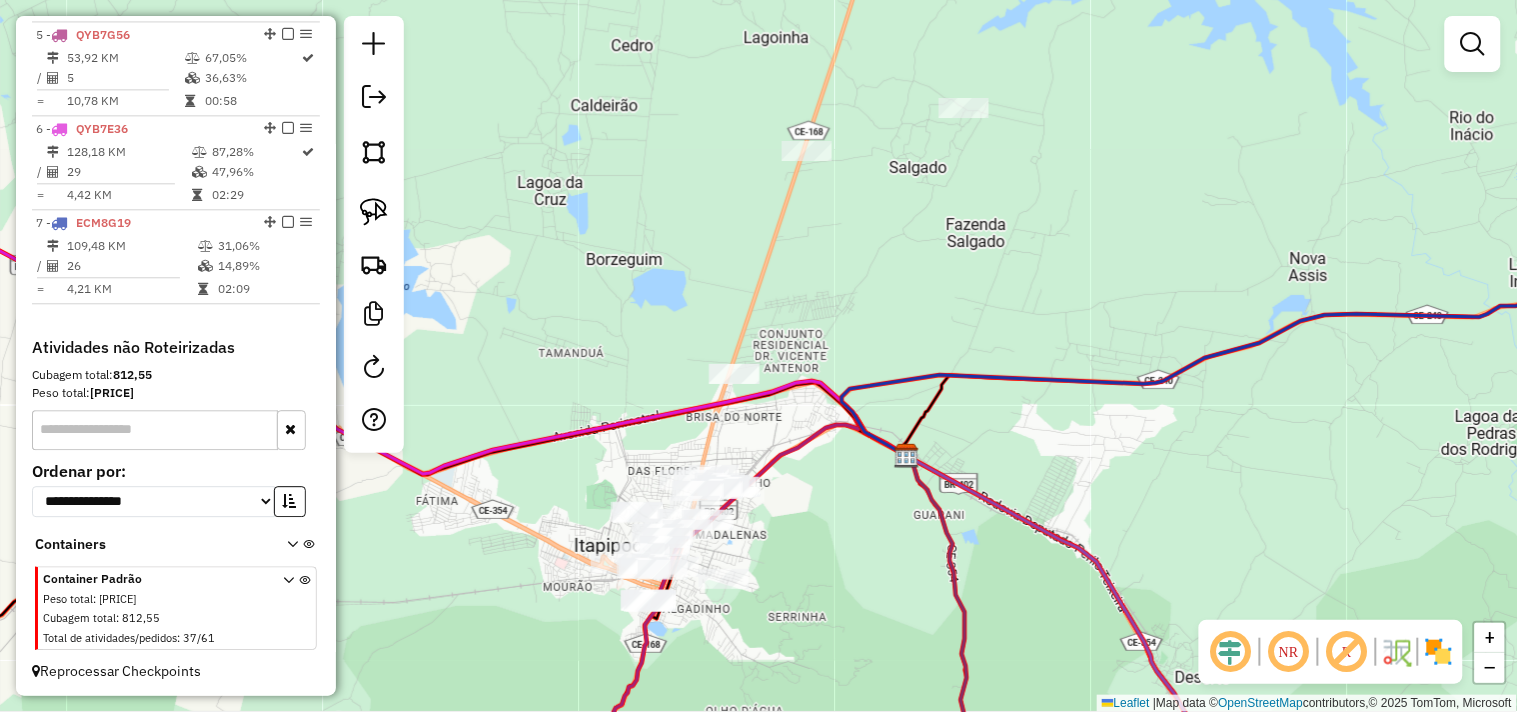 click on "Janela de atendimento Grade de atendimento Capacidade Transportadoras Veículos Cliente Pedidos  Rotas Selecione os dias de semana para filtrar as janelas de atendimento  Seg   Ter   Qua   Qui   Sex   Sáb   Dom  Informe o período da janela de atendimento: De: Até:  Filtrar exatamente a janela do cliente  Considerar janela de atendimento padrão  Selecione os dias de semana para filtrar as grades de atendimento  Seg   Ter   Qua   Qui   Sex   Sáb   Dom   Considerar clientes sem dia de atendimento cadastrado  Clientes fora do dia de atendimento selecionado Filtrar as atividades entre os valores definidos abaixo:  Peso mínimo:   Peso máximo:   Cubagem mínima:   Cubagem máxima:   De:   Até:  Filtrar as atividades entre o tempo de atendimento definido abaixo:  De:   Até:   Considerar capacidade total dos clientes não roteirizados Transportadora: Selecione um ou mais itens Tipo de veículo: Selecione um ou mais itens Veículo: Selecione um ou mais itens Motorista: Selecione um ou mais itens Nome: Rótulo:" 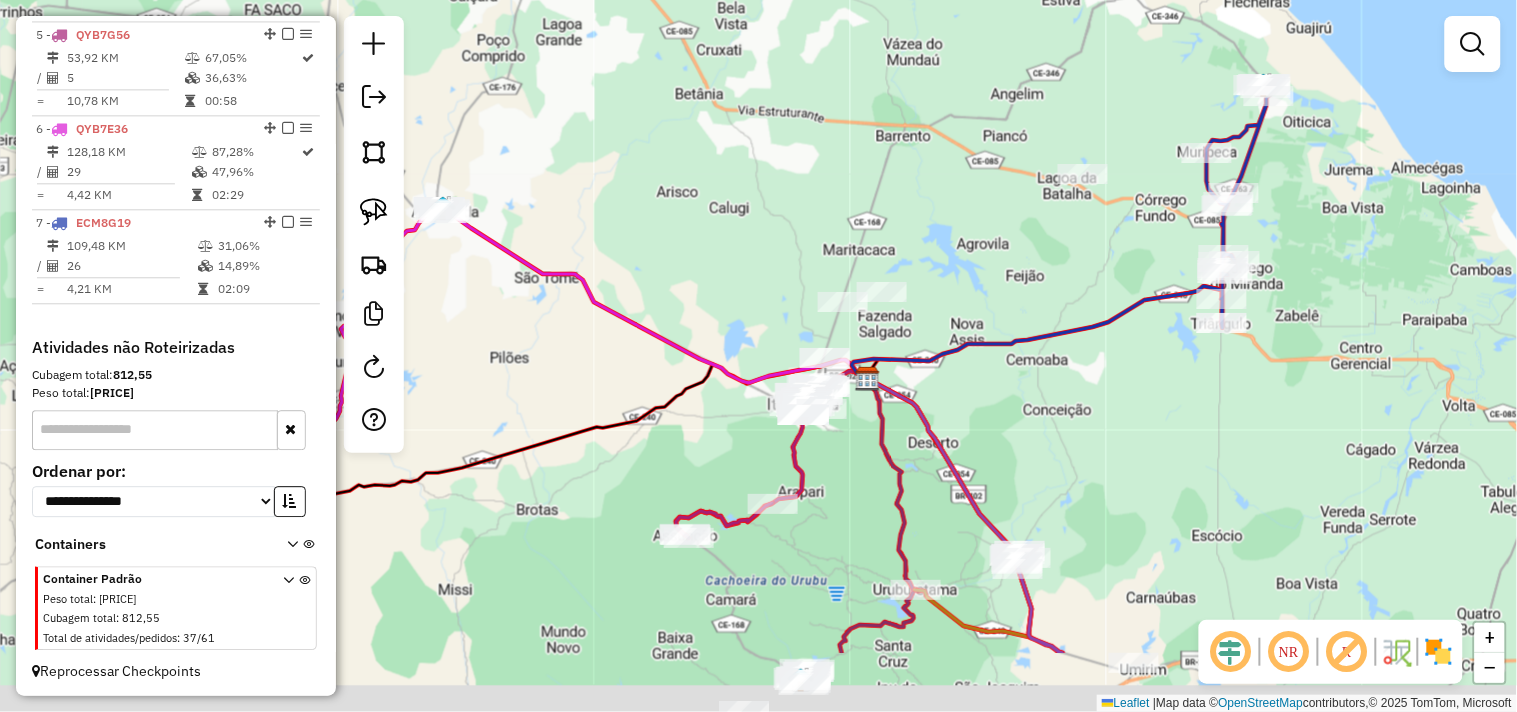 drag, startPoint x: 910, startPoint y: 594, endPoint x: 750, endPoint y: 405, distance: 247.63077 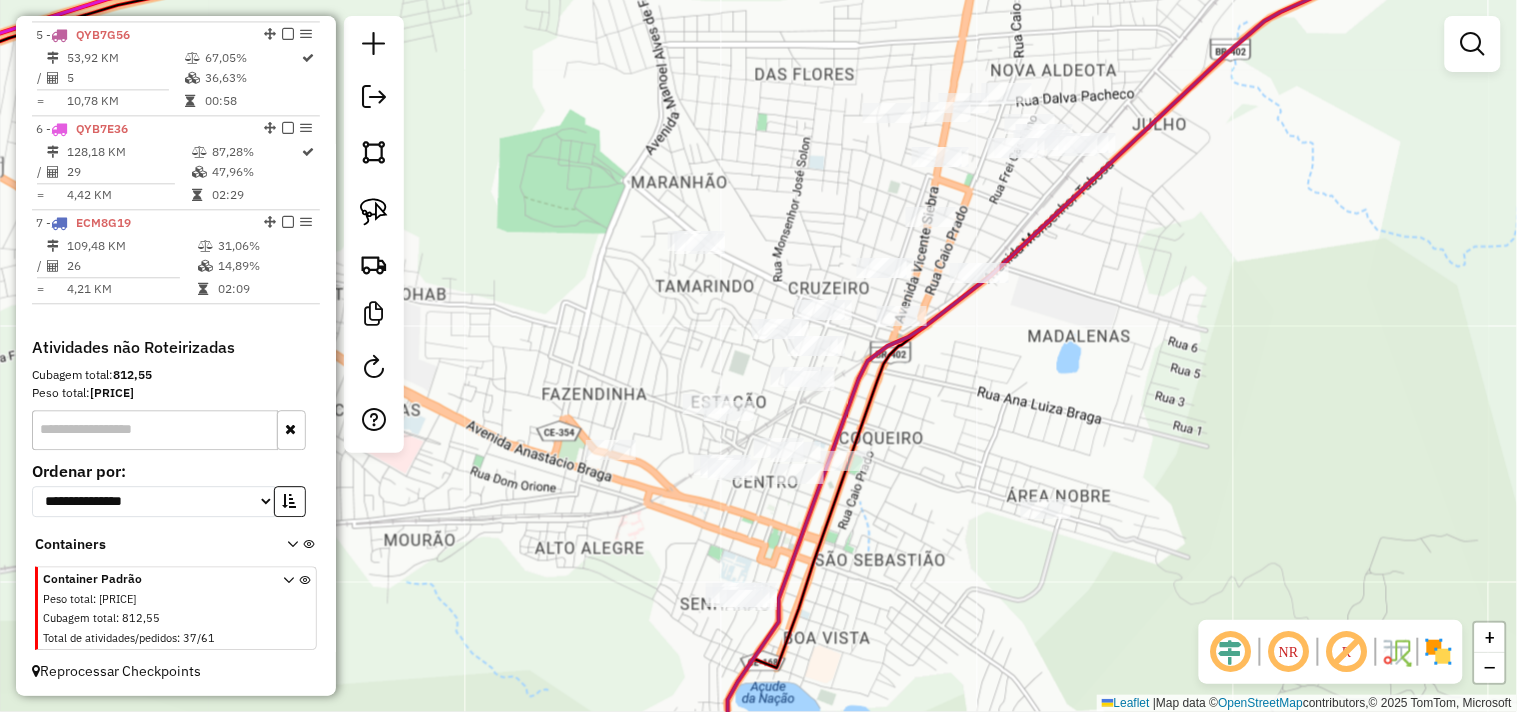 drag, startPoint x: 900, startPoint y: 527, endPoint x: 872, endPoint y: 474, distance: 59.94164 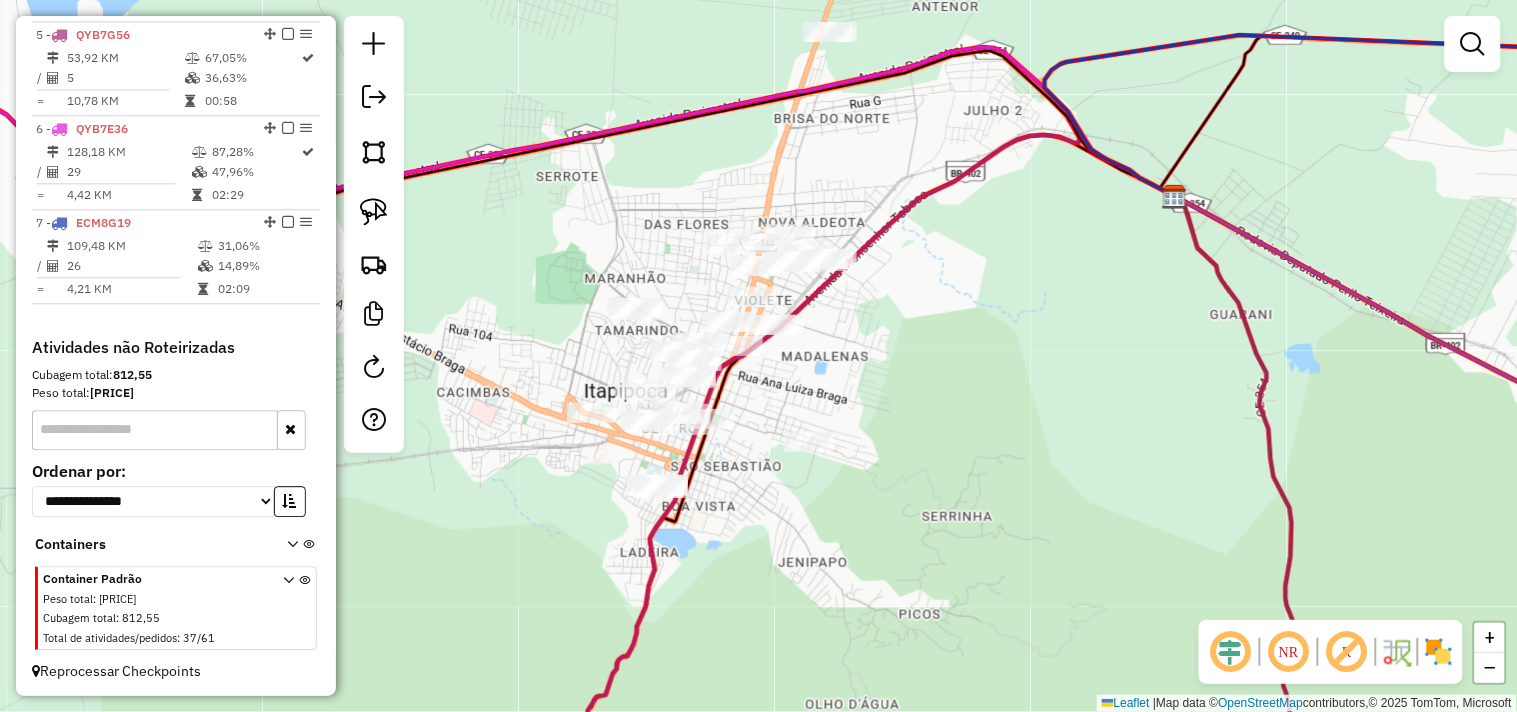 drag, startPoint x: 1062, startPoint y: 431, endPoint x: 917, endPoint y: 397, distance: 148.93288 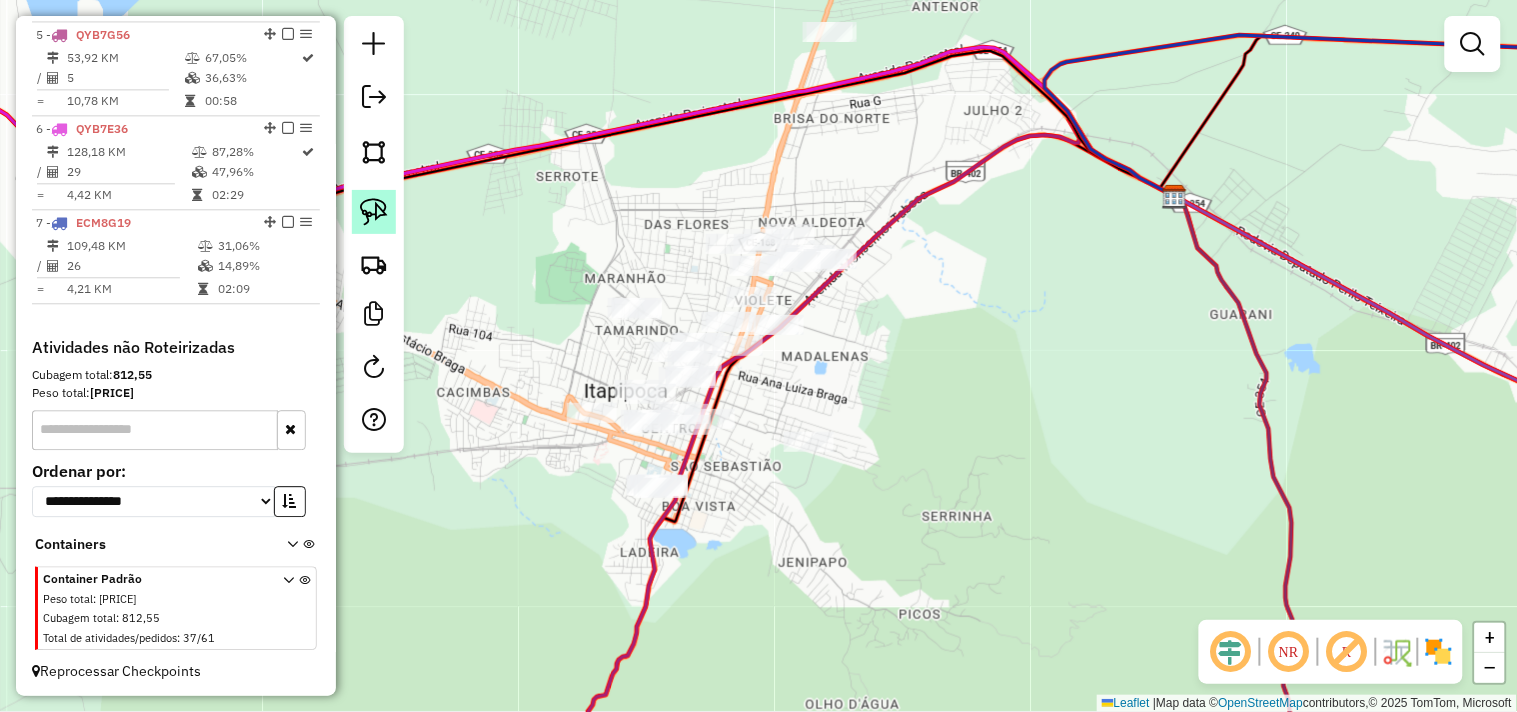 click 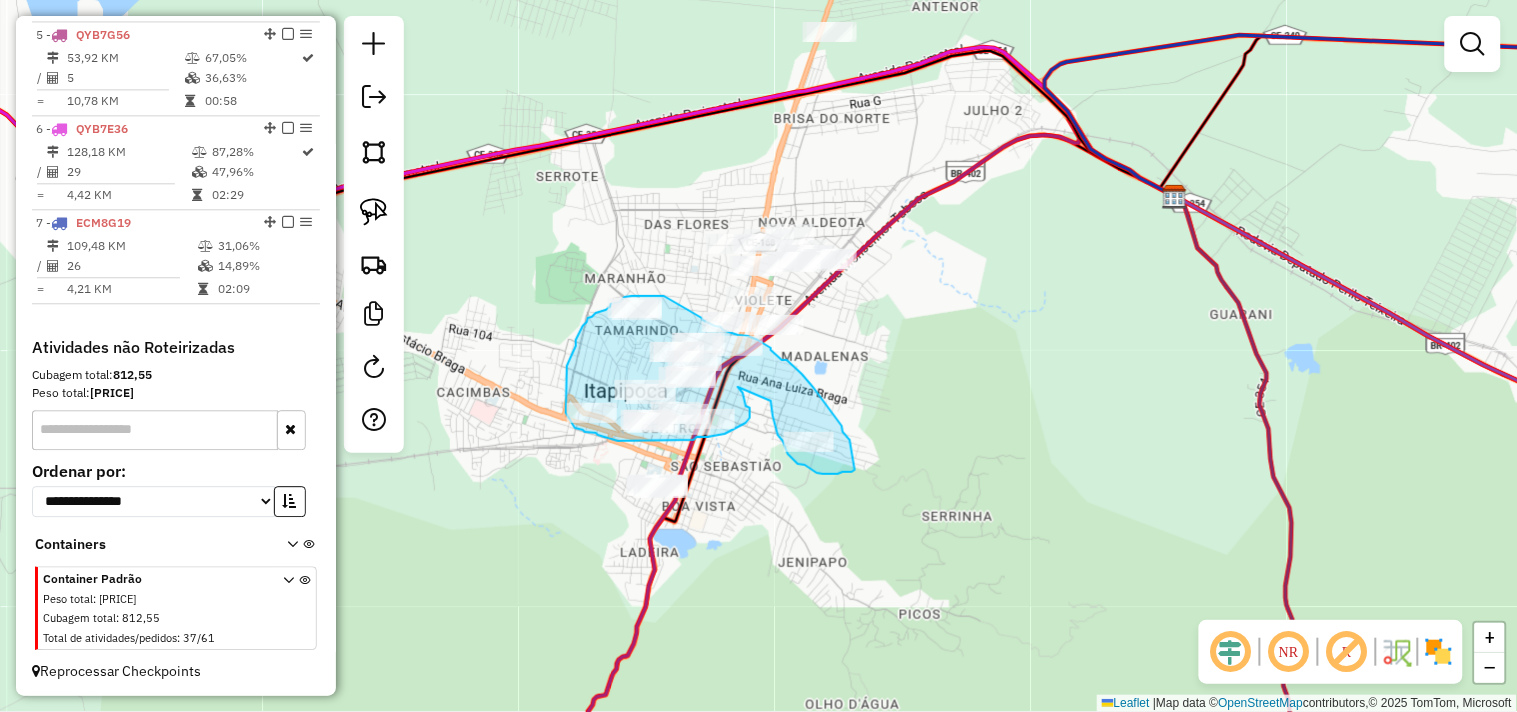 drag, startPoint x: 738, startPoint y: 387, endPoint x: 771, endPoint y: 400, distance: 35.468296 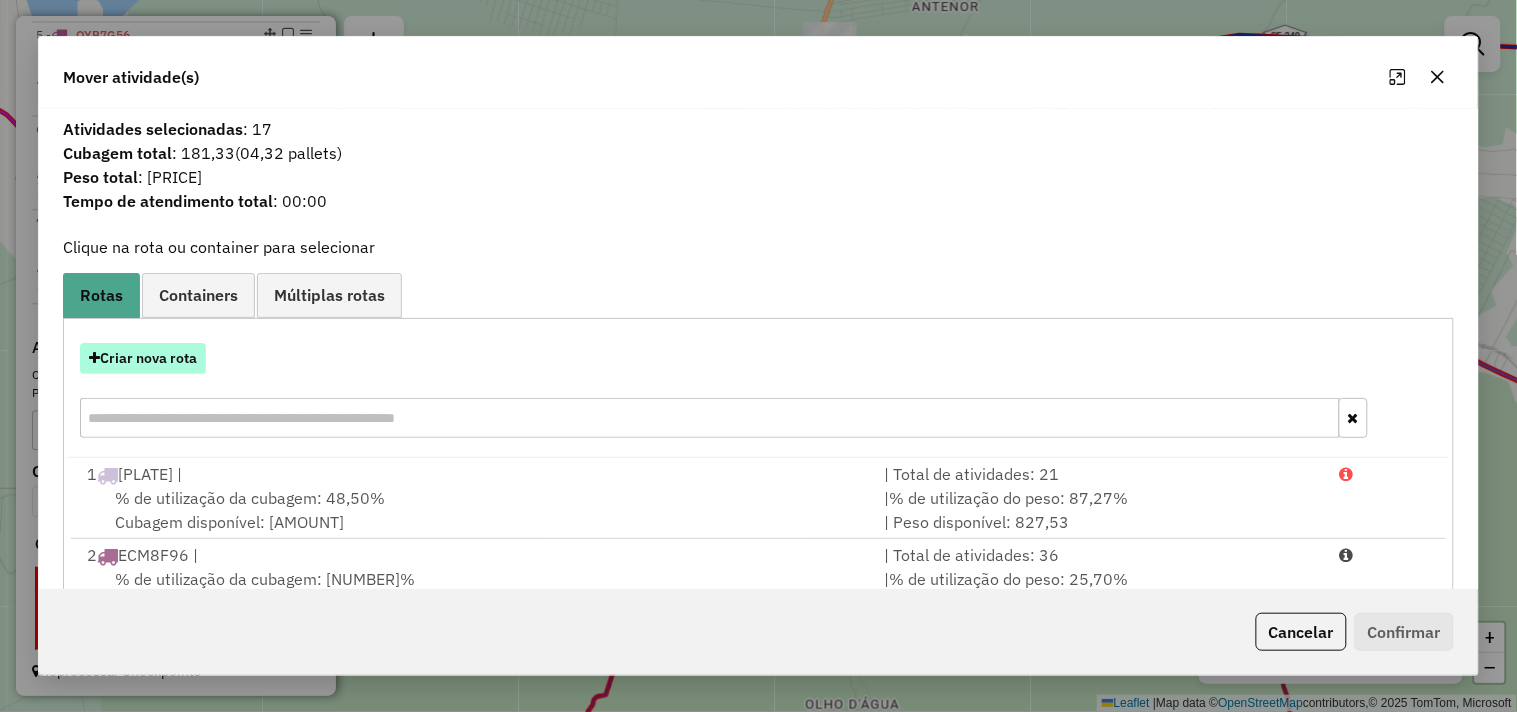 click on "Criar nova rota" at bounding box center [143, 358] 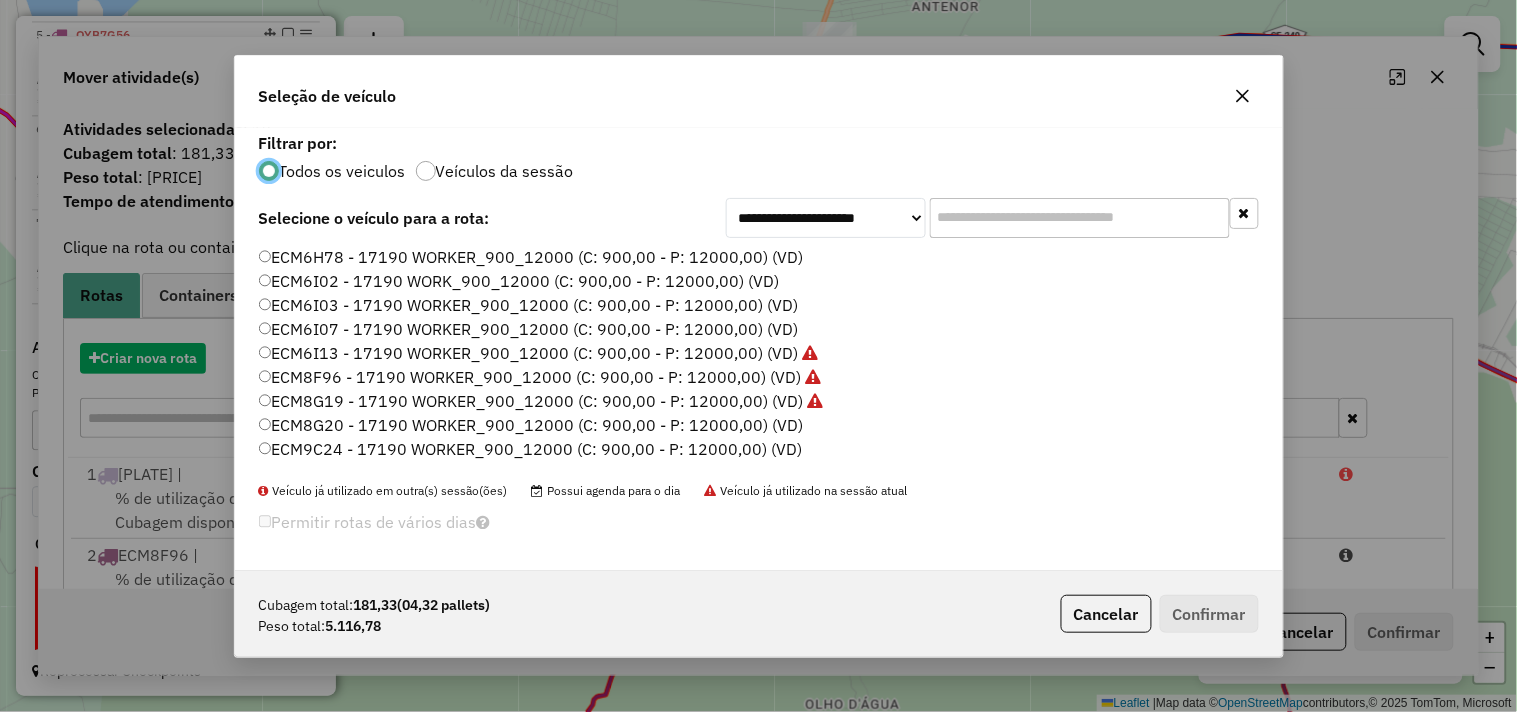 scroll, scrollTop: 11, scrollLeft: 5, axis: both 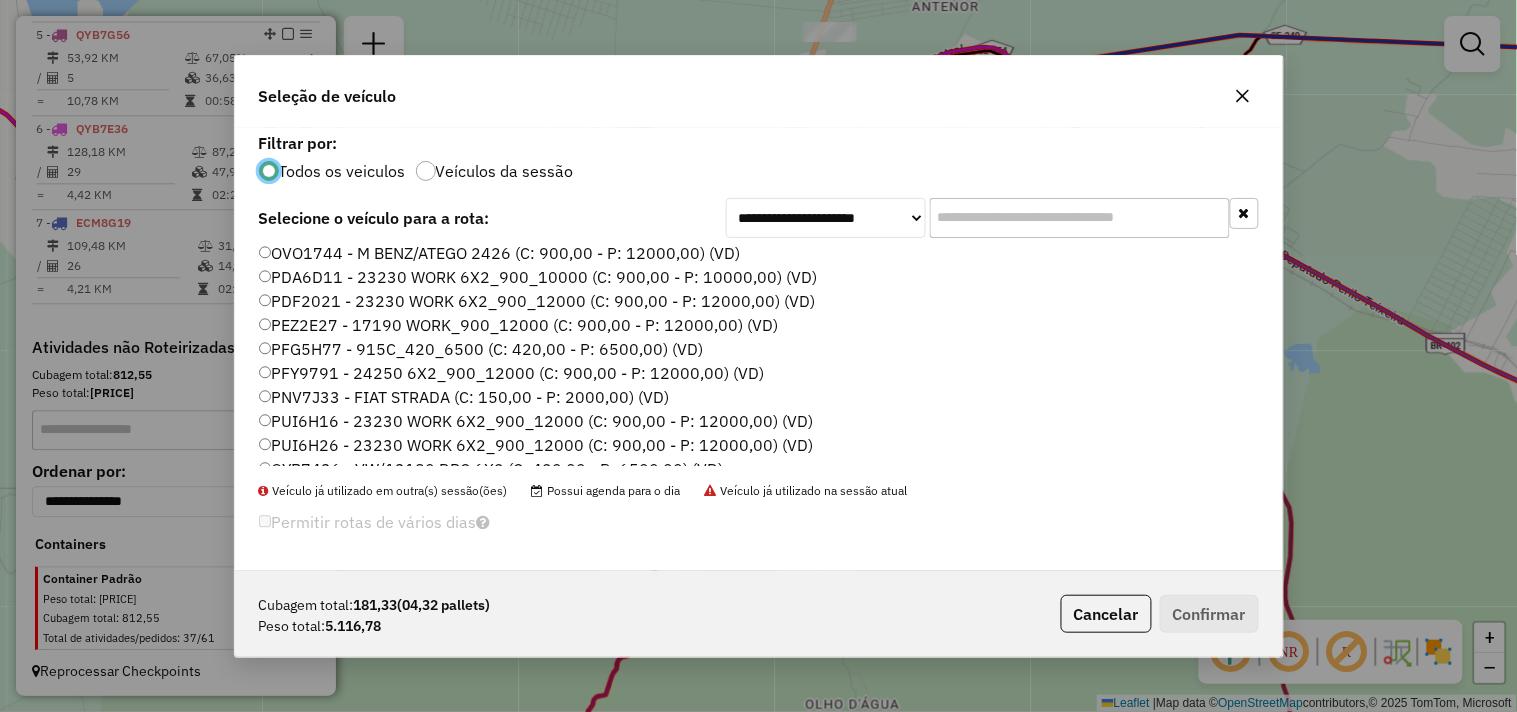 click on "PFG5H77 - 915C_420_6500 (C: 420,00 - P: 6500,00) (VD)" 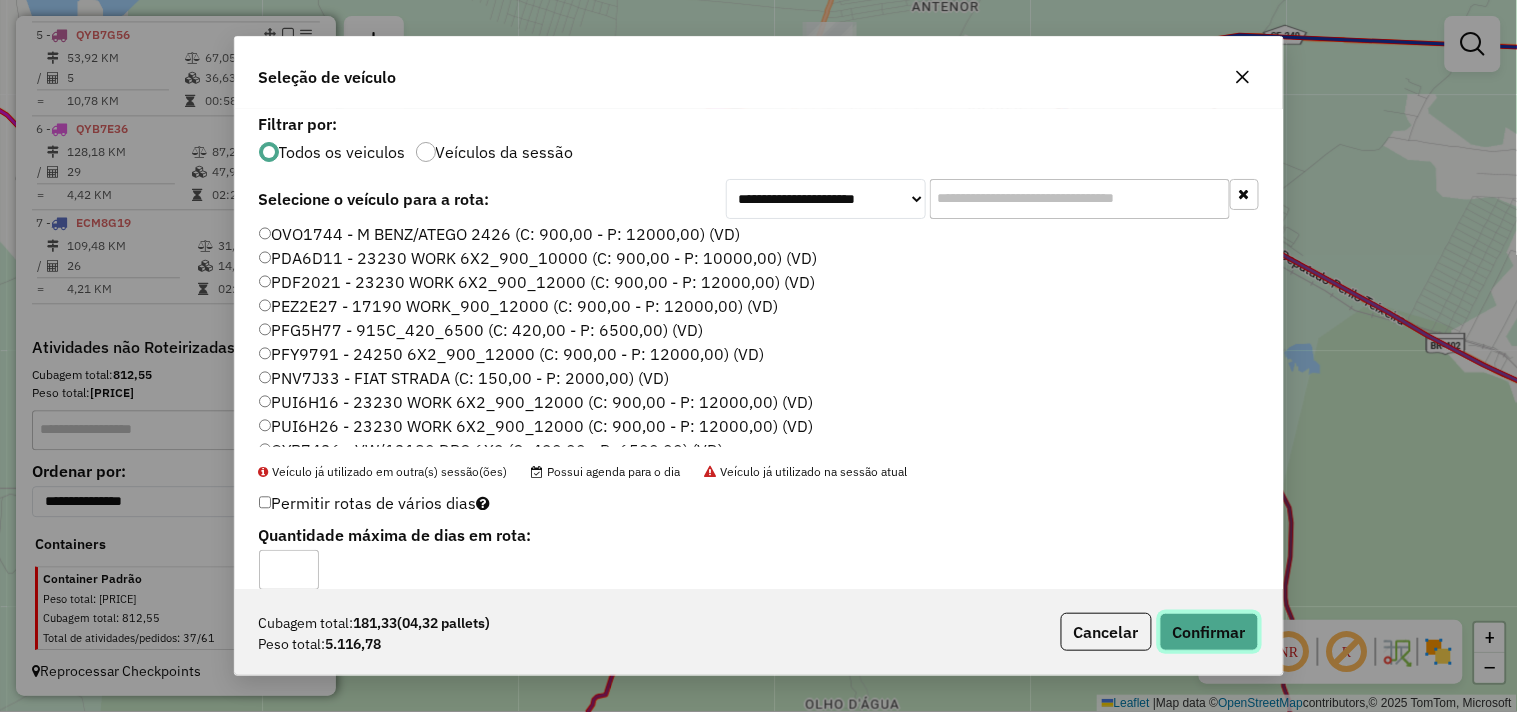 click on "Confirmar" 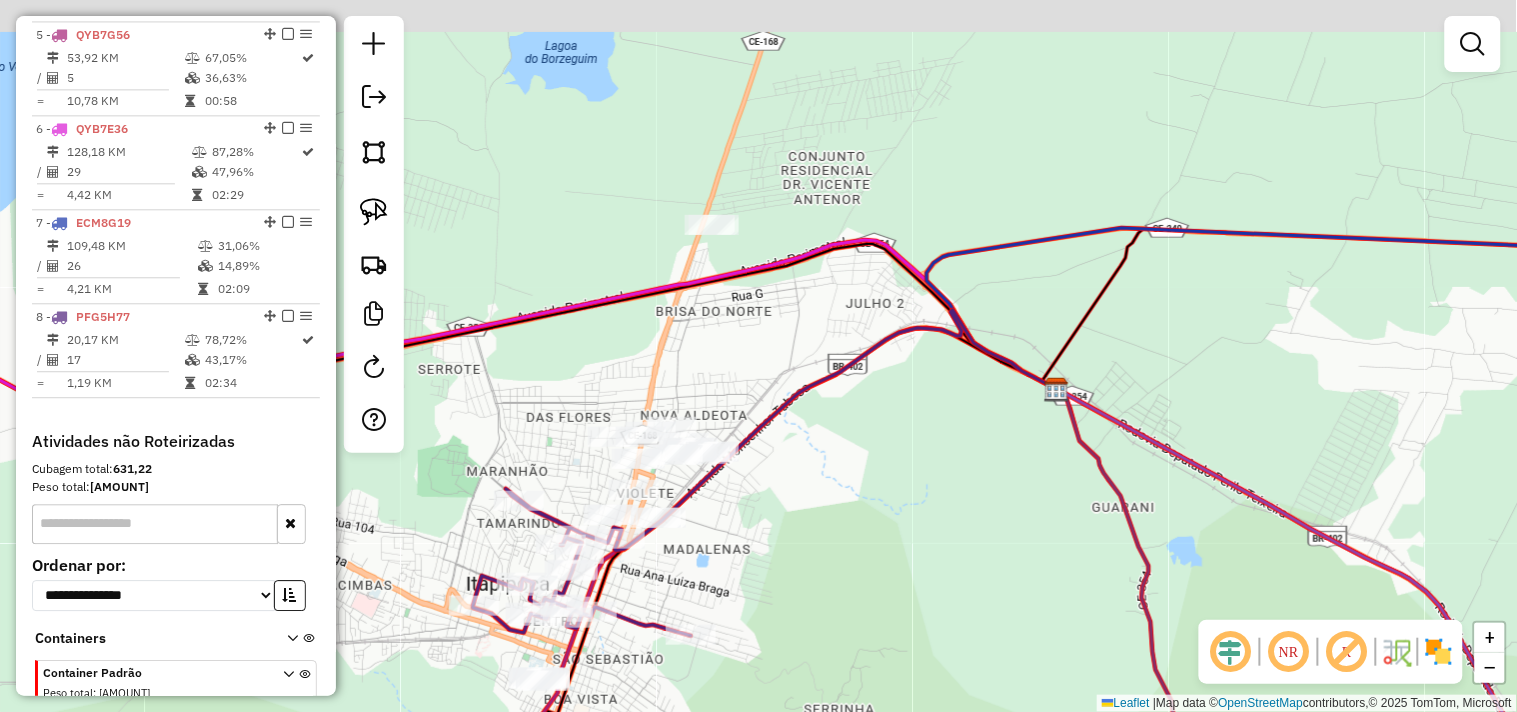 drag, startPoint x: 897, startPoint y: 447, endPoint x: 847, endPoint y: 537, distance: 102.9563 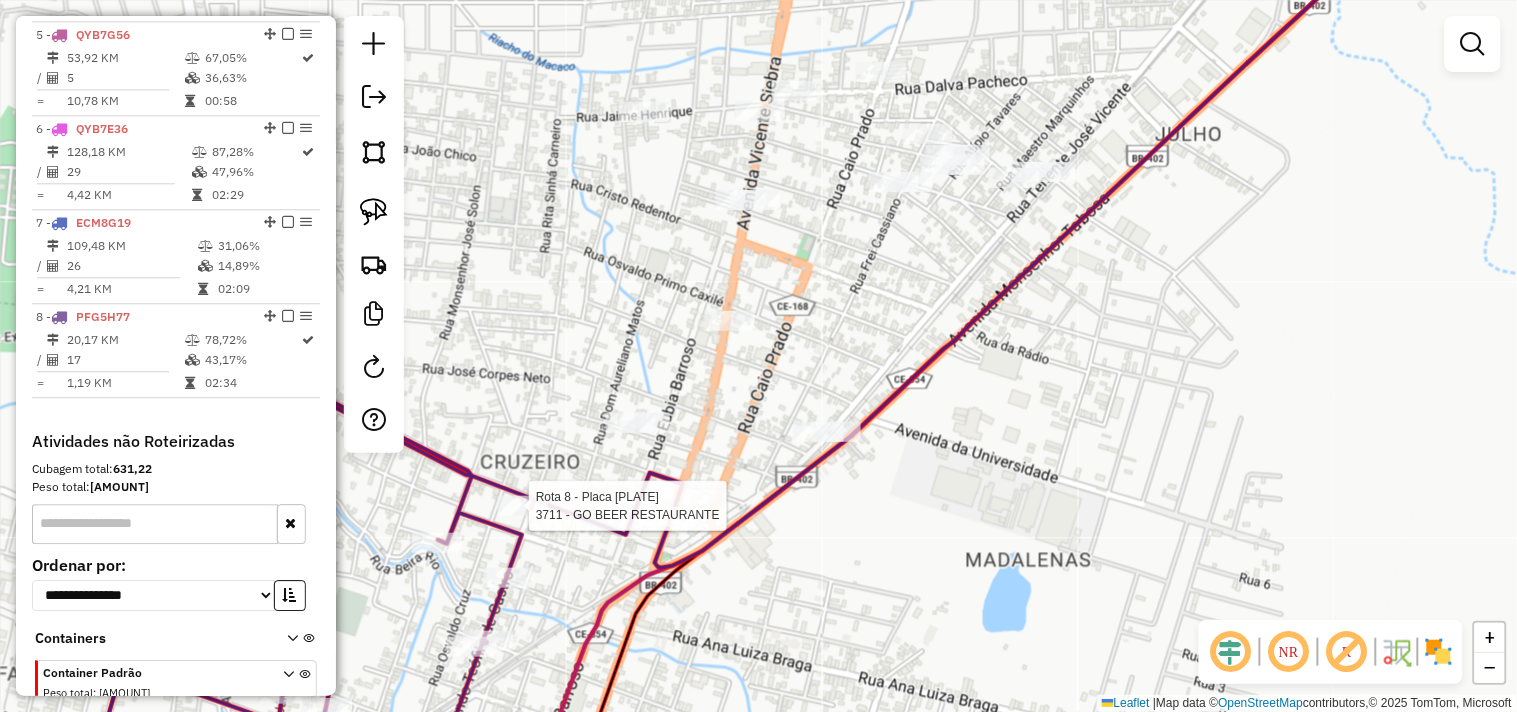 select on "**********" 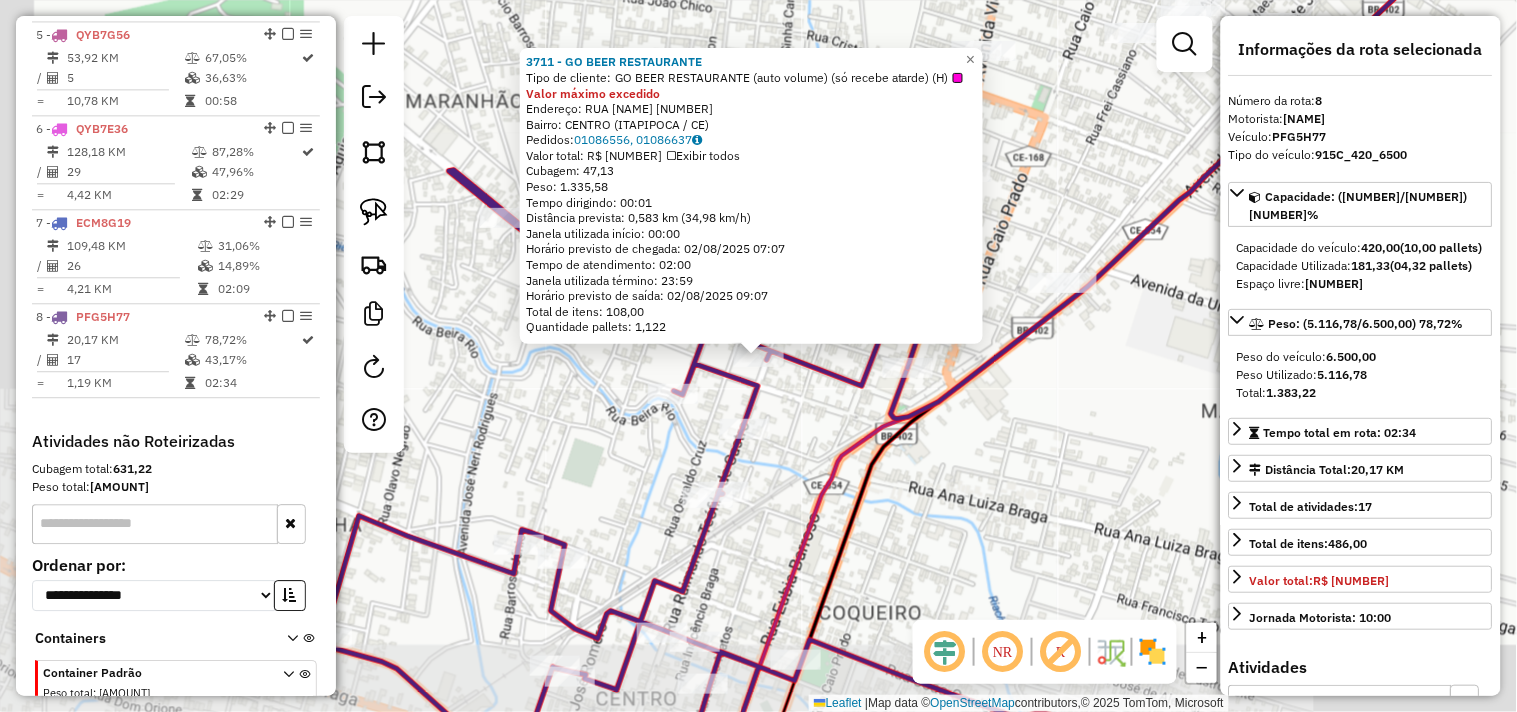 scroll, scrollTop: 1238, scrollLeft: 0, axis: vertical 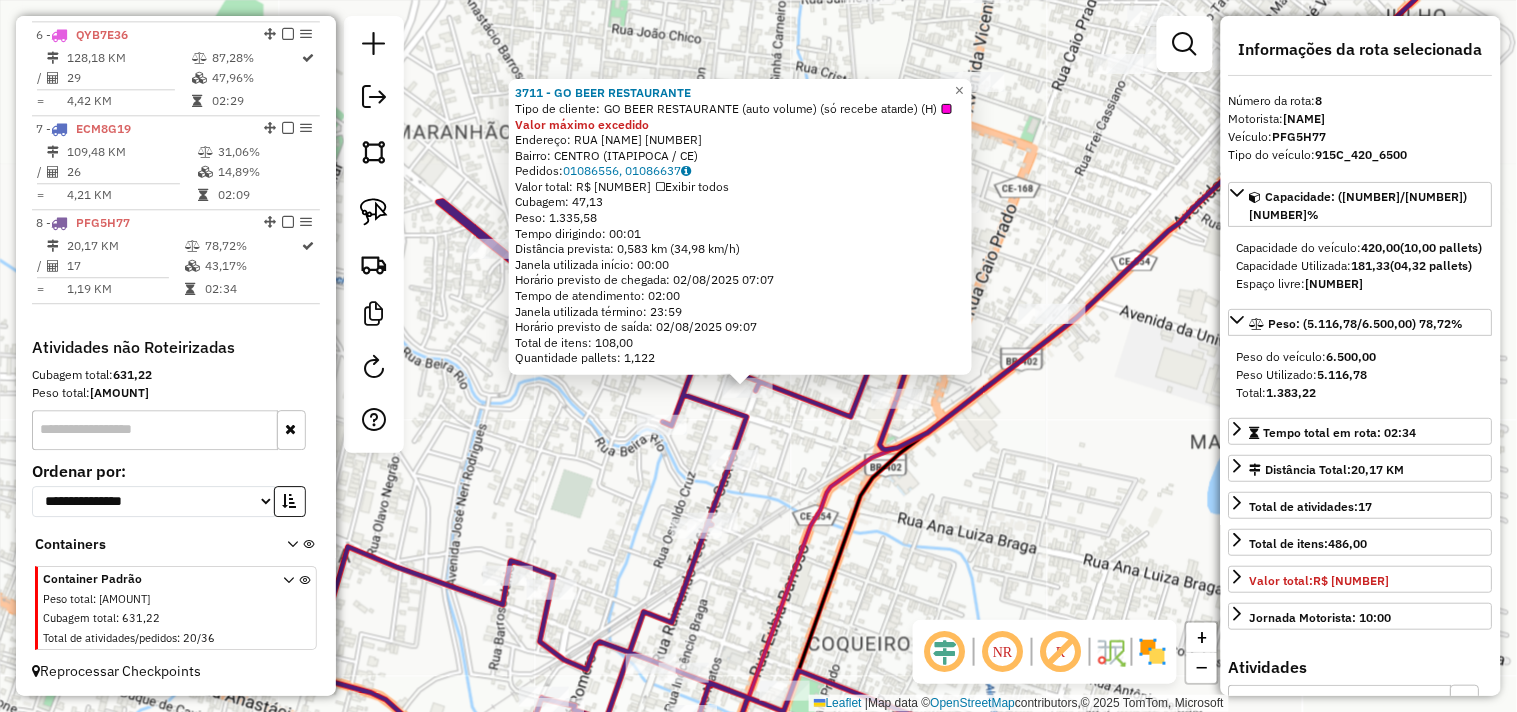 drag, startPoint x: 804, startPoint y: 434, endPoint x: 790, endPoint y: 473, distance: 41.4367 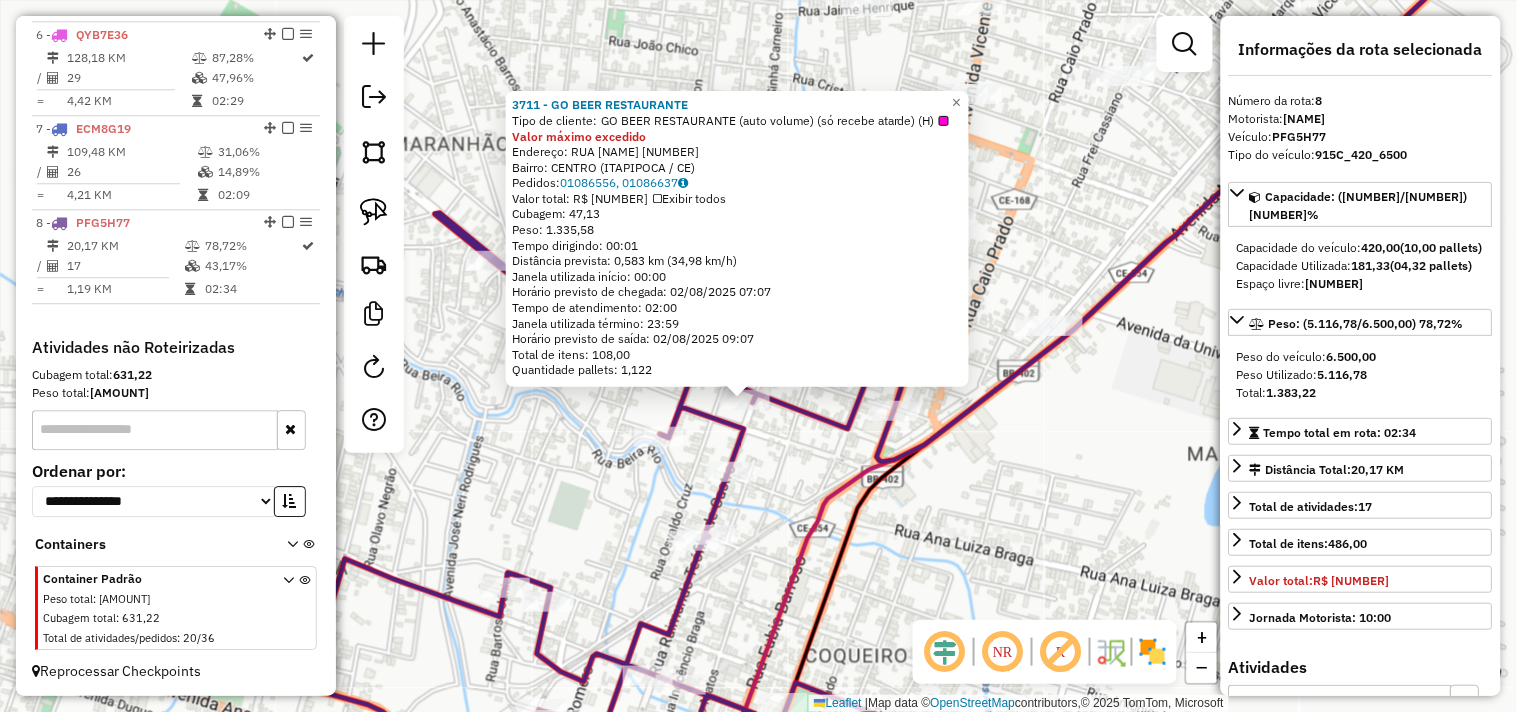 click on "3711 - GO BEER RESTAURANTE  Tipo de cliente:   GO BEER RESTAURANTE (auto volume) (só recebe atarde) (H)  Valor máximo excedido  Endereço:  RUA MAJOR ANTONIO RODRIGUES 443   Bairro: CENTRO (ITAPIPOCA / CE)   Pedidos:  01086556, 01086637   Valor total: R$ 5.595,56   Exibir todos   Cubagem: 47,13  Peso: 1.335,58  Tempo dirigindo: 00:01   Distância prevista: 0,583 km (34,98 km/h)   Janela utilizada início: 00:00   Horário previsto de chegada: 02/08/2025 07:07   Tempo de atendimento: 02:00   Janela utilizada término: 23:59   Horário previsto de saída: 02/08/2025 09:07   Total de itens: 108,00   Quantidade pallets: 1,122  × Janela de atendimento Grade de atendimento Capacidade Transportadoras Veículos Cliente Pedidos  Rotas Selecione os dias de semana para filtrar as janelas de atendimento  Seg   Ter   Qua   Qui   Sex   Sáb   Dom  Informe o período da janela de atendimento: De: Até:  Filtrar exatamente a janela do cliente  Considerar janela de atendimento padrão   Seg   Ter   Qua   Qui   Sex   Sáb" 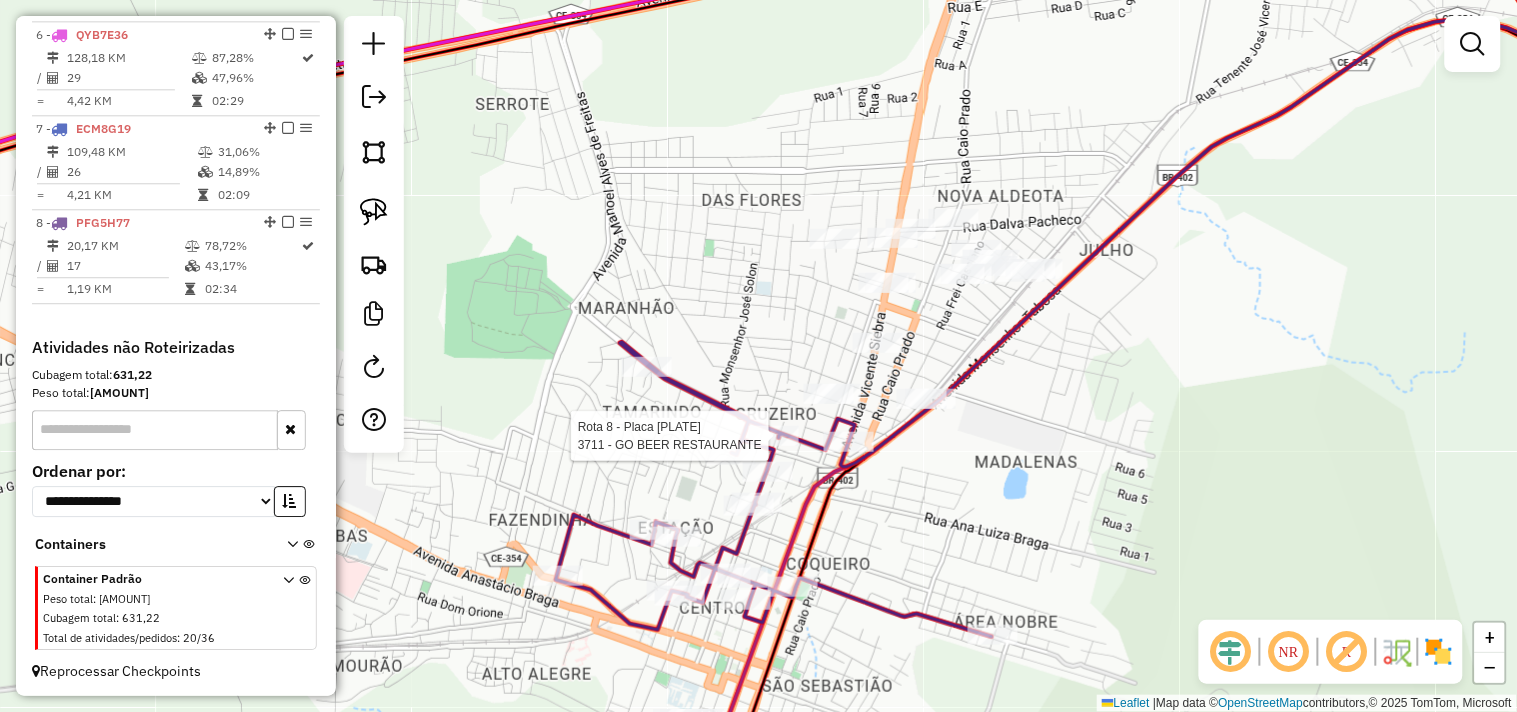select on "**********" 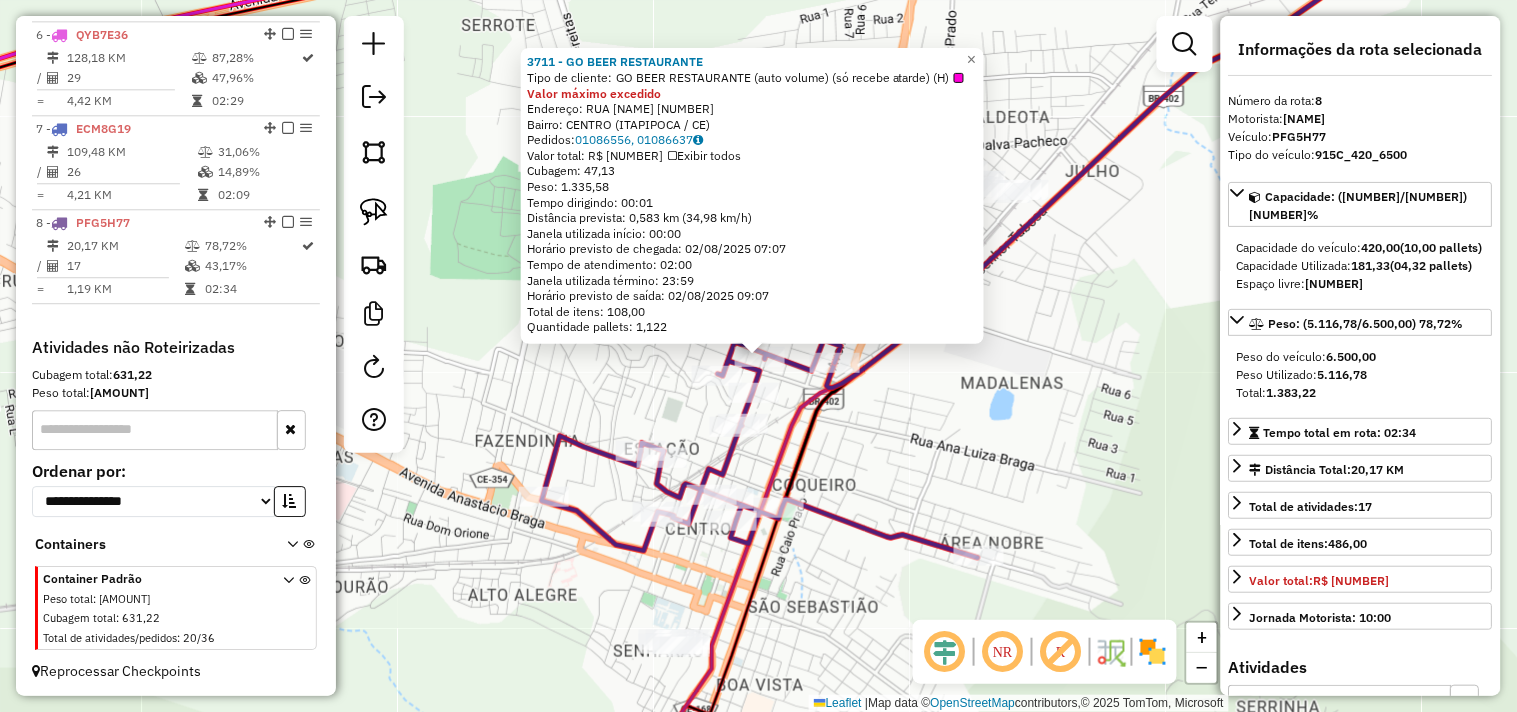click on "3711 - GO BEER RESTAURANTE  Tipo de cliente:   GO BEER RESTAURANTE (auto volume) (só recebe atarde) (H)  Valor máximo excedido  Endereço:  RUA MAJOR ANTONIO RODRIGUES 443   Bairro: CENTRO (ITAPIPOCA / CE)   Pedidos:  01086556, 01086637   Valor total: R$ 5.595,56   Exibir todos   Cubagem: 47,13  Peso: 1.335,58  Tempo dirigindo: 00:01   Distância prevista: 0,583 km (34,98 km/h)   Janela utilizada início: 00:00   Horário previsto de chegada: 02/08/2025 07:07   Tempo de atendimento: 02:00   Janela utilizada término: 23:59   Horário previsto de saída: 02/08/2025 09:07   Total de itens: 108,00   Quantidade pallets: 1,122  × Janela de atendimento Grade de atendimento Capacidade Transportadoras Veículos Cliente Pedidos  Rotas Selecione os dias de semana para filtrar as janelas de atendimento  Seg   Ter   Qua   Qui   Sex   Sáb   Dom  Informe o período da janela de atendimento: De: Até:  Filtrar exatamente a janela do cliente  Considerar janela de atendimento padrão   Seg   Ter   Qua   Qui   Sex   Sáb" 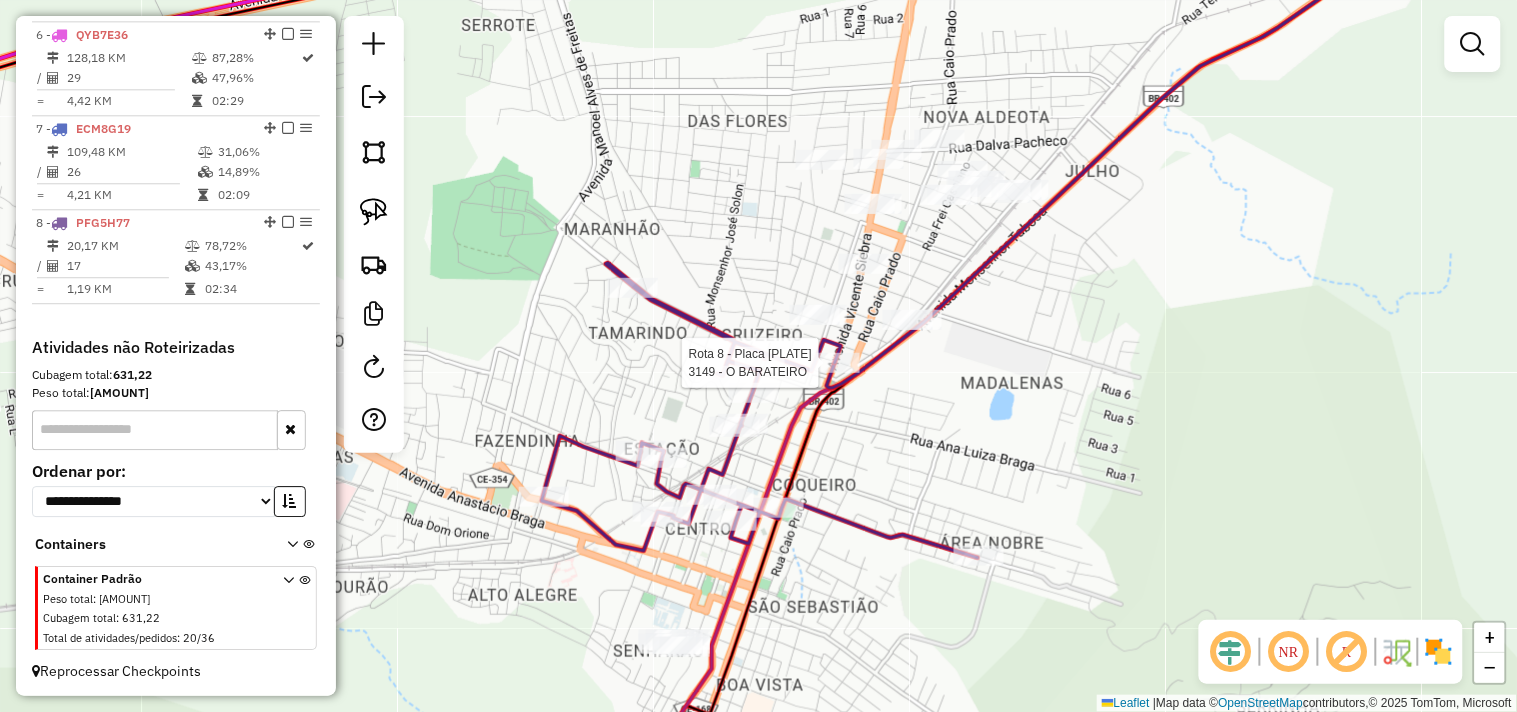 select on "**********" 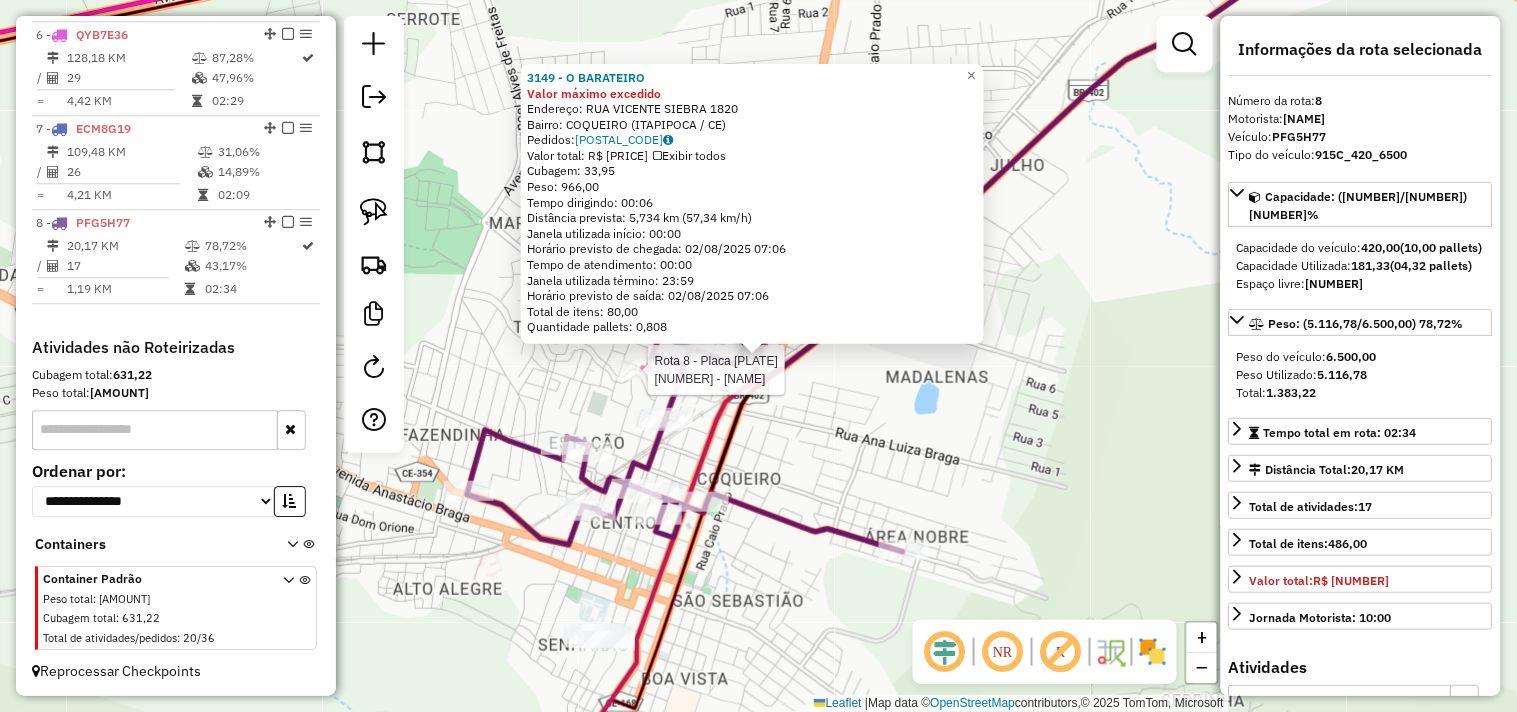 click 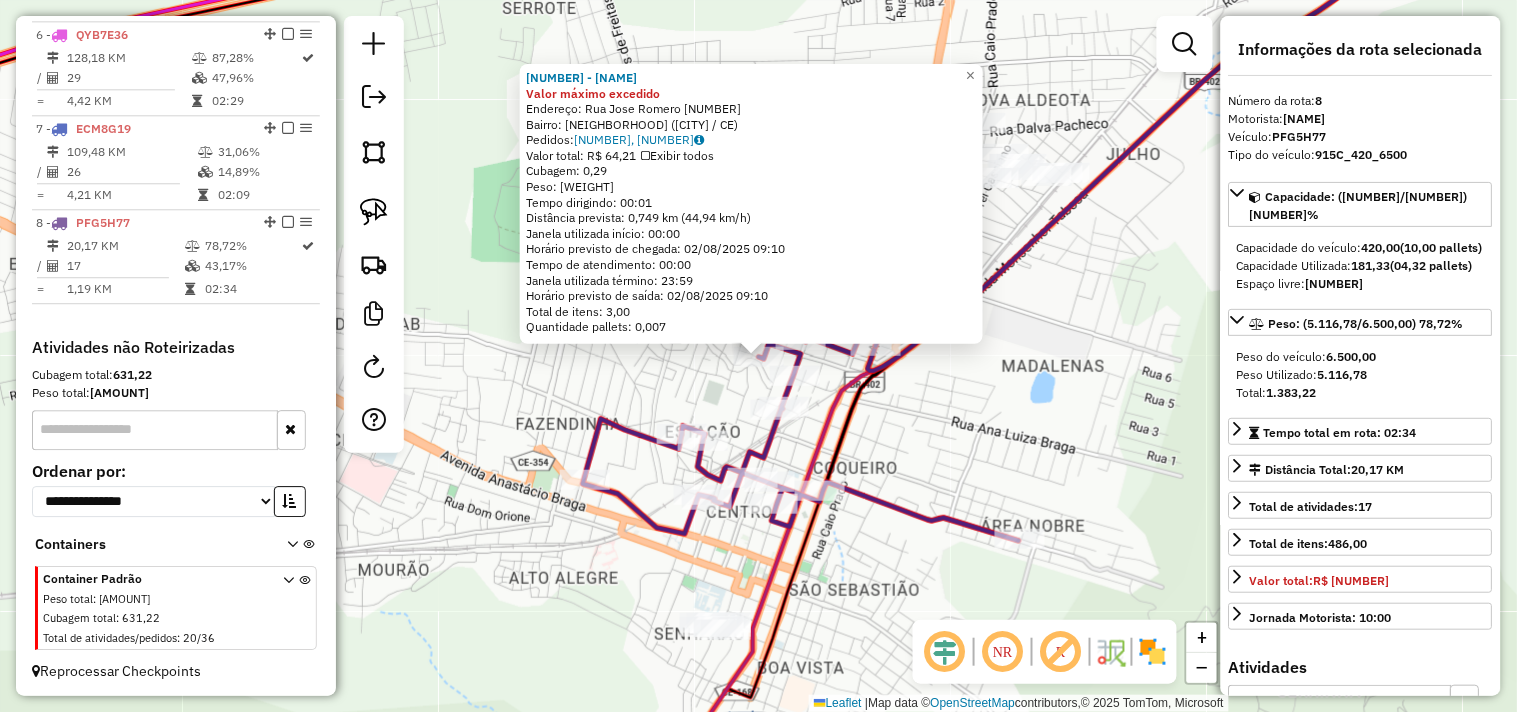 click 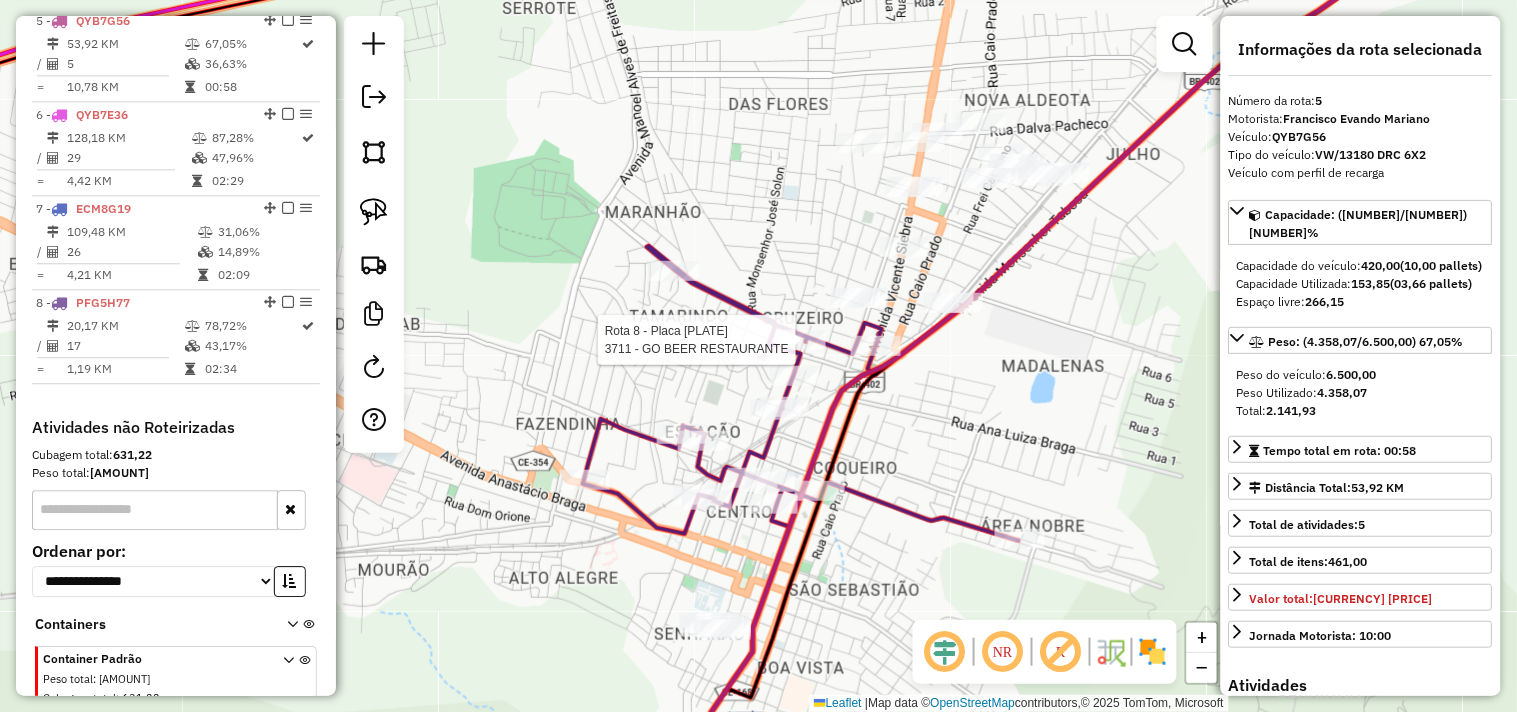 scroll, scrollTop: 1148, scrollLeft: 0, axis: vertical 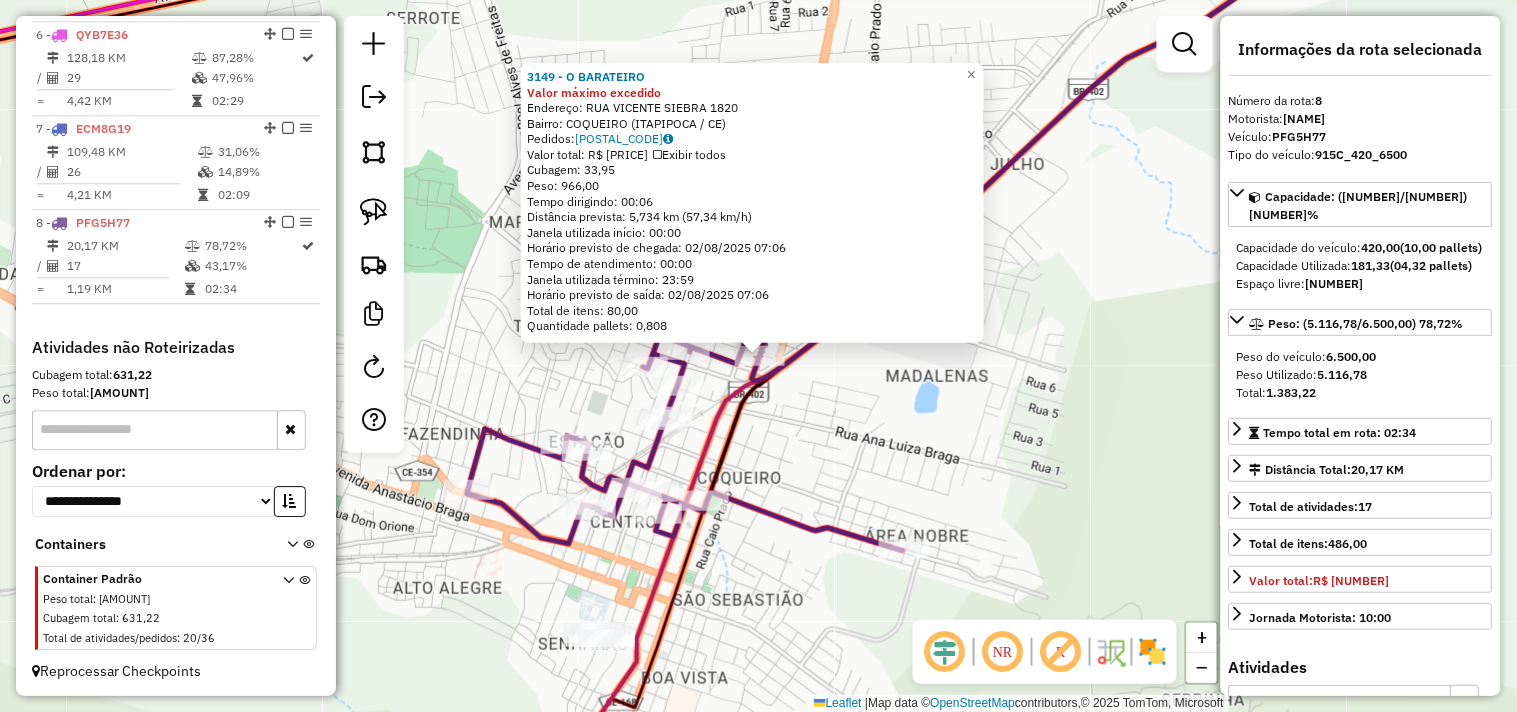 click on "3149 - O BARATEIRO Valor máximo excedido  Endereço:  RUA VICENTE SIEBRA 1820   Bairro: COQUEIRO (ITAPIPOCA / CE)   Pedidos:  01086529   Valor total: R$ 4.158,30   Exibir todos   Cubagem: 33,95  Peso: 966,00  Tempo dirigindo: 00:06   Distância prevista: 5,734 km (57,34 km/h)   Janela utilizada início: 00:00   Horário previsto de chegada: 02/08/2025 07:06   Tempo de atendimento: 00:00   Janela utilizada término: 23:59   Horário previsto de saída: 02/08/2025 07:06   Total de itens: 80,00   Quantidade pallets: 0,808  × Janela de atendimento Grade de atendimento Capacidade Transportadoras Veículos Cliente Pedidos  Rotas Selecione os dias de semana para filtrar as janelas de atendimento  Seg   Ter   Qua   Qui   Sex   Sáb   Dom  Informe o período da janela de atendimento: De: Até:  Filtrar exatamente a janela do cliente  Considerar janela de atendimento padrão  Selecione os dias de semana para filtrar as grades de atendimento  Seg   Ter   Qua   Qui   Sex   Sáb   Dom   Peso mínimo:   Peso máximo:  +" 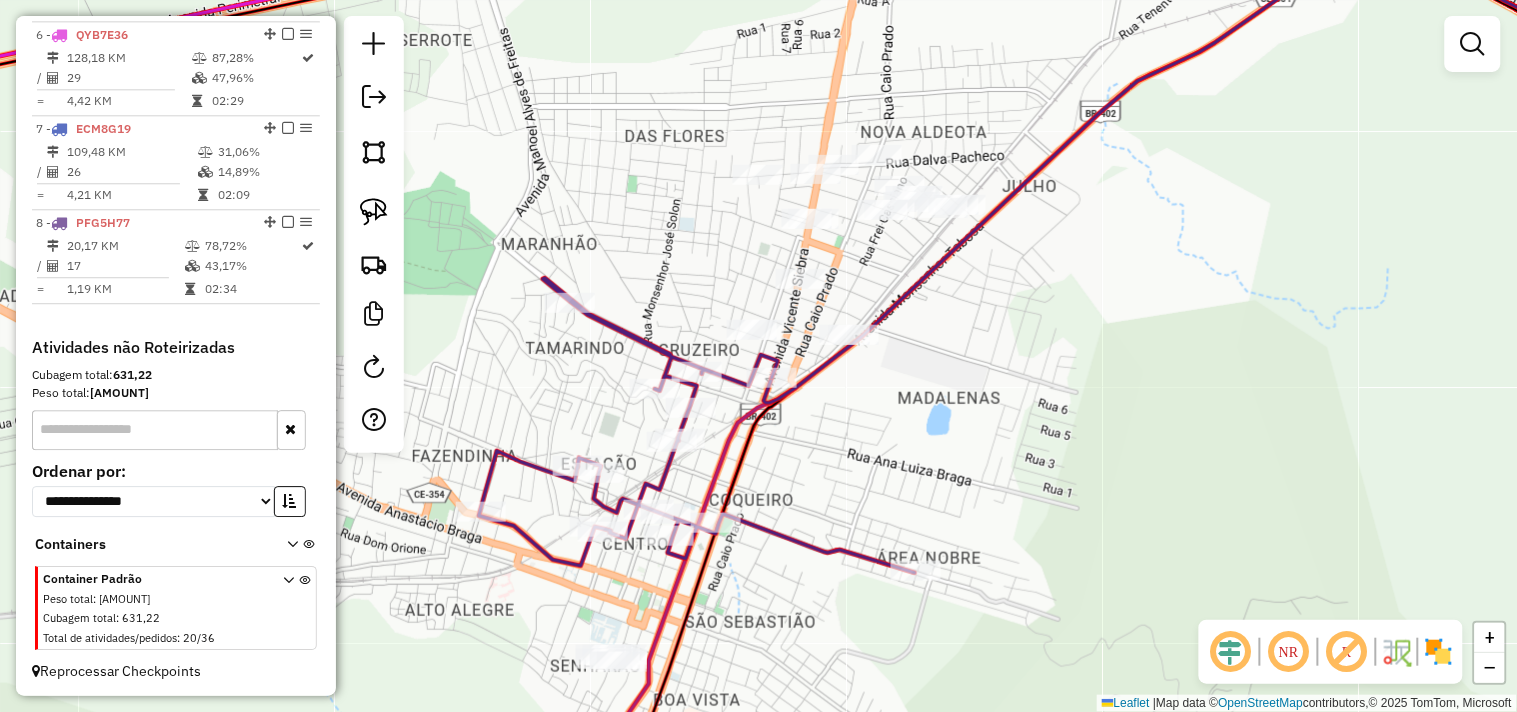 drag, startPoint x: 791, startPoint y: 448, endPoint x: 803, endPoint y: 470, distance: 25.059929 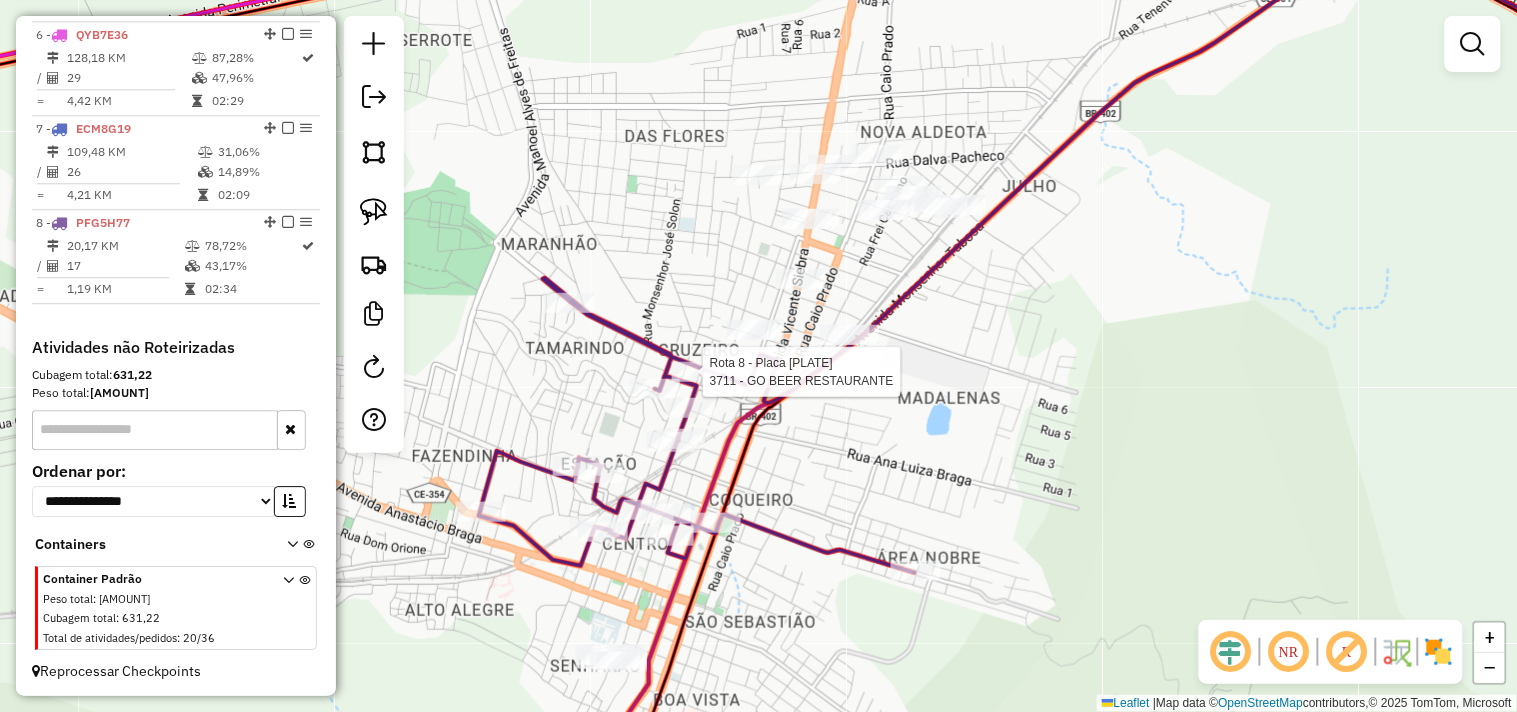 select on "**********" 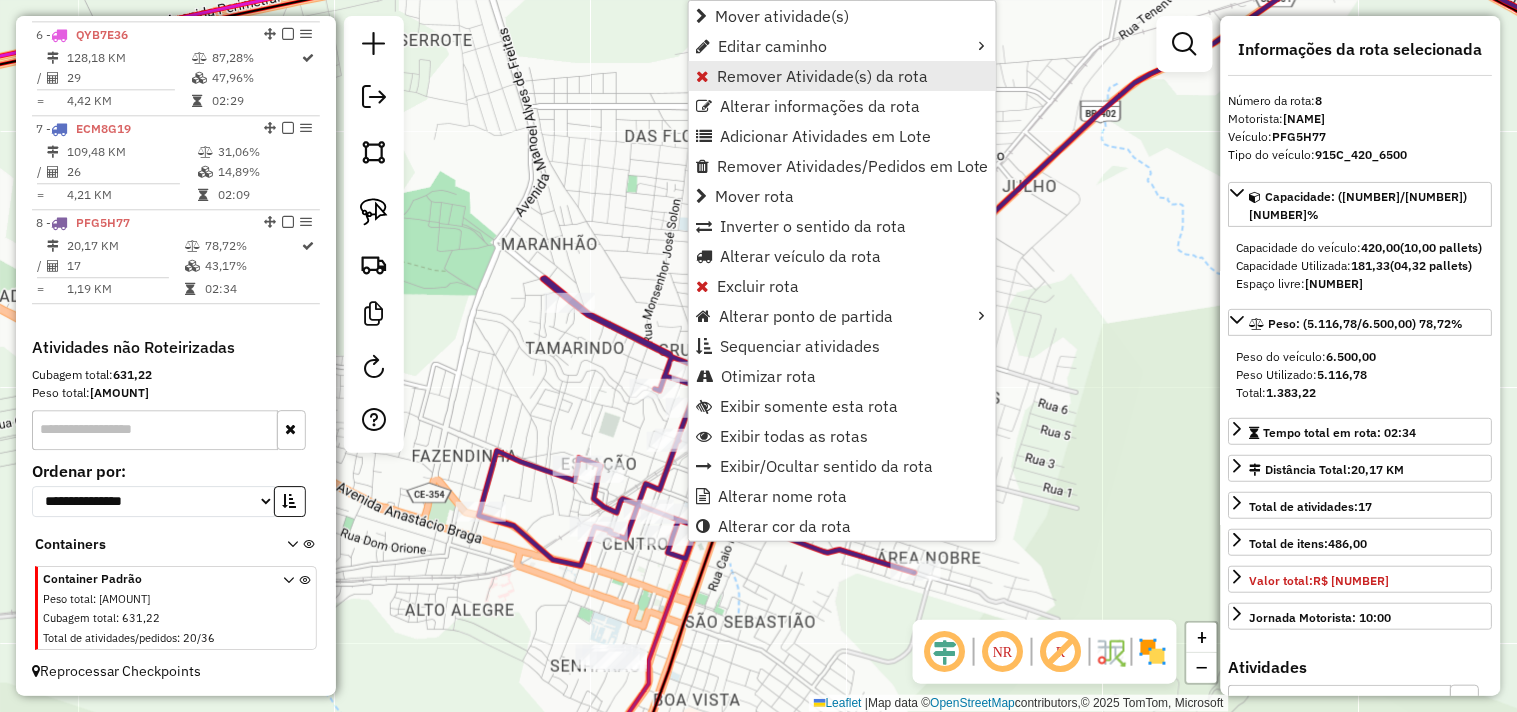 click on "Remover Atividade(s) da rota" at bounding box center (822, 76) 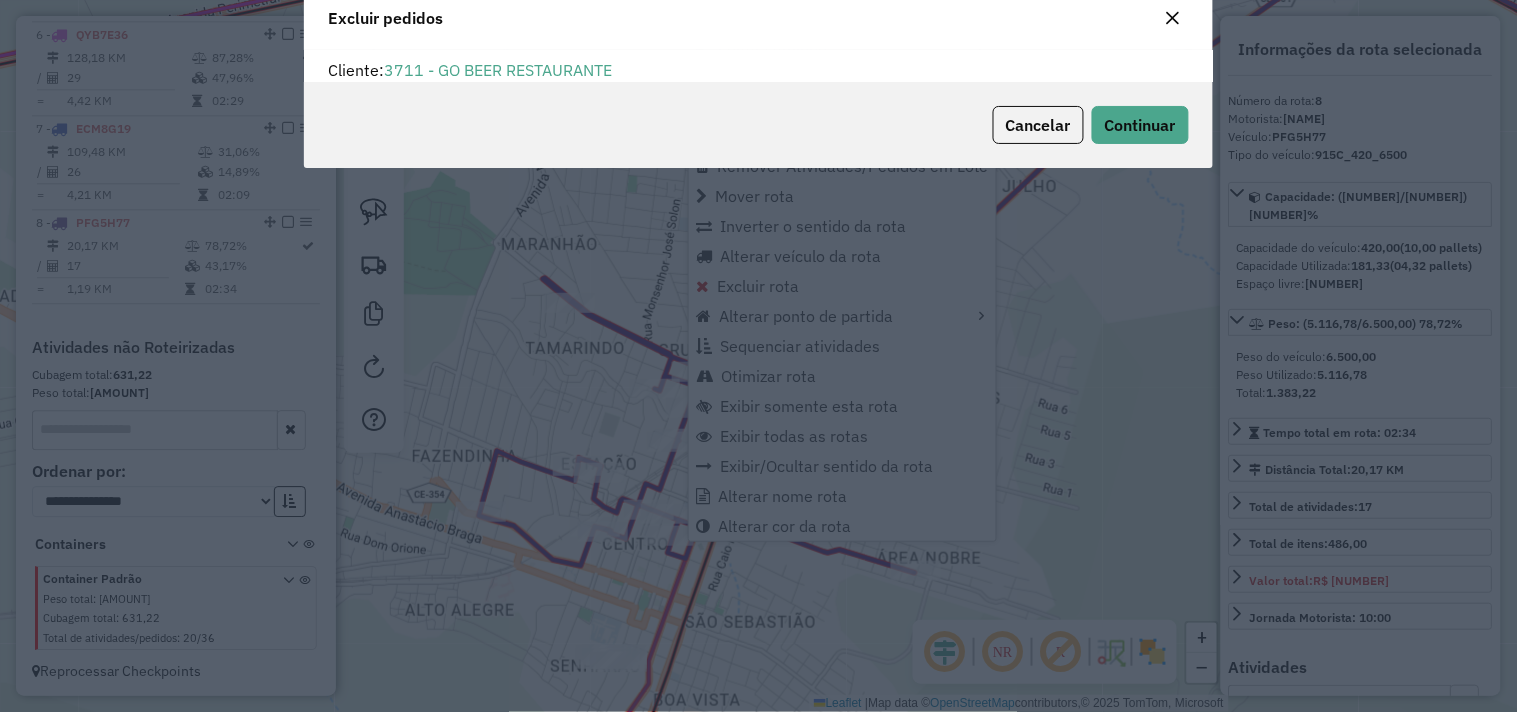 scroll, scrollTop: 68, scrollLeft: 0, axis: vertical 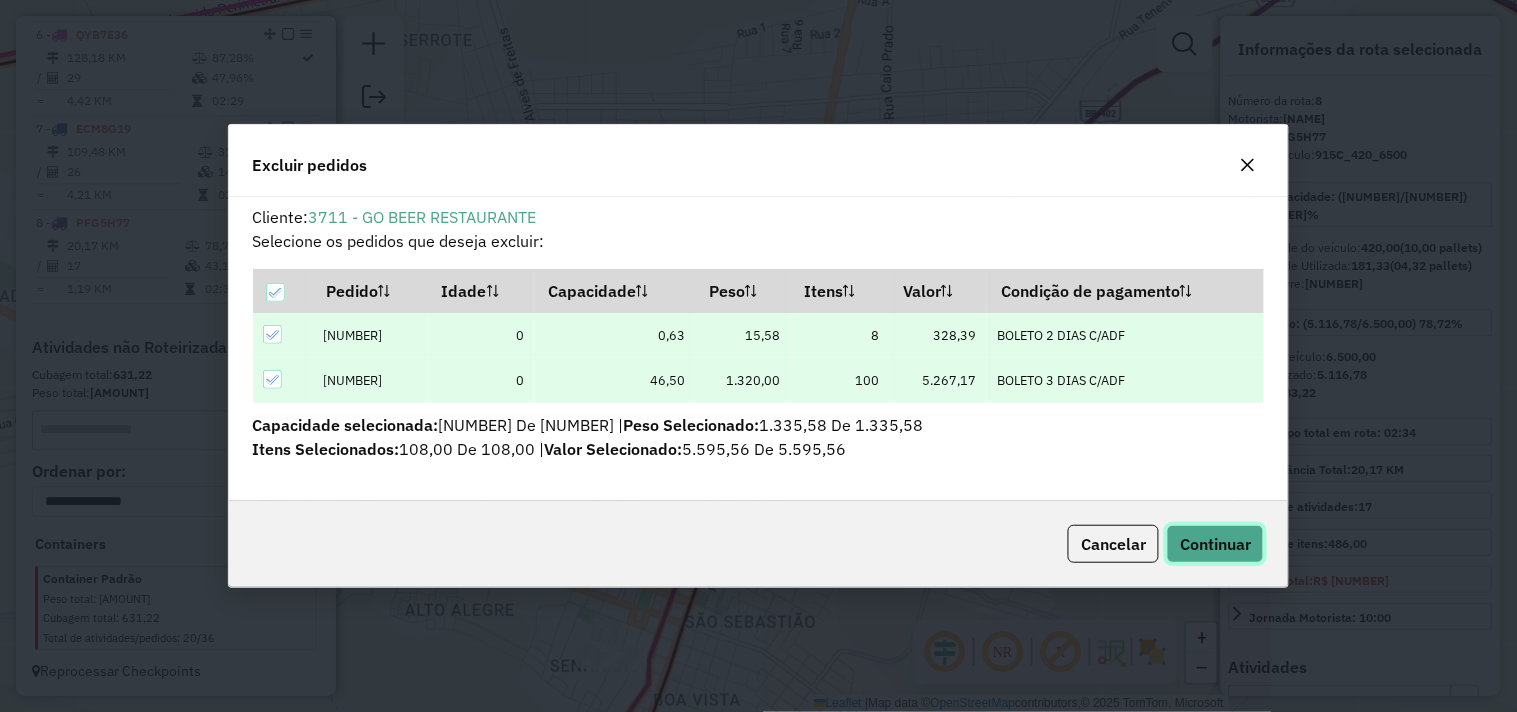 click on "Continuar" 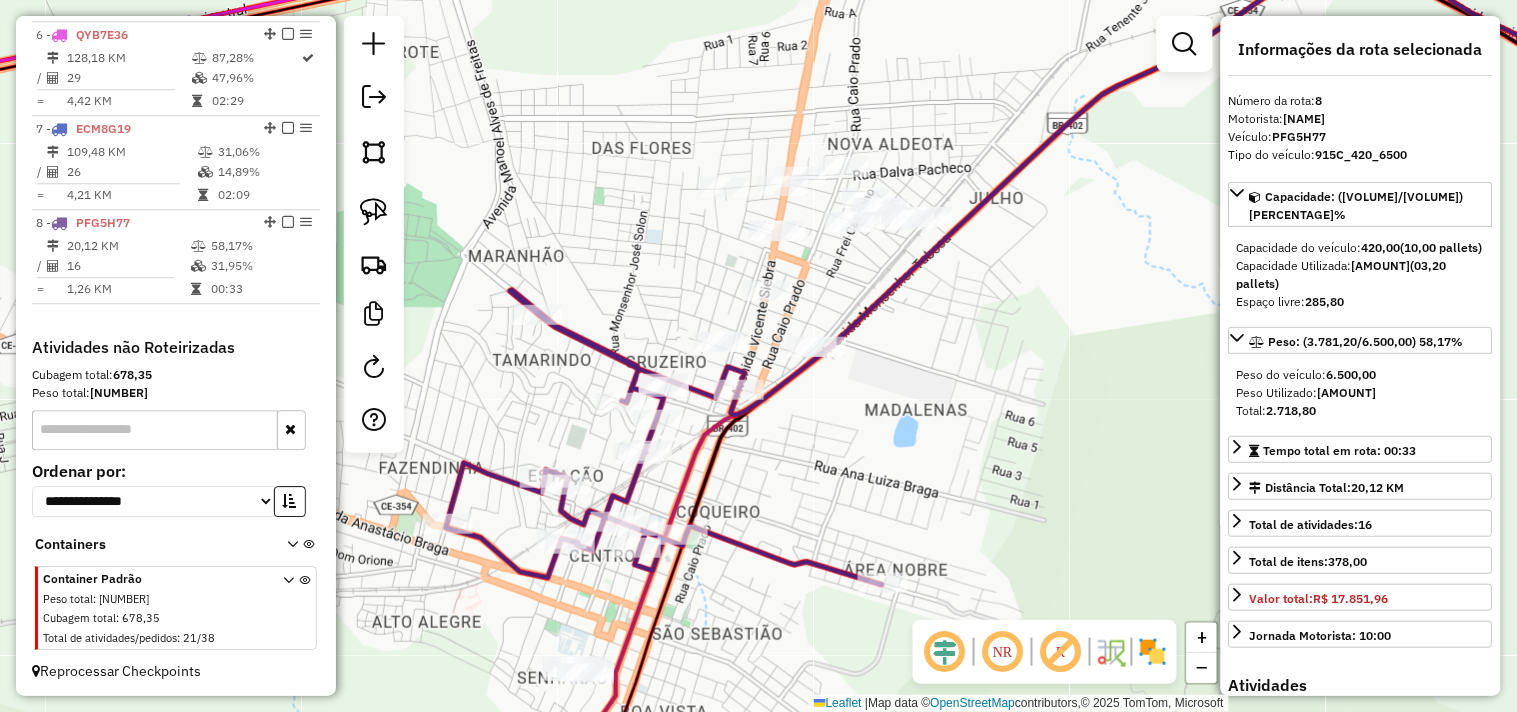 drag, startPoint x: 914, startPoint y: 422, endPoint x: 915, endPoint y: 411, distance: 11.045361 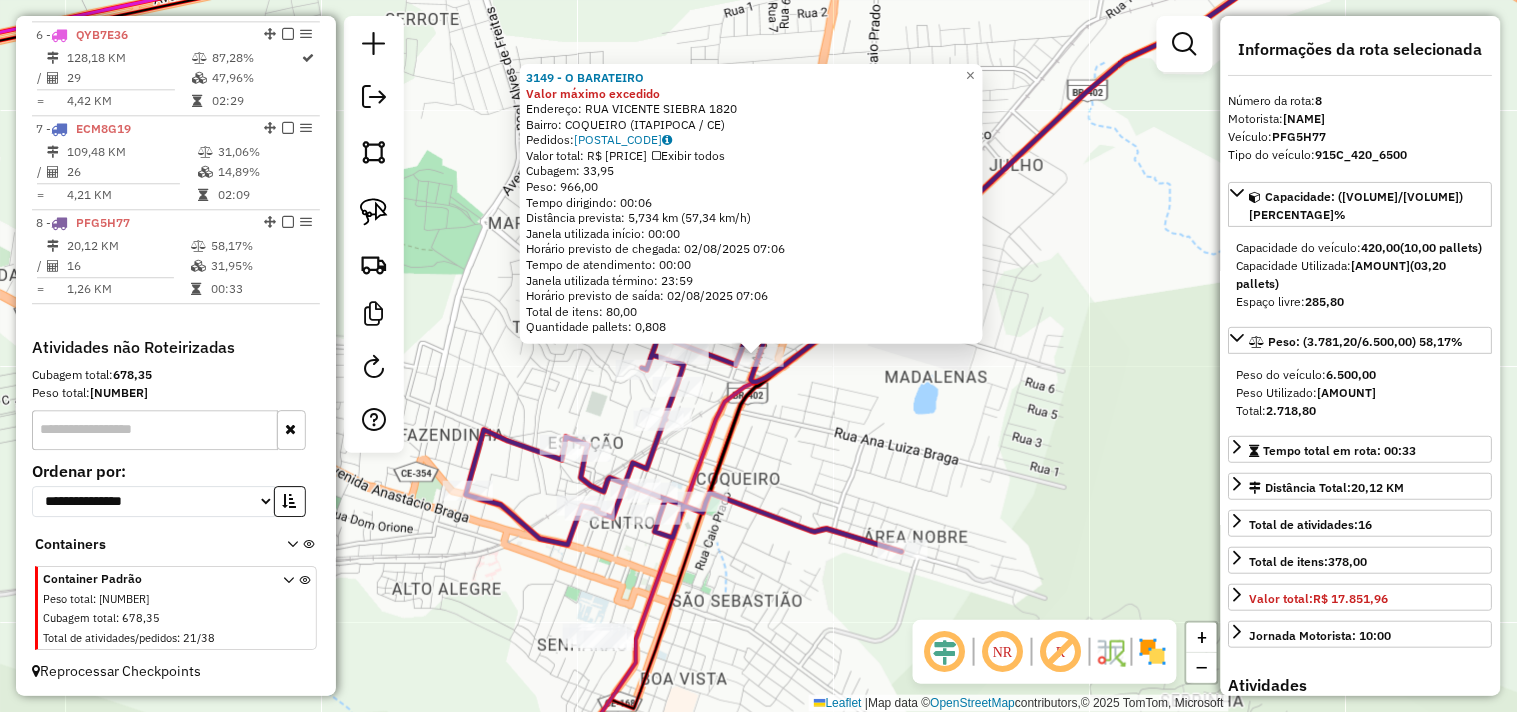 click on "3149 - O BARATEIRO Valor máximo excedido  Endereço:  RUA VICENTE SIEBRA 1820   Bairro: COQUEIRO (ITAPIPOCA / CE)   Pedidos:  01086529   Valor total: R$ 4.158,30   Exibir todos   Cubagem: 33,95  Peso: 966,00  Tempo dirigindo: 00:06   Distância prevista: 5,734 km (57,34 km/h)   Janela utilizada início: 00:00   Horário previsto de chegada: 02/08/2025 07:06   Tempo de atendimento: 00:00   Janela utilizada término: 23:59   Horário previsto de saída: 02/08/2025 07:06   Total de itens: 80,00   Quantidade pallets: 0,808  × Janela de atendimento Grade de atendimento Capacidade Transportadoras Veículos Cliente Pedidos  Rotas Selecione os dias de semana para filtrar as janelas de atendimento  Seg   Ter   Qua   Qui   Sex   Sáb   Dom  Informe o período da janela de atendimento: De: Até:  Filtrar exatamente a janela do cliente  Considerar janela de atendimento padrão  Selecione os dias de semana para filtrar as grades de atendimento  Seg   Ter   Qua   Qui   Sex   Sáb   Dom   Peso mínimo:   Peso máximo:  +" 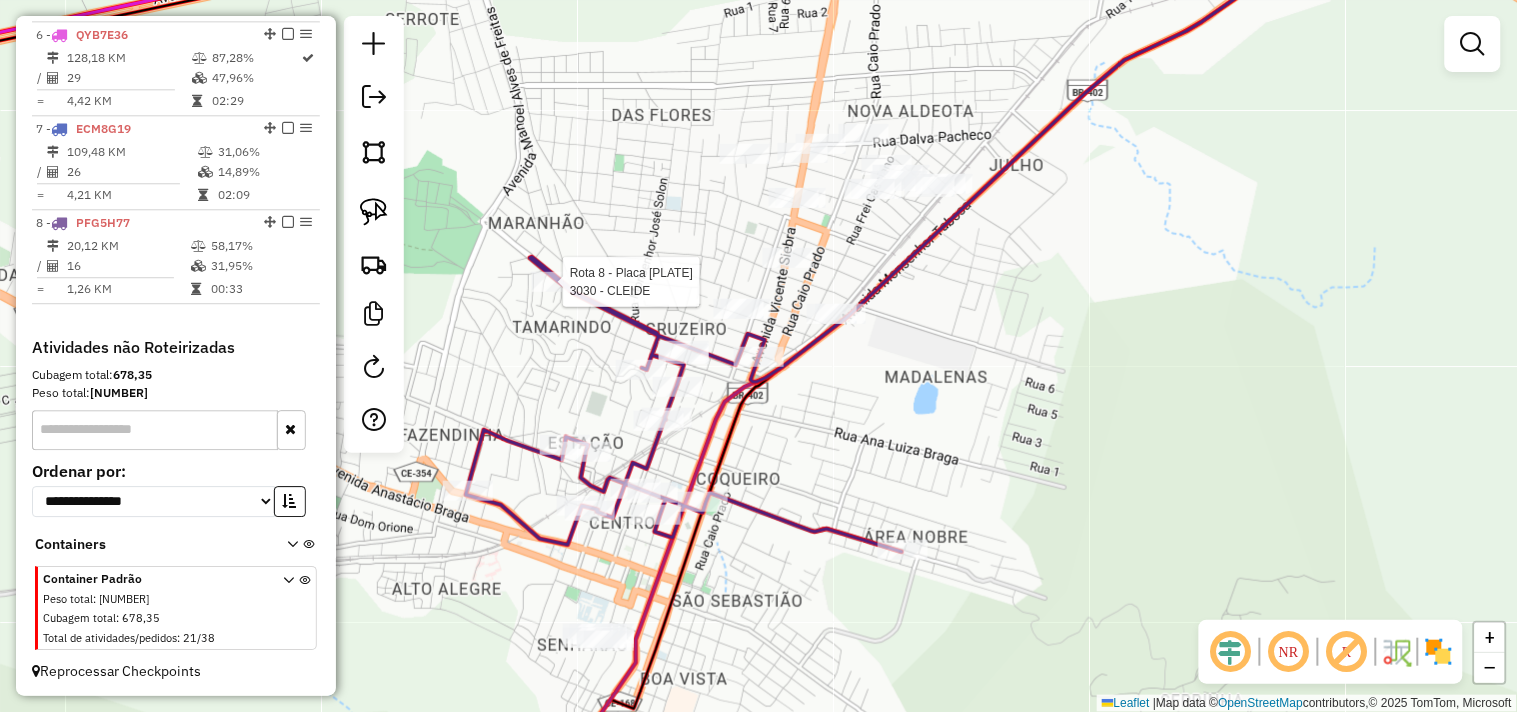 select on "**********" 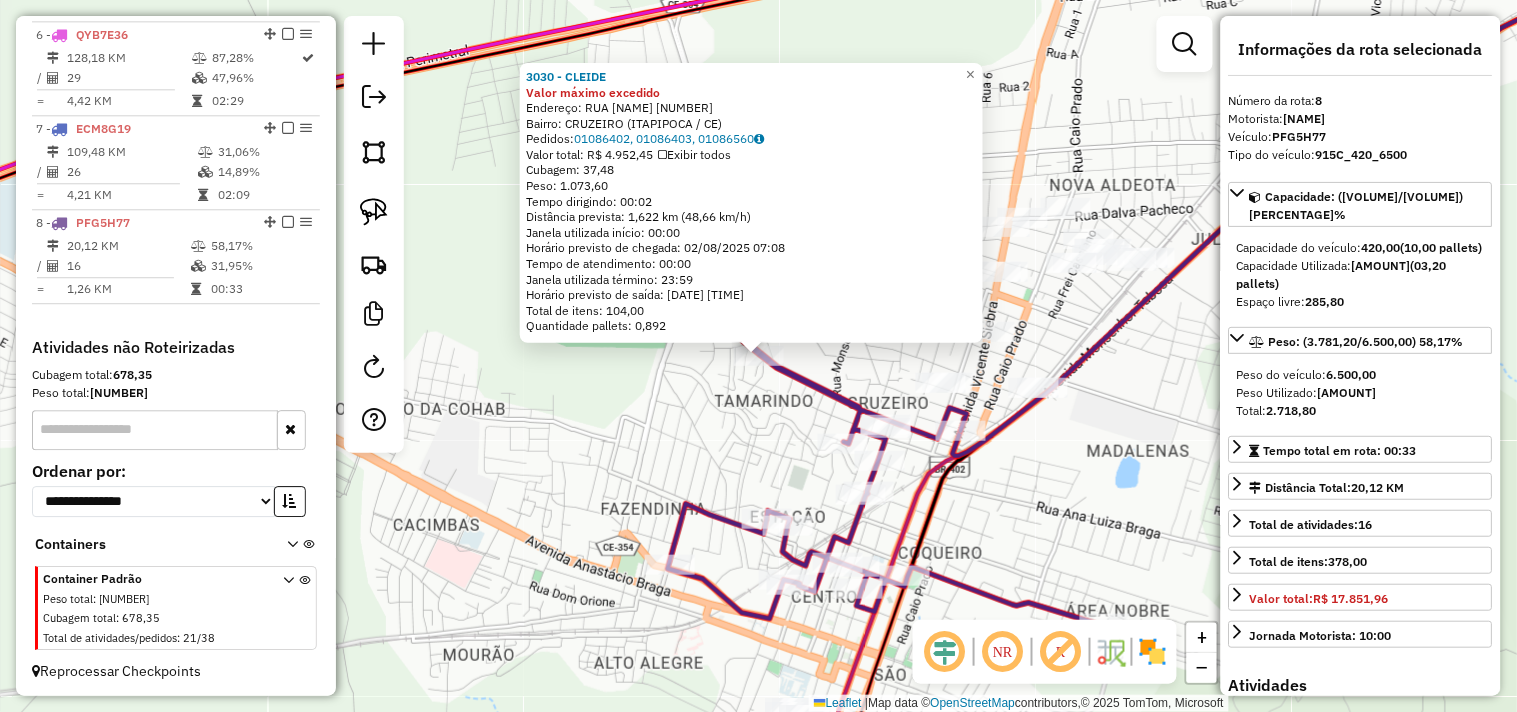 click on "3030 - CLEIDE Valor máximo excedido  Endereço:  RUA MAJOR ANTONIO RODRIGUES 619   Bairro: CRUZEIRO (ITAPIPOCA / CE)   Pedidos:  01086402, 01086403, 01086560   Valor total: R$ 4.952,45   Exibir todos   Cubagem: 37,48  Peso: 1.073,60  Tempo dirigindo: 00:02   Distância prevista: 1,622 km (48,66 km/h)   Janela utilizada início: 00:00   Horário previsto de chegada: 02/08/2025 07:08   Tempo de atendimento: 00:00   Janela utilizada término: 23:59   Horário previsto de saída: 02/08/2025 07:08   Total de itens: 104,00   Quantidade pallets: 0,892  × Janela de atendimento Grade de atendimento Capacidade Transportadoras Veículos Cliente Pedidos  Rotas Selecione os dias de semana para filtrar as janelas de atendimento  Seg   Ter   Qua   Qui   Sex   Sáb   Dom  Informe o período da janela de atendimento: De: Até:  Filtrar exatamente a janela do cliente  Considerar janela de atendimento padrão  Selecione os dias de semana para filtrar as grades de atendimento  Seg   Ter   Qua   Qui   Sex   Sáb   Dom   De:  +" 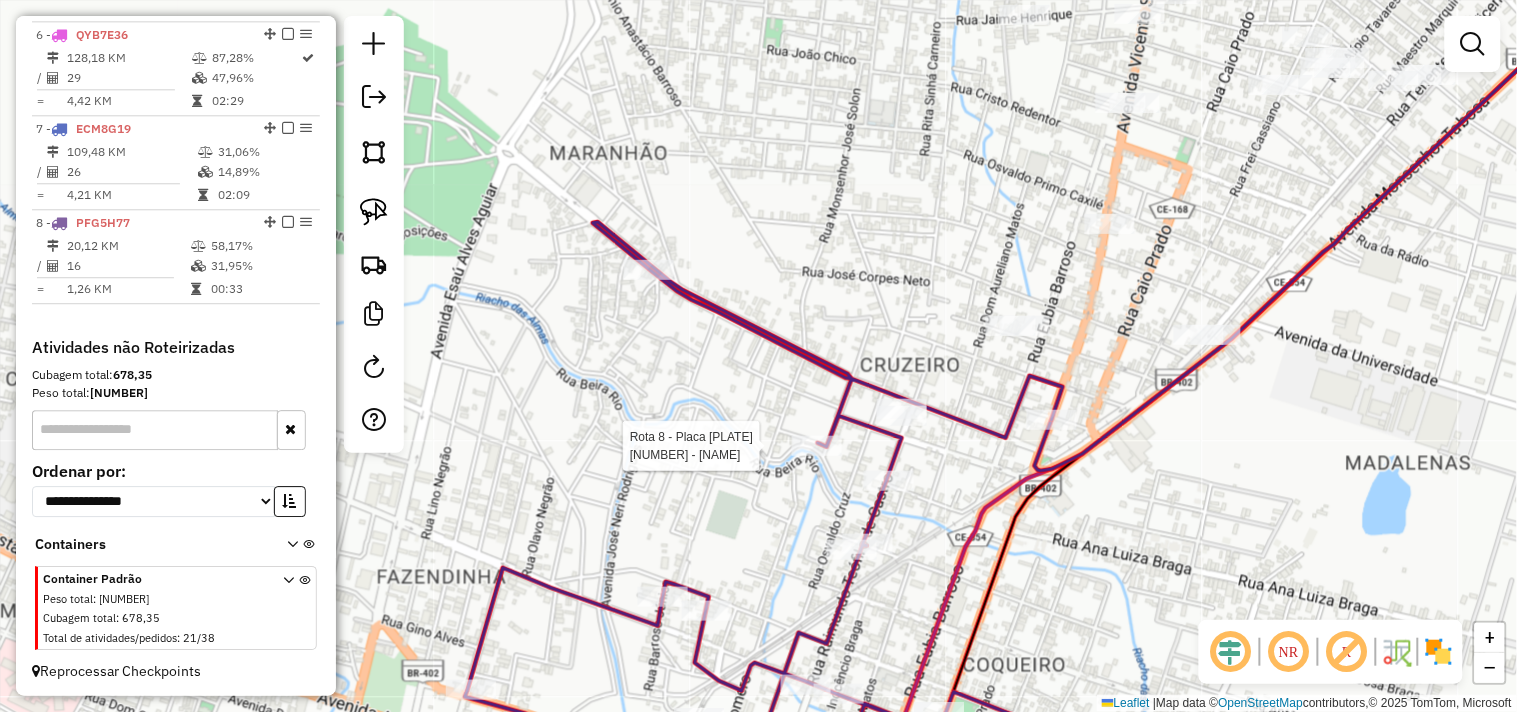 select on "**********" 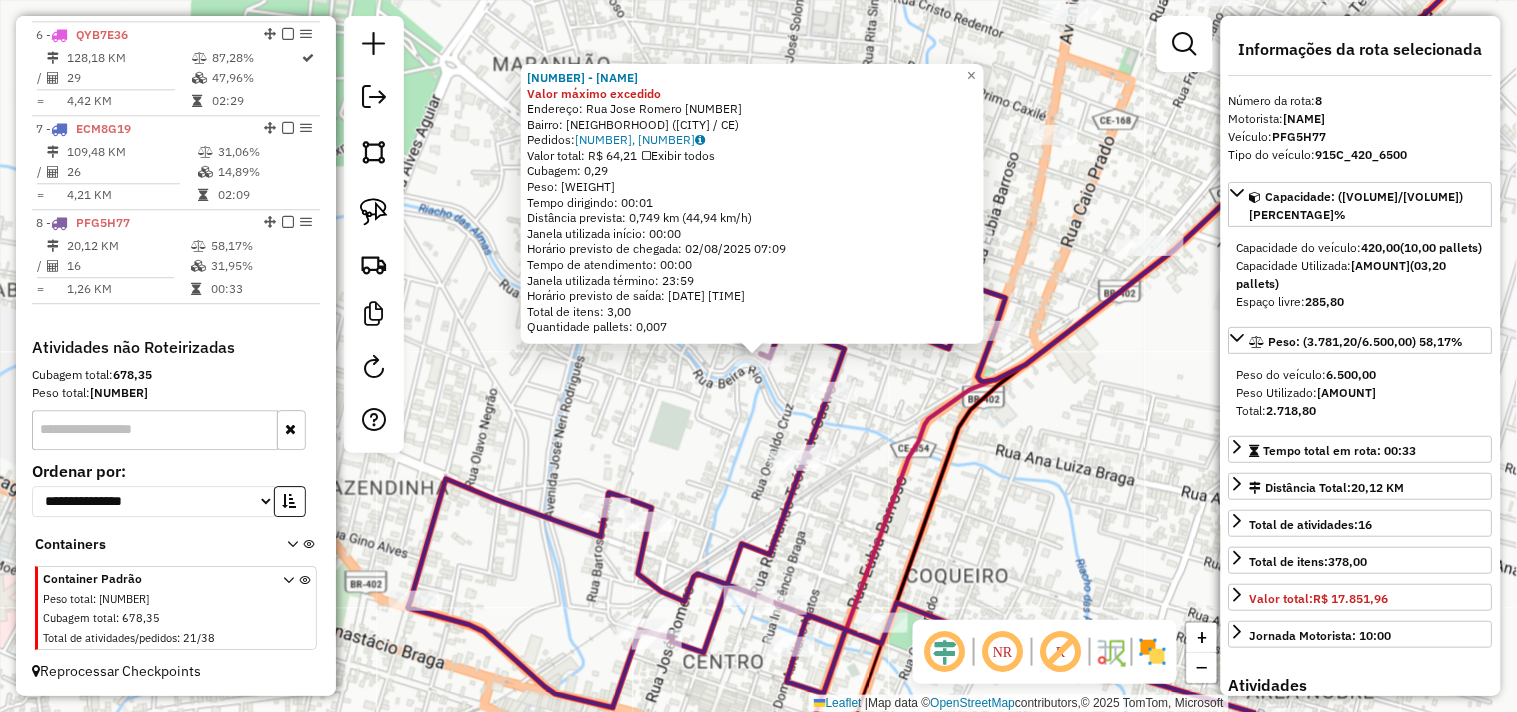click on "5141 - DIOGO BEBIDA E VARIE Valor máximo excedido  Endereço:  Rua Jose Romero 1552   Bairro: CENTRO (AMONTADA / CE)   Pedidos:  01086563, 01086593   Valor total: R$ 64,21   Exibir todos   Cubagem: 0,29  Peso: 7,58  Tempo dirigindo: 00:01   Distância prevista: 0,749 km (44,94 km/h)   Janela utilizada início: 00:00   Horário previsto de chegada: 02/08/2025 07:09   Tempo de atendimento: 00:00   Janela utilizada término: 23:59   Horário previsto de saída: 02/08/2025 07:09   Total de itens: 3,00   Quantidade pallets: 0,007  × Janela de atendimento Grade de atendimento Capacidade Transportadoras Veículos Cliente Pedidos  Rotas Selecione os dias de semana para filtrar as janelas de atendimento  Seg   Ter   Qua   Qui   Sex   Sáb   Dom  Informe o período da janela de atendimento: De: Até:  Filtrar exatamente a janela do cliente  Considerar janela de atendimento padrão  Selecione os dias de semana para filtrar as grades de atendimento  Seg   Ter   Qua   Qui   Sex   Sáb   Dom   Peso mínimo:   De:   De:" 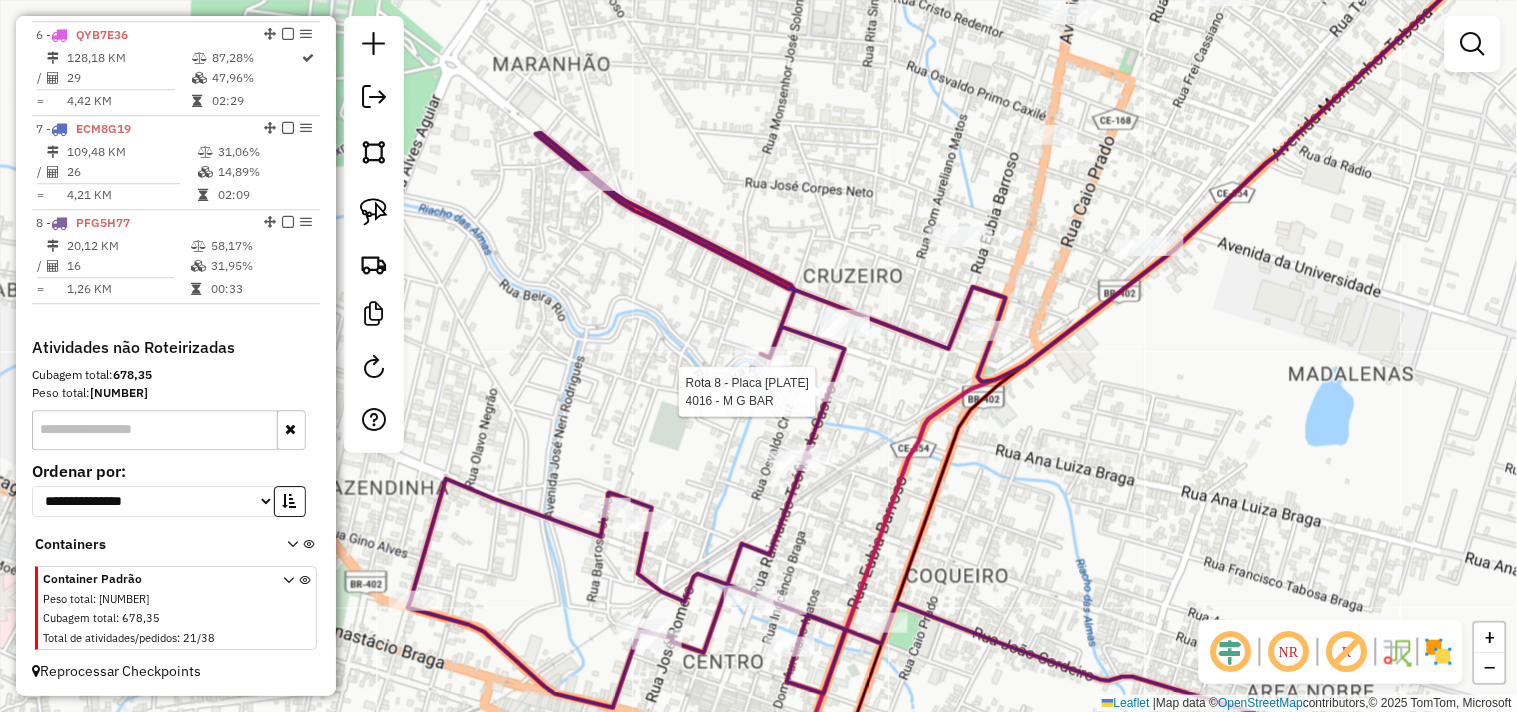 select on "**********" 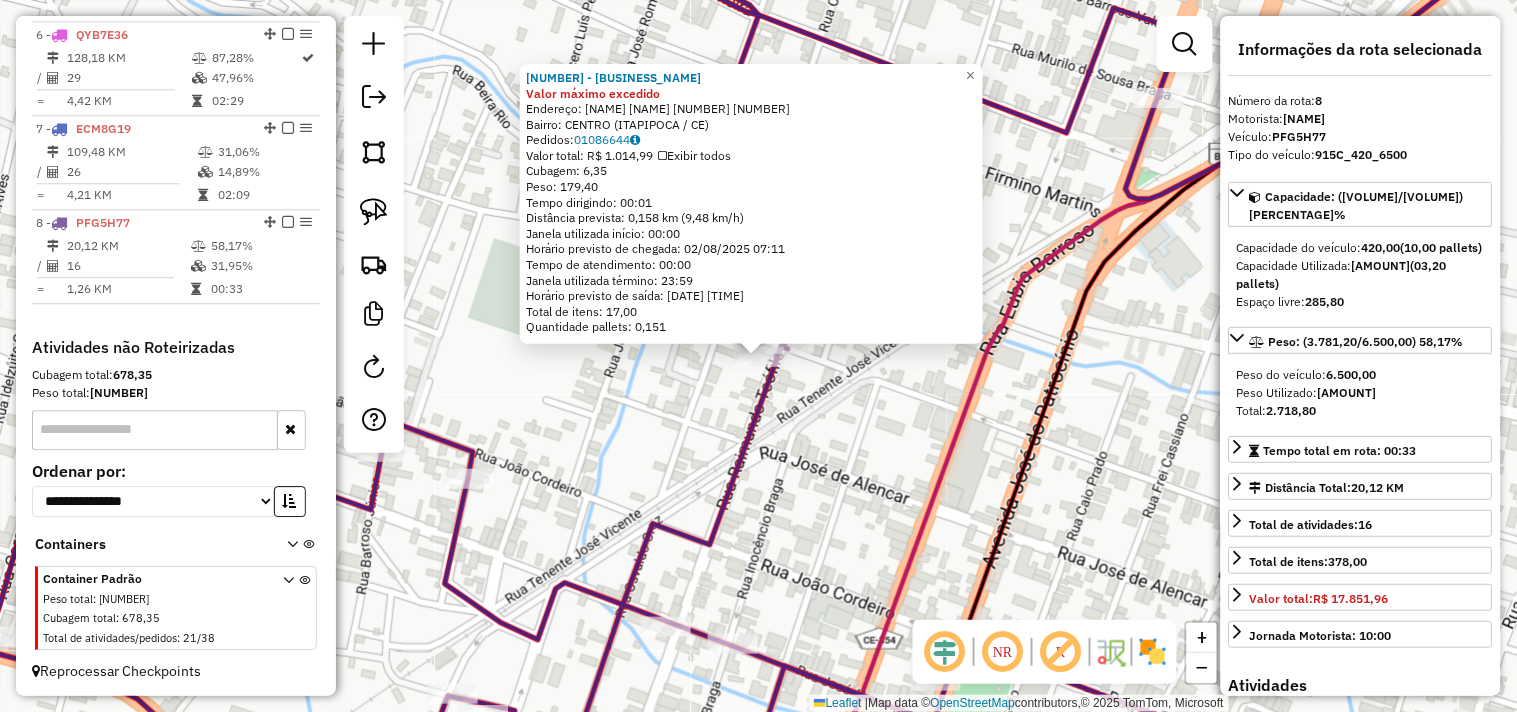 click on "4457 - COMERCIAL KLM Valor máximo excedido  Endereço:  RAIMUNDO DE CASTRO 930 930   Bairro: CENTRO (ITAPIPOCA / CE)   Pedidos:  01086644   Valor total: R$ 1.014,99   Exibir todos   Cubagem: 6,35  Peso: 179,40  Tempo dirigindo: 00:01   Distância prevista: 0,158 km (9,48 km/h)   Janela utilizada início: 00:00   Horário previsto de chegada: 02/08/2025 07:11   Tempo de atendimento: 00:00   Janela utilizada término: 23:59   Horário previsto de saída: 02/08/2025 07:11   Total de itens: 17,00   Quantidade pallets: 0,151  × Janela de atendimento Grade de atendimento Capacidade Transportadoras Veículos Cliente Pedidos  Rotas Selecione os dias de semana para filtrar as janelas de atendimento  Seg   Ter   Qua   Qui   Sex   Sáb   Dom  Informe o período da janela de atendimento: De: Até:  Filtrar exatamente a janela do cliente  Considerar janela de atendimento padrão  Selecione os dias de semana para filtrar as grades de atendimento  Seg   Ter   Qua   Qui   Sex   Sáb   Dom   Peso mínimo:   Peso máximo:  +" 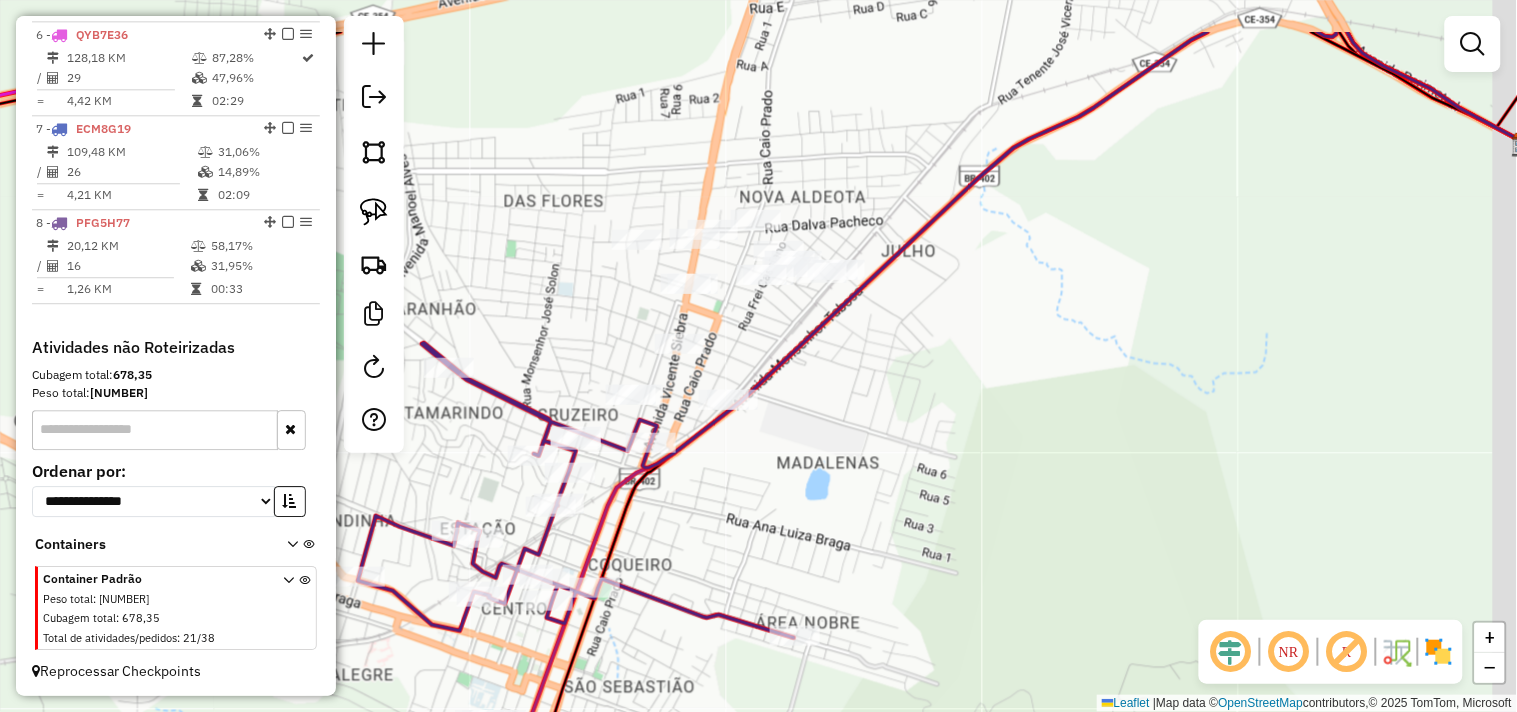 drag, startPoint x: 918, startPoint y: 461, endPoint x: 813, endPoint y: 540, distance: 131.40015 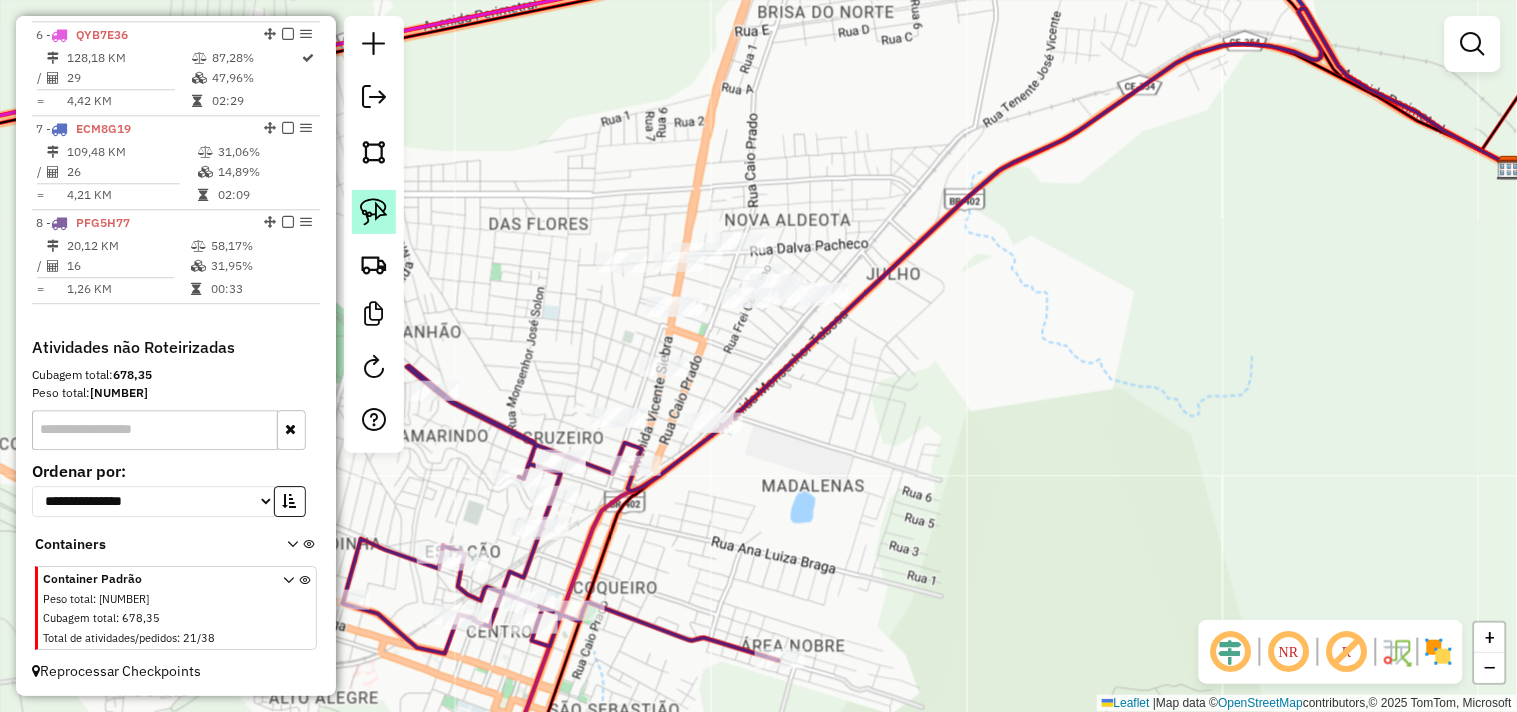 click 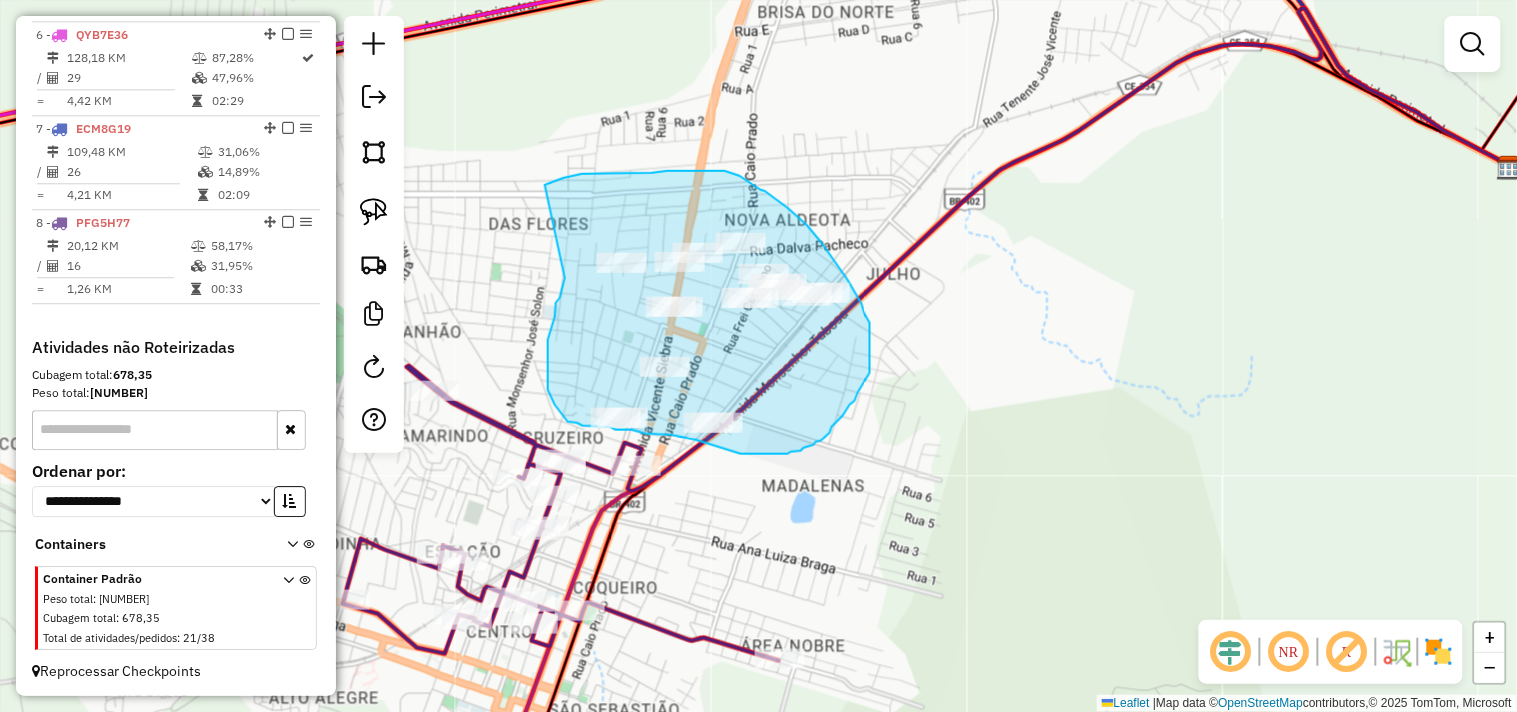 drag, startPoint x: 582, startPoint y: 174, endPoint x: 566, endPoint y: 271, distance: 98.31073 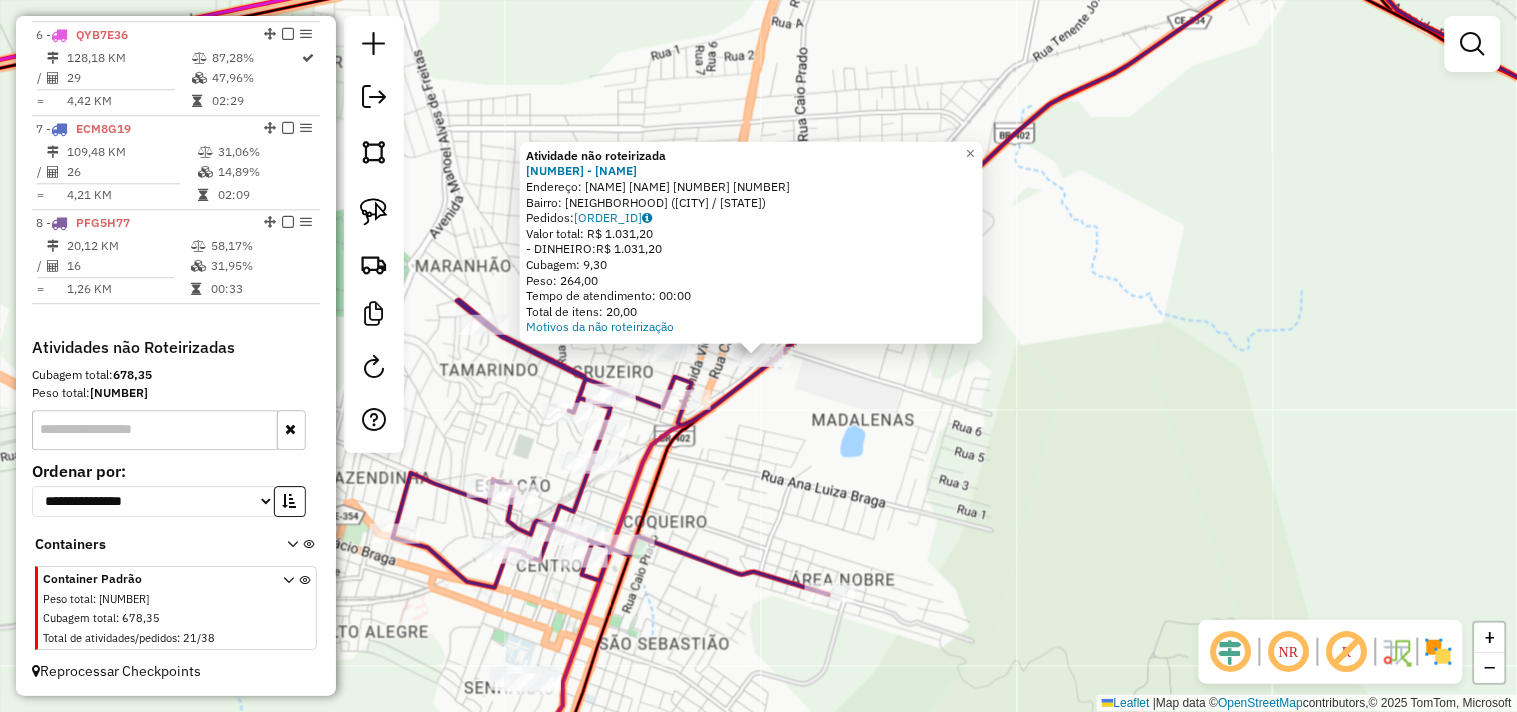 click on "Atividade não roteirizada 4799 - MERC ERBSON  Endereço:  TENENTE JOSE VICENTE 2111 2111   Bairro: VIOLETE (ITAPIPOCA / CE)   Pedidos:  01086591   Valor total: R$ 1.031,20   - DINHEIRO:  R$ 1.031,20   Cubagem: 9,30   Peso: 264,00   Tempo de atendimento: 00:00   Total de itens: 20,00  Motivos da não roteirização × Janela de atendimento Grade de atendimento Capacidade Transportadoras Veículos Cliente Pedidos  Rotas Selecione os dias de semana para filtrar as janelas de atendimento  Seg   Ter   Qua   Qui   Sex   Sáb   Dom  Informe o período da janela de atendimento: De: Até:  Filtrar exatamente a janela do cliente  Considerar janela de atendimento padrão  Selecione os dias de semana para filtrar as grades de atendimento  Seg   Ter   Qua   Qui   Sex   Sáb   Dom   Considerar clientes sem dia de atendimento cadastrado  Clientes fora do dia de atendimento selecionado Filtrar as atividades entre os valores definidos abaixo:  Peso mínimo:   Peso máximo:   Cubagem mínima:   Cubagem máxima:   De:   Até:" 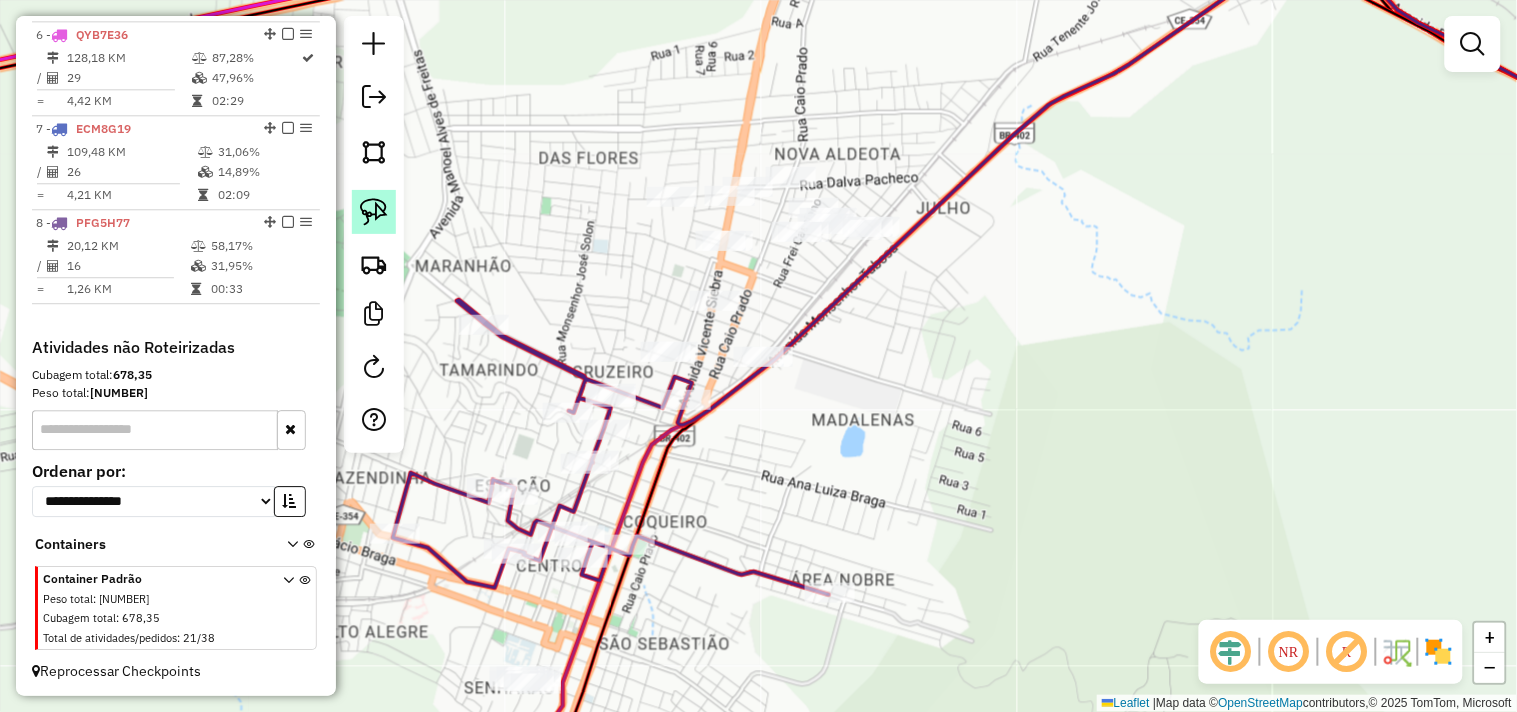 click 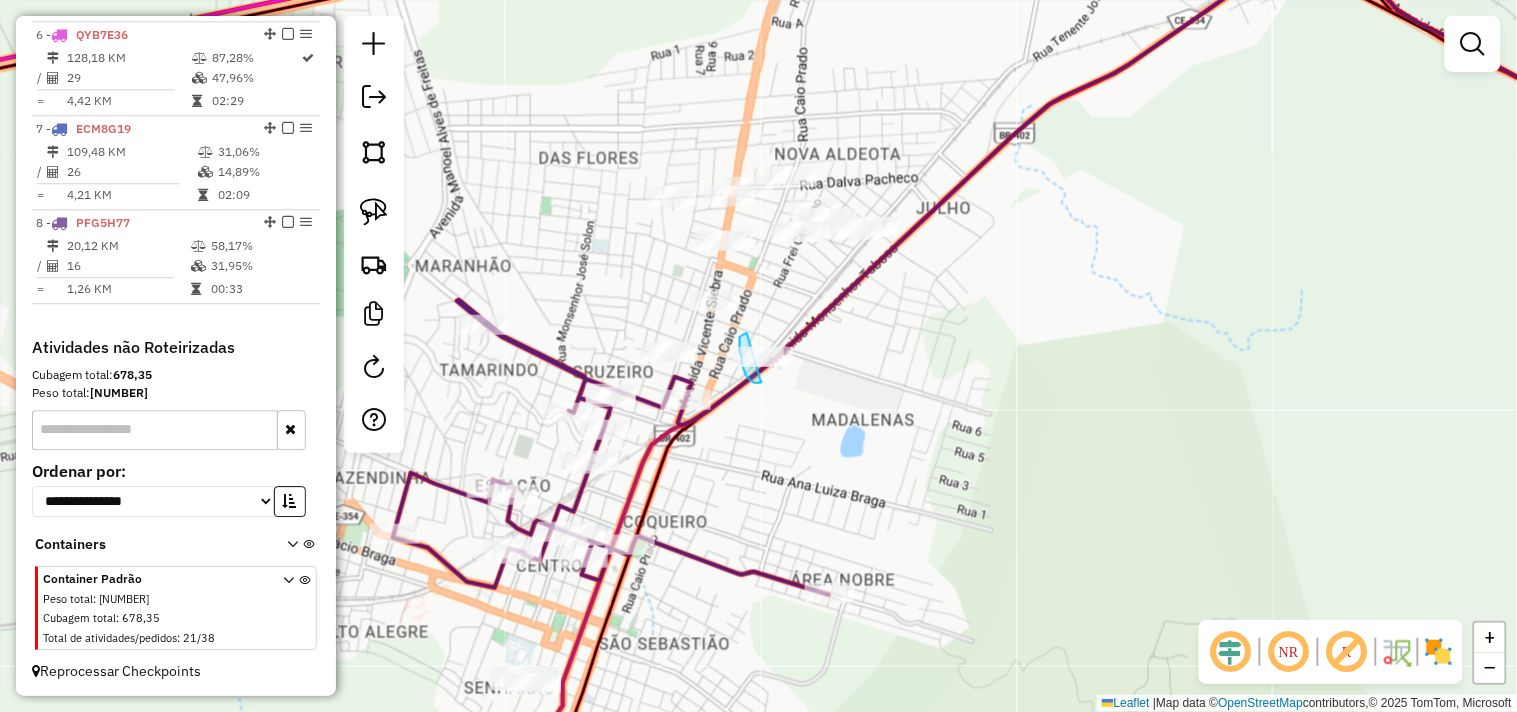 drag, startPoint x: 762, startPoint y: 382, endPoint x: 804, endPoint y: 344, distance: 56.63921 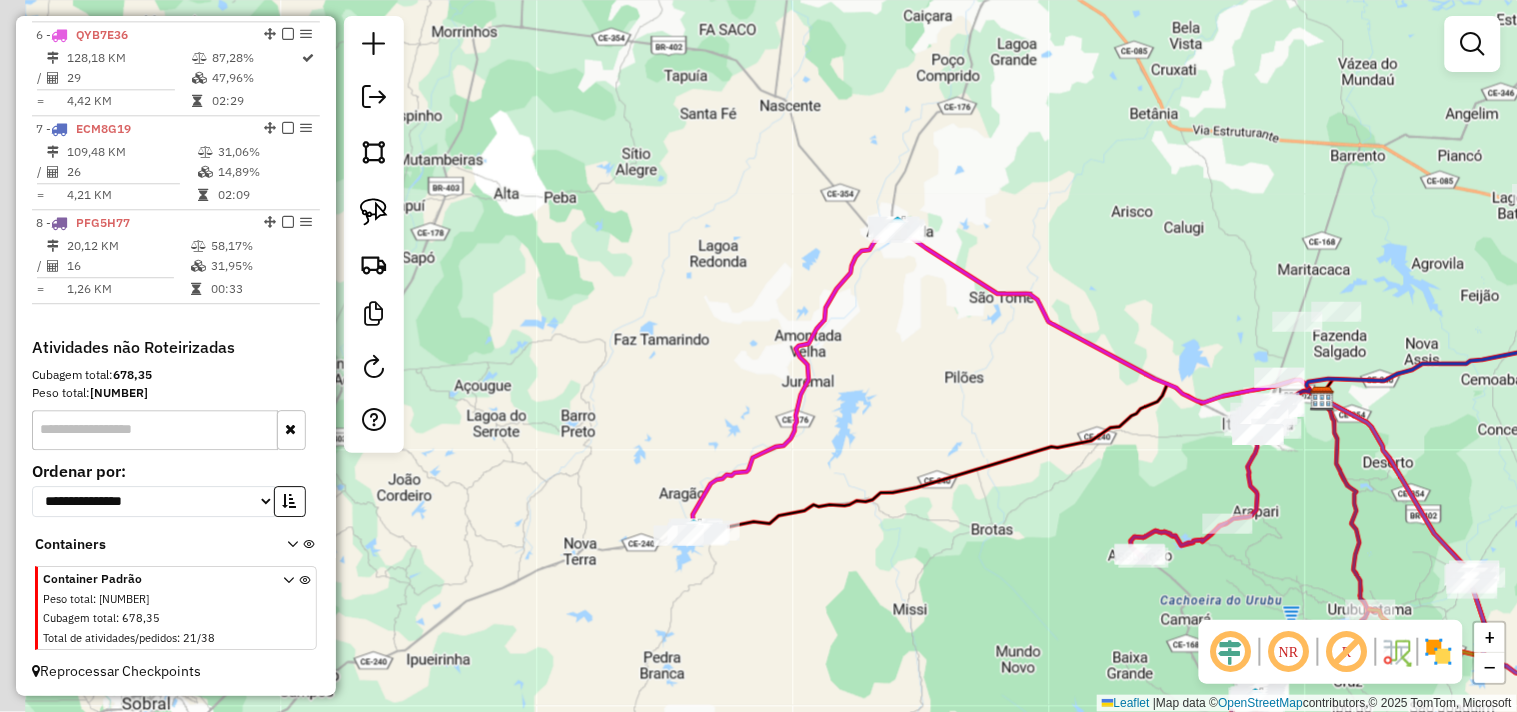 click on "Janela de atendimento Grade de atendimento Capacidade Transportadoras Veículos Cliente Pedidos  Rotas Selecione os dias de semana para filtrar as janelas de atendimento  Seg   Ter   Qua   Qui   Sex   Sáb   Dom  Informe o período da janela de atendimento: De: Até:  Filtrar exatamente a janela do cliente  Considerar janela de atendimento padrão  Selecione os dias de semana para filtrar as grades de atendimento  Seg   Ter   Qua   Qui   Sex   Sáb   Dom   Considerar clientes sem dia de atendimento cadastrado  Clientes fora do dia de atendimento selecionado Filtrar as atividades entre os valores definidos abaixo:  Peso mínimo:   Peso máximo:   Cubagem mínima:   Cubagem máxima:   De:   Até:  Filtrar as atividades entre o tempo de atendimento definido abaixo:  De:   Até:   Considerar capacidade total dos clientes não roteirizados Transportadora: Selecione um ou mais itens Tipo de veículo: Selecione um ou mais itens Veículo: Selecione um ou mais itens Motorista: Selecione um ou mais itens Nome: Rótulo:" 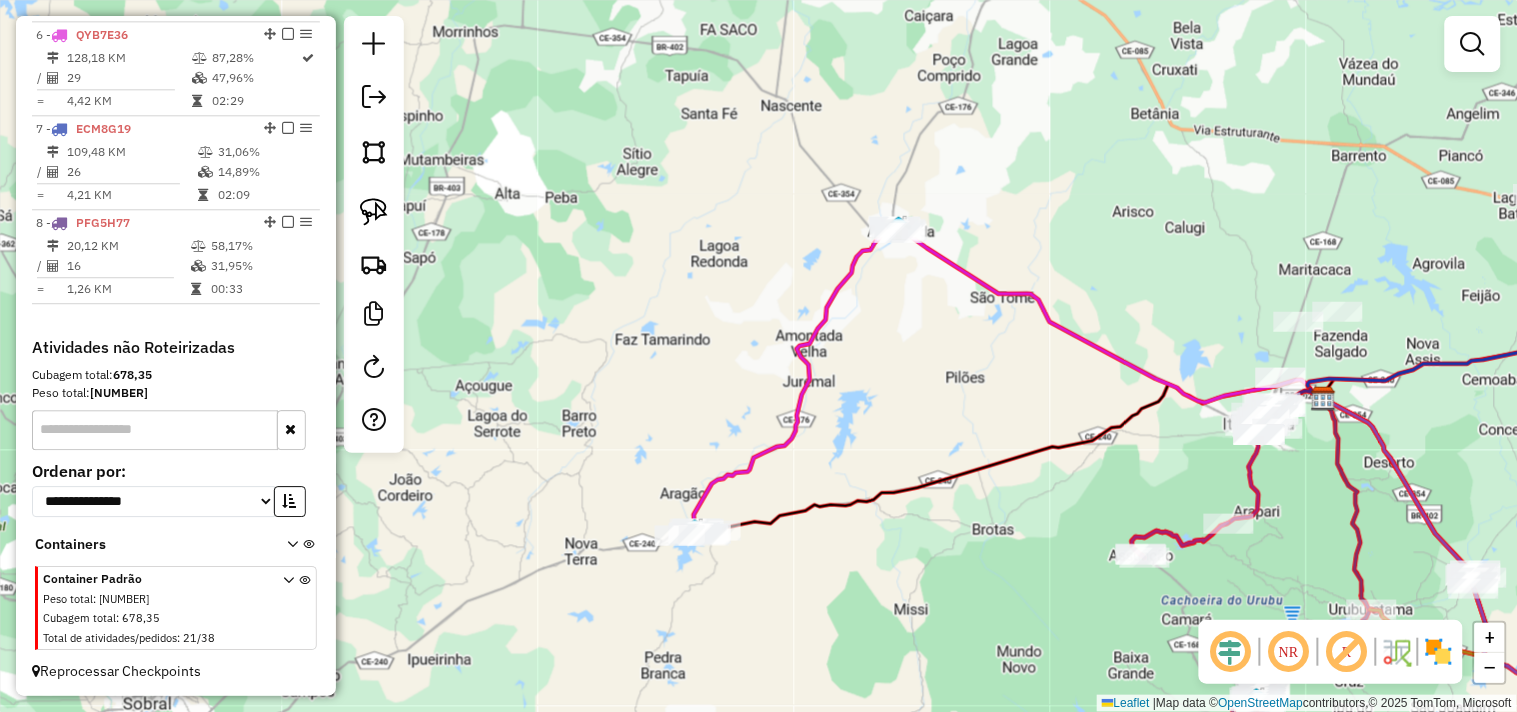 click on "Janela de atendimento Grade de atendimento Capacidade Transportadoras Veículos Cliente Pedidos  Rotas Selecione os dias de semana para filtrar as janelas de atendimento  Seg   Ter   Qua   Qui   Sex   Sáb   Dom  Informe o período da janela de atendimento: De: Até:  Filtrar exatamente a janela do cliente  Considerar janela de atendimento padrão  Selecione os dias de semana para filtrar as grades de atendimento  Seg   Ter   Qua   Qui   Sex   Sáb   Dom   Considerar clientes sem dia de atendimento cadastrado  Clientes fora do dia de atendimento selecionado Filtrar as atividades entre os valores definidos abaixo:  Peso mínimo:   Peso máximo:   Cubagem mínima:   Cubagem máxima:   De:   Até:  Filtrar as atividades entre o tempo de atendimento definido abaixo:  De:   Até:   Considerar capacidade total dos clientes não roteirizados Transportadora: Selecione um ou mais itens Tipo de veículo: Selecione um ou mais itens Veículo: Selecione um ou mais itens Motorista: Selecione um ou mais itens Nome: Rótulo:" 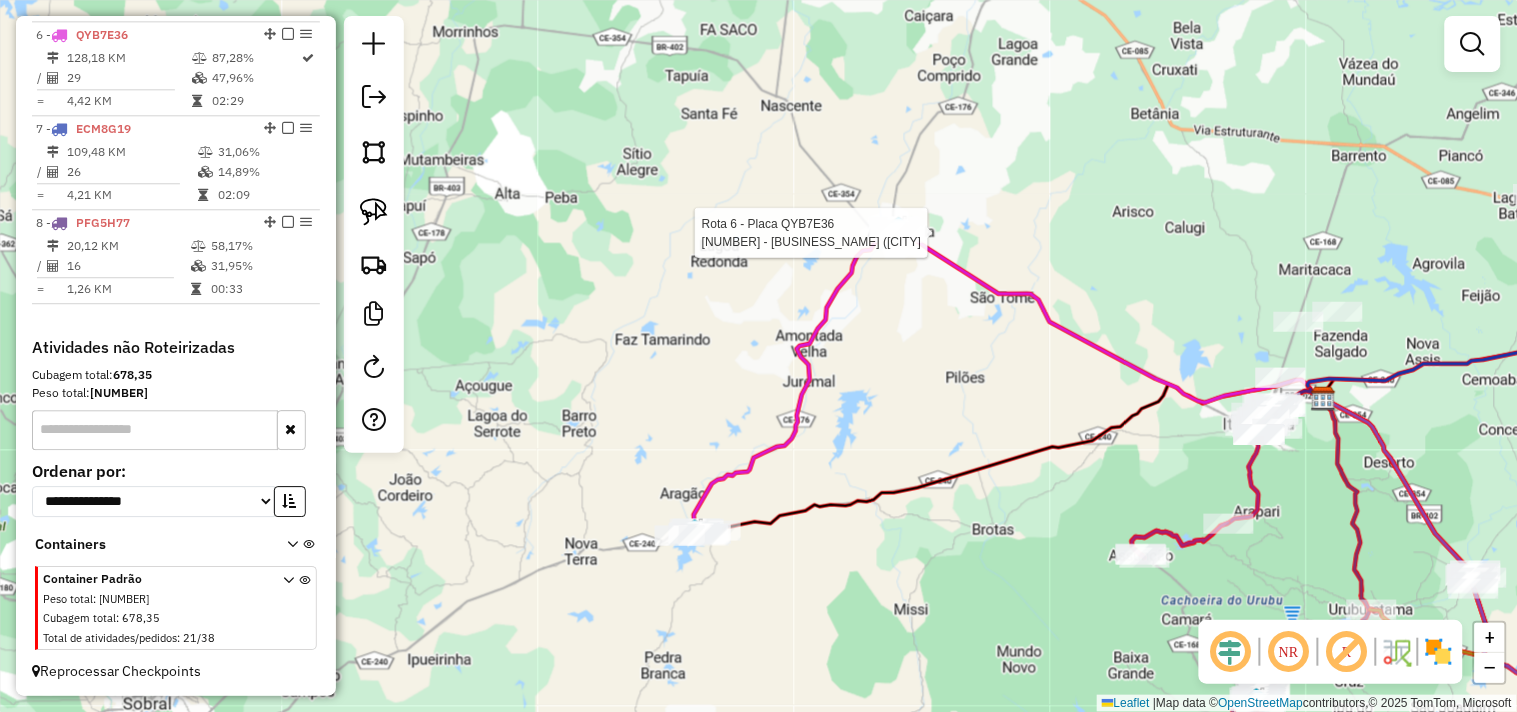 select on "**********" 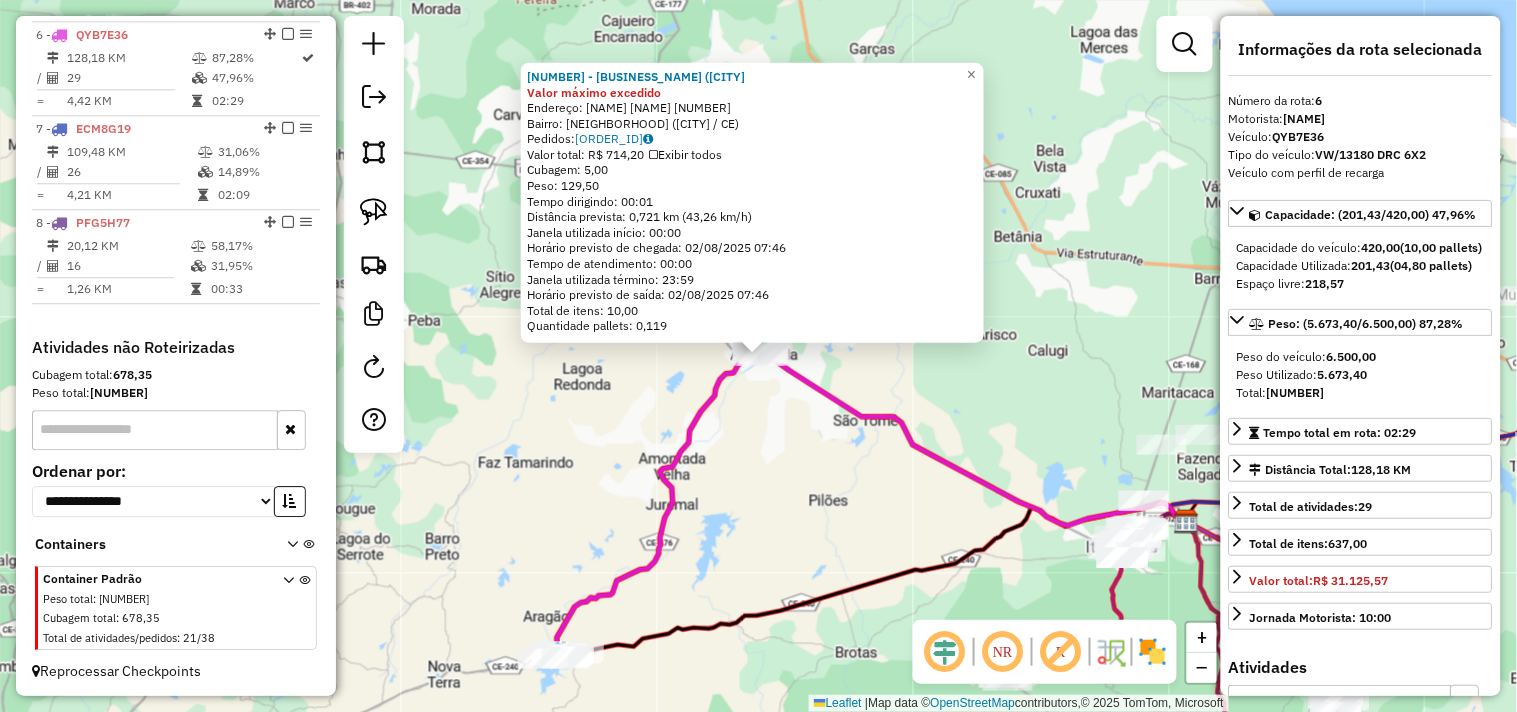 click on "993 - MERCADINHO 3D (AMONT Valor máximo excedido  Endereço:  ANTERO GASPAR RODRIGUES 345   Bairro: CENTRO (AMONTADA / CE)   Pedidos:  01086584   Valor total: R$ 714,20   Exibir todos   Cubagem: 5,00  Peso: 129,50  Tempo dirigindo: 00:01   Distância prevista: 0,721 km (43,26 km/h)   Janela utilizada início: 00:00   Horário previsto de chegada: 02/08/2025 07:46   Tempo de atendimento: 00:00   Janela utilizada término: 23:59   Horário previsto de saída: 02/08/2025 07:46   Total de itens: 10,00   Quantidade pallets: 0,119  × Janela de atendimento Grade de atendimento Capacidade Transportadoras Veículos Cliente Pedidos  Rotas Selecione os dias de semana para filtrar as janelas de atendimento  Seg   Ter   Qua   Qui   Sex   Sáb   Dom  Informe o período da janela de atendimento: De: Até:  Filtrar exatamente a janela do cliente  Considerar janela de atendimento padrão  Selecione os dias de semana para filtrar as grades de atendimento  Seg   Ter   Qua   Qui   Sex   Sáb   Dom   Peso mínimo:   De:   De:" 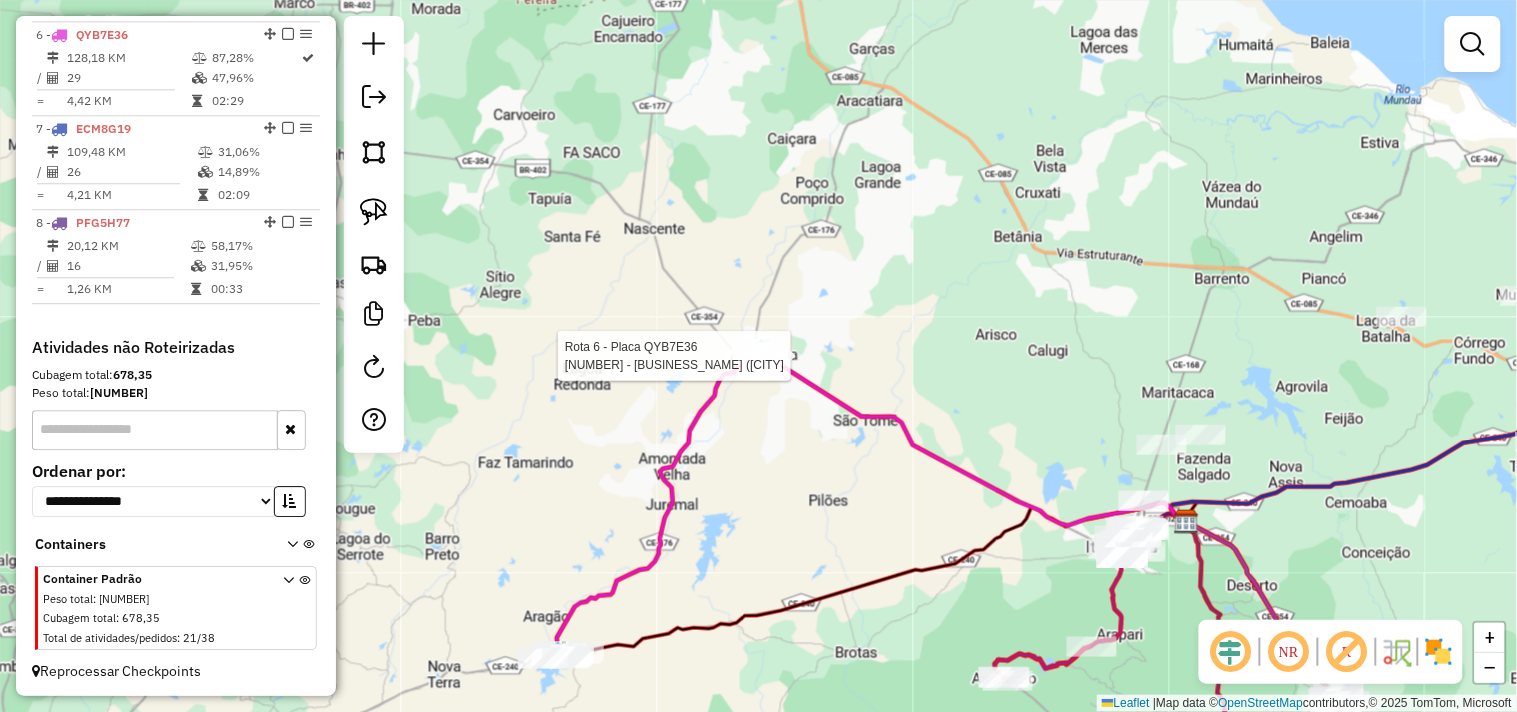 select on "**********" 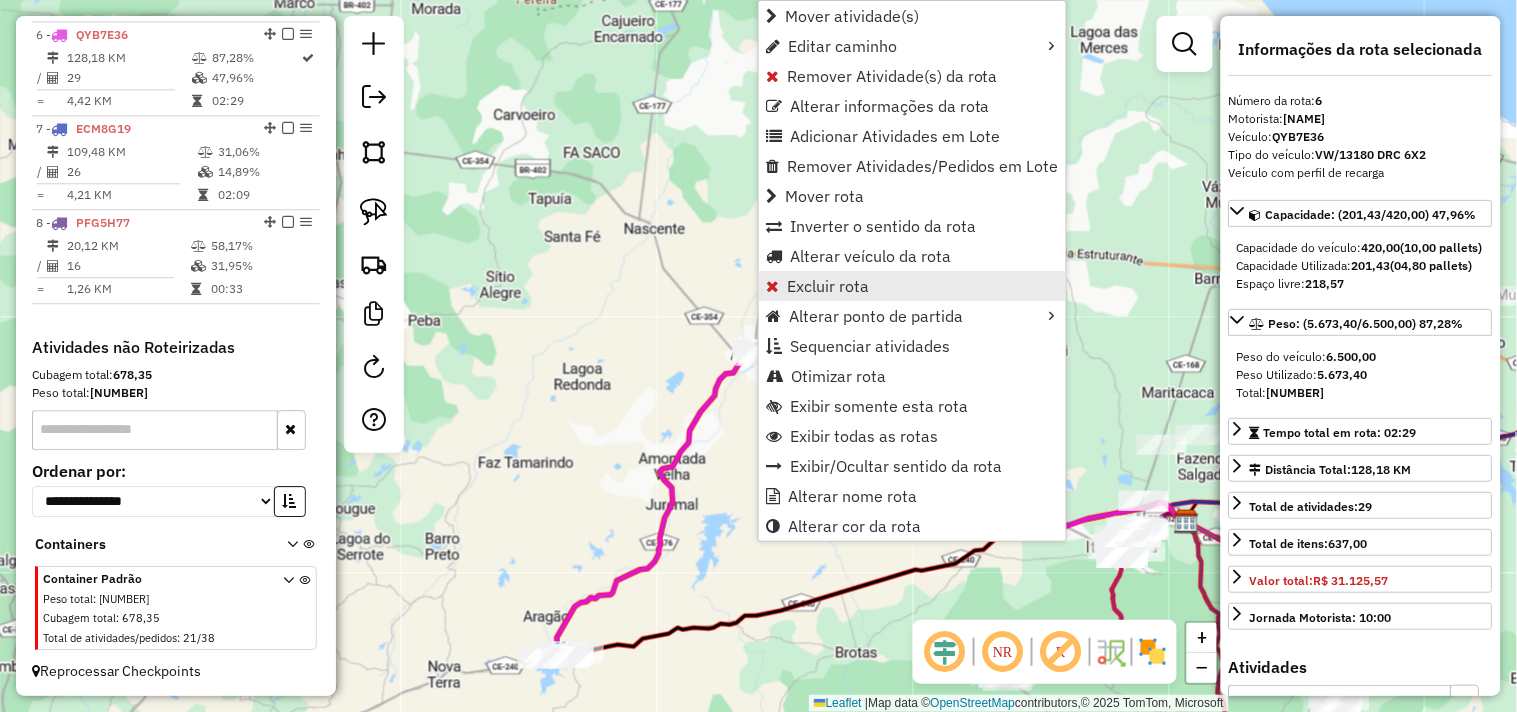click on "Excluir rota" at bounding box center [828, 286] 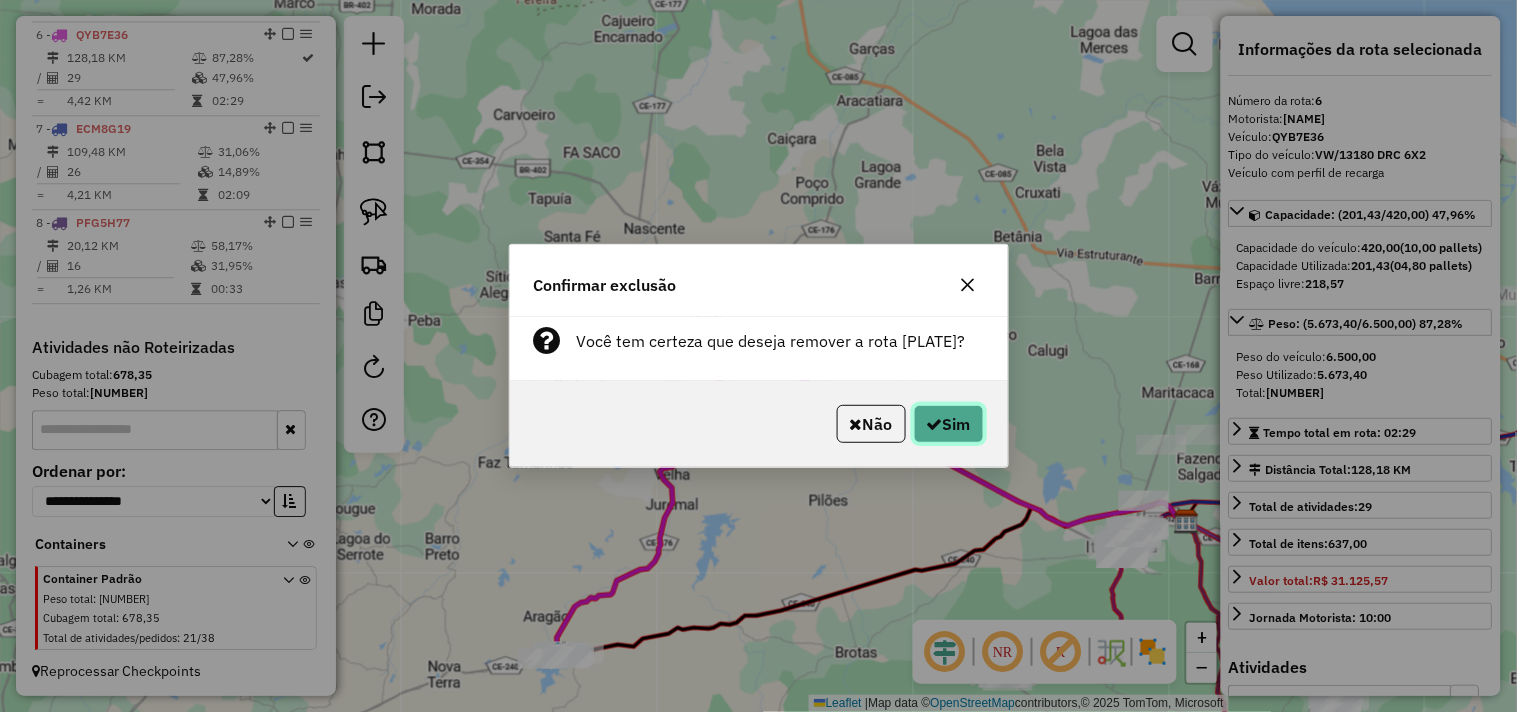 click on "Sim" 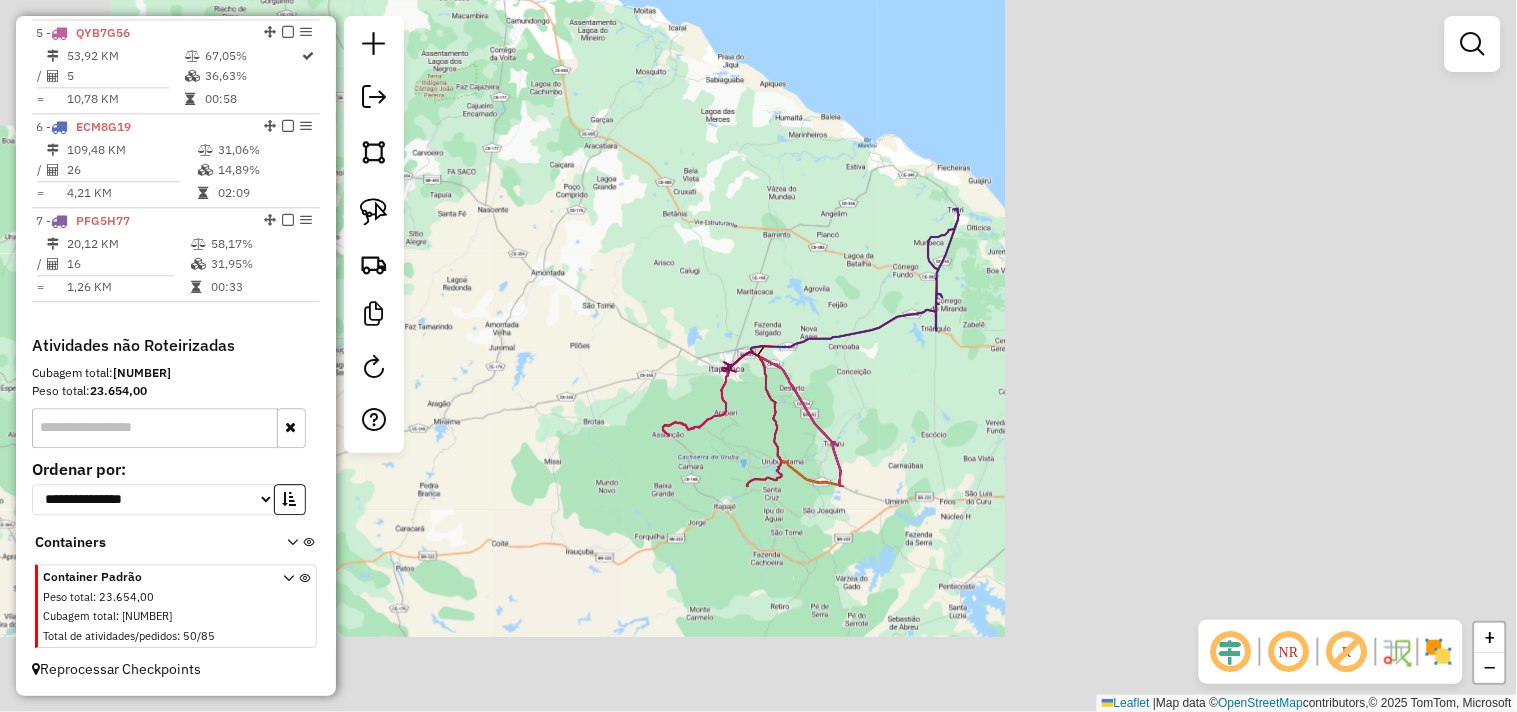 scroll, scrollTop: 1144, scrollLeft: 0, axis: vertical 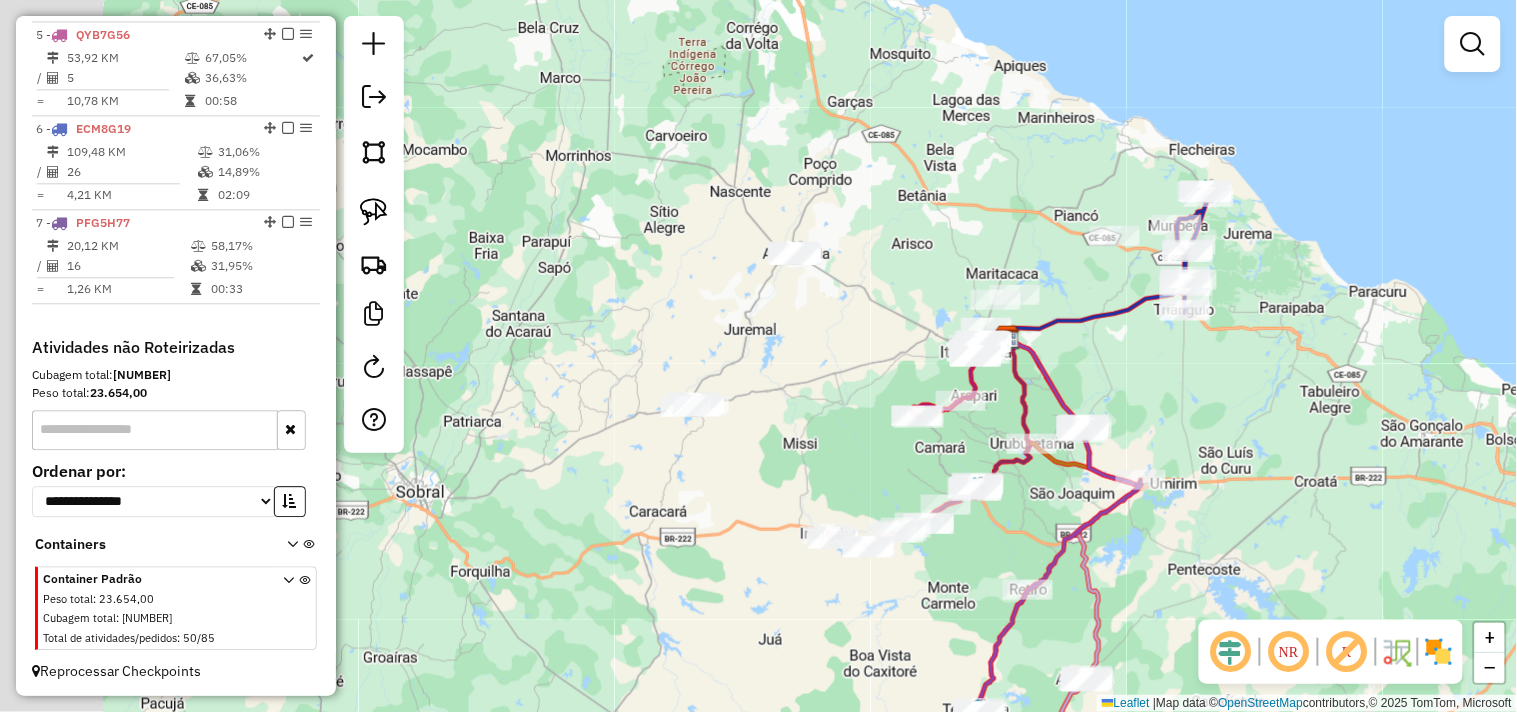 drag, startPoint x: 775, startPoint y: 387, endPoint x: 754, endPoint y: 374, distance: 24.698177 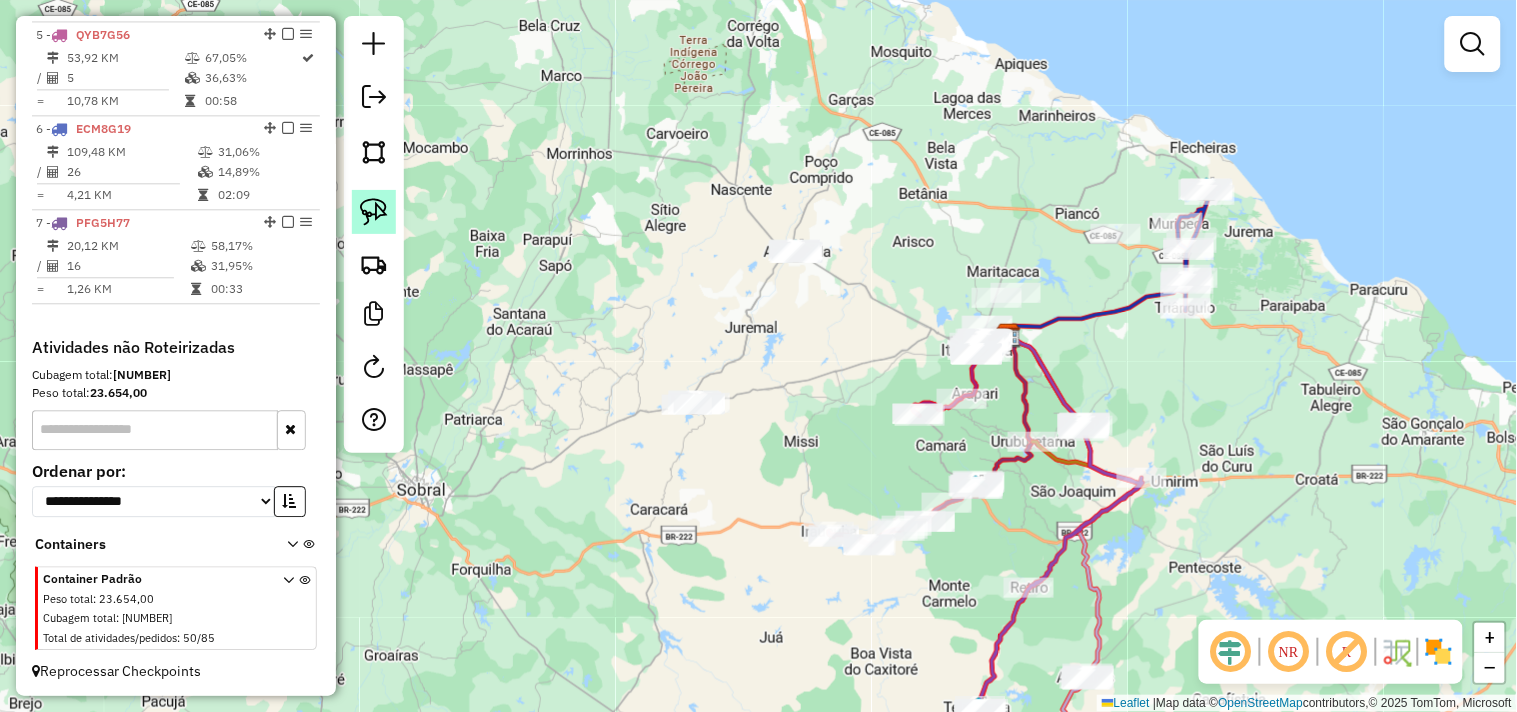 click 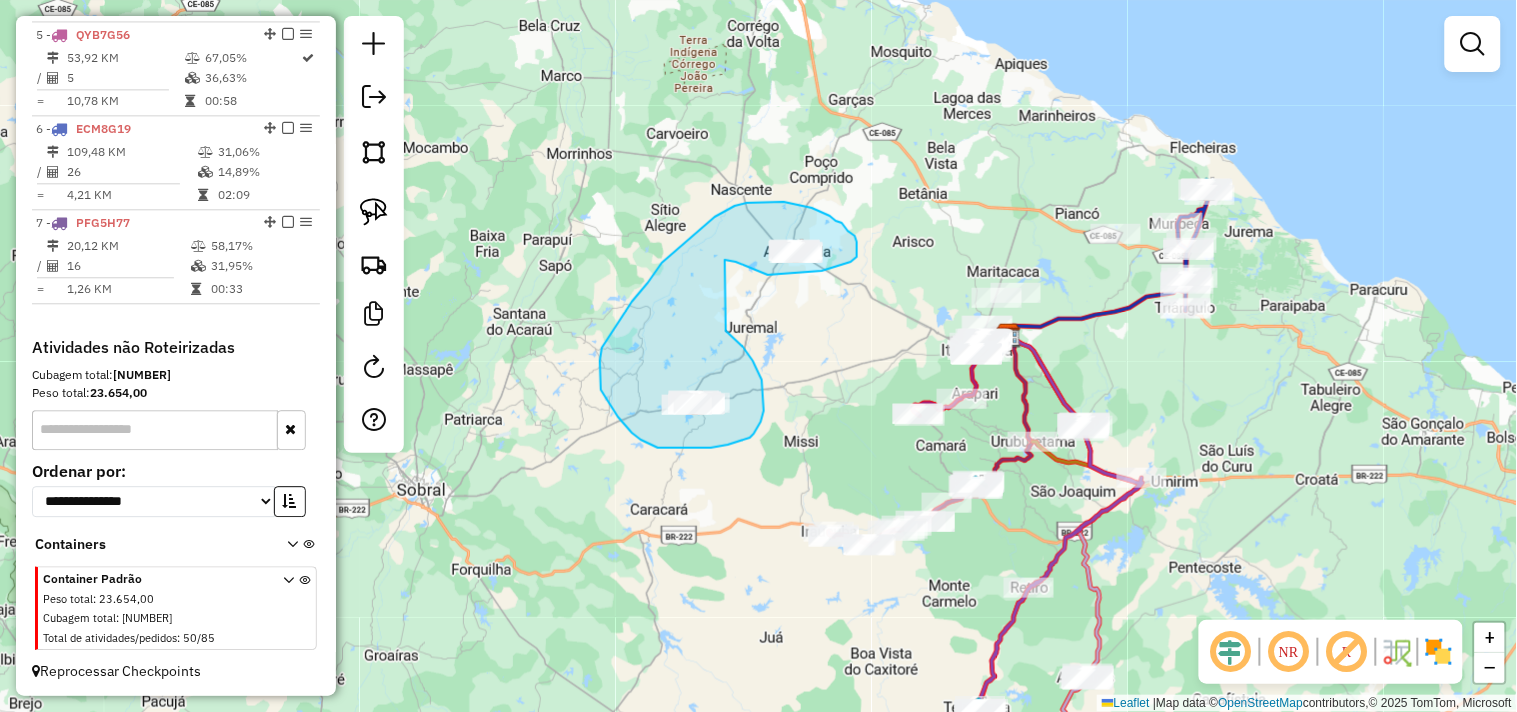 drag, startPoint x: 726, startPoint y: 331, endPoint x: 725, endPoint y: 260, distance: 71.00704 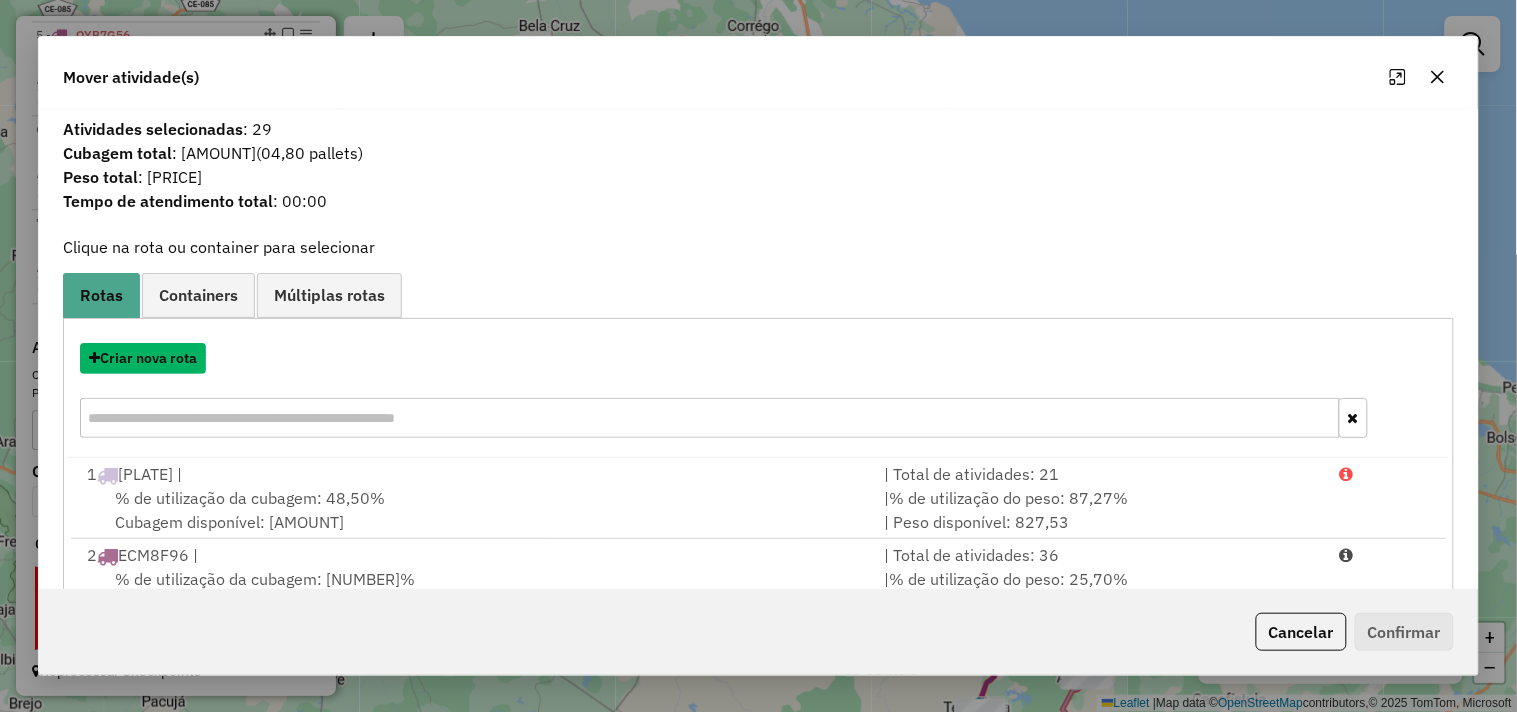 click on "Criar nova rota" at bounding box center [143, 358] 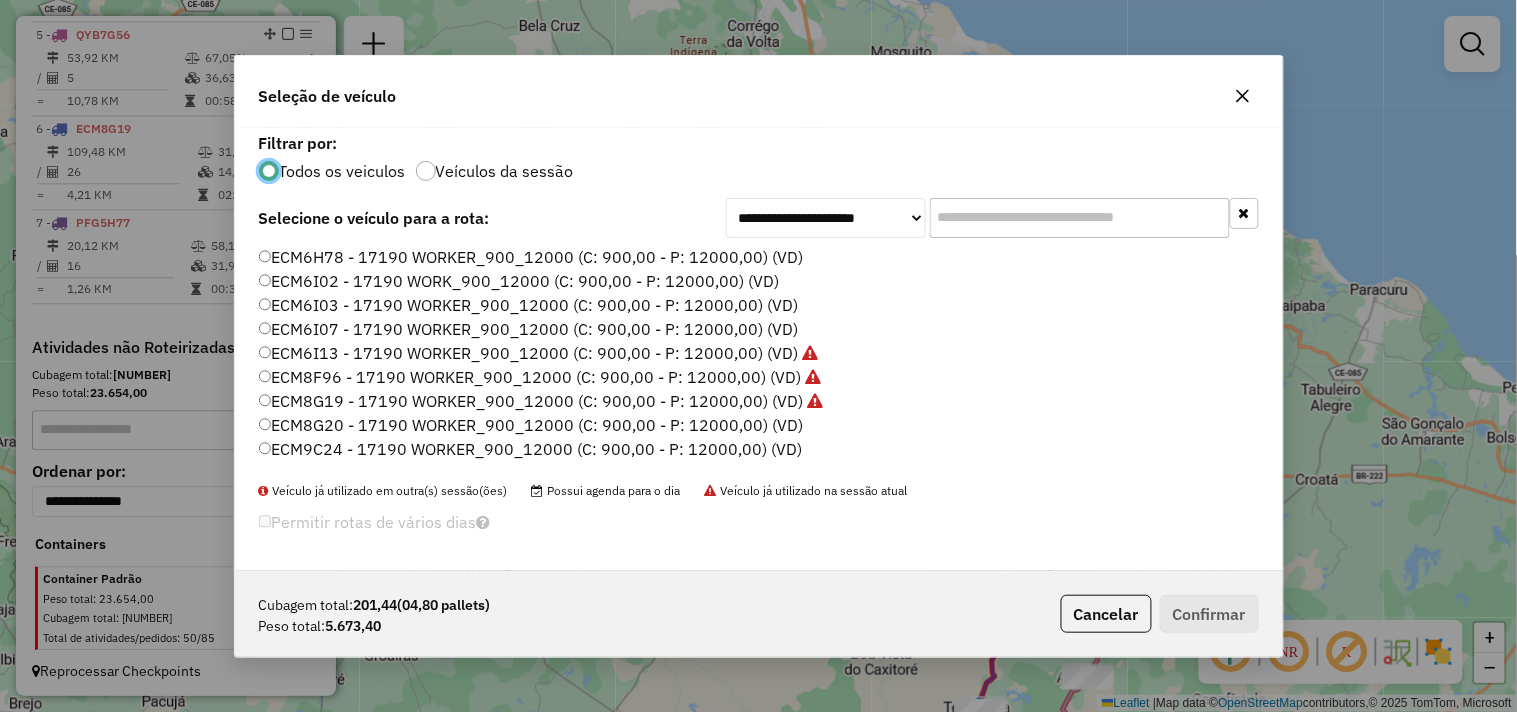 scroll, scrollTop: 11, scrollLeft: 5, axis: both 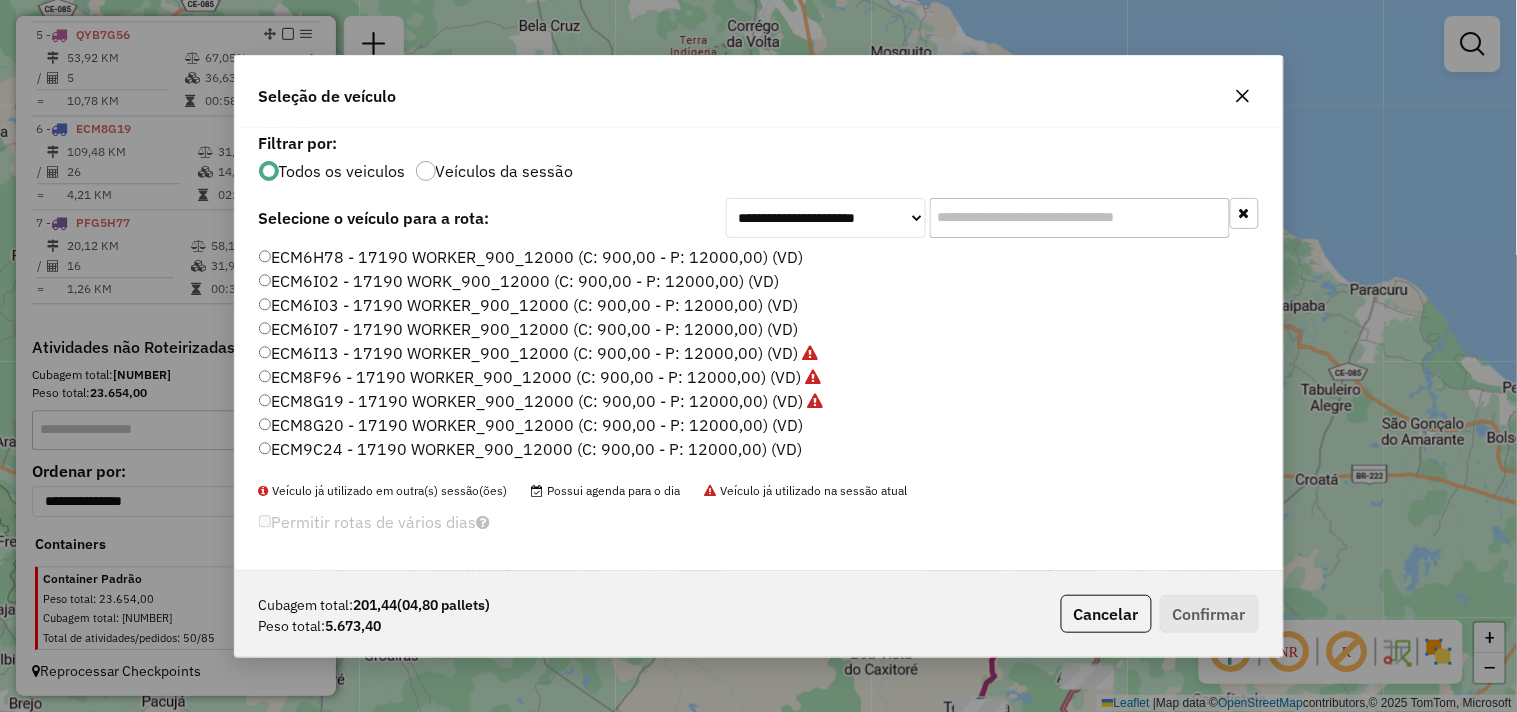 click on "ECM9C24 - 17190 WORKER_900_12000 (C: 900,00 - P: 12000,00) (VD)" 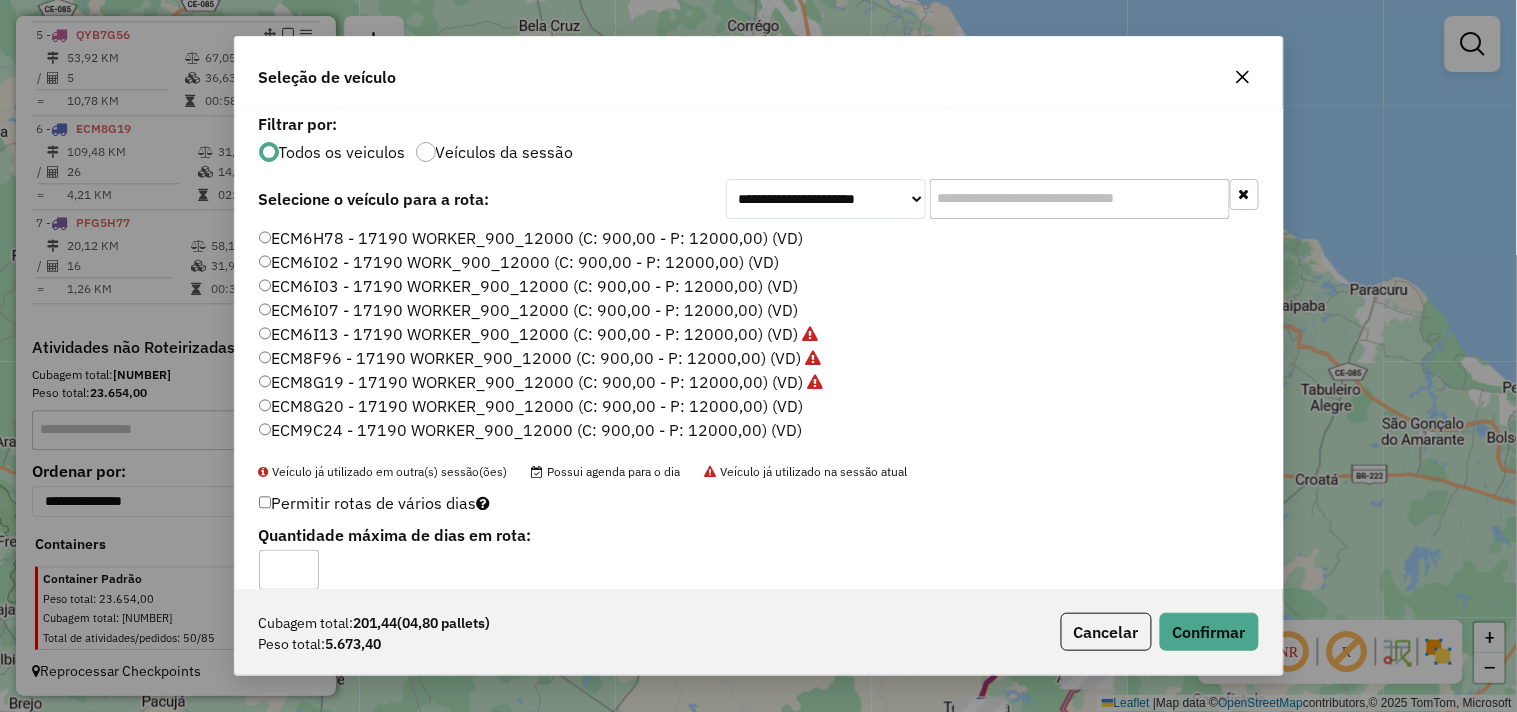 click on "Cubagem total:  201,44   (04,80 pallets)  Peso total: 5.673,40  Cancelar   Confirmar" 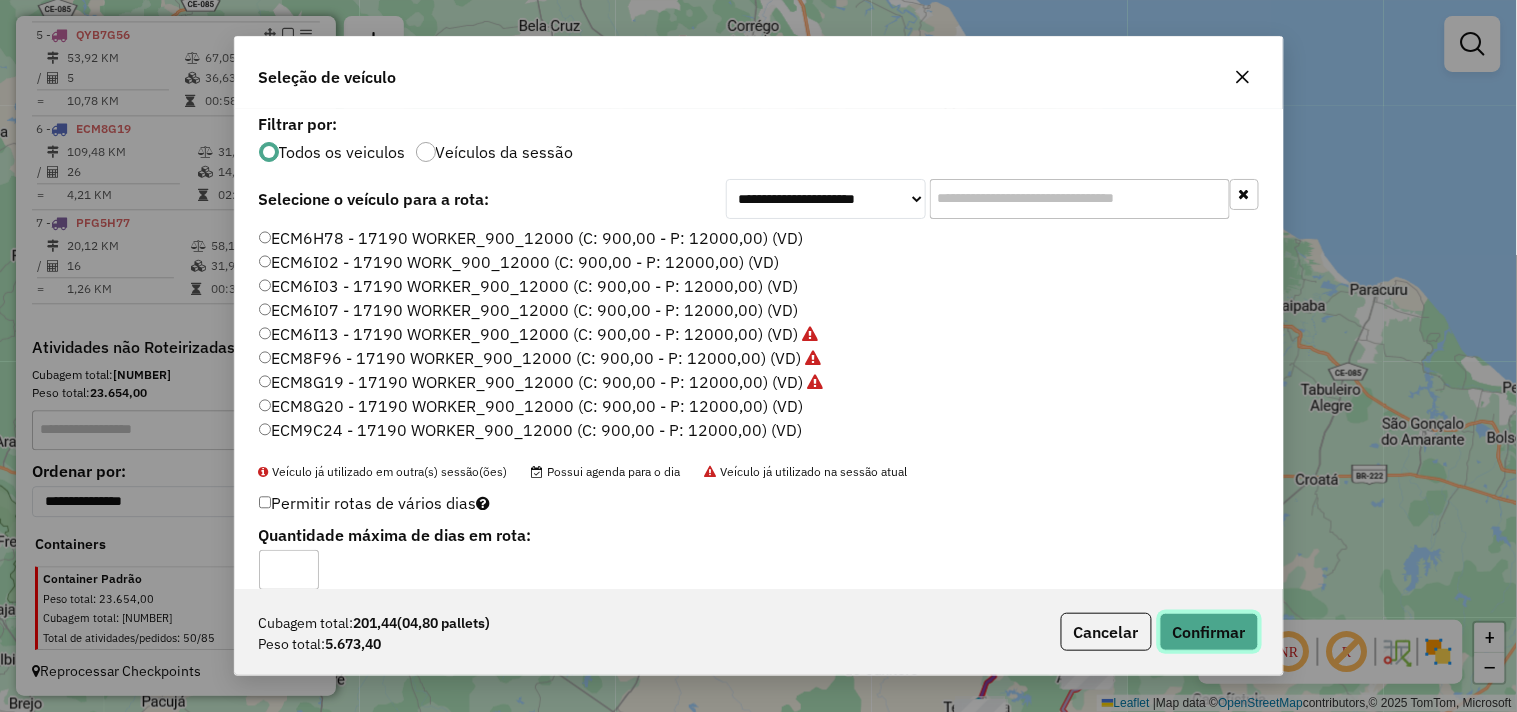 click on "Confirmar" 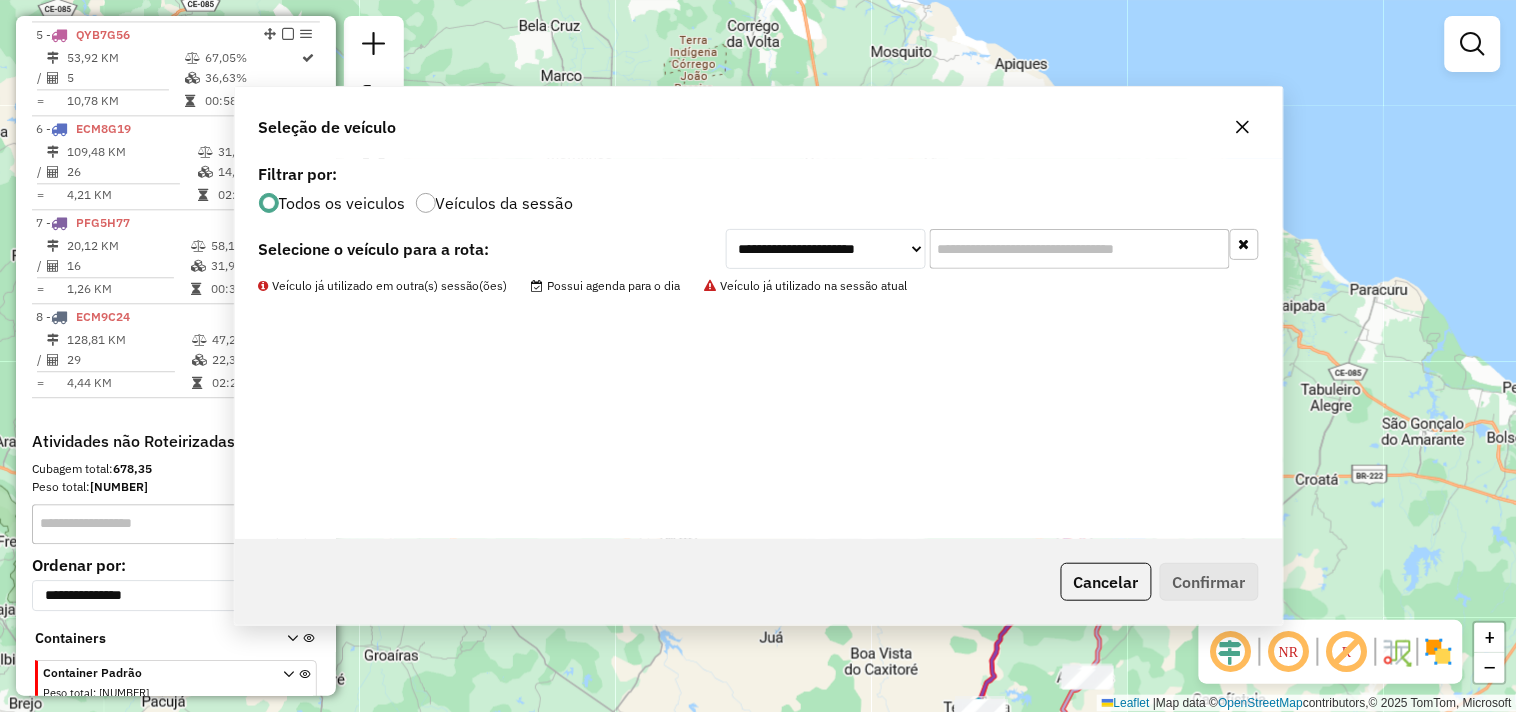 scroll, scrollTop: 1238, scrollLeft: 0, axis: vertical 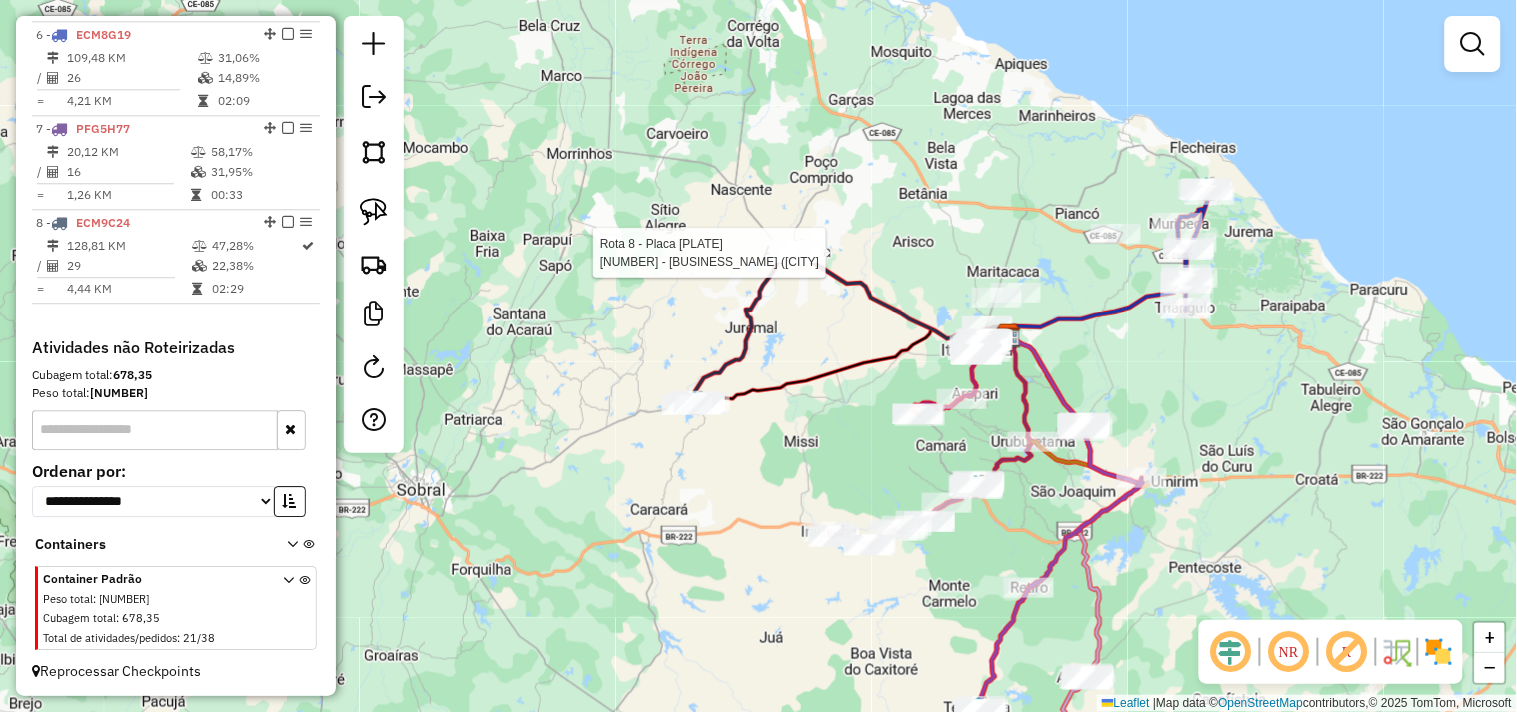 click on "Rota 8 - Placa ECM9C24  875 - PADARIA RIBEIRAO (AM Rota 8 - Placa ECM9C24  993 - MERCADINHO 3D (AMONT Janela de atendimento Grade de atendimento Capacidade Transportadoras Veículos Cliente Pedidos  Rotas Selecione os dias de semana para filtrar as janelas de atendimento  Seg   Ter   Qua   Qui   Sex   Sáb   Dom  Informe o período da janela de atendimento: De: Até:  Filtrar exatamente a janela do cliente  Considerar janela de atendimento padrão  Selecione os dias de semana para filtrar as grades de atendimento  Seg   Ter   Qua   Qui   Sex   Sáb   Dom   Considerar clientes sem dia de atendimento cadastrado  Clientes fora do dia de atendimento selecionado Filtrar as atividades entre os valores definidos abaixo:  Peso mínimo:   Peso máximo:   Cubagem mínima:   Cubagem máxima:   De:   Até:  Filtrar as atividades entre o tempo de atendimento definido abaixo:  De:   Até:   Considerar capacidade total dos clientes não roteirizados Transportadora: Selecione um ou mais itens Tipo de veículo: Veículo: De:" 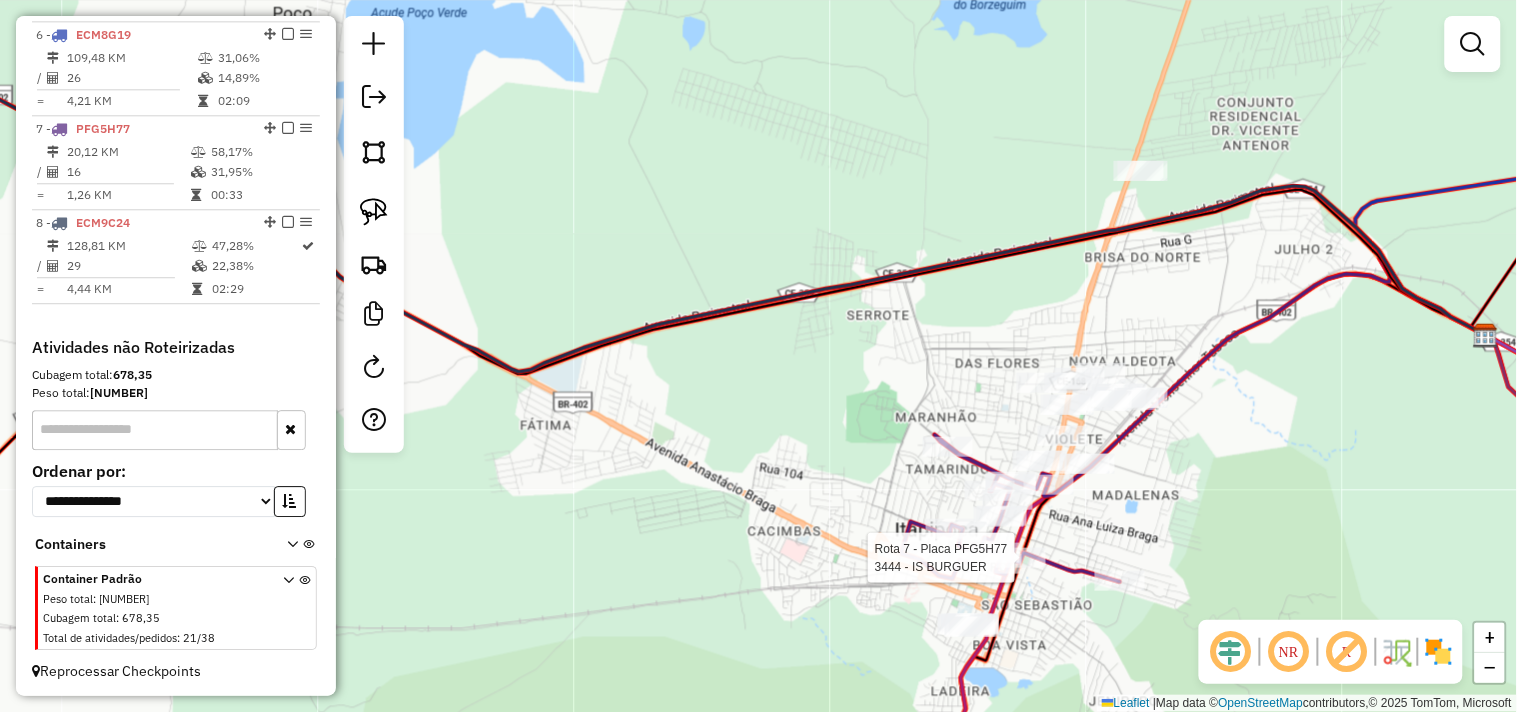 select on "**********" 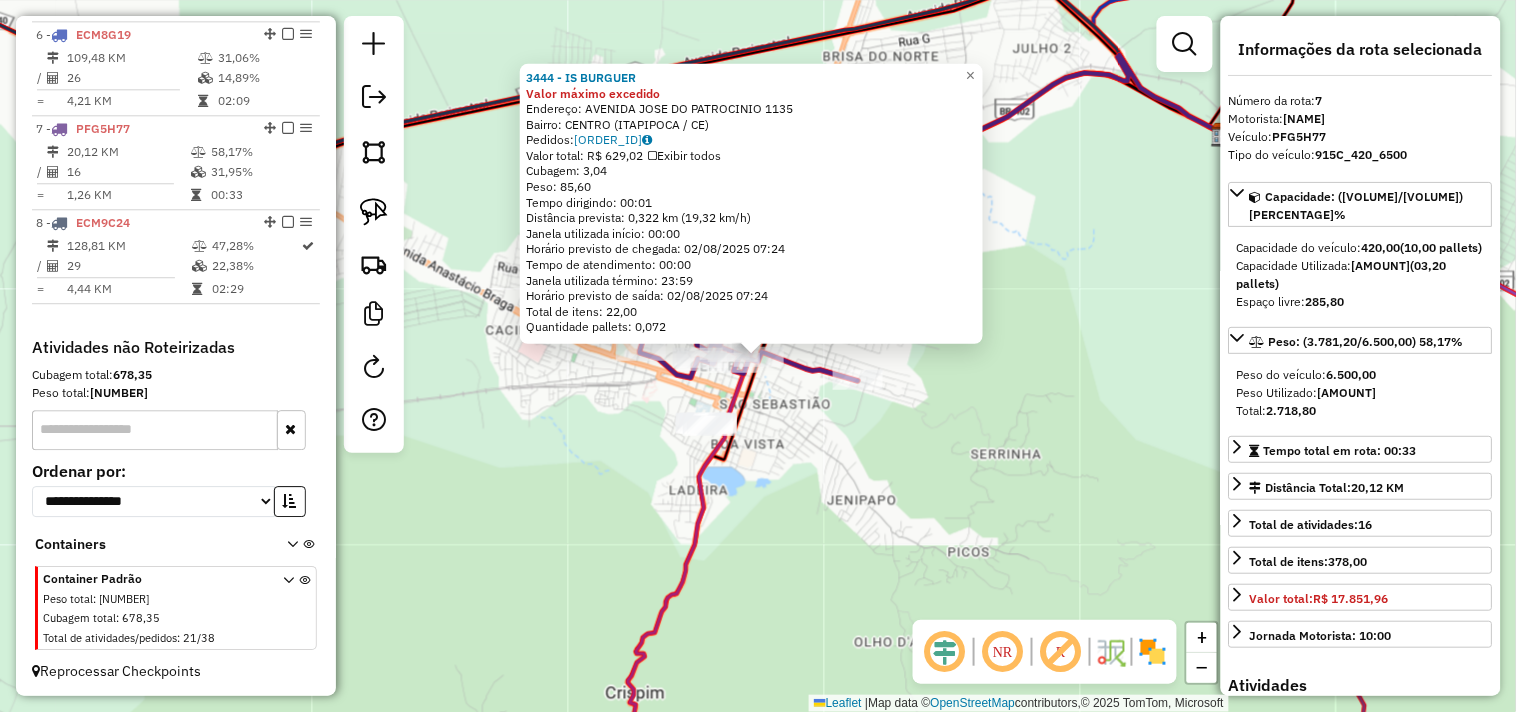 click on "3444 - IS BURGUER Valor máximo excedido  Endereço:  AVENIDA JOSE DO PATROCINIO 1135   Bairro: CENTRO (ITAPIPOCA / CE)   Pedidos:  01086406   Valor total: R$ 629,02   Exibir todos   Cubagem: 3,04  Peso: 85,60  Tempo dirigindo: 00:01   Distância prevista: 0,322 km (19,32 km/h)   Janela utilizada início: 00:00   Horário previsto de chegada: 02/08/2025 07:24   Tempo de atendimento: 00:00   Janela utilizada término: 23:59   Horário previsto de saída: 02/08/2025 07:24   Total de itens: 22,00   Quantidade pallets: 0,072  × Janela de atendimento Grade de atendimento Capacidade Transportadoras Veículos Cliente Pedidos  Rotas Selecione os dias de semana para filtrar as janelas de atendimento  Seg   Ter   Qua   Qui   Sex   Sáb   Dom  Informe o período da janela de atendimento: De: Até:  Filtrar exatamente a janela do cliente  Considerar janela de atendimento padrão  Selecione os dias de semana para filtrar as grades de atendimento  Seg   Ter   Qua   Qui   Sex   Sáb   Dom   Peso mínimo:   Peso máximo:  +" 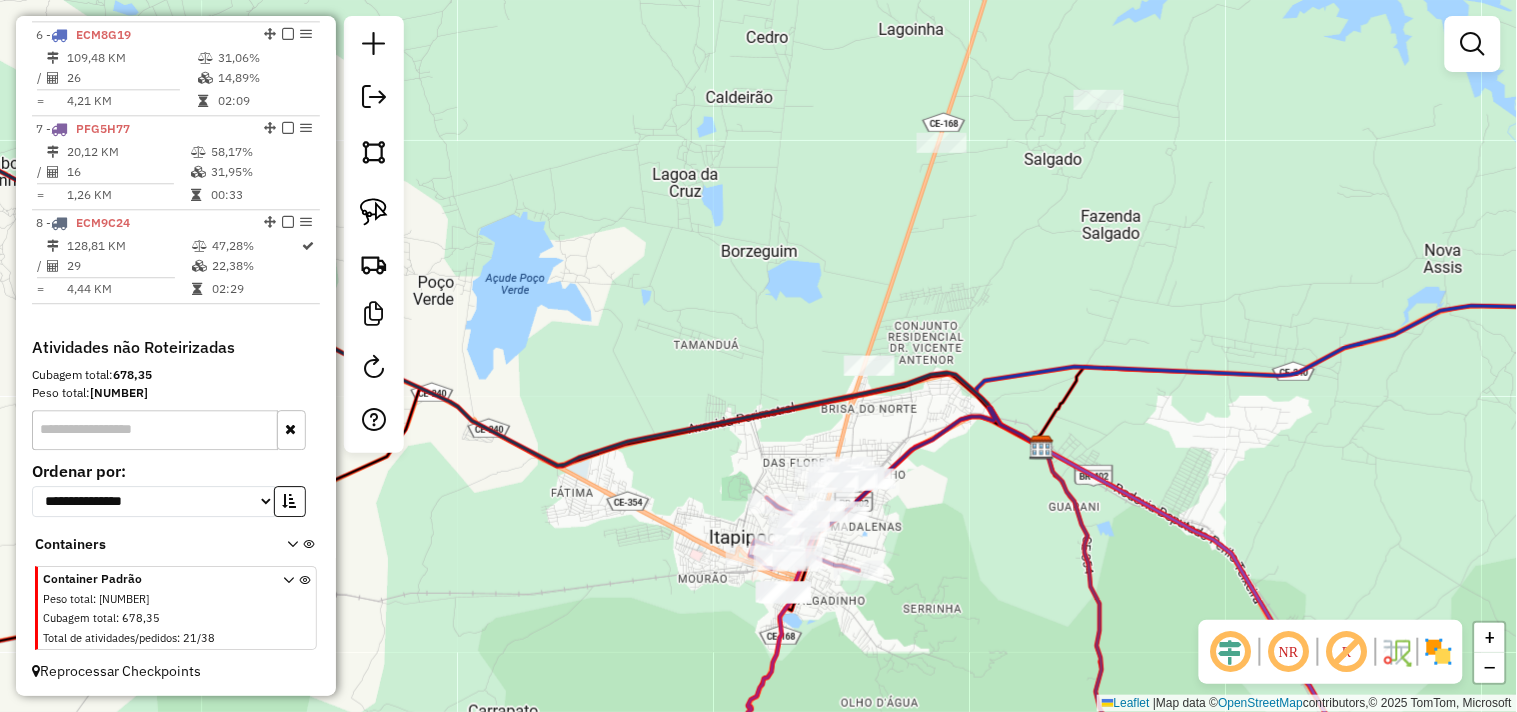 drag, startPoint x: 937, startPoint y: 376, endPoint x: 925, endPoint y: 538, distance: 162.44383 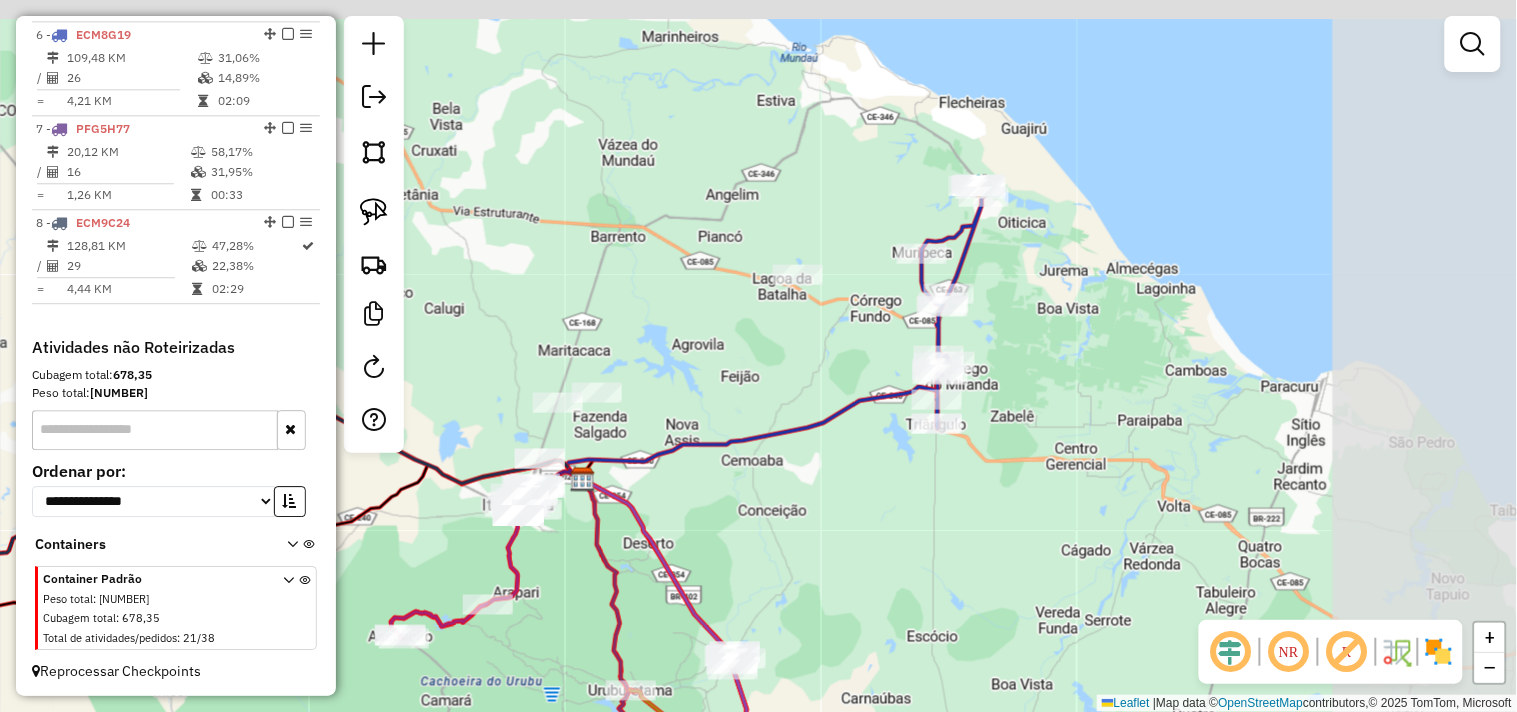 drag, startPoint x: 1060, startPoint y: 296, endPoint x: 780, endPoint y: 503, distance: 348.20828 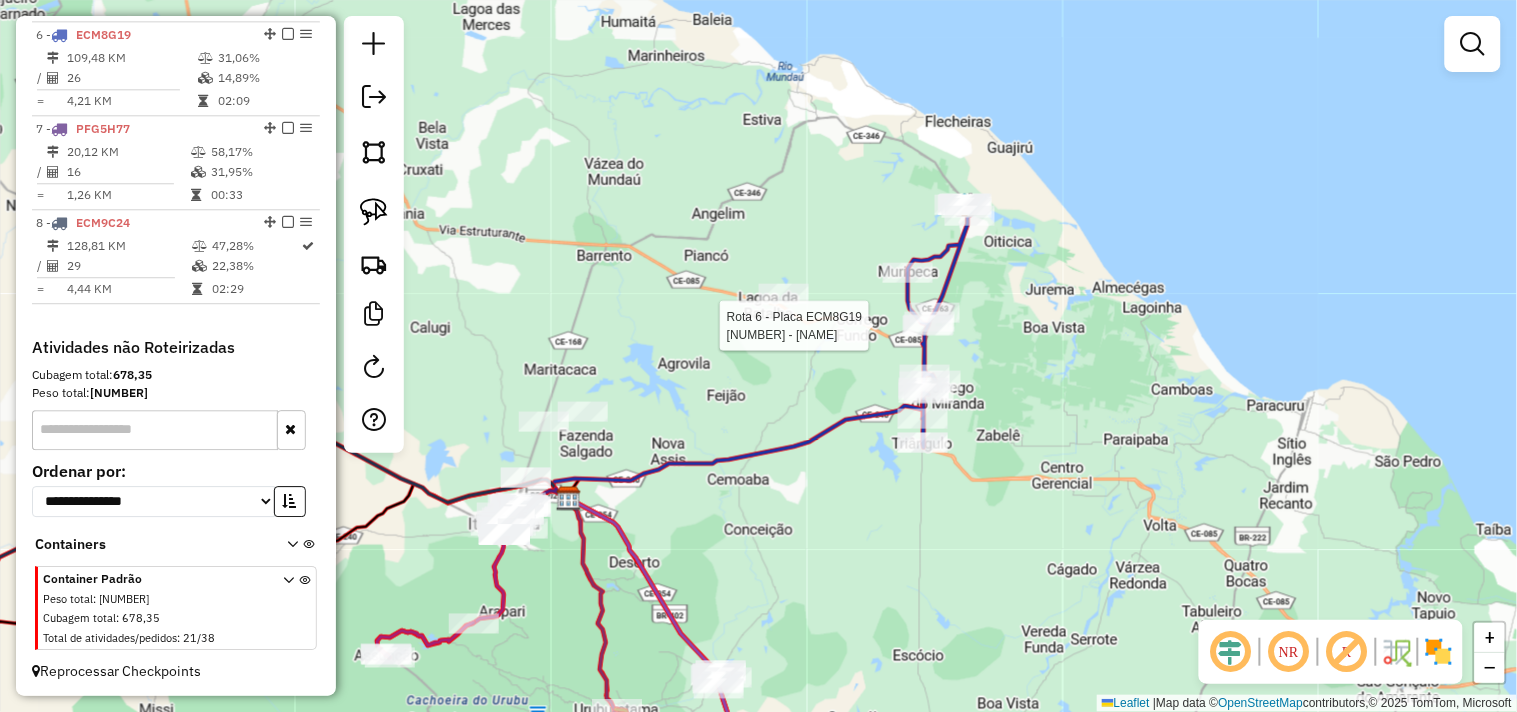 select on "**********" 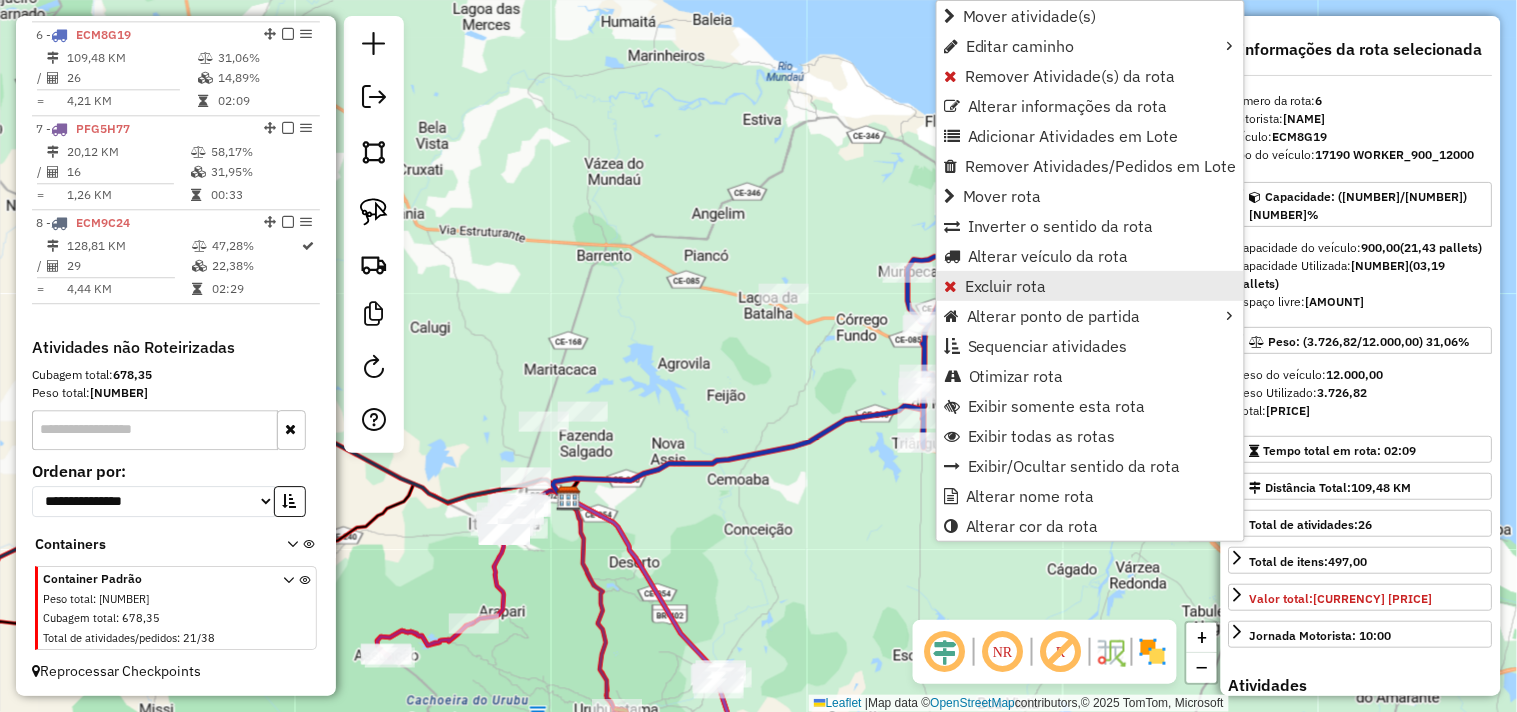 click on "Excluir rota" at bounding box center [1006, 286] 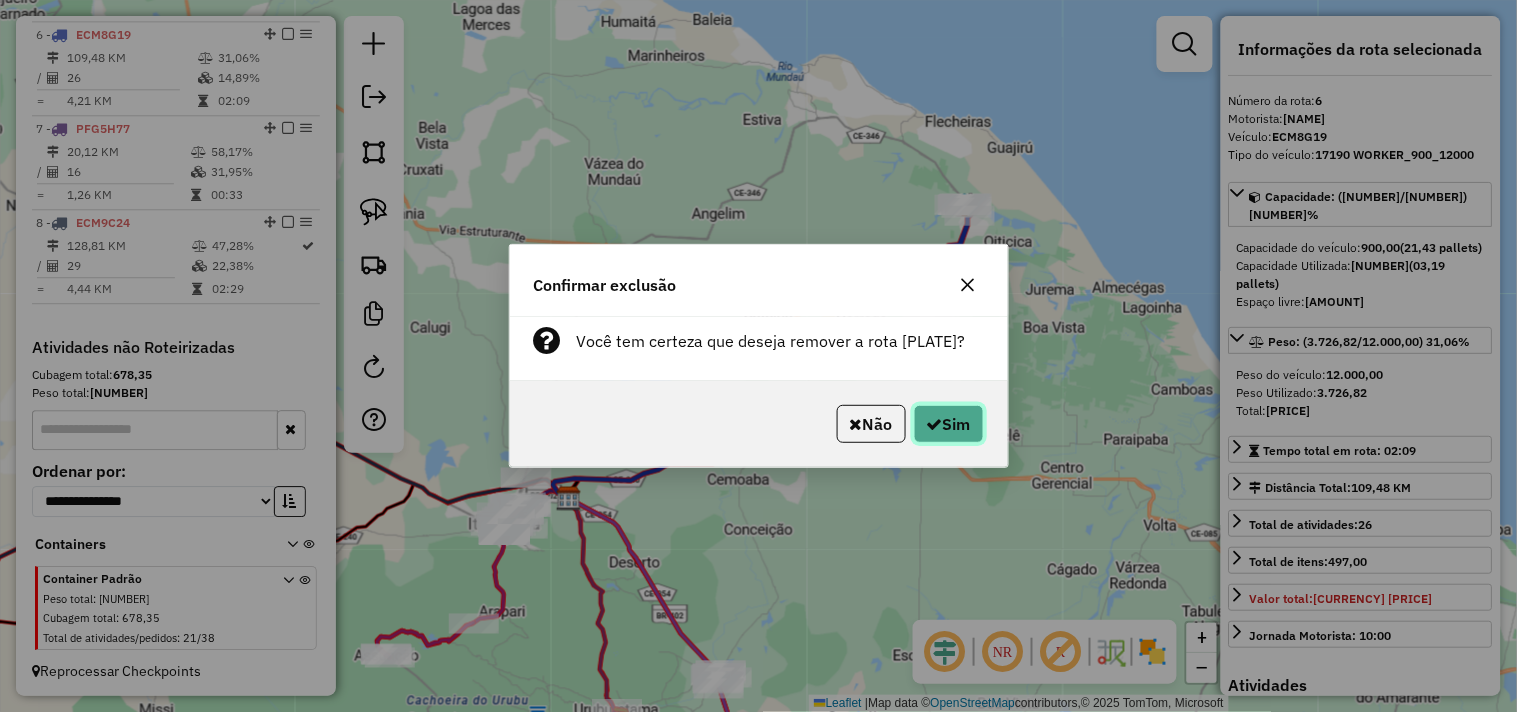 click on "Sim" 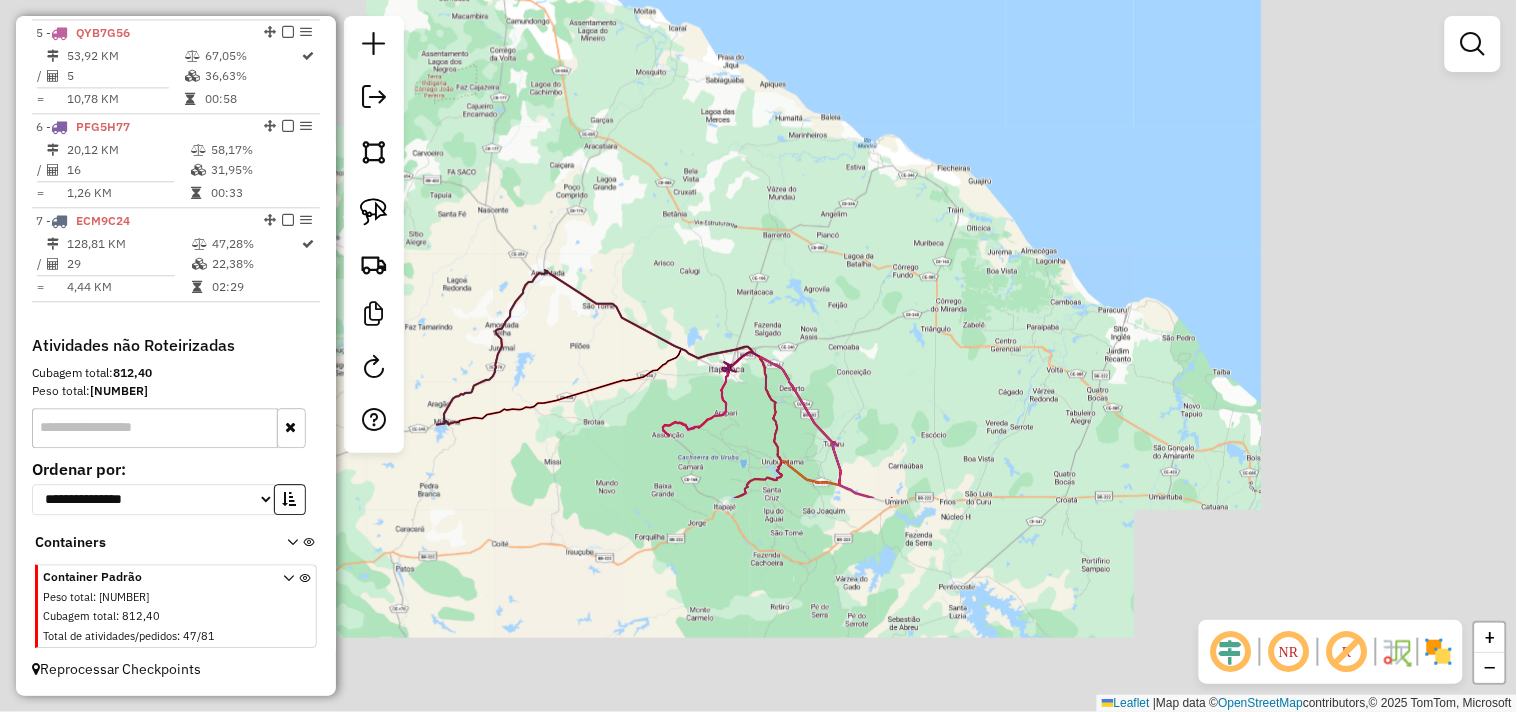 scroll, scrollTop: 1144, scrollLeft: 0, axis: vertical 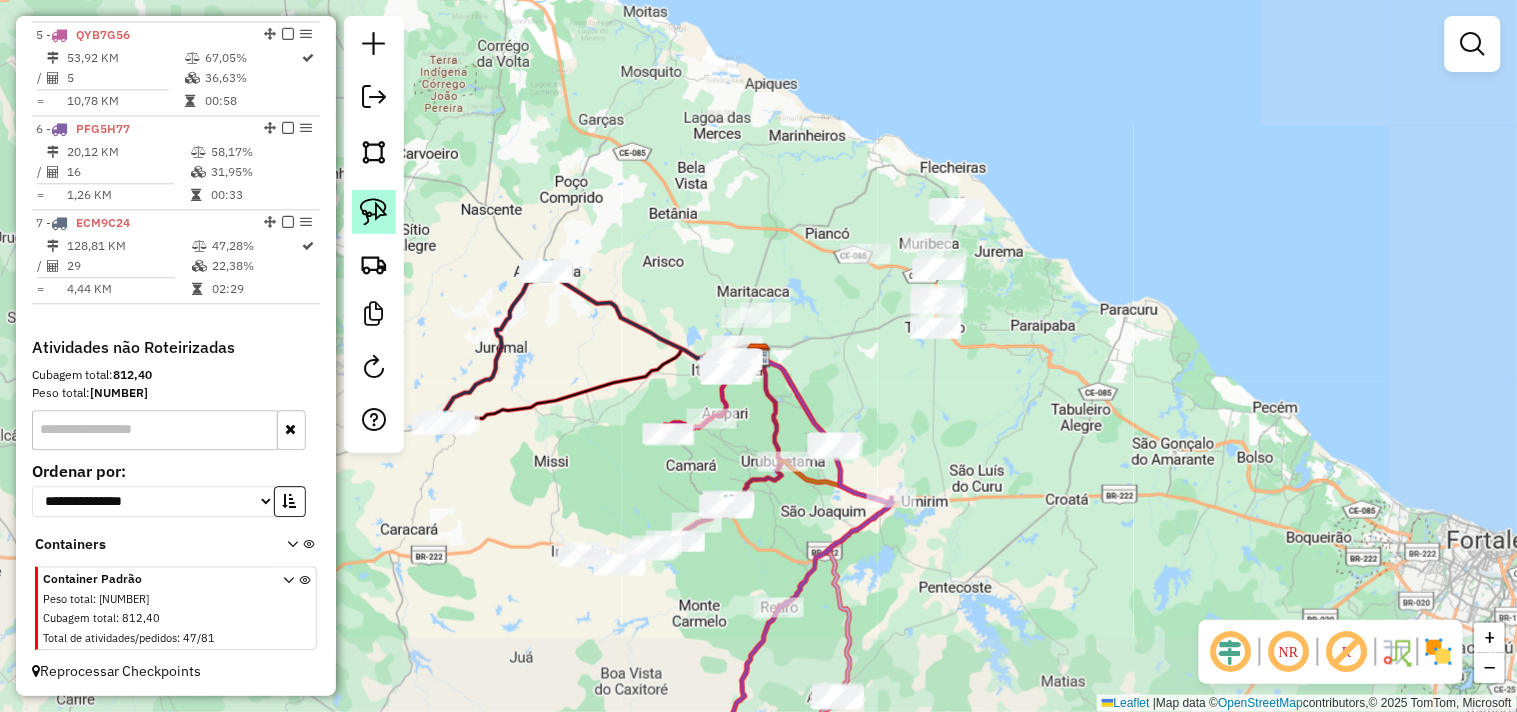 click 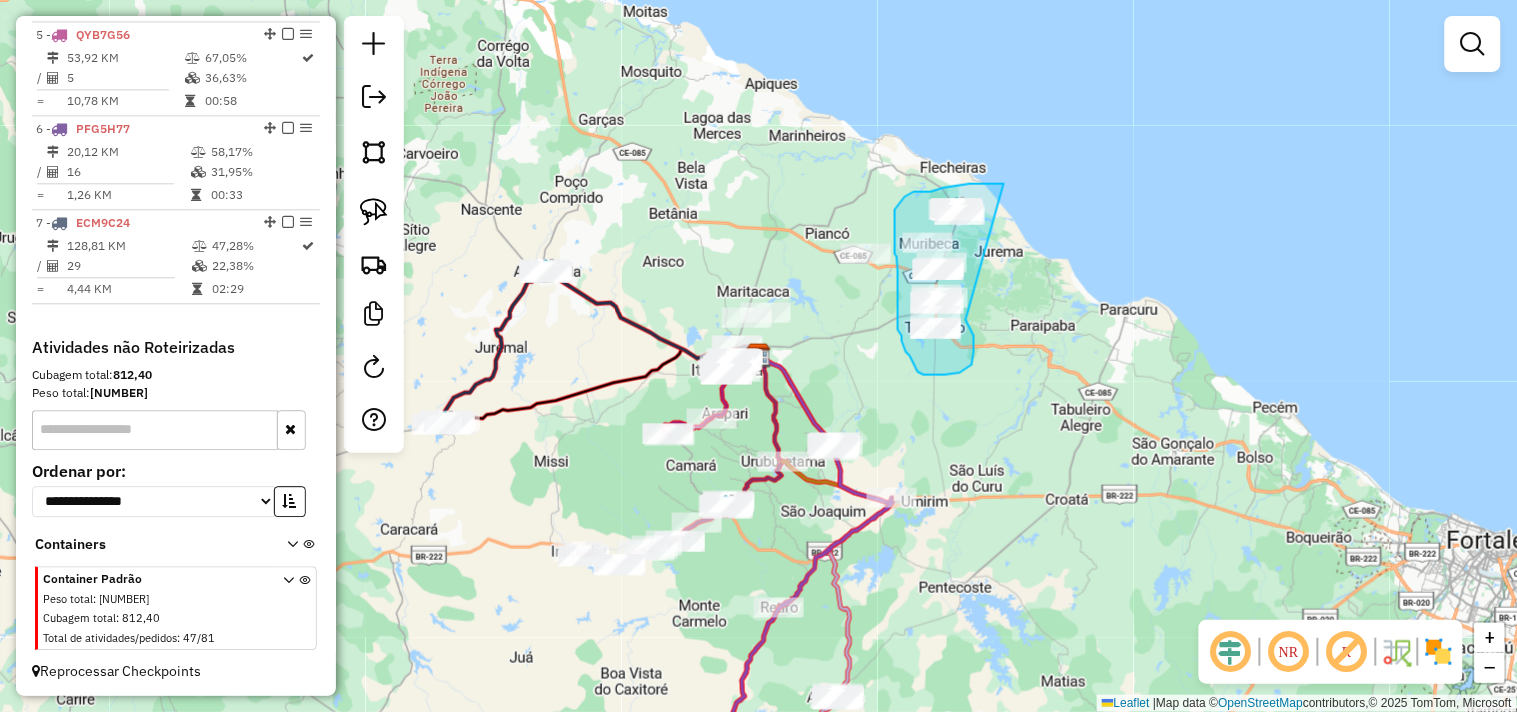 drag, startPoint x: 970, startPoint y: 367, endPoint x: 1045, endPoint y: 184, distance: 197.7726 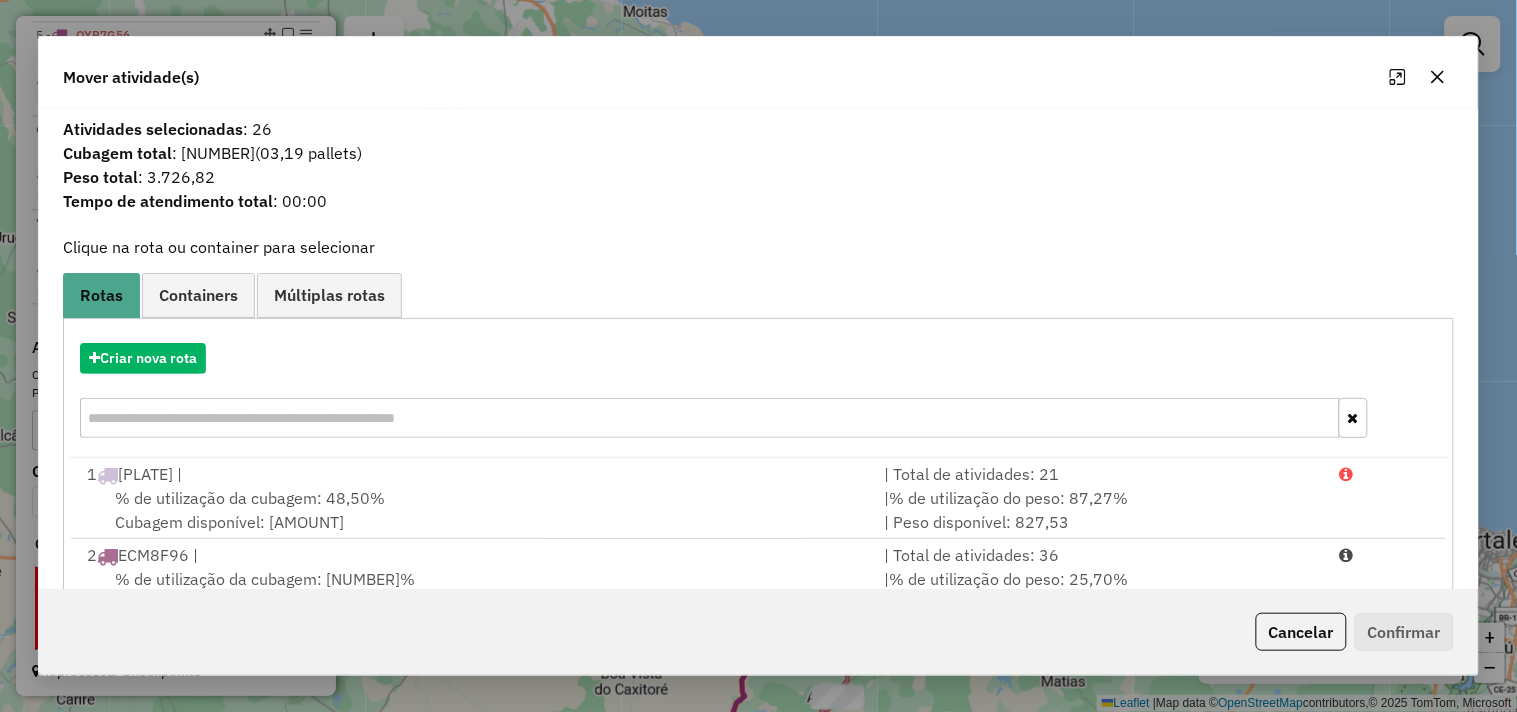 scroll, scrollTop: 302, scrollLeft: 0, axis: vertical 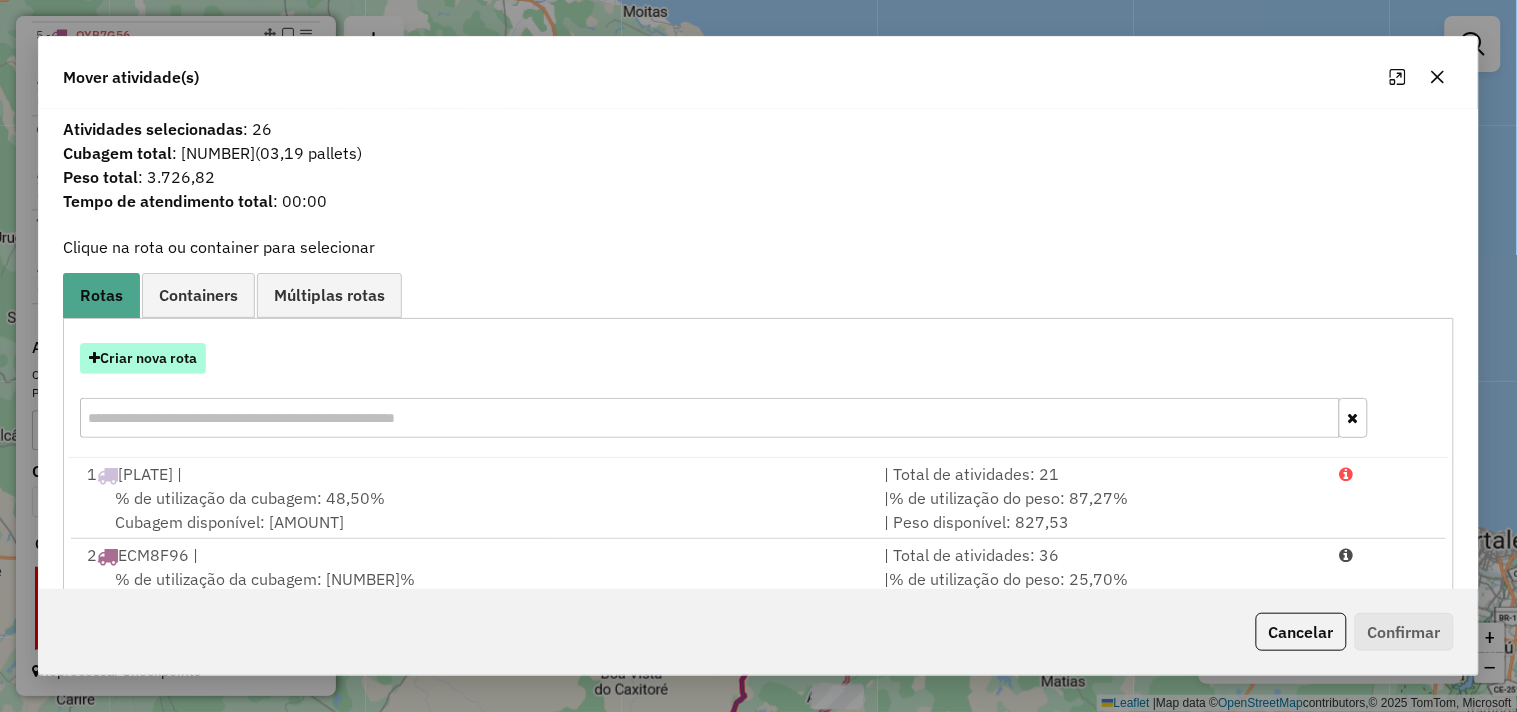 click on "Criar nova rota" at bounding box center (143, 358) 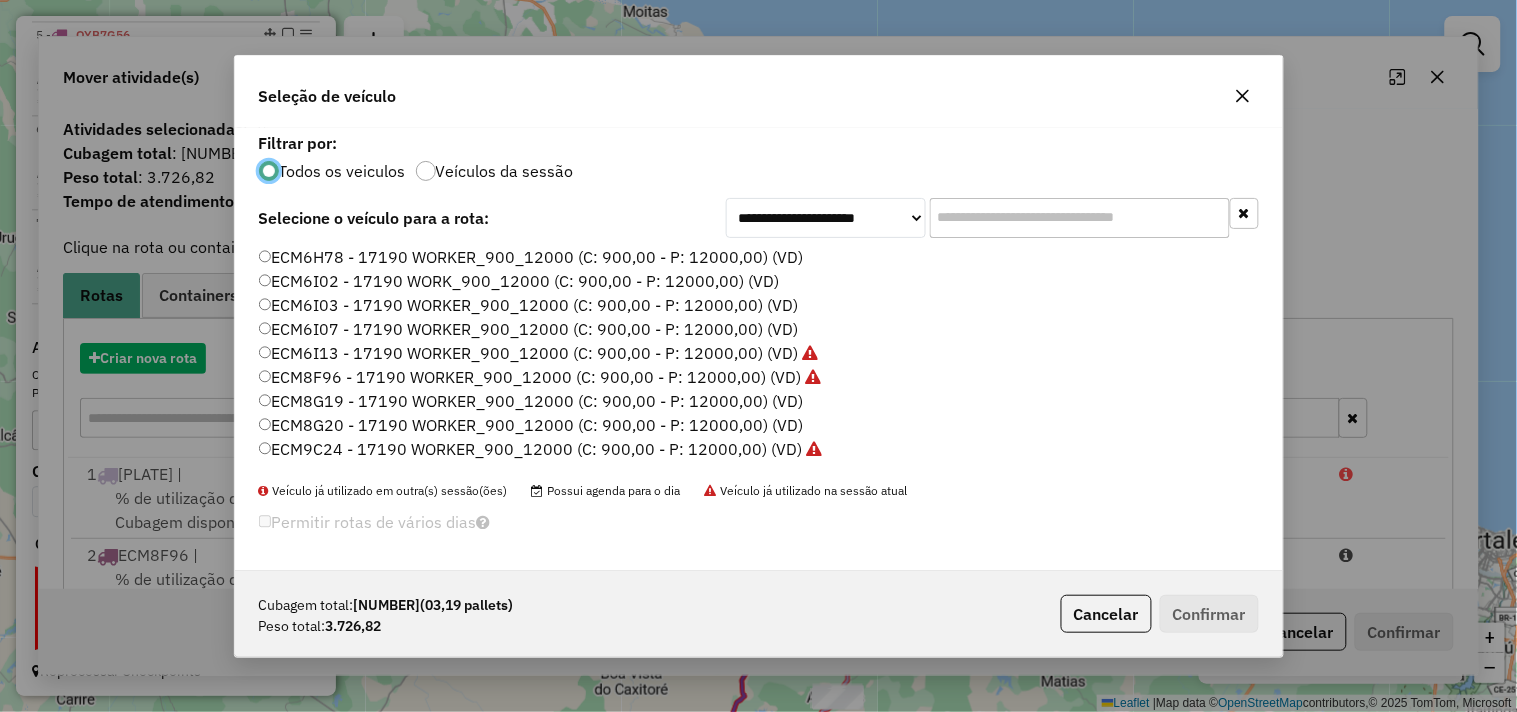 scroll, scrollTop: 11, scrollLeft: 5, axis: both 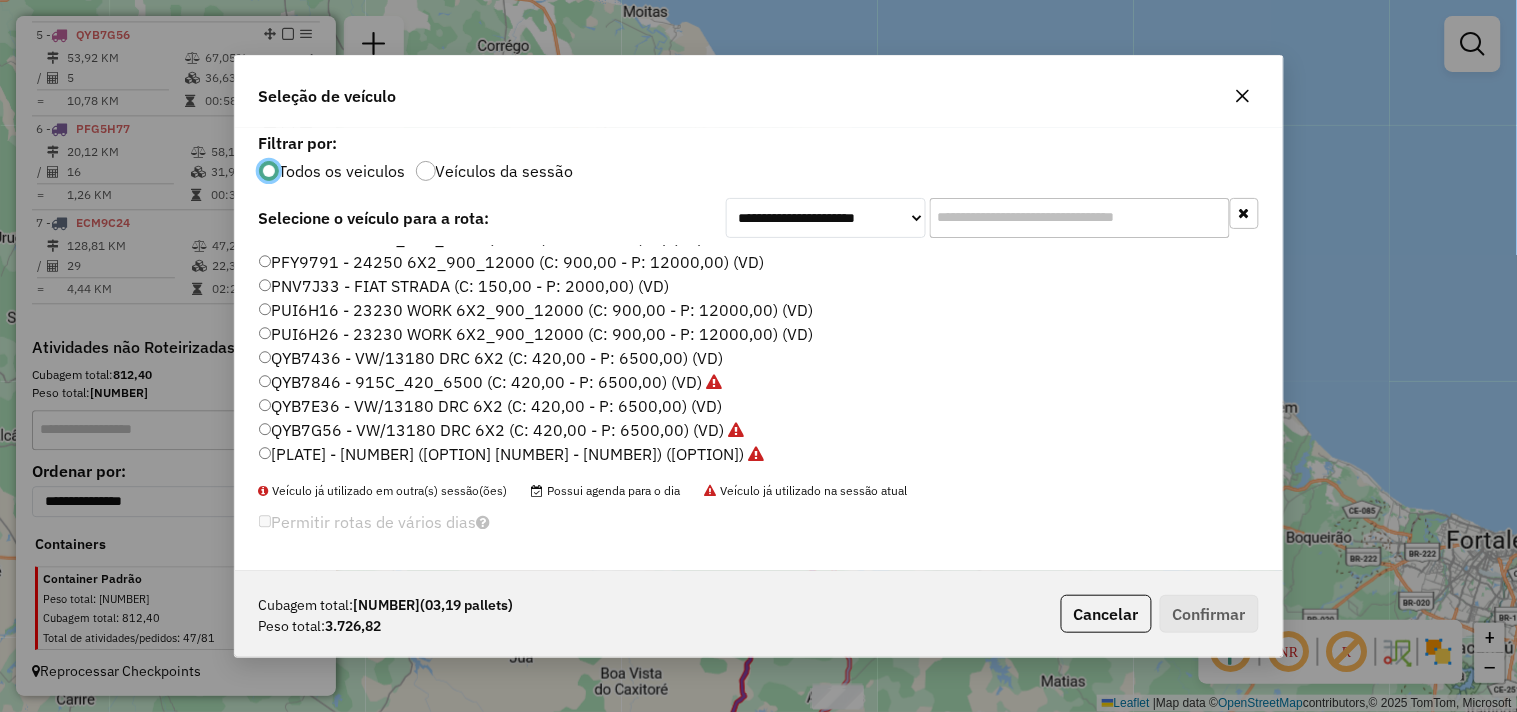 click on "QYB7E36 - VW/13180 DRC 6X2 (C: 420,00 - P: 6500,00) (VD)" 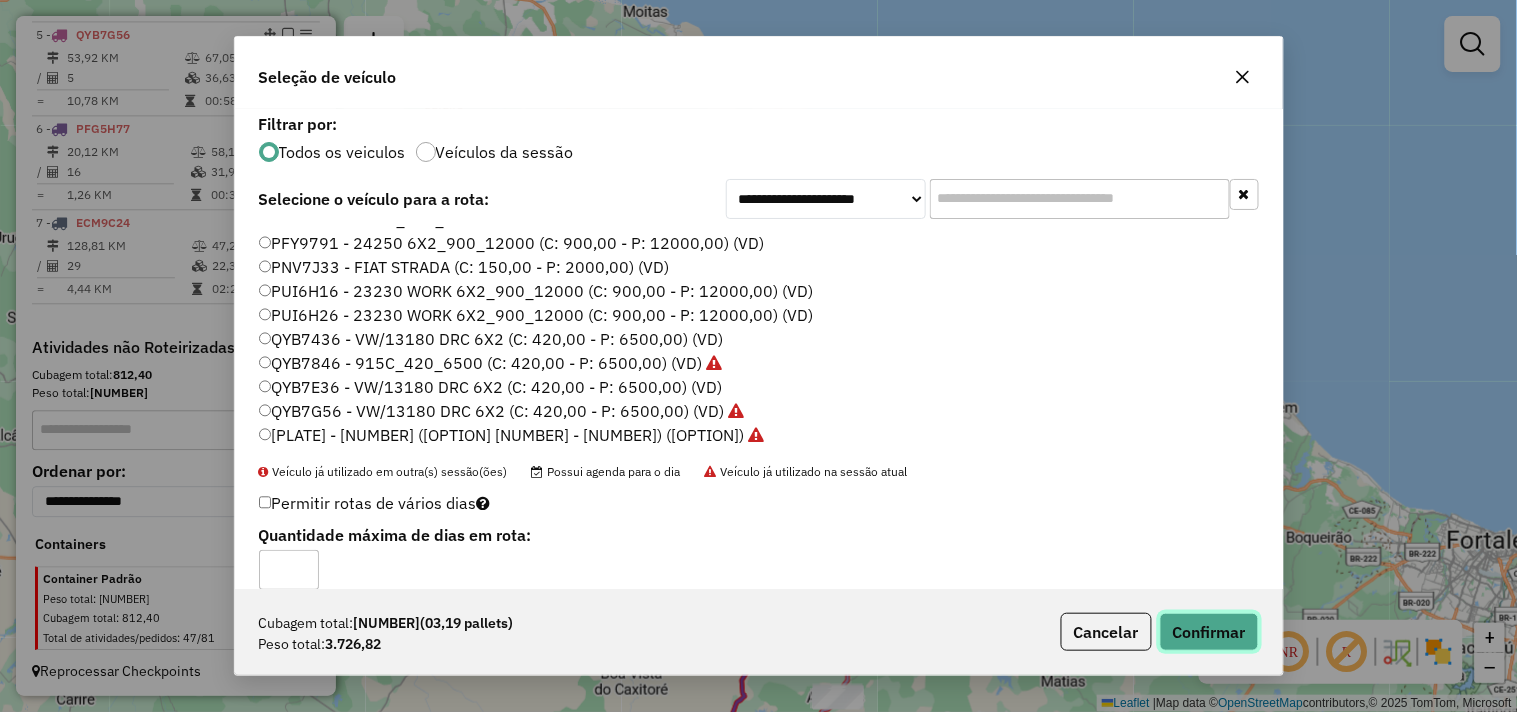 click on "Confirmar" 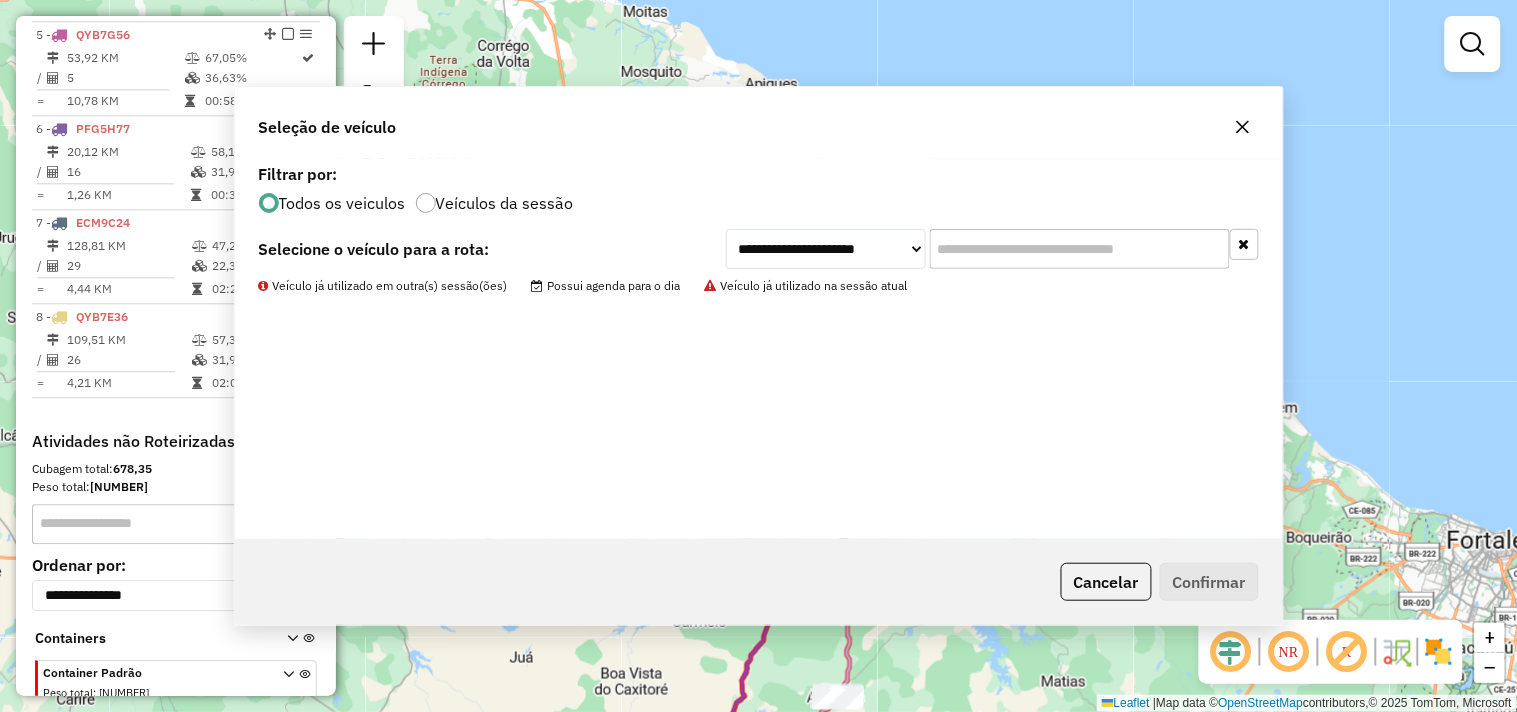 scroll, scrollTop: 1238, scrollLeft: 0, axis: vertical 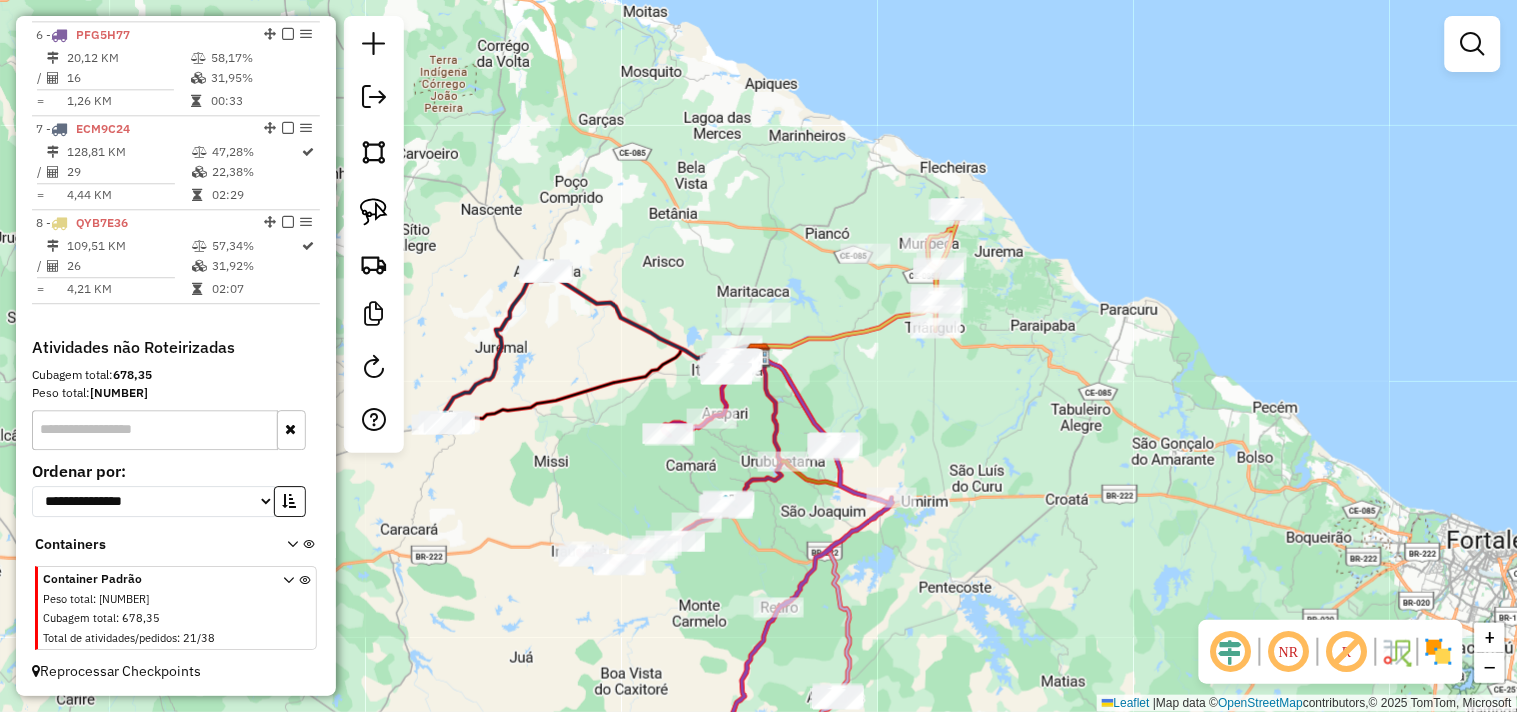 select on "**********" 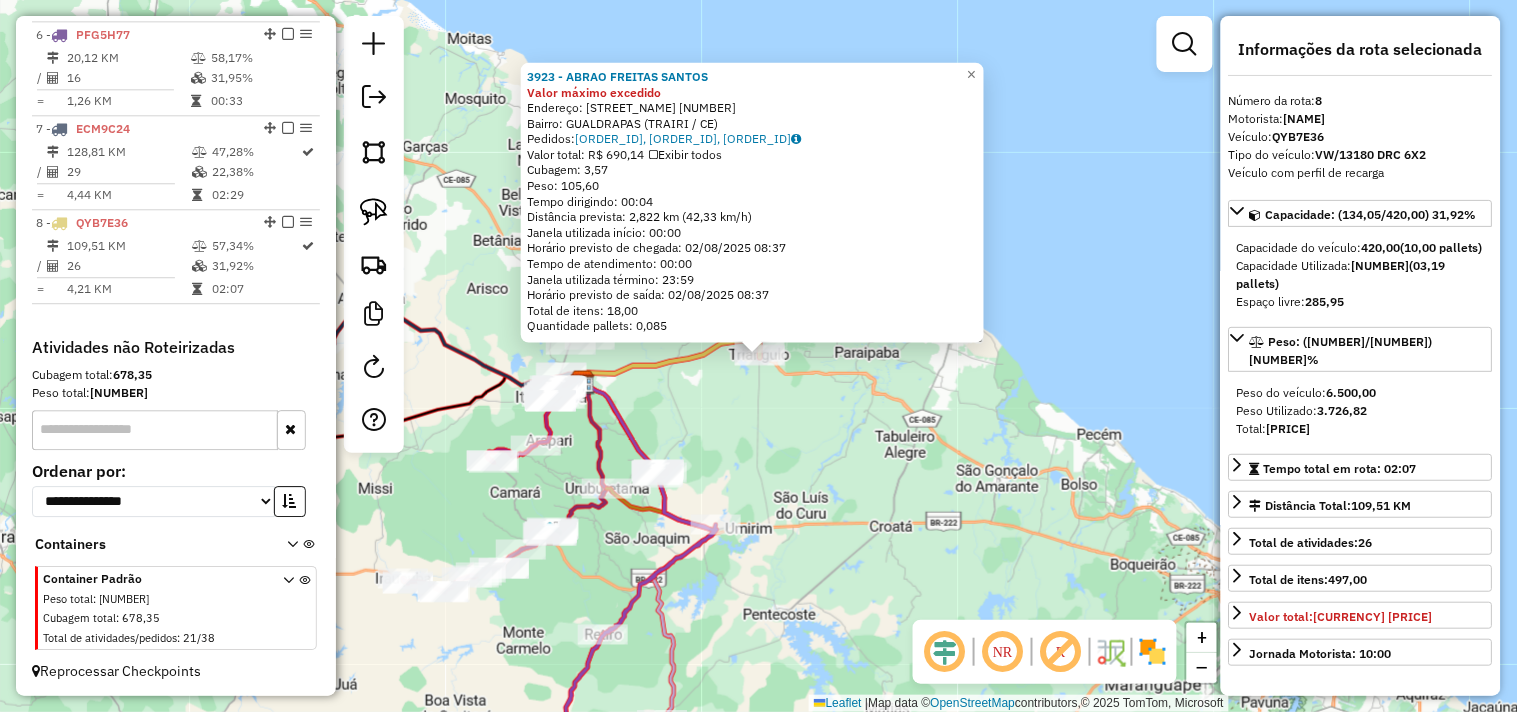 click on "3923 - ABRAO FREITAS SANTOS Valor máximo excedido  Endereço:  CE-085 5000   Bairro: GUALDRAPAS (TRAIRI / CE)   Pedidos:  01086417, 01086418, 01086419   Valor total: R$ 690,14   Exibir todos   Cubagem: 3,57  Peso: 105,60  Tempo dirigindo: 00:04   Distância prevista: 2,822 km (42,33 km/h)   Janela utilizada início: 00:00   Horário previsto de chegada: 02/08/2025 08:37   Tempo de atendimento: 00:00   Janela utilizada término: 23:59   Horário previsto de saída: 02/08/2025 08:37   Total de itens: 18,00   Quantidade pallets: 0,085  × Janela de atendimento Grade de atendimento Capacidade Transportadoras Veículos Cliente Pedidos  Rotas Selecione os dias de semana para filtrar as janelas de atendimento  Seg   Ter   Qua   Qui   Sex   Sáb   Dom  Informe o período da janela de atendimento: De: Até:  Filtrar exatamente a janela do cliente  Considerar janela de atendimento padrão  Selecione os dias de semana para filtrar as grades de atendimento  Seg   Ter   Qua   Qui   Sex   Sáb   Dom   Peso mínimo:   De:" 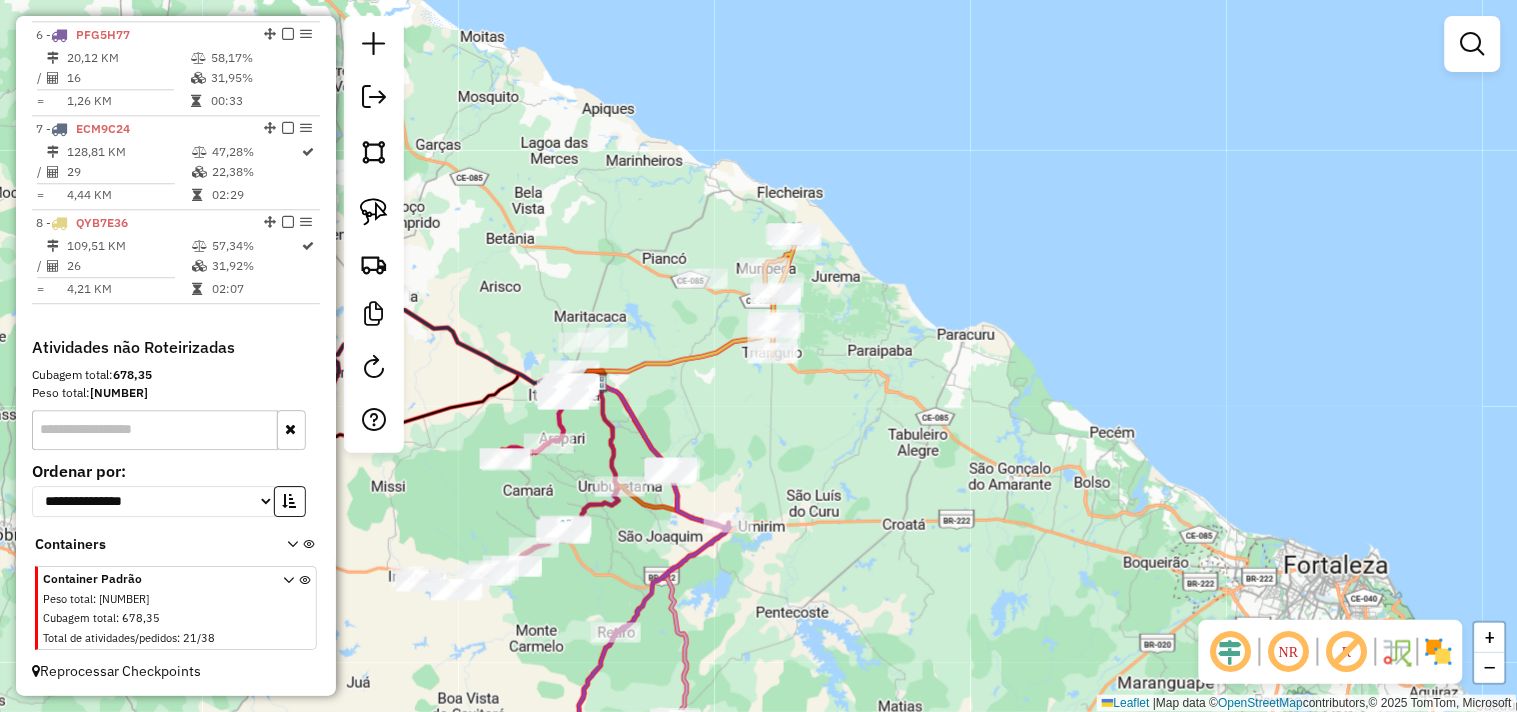 drag, startPoint x: 693, startPoint y: 402, endPoint x: 833, endPoint y: 357, distance: 147.05441 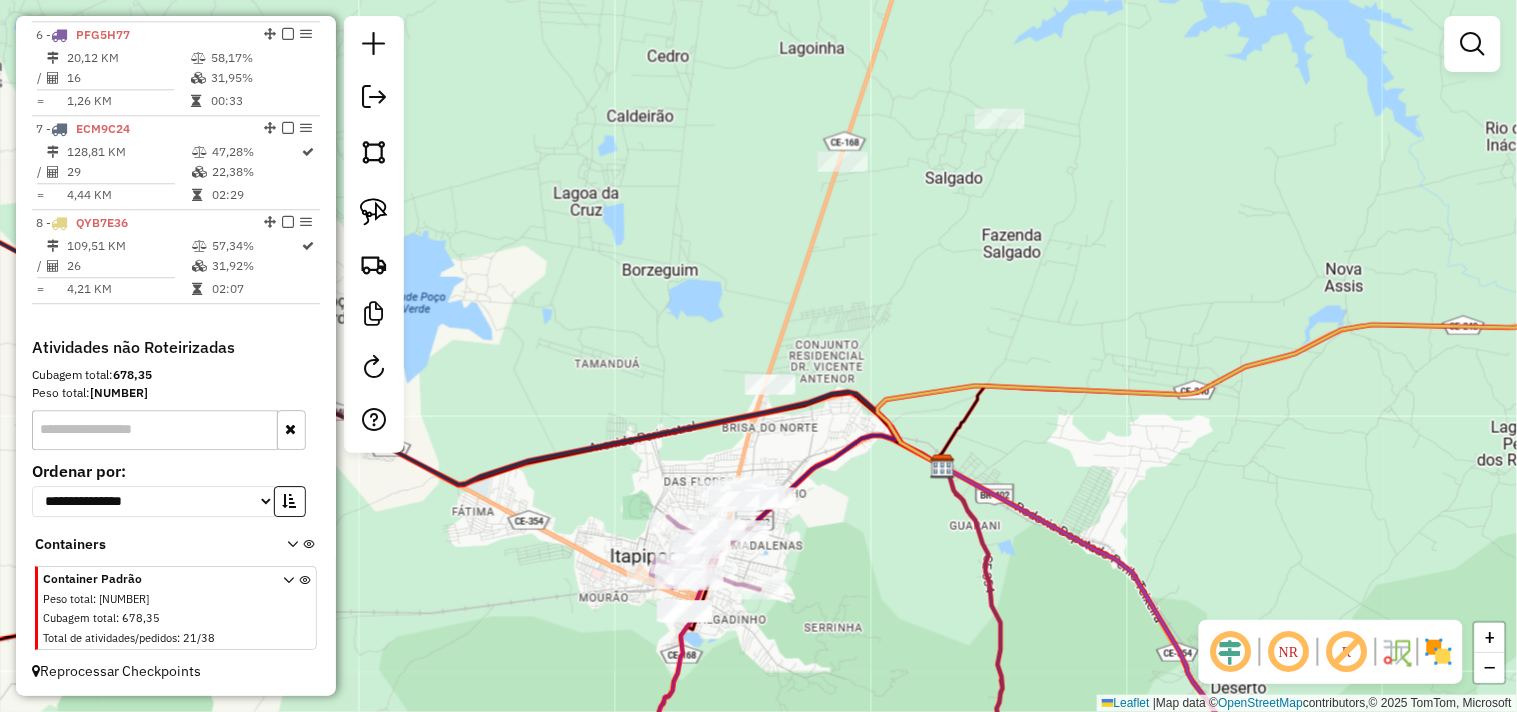 drag, startPoint x: 664, startPoint y: 271, endPoint x: 657, endPoint y: 336, distance: 65.37584 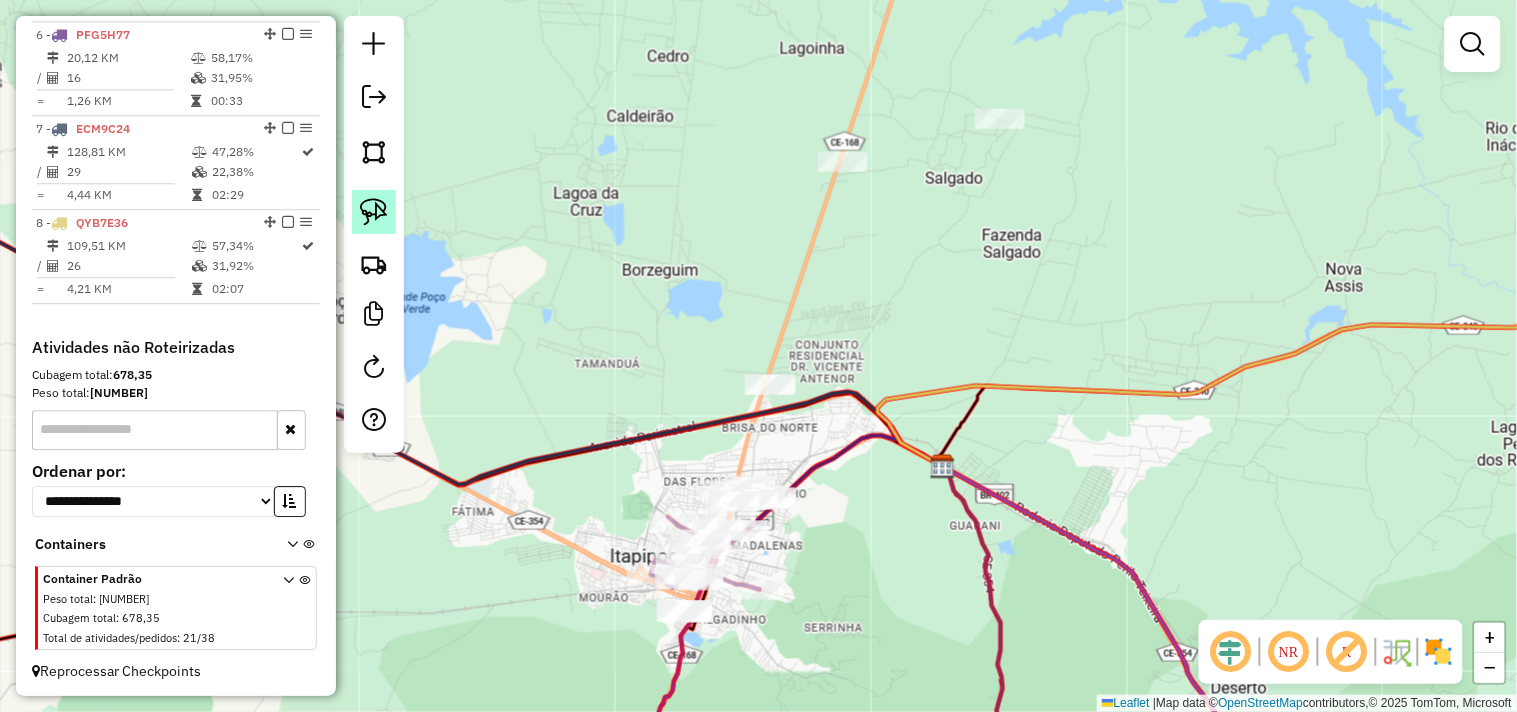 click 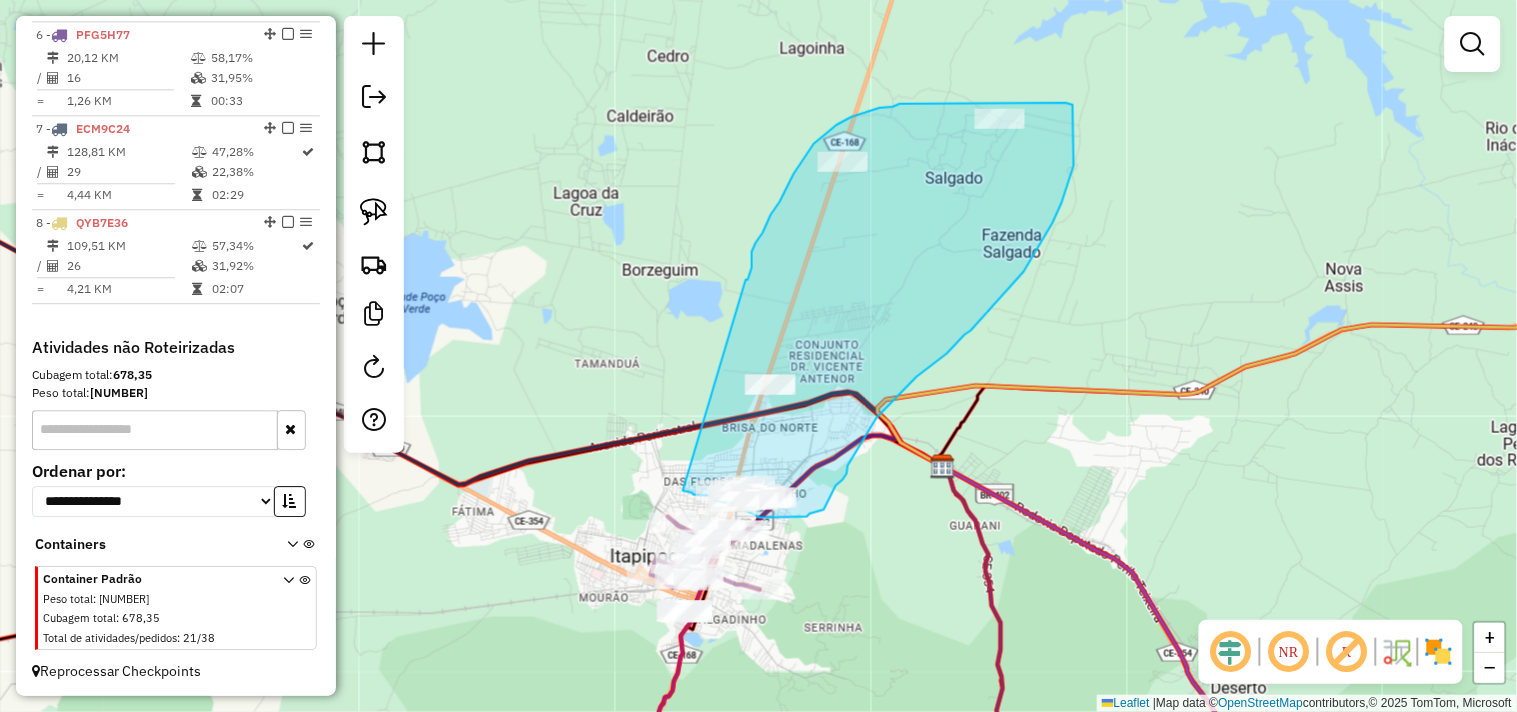 drag, startPoint x: 746, startPoint y: 280, endPoint x: 673, endPoint y: 483, distance: 215.72668 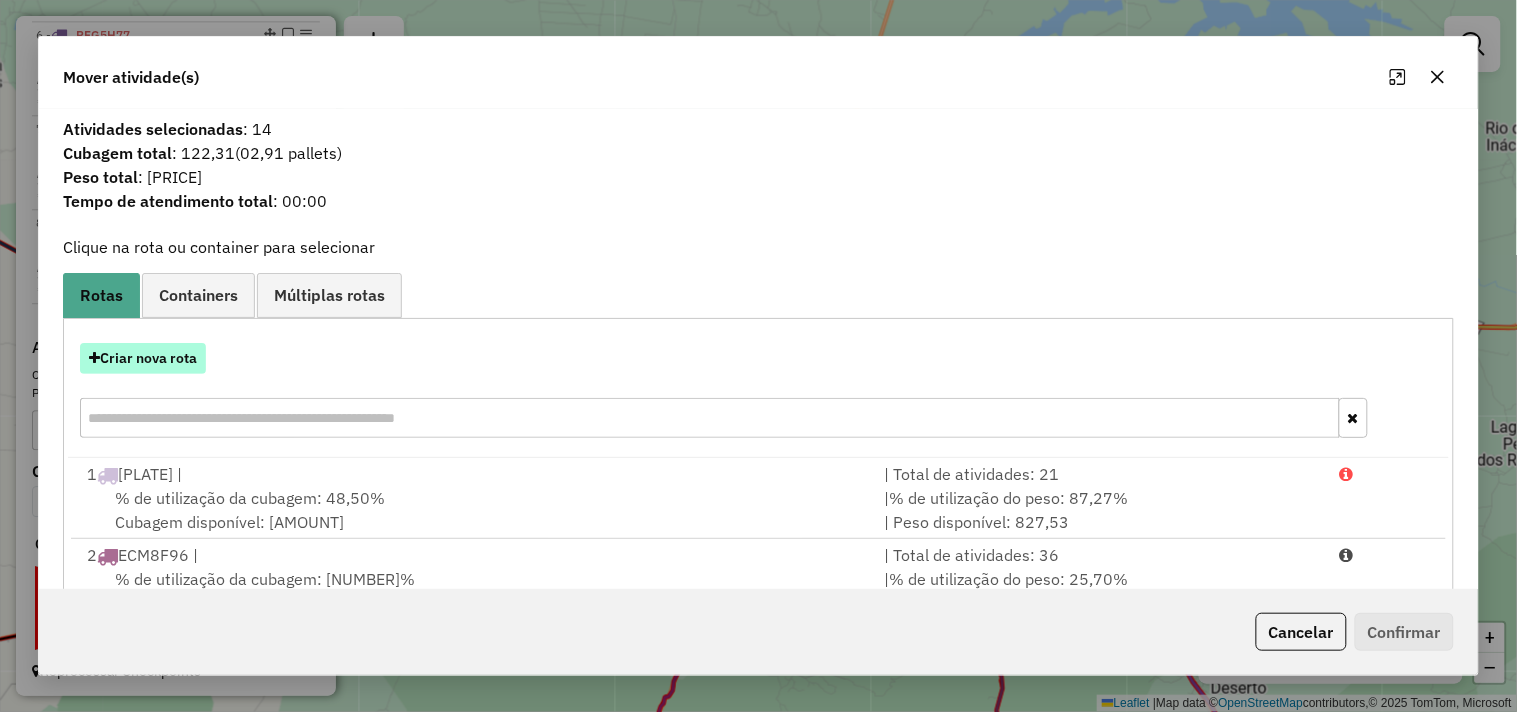 click at bounding box center (94, 358) 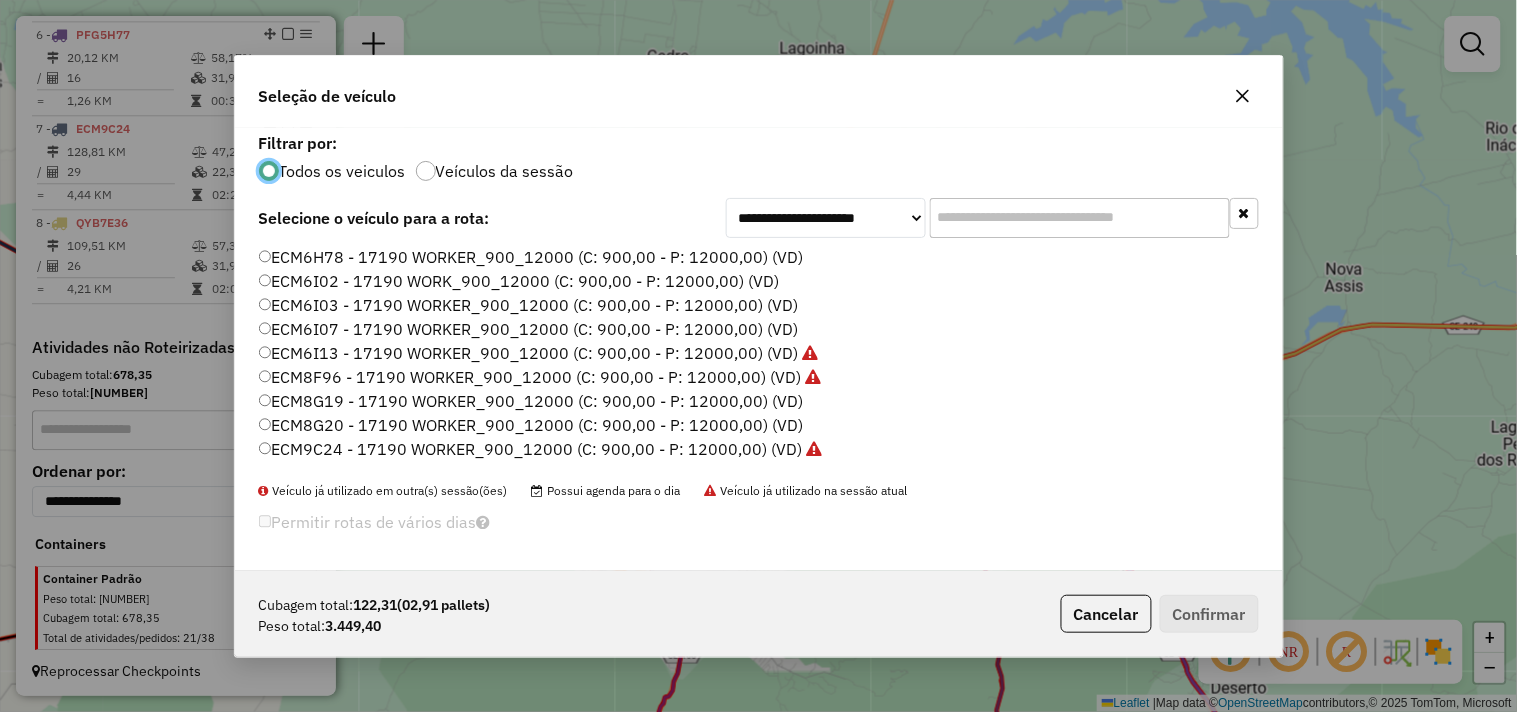 scroll, scrollTop: 11, scrollLeft: 5, axis: both 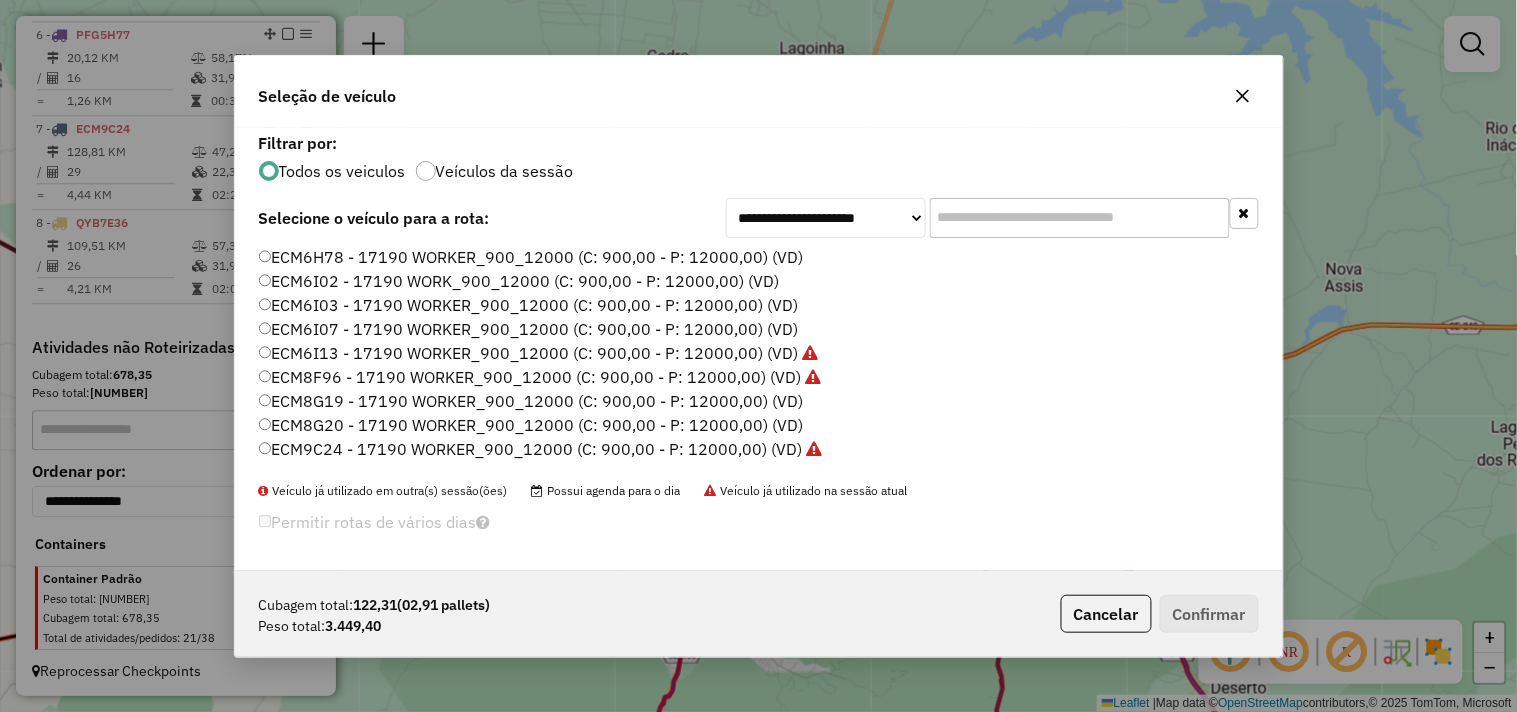 drag, startPoint x: 328, startPoint y: 394, endPoint x: 375, endPoint y: 420, distance: 53.712196 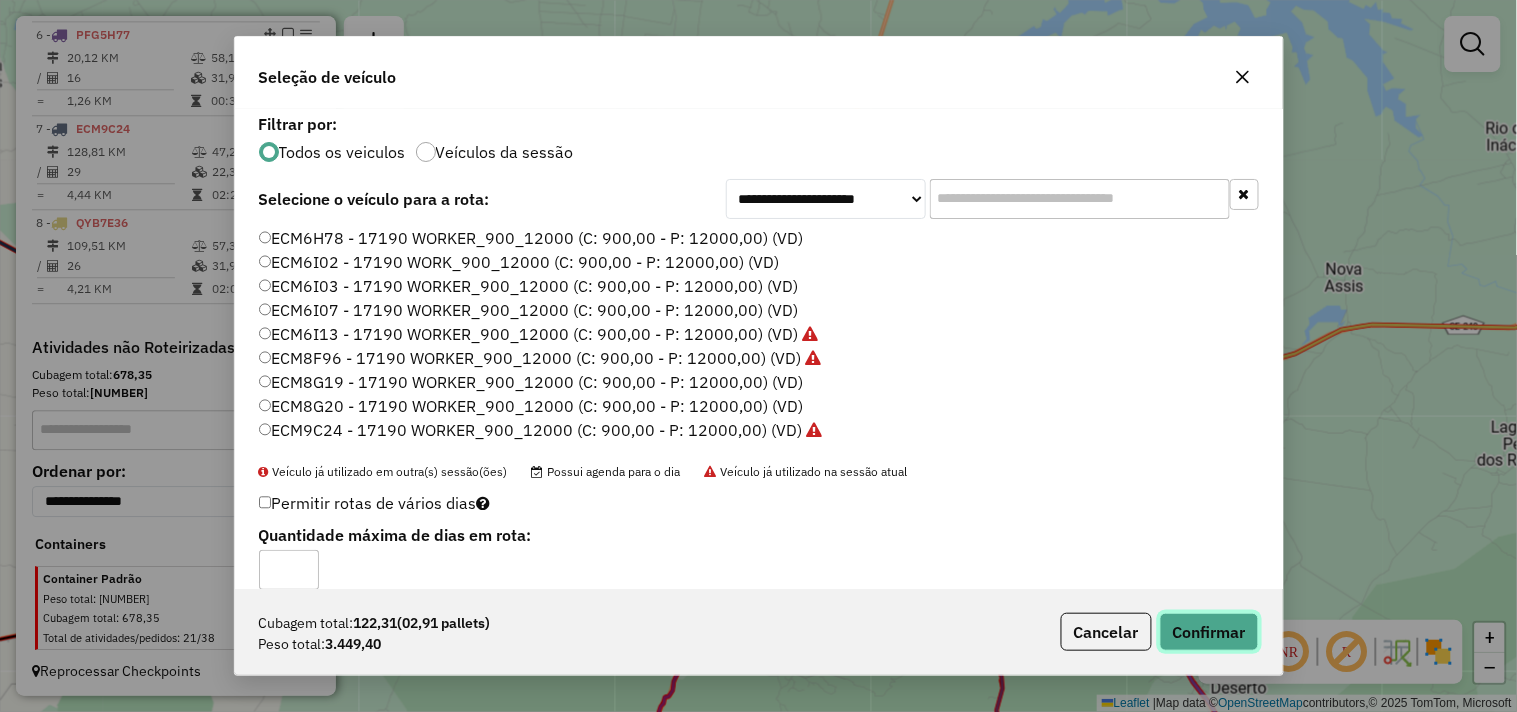 click on "Confirmar" 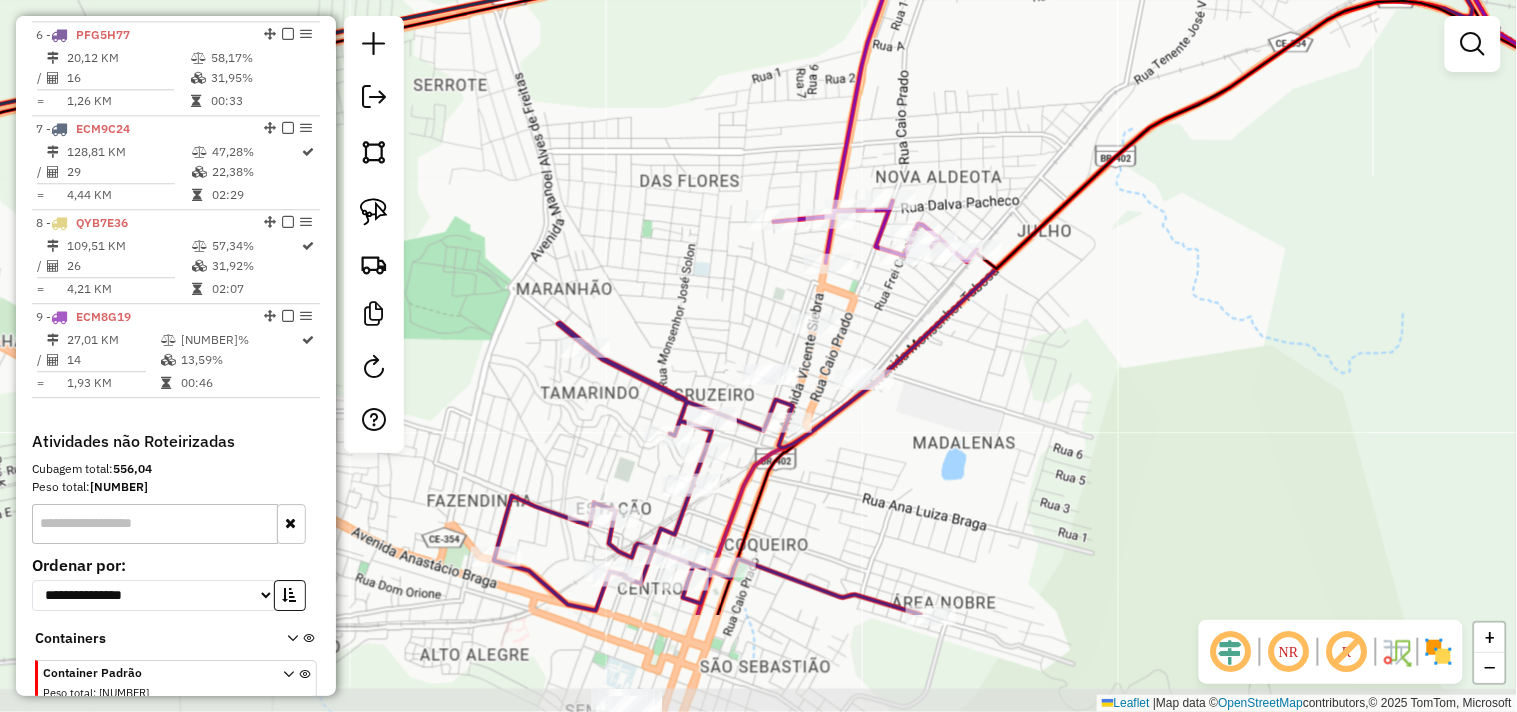 drag, startPoint x: 818, startPoint y: 601, endPoint x: 930, endPoint y: 432, distance: 202.74368 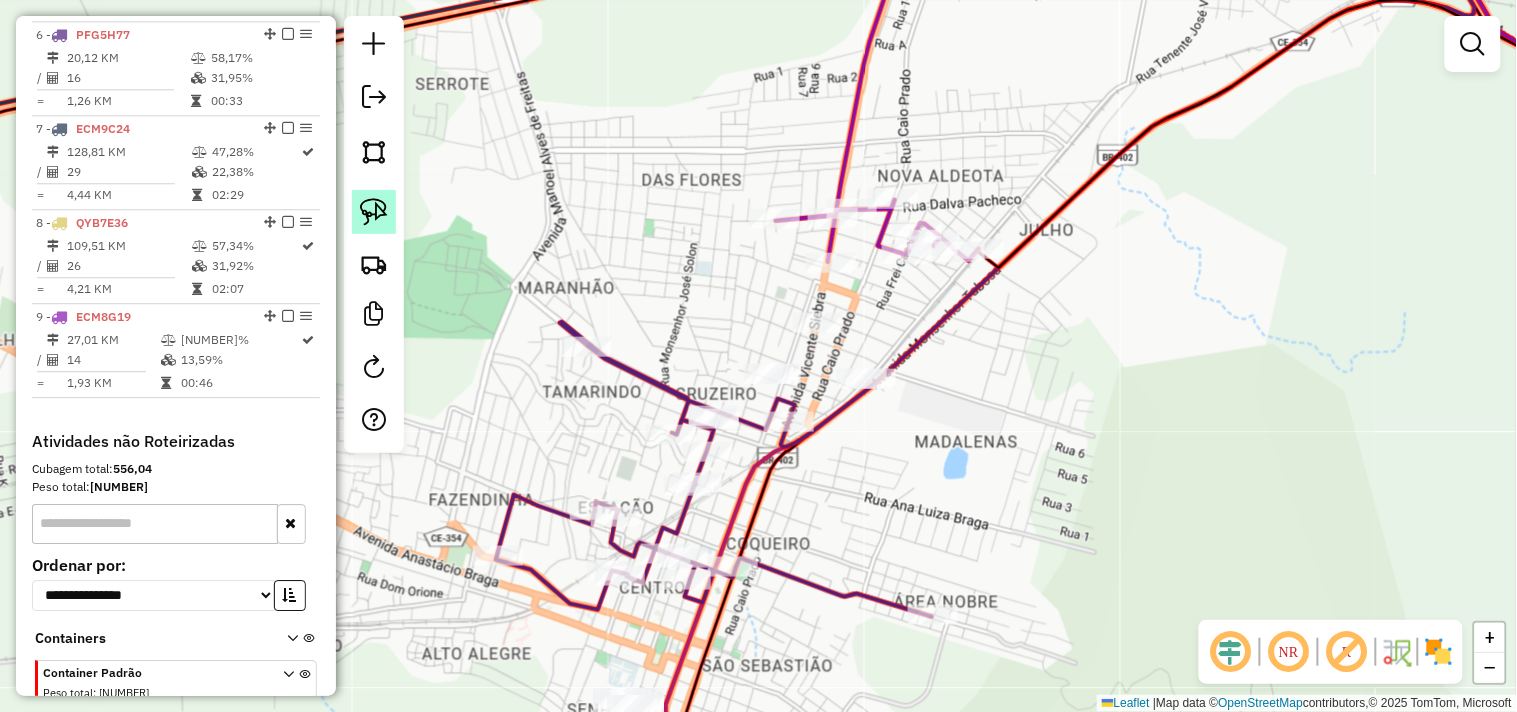 click 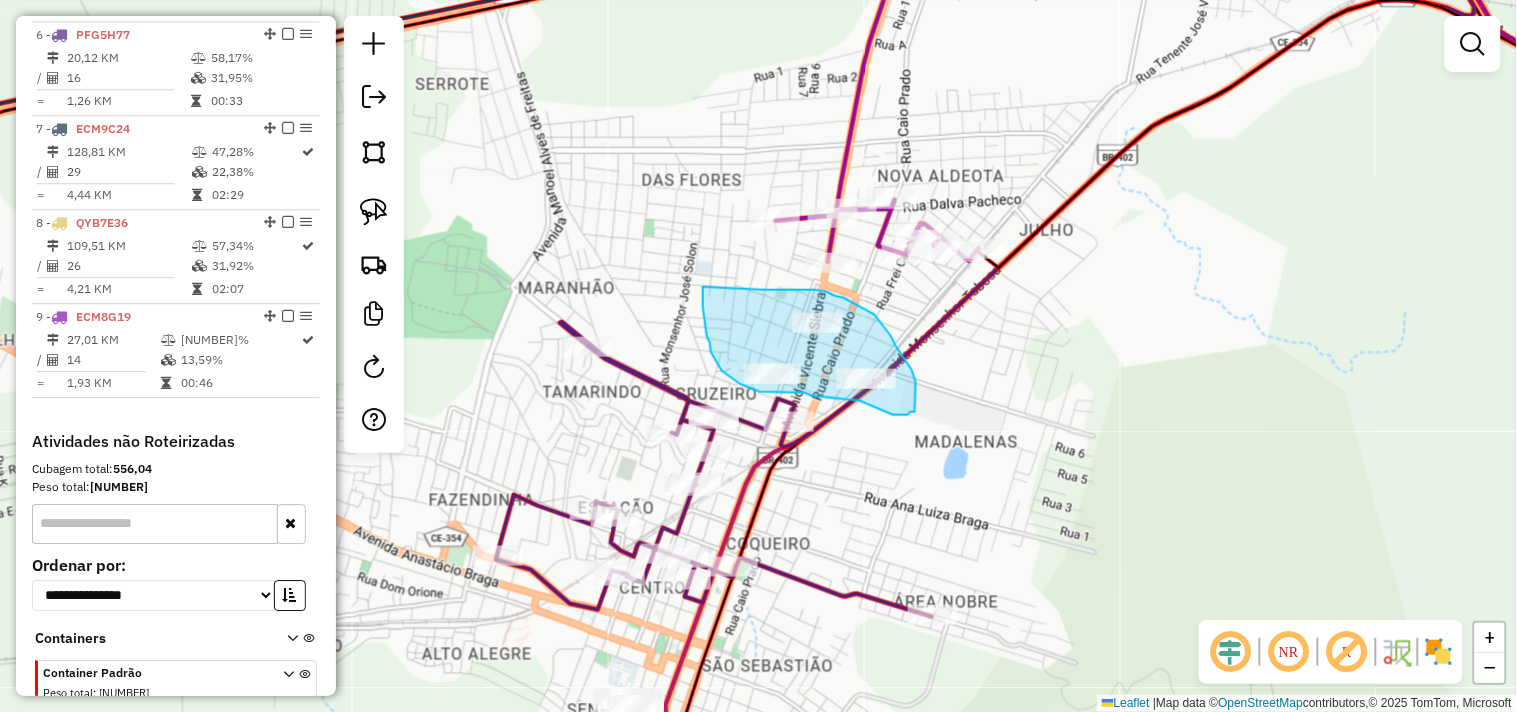 drag, startPoint x: 765, startPoint y: 290, endPoint x: 703, endPoint y: 280, distance: 62.801273 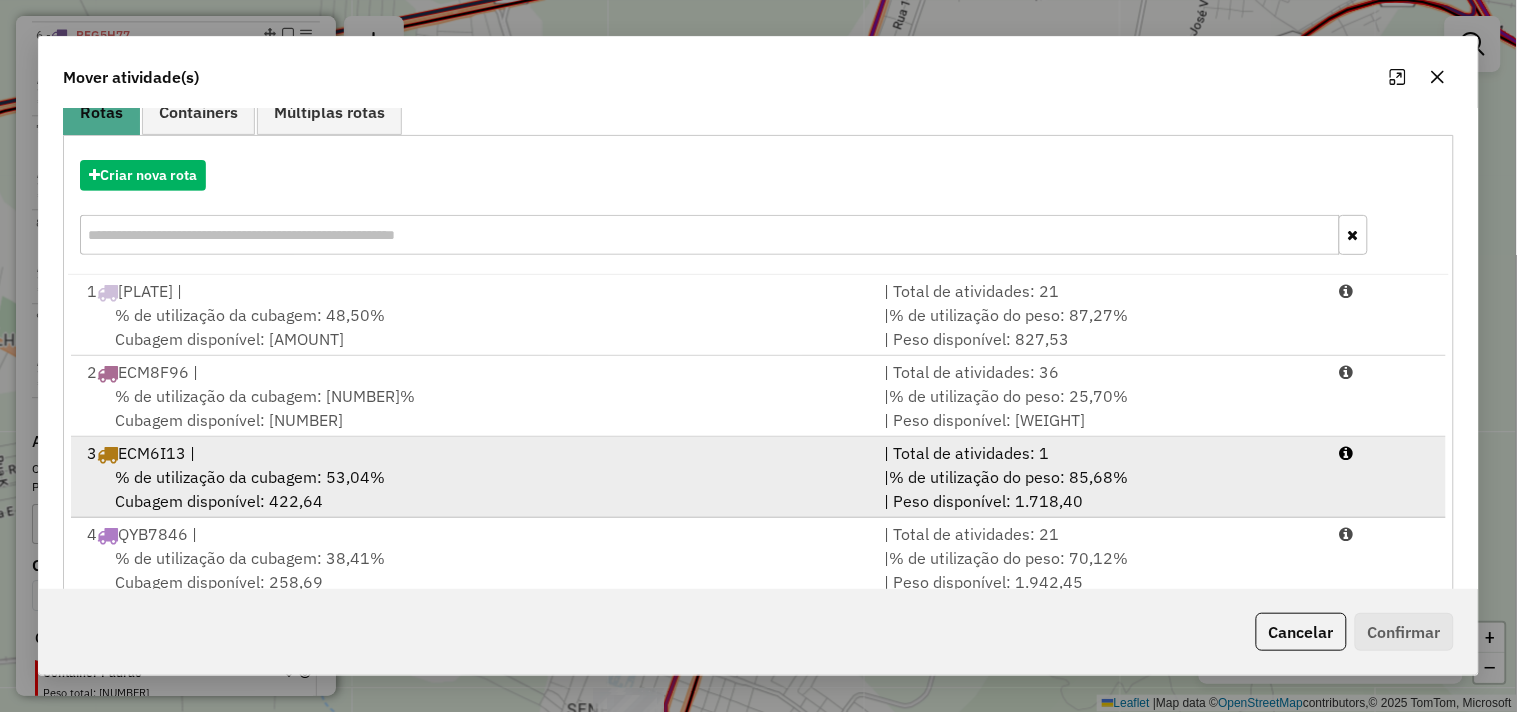 scroll, scrollTop: 302, scrollLeft: 0, axis: vertical 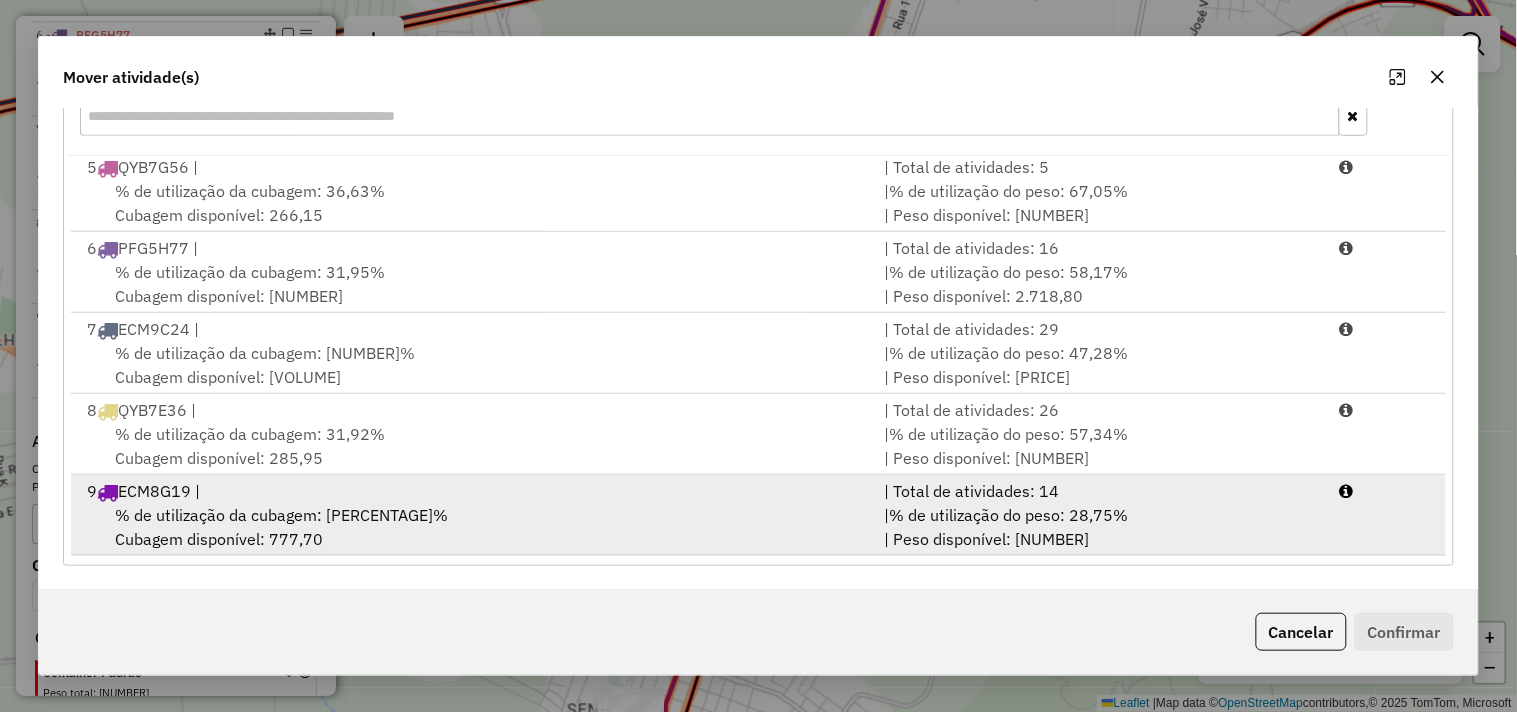 click on "9  ECM8G19 |" at bounding box center [473, 491] 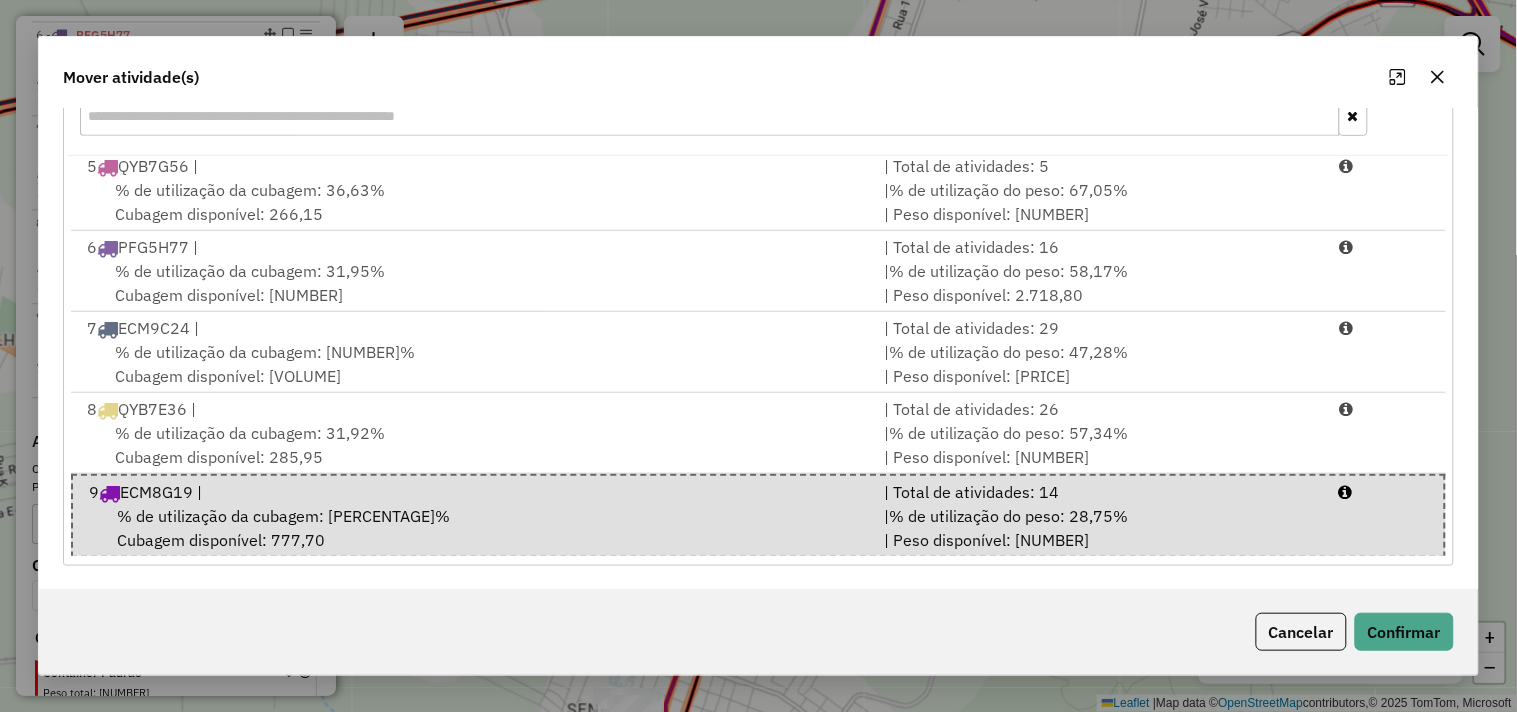 click on "Cancelar   Confirmar" 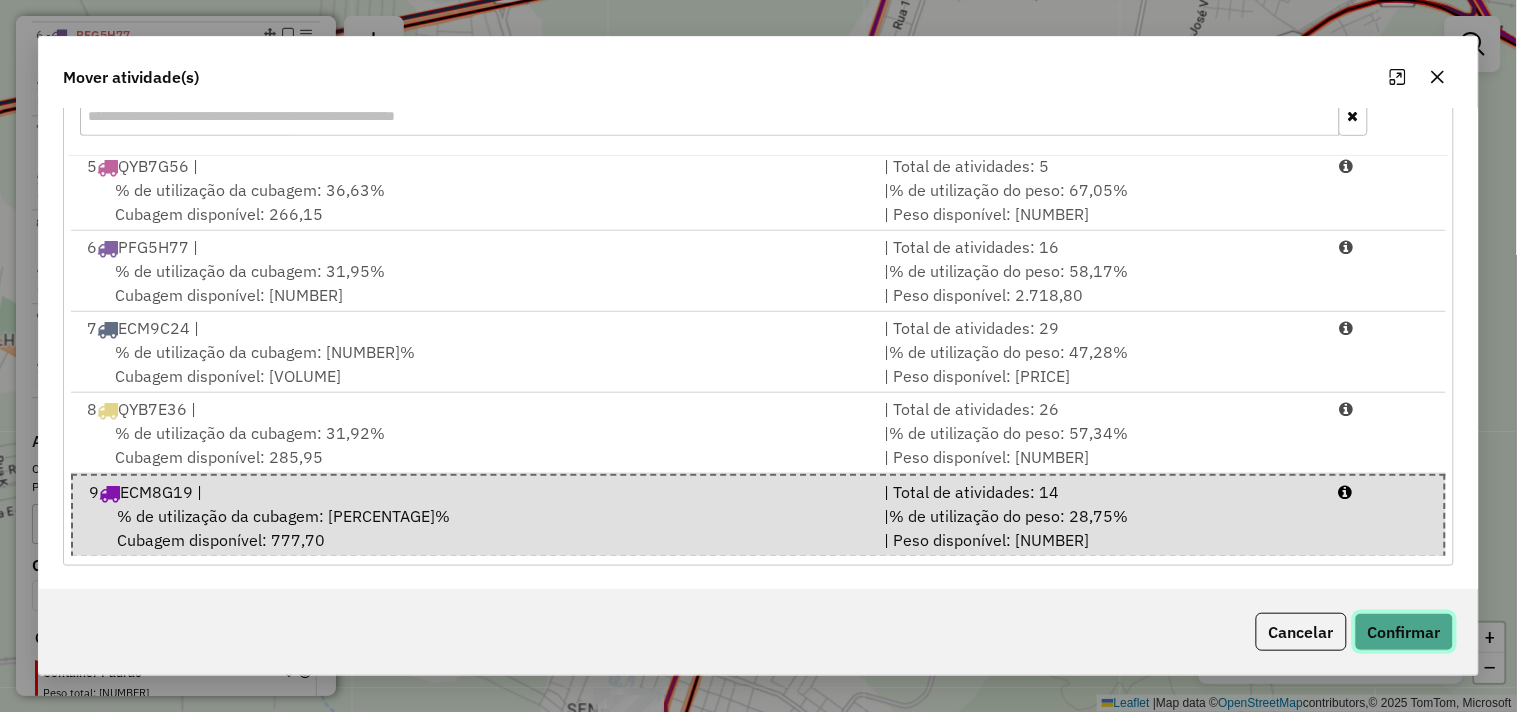 click on "Confirmar" 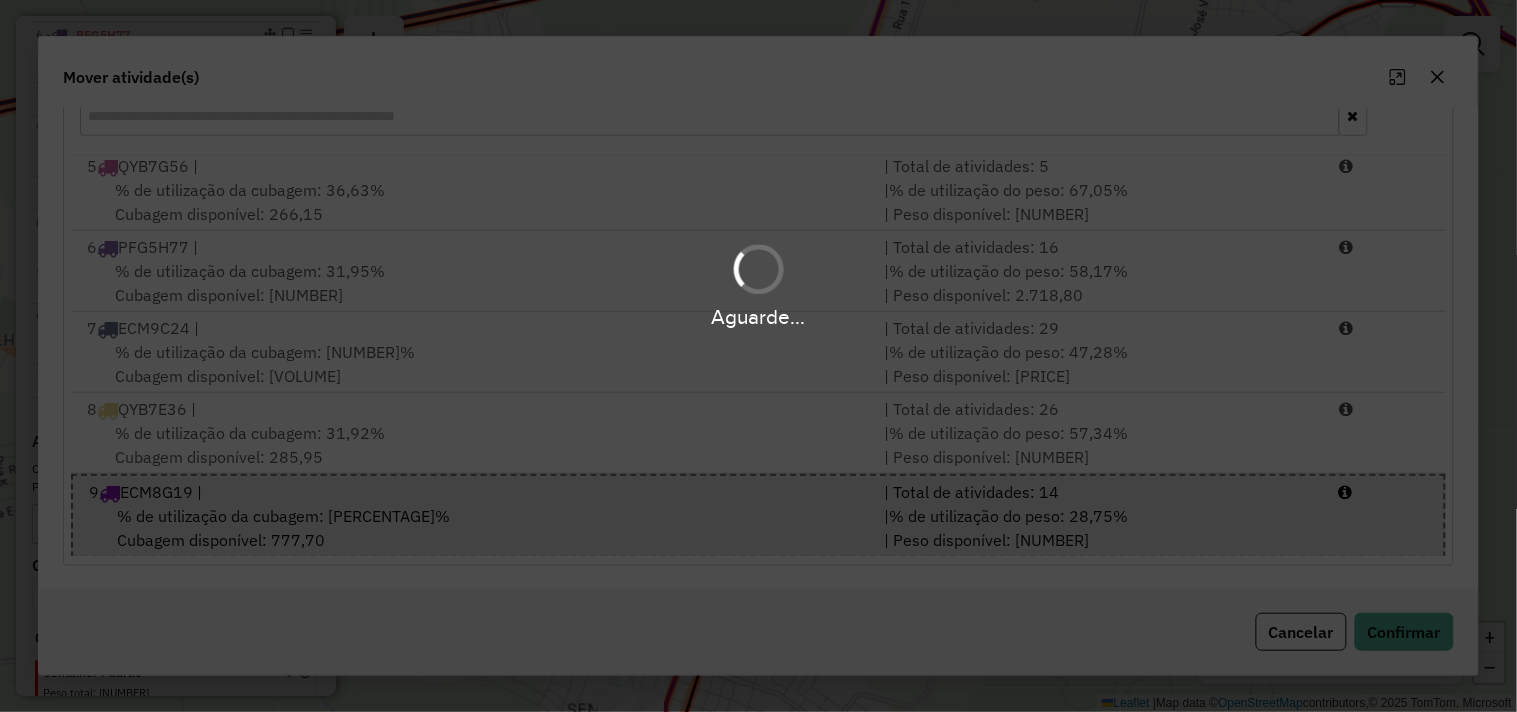 scroll, scrollTop: 0, scrollLeft: 0, axis: both 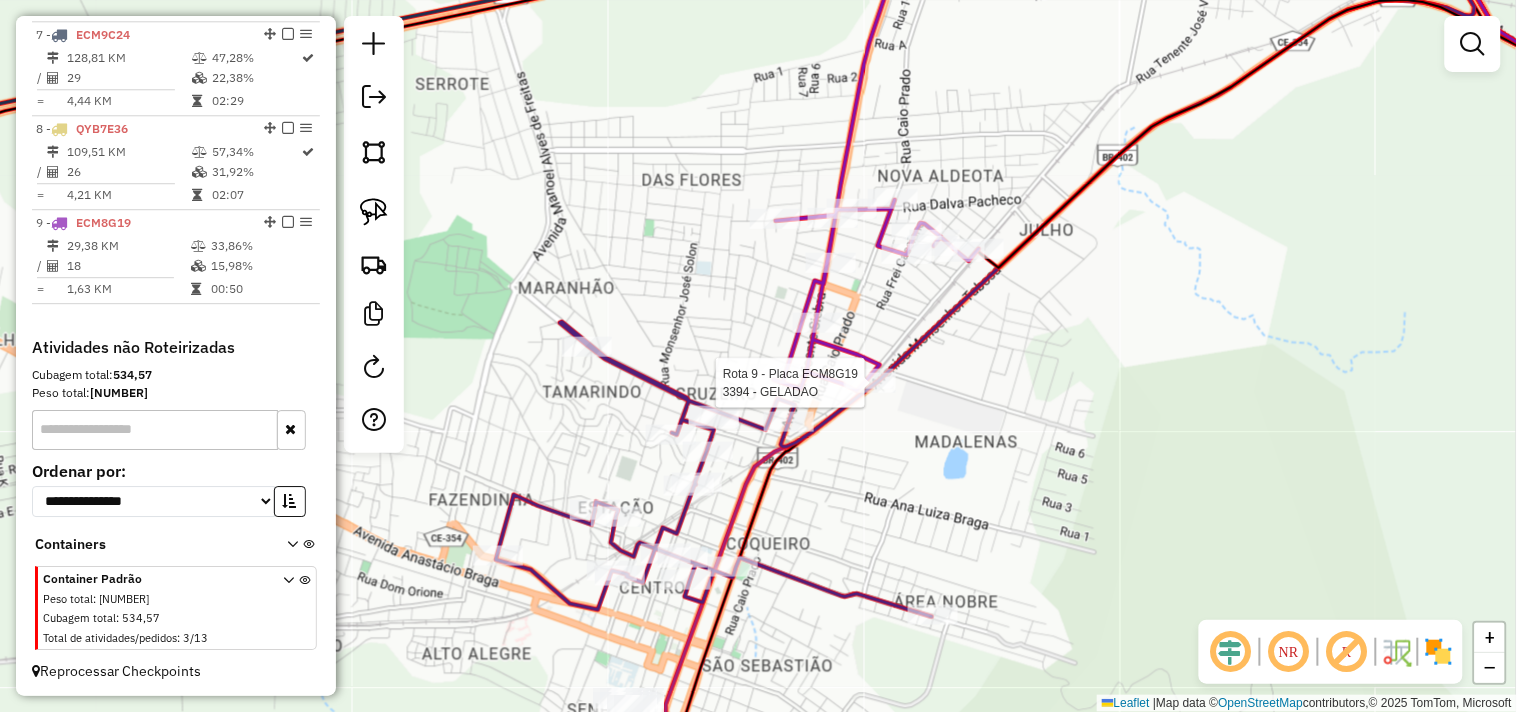 select on "**********" 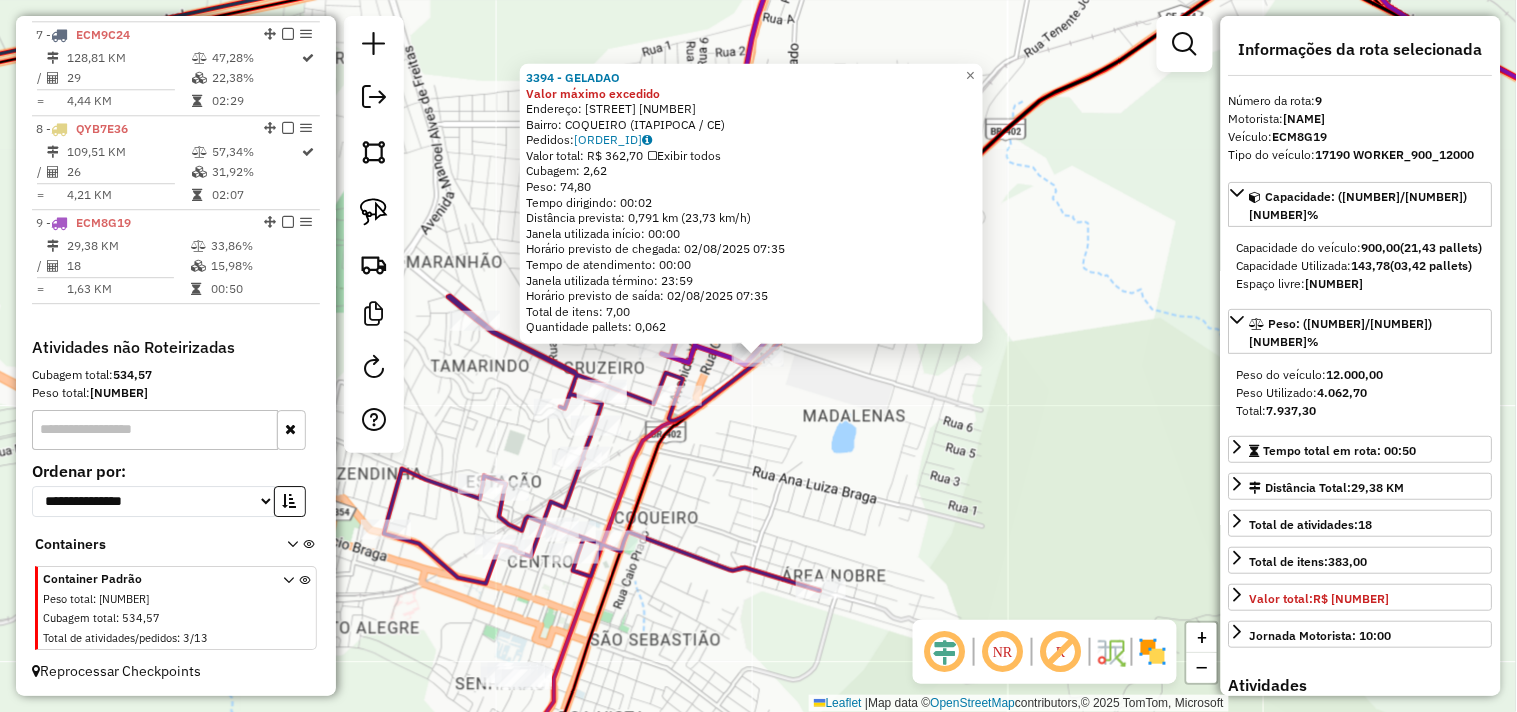 click on "3394 - GELADAO Valor máximo excedido  Endereço:  AVENIDA MONSENHOR TABOSA 2169   Bairro: COQUEIRO (ITAPIPOCA / CE)   Pedidos:  01086366   Valor total: R$ 362,70   Exibir todos   Cubagem: 2,62  Peso: 74,80  Tempo dirigindo: 00:02   Distância prevista: 0,791 km (23,73 km/h)   Janela utilizada início: 00:00   Horário previsto de chegada: 02/08/2025 07:35   Tempo de atendimento: 00:00   Janela utilizada término: 23:59   Horário previsto de saída: 02/08/2025 07:35   Total de itens: 7,00   Quantidade pallets: 0,062  × Janela de atendimento Grade de atendimento Capacidade Transportadoras Veículos Cliente Pedidos  Rotas Selecione os dias de semana para filtrar as janelas de atendimento  Seg   Ter   Qua   Qui   Sex   Sáb   Dom  Informe o período da janela de atendimento: De: Até:  Filtrar exatamente a janela do cliente  Considerar janela de atendimento padrão  Selecione os dias de semana para filtrar as grades de atendimento  Seg   Ter   Qua   Qui   Sex   Sáb   Dom   Peso mínimo:   Peso máximo:   De:" 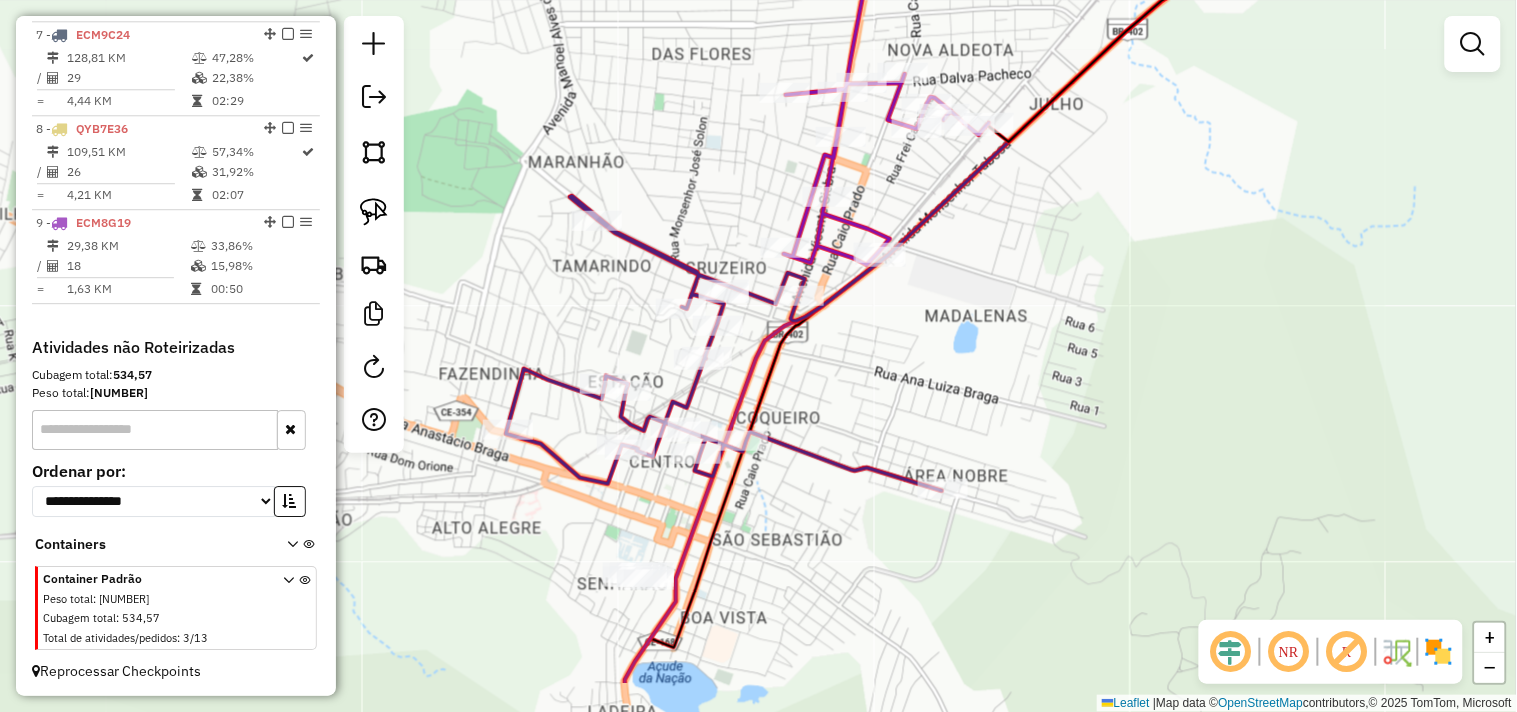 drag, startPoint x: 781, startPoint y: 500, endPoint x: 937, endPoint y: 394, distance: 188.60541 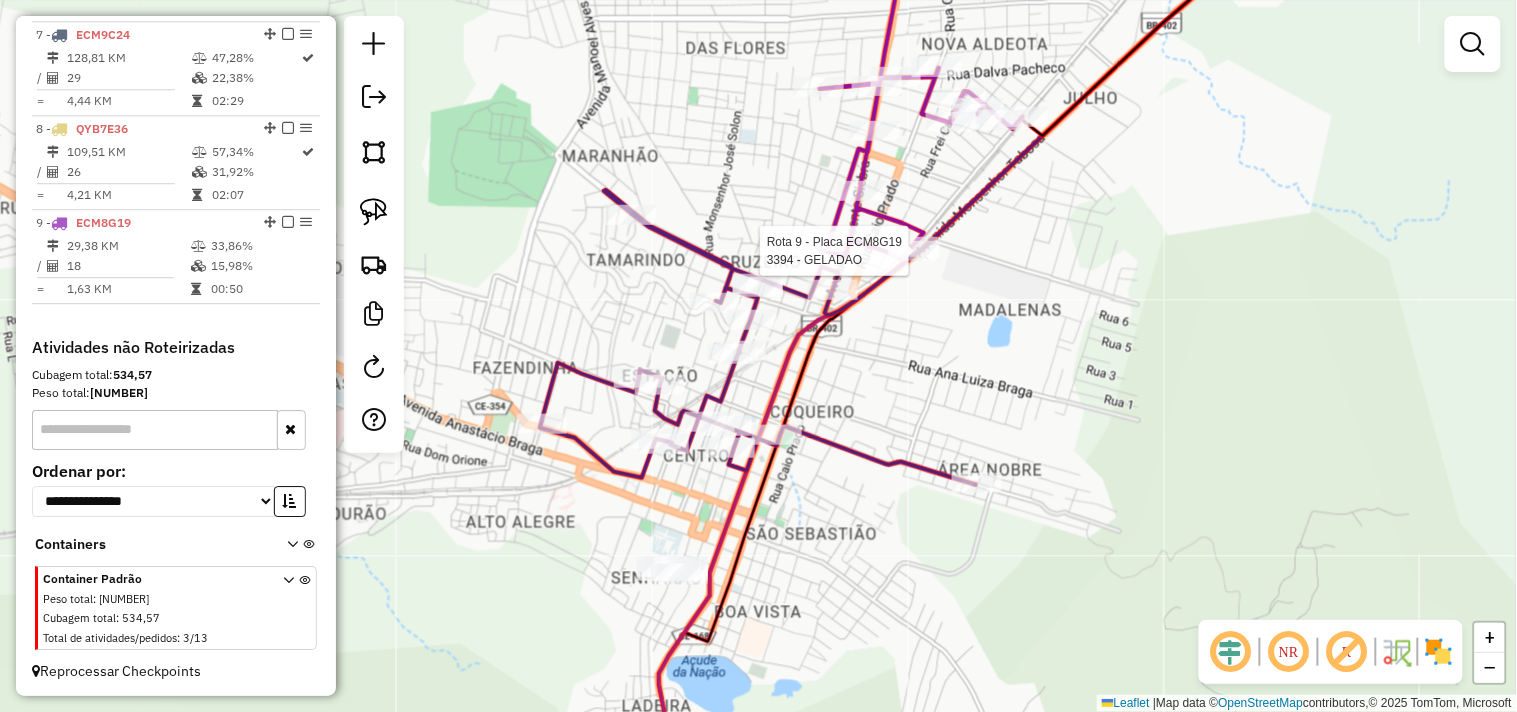 select on "**********" 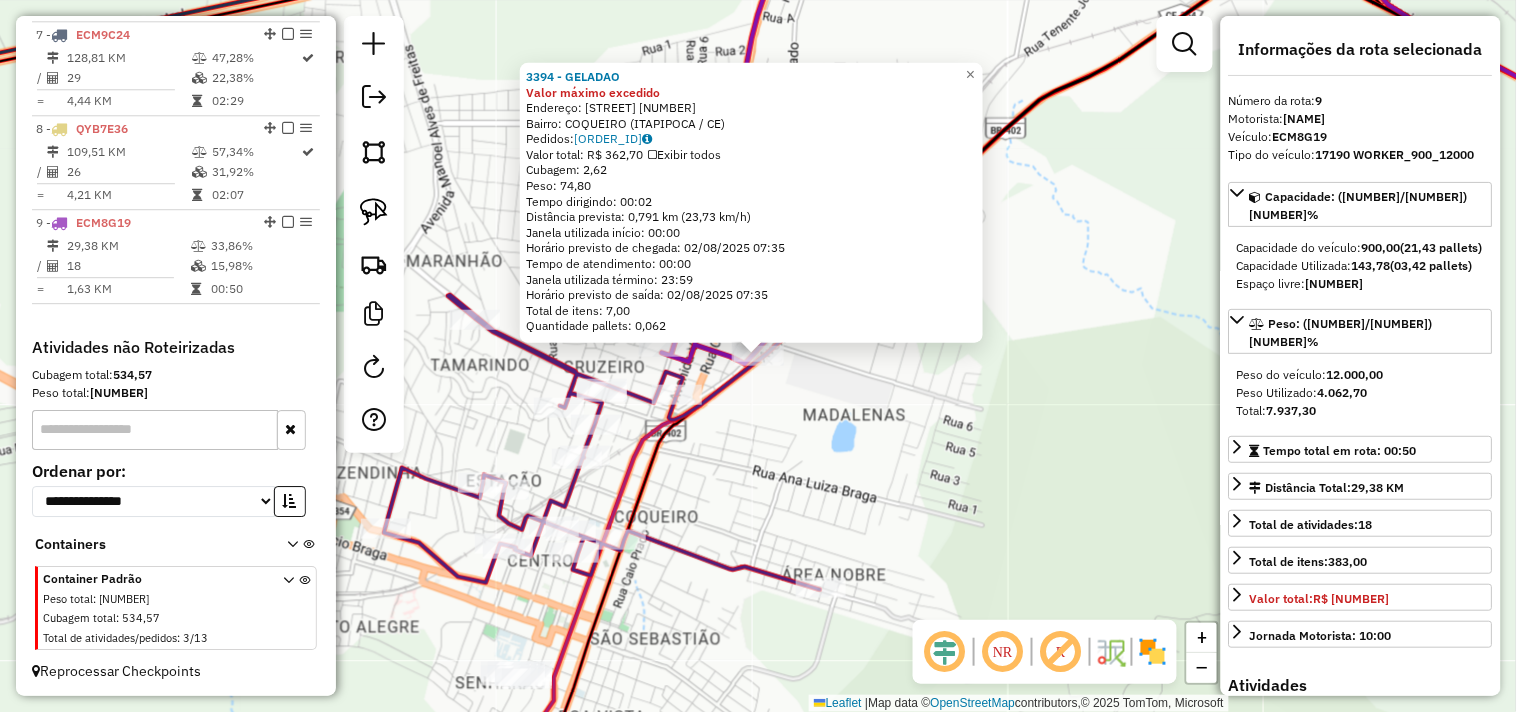 click on "3394 - GELADAO Valor máximo excedido  Endereço:  AVENIDA MONSENHOR TABOSA 2169   Bairro: COQUEIRO (ITAPIPOCA / CE)   Pedidos:  01086366   Valor total: R$ 362,70   Exibir todos   Cubagem: 2,62  Peso: 74,80  Tempo dirigindo: 00:02   Distância prevista: 0,791 km (23,73 km/h)   Janela utilizada início: 00:00   Horário previsto de chegada: 02/08/2025 07:35   Tempo de atendimento: 00:00   Janela utilizada término: 23:59   Horário previsto de saída: 02/08/2025 07:35   Total de itens: 7,00   Quantidade pallets: 0,062  × Janela de atendimento Grade de atendimento Capacidade Transportadoras Veículos Cliente Pedidos  Rotas Selecione os dias de semana para filtrar as janelas de atendimento  Seg   Ter   Qua   Qui   Sex   Sáb   Dom  Informe o período da janela de atendimento: De: Até:  Filtrar exatamente a janela do cliente  Considerar janela de atendimento padrão  Selecione os dias de semana para filtrar as grades de atendimento  Seg   Ter   Qua   Qui   Sex   Sáb   Dom   Peso mínimo:   Peso máximo:   De:" 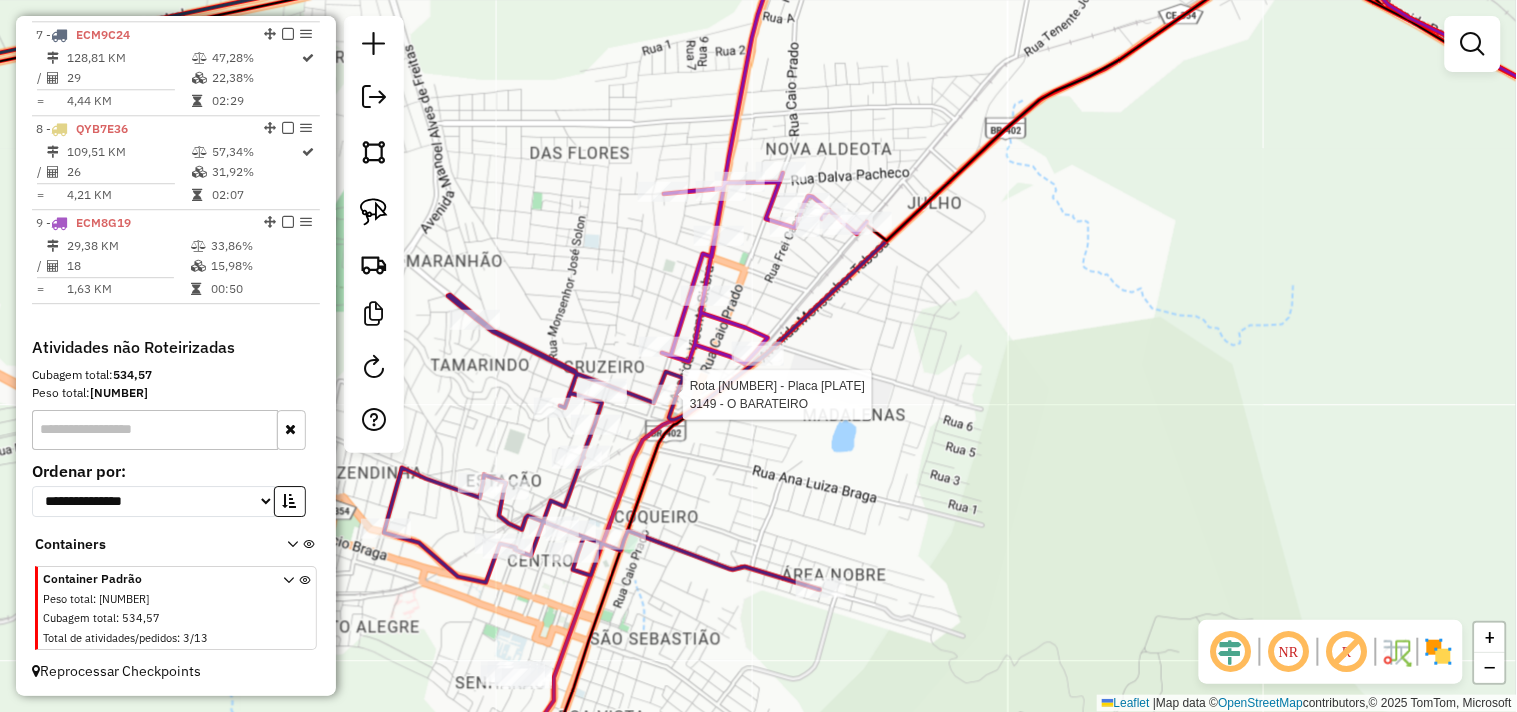 click 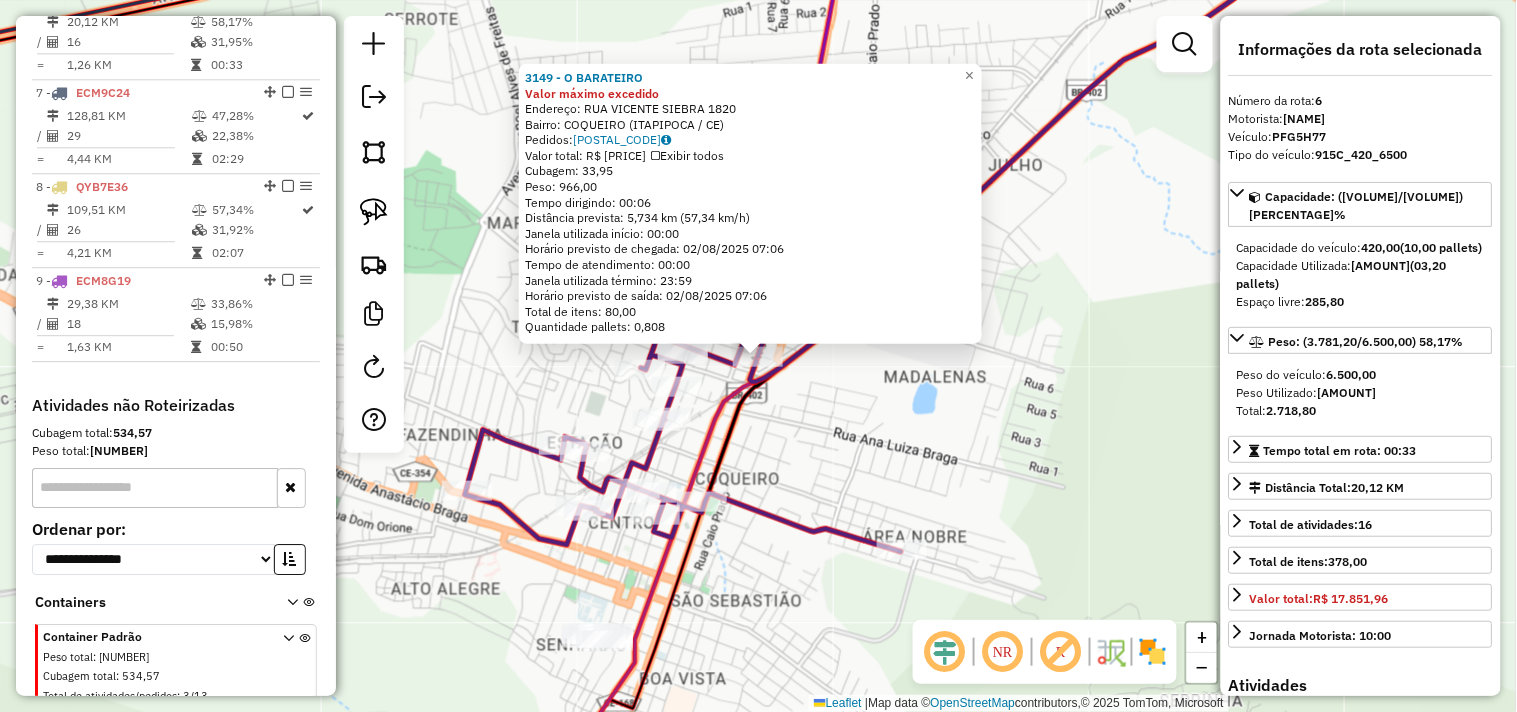 scroll, scrollTop: 1243, scrollLeft: 0, axis: vertical 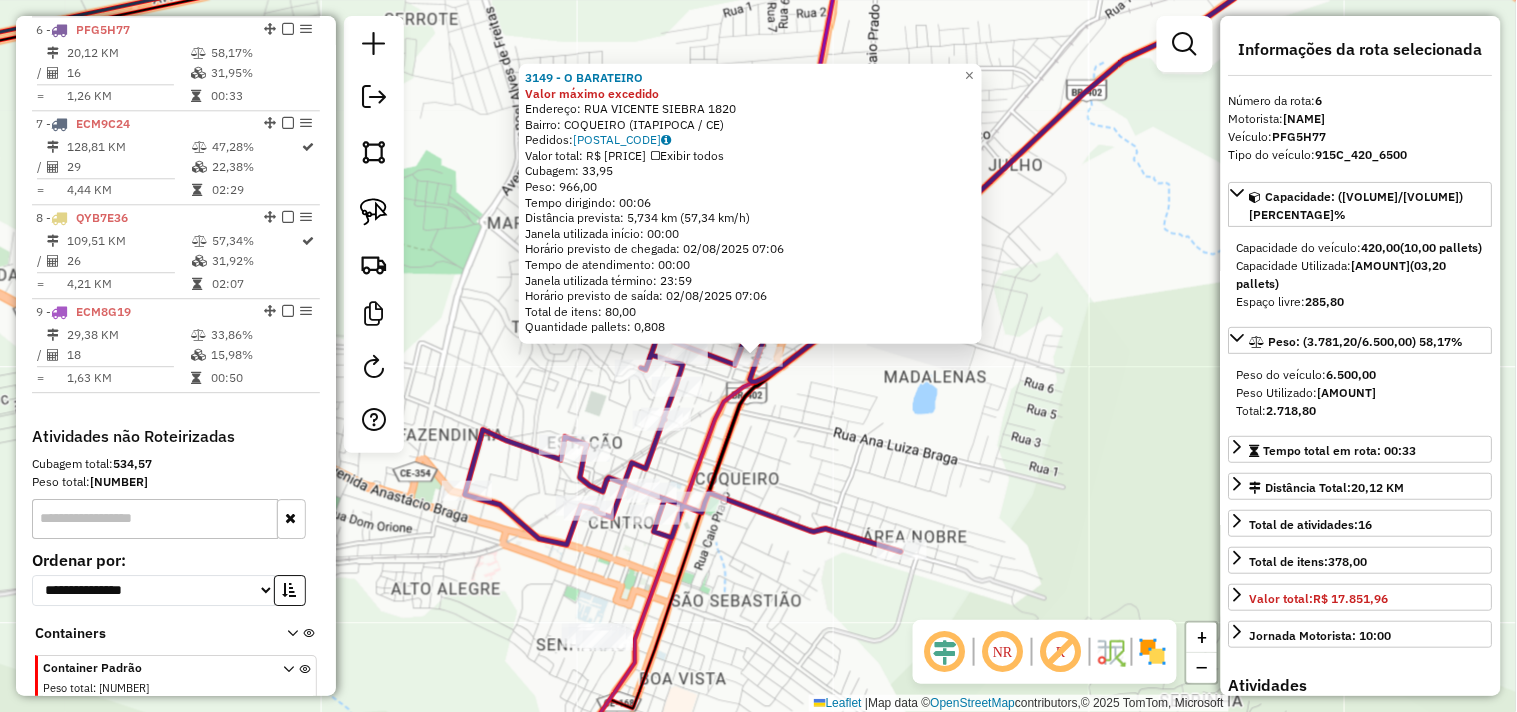 click on "3149 - O BARATEIRO Valor máximo excedido  Endereço:  RUA VICENTE SIEBRA 1820   Bairro: COQUEIRO (ITAPIPOCA / CE)   Pedidos:  01086529   Valor total: R$ 4.158,30   Exibir todos   Cubagem: 33,95  Peso: 966,00  Tempo dirigindo: 00:06   Distância prevista: 5,734 km (57,34 km/h)   Janela utilizada início: 00:00   Horário previsto de chegada: 02/08/2025 07:06   Tempo de atendimento: 00:00   Janela utilizada término: 23:59   Horário previsto de saída: 02/08/2025 07:06   Total de itens: 80,00   Quantidade pallets: 0,808  × Janela de atendimento Grade de atendimento Capacidade Transportadoras Veículos Cliente Pedidos  Rotas Selecione os dias de semana para filtrar as janelas de atendimento  Seg   Ter   Qua   Qui   Sex   Sáb   Dom  Informe o período da janela de atendimento: De: Até:  Filtrar exatamente a janela do cliente  Considerar janela de atendimento padrão  Selecione os dias de semana para filtrar as grades de atendimento  Seg   Ter   Qua   Qui   Sex   Sáb   Dom   Peso mínimo:   Peso máximo:  +" 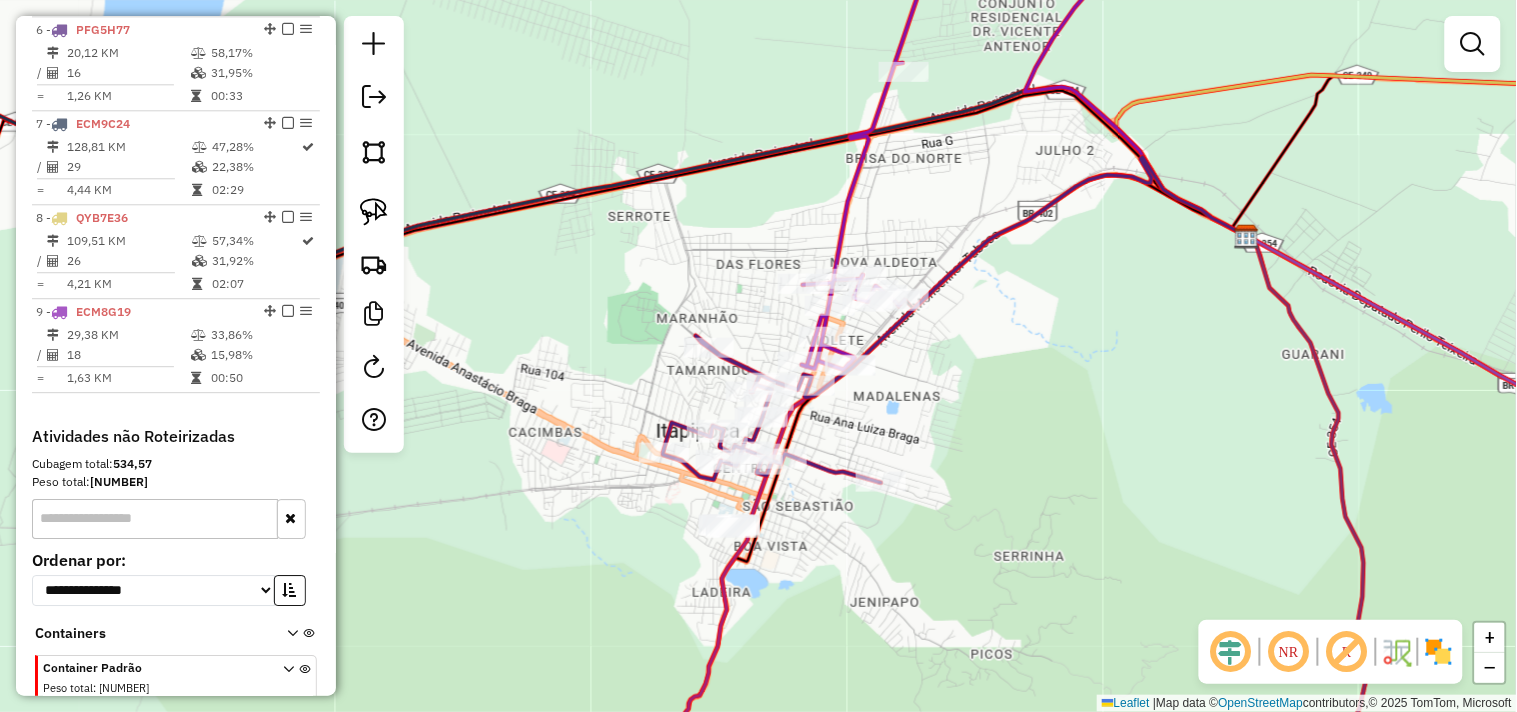click on "Janela de atendimento Grade de atendimento Capacidade Transportadoras Veículos Cliente Pedidos  Rotas Selecione os dias de semana para filtrar as janelas de atendimento  Seg   Ter   Qua   Qui   Sex   Sáb   Dom  Informe o período da janela de atendimento: De: Até:  Filtrar exatamente a janela do cliente  Considerar janela de atendimento padrão  Selecione os dias de semana para filtrar as grades de atendimento  Seg   Ter   Qua   Qui   Sex   Sáb   Dom   Considerar clientes sem dia de atendimento cadastrado  Clientes fora do dia de atendimento selecionado Filtrar as atividades entre os valores definidos abaixo:  Peso mínimo:   Peso máximo:   Cubagem mínima:   Cubagem máxima:   De:   Até:  Filtrar as atividades entre o tempo de atendimento definido abaixo:  De:   Até:   Considerar capacidade total dos clientes não roteirizados Transportadora: Selecione um ou mais itens Tipo de veículo: Selecione um ou mais itens Veículo: Selecione um ou mais itens Motorista: Selecione um ou mais itens Nome: Rótulo:" 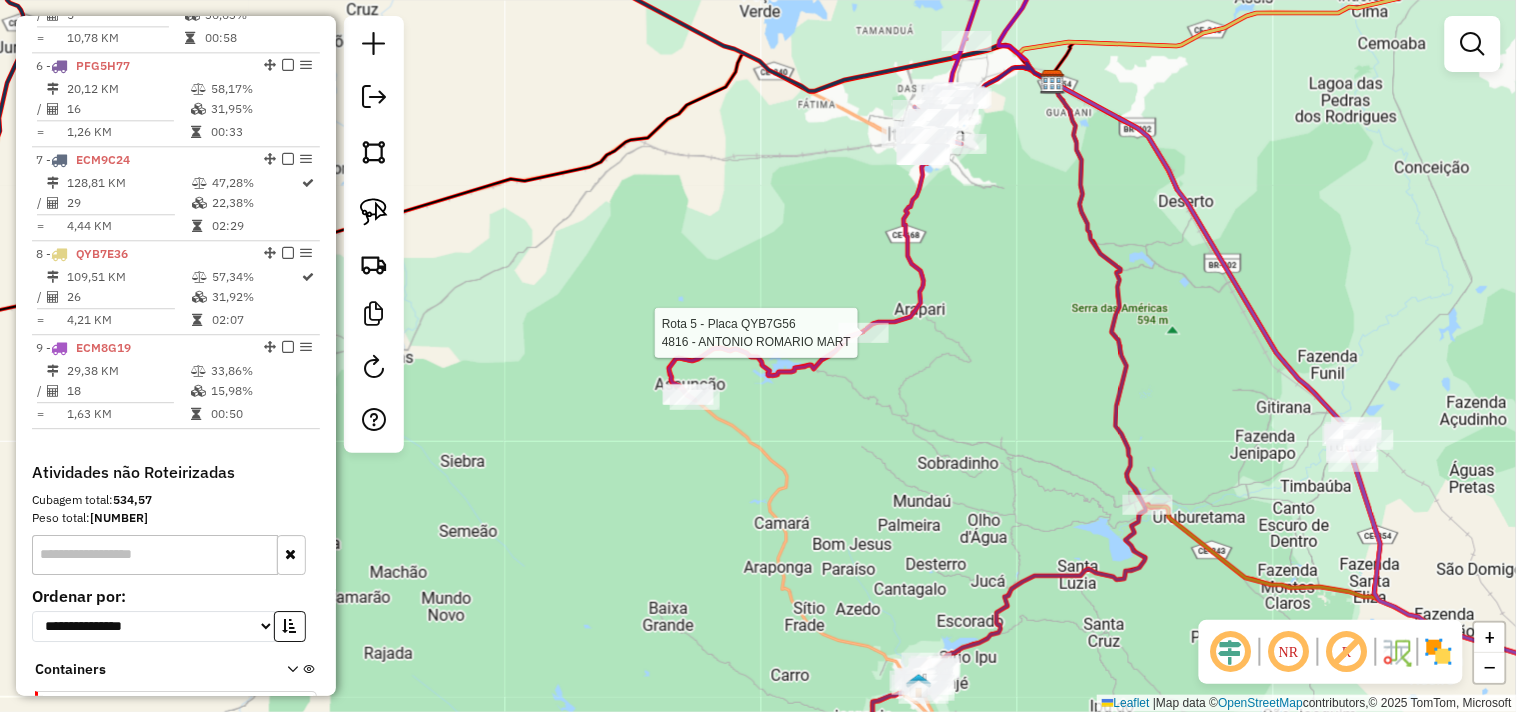 select on "**********" 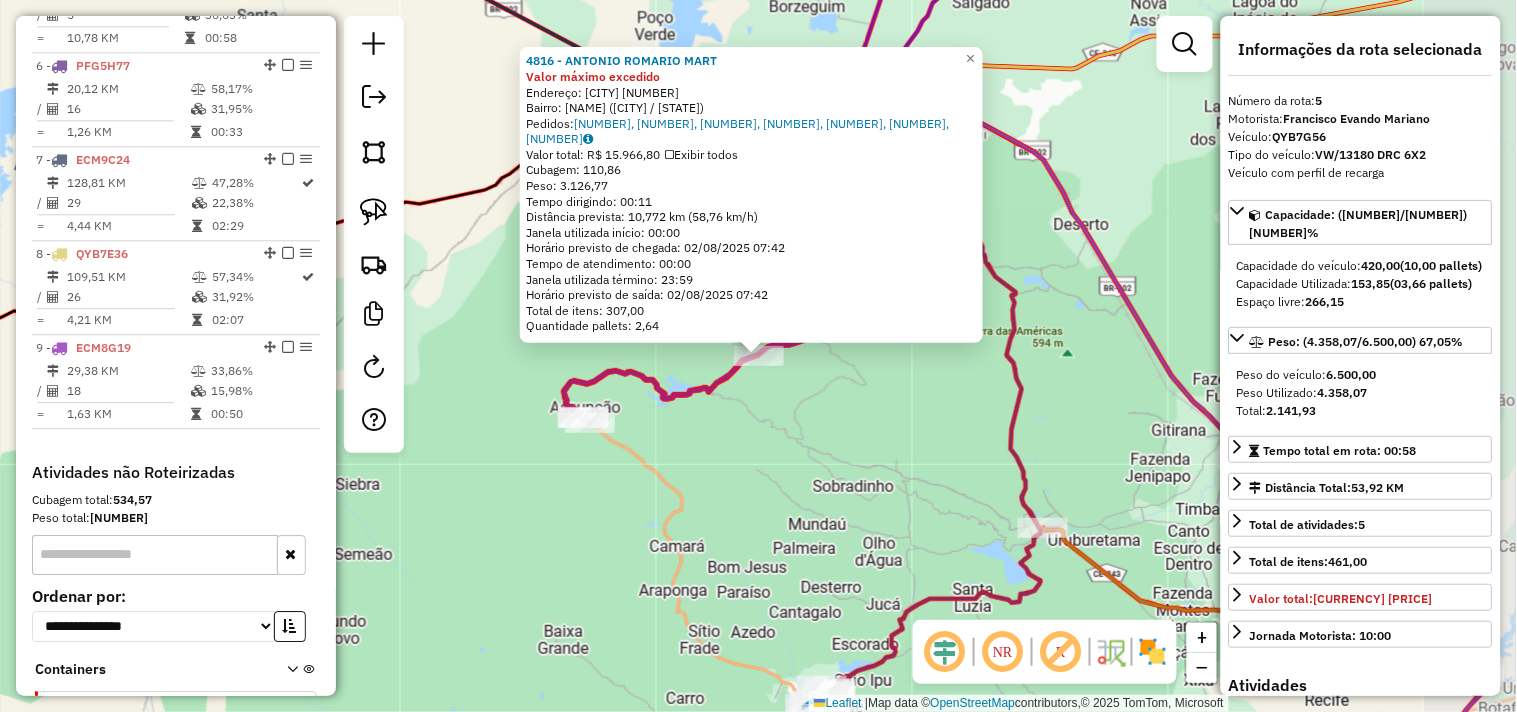 scroll, scrollTop: 1148, scrollLeft: 0, axis: vertical 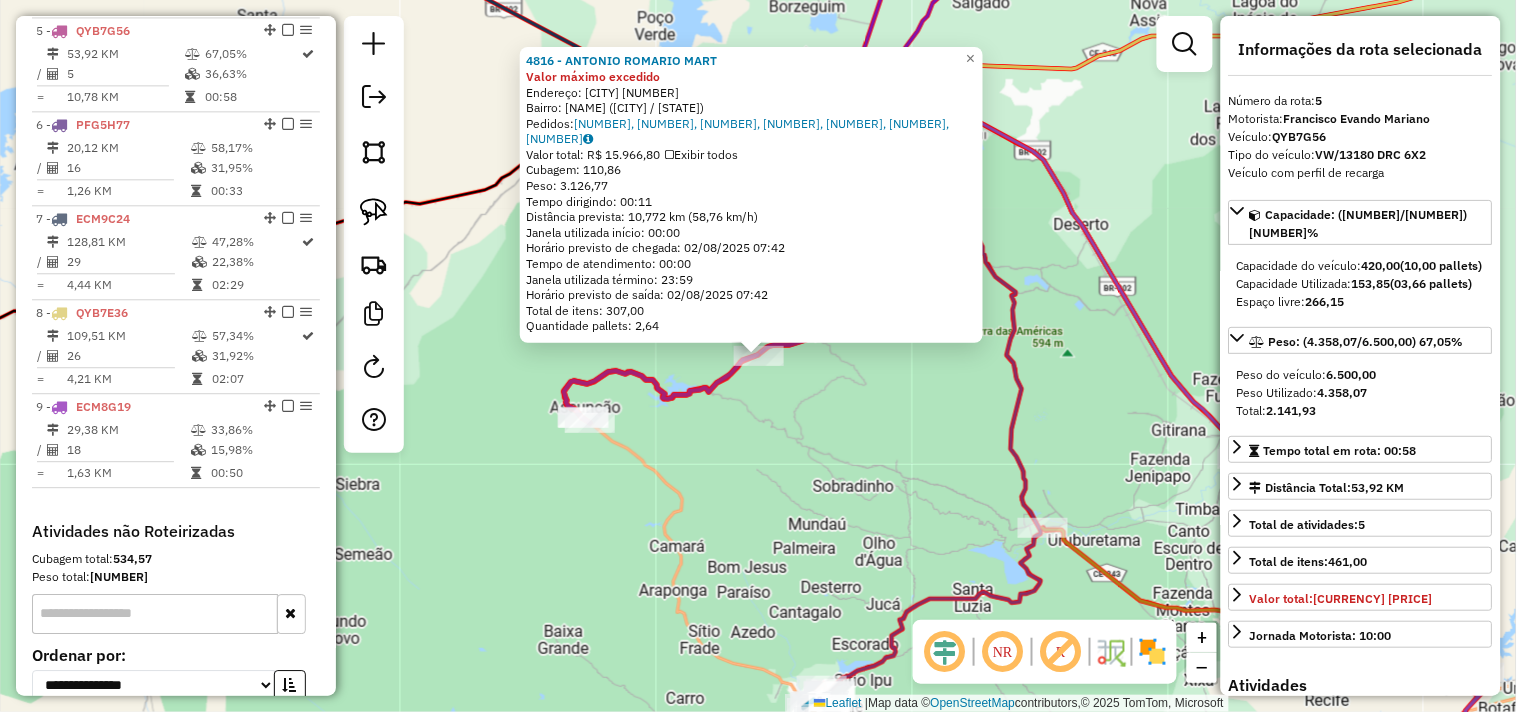 click on "4816 - ANTONIO ROMARIO MART Valor máximo excedido  Endereço:  SAO GONCALO 40   Bairro: ASSUNCAO (ITAPIPOCA / CE)   Pedidos:  01086494, 01086495, 01086496, 01086497, 01086498, 01086547, 01086592   Valor total: R$ 15.966,80   Exibir todos   Cubagem: 110,86  Peso: 3.126,77  Tempo dirigindo: 00:11   Distância prevista: 10,772 km (58,76 km/h)   Janela utilizada início: 00:00   Horário previsto de chegada: 02/08/2025 07:42   Tempo de atendimento: 00:00   Janela utilizada término: 23:59   Horário previsto de saída: 02/08/2025 07:42   Total de itens: 307,00   Quantidade pallets: 2,64  × Janela de atendimento Grade de atendimento Capacidade Transportadoras Veículos Cliente Pedidos  Rotas Selecione os dias de semana para filtrar as janelas de atendimento  Seg   Ter   Qua   Qui   Sex   Sáb   Dom  Informe o período da janela de atendimento: De: Até:  Filtrar exatamente a janela do cliente  Considerar janela de atendimento padrão  Selecione os dias de semana para filtrar as grades de atendimento  Seg   Ter" 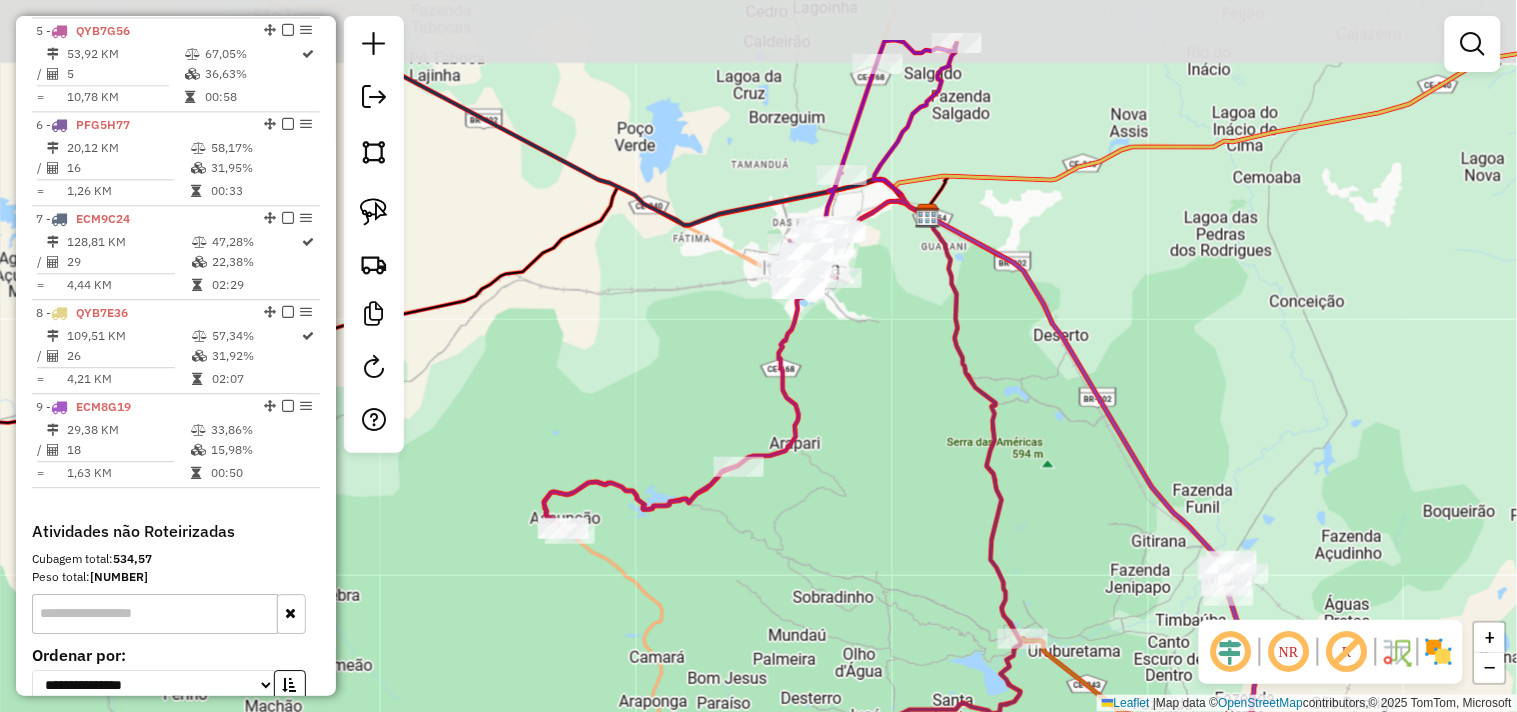 drag, startPoint x: 871, startPoint y: 291, endPoint x: 853, endPoint y: 411, distance: 121.34249 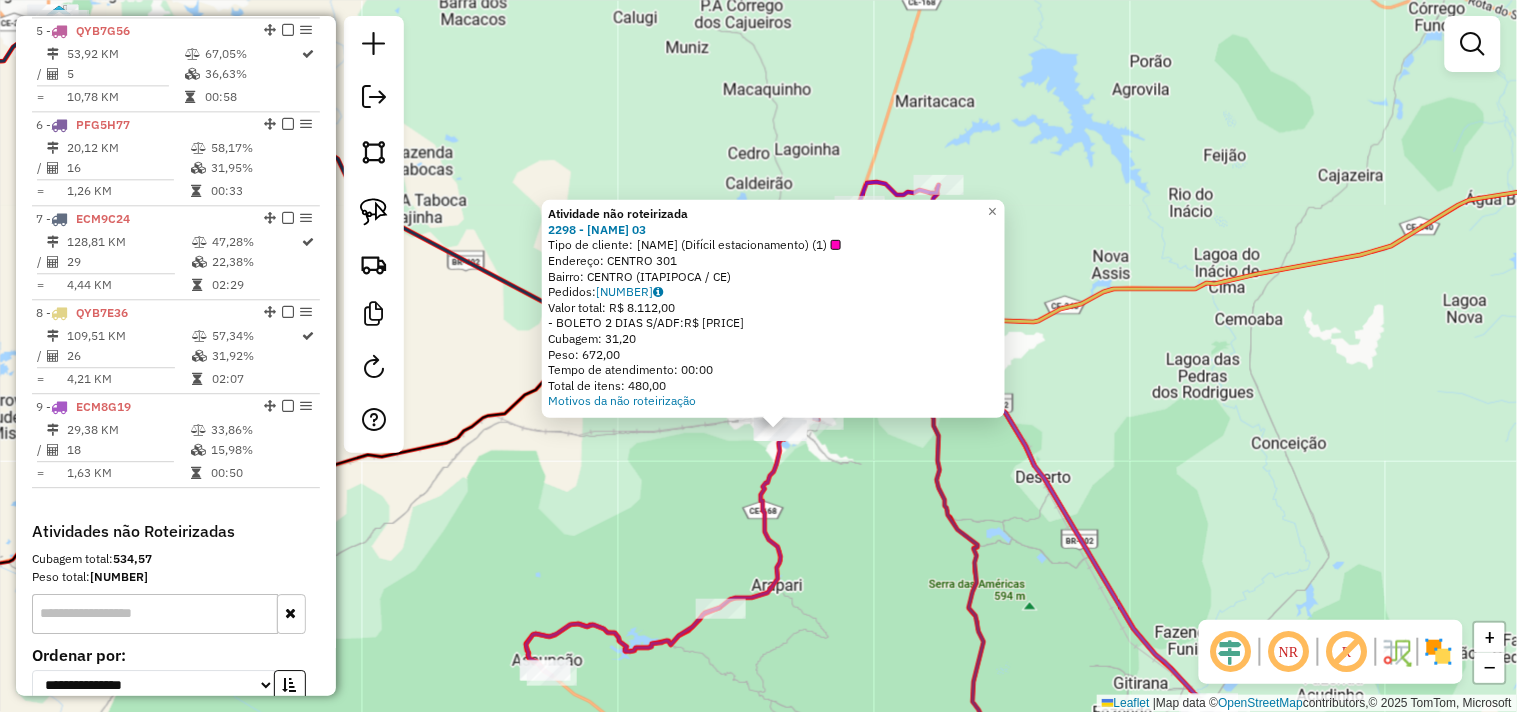 click on "Atividade não roteirizada 2298 - ANA MaRCIA 03  Tipo de cliente:   Ana Mácia (alto volume) (Difícil estacionamento) (1)   Endereço:  CENTRO 301   Bairro: CENTRO (ITAPIPOCA / CE)   Pedidos:  01086519   Valor total: R$ 8.112,00   - BOLETO 2 DIAS S/ADF:  R$ 8.112,00   Cubagem: 31,20   Peso: 672,00   Tempo de atendimento: 00:00   Total de itens: 480,00  Motivos da não roteirização × Janela de atendimento Grade de atendimento Capacidade Transportadoras Veículos Cliente Pedidos  Rotas Selecione os dias de semana para filtrar as janelas de atendimento  Seg   Ter   Qua   Qui   Sex   Sáb   Dom  Informe o período da janela de atendimento: De: Até:  Filtrar exatamente a janela do cliente  Considerar janela de atendimento padrão  Selecione os dias de semana para filtrar as grades de atendimento  Seg   Ter   Qua   Qui   Sex   Sáb   Dom   Considerar clientes sem dia de atendimento cadastrado  Clientes fora do dia de atendimento selecionado Filtrar as atividades entre os valores definidos abaixo:  De:   Até:" 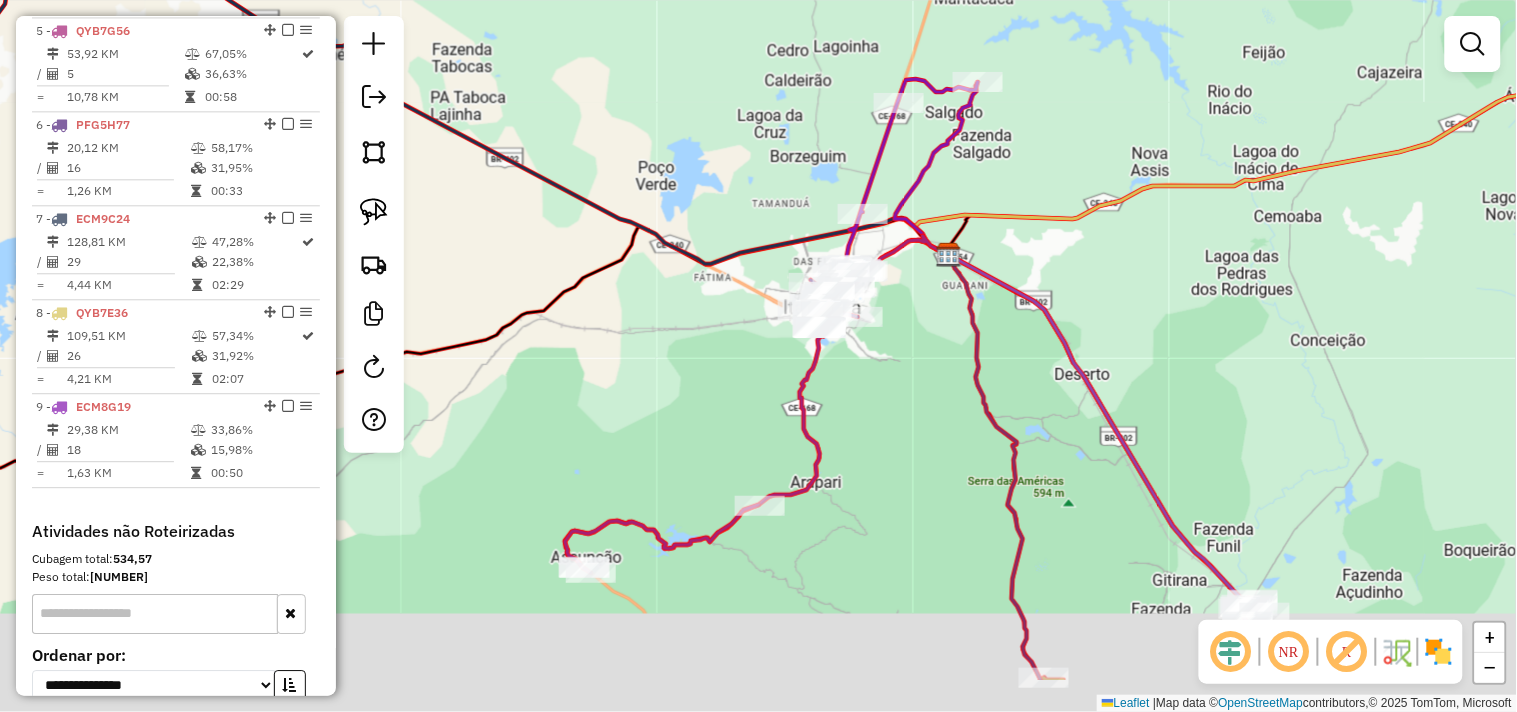 drag, startPoint x: 784, startPoint y: 631, endPoint x: 823, endPoint y: 520, distance: 117.65203 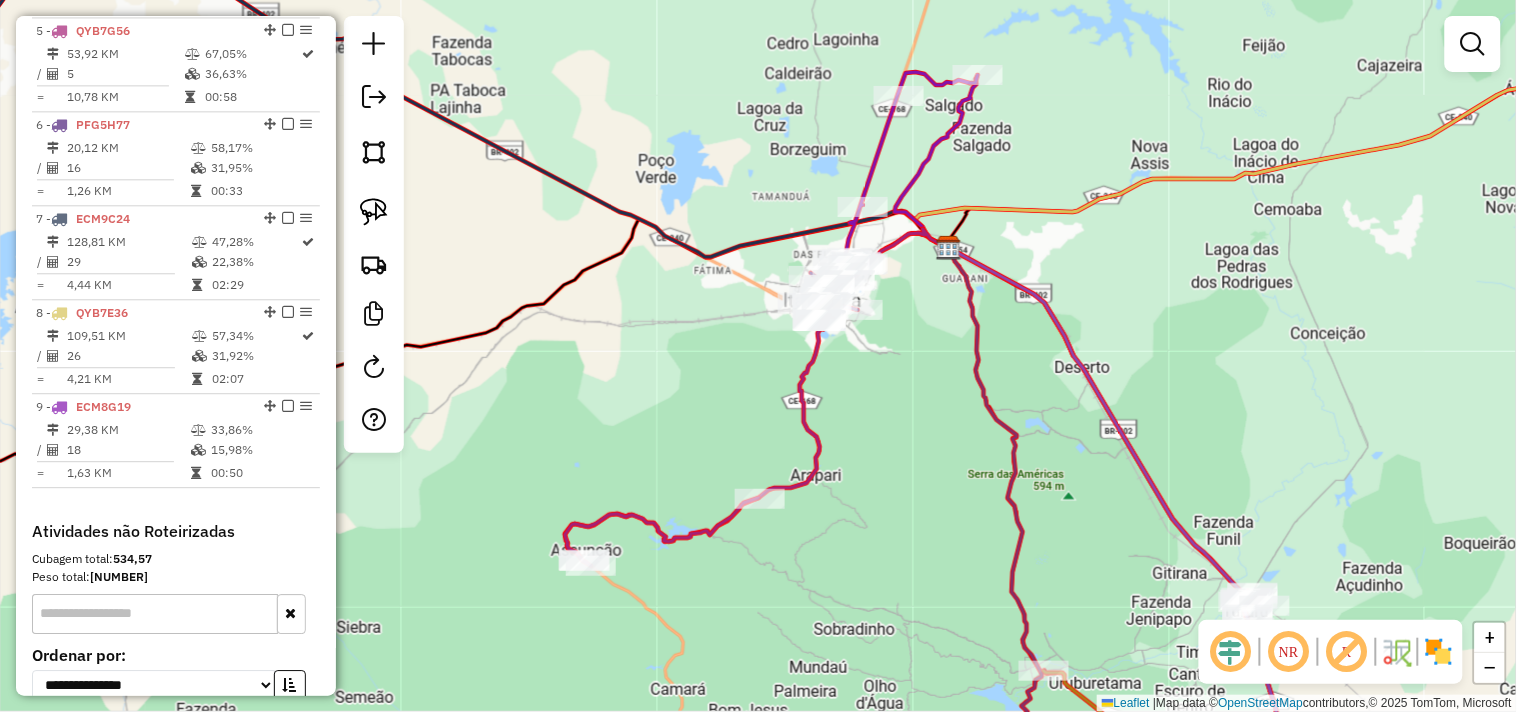 click on "Janela de atendimento Grade de atendimento Capacidade Transportadoras Veículos Cliente Pedidos  Rotas Selecione os dias de semana para filtrar as janelas de atendimento  Seg   Ter   Qua   Qui   Sex   Sáb   Dom  Informe o período da janela de atendimento: De: Até:  Filtrar exatamente a janela do cliente  Considerar janela de atendimento padrão  Selecione os dias de semana para filtrar as grades de atendimento  Seg   Ter   Qua   Qui   Sex   Sáb   Dom   Considerar clientes sem dia de atendimento cadastrado  Clientes fora do dia de atendimento selecionado Filtrar as atividades entre os valores definidos abaixo:  Peso mínimo:   Peso máximo:   Cubagem mínima:   Cubagem máxima:   De:   Até:  Filtrar as atividades entre o tempo de atendimento definido abaixo:  De:   Até:   Considerar capacidade total dos clientes não roteirizados Transportadora: Selecione um ou mais itens Tipo de veículo: Selecione um ou mais itens Veículo: Selecione um ou mais itens Motorista: Selecione um ou mais itens Nome: Rótulo:" 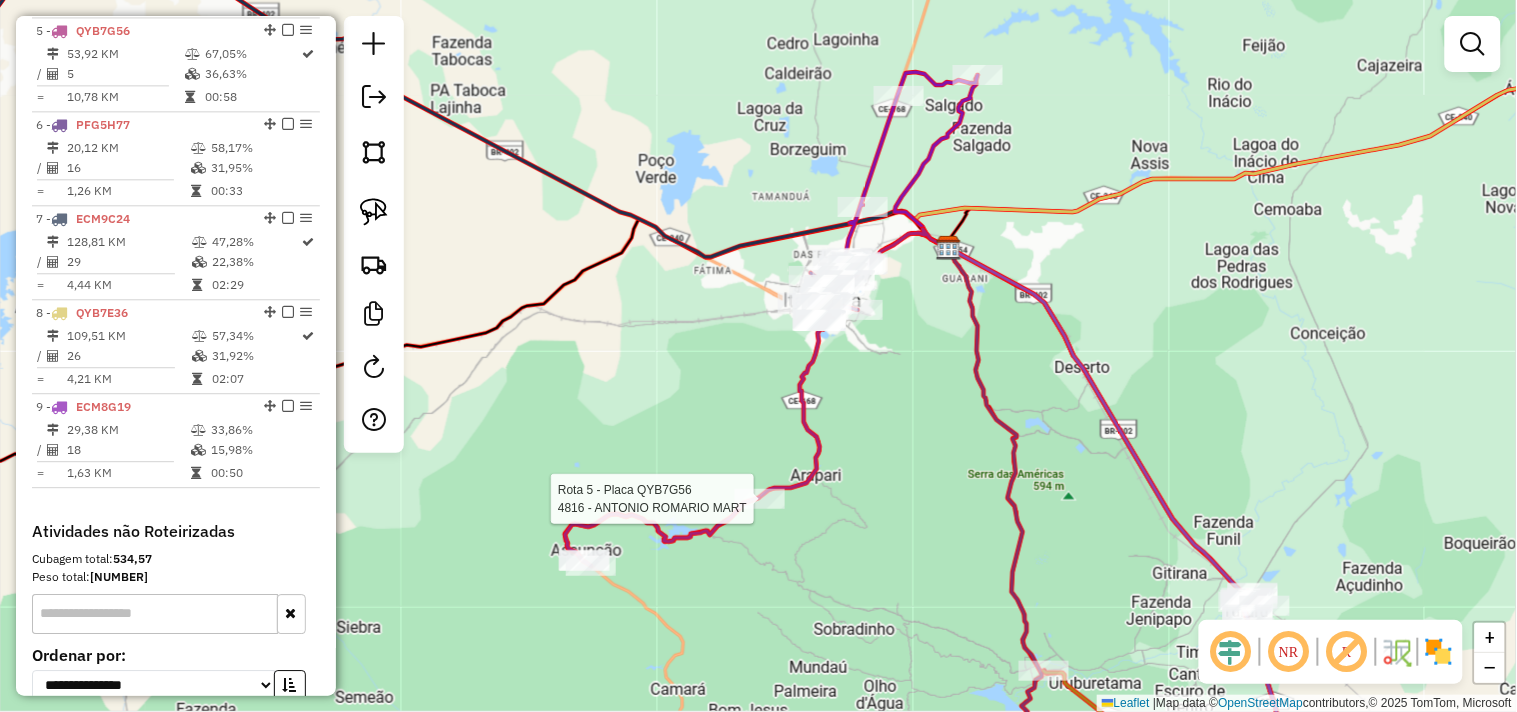 select on "**********" 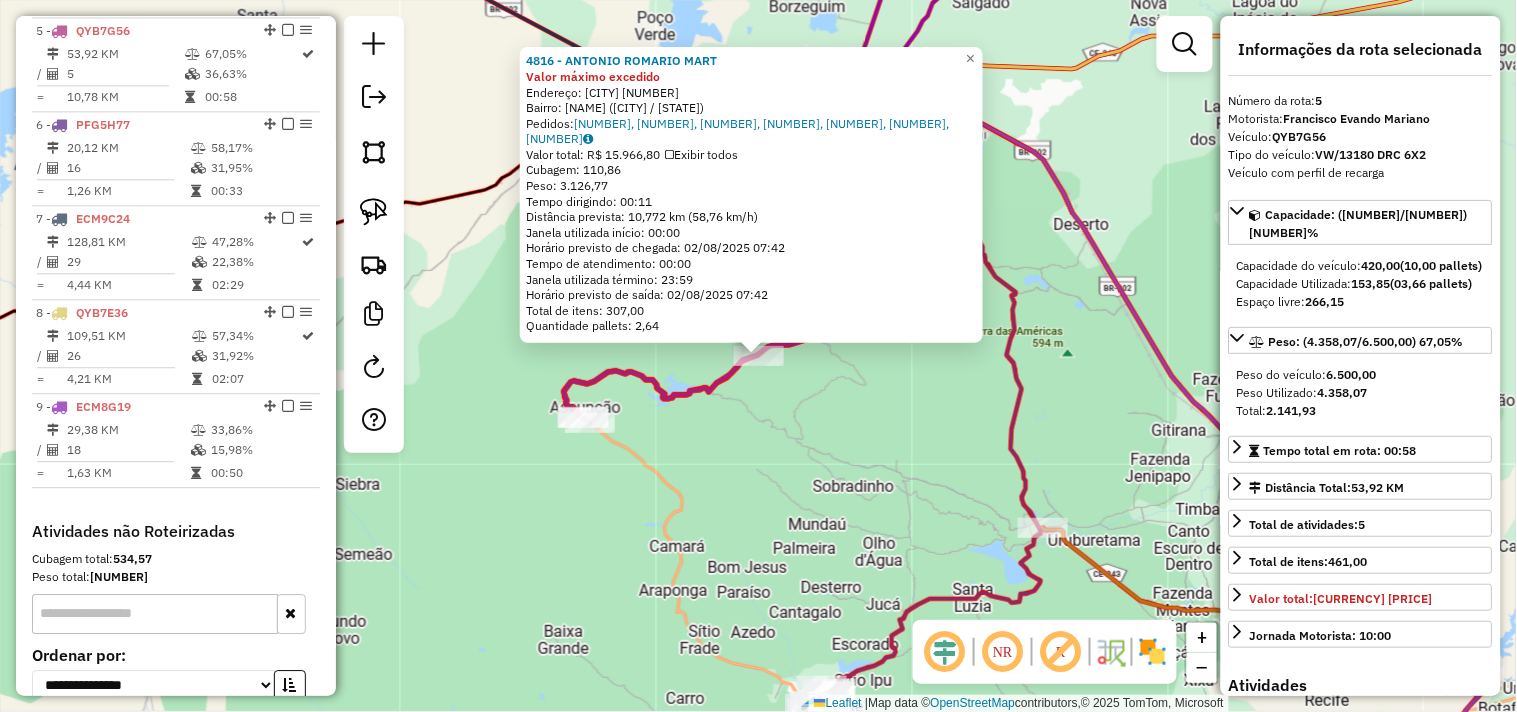 click on "4816 - ANTONIO ROMARIO MART Valor máximo excedido  Endereço:  SAO GONCALO 40   Bairro: ASSUNCAO (ITAPIPOCA / CE)   Pedidos:  01086494, 01086495, 01086496, 01086497, 01086498, 01086547, 01086592   Valor total: R$ 15.966,80   Exibir todos   Cubagem: 110,86  Peso: 3.126,77  Tempo dirigindo: 00:11   Distância prevista: 10,772 km (58,76 km/h)   Janela utilizada início: 00:00   Horário previsto de chegada: 02/08/2025 07:42   Tempo de atendimento: 00:00   Janela utilizada término: 23:59   Horário previsto de saída: 02/08/2025 07:42   Total de itens: 307,00   Quantidade pallets: 2,64  × Janela de atendimento Grade de atendimento Capacidade Transportadoras Veículos Cliente Pedidos  Rotas Selecione os dias de semana para filtrar as janelas de atendimento  Seg   Ter   Qua   Qui   Sex   Sáb   Dom  Informe o período da janela de atendimento: De: Até:  Filtrar exatamente a janela do cliente  Considerar janela de atendimento padrão  Selecione os dias de semana para filtrar as grades de atendimento  Seg   Ter" 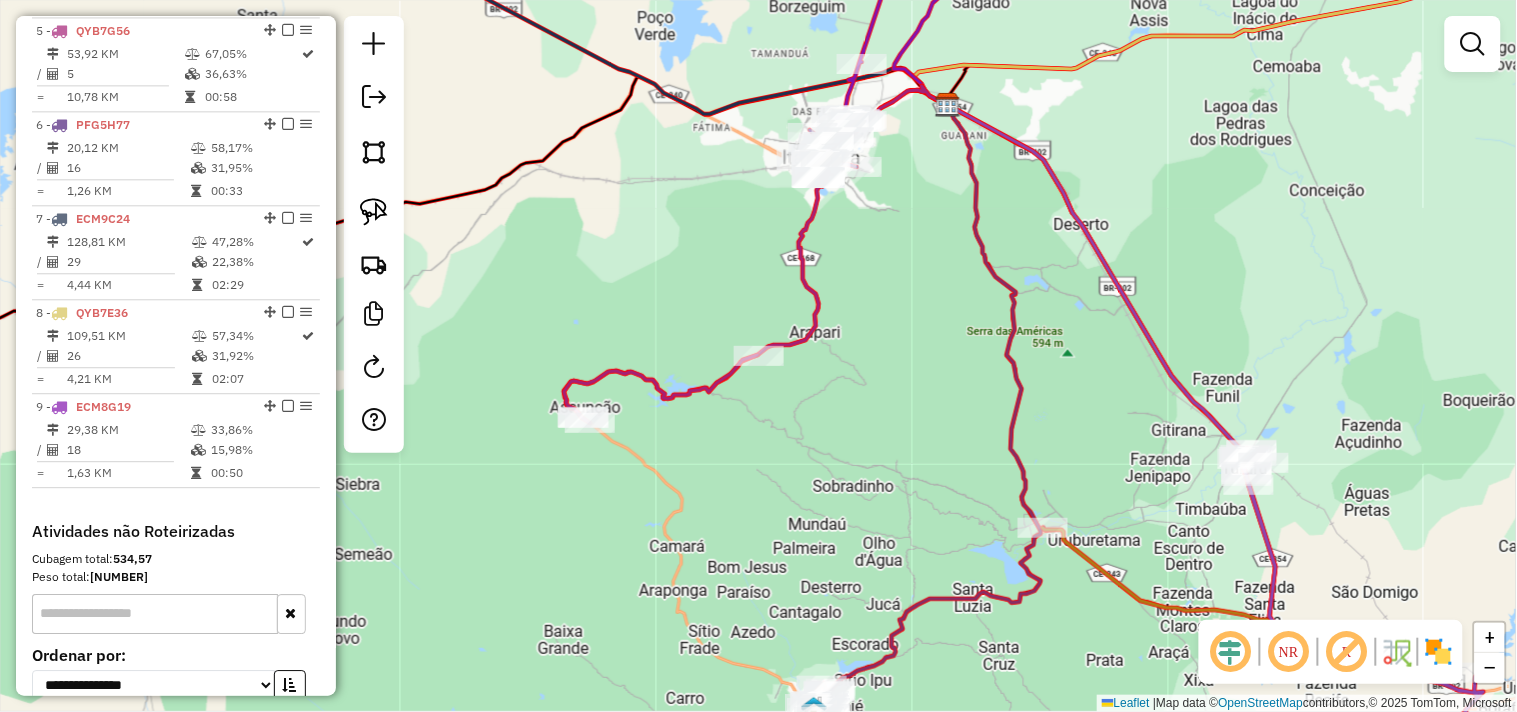 drag, startPoint x: 871, startPoint y: 400, endPoint x: 903, endPoint y: 461, distance: 68.88396 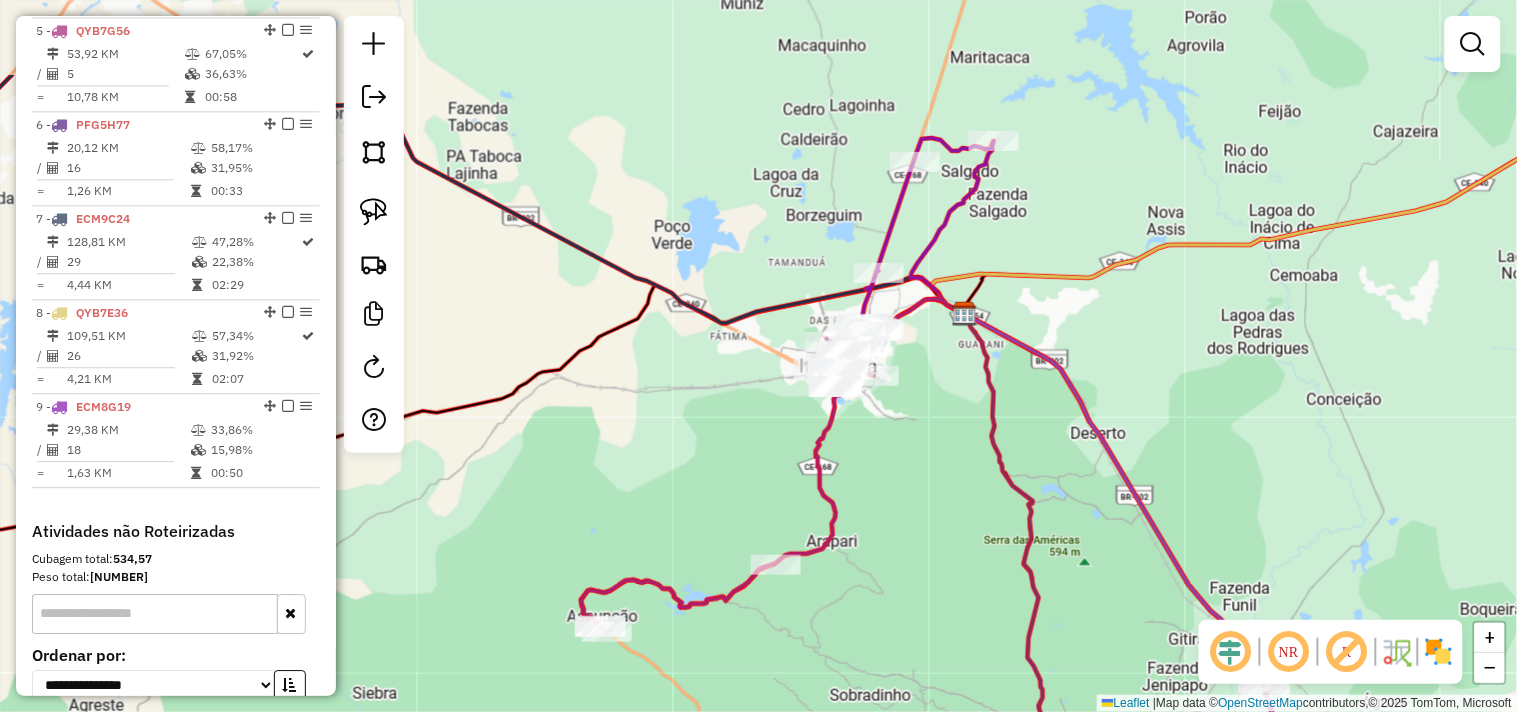 drag, startPoint x: 917, startPoint y: 336, endPoint x: 814, endPoint y: 483, distance: 179.49373 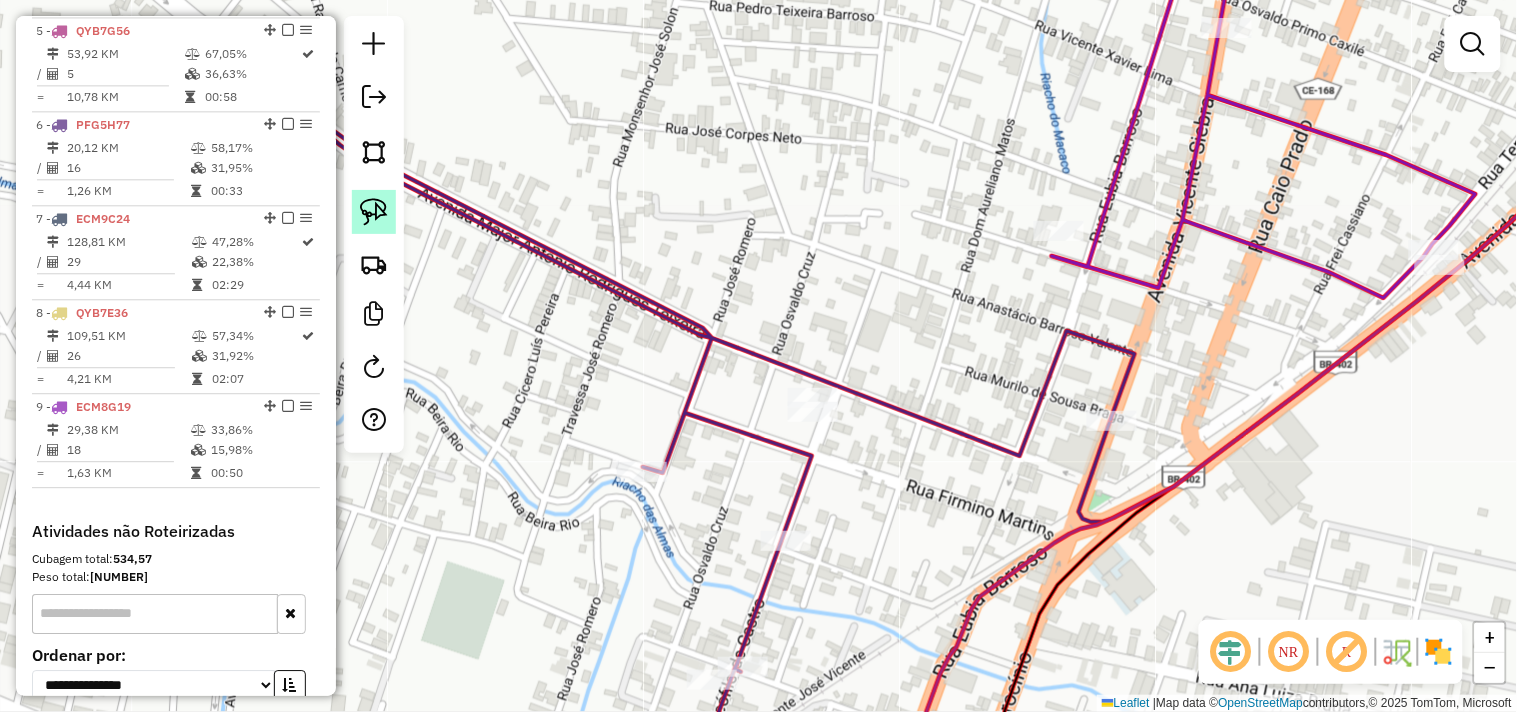 click 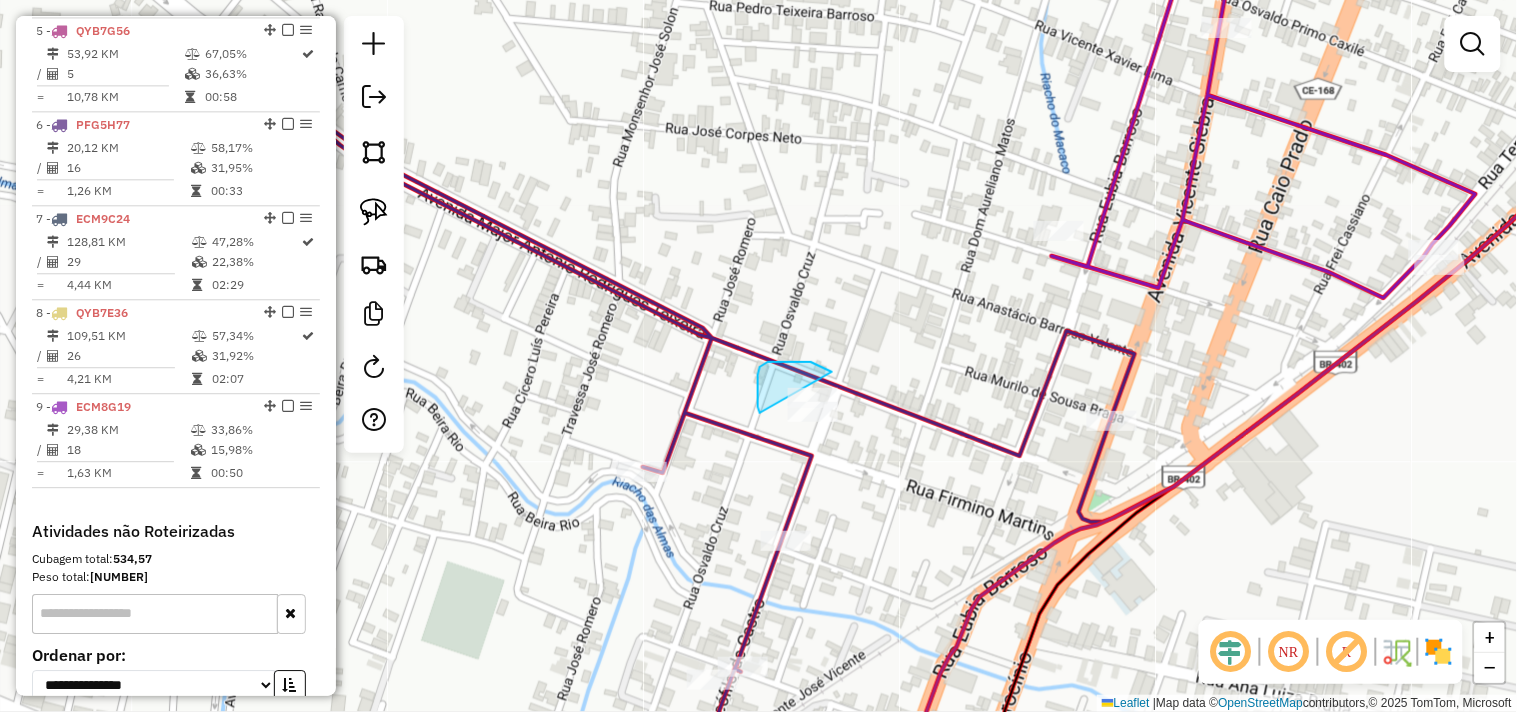drag, startPoint x: 758, startPoint y: 407, endPoint x: 741, endPoint y: 451, distance: 47.169907 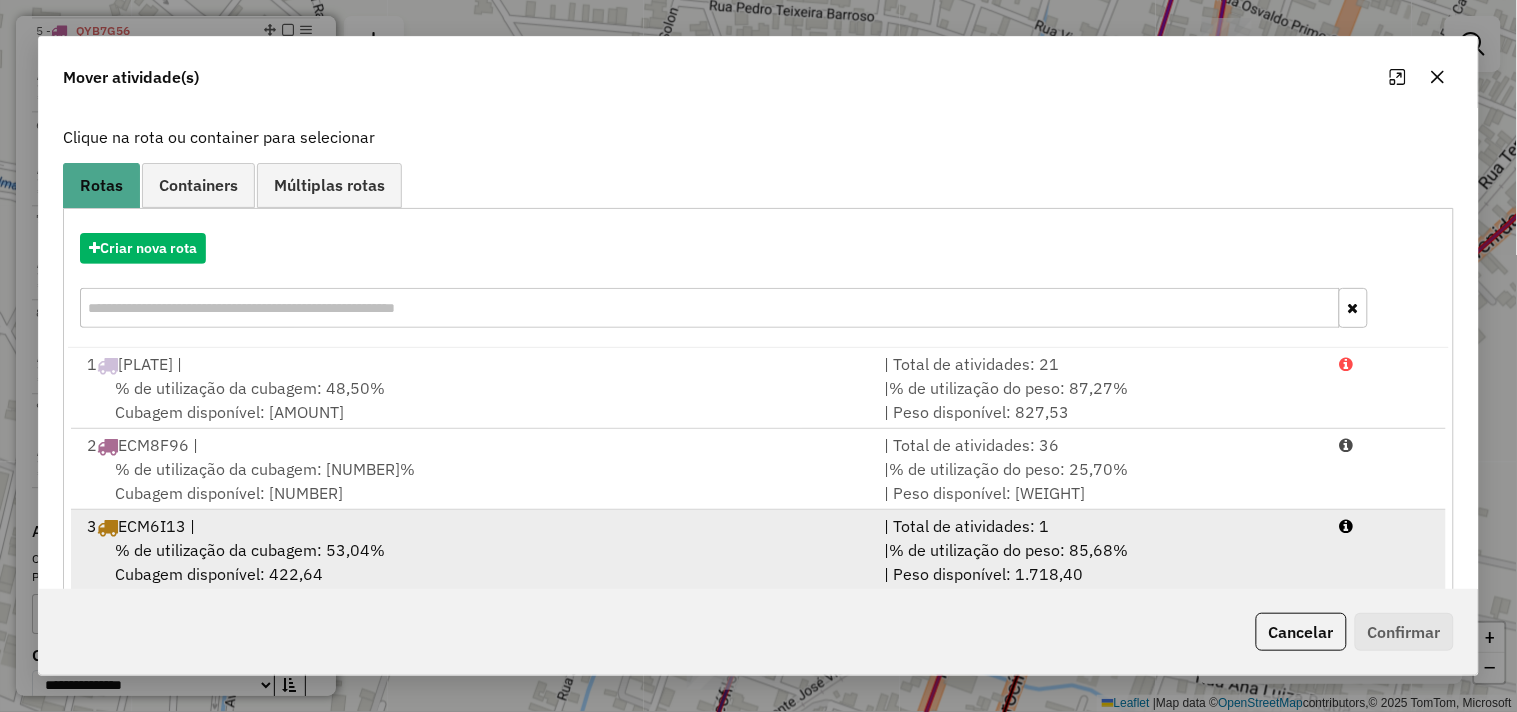 scroll, scrollTop: 302, scrollLeft: 0, axis: vertical 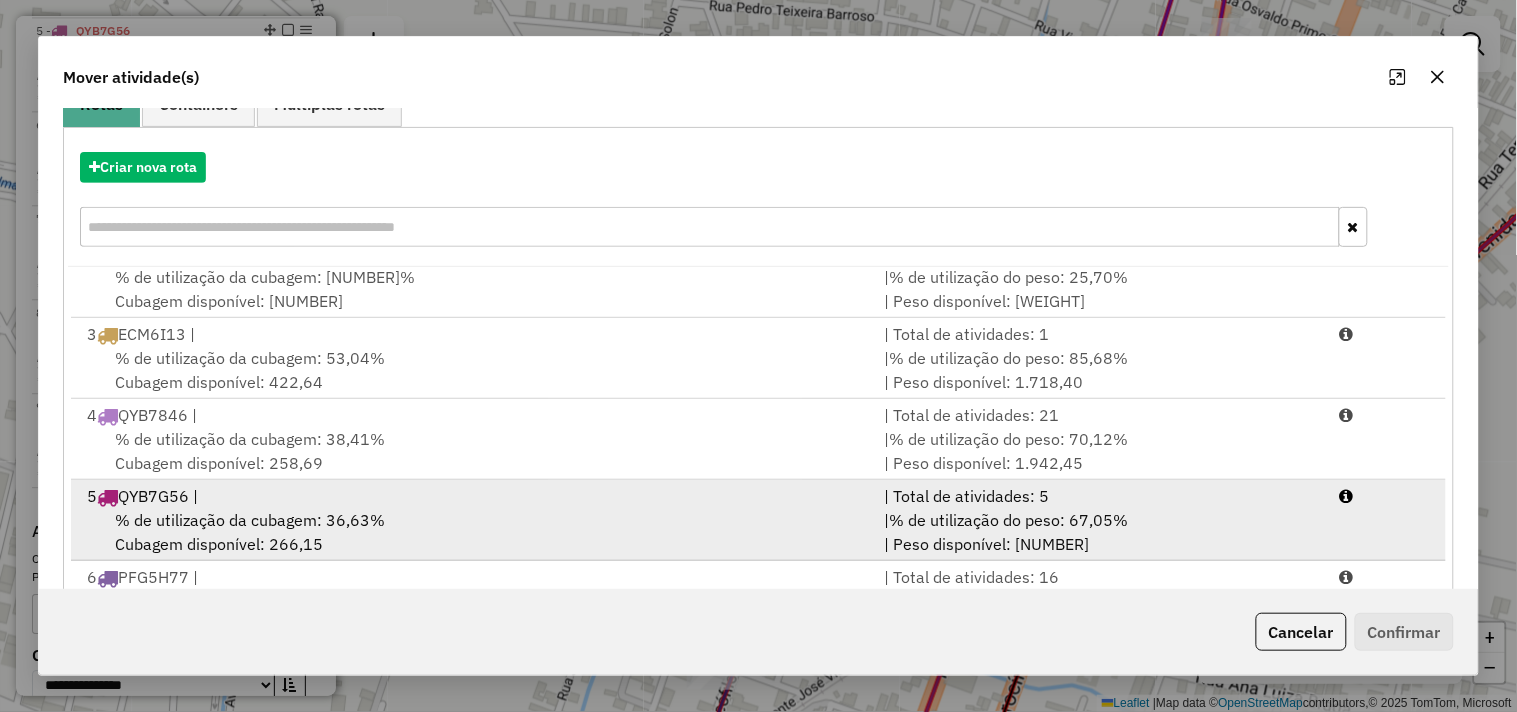 click on "% de utilização da cubagem: 36,63%" at bounding box center [250, 520] 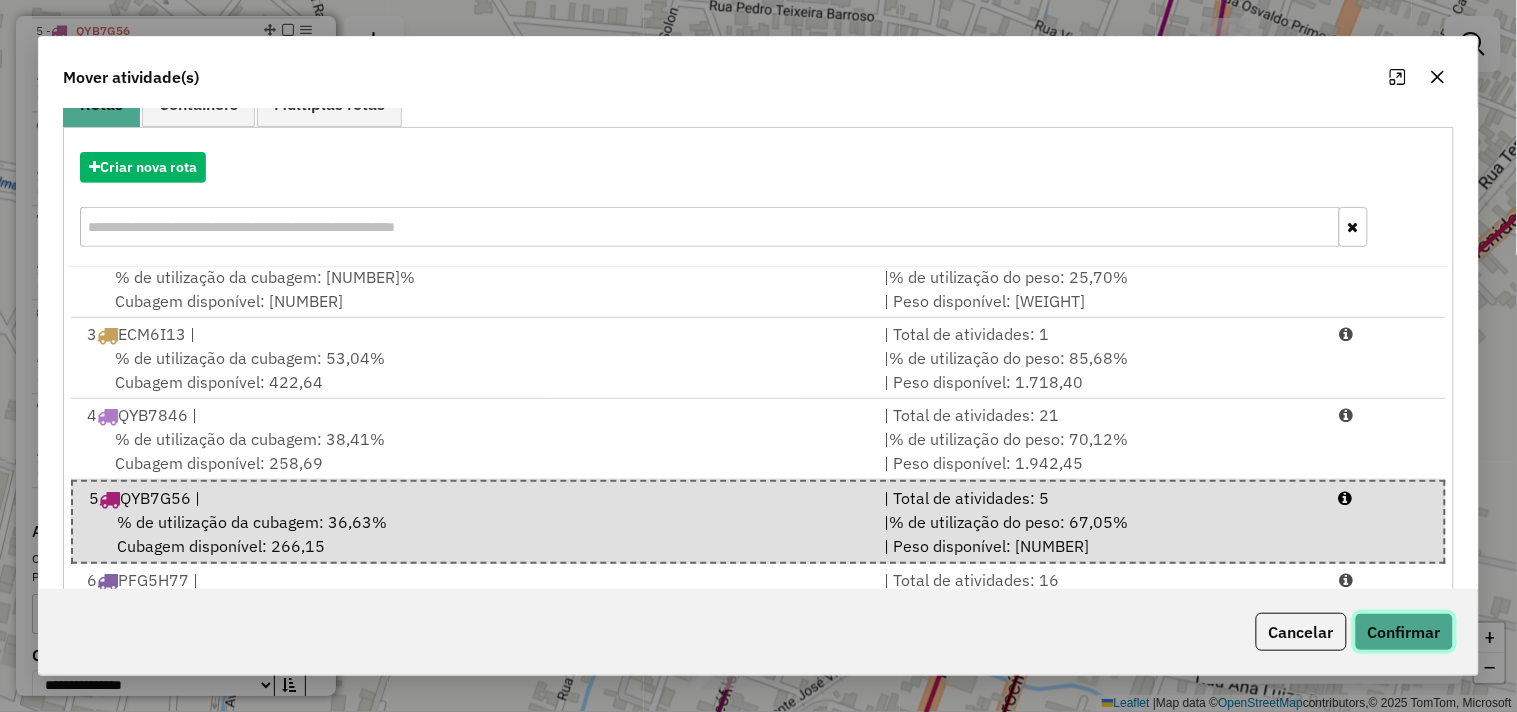 click on "Confirmar" 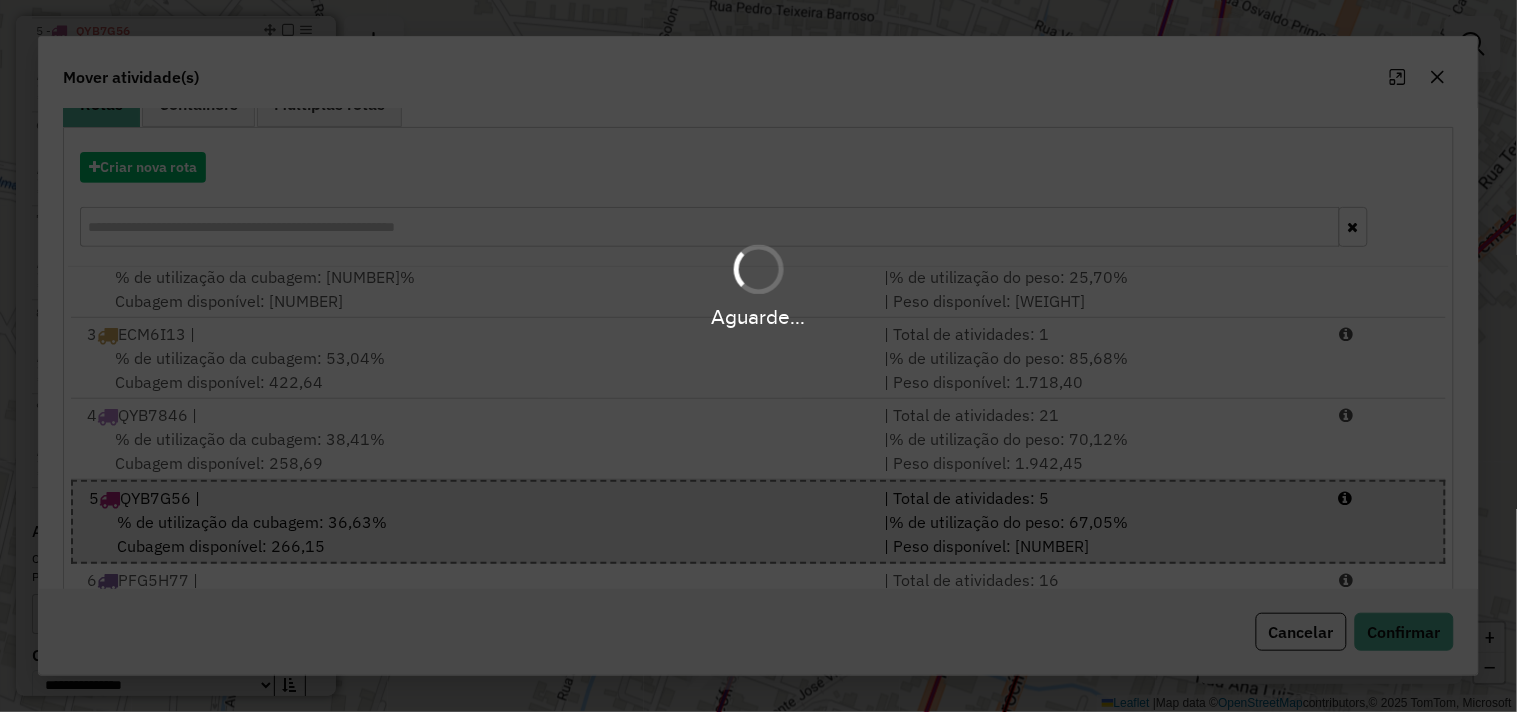 scroll, scrollTop: 0, scrollLeft: 0, axis: both 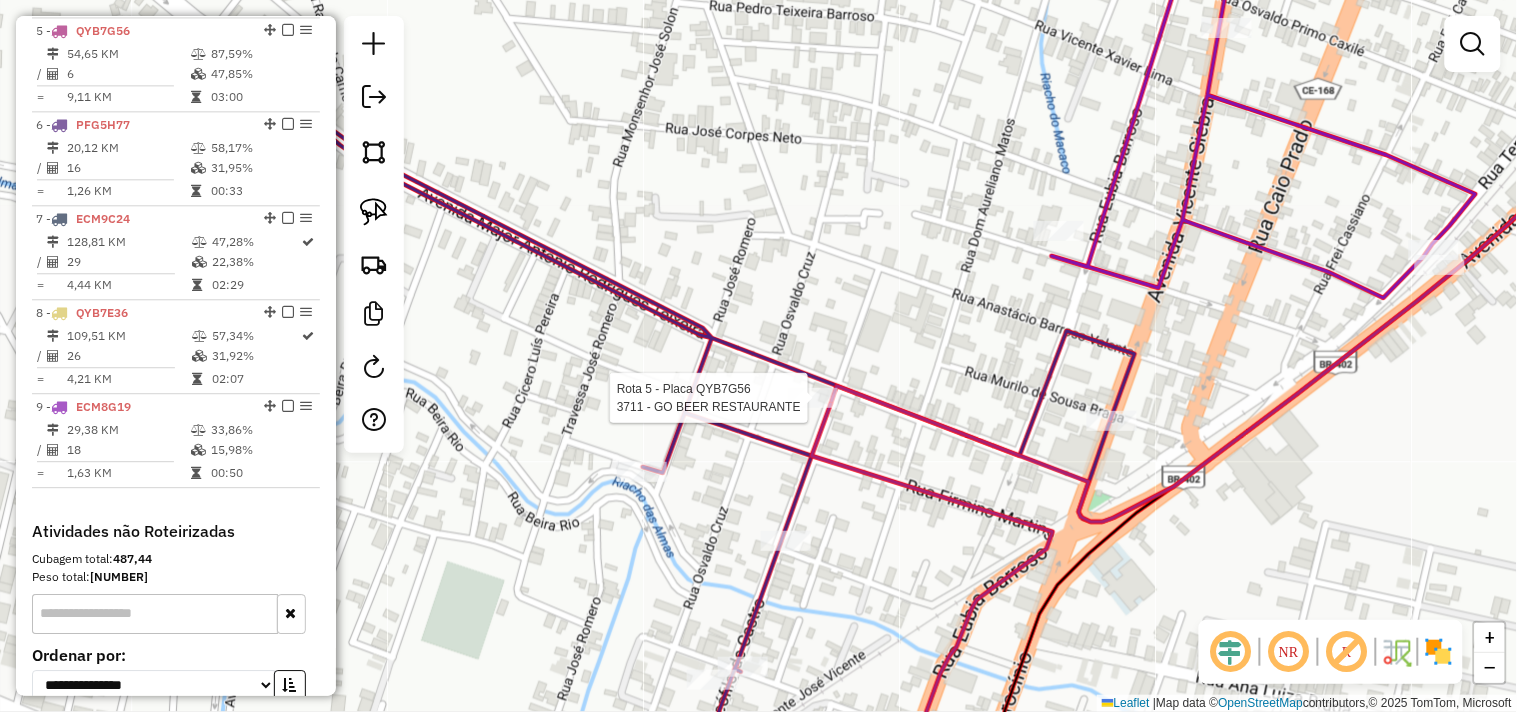 select on "**********" 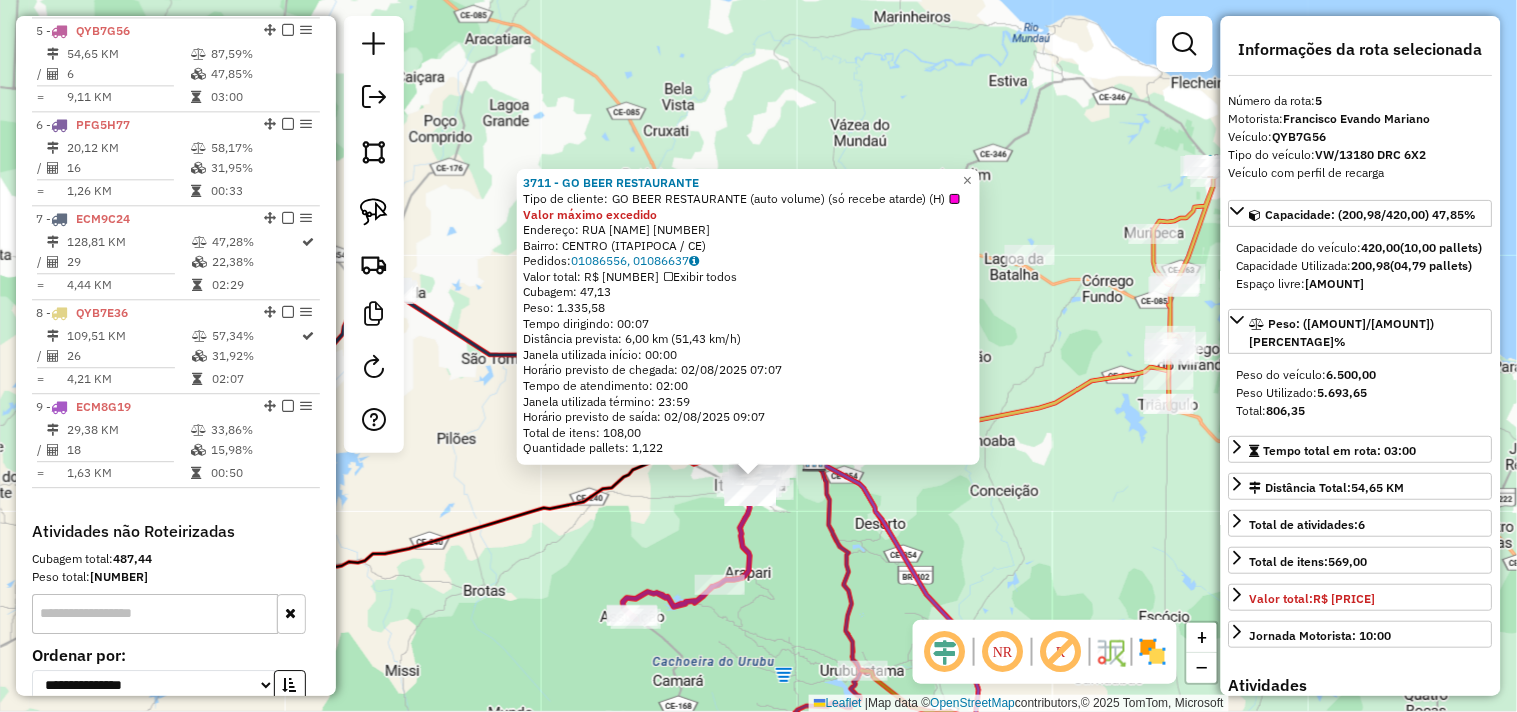 drag, startPoint x: 966, startPoint y: 587, endPoint x: 795, endPoint y: 528, distance: 180.89223 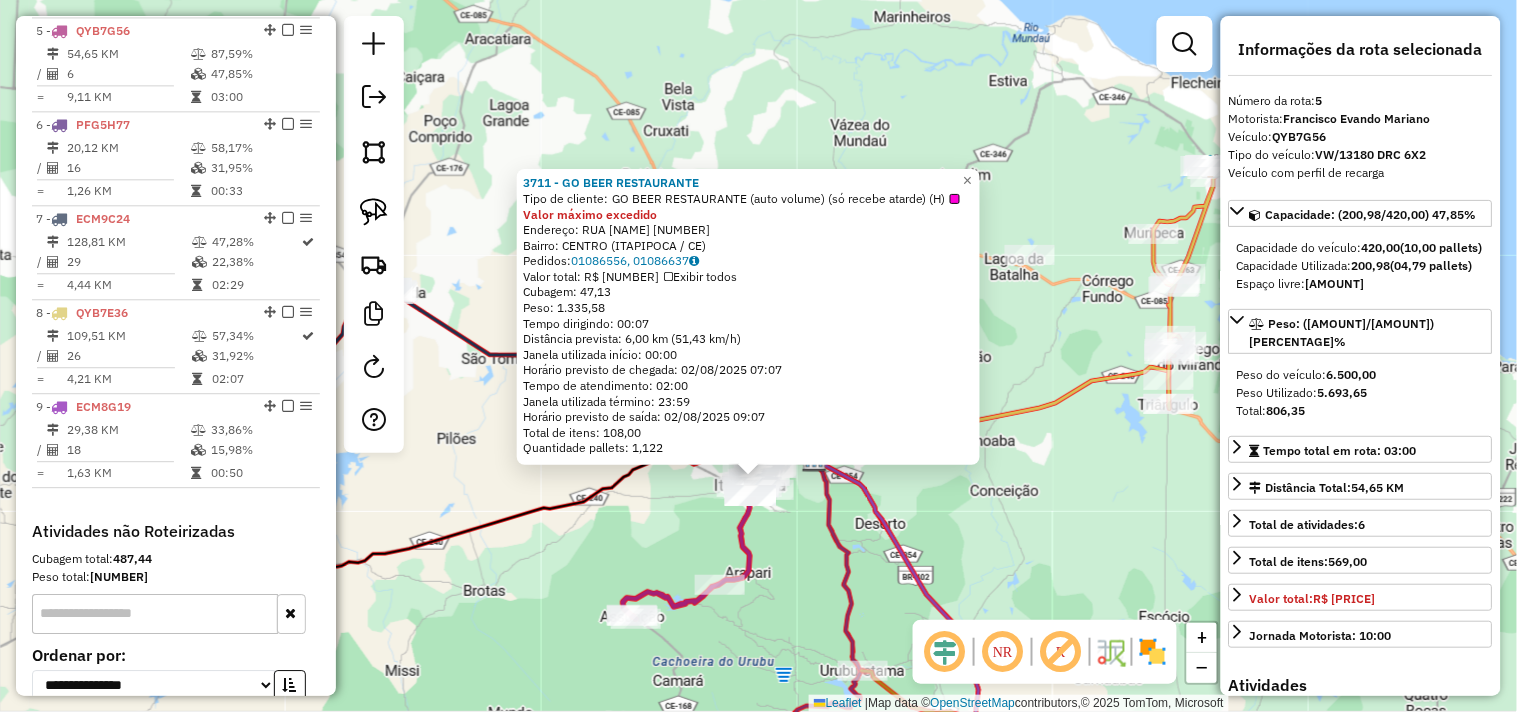 click on "3711 - GO BEER RESTAURANTE  Tipo de cliente:   GO BEER RESTAURANTE (auto volume) (só recebe atarde) (H)  Valor máximo excedido  Endereço:  RUA MAJOR ANTONIO RODRIGUES 443   Bairro: CENTRO (ITAPIPOCA / CE)   Pedidos:  01086556, 01086637   Valor total: R$ 5.595,56   Exibir todos   Cubagem: 47,13  Peso: 1.335,58  Tempo dirigindo: 00:07   Distância prevista: 6,00 km (51,43 km/h)   Janela utilizada início: 00:00   Horário previsto de chegada: 02/08/2025 07:07   Tempo de atendimento: 02:00   Janela utilizada término: 23:59   Horário previsto de saída: 02/08/2025 09:07   Total de itens: 108,00   Quantidade pallets: 1,122  × Janela de atendimento Grade de atendimento Capacidade Transportadoras Veículos Cliente Pedidos  Rotas Selecione os dias de semana para filtrar as janelas de atendimento  Seg   Ter   Qua   Qui   Sex   Sáb   Dom  Informe o período da janela de atendimento: De: Até:  Filtrar exatamente a janela do cliente  Considerar janela de atendimento padrão   Seg   Ter   Qua   Qui   Sex   Sáb  +" 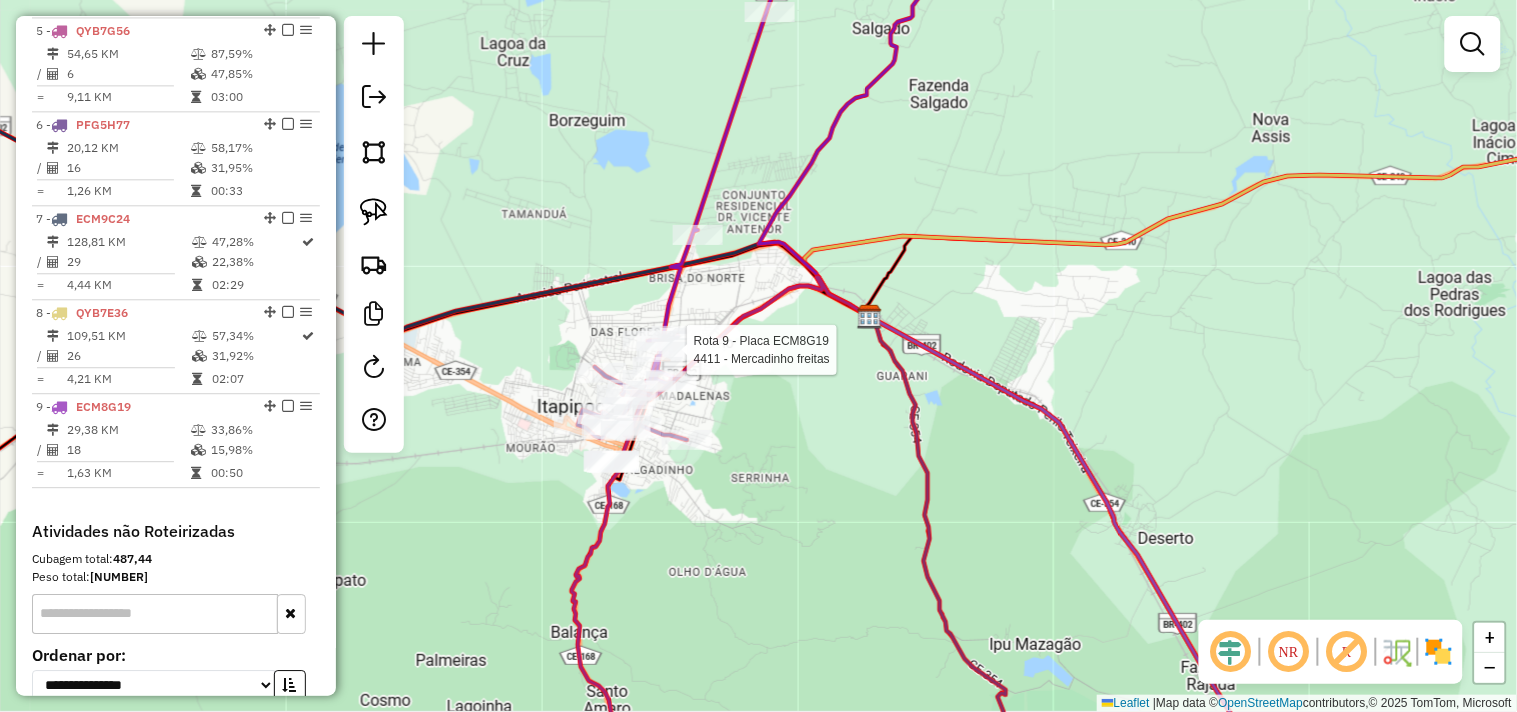 select on "**********" 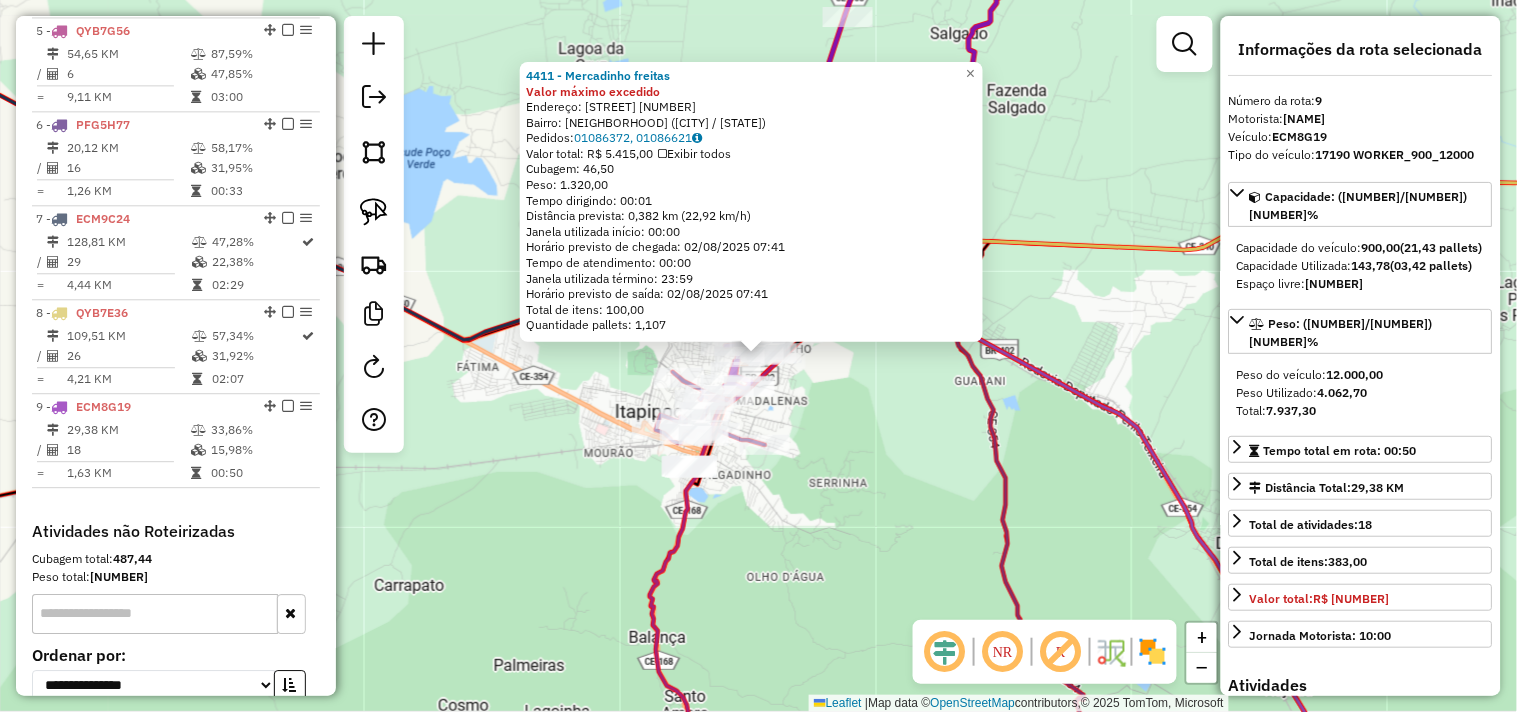 scroll, scrollTop: 1332, scrollLeft: 0, axis: vertical 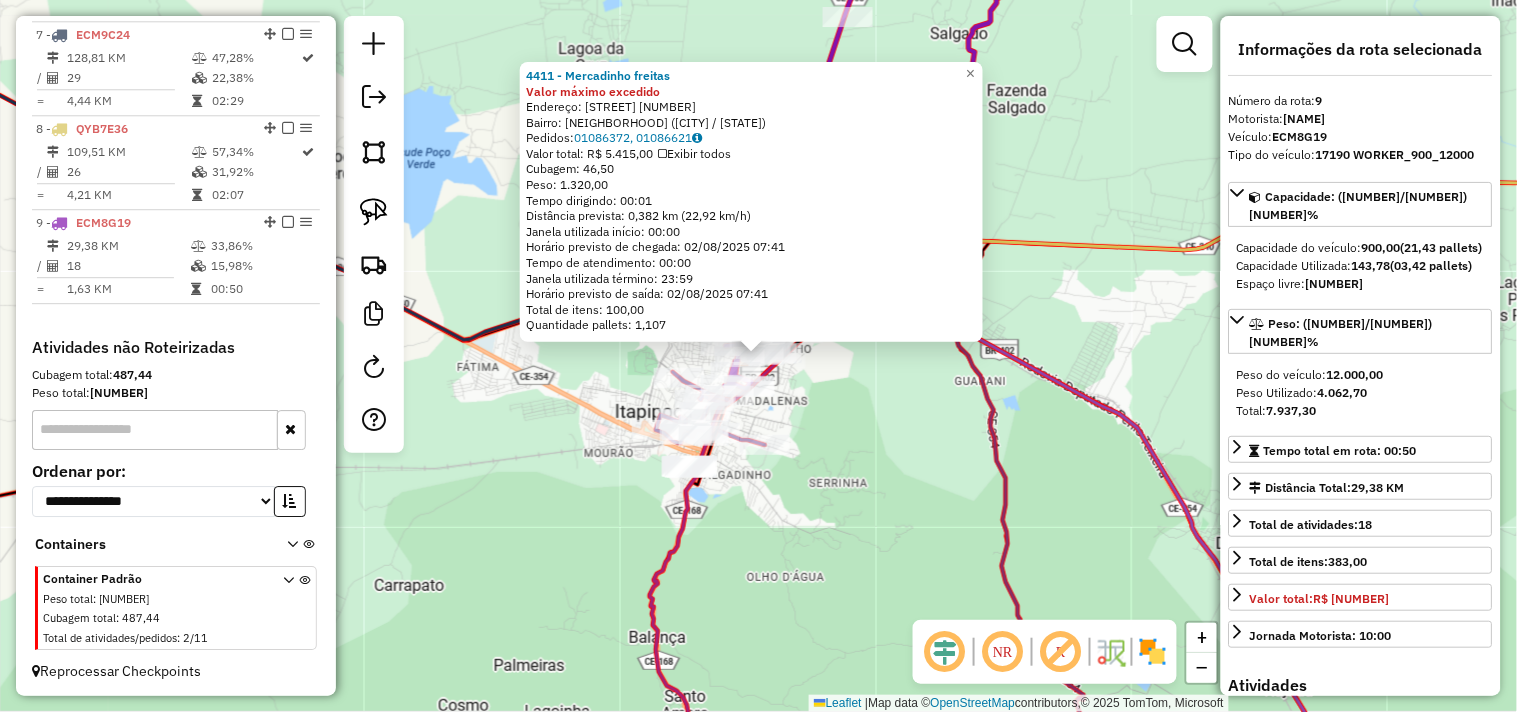 click on "4411 - Mercadinho freitas Valor máximo excedido  Endereço:  CORONEL MINGUEIRA 2454   Bairro: VIOLETE (ITAPIPOCA / CE)   Pedidos:  01086372, 01086621   Valor total: R$ 5.415,00   Exibir todos   Cubagem: 46,50  Peso: 1.320,00  Tempo dirigindo: 00:01   Distância prevista: 0,382 km (22,92 km/h)   Janela utilizada início: 00:00   Horário previsto de chegada: 02/08/2025 07:41   Tempo de atendimento: 00:00   Janela utilizada término: 23:59   Horário previsto de saída: 02/08/2025 07:41   Total de itens: 100,00   Quantidade pallets: 1,107  × Janela de atendimento Grade de atendimento Capacidade Transportadoras Veículos Cliente Pedidos  Rotas Selecione os dias de semana para filtrar as janelas de atendimento  Seg   Ter   Qua   Qui   Sex   Sáb   Dom  Informe o período da janela de atendimento: De: Até:  Filtrar exatamente a janela do cliente  Considerar janela de atendimento padrão  Selecione os dias de semana para filtrar as grades de atendimento  Seg   Ter   Qua   Qui   Sex   Sáb   Dom   Peso mínimo:" 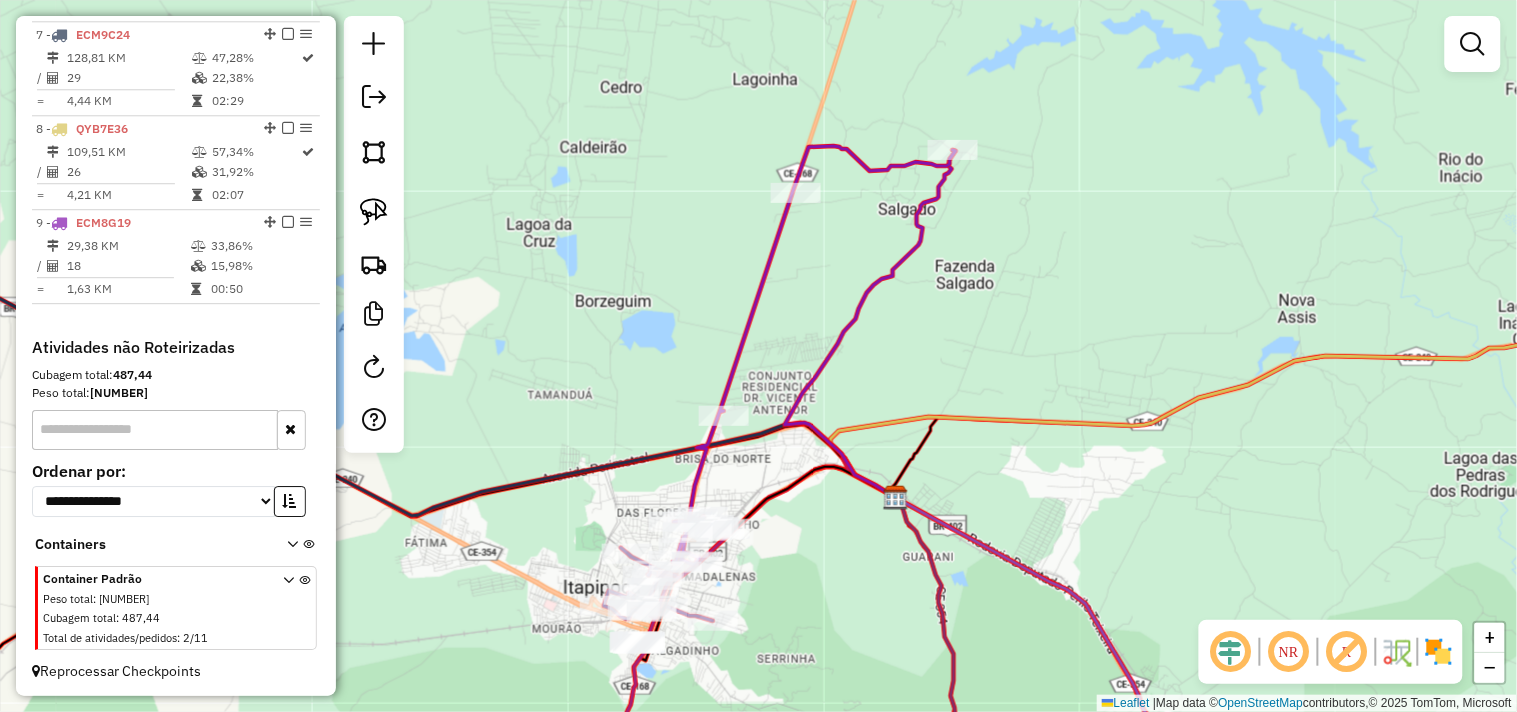 drag, startPoint x: 910, startPoint y: 457, endPoint x: 858, endPoint y: 711, distance: 259.2682 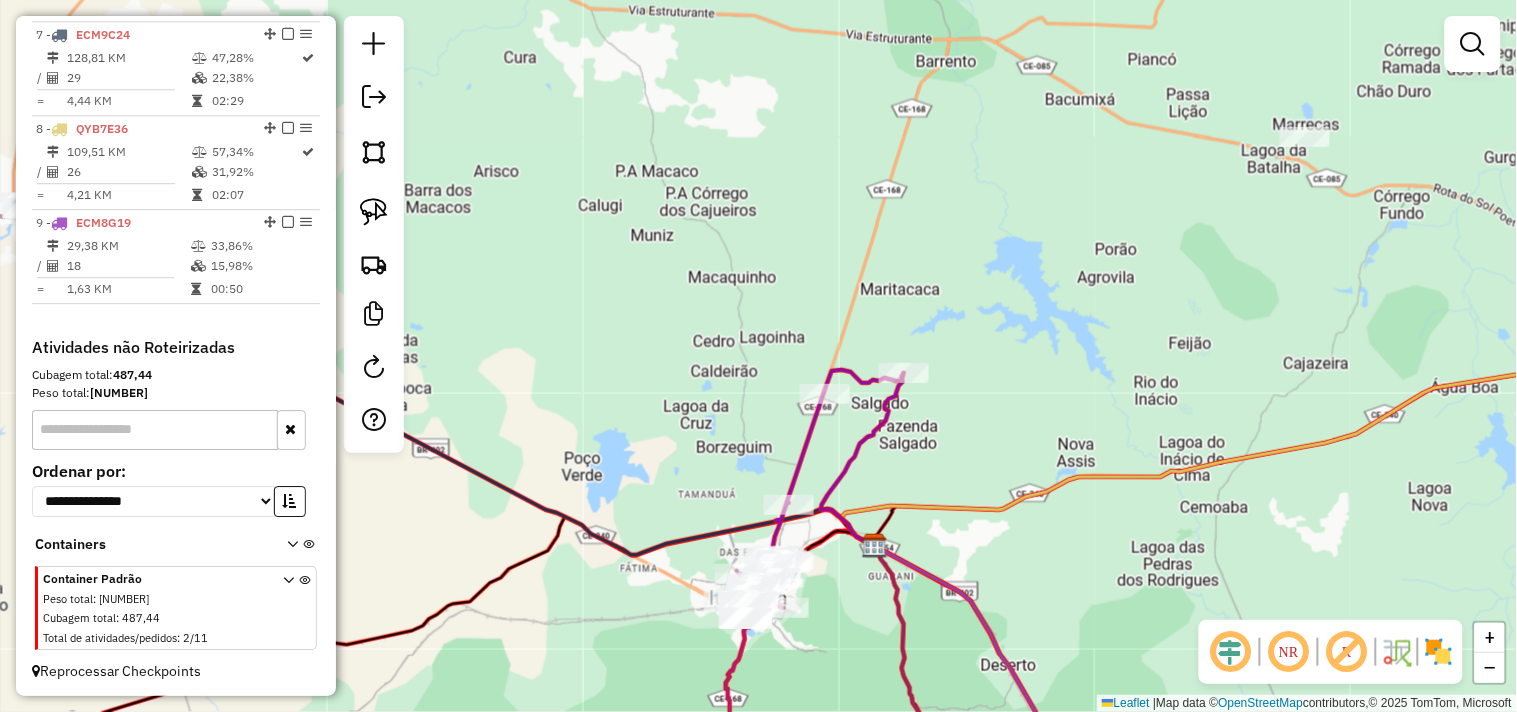 drag, startPoint x: 831, startPoint y: 614, endPoint x: 952, endPoint y: 391, distance: 253.71243 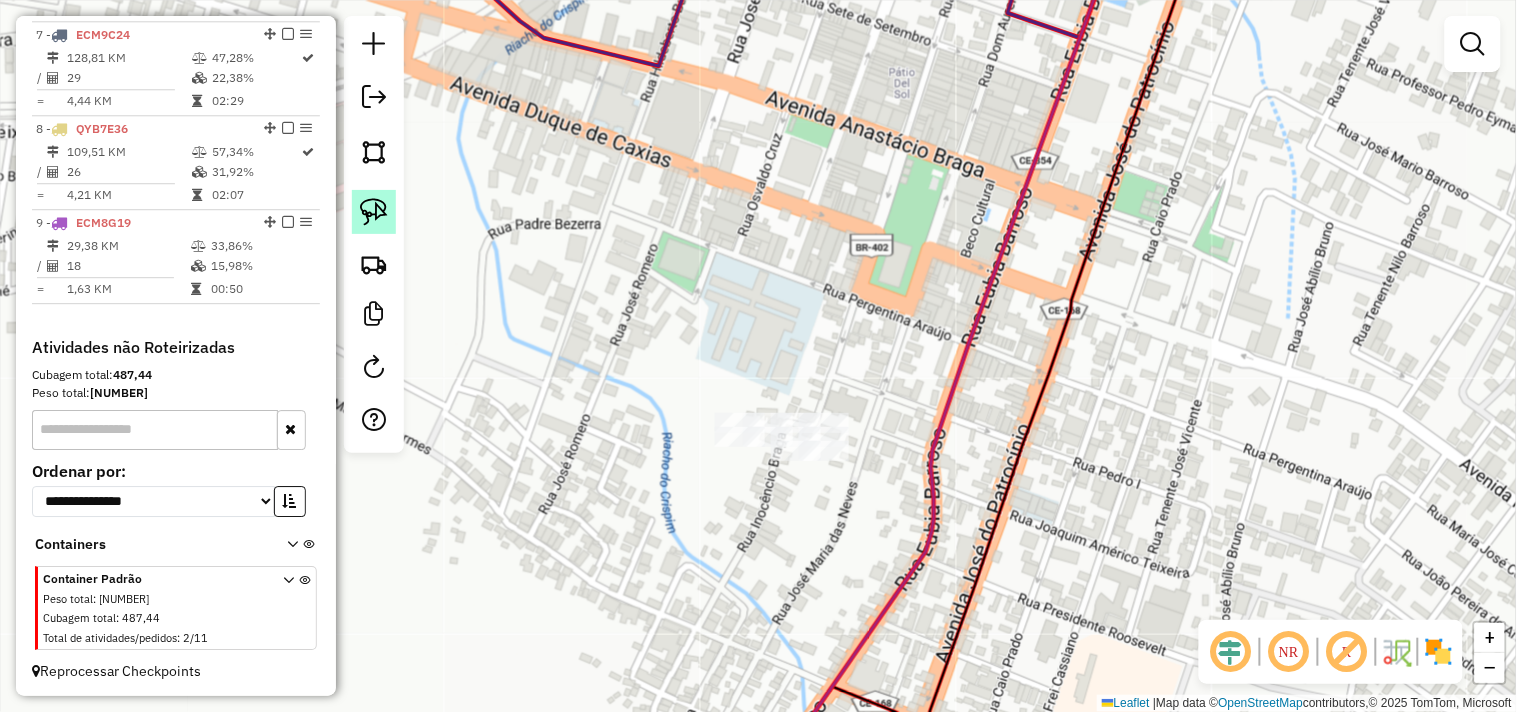 click 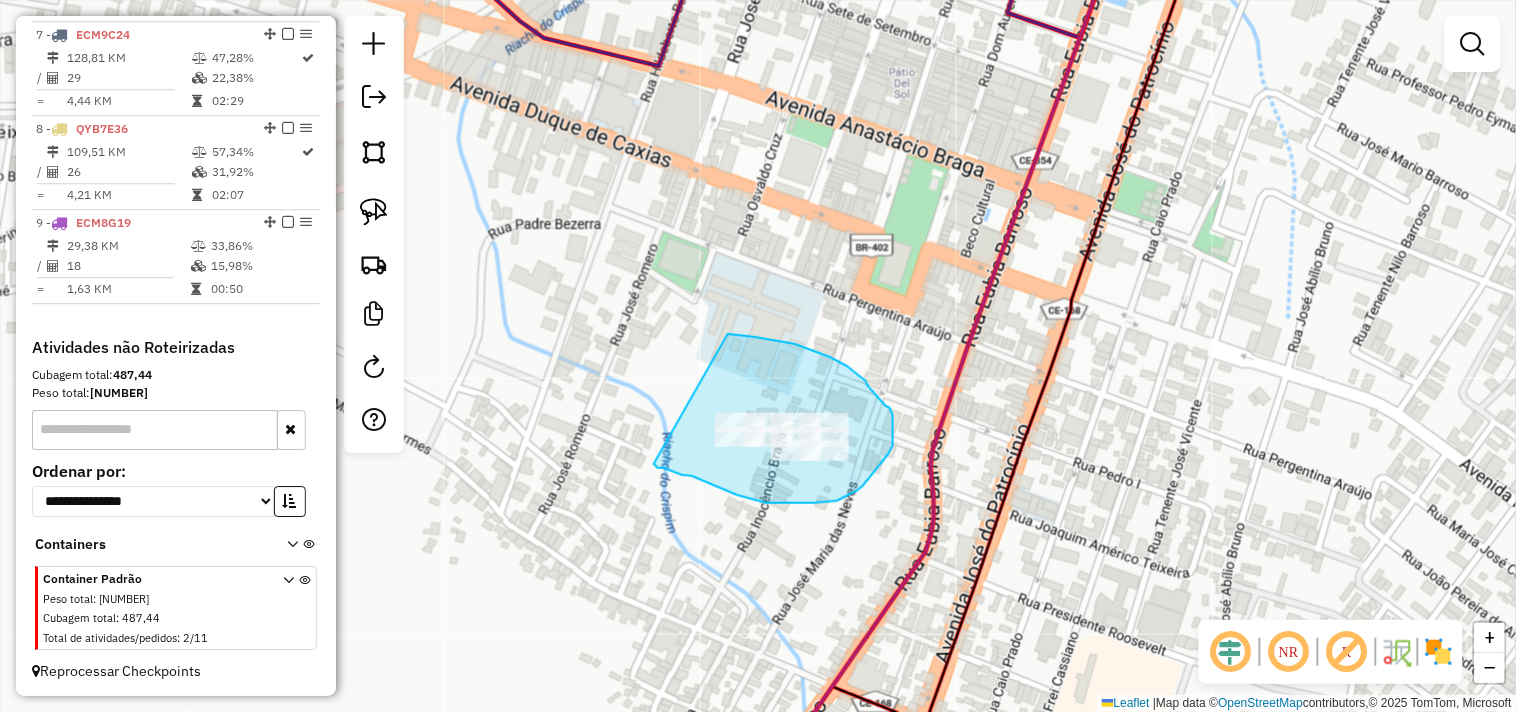 drag, startPoint x: 734, startPoint y: 334, endPoint x: 654, endPoint y: 464, distance: 152.64337 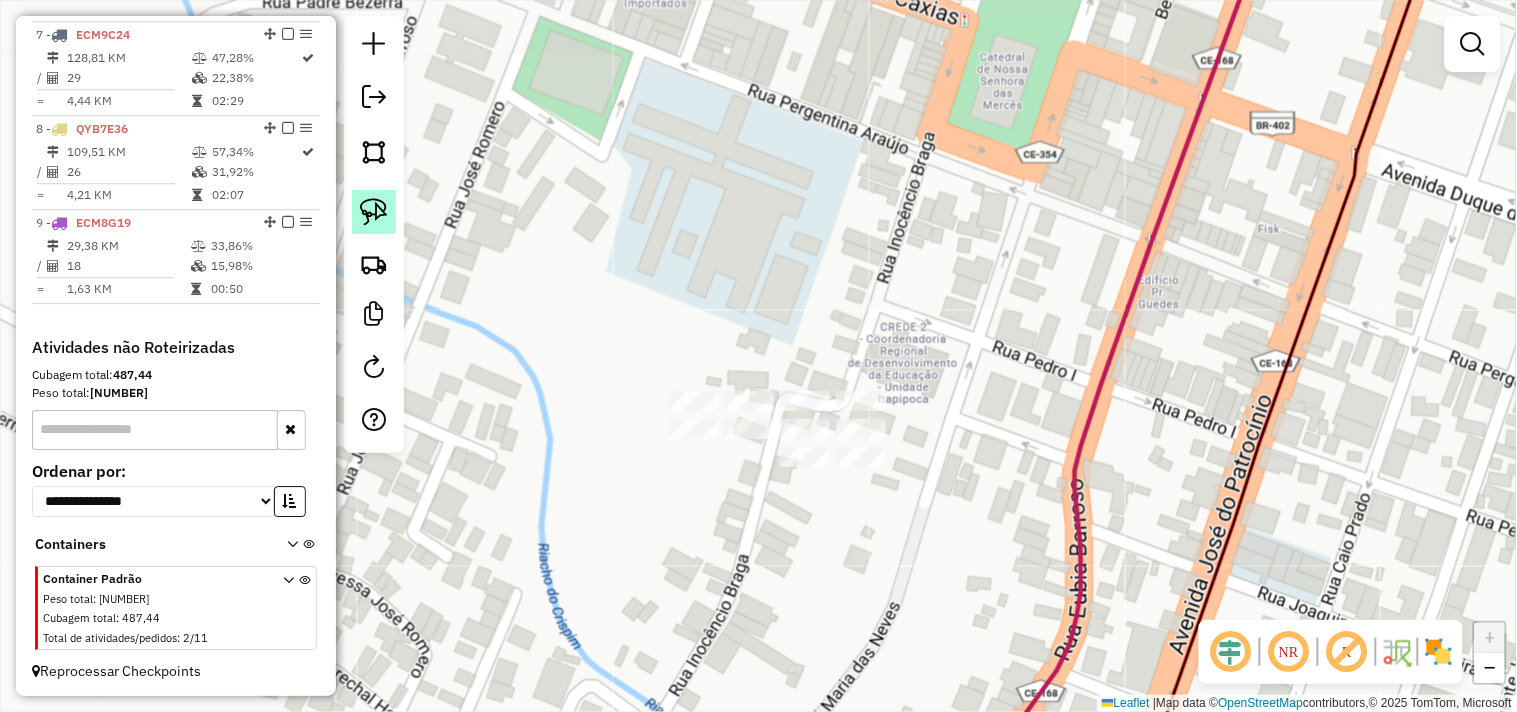 click 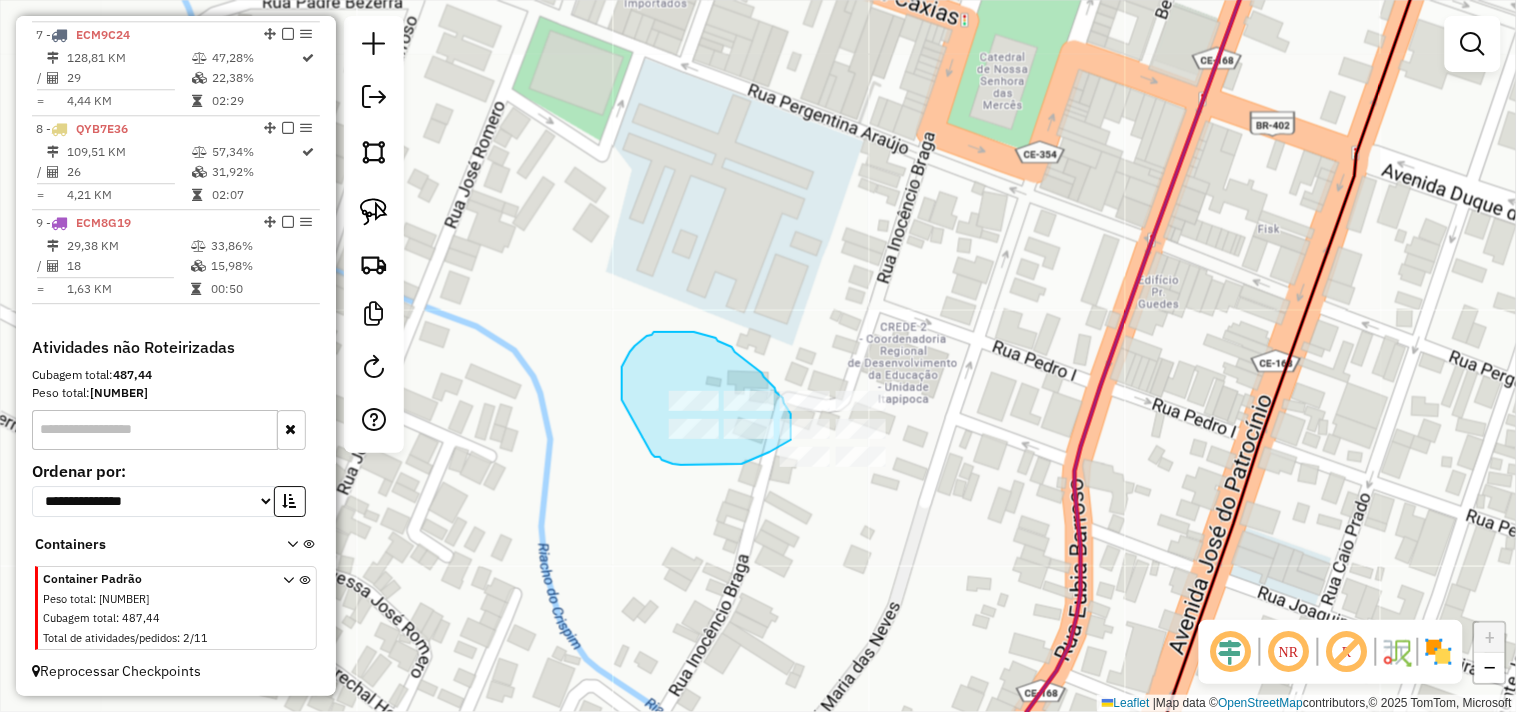 drag, startPoint x: 621, startPoint y: 394, endPoint x: 652, endPoint y: 454, distance: 67.53518 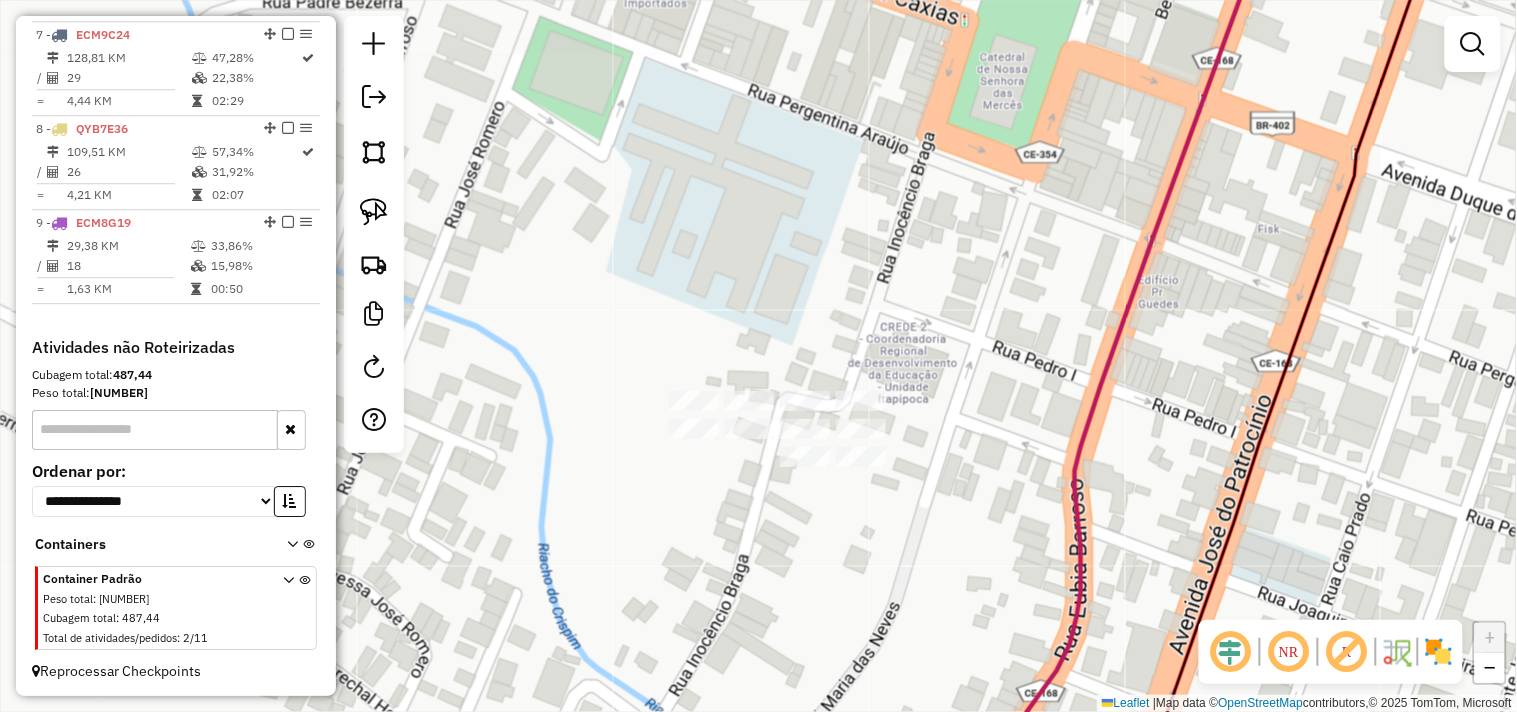 click 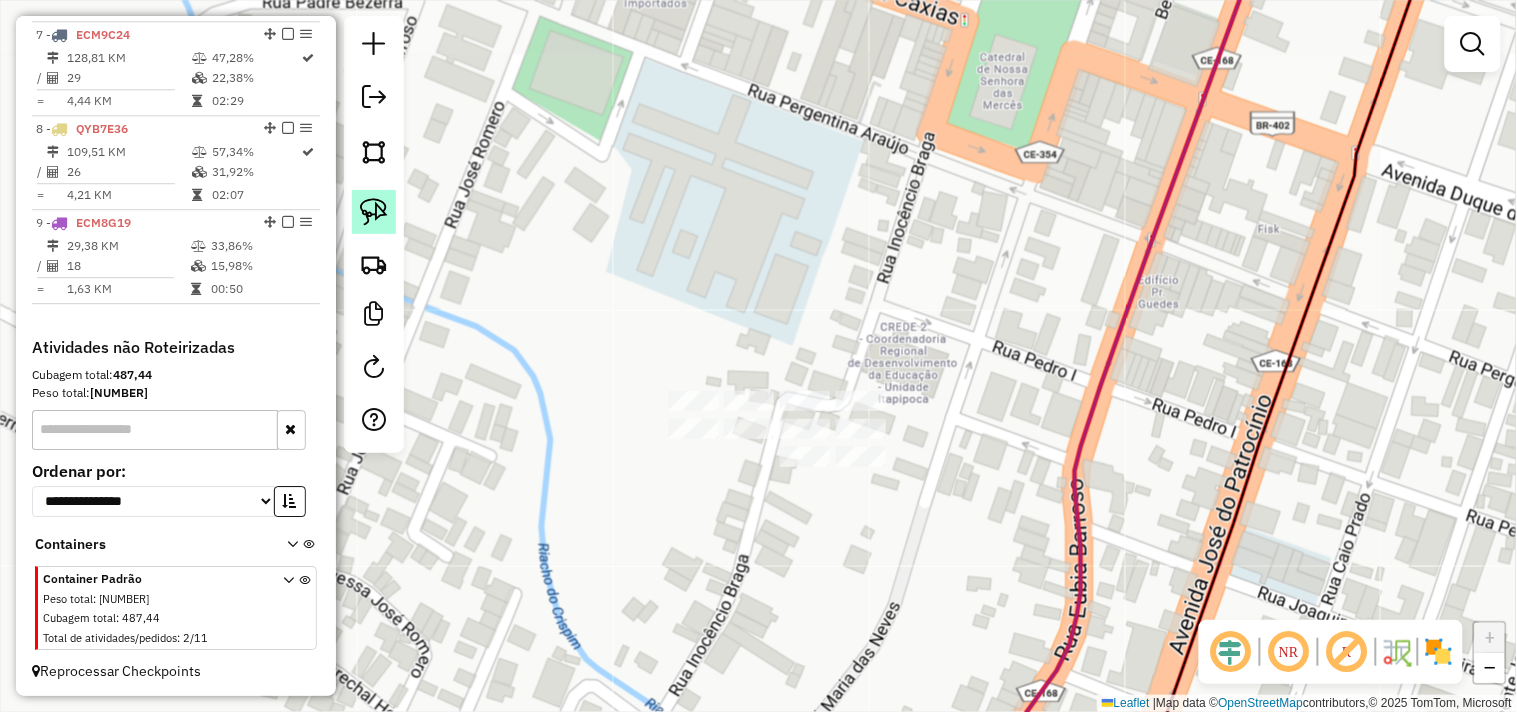 click 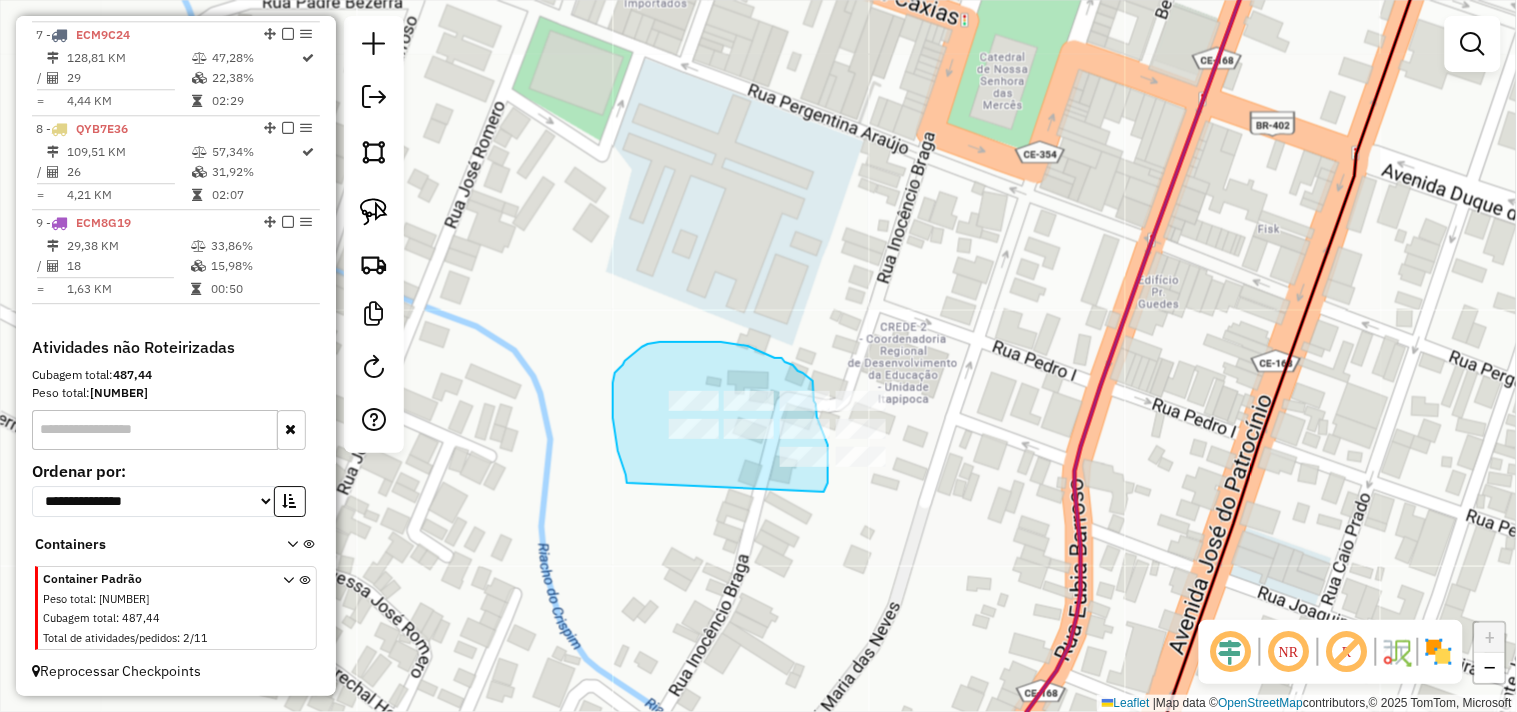 drag, startPoint x: 626, startPoint y: 475, endPoint x: 824, endPoint y: 492, distance: 198.72845 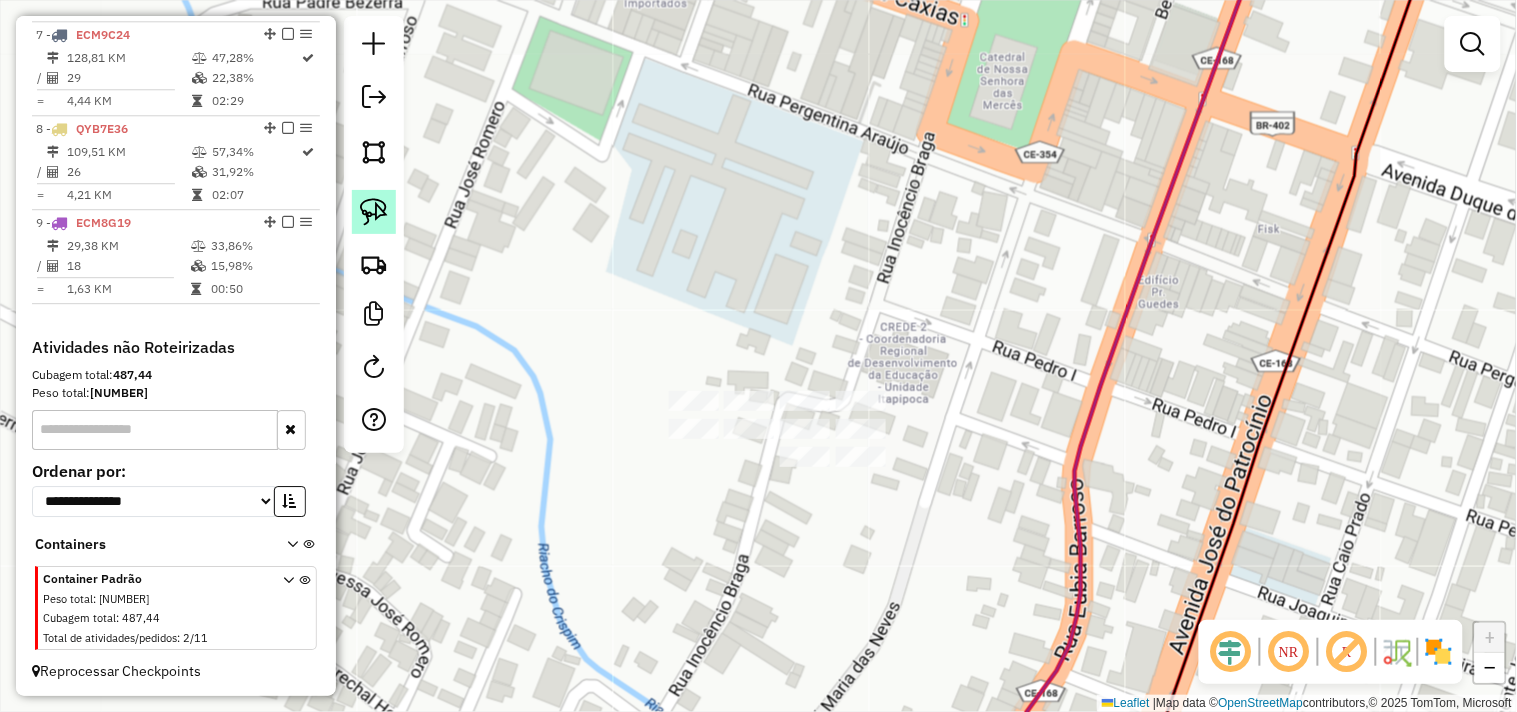 click 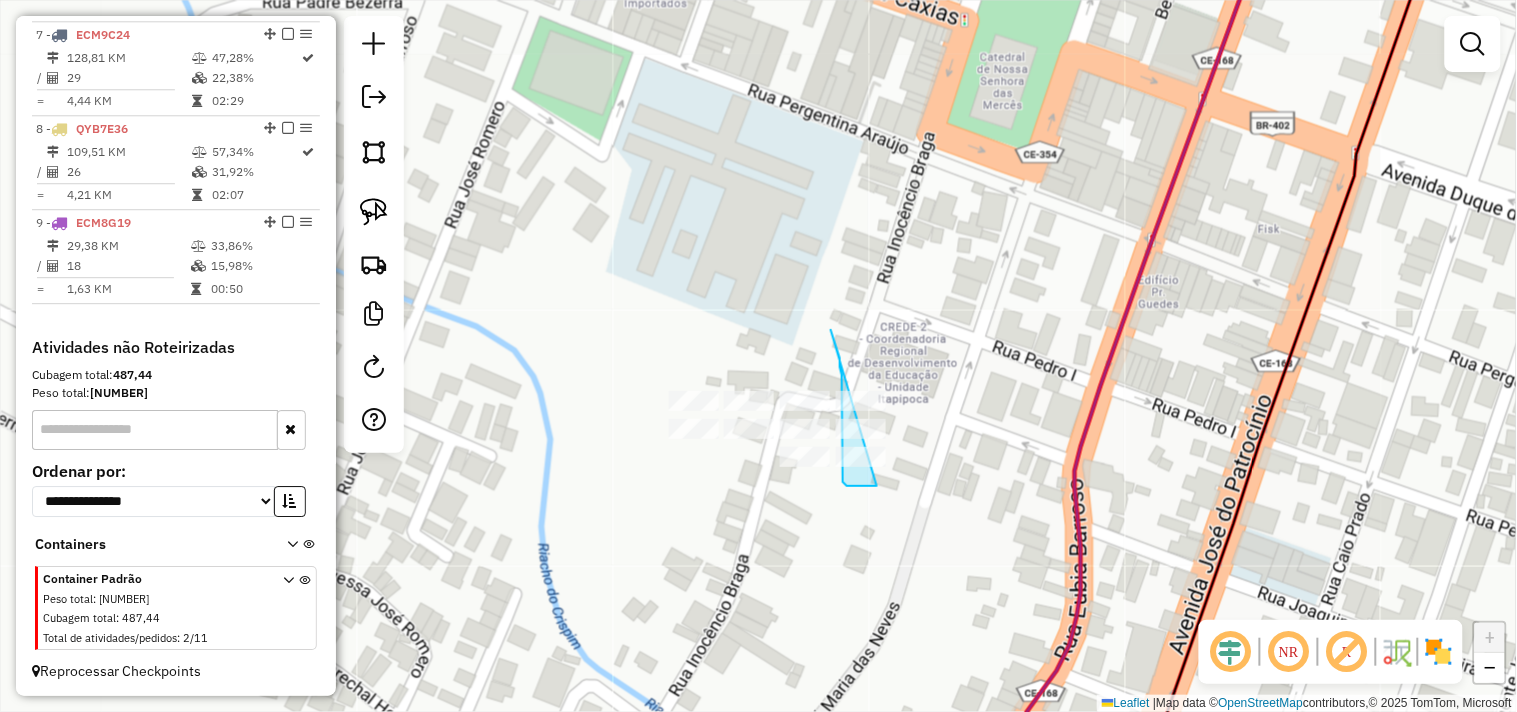 drag, startPoint x: 831, startPoint y: 330, endPoint x: 893, endPoint y: 486, distance: 167.869 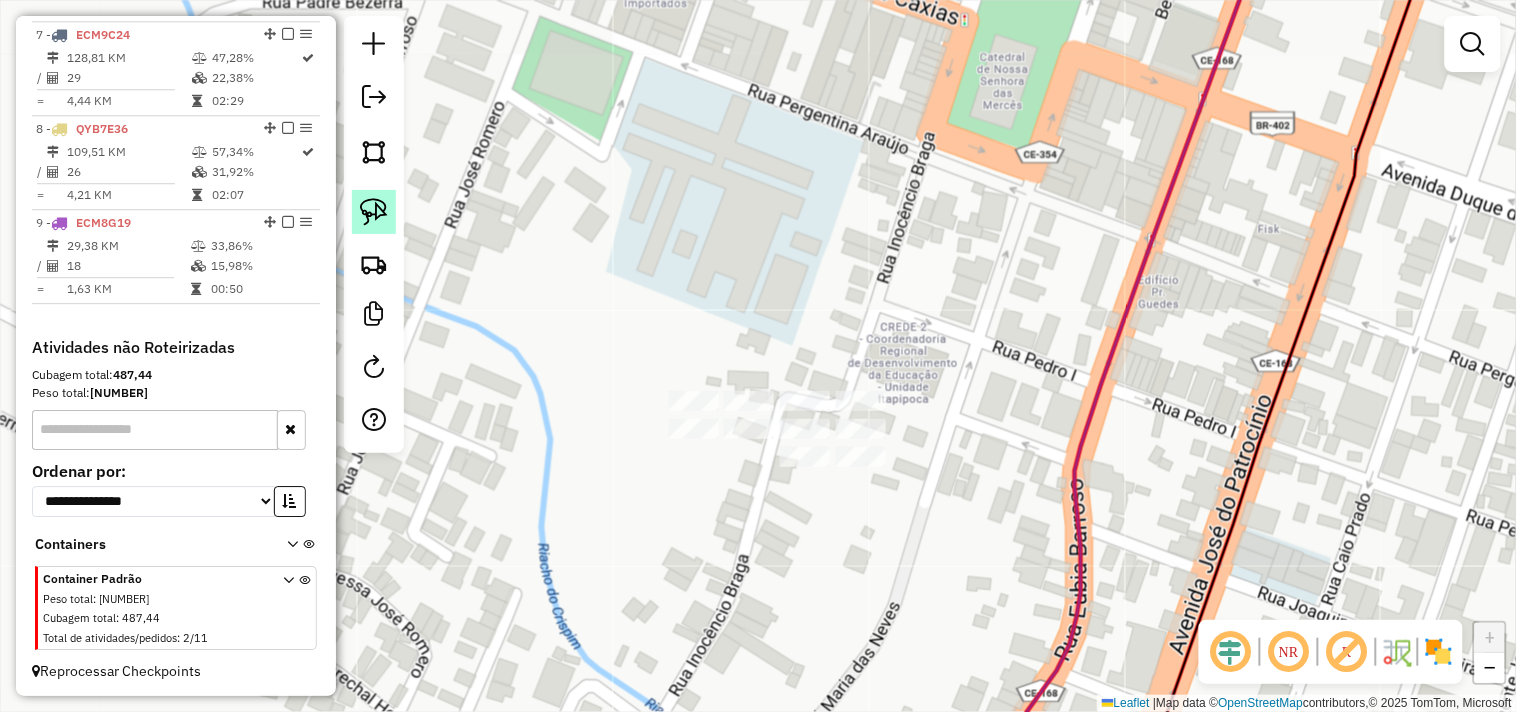 click 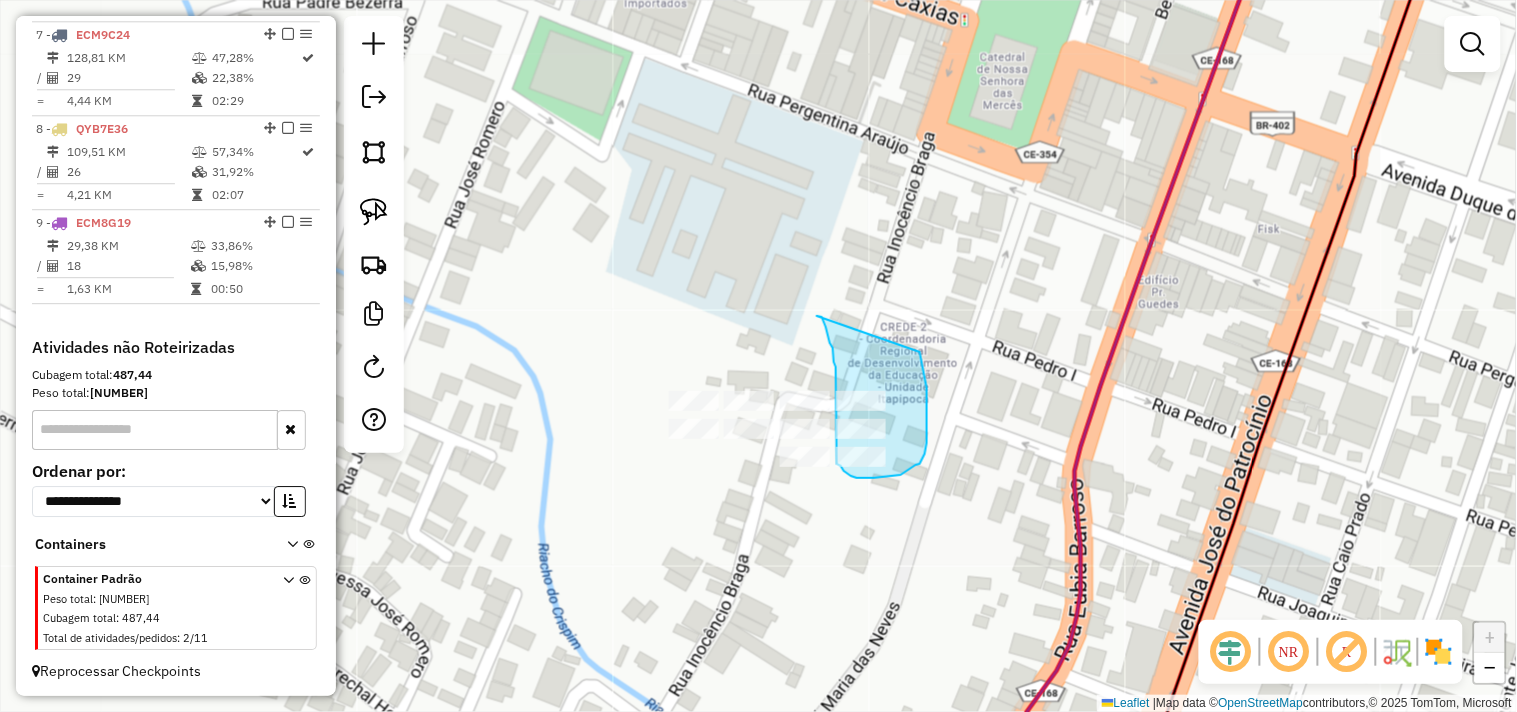 drag, startPoint x: 833, startPoint y: 348, endPoint x: 920, endPoint y: 352, distance: 87.0919 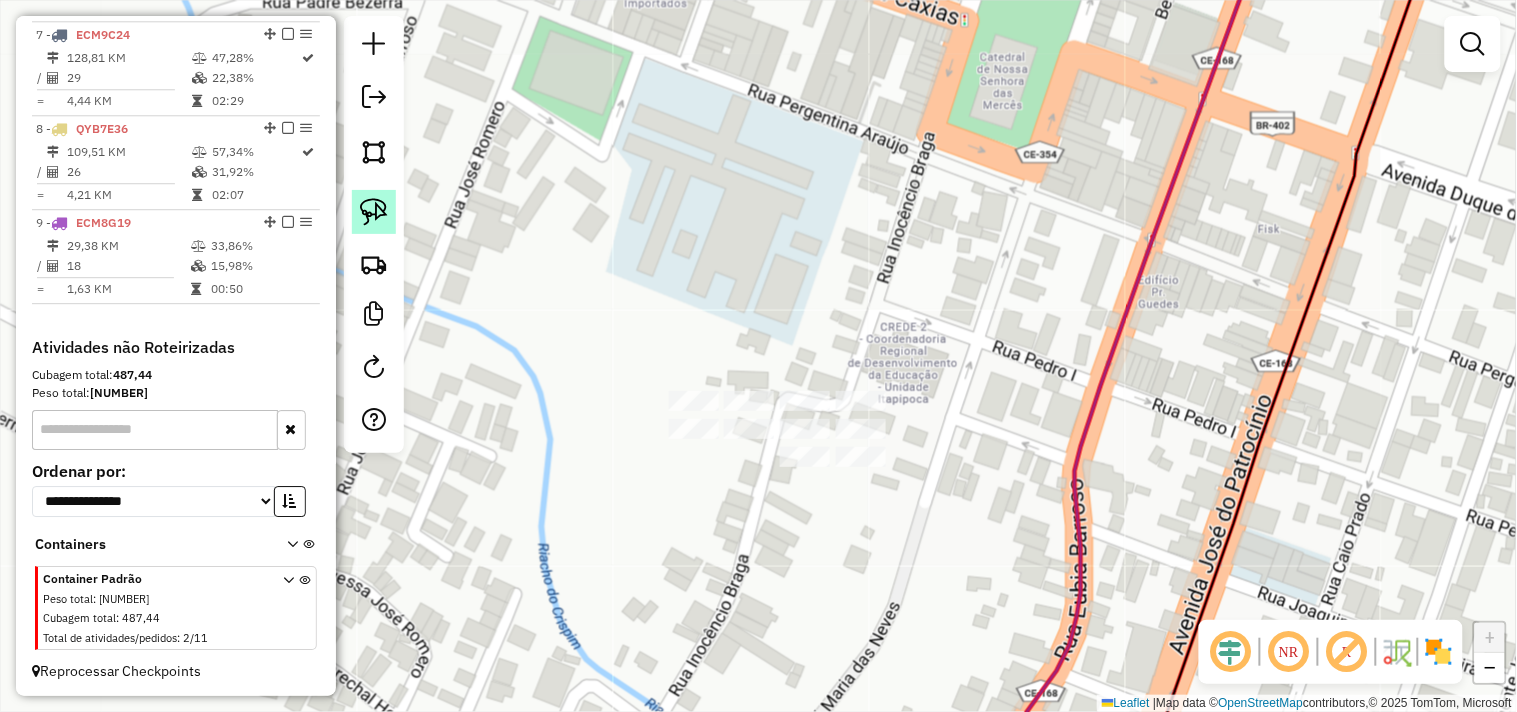click 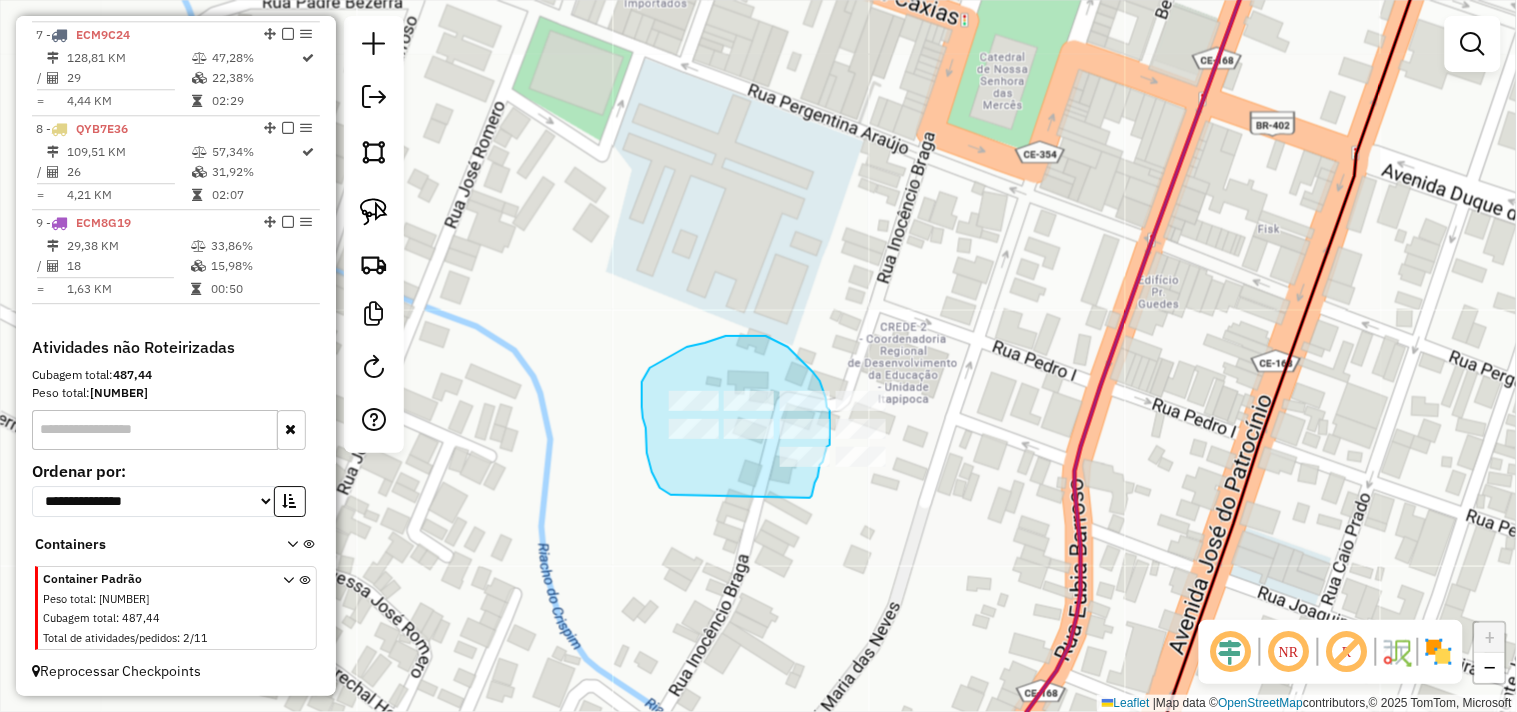 drag, startPoint x: 671, startPoint y: 495, endPoint x: 806, endPoint y: 500, distance: 135.09256 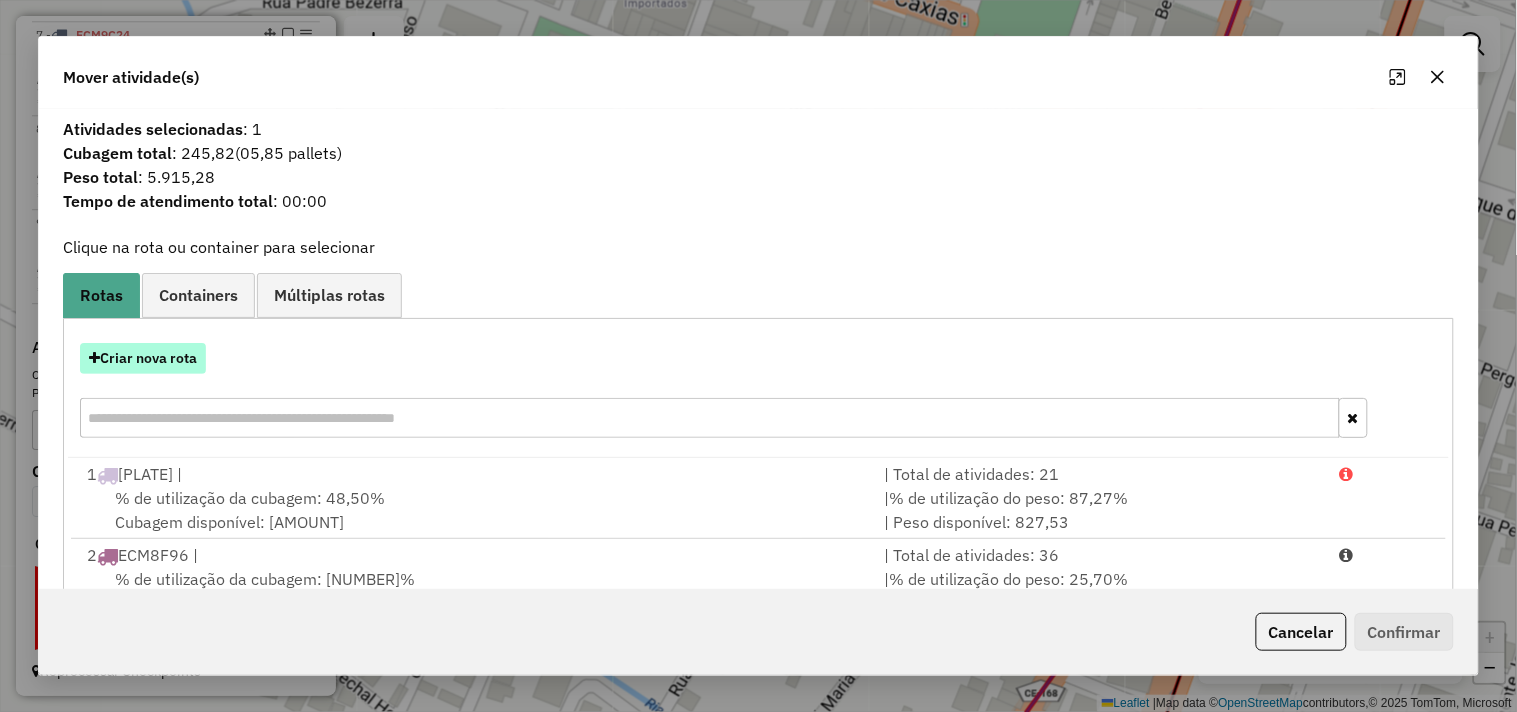 click on "Criar nova rota" at bounding box center [143, 358] 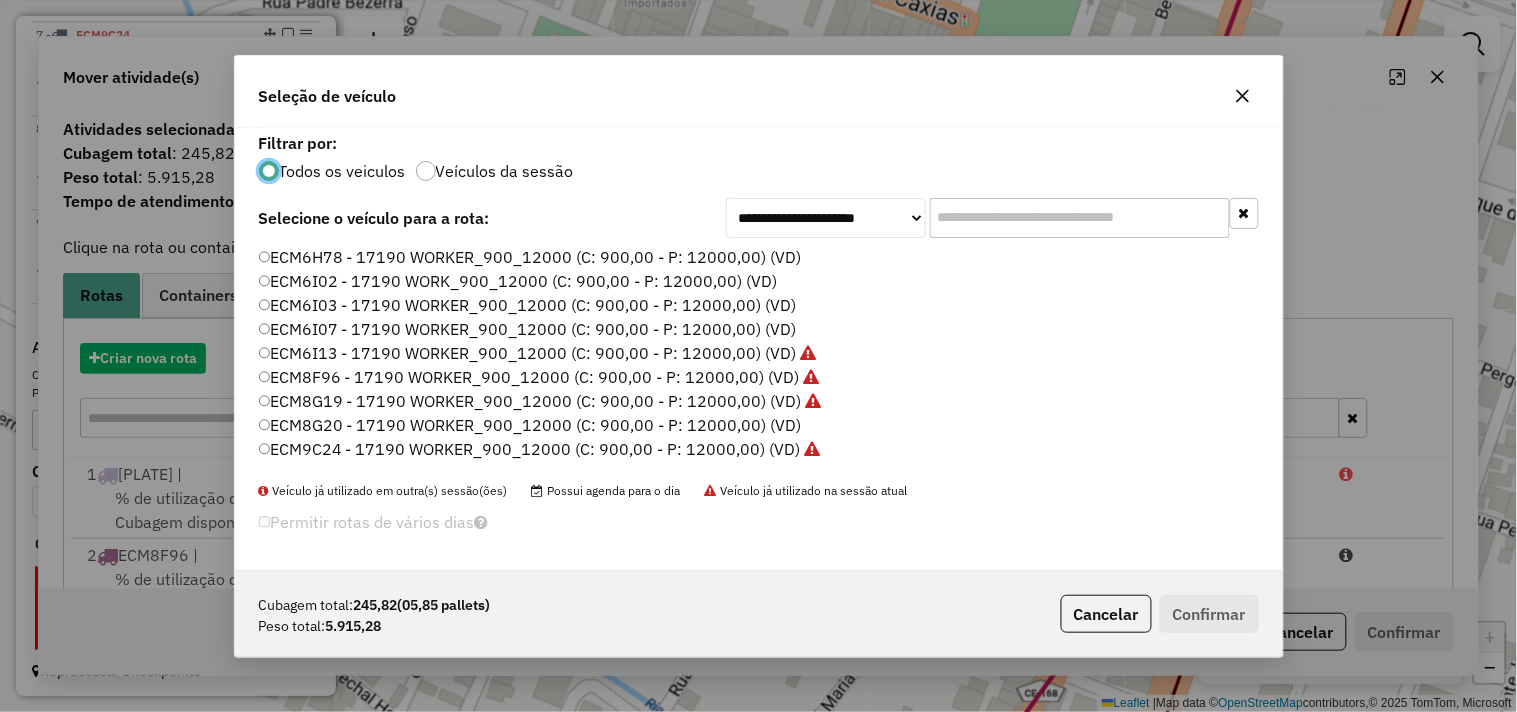 scroll, scrollTop: 11, scrollLeft: 5, axis: both 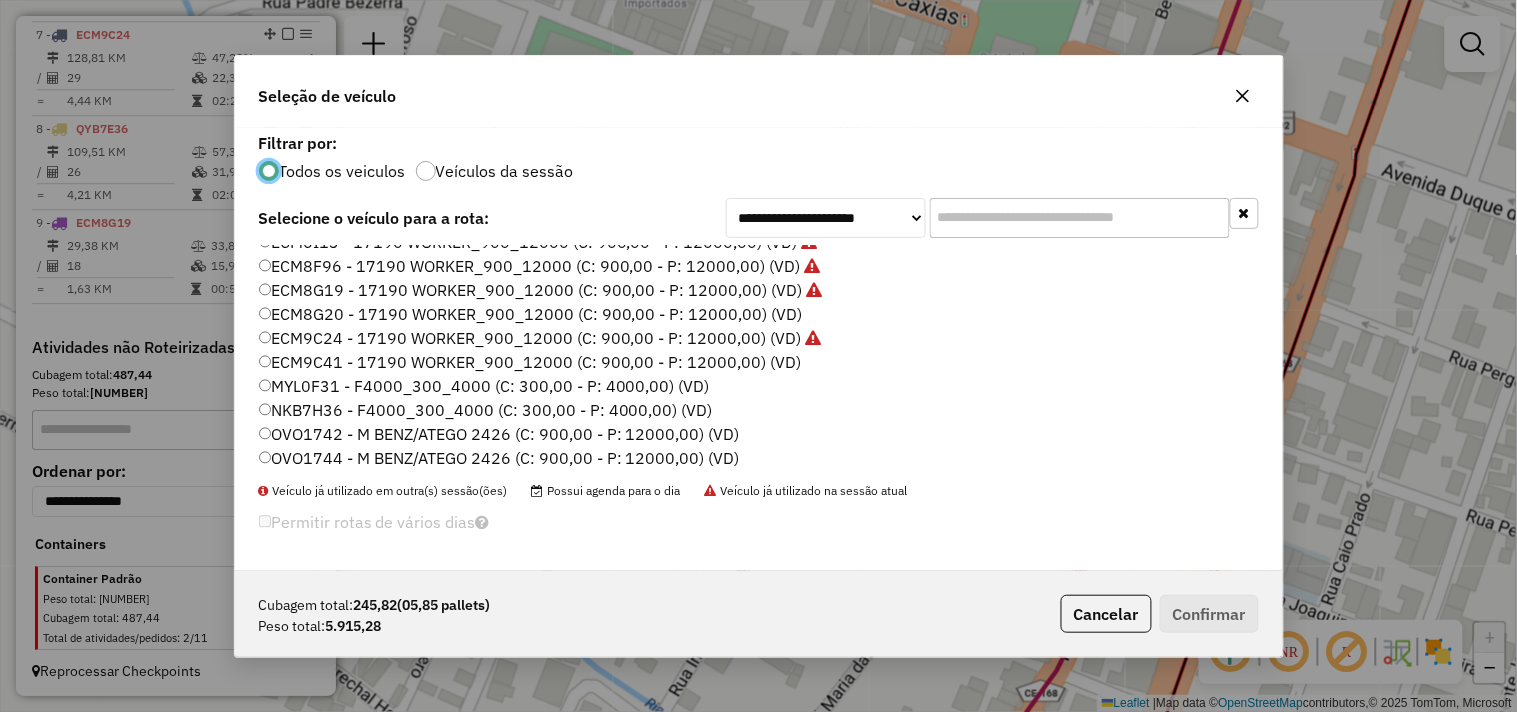 click on "ECM9C41 - 17190 WORKER_900_12000 (C: 900,00 - P: 12000,00) (VD)" 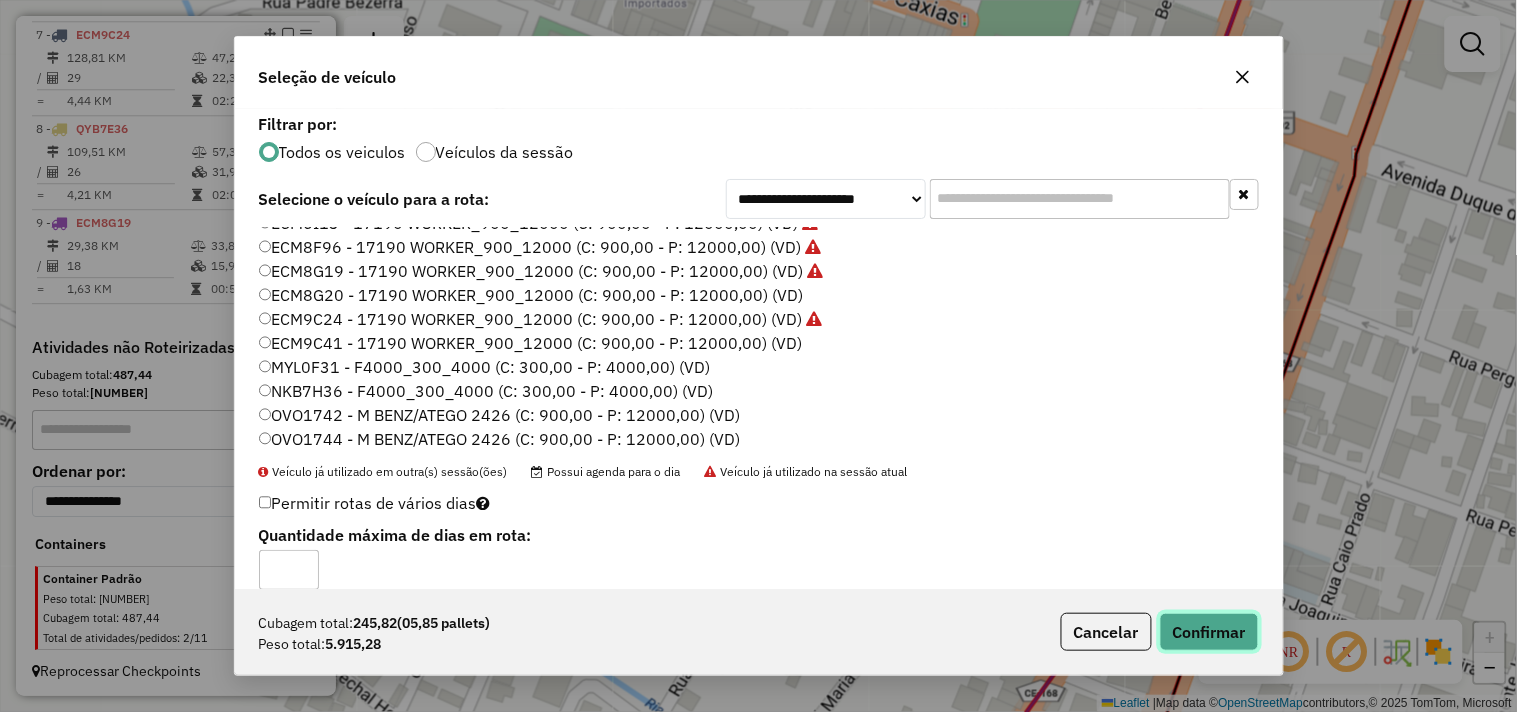 click on "Confirmar" 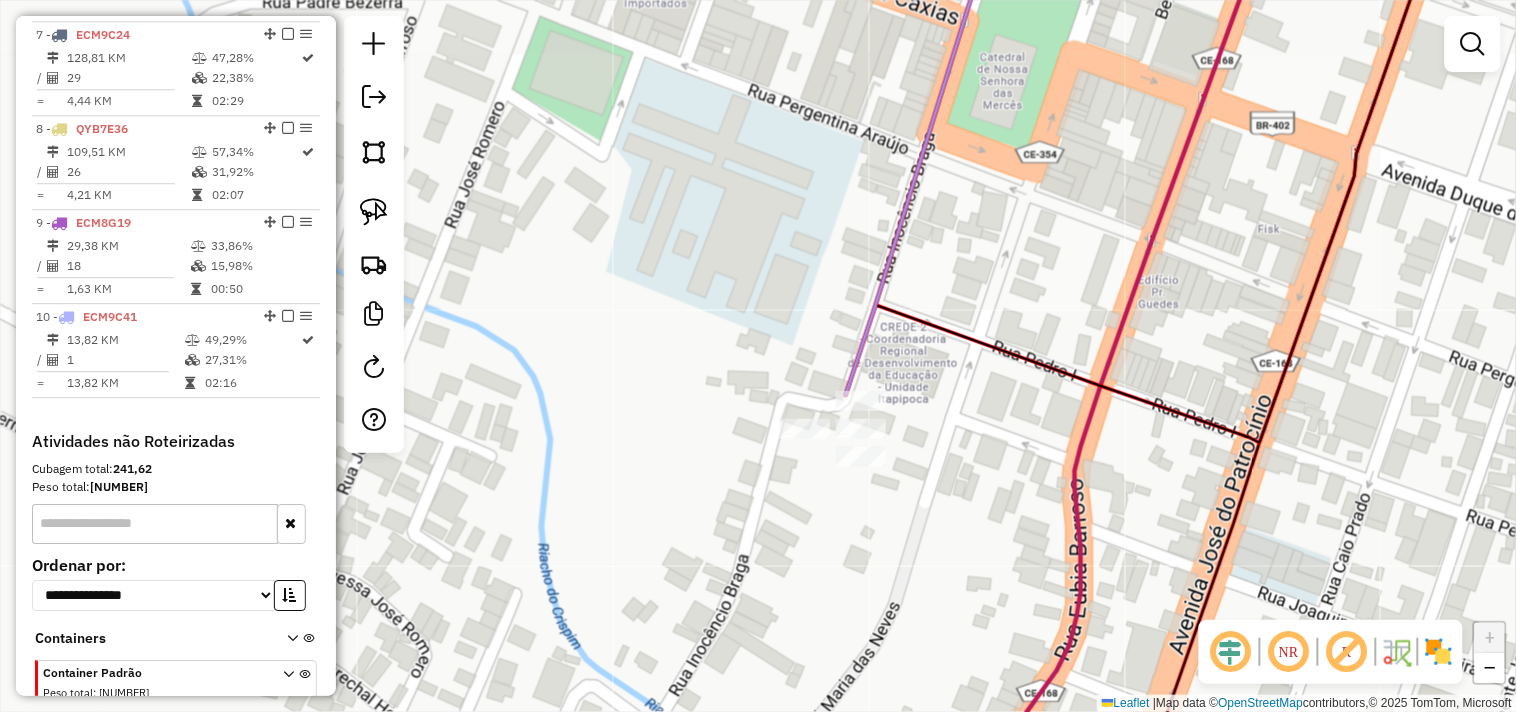 click 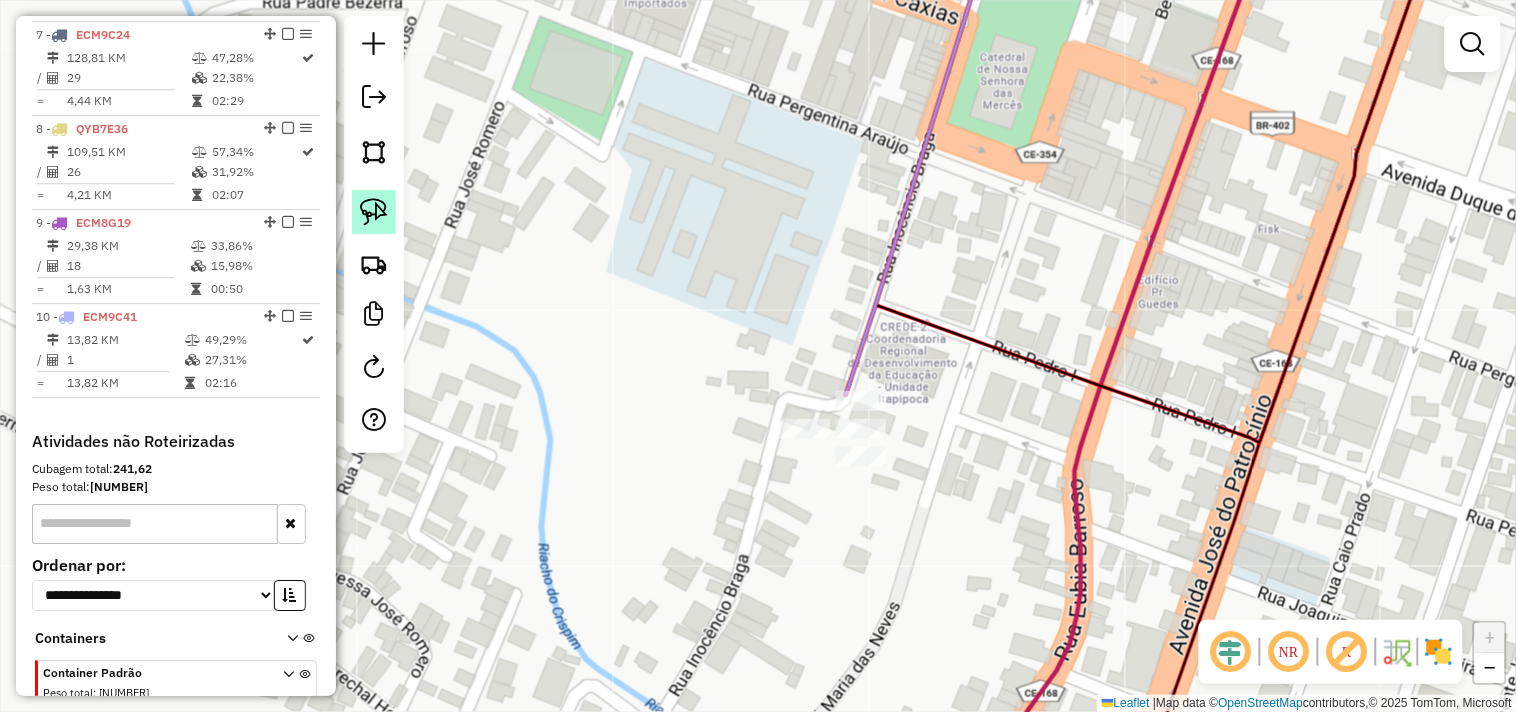 click 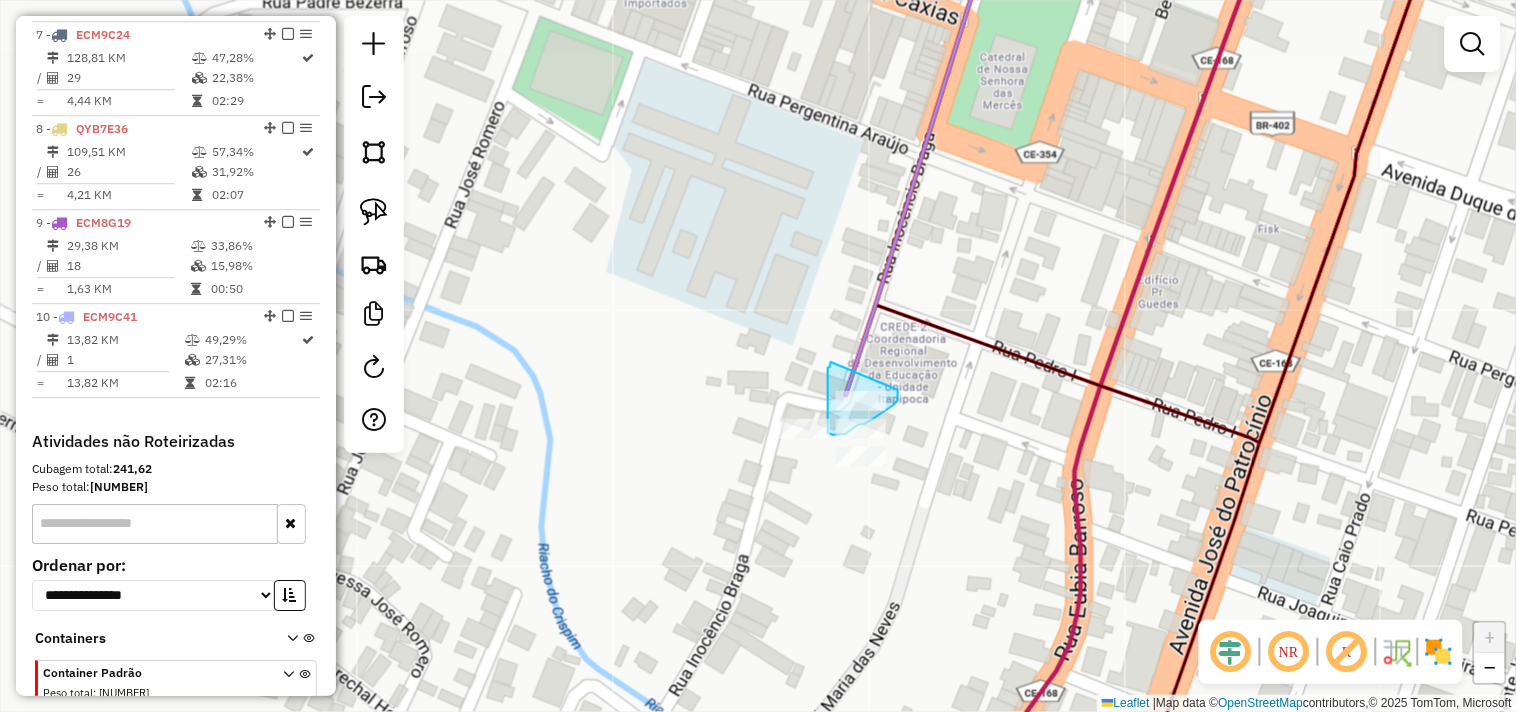 drag, startPoint x: 831, startPoint y: 362, endPoint x: 898, endPoint y: 390, distance: 72.615425 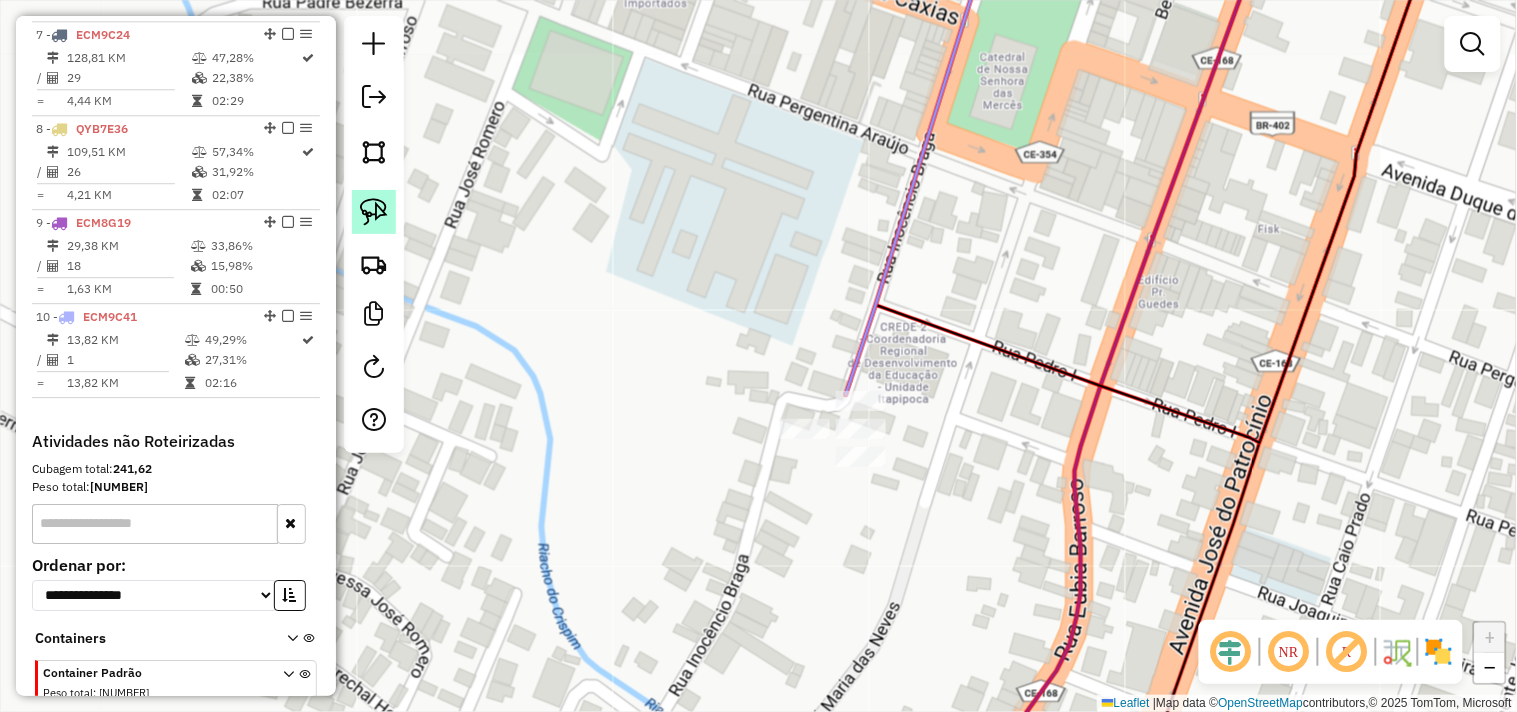 click 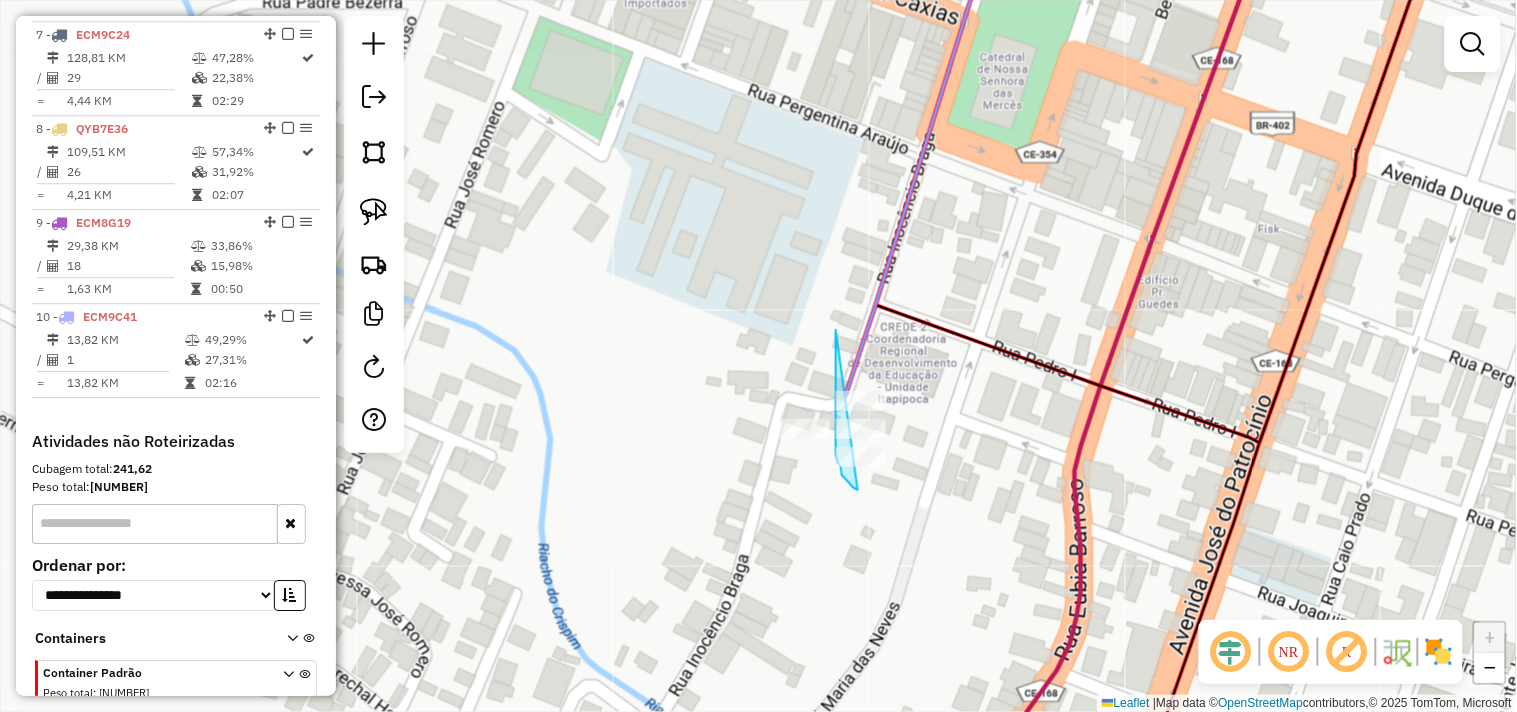 drag, startPoint x: 836, startPoint y: 330, endPoint x: 997, endPoint y: 472, distance: 214.67418 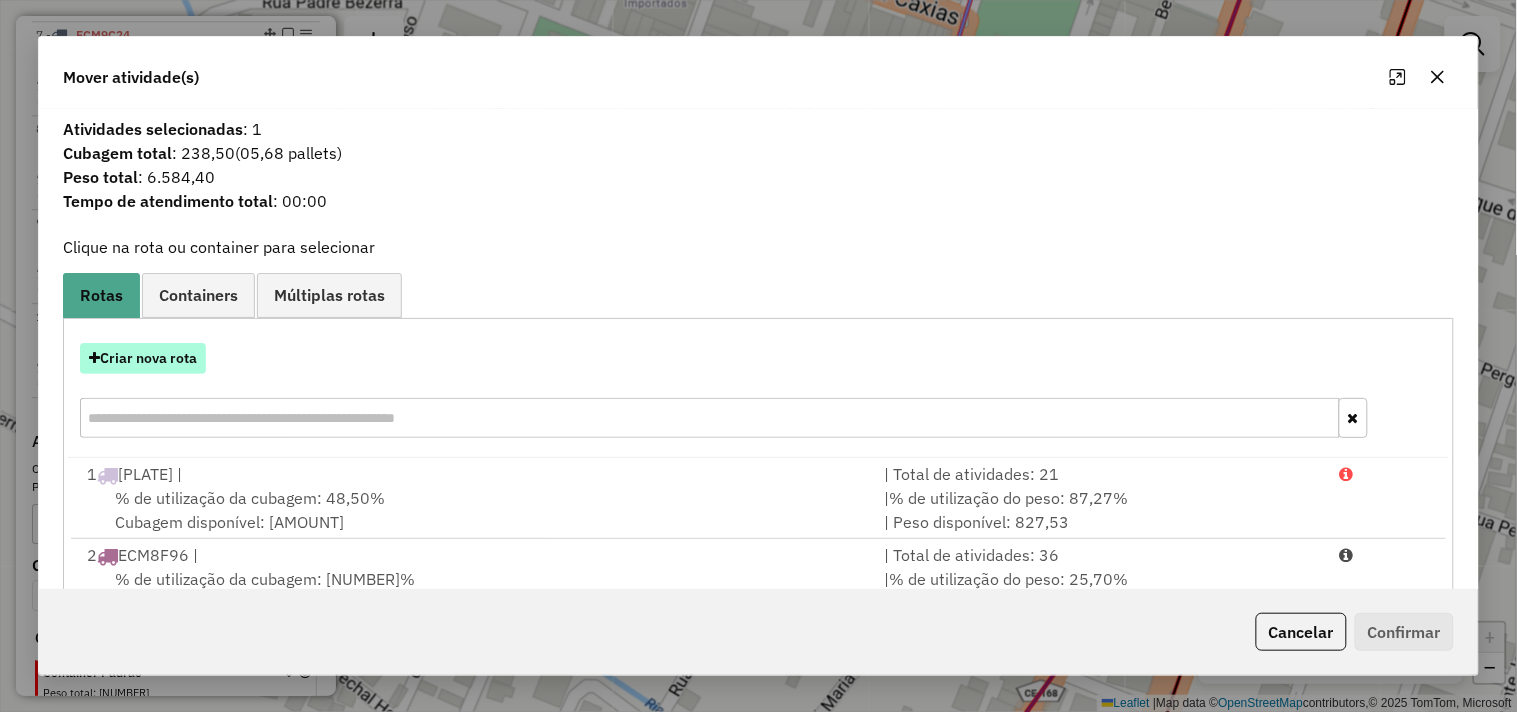 click on "Criar nova rota" at bounding box center (143, 358) 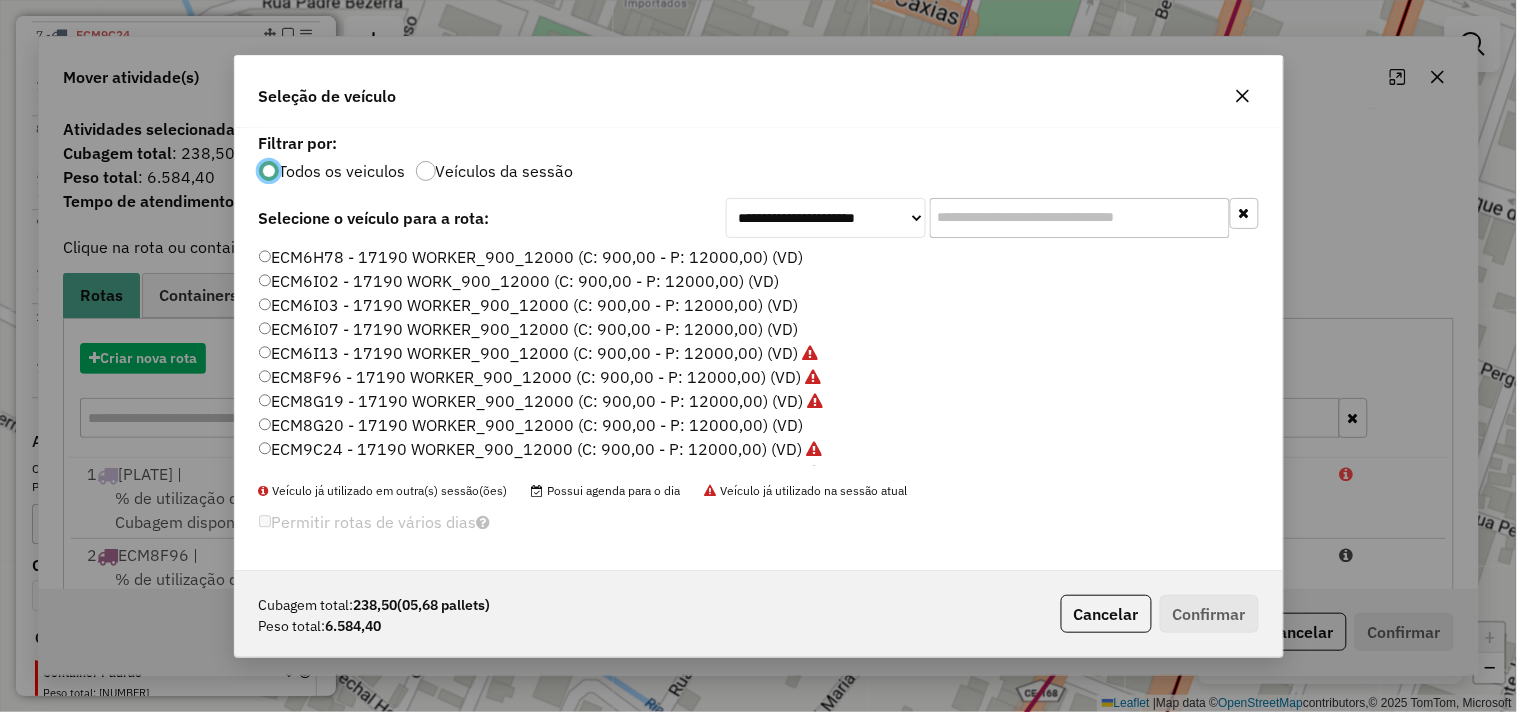 scroll, scrollTop: 11, scrollLeft: 5, axis: both 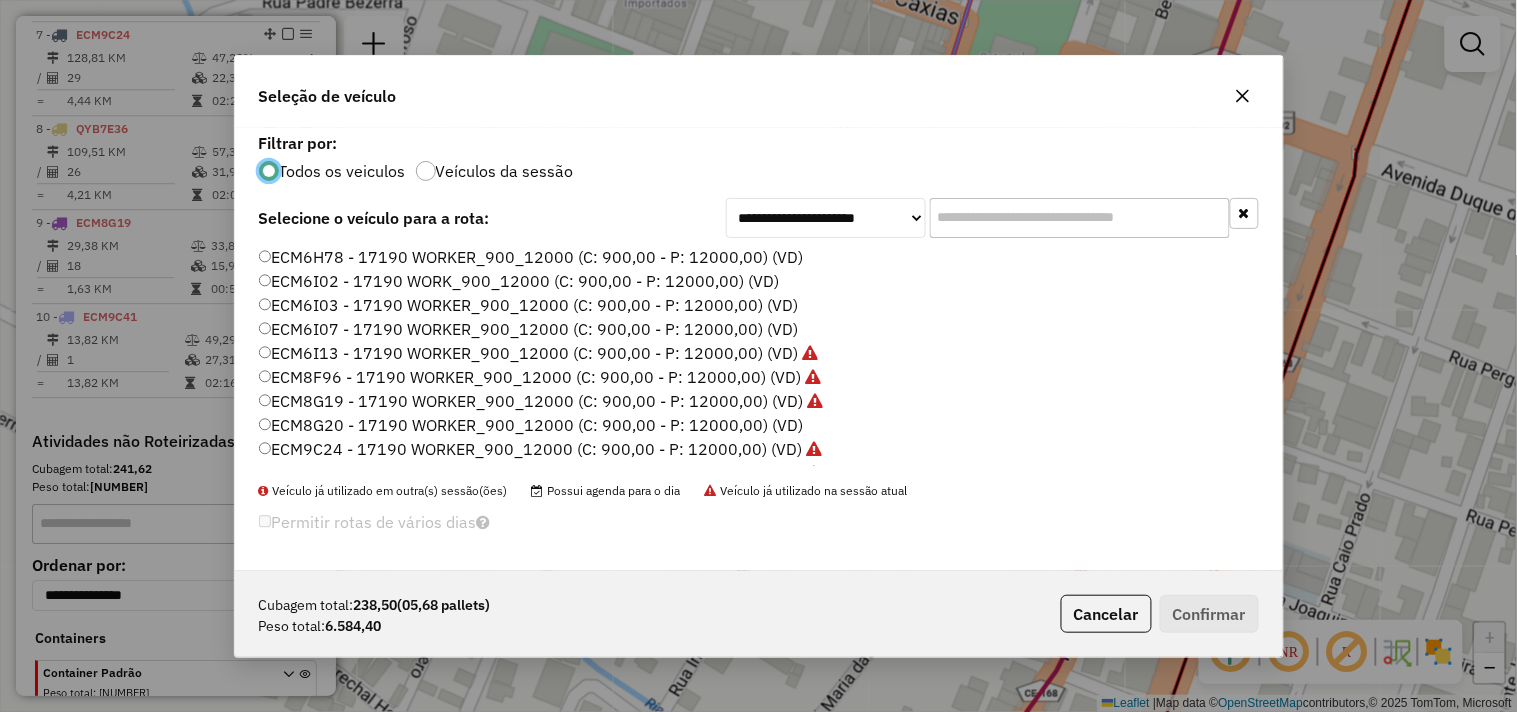 click on "ECM6I03 - 17190 WORKER_900_12000 (C: 900,00 - P: 12000,00) (VD)" 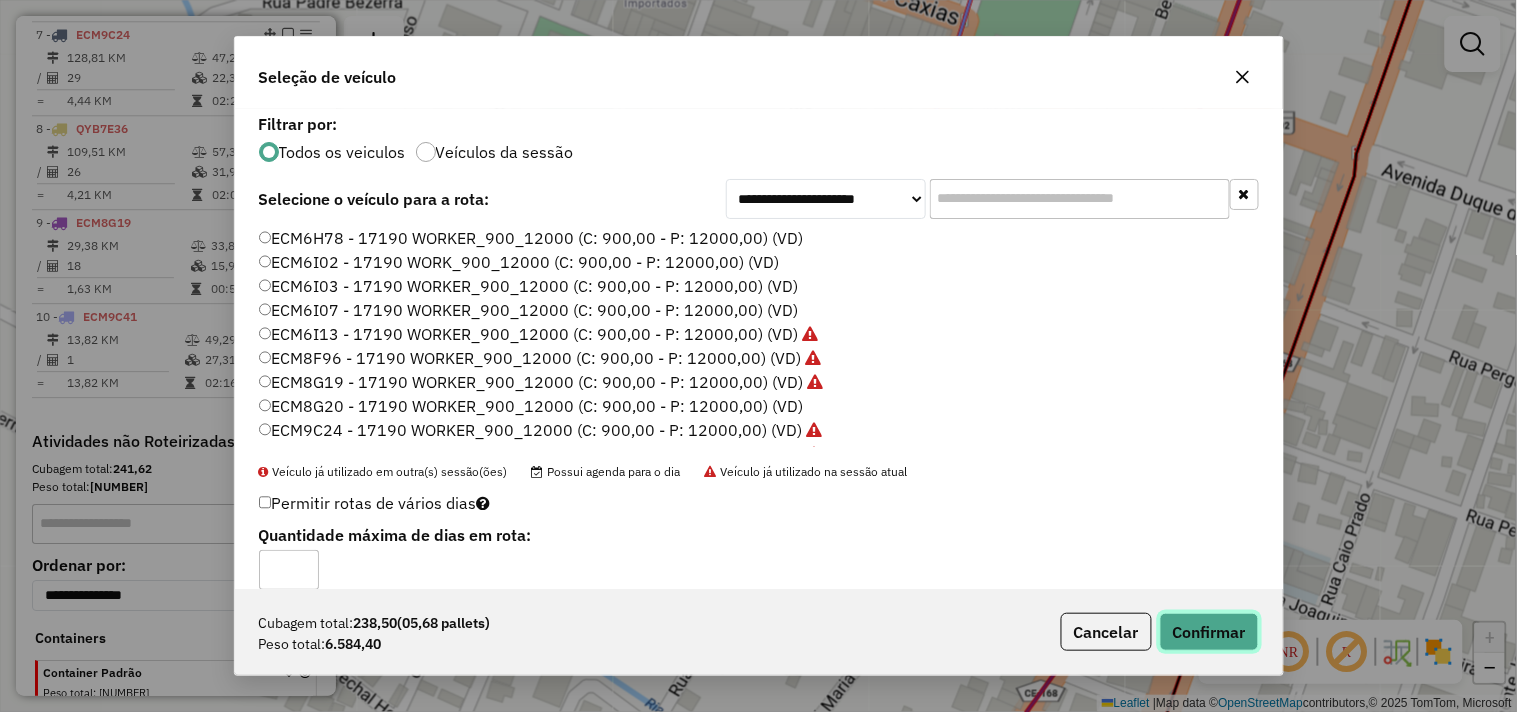 click on "Confirmar" 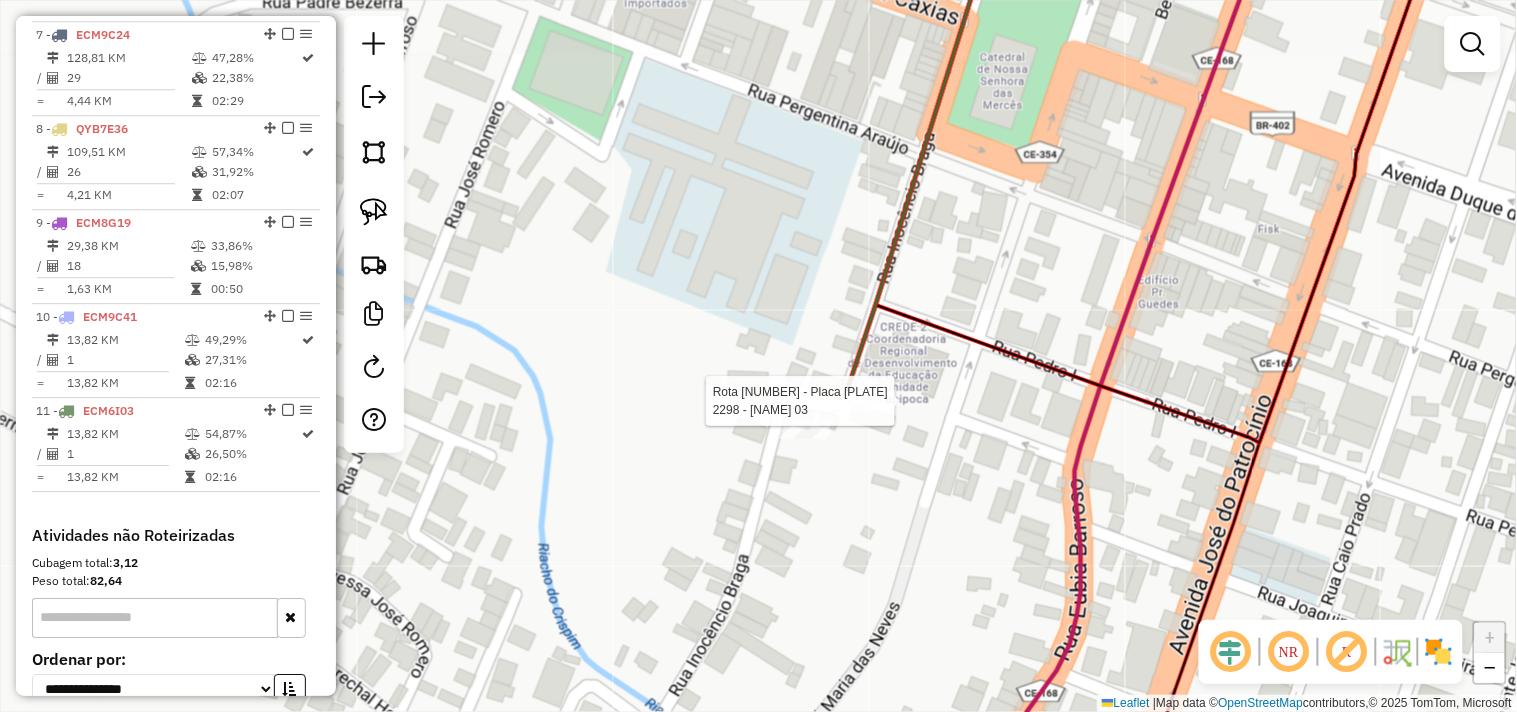 select on "**********" 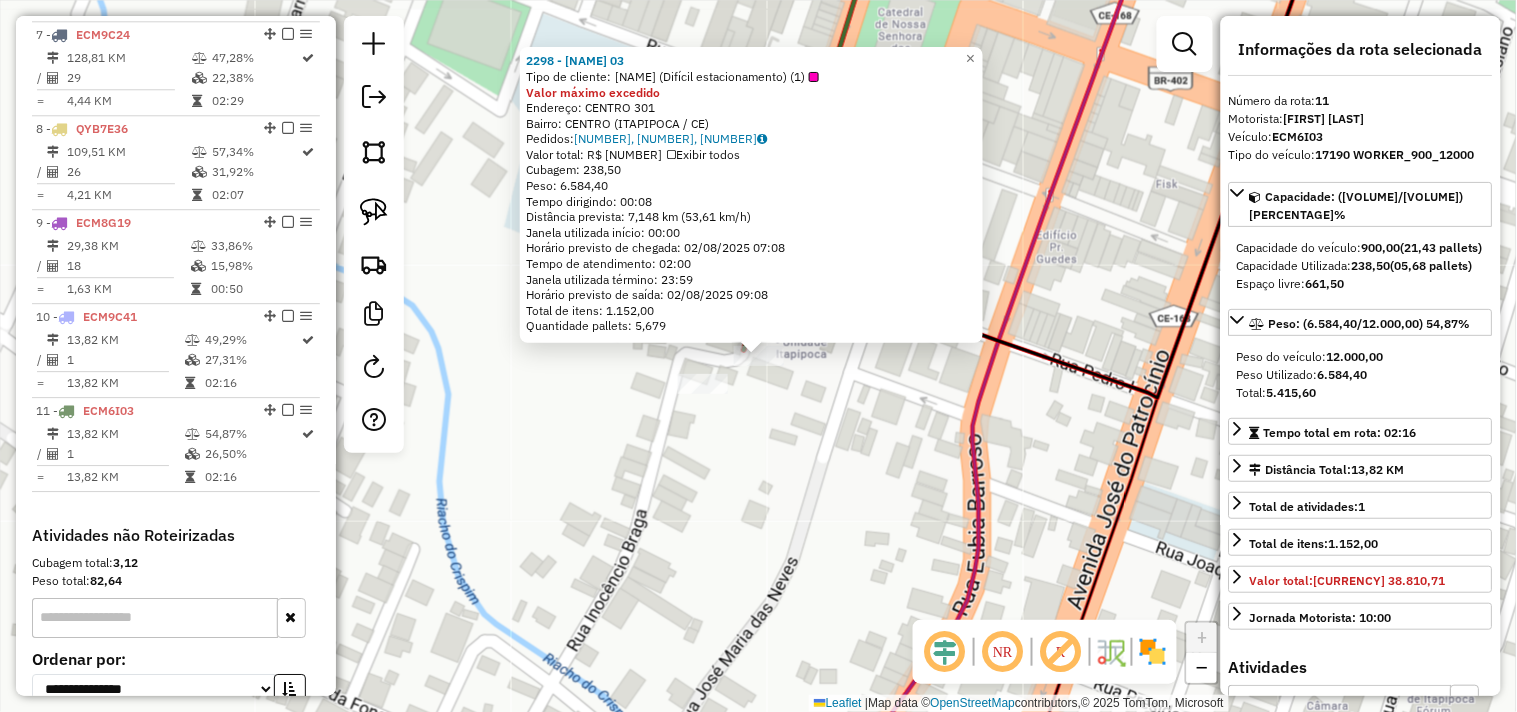 scroll, scrollTop: 1520, scrollLeft: 0, axis: vertical 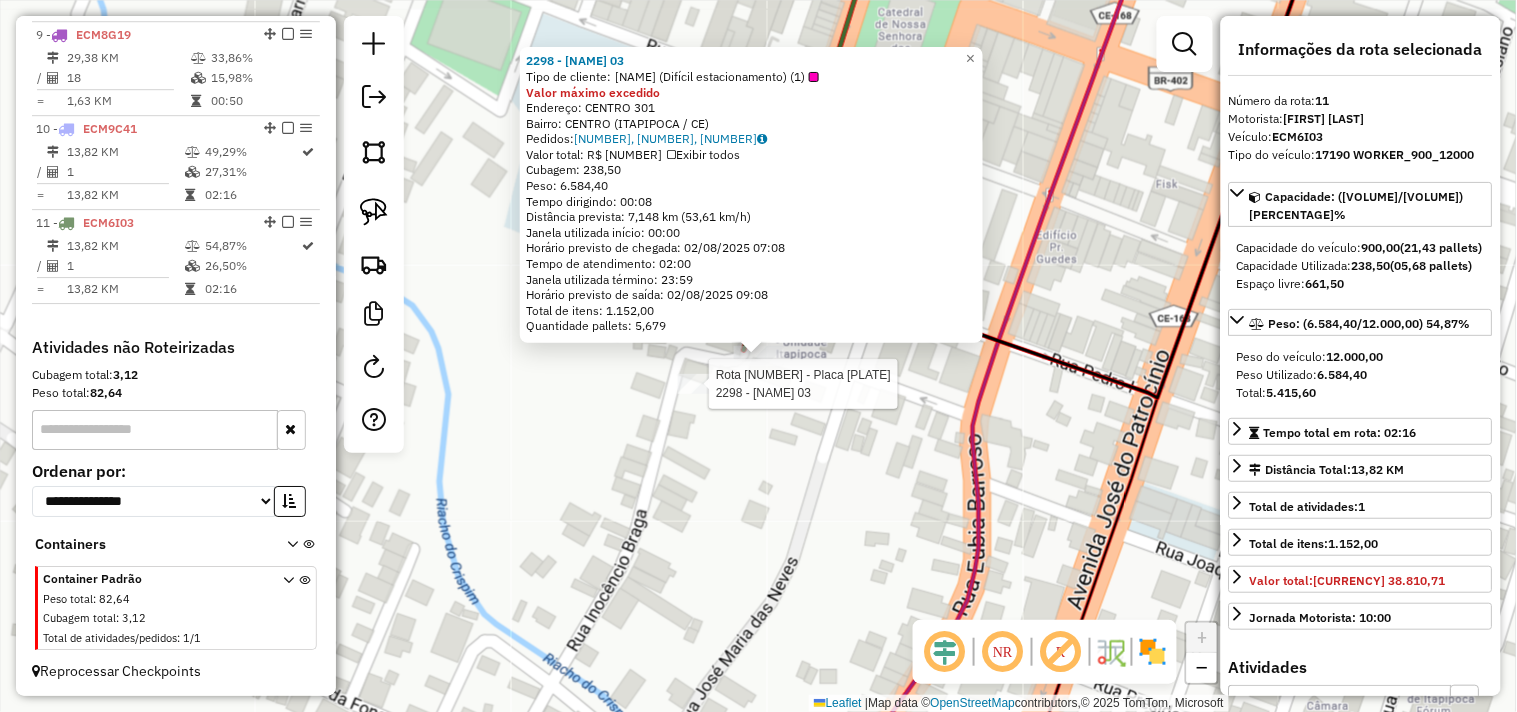 click 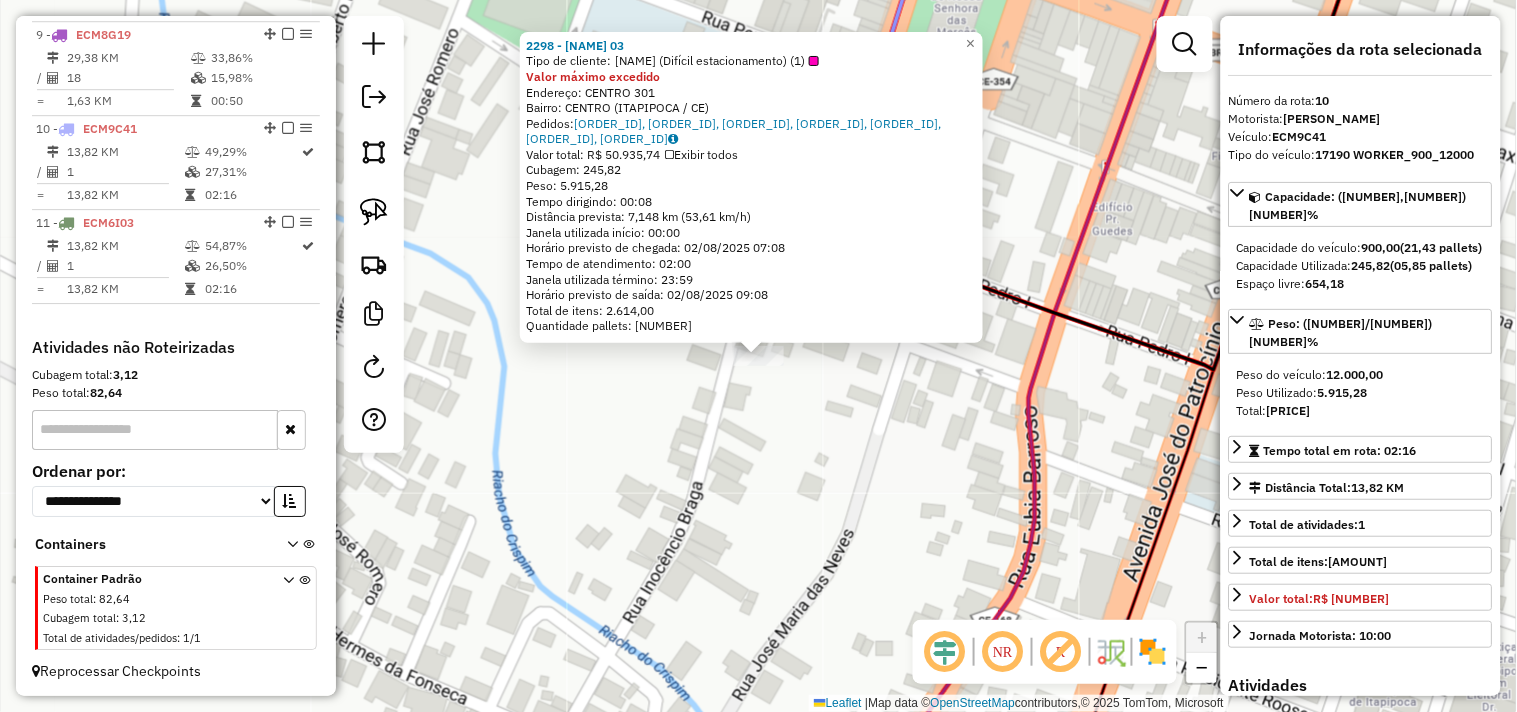 click on "2298 - ANA MaRCIA 03  Tipo de cliente:   Ana Mácia (alto volume) (Difícil estacionamento) (1)  Valor máximo excedido  Endereço:  CENTRO 301   Bairro: CENTRO (ITAPIPOCA / CE)   Pedidos:  01086527, 01086534, 01086515, 01086516, 01086518, 01086519, 01086520   Valor total: R$ 50.935,74   Exibir todos   Cubagem: 245,82  Peso: 5.915,28  Tempo dirigindo: 00:08   Distância prevista: 7,148 km (53,61 km/h)   Janela utilizada início: 00:00   Horário previsto de chegada: 02/08/2025 07:08   Tempo de atendimento: 02:00   Janela utilizada término: 23:59   Horário previsto de saída: 02/08/2025 09:08   Total de itens: 2.614,00   Quantidade pallets: 5,853  × Janela de atendimento Grade de atendimento Capacidade Transportadoras Veículos Cliente Pedidos  Rotas Selecione os dias de semana para filtrar as janelas de atendimento  Seg   Ter   Qua   Qui   Sex   Sáb   Dom  Informe o período da janela de atendimento: De: Até:  Filtrar exatamente a janela do cliente  Considerar janela de atendimento padrão   Seg   Ter  +" 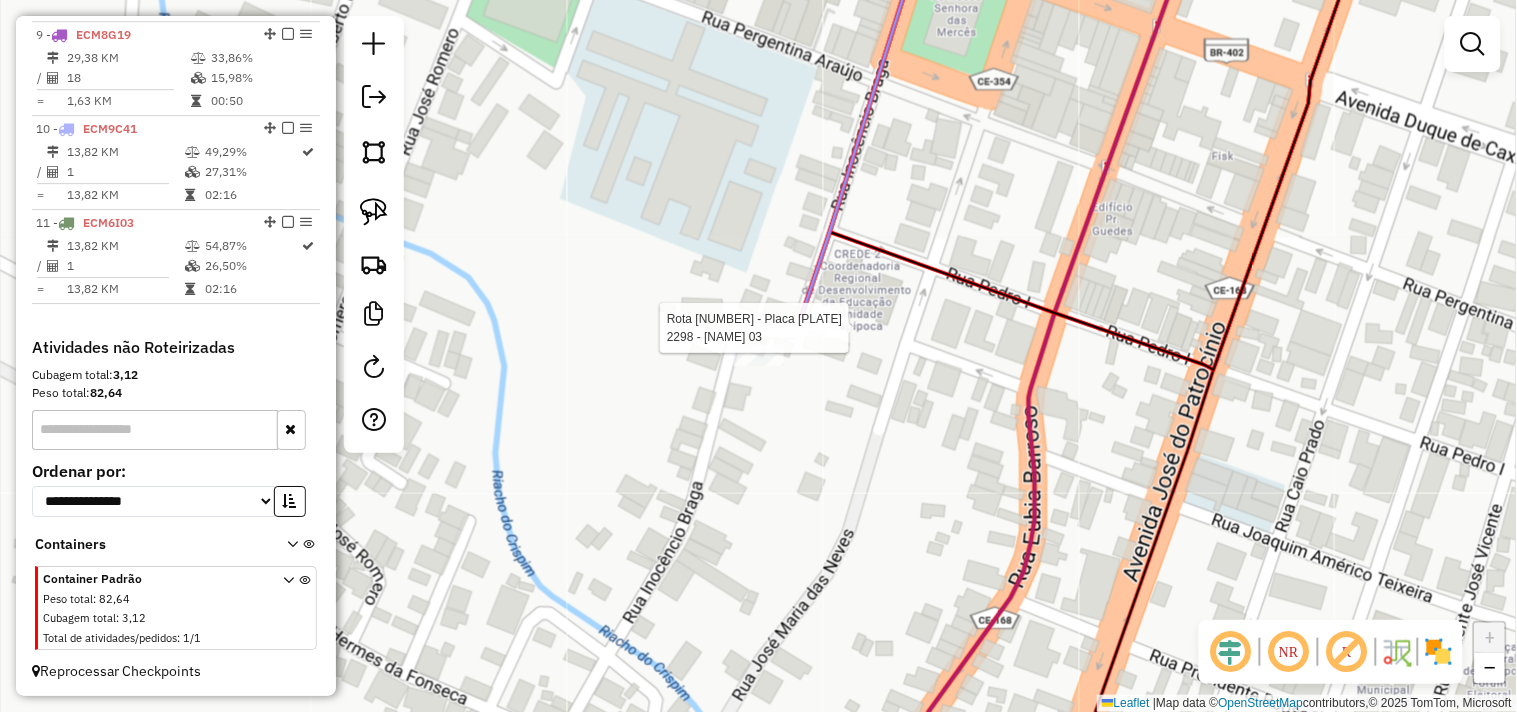click 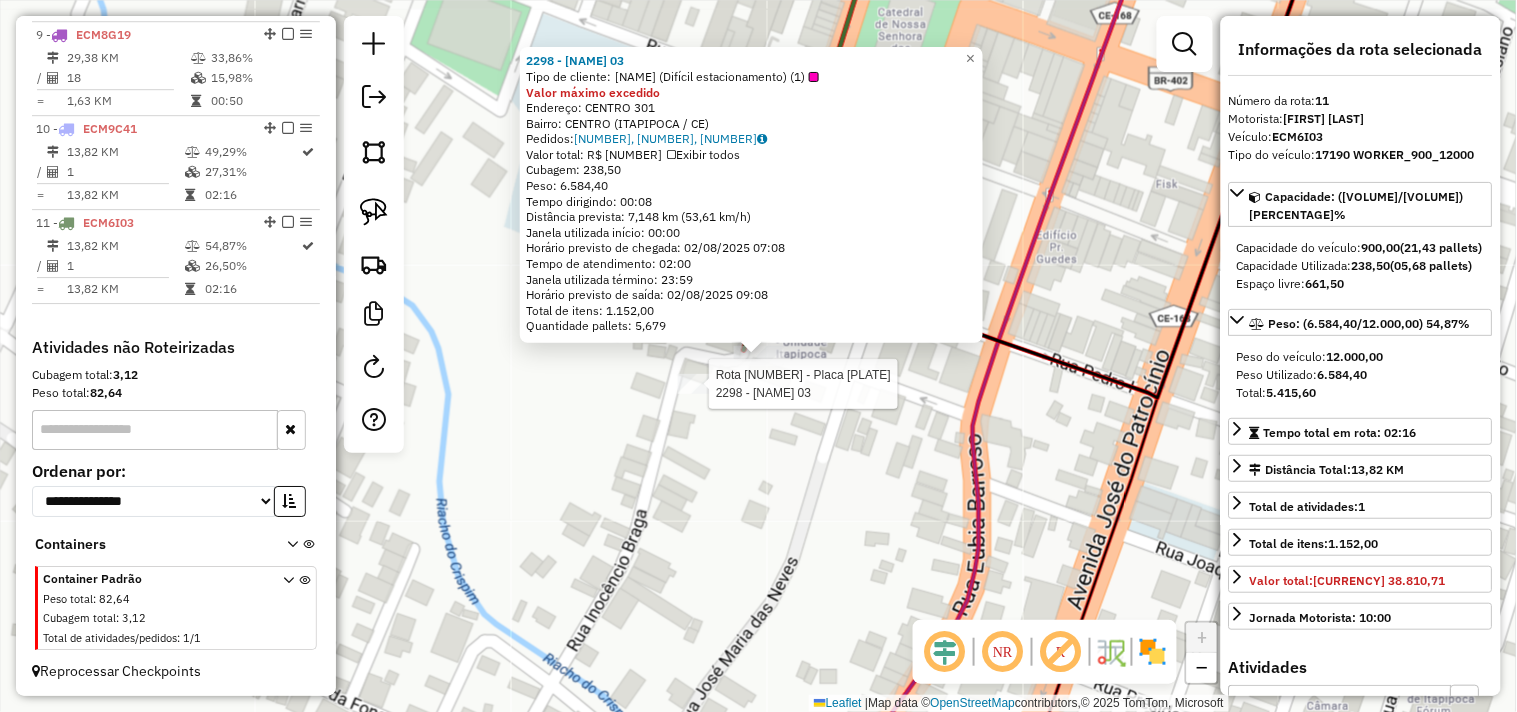 click 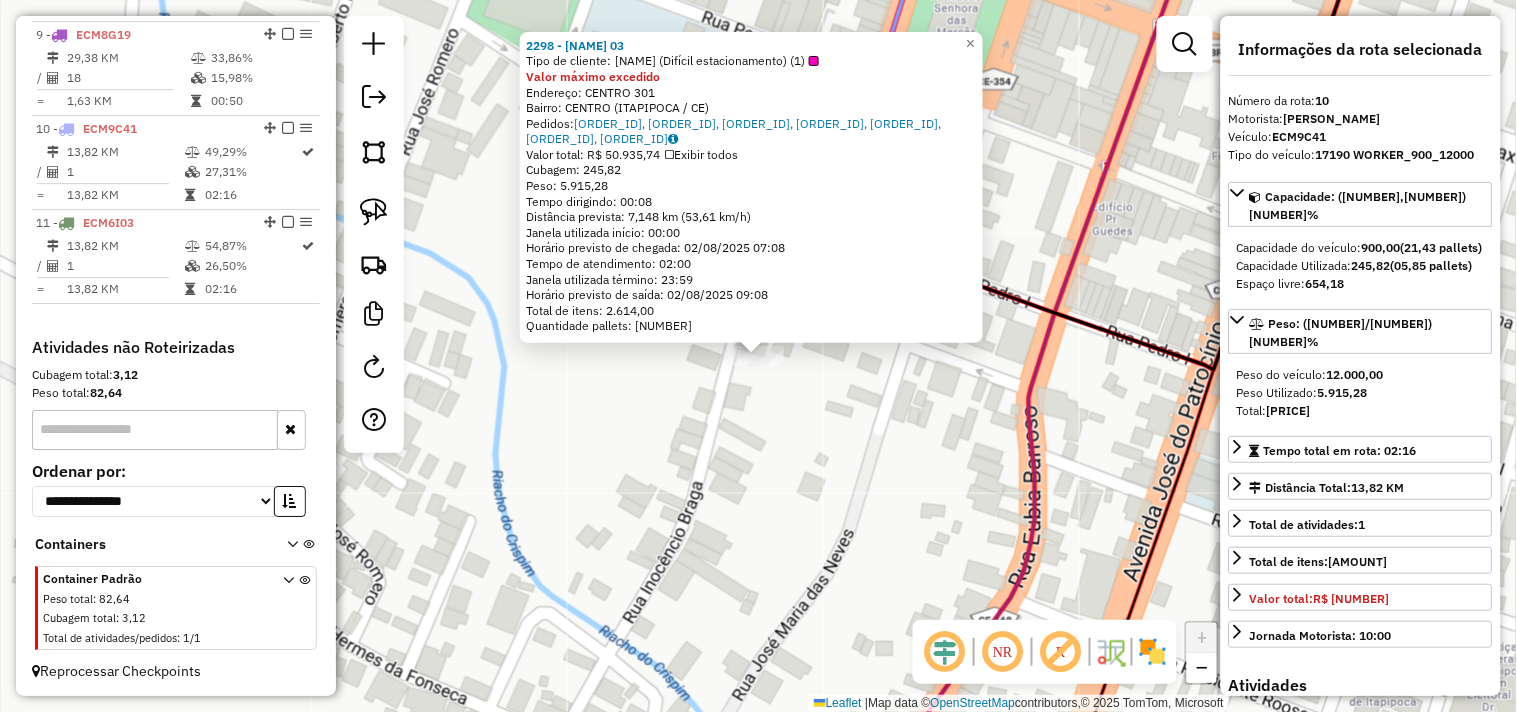 click on "2298 - ANA MaRCIA 03  Tipo de cliente:   Ana Mácia (alto volume) (Difícil estacionamento) (1)  Valor máximo excedido  Endereço:  CENTRO 301   Bairro: CENTRO (ITAPIPOCA / CE)   Pedidos:  01086527, 01086534, 01086515, 01086516, 01086518, 01086519, 01086520   Valor total: R$ 50.935,74   Exibir todos   Cubagem: 245,82  Peso: 5.915,28  Tempo dirigindo: 00:08   Distância prevista: 7,148 km (53,61 km/h)   Janela utilizada início: 00:00   Horário previsto de chegada: 02/08/2025 07:08   Tempo de atendimento: 02:00   Janela utilizada término: 23:59   Horário previsto de saída: 02/08/2025 09:08   Total de itens: 2.614,00   Quantidade pallets: 5,853  × Janela de atendimento Grade de atendimento Capacidade Transportadoras Veículos Cliente Pedidos  Rotas Selecione os dias de semana para filtrar as janelas de atendimento  Seg   Ter   Qua   Qui   Sex   Sáb   Dom  Informe o período da janela de atendimento: De: Até:  Filtrar exatamente a janela do cliente  Considerar janela de atendimento padrão   Seg   Ter  +" 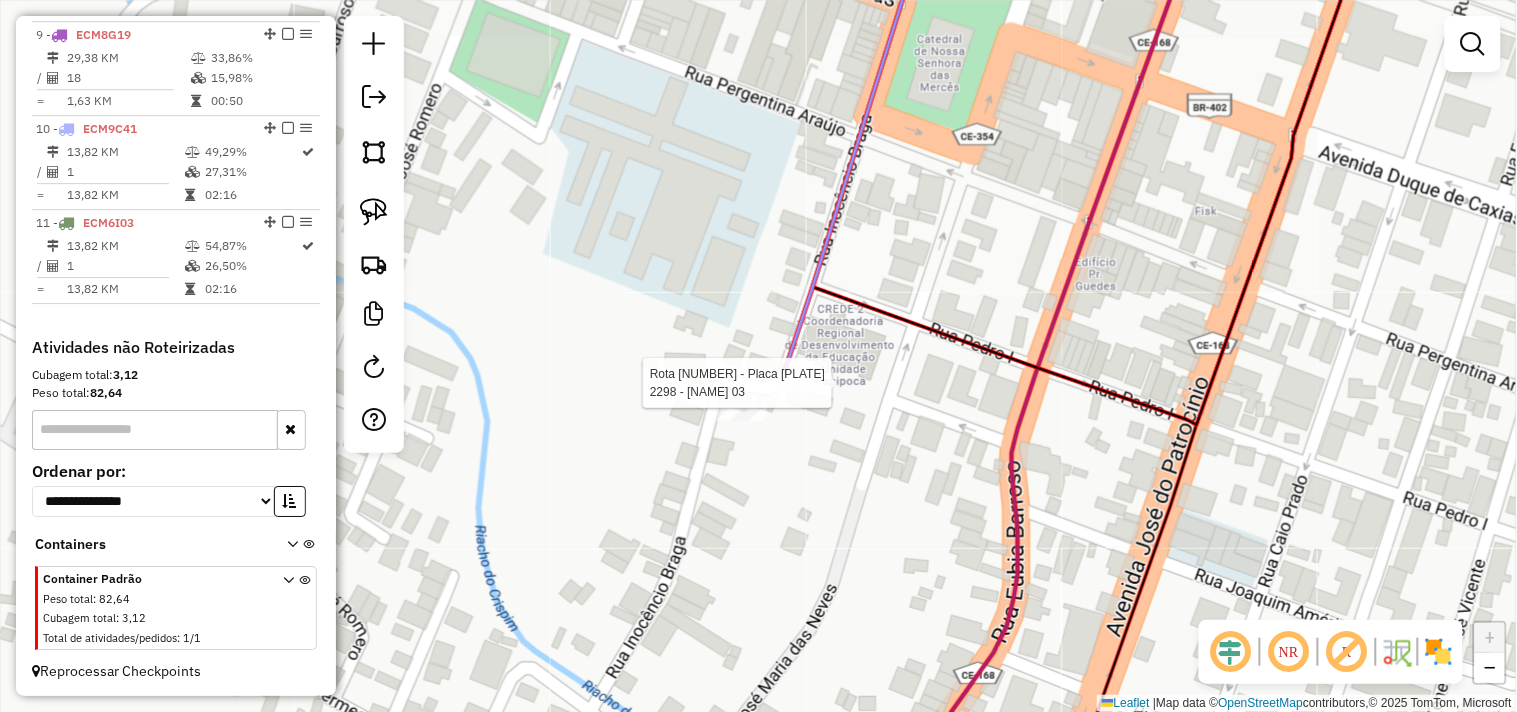 select on "**********" 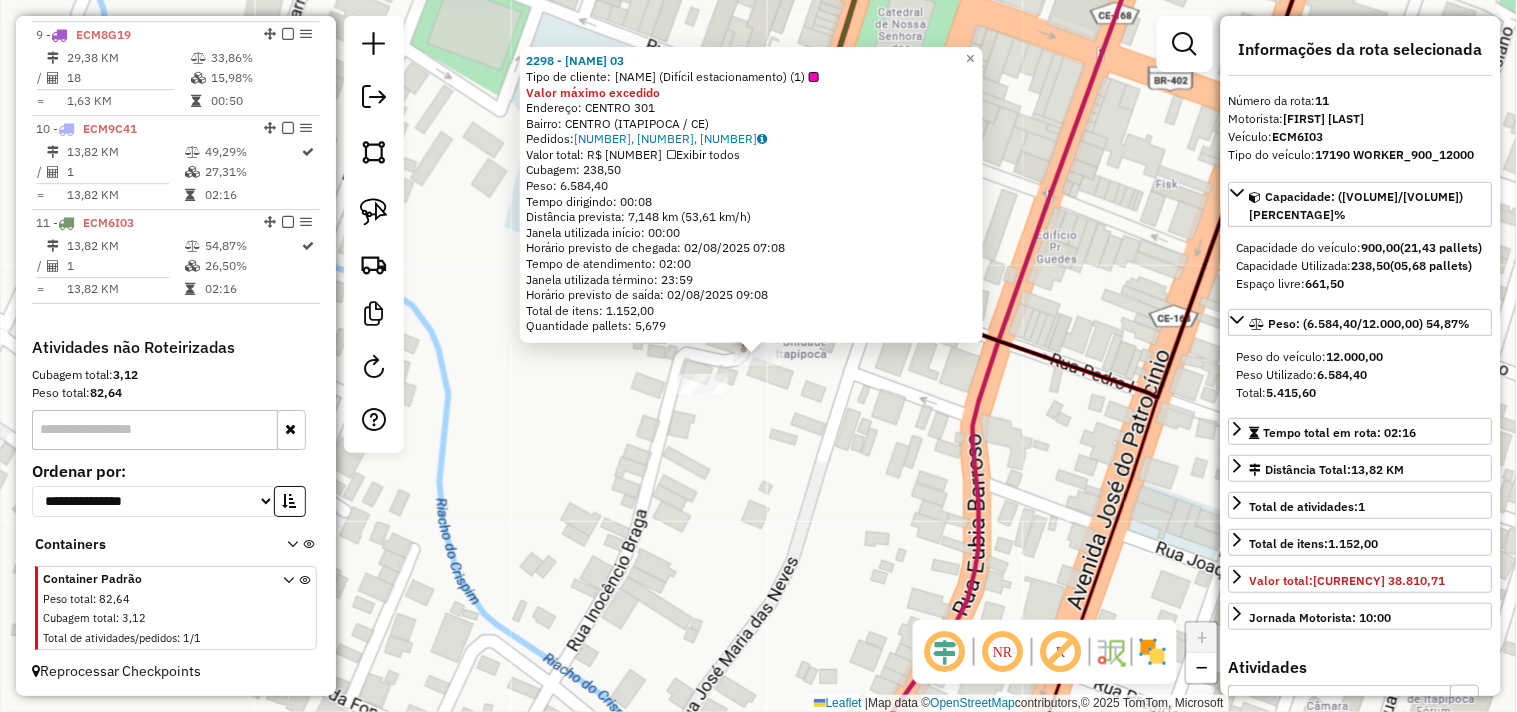 click on "2298 - ANA MaRCIA 03  Tipo de cliente:   Ana Mácia (alto volume) (Difícil estacionamento) (1)  Valor máximo excedido  Endereço:  CENTRO 301   Bairro: CENTRO (ITAPIPOCA / CE)   Pedidos:  01086526, 01086528, 01086517   Valor total: R$ 38.810,71   Exibir todos   Cubagem: 238,50  Peso: 6.584,40  Tempo dirigindo: 00:08   Distância prevista: 7,148 km (53,61 km/h)   Janela utilizada início: 00:00   Horário previsto de chegada: 02/08/2025 07:08   Tempo de atendimento: 02:00   Janela utilizada término: 23:59   Horário previsto de saída: 02/08/2025 09:08   Total de itens: 1.152,00   Quantidade pallets: 5,679  × Janela de atendimento Grade de atendimento Capacidade Transportadoras Veículos Cliente Pedidos  Rotas Selecione os dias de semana para filtrar as janelas de atendimento  Seg   Ter   Qua   Qui   Sex   Sáb   Dom  Informe o período da janela de atendimento: De: Até:  Filtrar exatamente a janela do cliente  Considerar janela de atendimento padrão   Seg   Ter   Qua   Qui   Sex   Sáb   Dom   De:  De:" 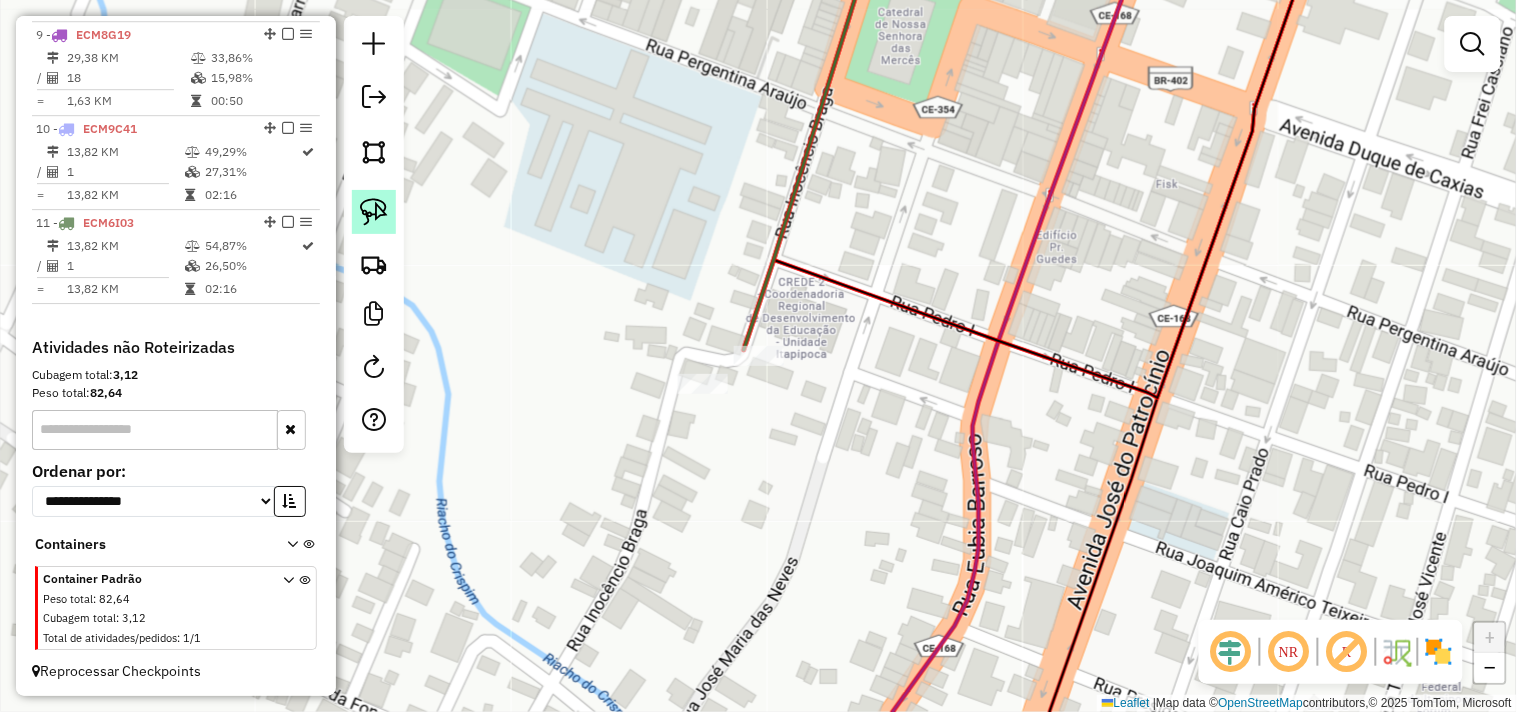 click 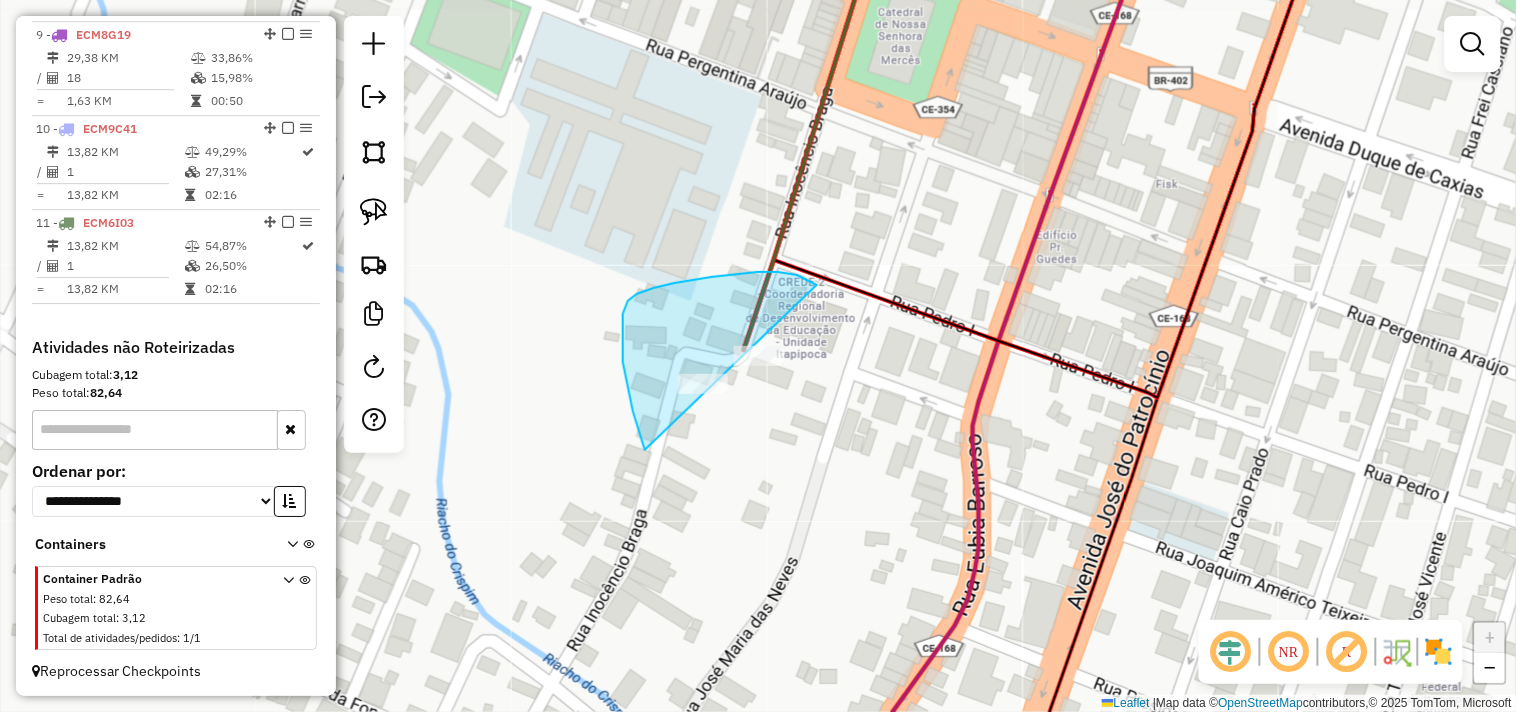 drag, startPoint x: 645, startPoint y: 450, endPoint x: 862, endPoint y: 427, distance: 218.21548 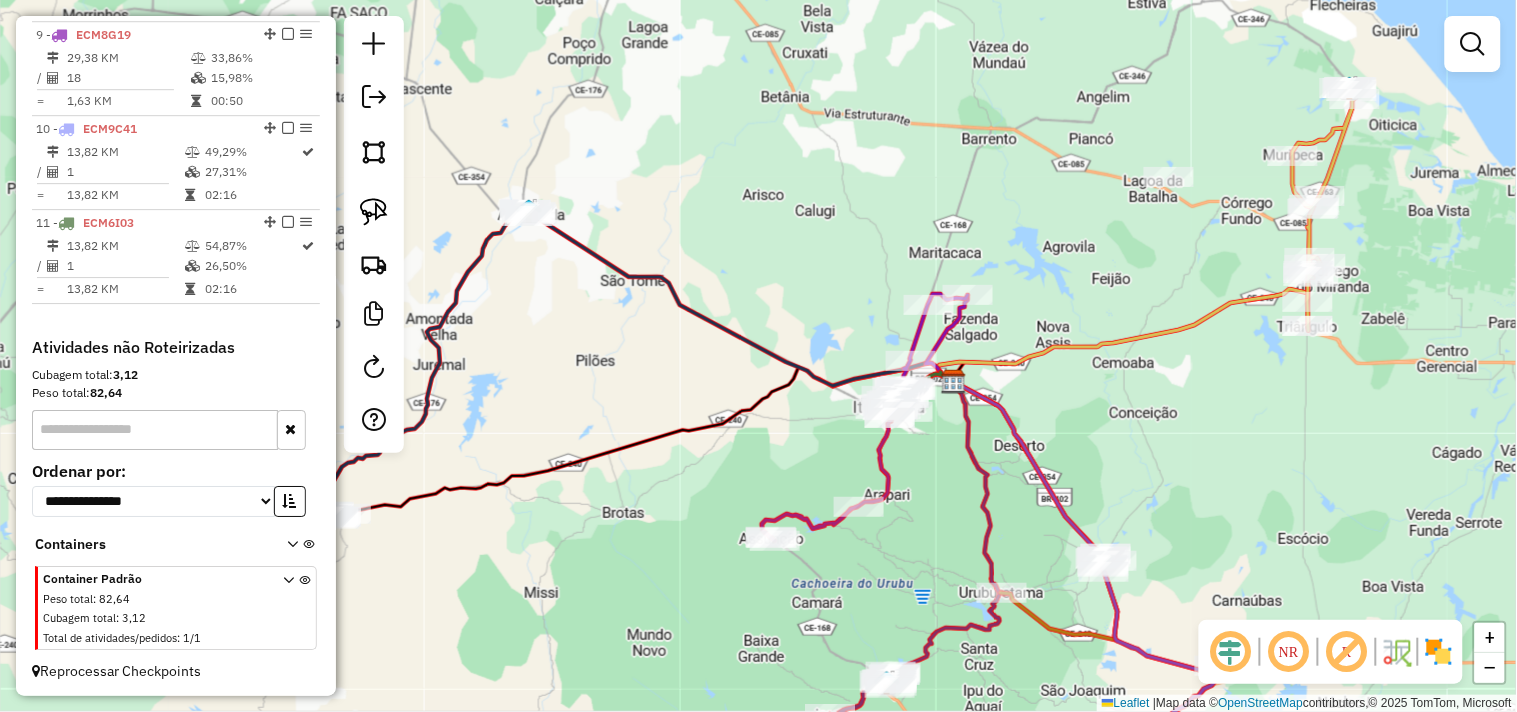click on "Rota 6 - Placa PFG5H77  5094 - ANALIA VARIEDADES Janela de atendimento Grade de atendimento Capacidade Transportadoras Veículos Cliente Pedidos  Rotas Selecione os dias de semana para filtrar as janelas de atendimento  Seg   Ter   Qua   Qui   Sex   Sáb   Dom  Informe o período da janela de atendimento: De: Até:  Filtrar exatamente a janela do cliente  Considerar janela de atendimento padrão  Selecione os dias de semana para filtrar as grades de atendimento  Seg   Ter   Qua   Qui   Sex   Sáb   Dom   Considerar clientes sem dia de atendimento cadastrado  Clientes fora do dia de atendimento selecionado Filtrar as atividades entre os valores definidos abaixo:  Peso mínimo:   Peso máximo:   Cubagem mínima:   Cubagem máxima:   De:   Até:  Filtrar as atividades entre o tempo de atendimento definido abaixo:  De:   Até:   Considerar capacidade total dos clientes não roteirizados Transportadora: Selecione um ou mais itens Tipo de veículo: Selecione um ou mais itens Veículo: Selecione um ou mais itens De:" 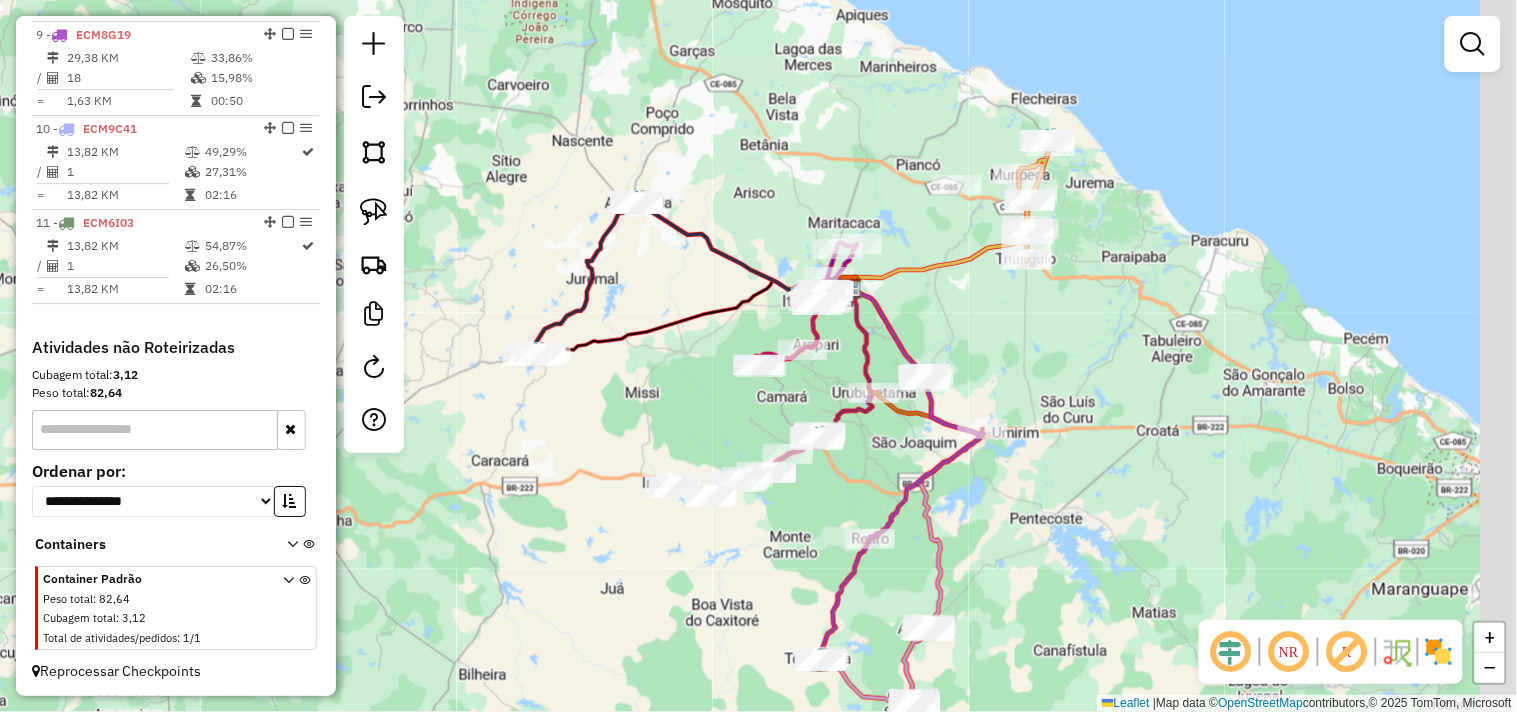 drag, startPoint x: 1131, startPoint y: 466, endPoint x: 1070, endPoint y: 411, distance: 82.13403 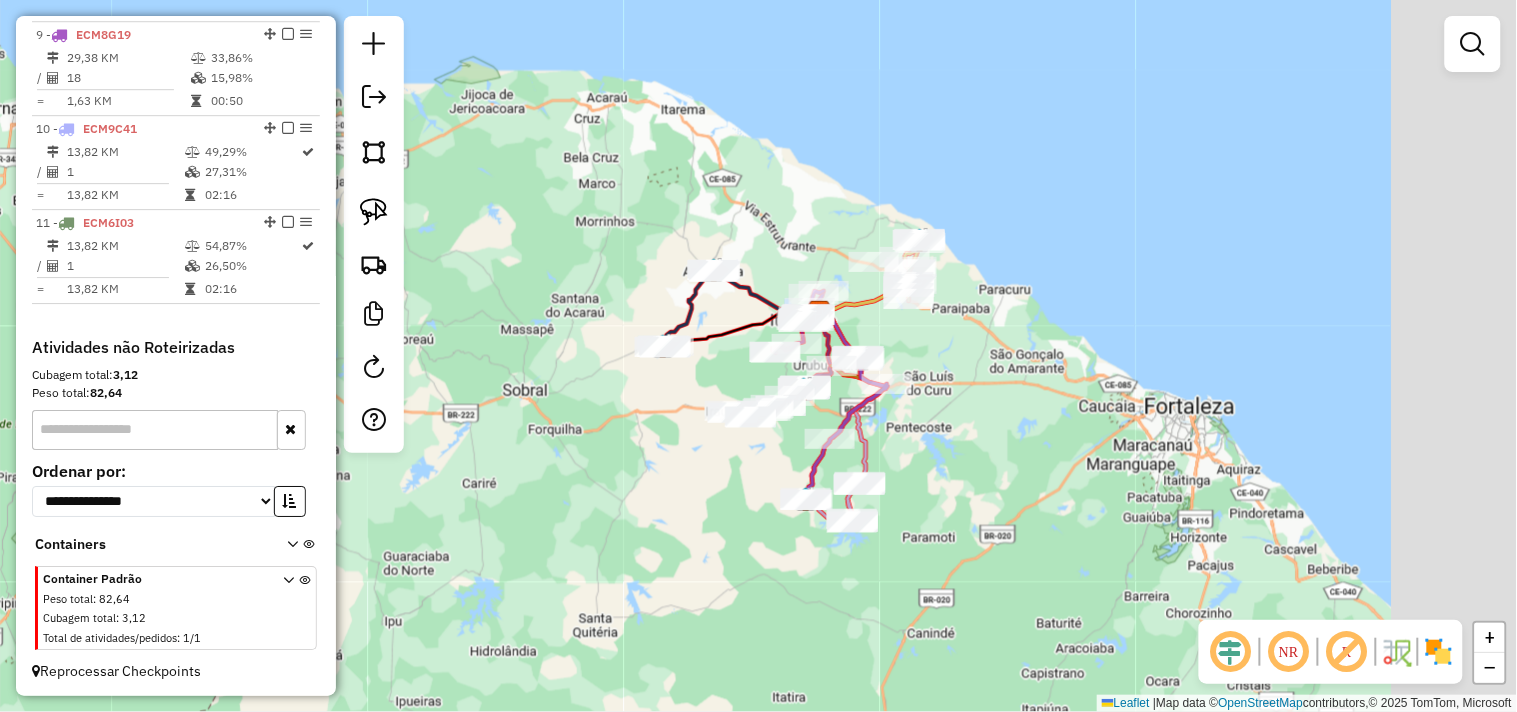 drag, startPoint x: 1124, startPoint y: 471, endPoint x: 992, endPoint y: 444, distance: 134.73306 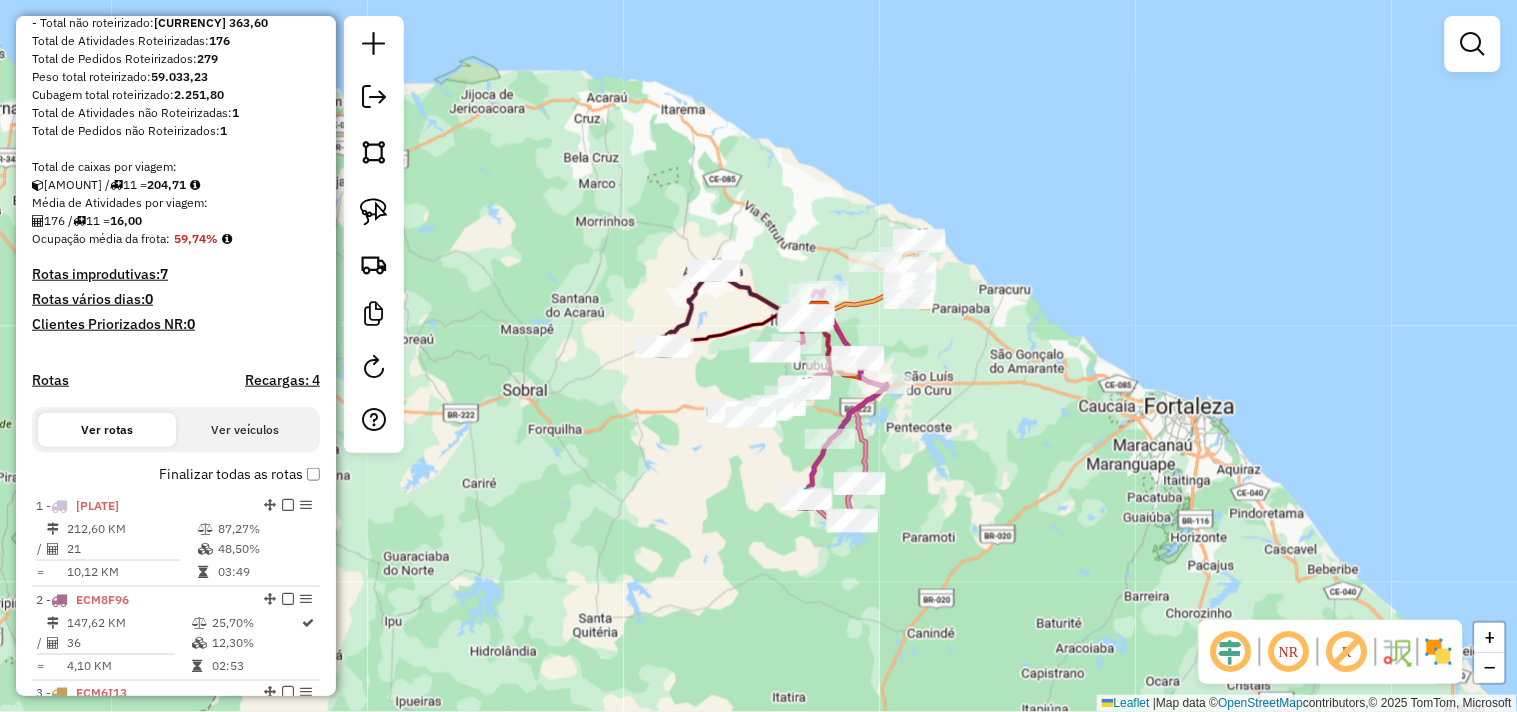 scroll, scrollTop: 0, scrollLeft: 0, axis: both 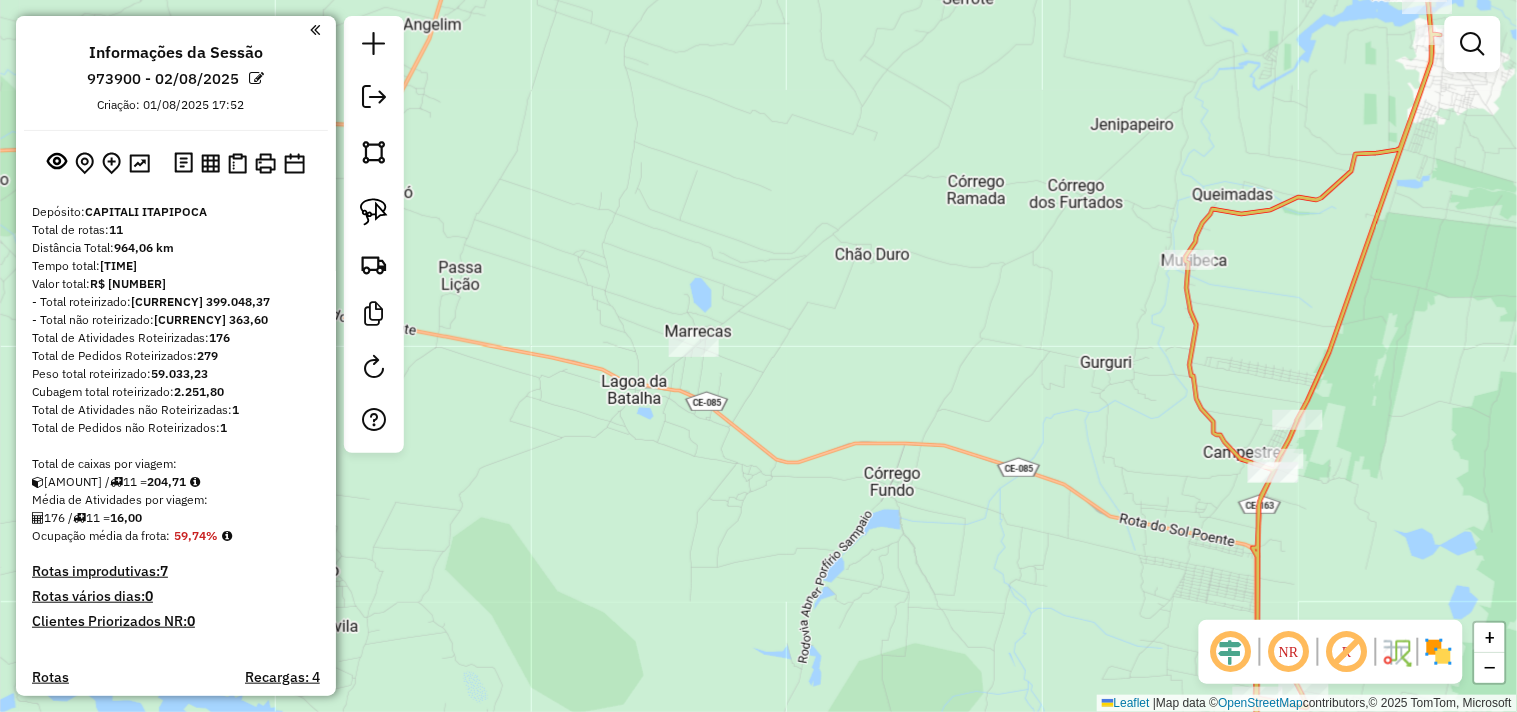 drag, startPoint x: 968, startPoint y: 307, endPoint x: 921, endPoint y: 391, distance: 96.25487 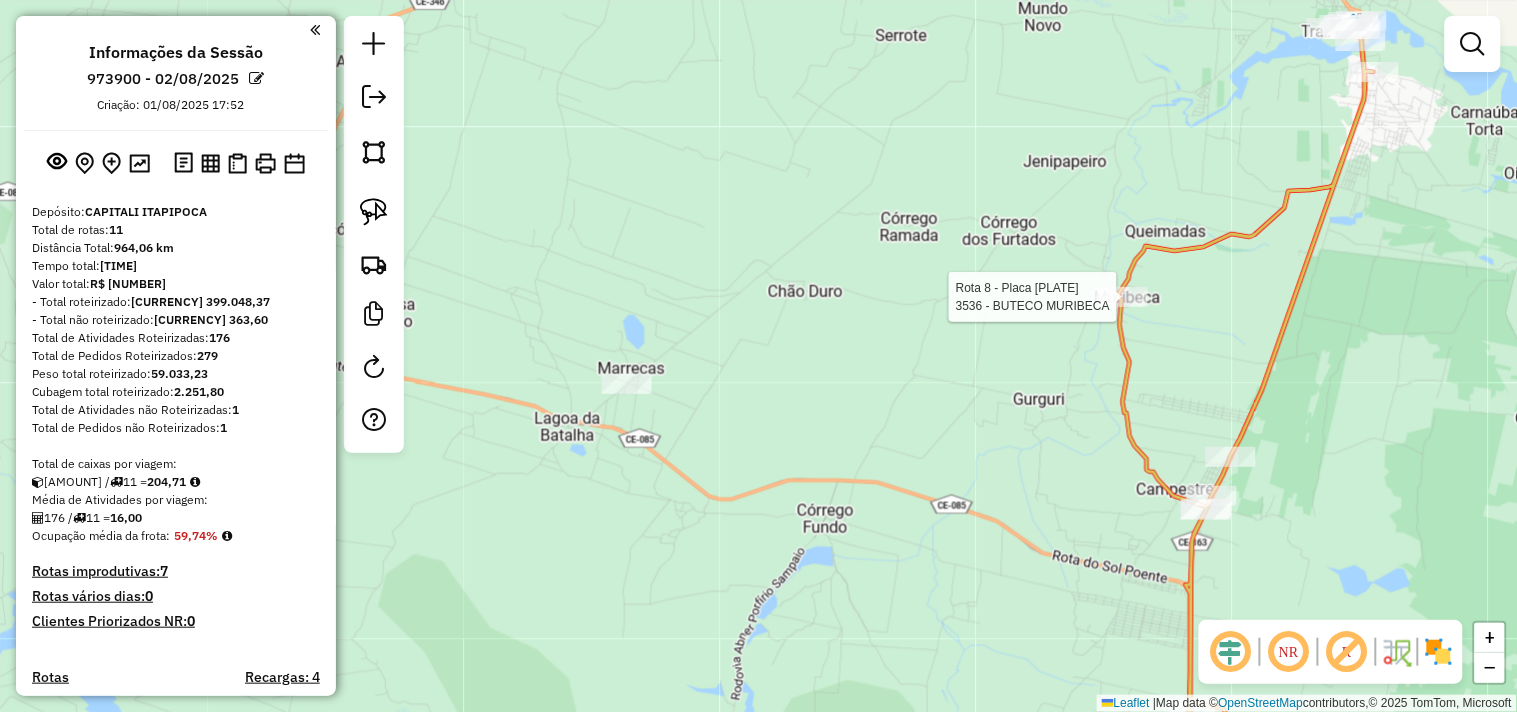 select on "**********" 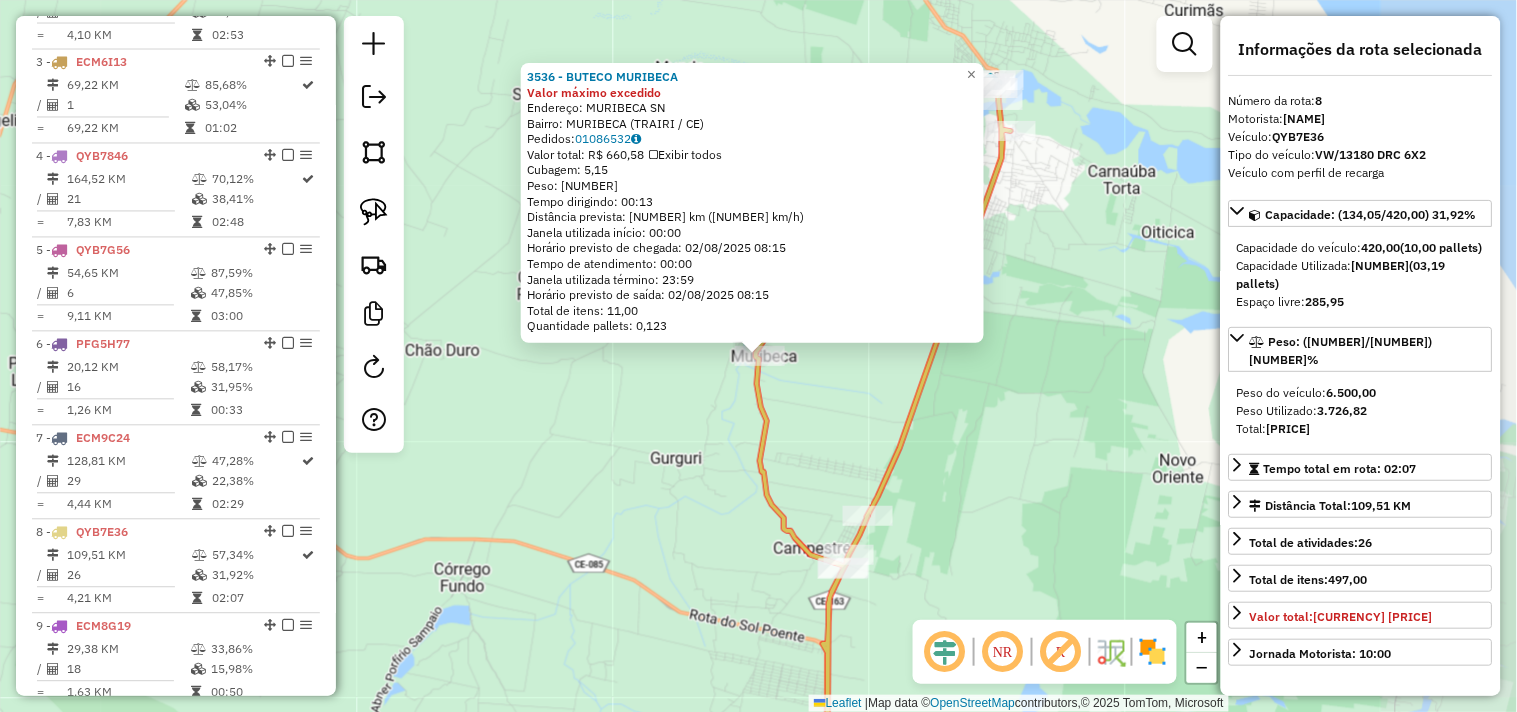 scroll, scrollTop: 1431, scrollLeft: 0, axis: vertical 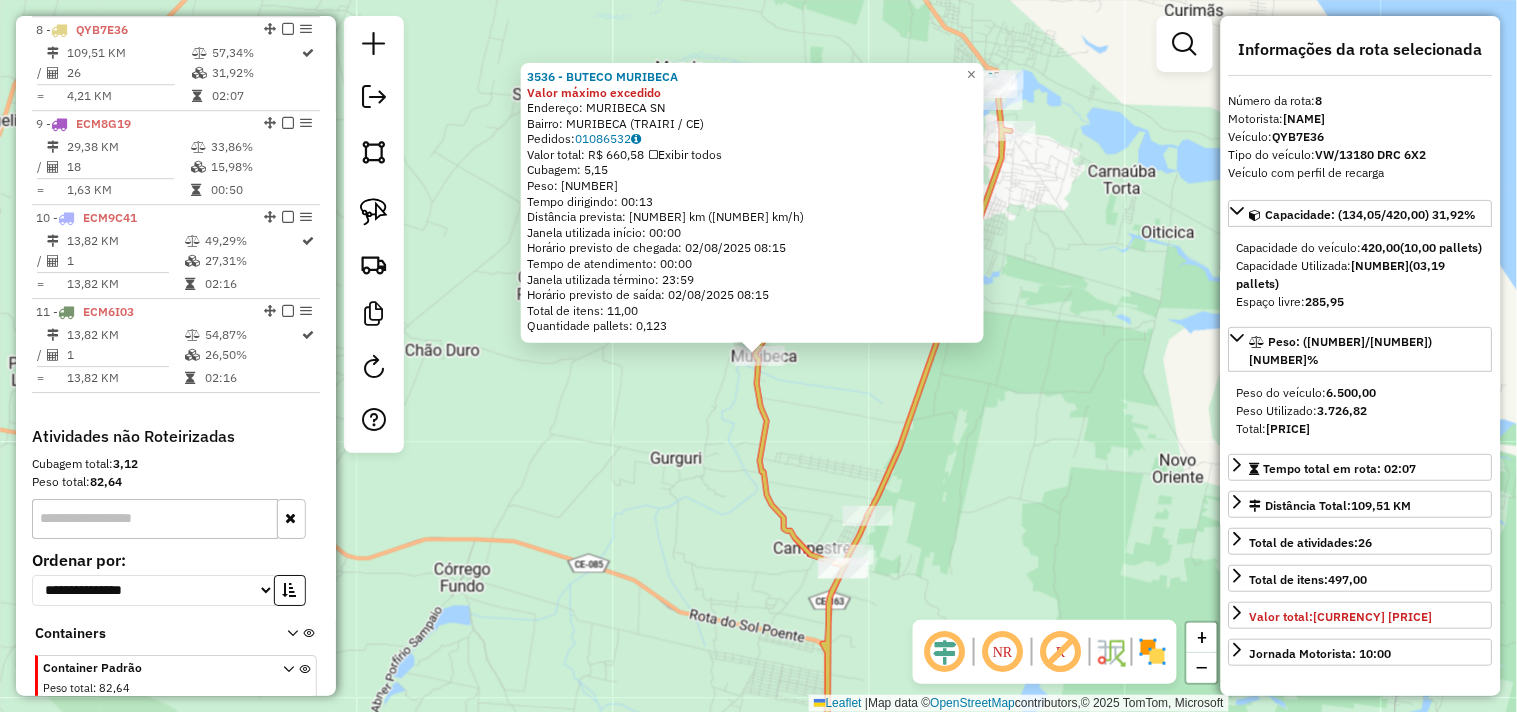 click on "3536 - BUTECO MURIBECA Valor máximo excedido  Endereço:  MURIBECA SN   Bairro: MURIBECA (TRAIRI / CE)   Pedidos:  01086532   Valor total: R$ 660,58   Exibir todos   Cubagem: 5,15  Peso: 145,20  Tempo dirigindo: 00:13   Distância prevista: 7,817 km (36,08 km/h)   Janela utilizada início: 00:00   Horário previsto de chegada: 02/08/2025 08:15   Tempo de atendimento: 00:00   Janela utilizada término: 23:59   Horário previsto de saída: 02/08/2025 08:15   Total de itens: 11,00   Quantidade pallets: 0,123  × Janela de atendimento Grade de atendimento Capacidade Transportadoras Veículos Cliente Pedidos  Rotas Selecione os dias de semana para filtrar as janelas de atendimento  Seg   Ter   Qua   Qui   Sex   Sáb   Dom  Informe o período da janela de atendimento: De: Até:  Filtrar exatamente a janela do cliente  Considerar janela de atendimento padrão  Selecione os dias de semana para filtrar as grades de atendimento  Seg   Ter   Qua   Qui   Sex   Sáb   Dom   Clientes fora do dia de atendimento selecionado" 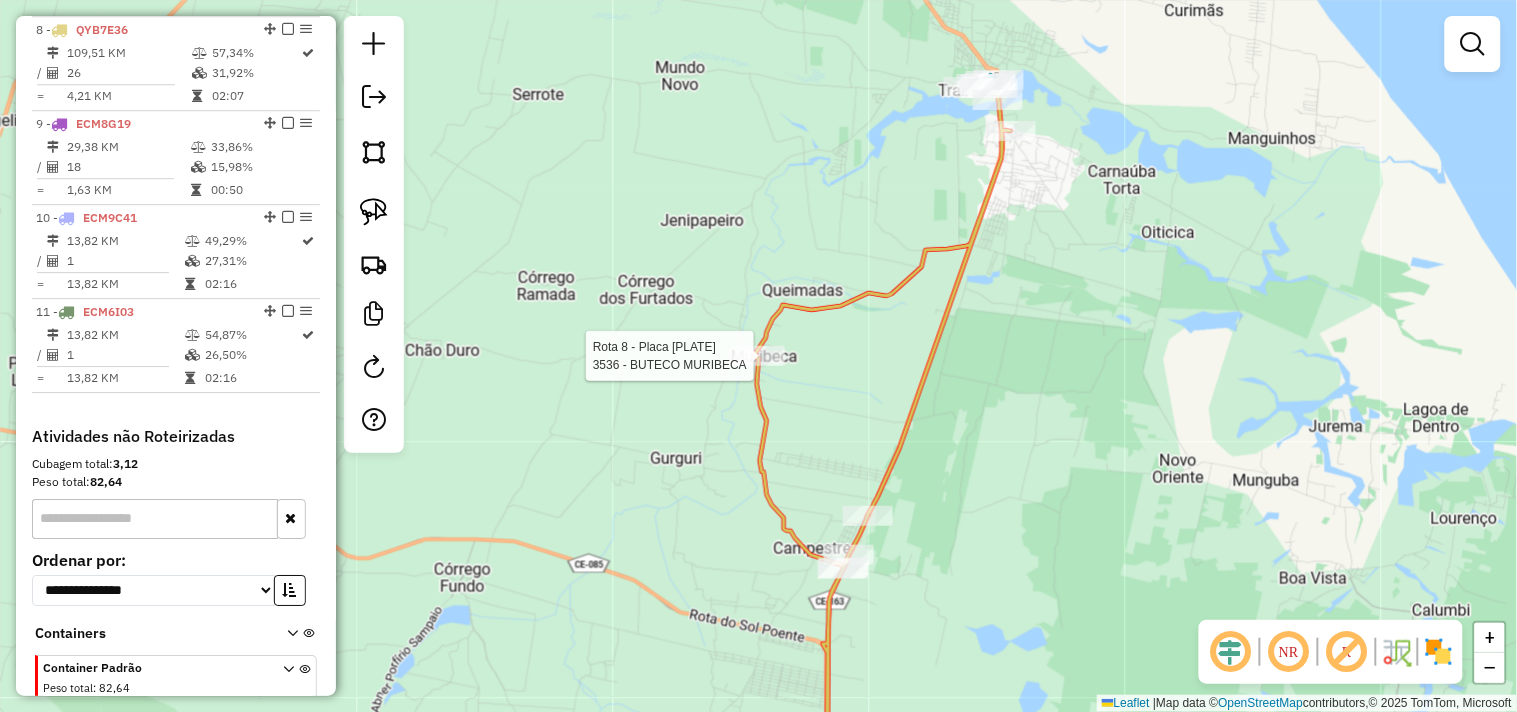 select on "**********" 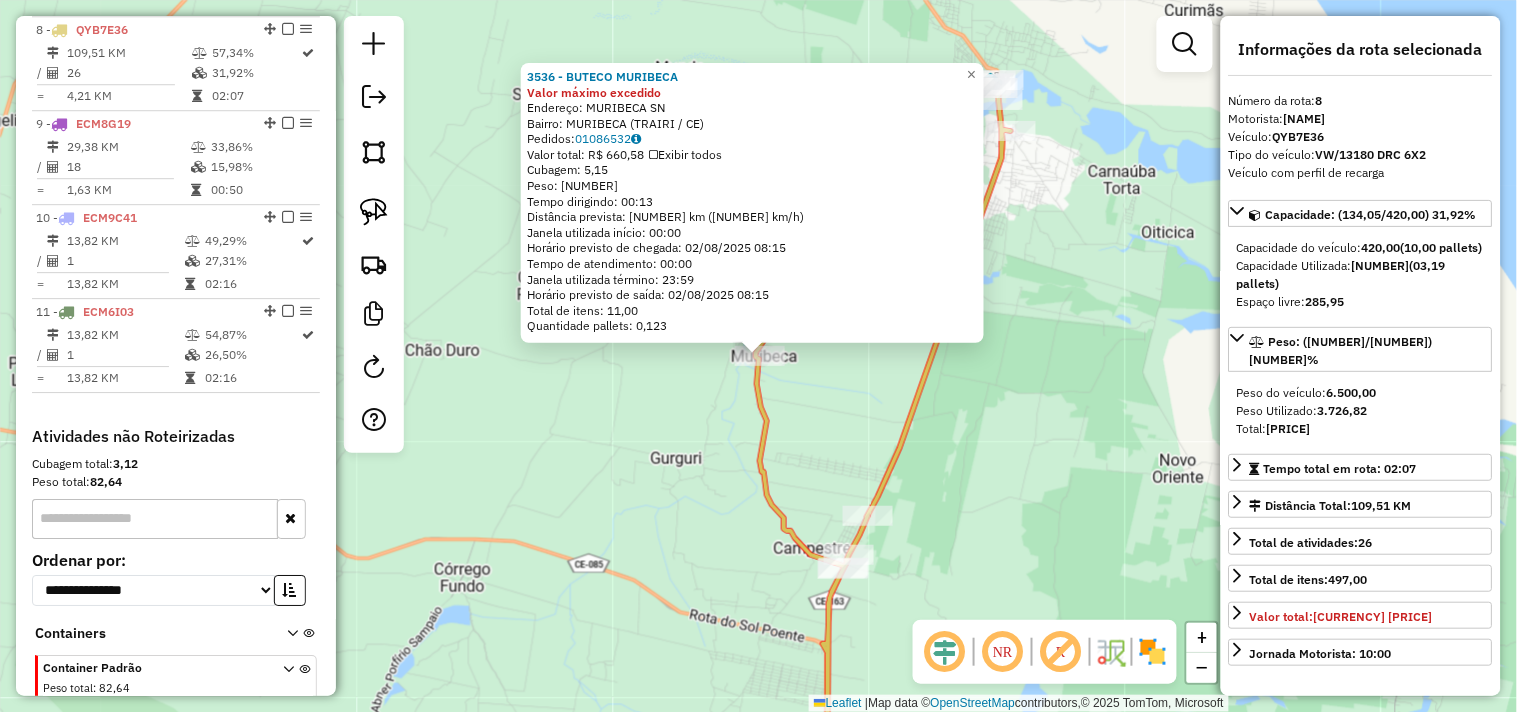 click on "3536 - BUTECO MURIBECA Valor máximo excedido  Endereço:  MURIBECA SN   Bairro: MURIBECA (TRAIRI / CE)   Pedidos:  01086532   Valor total: R$ 660,58   Exibir todos   Cubagem: 5,15  Peso: 145,20  Tempo dirigindo: 00:13   Distância prevista: 7,817 km (36,08 km/h)   Janela utilizada início: 00:00   Horário previsto de chegada: 02/08/2025 08:15   Tempo de atendimento: 00:00   Janela utilizada término: 23:59   Horário previsto de saída: 02/08/2025 08:15   Total de itens: 11,00   Quantidade pallets: 0,123  × Janela de atendimento Grade de atendimento Capacidade Transportadoras Veículos Cliente Pedidos  Rotas Selecione os dias de semana para filtrar as janelas de atendimento  Seg   Ter   Qua   Qui   Sex   Sáb   Dom  Informe o período da janela de atendimento: De: Até:  Filtrar exatamente a janela do cliente  Considerar janela de atendimento padrão  Selecione os dias de semana para filtrar as grades de atendimento  Seg   Ter   Qua   Qui   Sex   Sáb   Dom   Clientes fora do dia de atendimento selecionado" 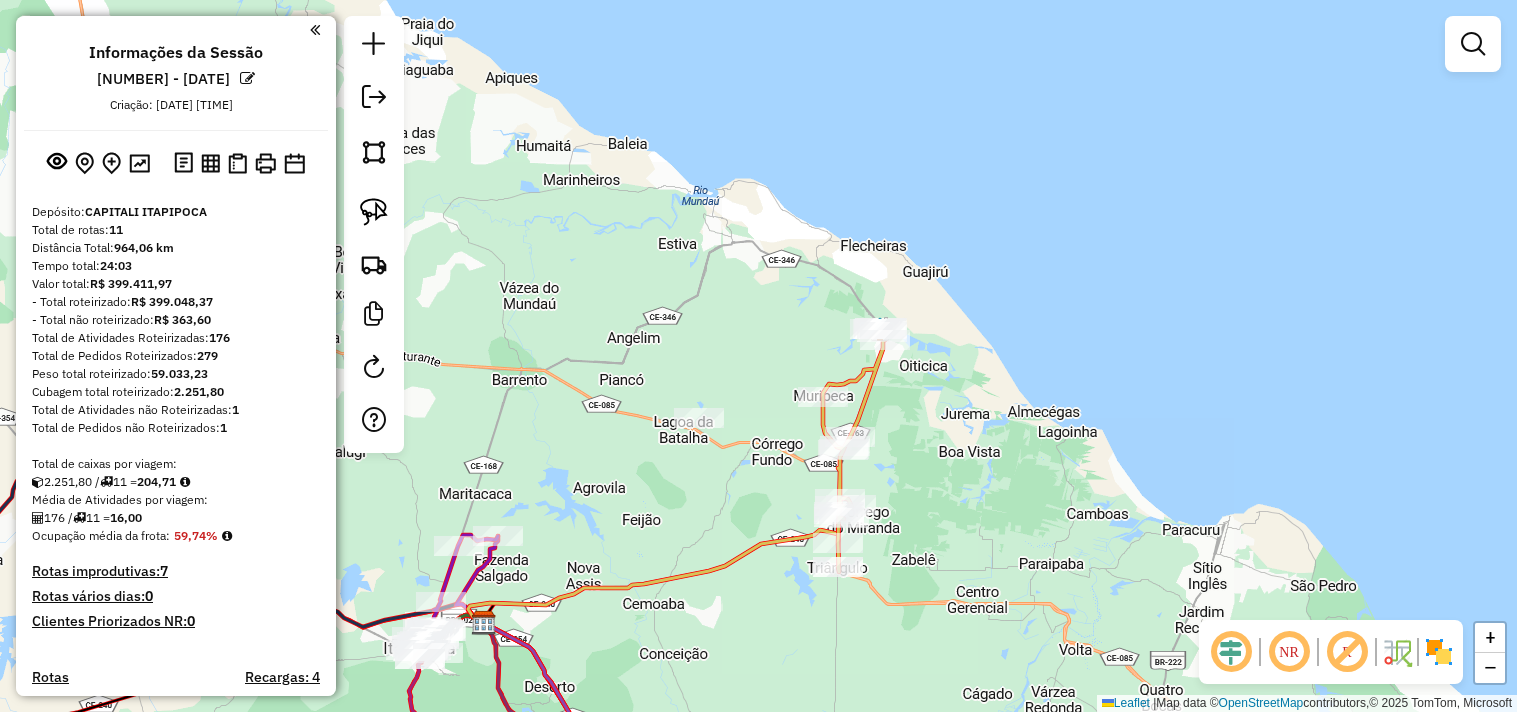 scroll, scrollTop: 0, scrollLeft: 0, axis: both 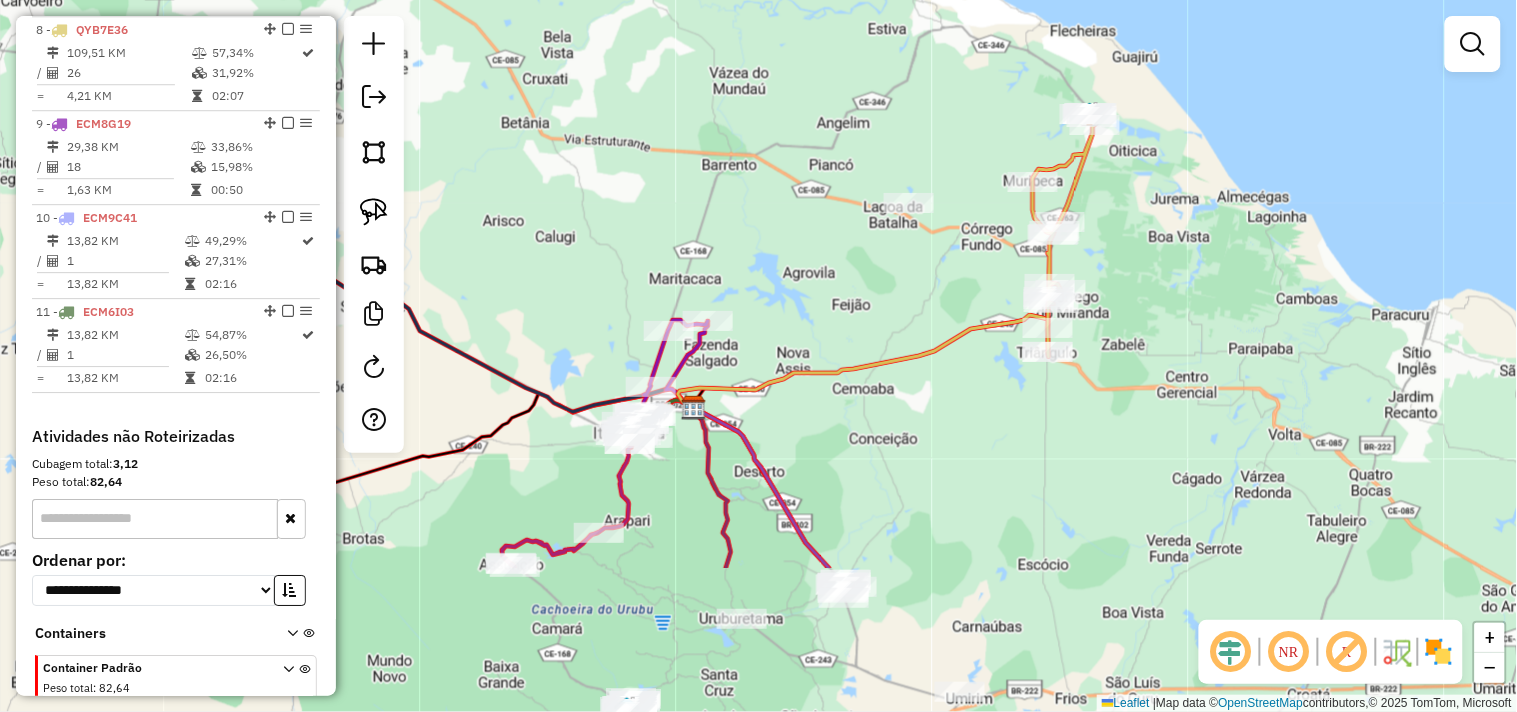 drag, startPoint x: 0, startPoint y: 0, endPoint x: 1117, endPoint y: 322, distance: 1162.4857 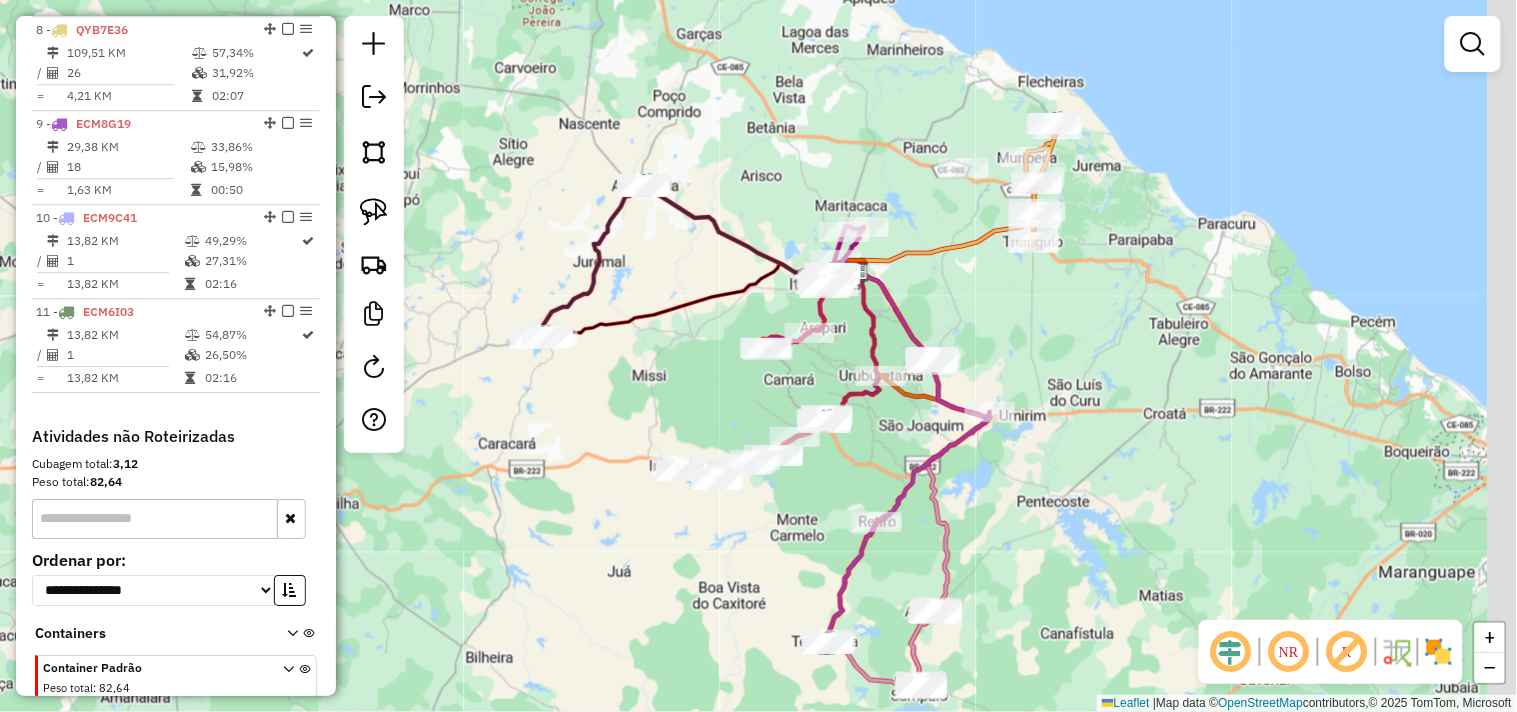 drag, startPoint x: 1071, startPoint y: 447, endPoint x: 1025, endPoint y: 313, distance: 141.67569 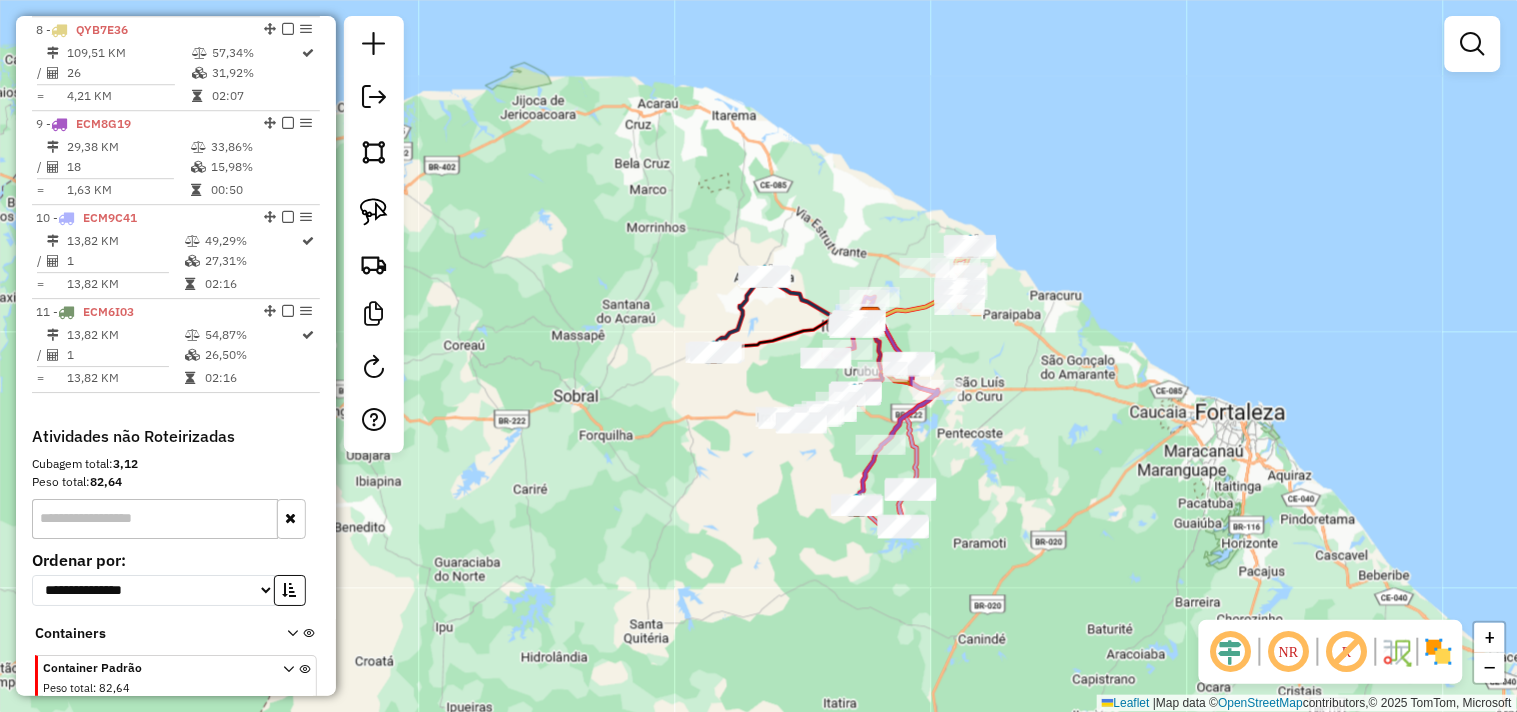 drag, startPoint x: 1076, startPoint y: 352, endPoint x: 1003, endPoint y: 398, distance: 86.28442 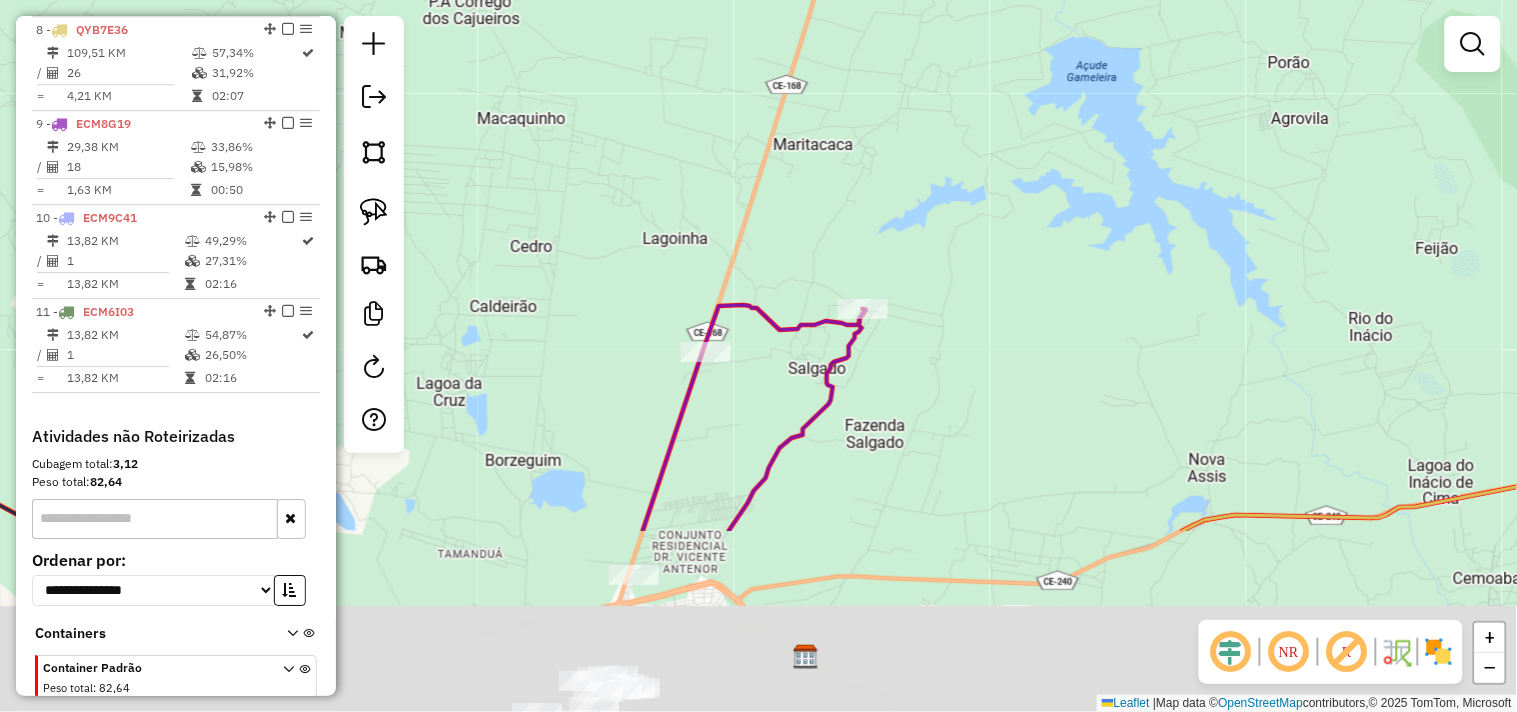 drag, startPoint x: 844, startPoint y: 325, endPoint x: 844, endPoint y: 221, distance: 104 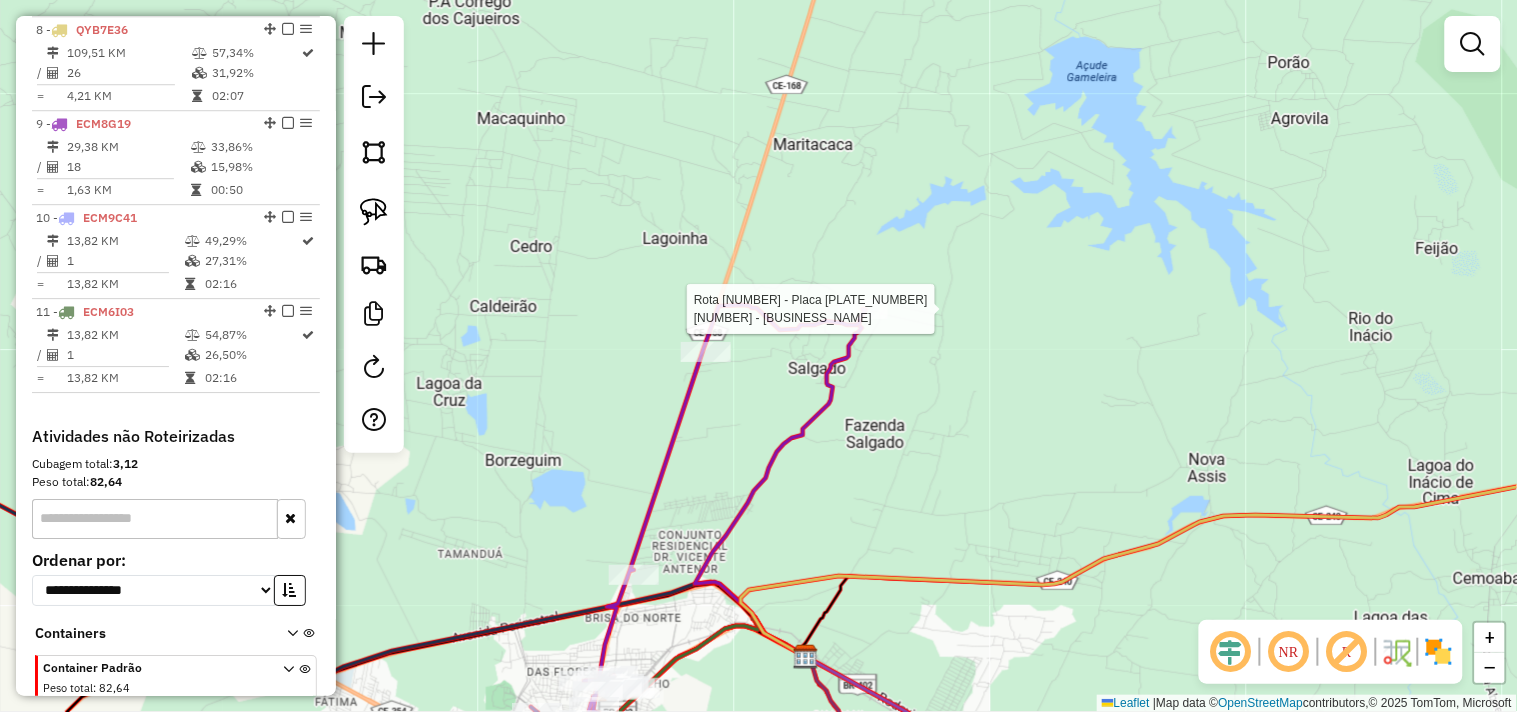 select on "**********" 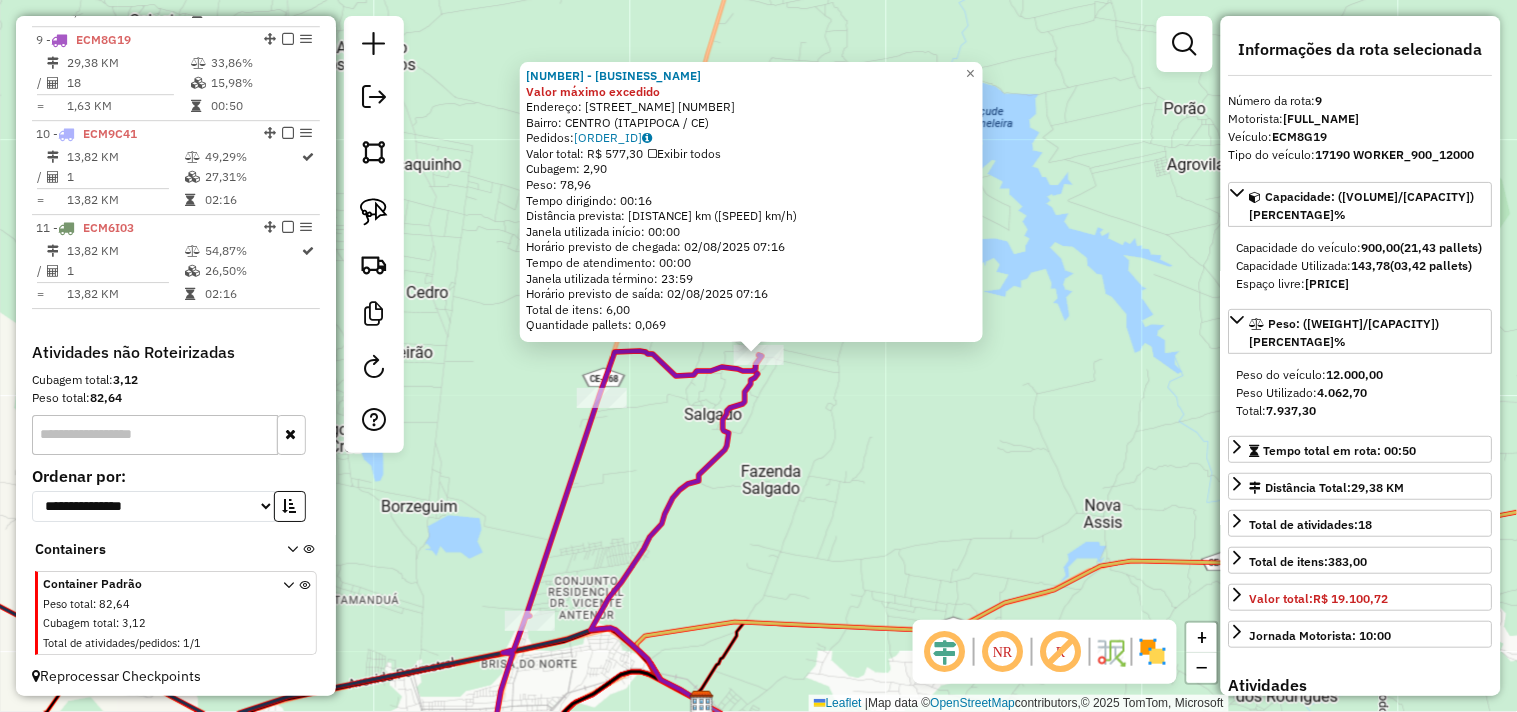 scroll, scrollTop: 1520, scrollLeft: 0, axis: vertical 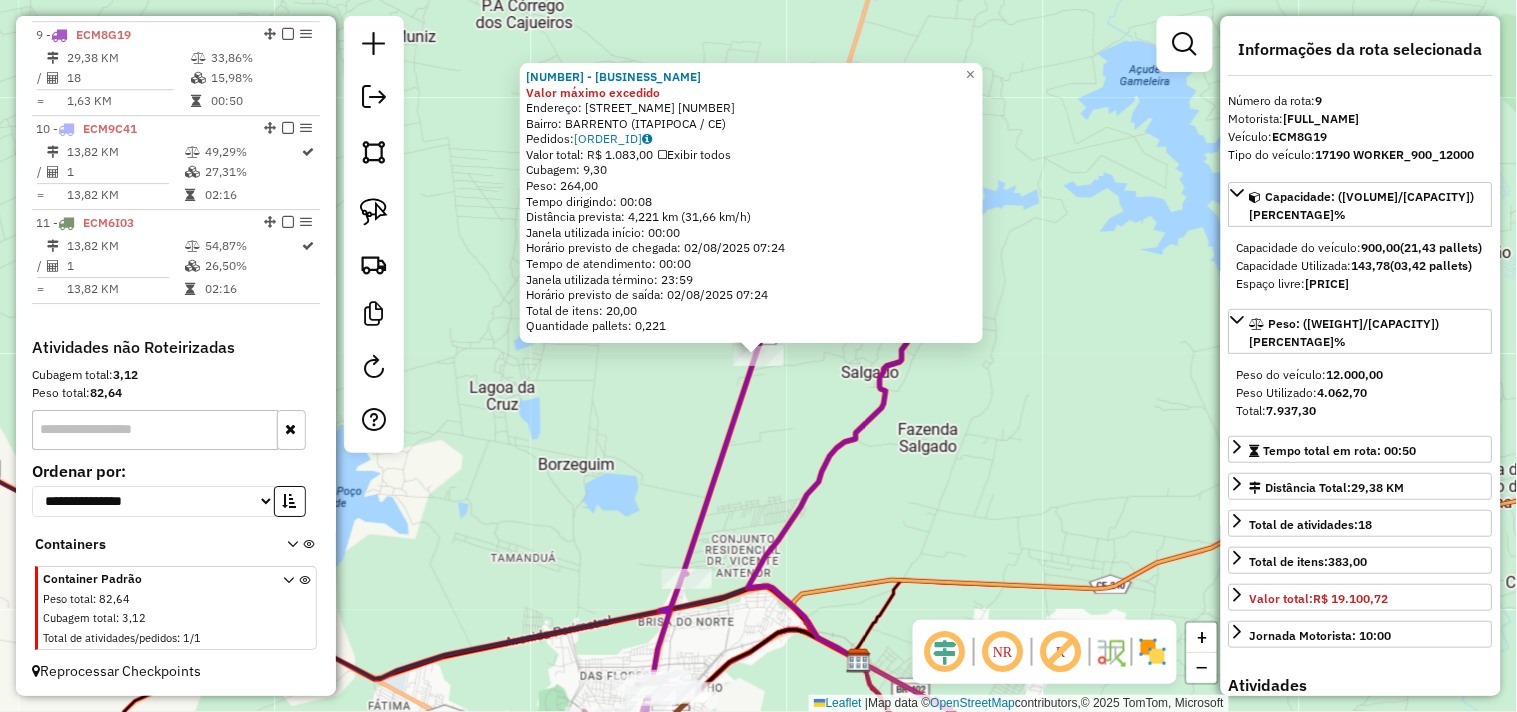 click on "3543 - POSTO FAN Valor máximo excedido  Endereço:  FAZENDA CROATA SN   Bairro: BARRENTO (ITAPIPOCA / CE)   Pedidos:  01086544   Valor total: R$ 1.083,00   Exibir todos   Cubagem: 9,30  Peso: 264,00  Tempo dirigindo: 00:08   Distância prevista: 4,221 km (31,66 km/h)   Janela utilizada início: 00:00   Horário previsto de chegada: 02/08/2025 07:24   Tempo de atendimento: 00:00   Janela utilizada término: 23:59   Horário previsto de saída: 02/08/2025 07:24   Total de itens: 20,00   Quantidade pallets: 0,221  × Janela de atendimento Grade de atendimento Capacidade Transportadoras Veículos Cliente Pedidos  Rotas Selecione os dias de semana para filtrar as janelas de atendimento  Seg   Ter   Qua   Qui   Sex   Sáb   Dom  Informe o período da janela de atendimento: De: Até:  Filtrar exatamente a janela do cliente  Considerar janela de atendimento padrão  Selecione os dias de semana para filtrar as grades de atendimento  Seg   Ter   Qua   Qui   Sex   Sáb   Dom   Peso mínimo:   Peso máximo:   De:   De:" 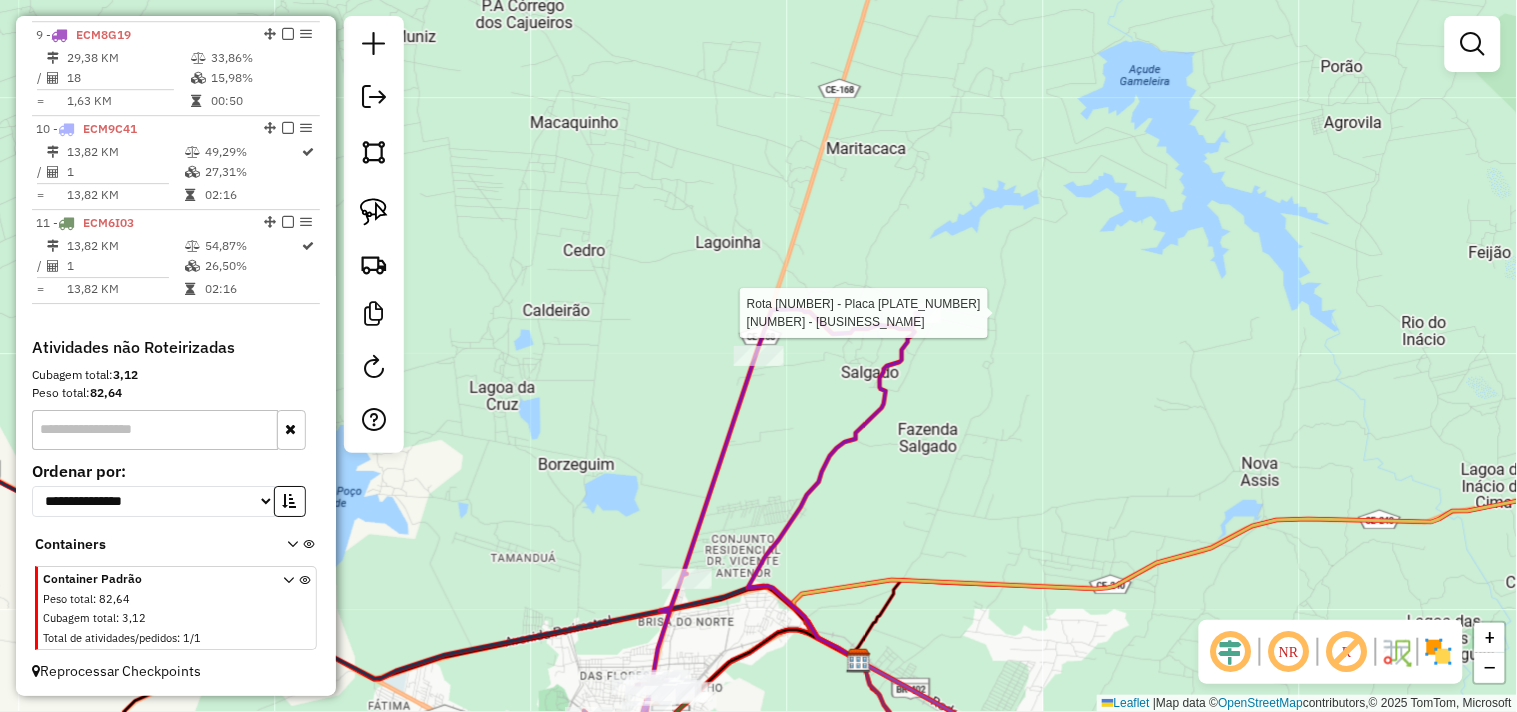 select on "**********" 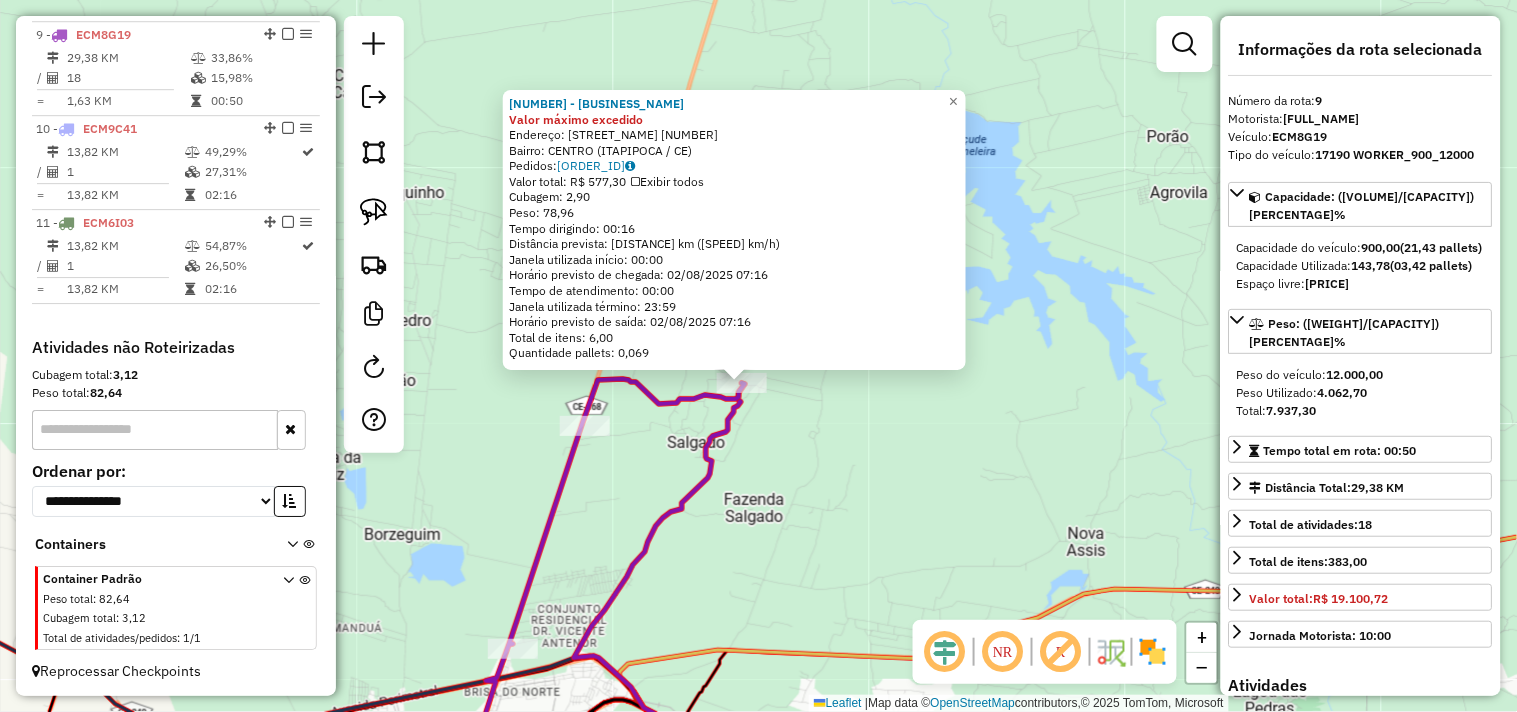 drag, startPoint x: 827, startPoint y: 463, endPoint x: 823, endPoint y: 473, distance: 10.770329 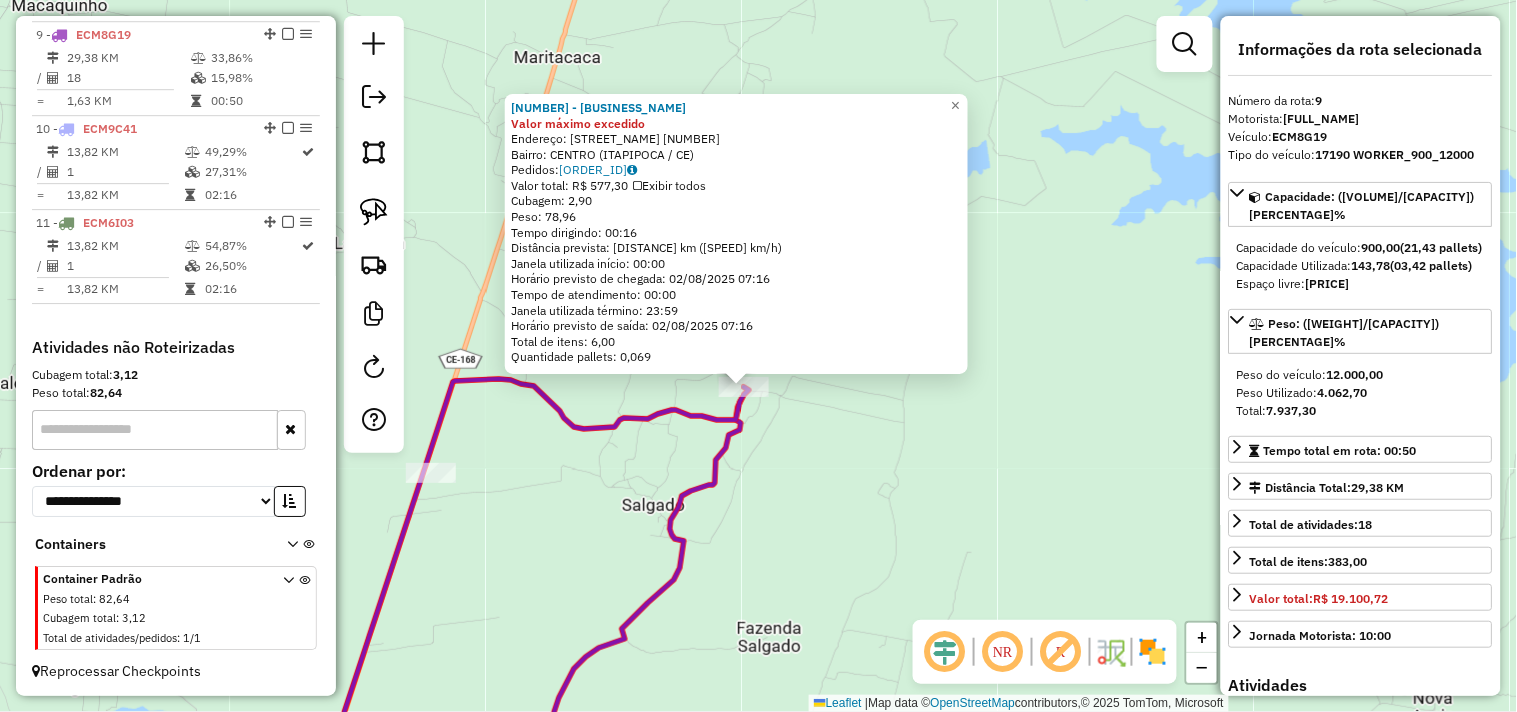 click on "5738 - PALACIO DO CHOPP Valor máximo excedido  Endereço:  AV JOSE DO PATROCINIO 928   Bairro: CENTRO (ITAPIPOCA / CE)   Pedidos:  01086614   Valor total: R$ 577,30   Exibir todos   Cubagem: 2,90  Peso: 78,96  Tempo dirigindo: 00:16   Distância prevista: 9,43 km (35,36 km/h)   Janela utilizada início: 00:00   Horário previsto de chegada: 02/08/2025 07:16   Tempo de atendimento: 00:00   Janela utilizada término: 23:59   Horário previsto de saída: 02/08/2025 07:16   Total de itens: 6,00   Quantidade pallets: 0,069  × Janela de atendimento Grade de atendimento Capacidade Transportadoras Veículos Cliente Pedidos  Rotas Selecione os dias de semana para filtrar as janelas de atendimento  Seg   Ter   Qua   Qui   Sex   Sáb   Dom  Informe o período da janela de atendimento: De: Até:  Filtrar exatamente a janela do cliente  Considerar janela de atendimento padrão  Selecione os dias de semana para filtrar as grades de atendimento  Seg   Ter   Qua   Qui   Sex   Sáb   Dom   Peso mínimo:   Peso máximo:  De:" 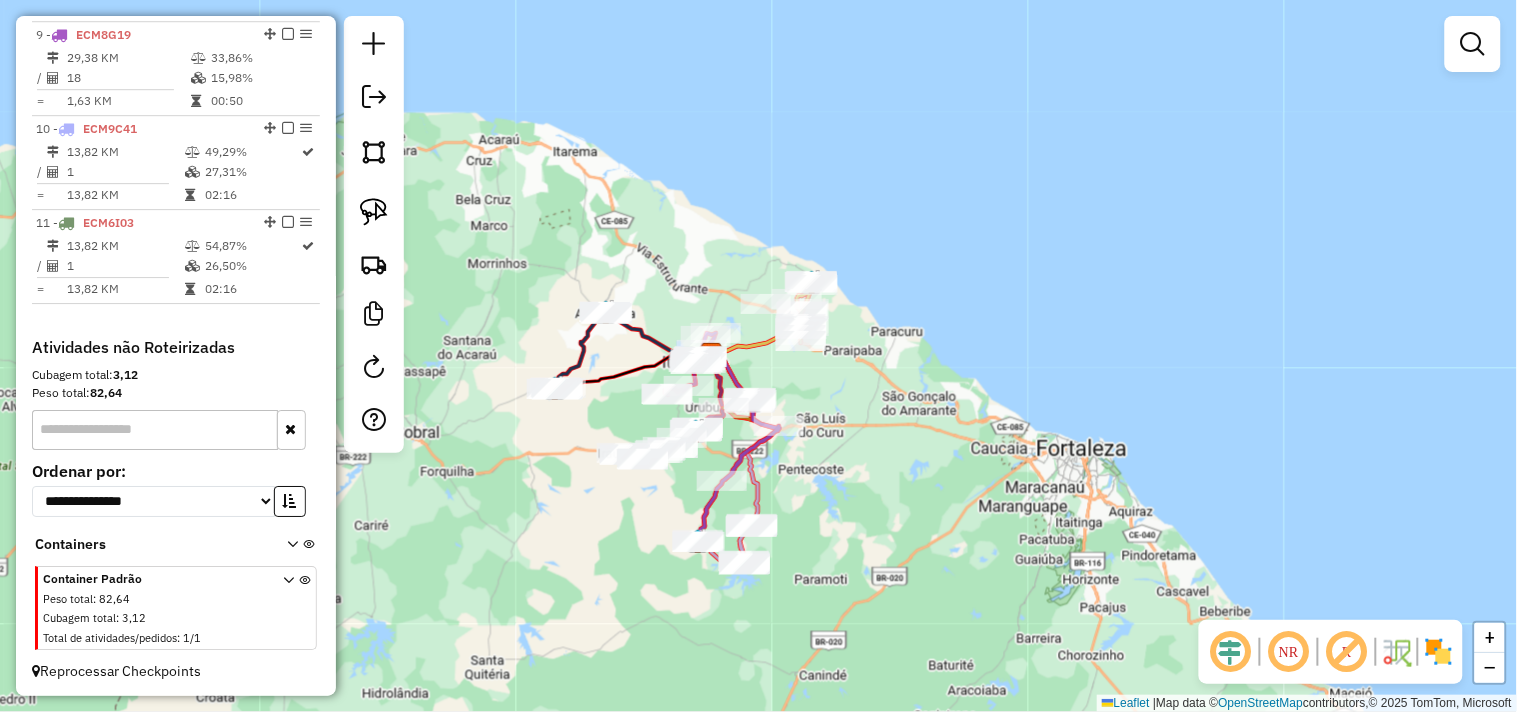 click on "Janela de atendimento Grade de atendimento Capacidade Transportadoras Veículos Cliente Pedidos  Rotas Selecione os dias de semana para filtrar as janelas de atendimento  Seg   Ter   Qua   Qui   Sex   Sáb   Dom  Informe o período da janela de atendimento: De: Até:  Filtrar exatamente a janela do cliente  Considerar janela de atendimento padrão  Selecione os dias de semana para filtrar as grades de atendimento  Seg   Ter   Qua   Qui   Sex   Sáb   Dom   Considerar clientes sem dia de atendimento cadastrado  Clientes fora do dia de atendimento selecionado Filtrar as atividades entre os valores definidos abaixo:  Peso mínimo:   Peso máximo:   Cubagem mínima:   Cubagem máxima:   De:   Até:  Filtrar as atividades entre o tempo de atendimento definido abaixo:  De:   Até:   Considerar capacidade total dos clientes não roteirizados Transportadora: Selecione um ou mais itens Tipo de veículo: Selecione um ou mais itens Veículo: Selecione um ou mais itens Motorista: Selecione um ou mais itens Nome: Rótulo:" 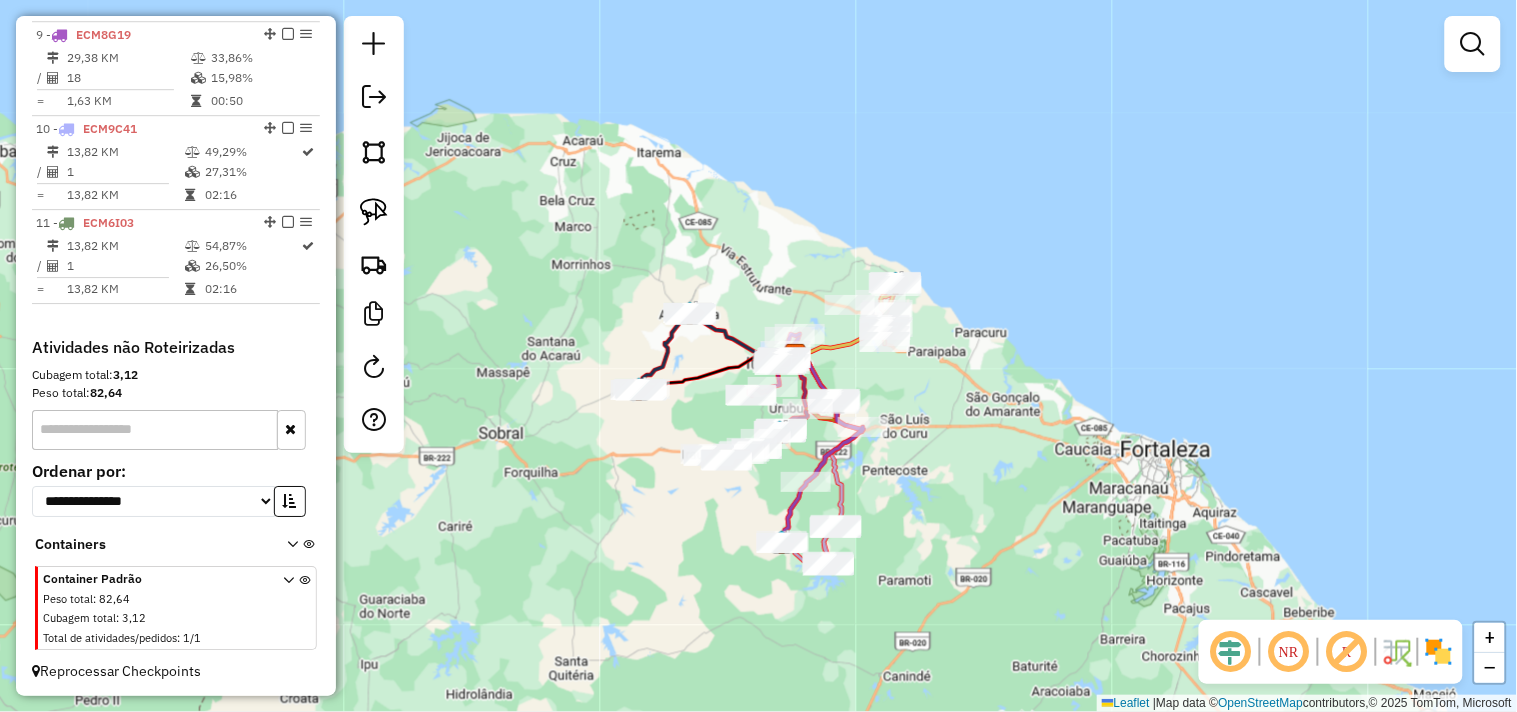 drag, startPoint x: 948, startPoint y: 456, endPoint x: 932, endPoint y: 444, distance: 20 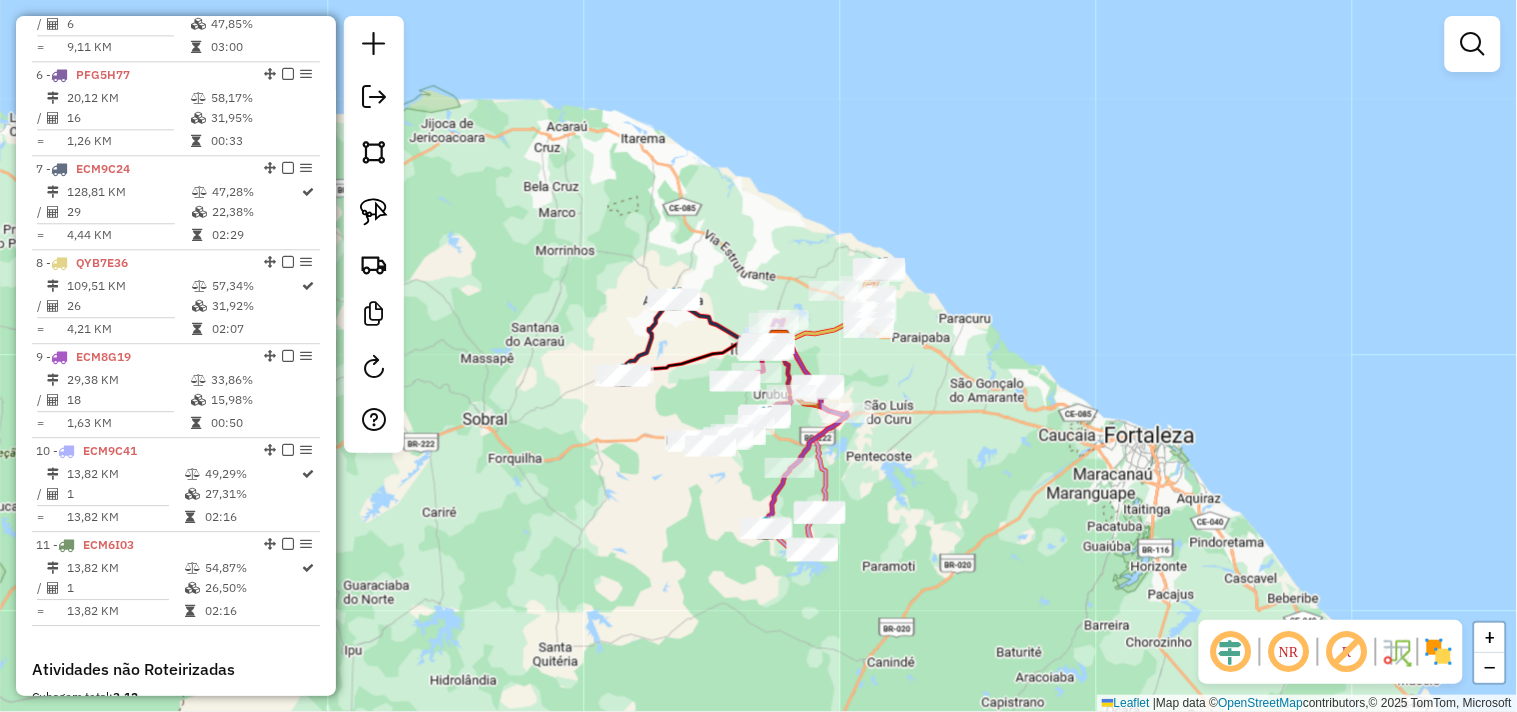 scroll, scrollTop: 1186, scrollLeft: 0, axis: vertical 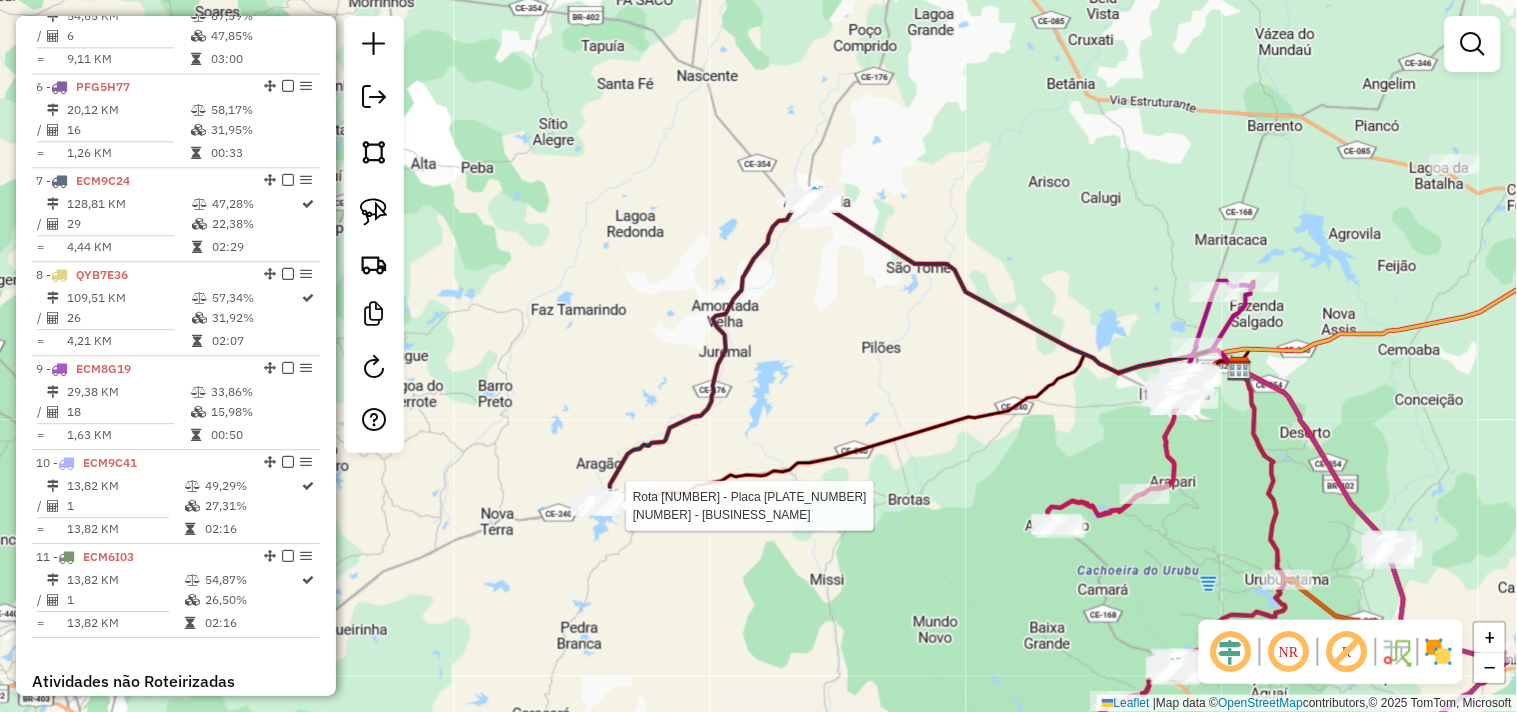 select on "**********" 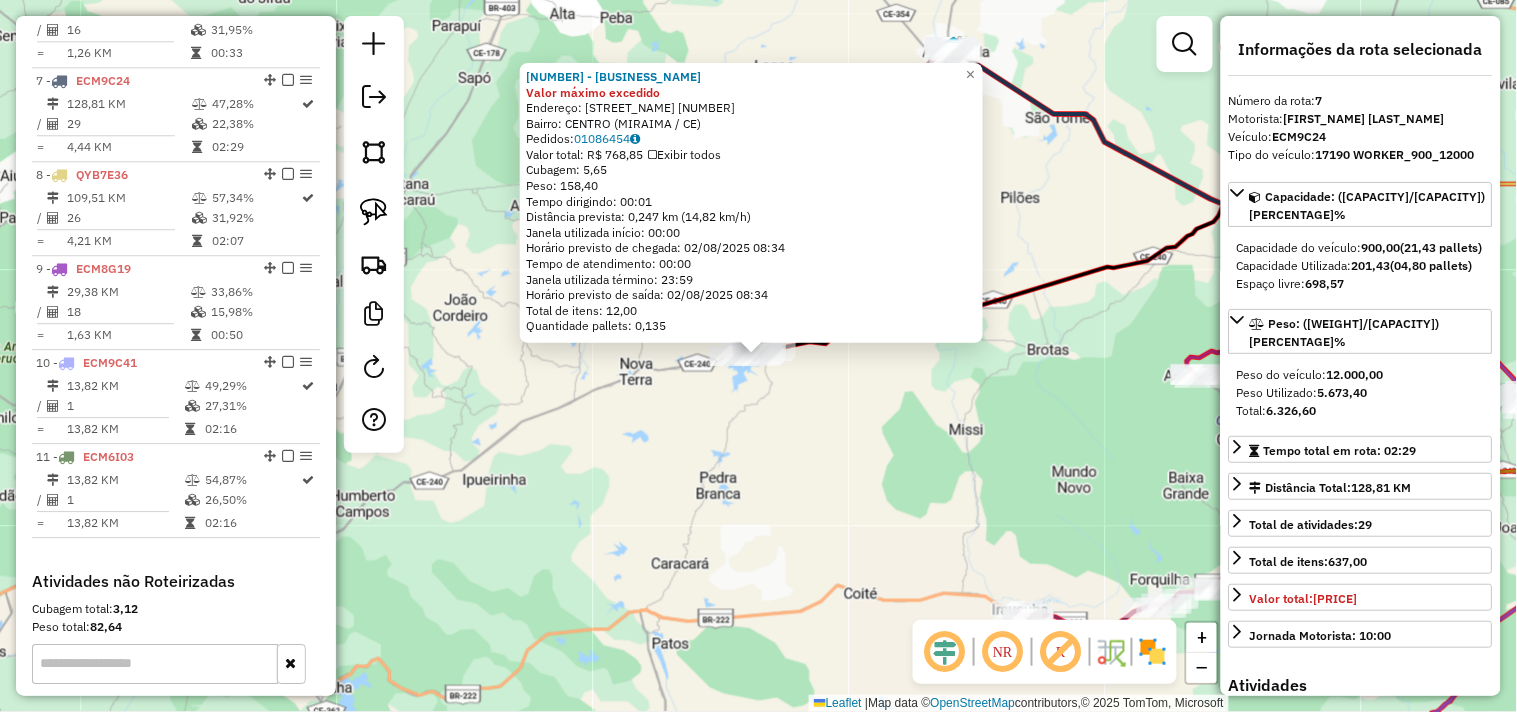 scroll, scrollTop: 1336, scrollLeft: 0, axis: vertical 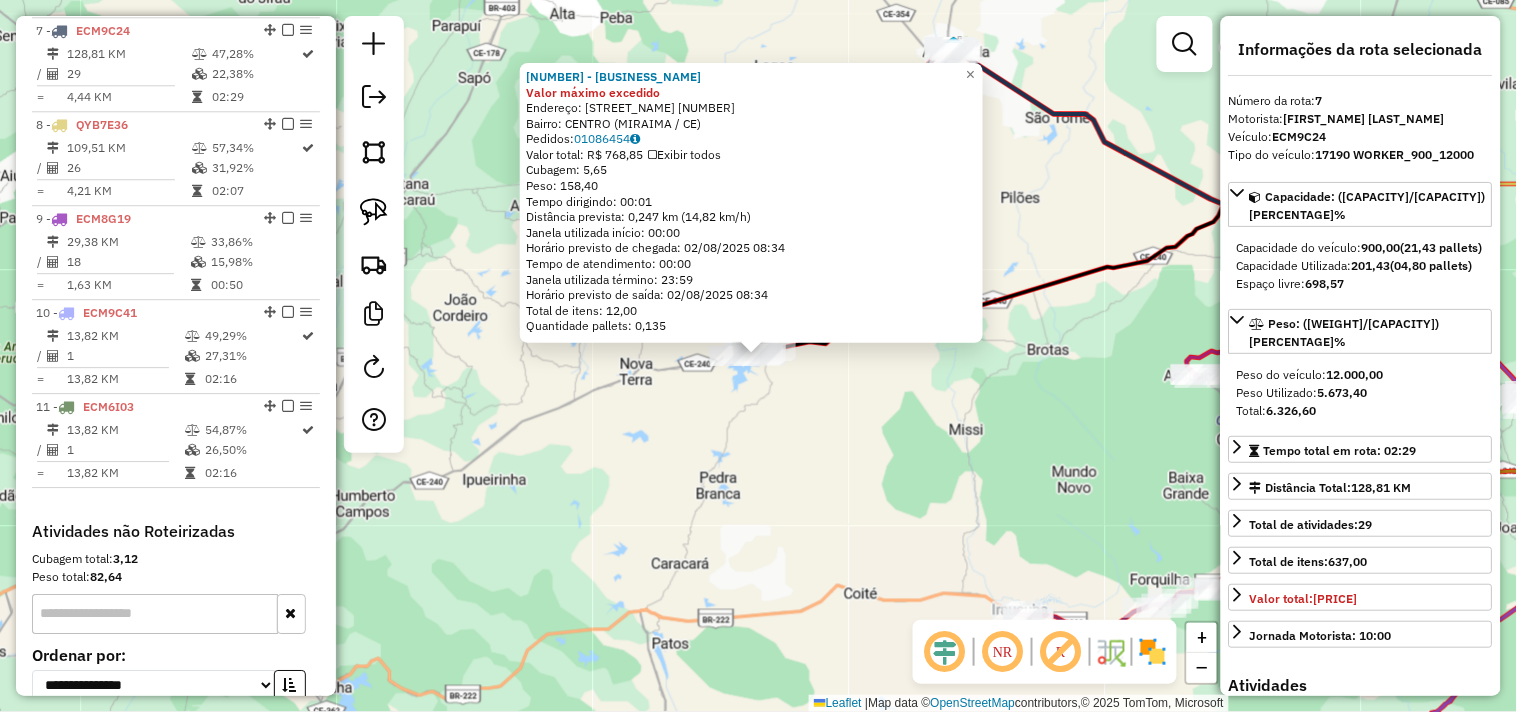 click on "868 - DEP 12F BEBIDAS (MIR Valor máximo excedido  Endereço:  JOSE JULHO 65   Bairro: CENTRO (MIRAIMA / CE)   Pedidos:  01086454   Valor total: R$ 768,85   Exibir todos   Cubagem: 5,65  Peso: 158,40  Tempo dirigindo: 00:01   Distância prevista: 0,247 km (14,82 km/h)   Janela utilizada início: 00:00   Horário previsto de chegada: 02/08/2025 08:34   Tempo de atendimento: 00:00   Janela utilizada término: 23:59   Horário previsto de saída: 02/08/2025 08:34   Total de itens: 12,00   Quantidade pallets: 0,135  × Janela de atendimento Grade de atendimento Capacidade Transportadoras Veículos Cliente Pedidos  Rotas Selecione os dias de semana para filtrar as janelas de atendimento  Seg   Ter   Qua   Qui   Sex   Sáb   Dom  Informe o período da janela de atendimento: De: Até:  Filtrar exatamente a janela do cliente  Considerar janela de atendimento padrão  Selecione os dias de semana para filtrar as grades de atendimento  Seg   Ter   Qua   Qui   Sex   Sáb   Dom   Peso mínimo:   Peso máximo:   De:   De:" 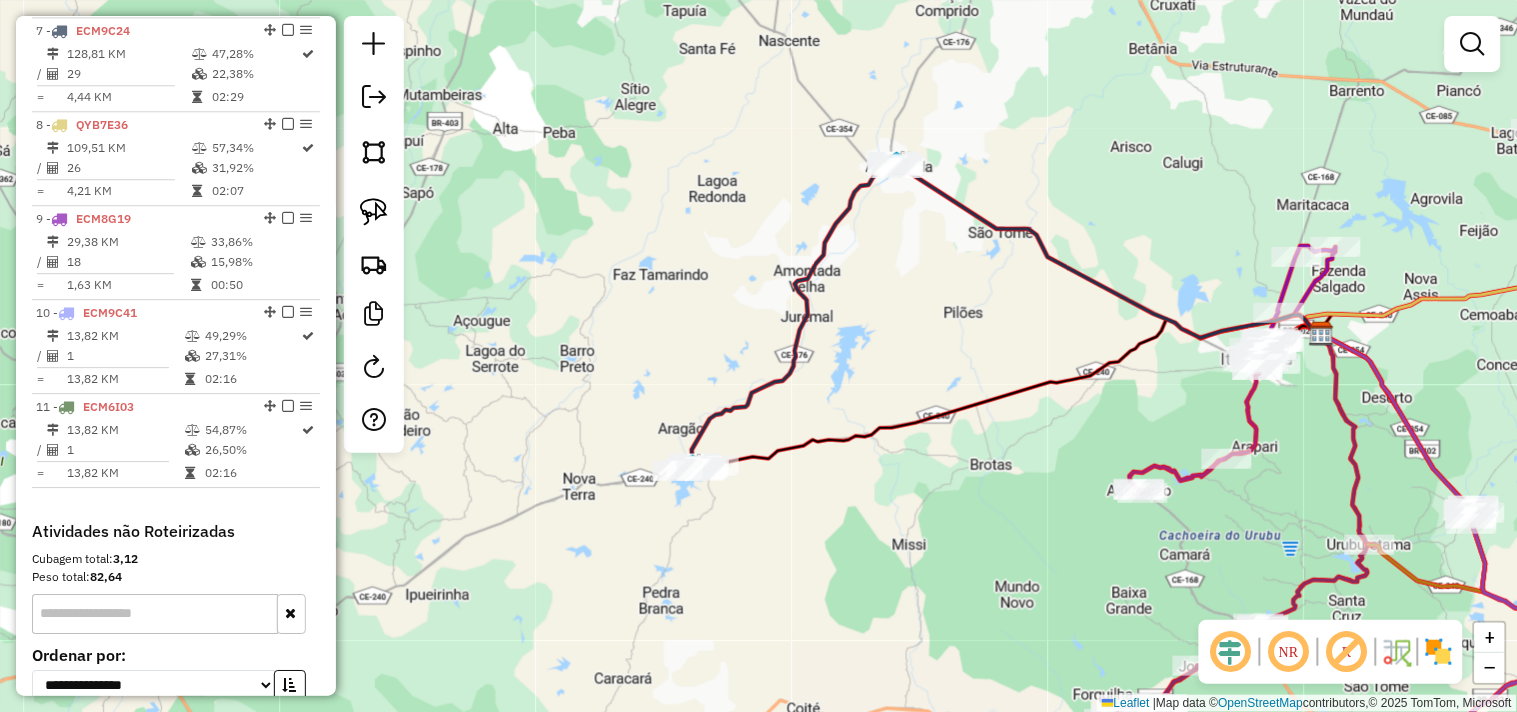 drag, startPoint x: 831, startPoint y: 380, endPoint x: 828, endPoint y: 426, distance: 46.09772 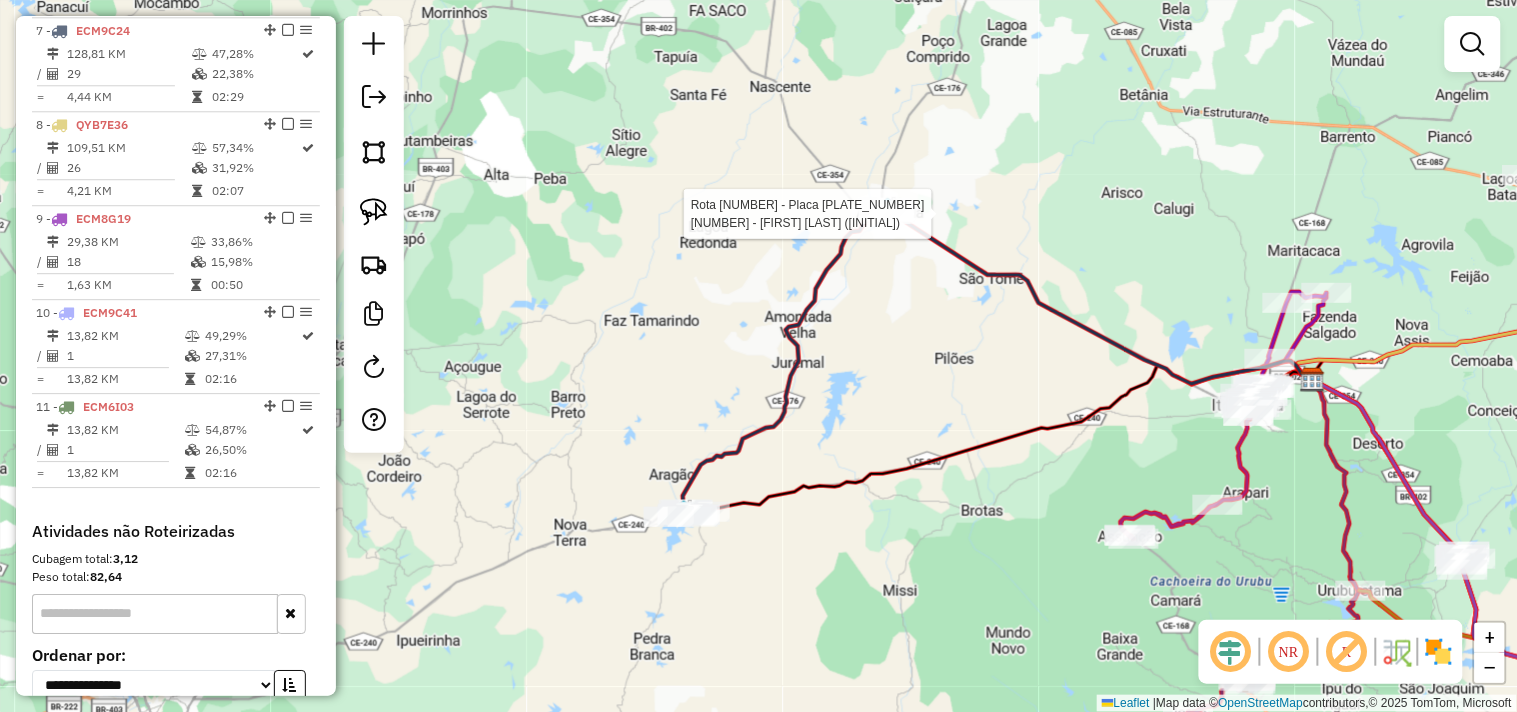select on "**********" 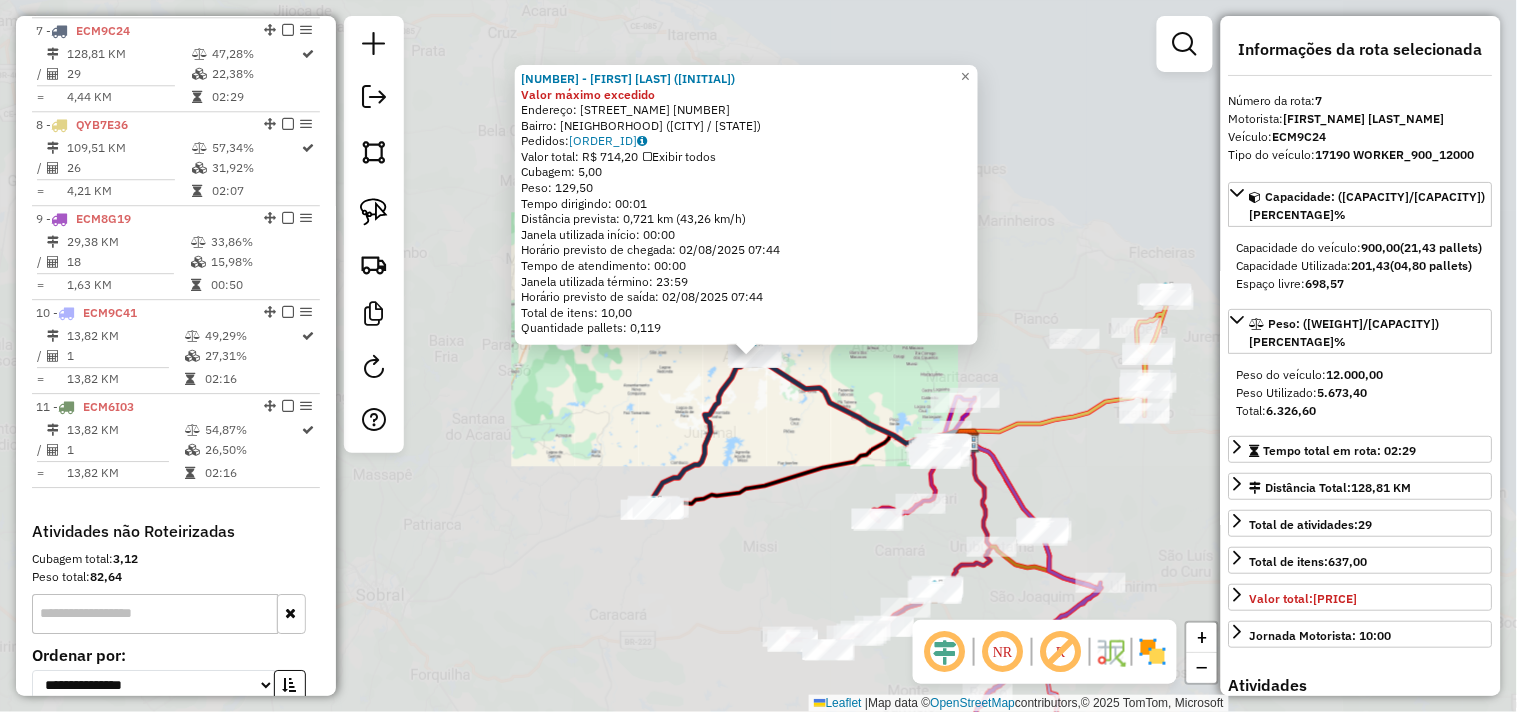 click on "993 - MERCADINHO 3D (AMONT Valor máximo excedido  Endereço:  ANTERO GASPAR RODRIGUES 345   Bairro: CENTRO (AMONTADA / CE)   Pedidos:  01086584   Valor total: R$ 714,20   Exibir todos   Cubagem: 5,00  Peso: 129,50  Tempo dirigindo: 00:01   Distância prevista: 0,721 km (43,26 km/h)   Janela utilizada início: 00:00   Horário previsto de chegada: 02/08/2025 07:44   Tempo de atendimento: 00:00   Janela utilizada término: 23:59   Horário previsto de saída: 02/08/2025 07:44   Total de itens: 10,00   Quantidade pallets: 0,119  × Janela de atendimento Grade de atendimento Capacidade Transportadoras Veículos Cliente Pedidos  Rotas Selecione os dias de semana para filtrar as janelas de atendimento  Seg   Ter   Qua   Qui   Sex   Sáb   Dom  Informe o período da janela de atendimento: De: Até:  Filtrar exatamente a janela do cliente  Considerar janela de atendimento padrão  Selecione os dias de semana para filtrar as grades de atendimento  Seg   Ter   Qua   Qui   Sex   Sáb   Dom   Peso mínimo:   De:   De:" 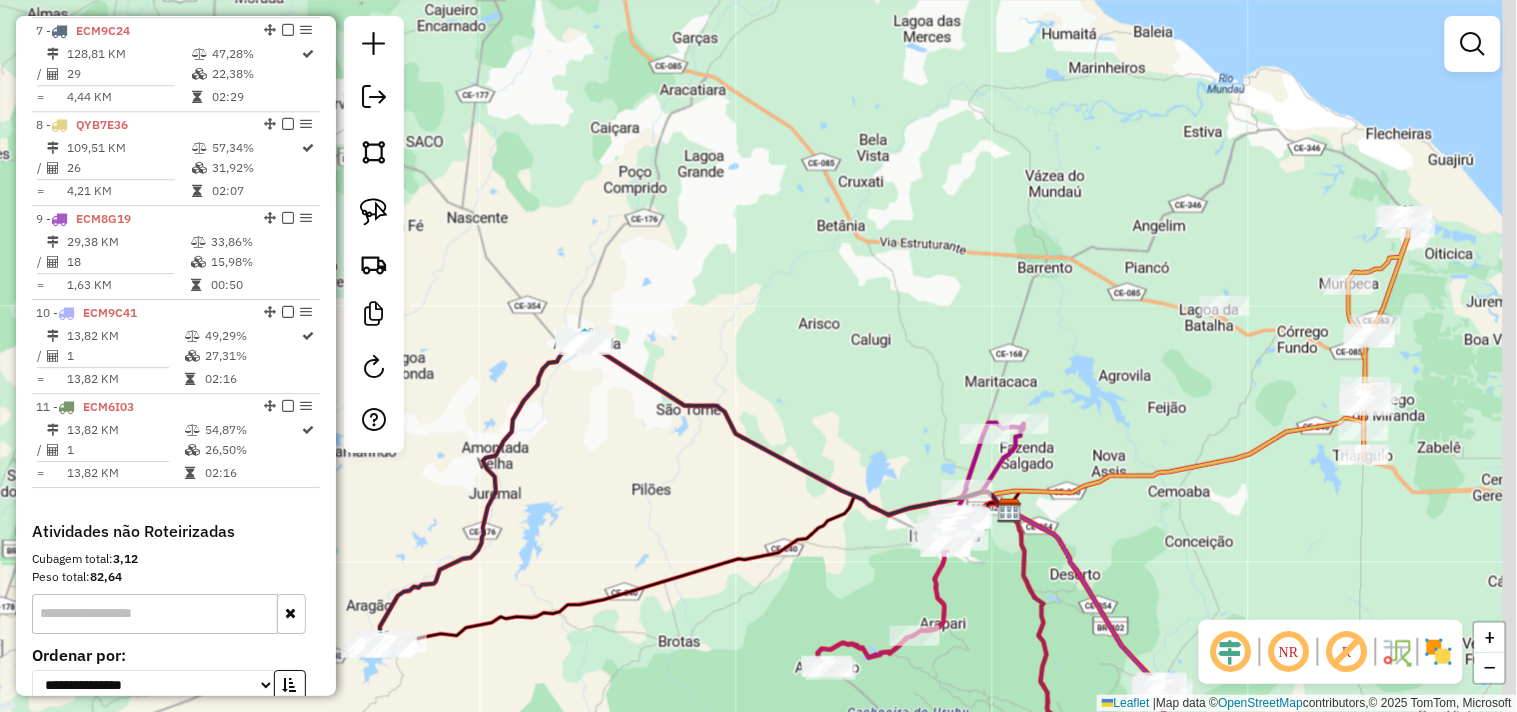drag, startPoint x: 956, startPoint y: 368, endPoint x: 626, endPoint y: 347, distance: 330.6675 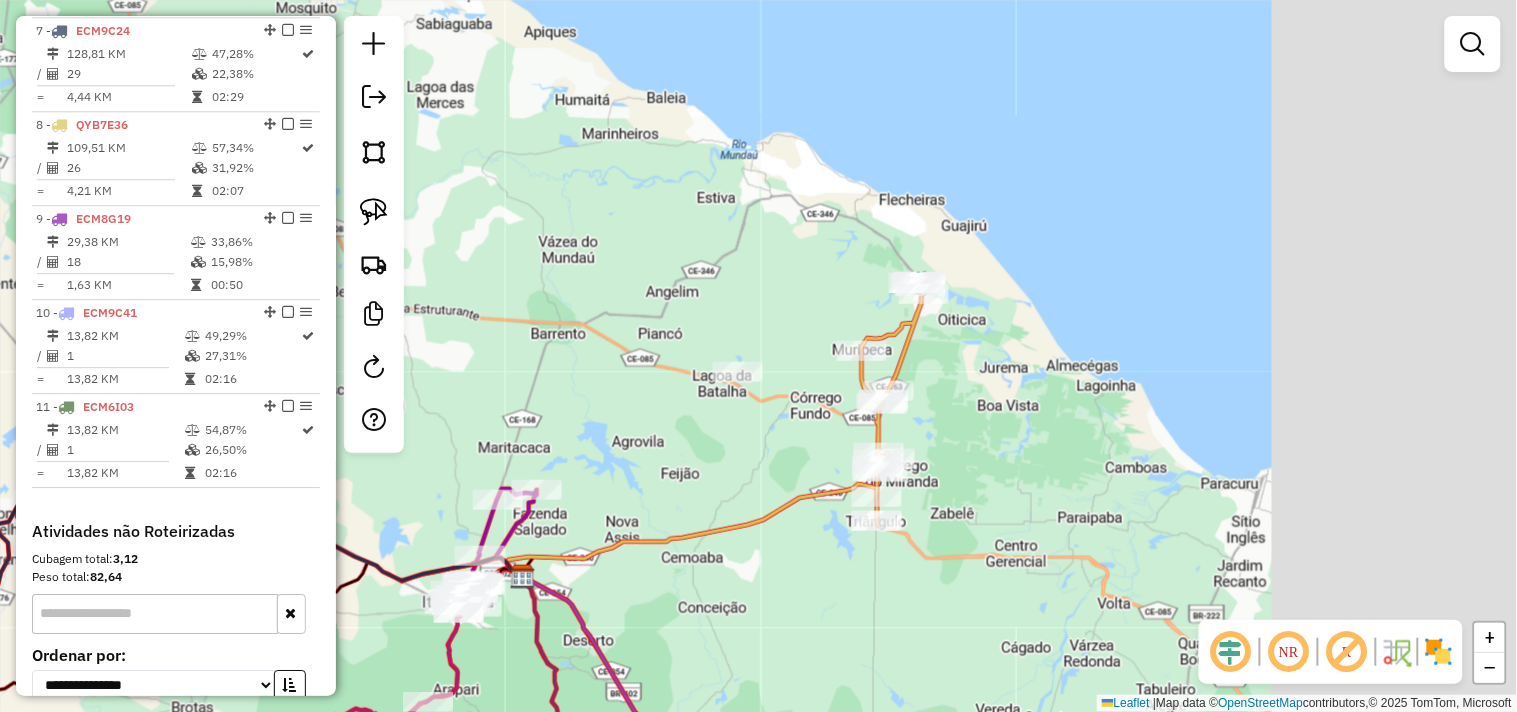 drag, startPoint x: 866, startPoint y: 255, endPoint x: 554, endPoint y: 360, distance: 329.19446 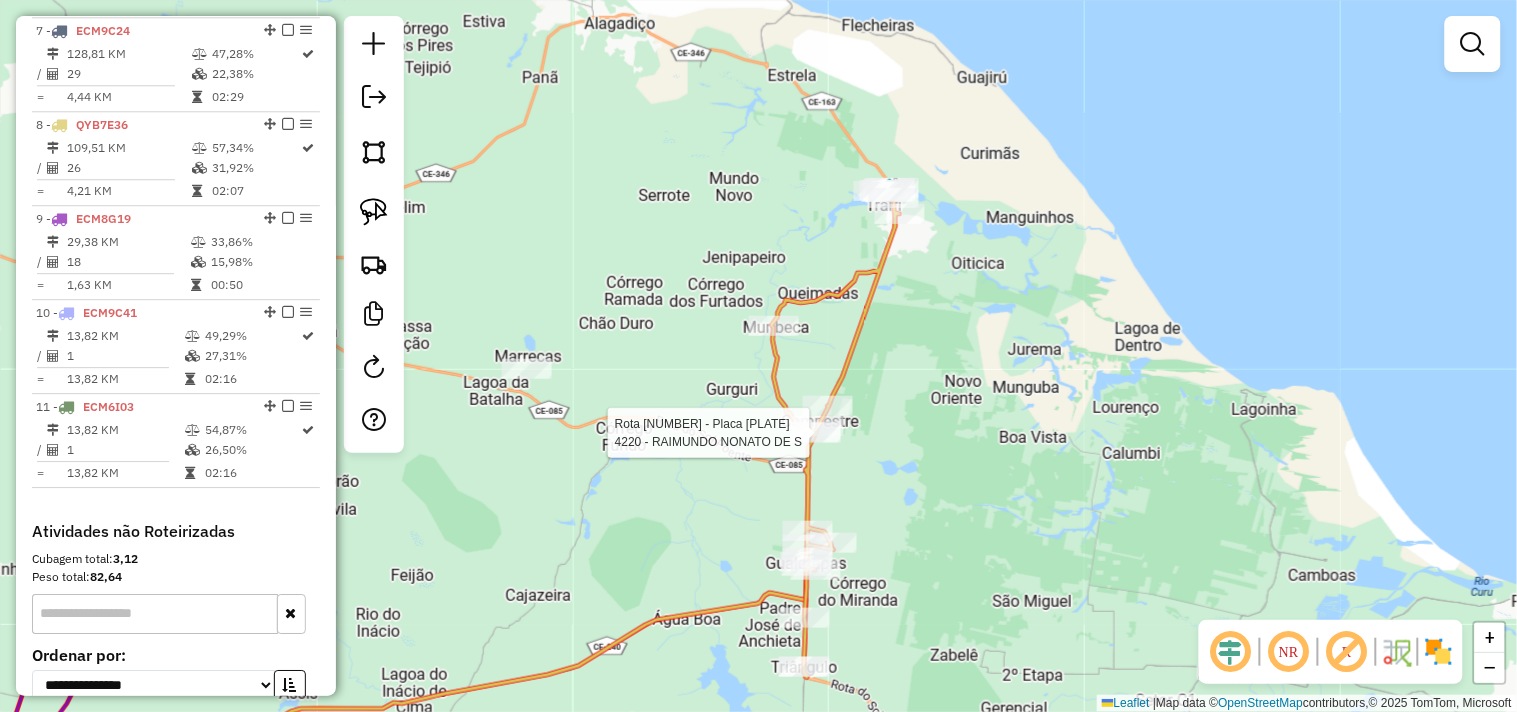 select on "**********" 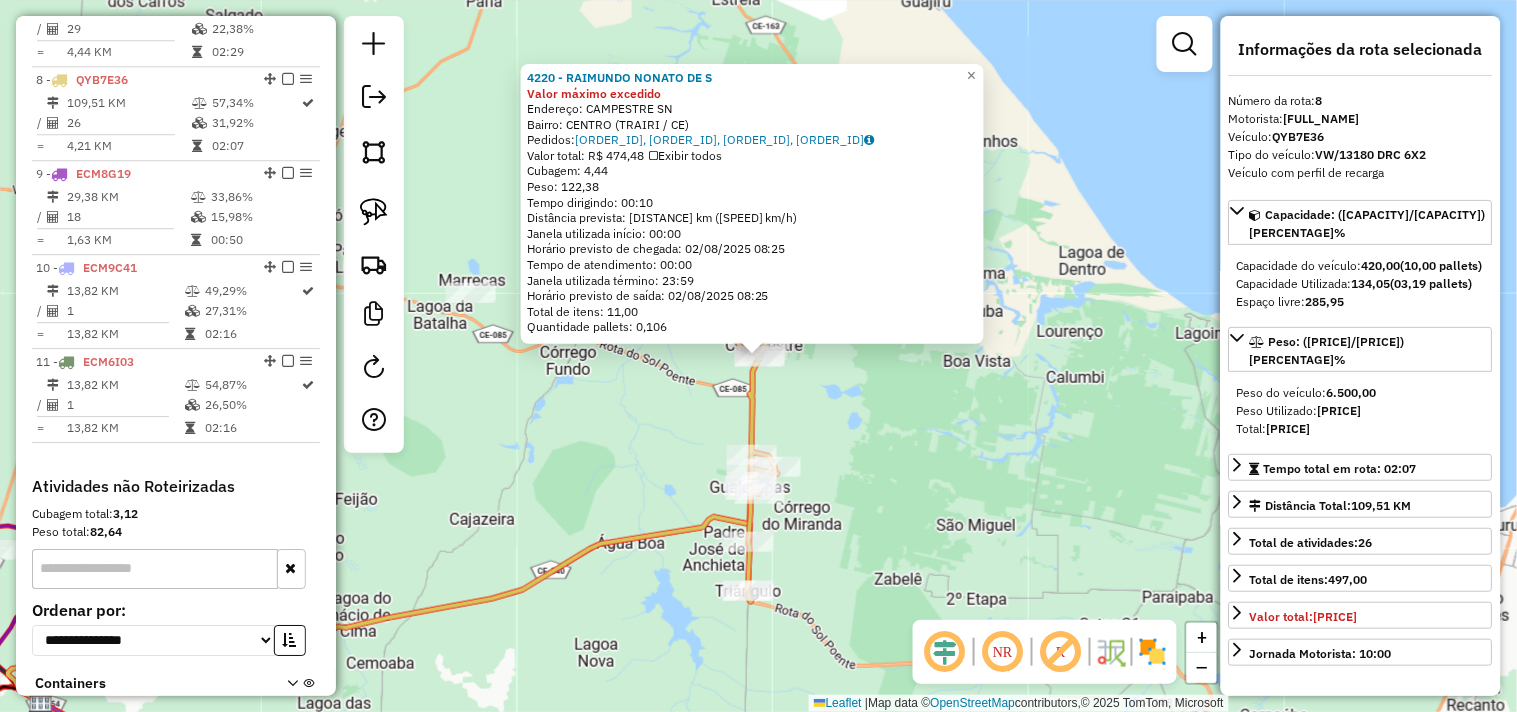scroll, scrollTop: 1431, scrollLeft: 0, axis: vertical 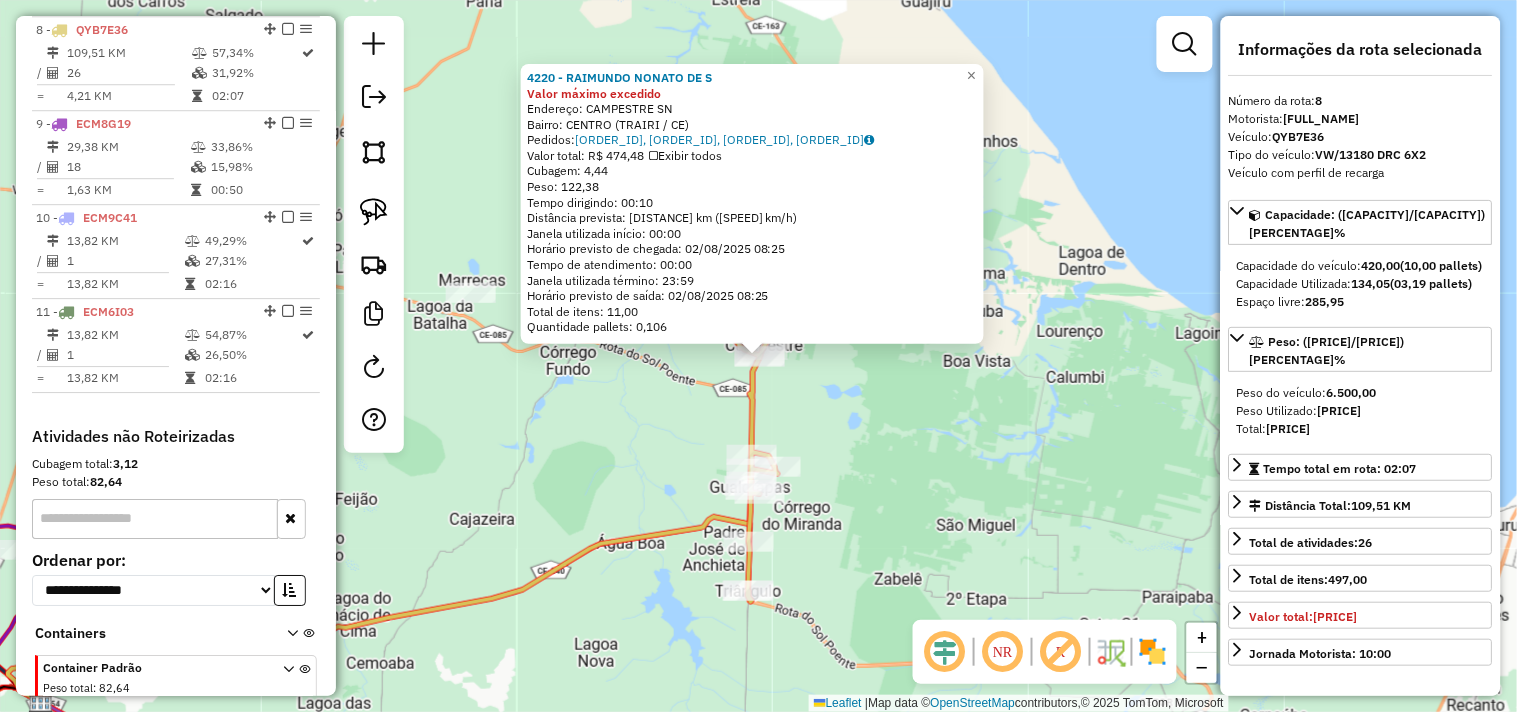 click on "4220 - RAIMUNDO NONATO DE S Valor máximo excedido  Endereço:  CAMPESTRE SN   Bairro: CENTRO (TRAIRI / CE)   Pedidos:  01086422, 01086424, 01086425, 01086423   Valor total: R$ 474,48   Exibir todos   Cubagem: 4,44  Peso: 122,38  Tempo dirigindo: 00:10   Distância prevista: 4,924 km (29,54 km/h)   Janela utilizada início: 00:00   Horário previsto de chegada: 02/08/2025 08:25   Tempo de atendimento: 00:00   Janela utilizada término: 23:59   Horário previsto de saída: 02/08/2025 08:25   Total de itens: 11,00   Quantidade pallets: 0,106  × Janela de atendimento Grade de atendimento Capacidade Transportadoras Veículos Cliente Pedidos  Rotas Selecione os dias de semana para filtrar as janelas de atendimento  Seg   Ter   Qua   Qui   Sex   Sáb   Dom  Informe o período da janela de atendimento: De: Até:  Filtrar exatamente a janela do cliente  Considerar janela de atendimento padrão  Selecione os dias de semana para filtrar as grades de atendimento  Seg   Ter   Qua   Qui   Sex   Sáb   Dom   De:   Até:" 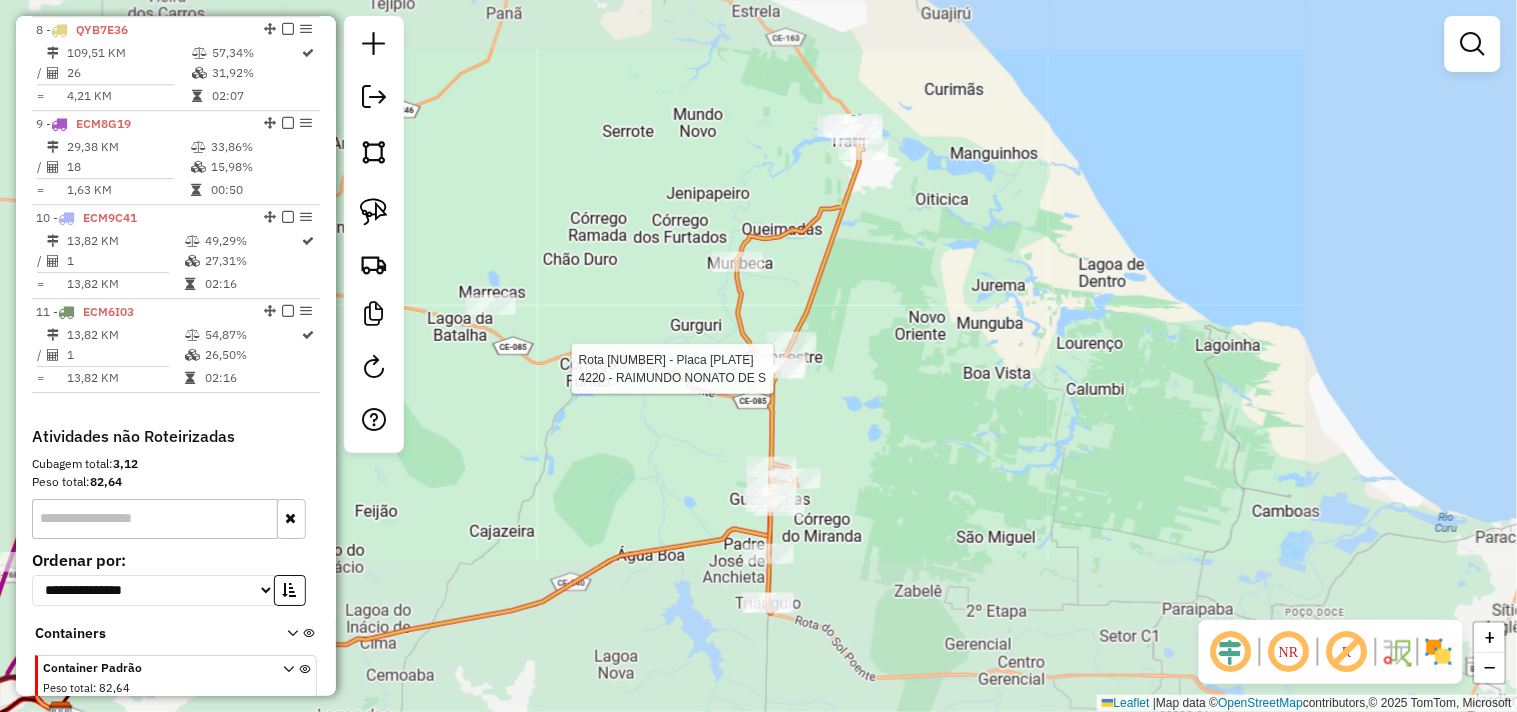 select on "**********" 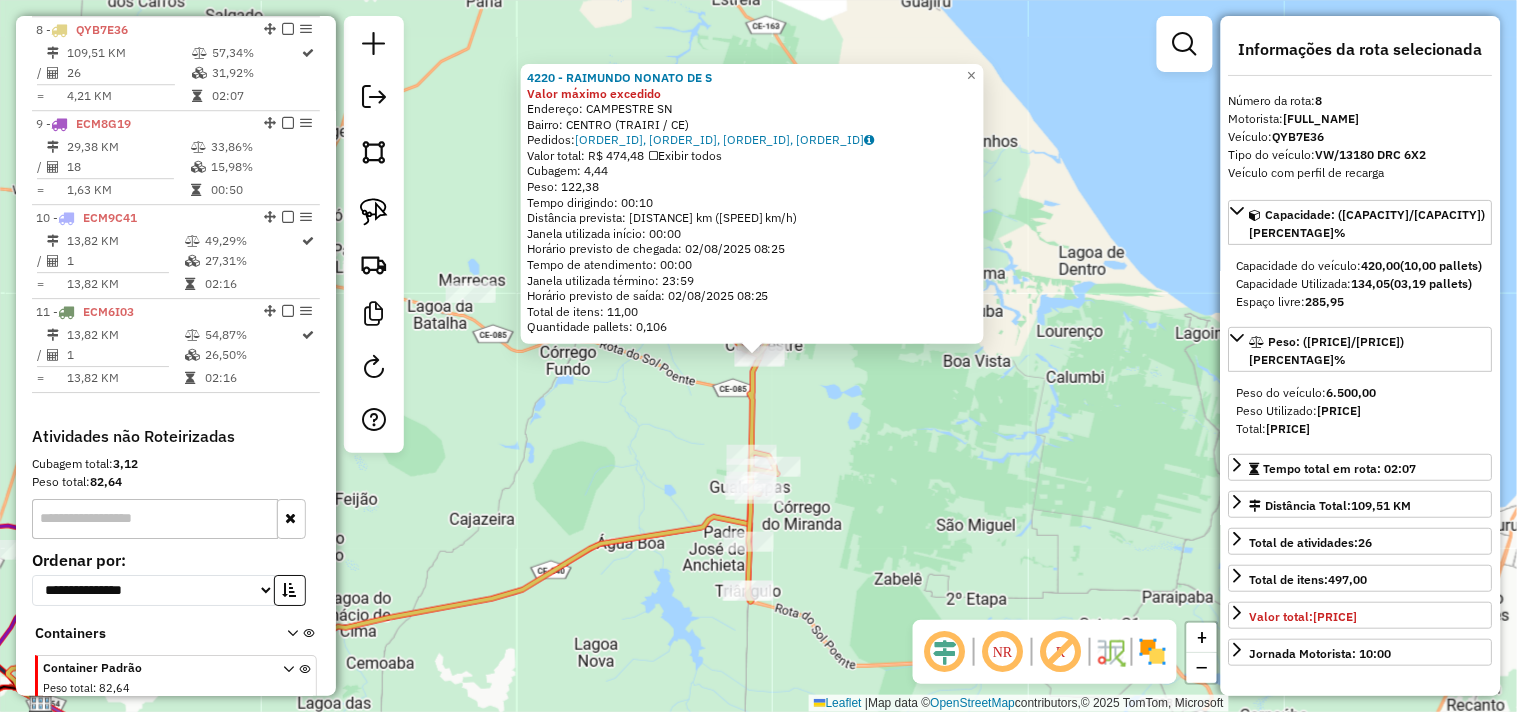 click on "4220 - RAIMUNDO NONATO DE S Valor máximo excedido  Endereço:  CAMPESTRE SN   Bairro: CENTRO (TRAIRI / CE)   Pedidos:  01086422, 01086424, 01086425, 01086423   Valor total: R$ 474,48   Exibir todos   Cubagem: 4,44  Peso: 122,38  Tempo dirigindo: 00:10   Distância prevista: 4,924 km (29,54 km/h)   Janela utilizada início: 00:00   Horário previsto de chegada: 02/08/2025 08:25   Tempo de atendimento: 00:00   Janela utilizada término: 23:59   Horário previsto de saída: 02/08/2025 08:25   Total de itens: 11,00   Quantidade pallets: 0,106  × Janela de atendimento Grade de atendimento Capacidade Transportadoras Veículos Cliente Pedidos  Rotas Selecione os dias de semana para filtrar as janelas de atendimento  Seg   Ter   Qua   Qui   Sex   Sáb   Dom  Informe o período da janela de atendimento: De: Até:  Filtrar exatamente a janela do cliente  Considerar janela de atendimento padrão  Selecione os dias de semana para filtrar as grades de atendimento  Seg   Ter   Qua   Qui   Sex   Sáb   Dom   De:   Até:" 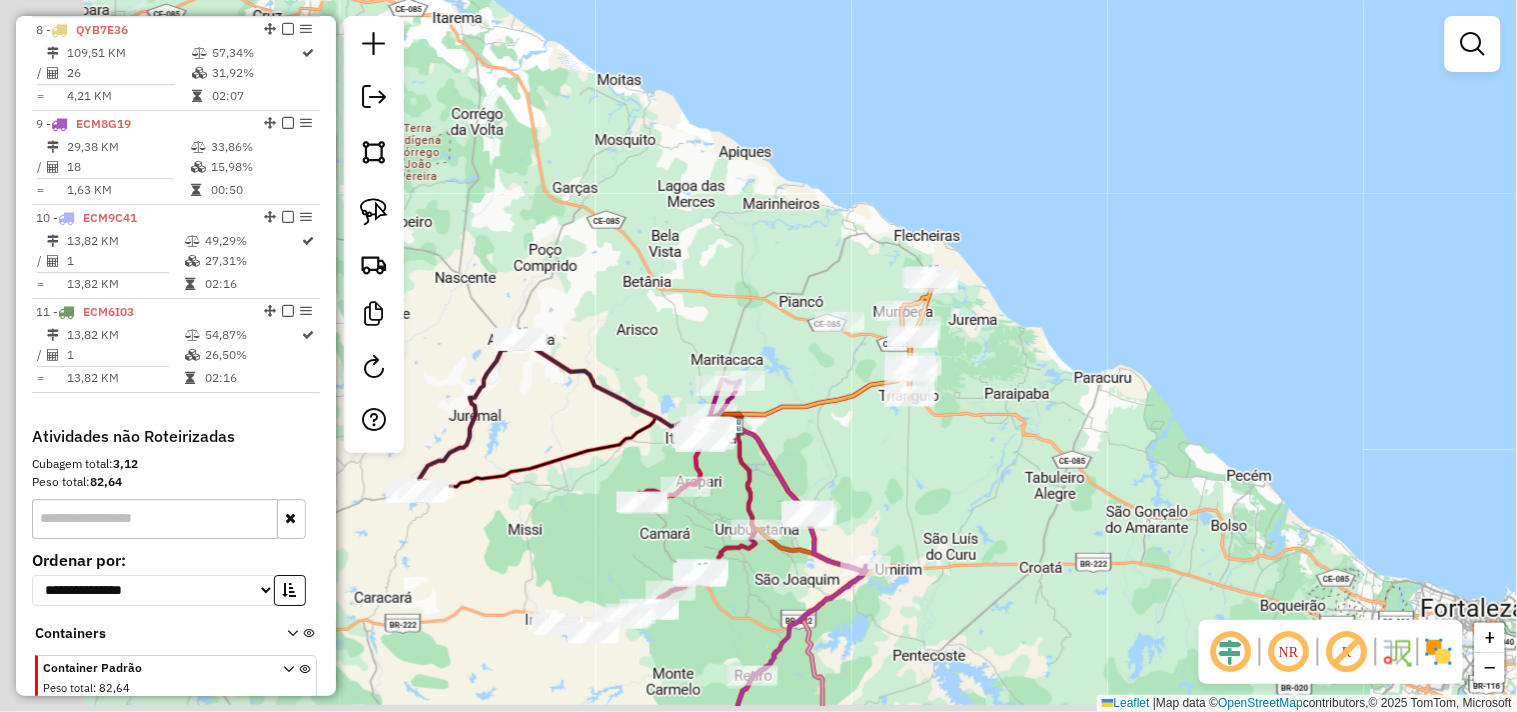 drag, startPoint x: 778, startPoint y: 371, endPoint x: 808, endPoint y: 347, distance: 38.418747 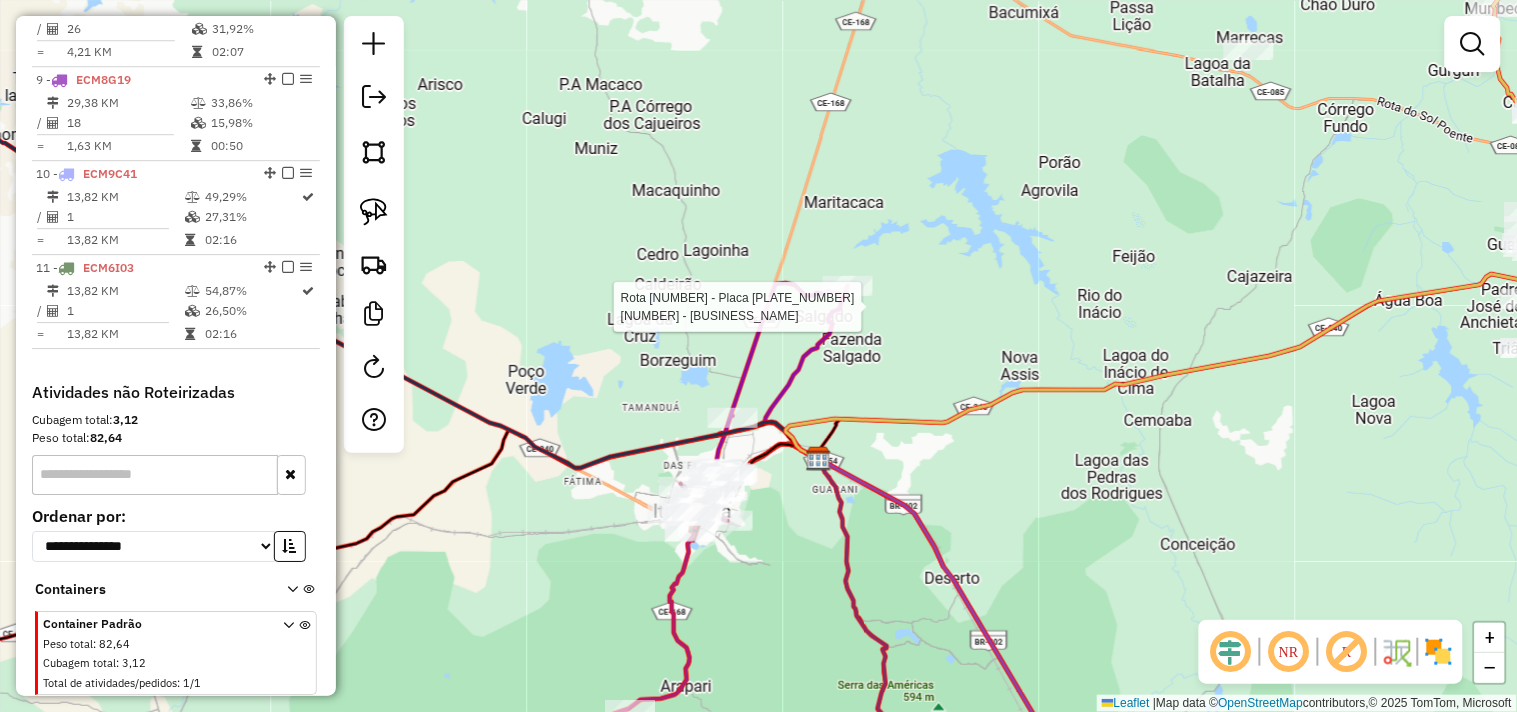 select on "**********" 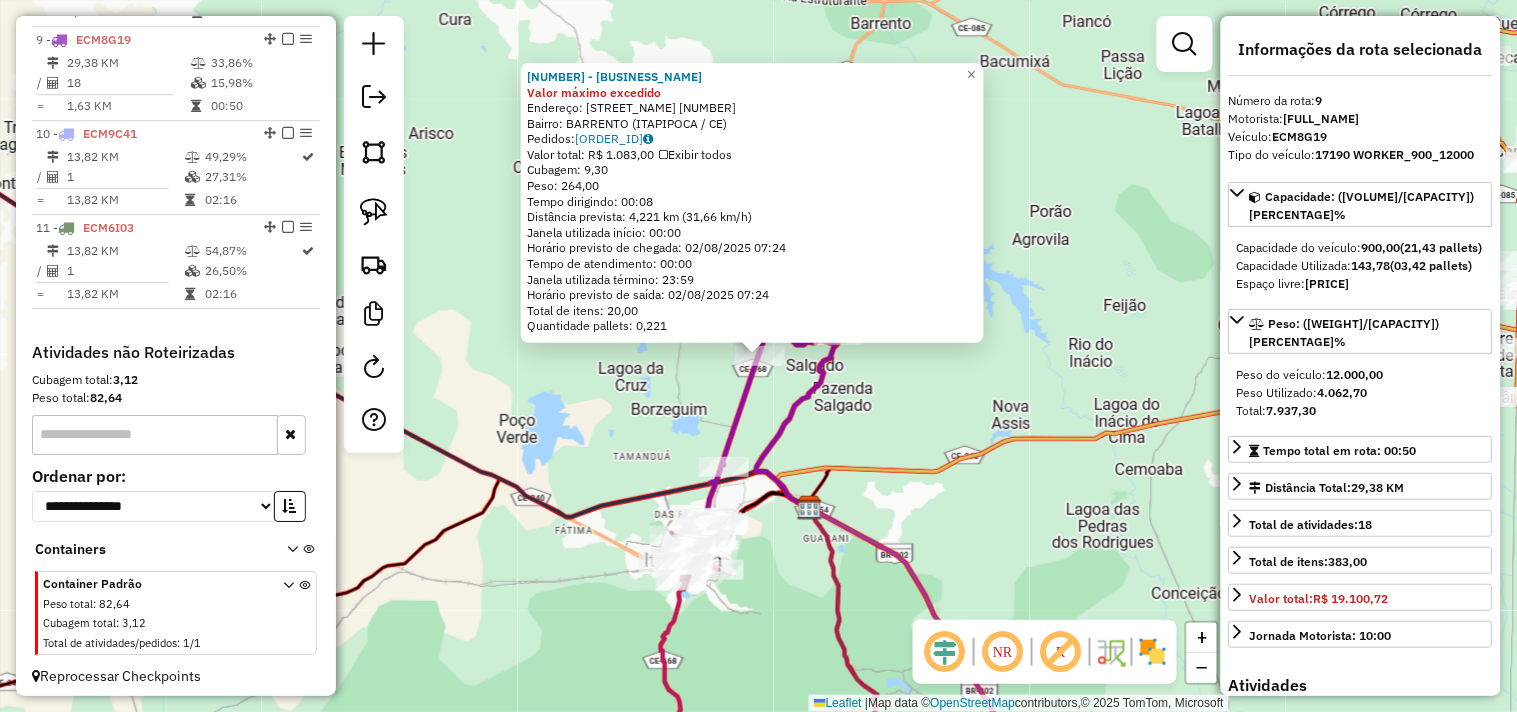 scroll, scrollTop: 1520, scrollLeft: 0, axis: vertical 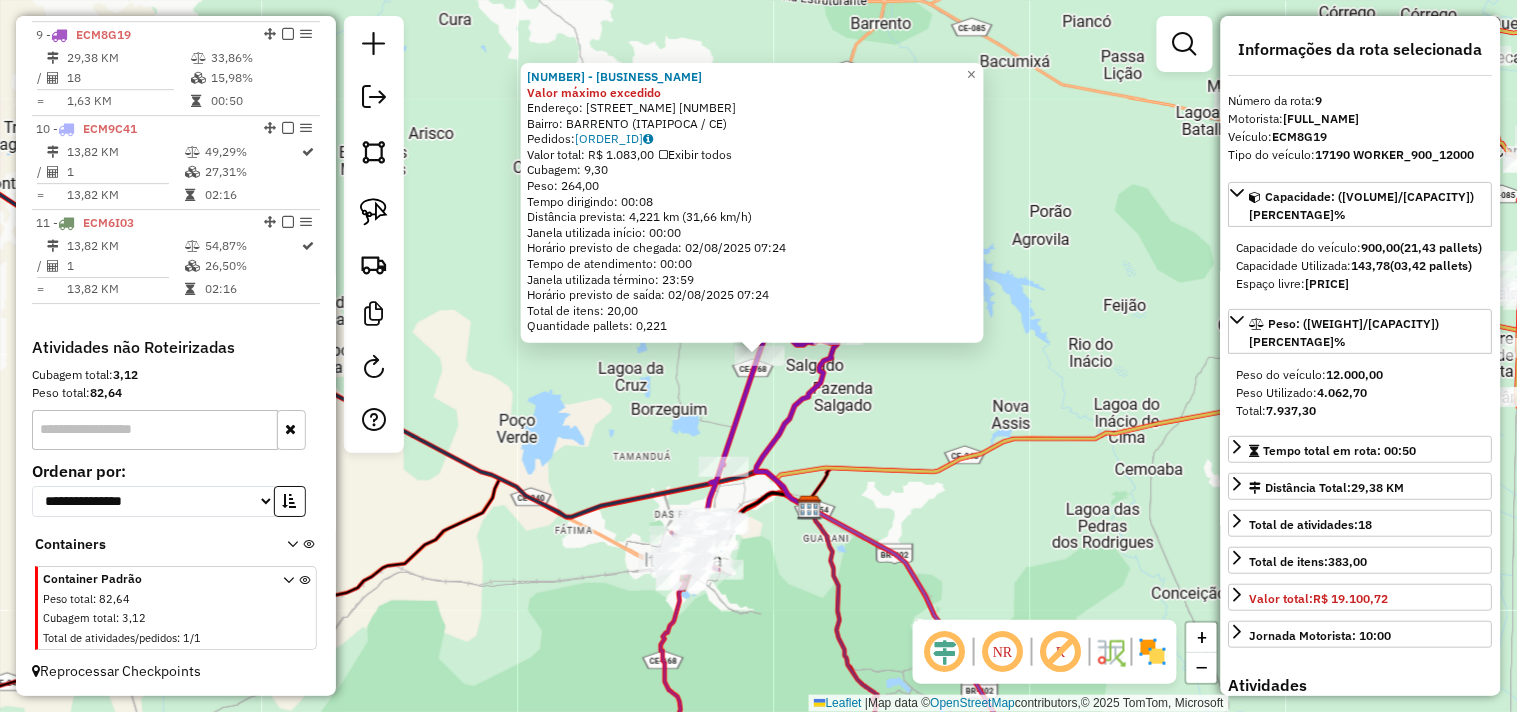 click on "3543 - POSTO FAN Valor máximo excedido  Endereço:  FAZENDA CROATA SN   Bairro: BARRENTO (ITAPIPOCA / CE)   Pedidos:  01086544   Valor total: R$ 1.083,00   Exibir todos   Cubagem: 9,30  Peso: 264,00  Tempo dirigindo: 00:08   Distância prevista: 4,221 km (31,66 km/h)   Janela utilizada início: 00:00   Horário previsto de chegada: 02/08/2025 07:24   Tempo de atendimento: 00:00   Janela utilizada término: 23:59   Horário previsto de saída: 02/08/2025 07:24   Total de itens: 20,00   Quantidade pallets: 0,221  × Janela de atendimento Grade de atendimento Capacidade Transportadoras Veículos Cliente Pedidos  Rotas Selecione os dias de semana para filtrar as janelas de atendimento  Seg   Ter   Qua   Qui   Sex   Sáb   Dom  Informe o período da janela de atendimento: De: Até:  Filtrar exatamente a janela do cliente  Considerar janela de atendimento padrão  Selecione os dias de semana para filtrar as grades de atendimento  Seg   Ter   Qua   Qui   Sex   Sáb   Dom   Peso mínimo:   Peso máximo:   De:   De:" 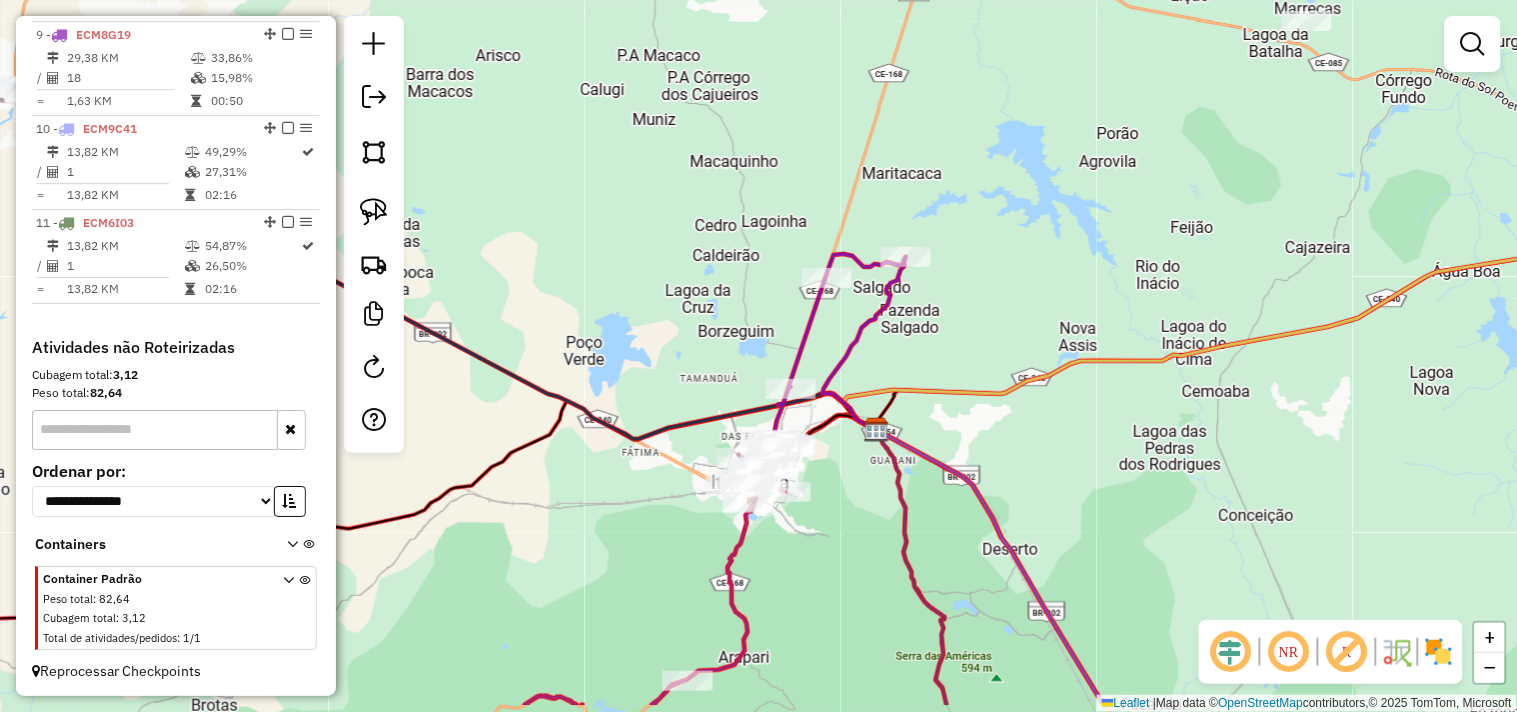 drag, startPoint x: 790, startPoint y: 565, endPoint x: 916, endPoint y: 435, distance: 181.04143 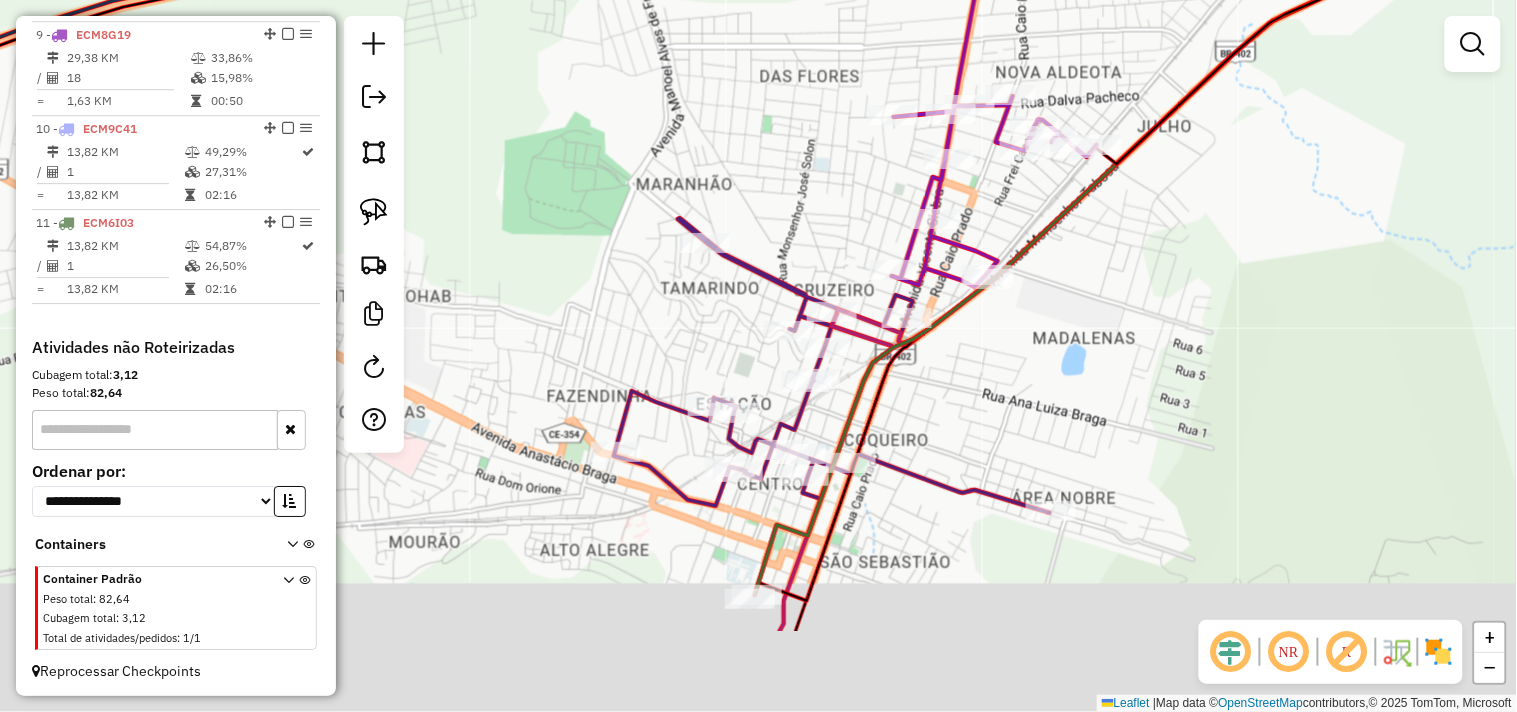 drag, startPoint x: 1040, startPoint y: 418, endPoint x: 1092, endPoint y: 244, distance: 181.60396 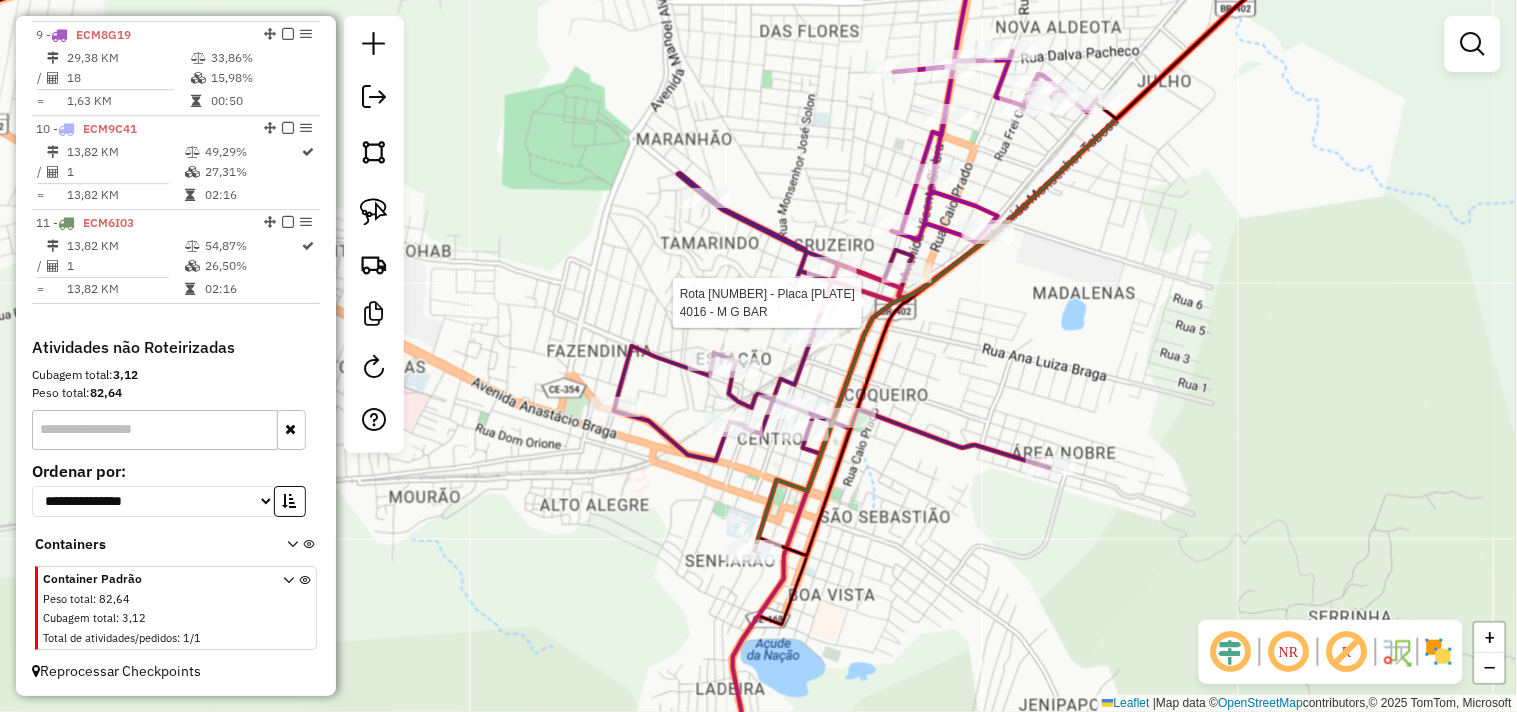 select on "**********" 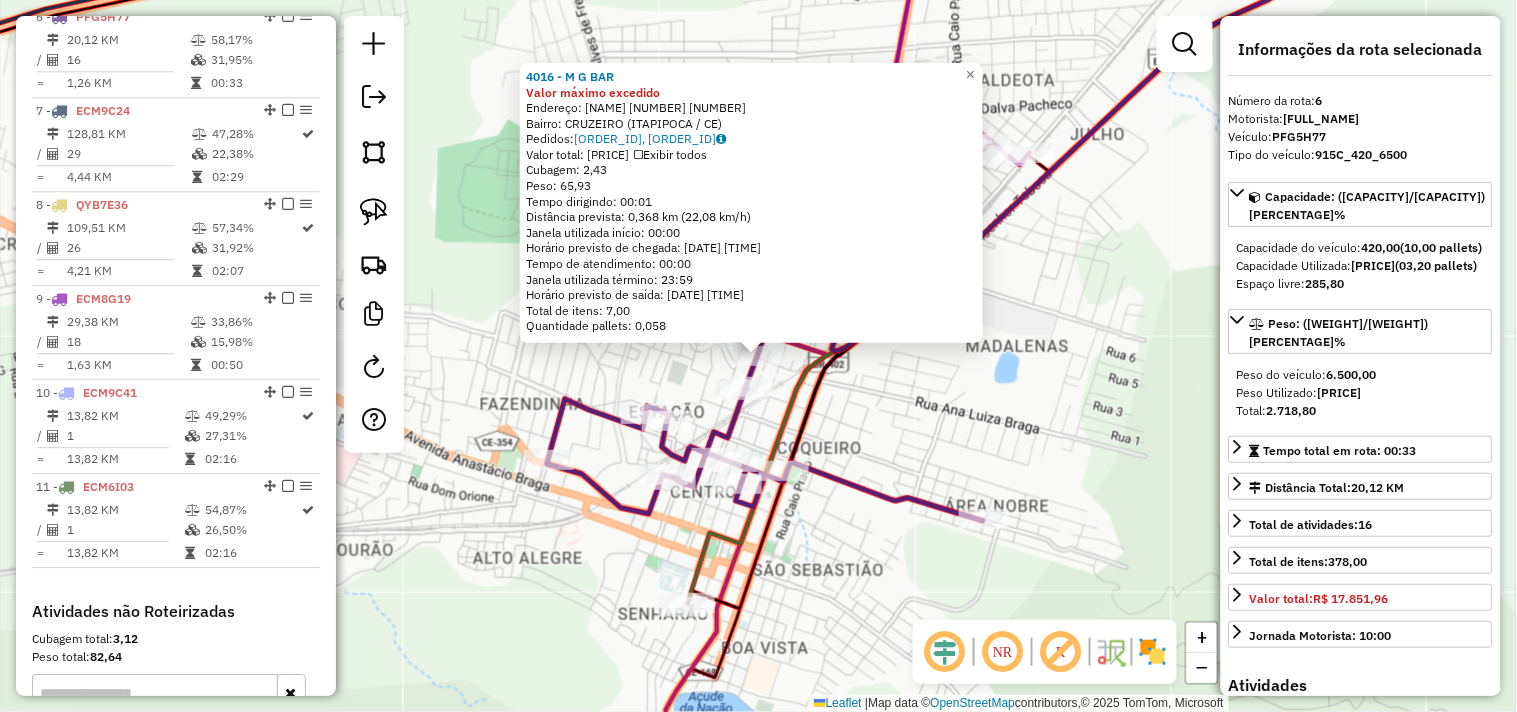 scroll, scrollTop: 1243, scrollLeft: 0, axis: vertical 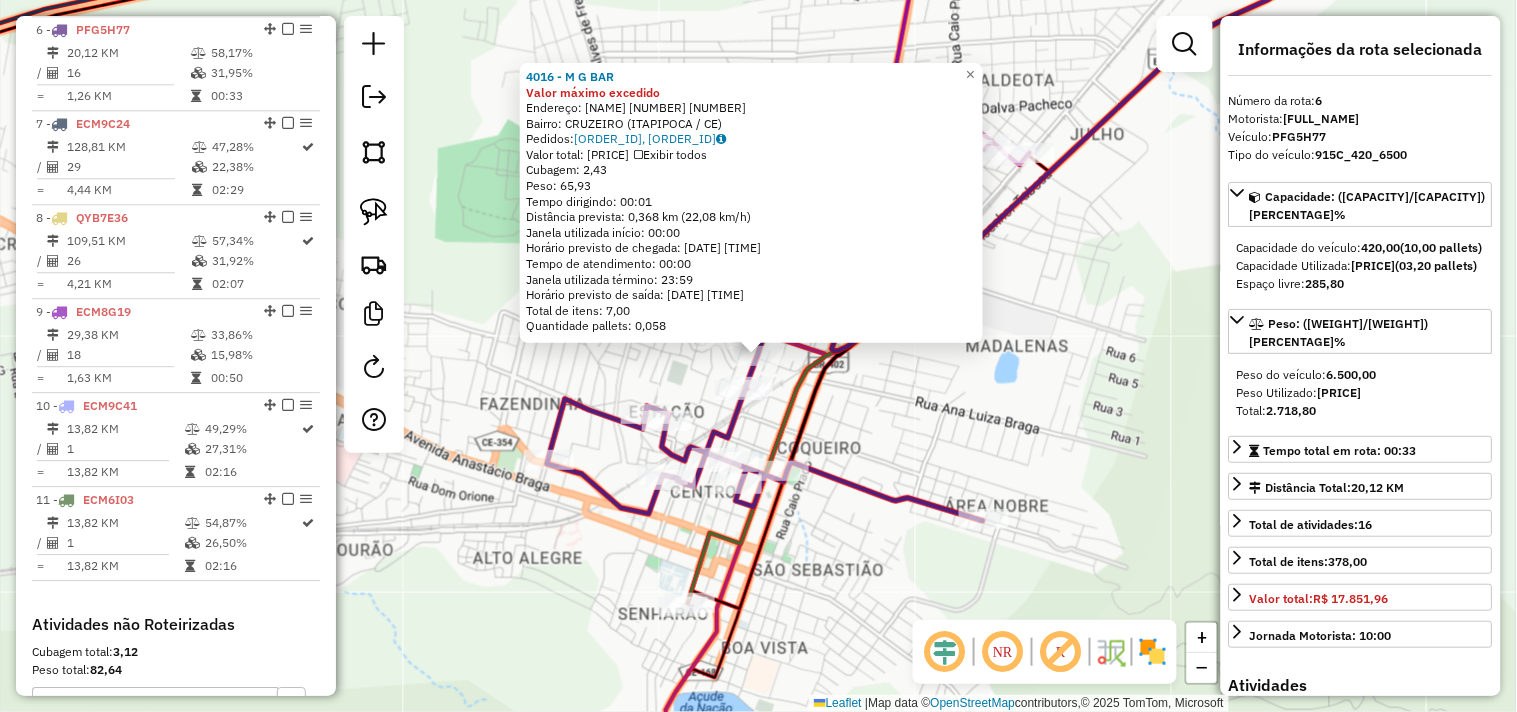 click on "4016 - M G BAR Valor máximo excedido  Endereço:  RAIMUNDO T. DE CASTRO 1152 1152   Bairro: CRUZEIRO (ITAPIPOCA / CE)   Pedidos:  01086602, 01086650   Valor total: R$ 411,97   Exibir todos   Cubagem: 2,43  Peso: 65,93  Tempo dirigindo: 00:01   Distância prevista: 0,368 km (22,08 km/h)   Janela utilizada início: 00:00   Horário previsto de chegada: 02/08/2025 07:10   Tempo de atendimento: 00:00   Janela utilizada término: 23:59   Horário previsto de saída: 02/08/2025 07:10   Total de itens: 7,00   Quantidade pallets: 0,058  × Janela de atendimento Grade de atendimento Capacidade Transportadoras Veículos Cliente Pedidos  Rotas Selecione os dias de semana para filtrar as janelas de atendimento  Seg   Ter   Qua   Qui   Sex   Sáb   Dom  Informe o período da janela de atendimento: De: Até:  Filtrar exatamente a janela do cliente  Considerar janela de atendimento padrão  Selecione os dias de semana para filtrar as grades de atendimento  Seg   Ter   Qua   Qui   Sex   Sáb   Dom   Peso mínimo:   De:  De:" 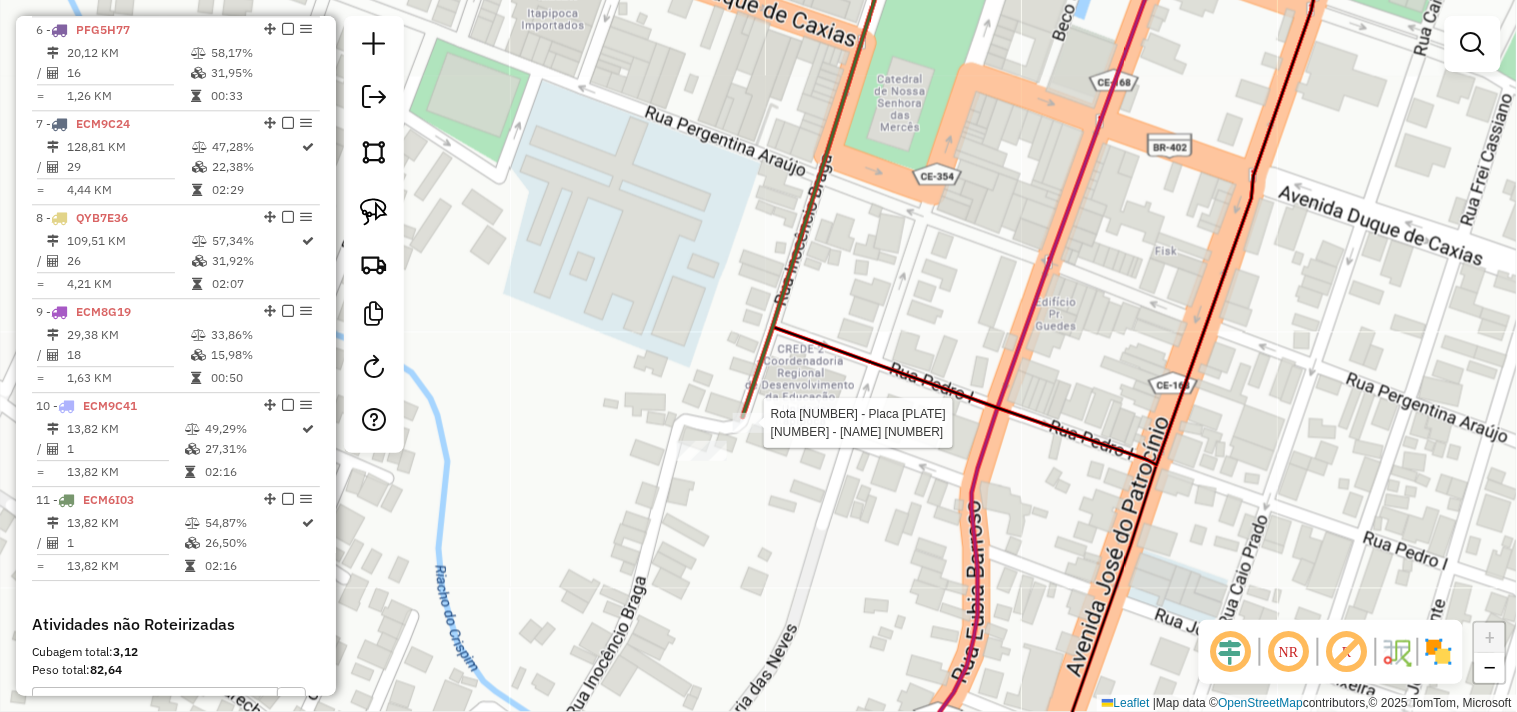 select on "**********" 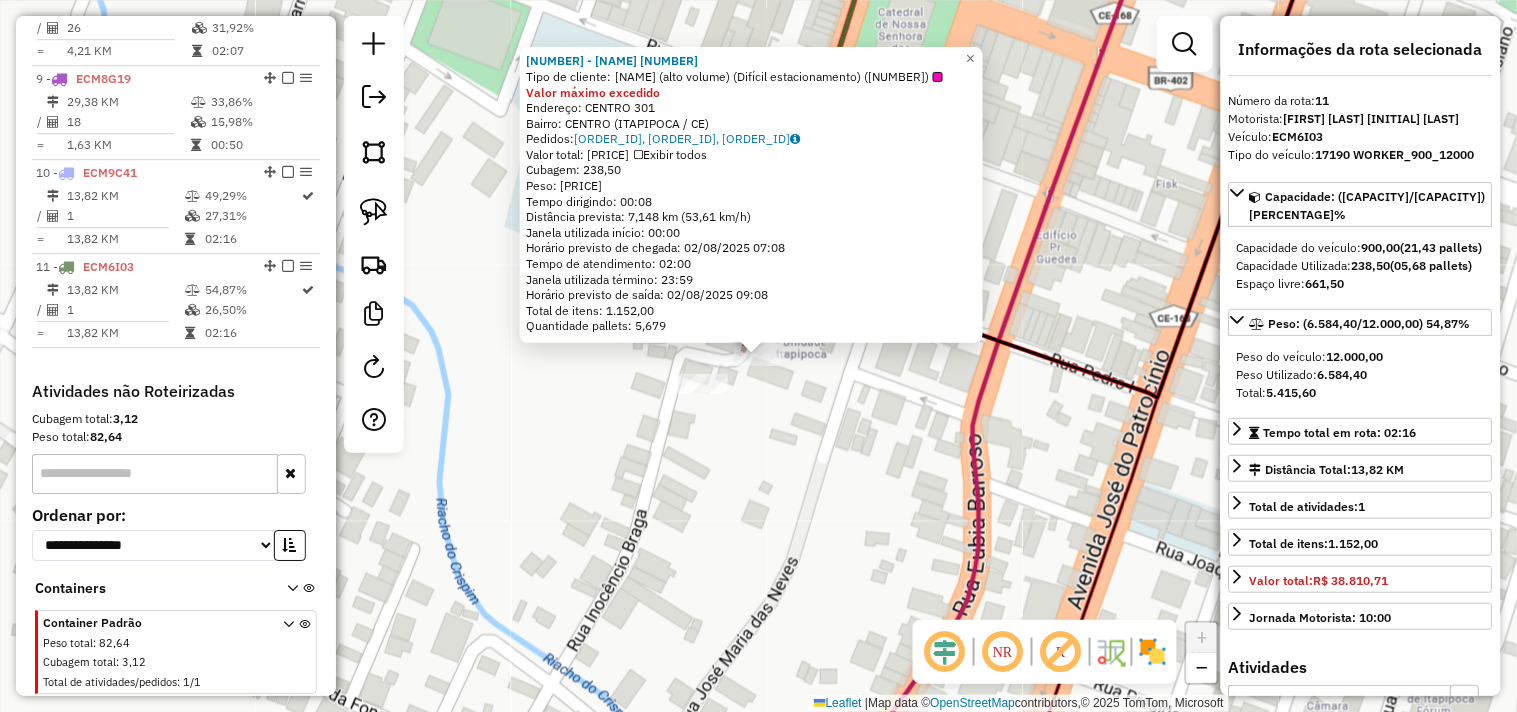 scroll, scrollTop: 1520, scrollLeft: 0, axis: vertical 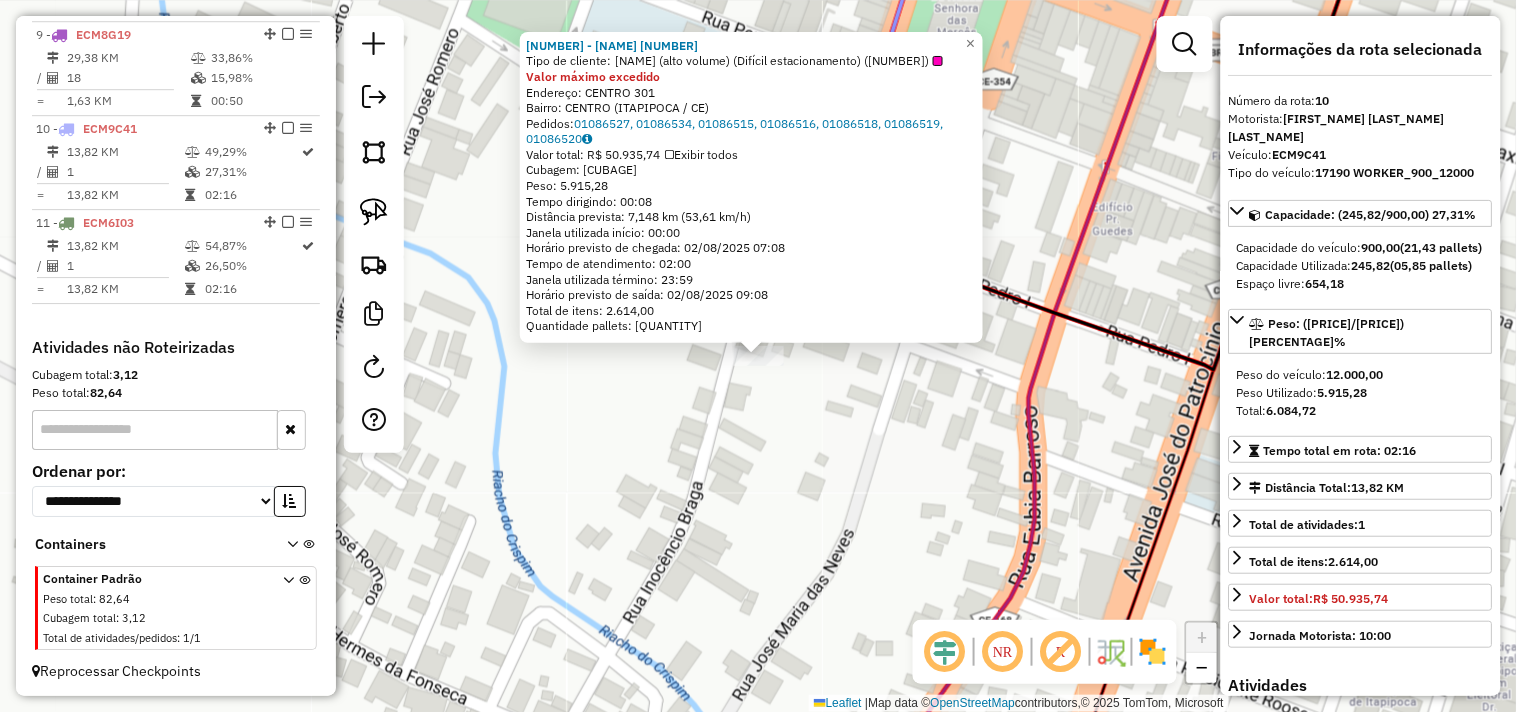 click on "2298 - ANA MaRCIA 03  Tipo de cliente:   Ana Mácia (alto volume) (Difícil estacionamento) (1)  Valor máximo excedido  Endereço:  CENTRO 301   Bairro: CENTRO (ITAPIPOCA / CE)   Pedidos:  01086527, 01086534, 01086515, 01086516, 01086518, 01086519, 01086520   Valor total: R$ 50.935,74   Exibir todos   Cubagem: 245,82  Peso: 5.915,28  Tempo dirigindo: 00:08   Distância prevista: 7,148 km (53,61 km/h)   Janela utilizada início: 00:00   Horário previsto de chegada: 02/08/2025 07:08   Tempo de atendimento: 02:00   Janela utilizada término: 23:59   Horário previsto de saída: 02/08/2025 09:08   Total de itens: 2.614,00   Quantidade pallets: 5,853  × Janela de atendimento Grade de atendimento Capacidade Transportadoras Veículos Cliente Pedidos  Rotas Selecione os dias de semana para filtrar as janelas de atendimento  Seg   Ter   Qua   Qui   Sex   Sáb   Dom  Informe o período da janela de atendimento: De: Até:  Filtrar exatamente a janela do cliente  Considerar janela de atendimento padrão   Seg   Ter  +" 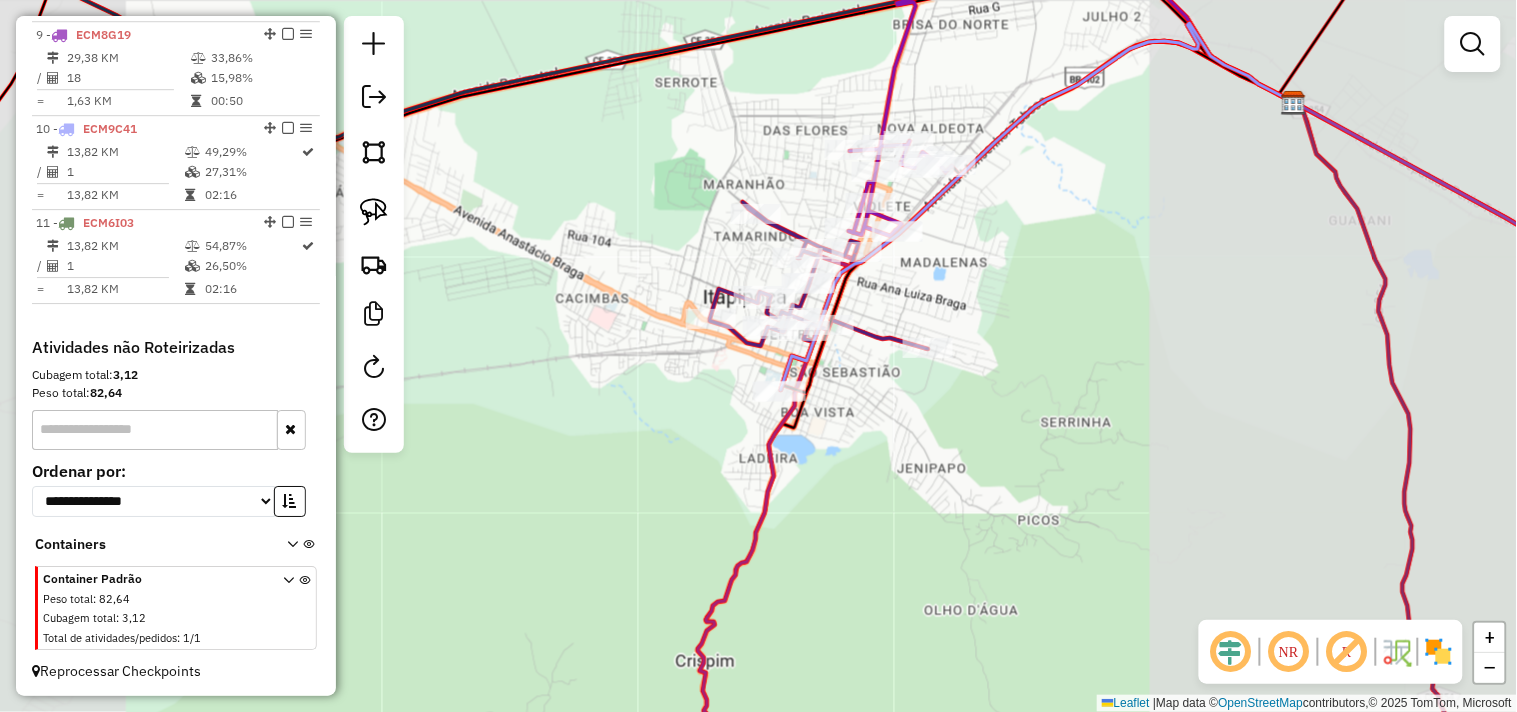 drag, startPoint x: 845, startPoint y: 486, endPoint x: 833, endPoint y: 373, distance: 113.63538 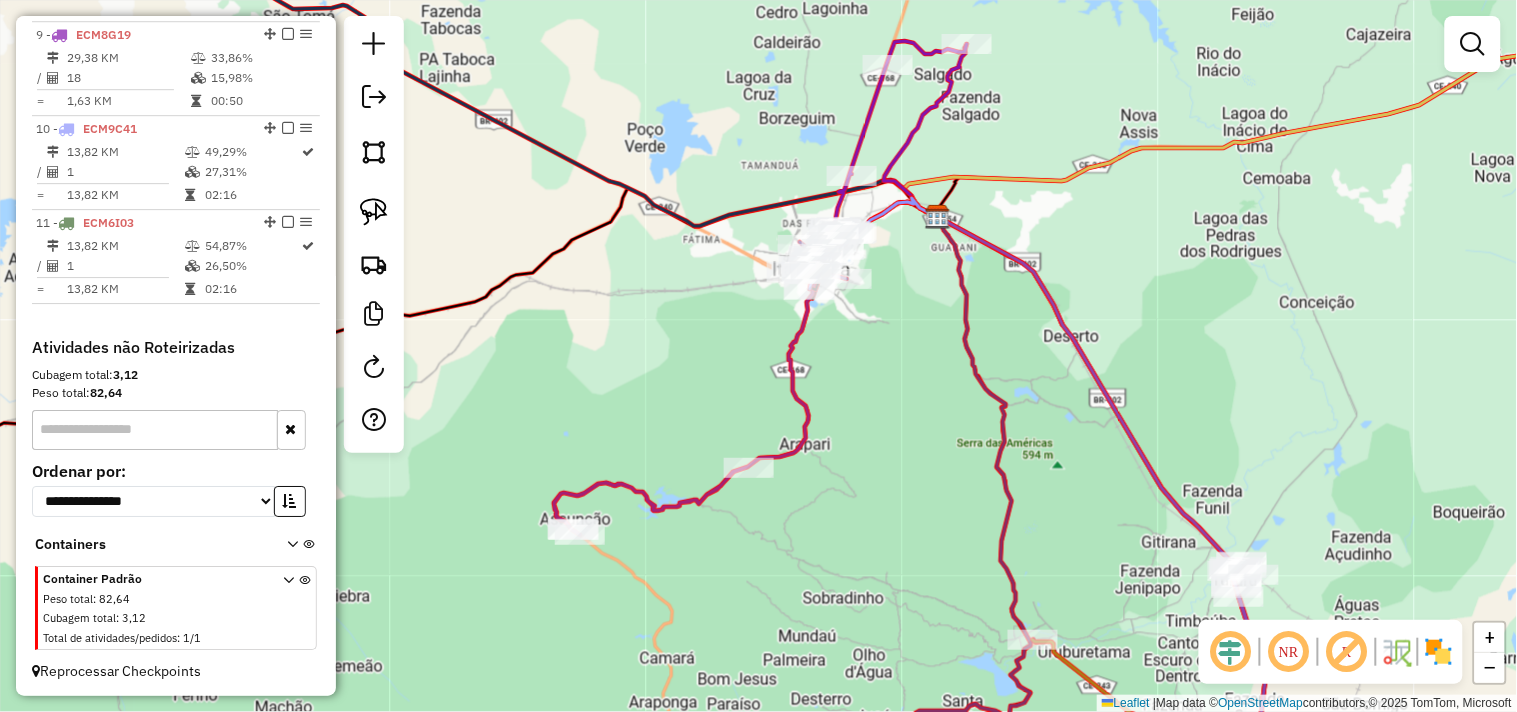 drag, startPoint x: 858, startPoint y: 470, endPoint x: 882, endPoint y: 397, distance: 76.843994 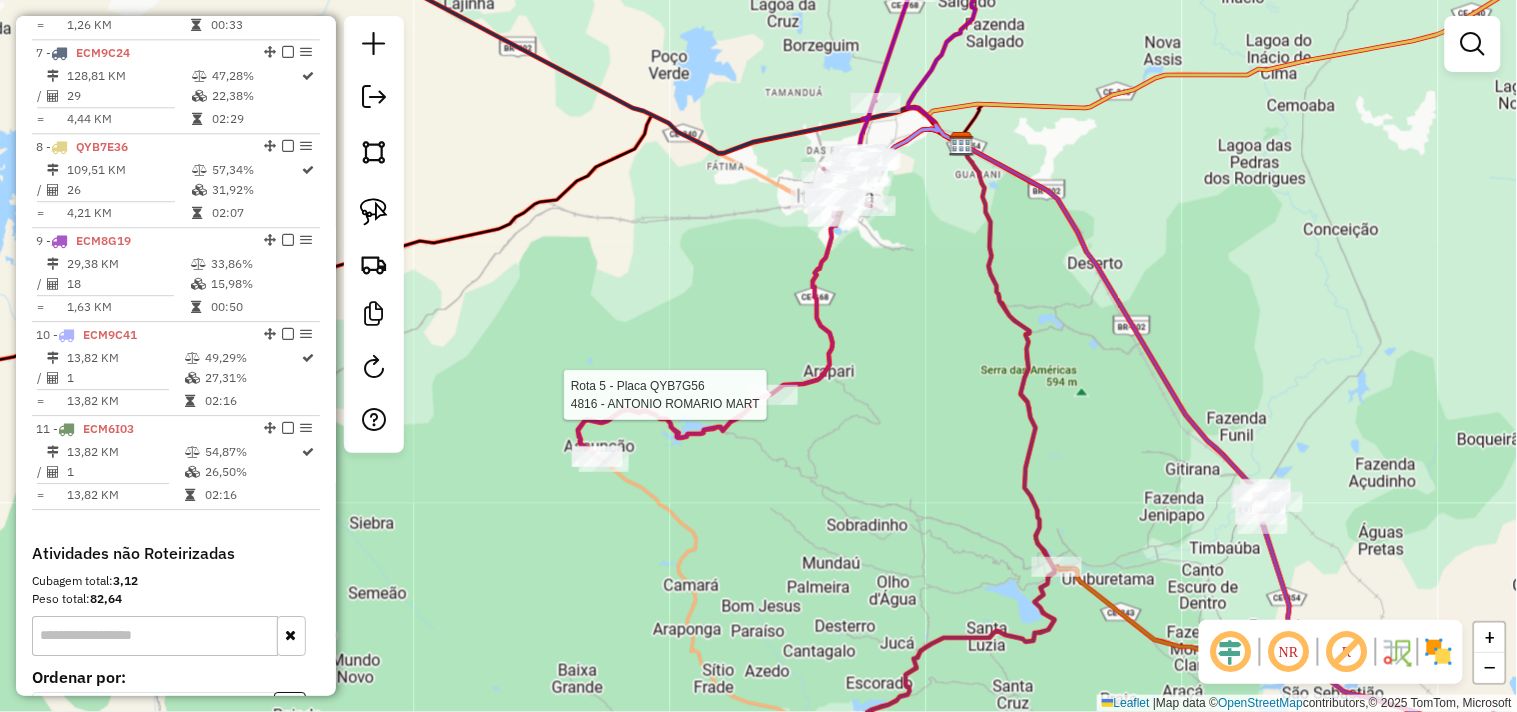 select on "**********" 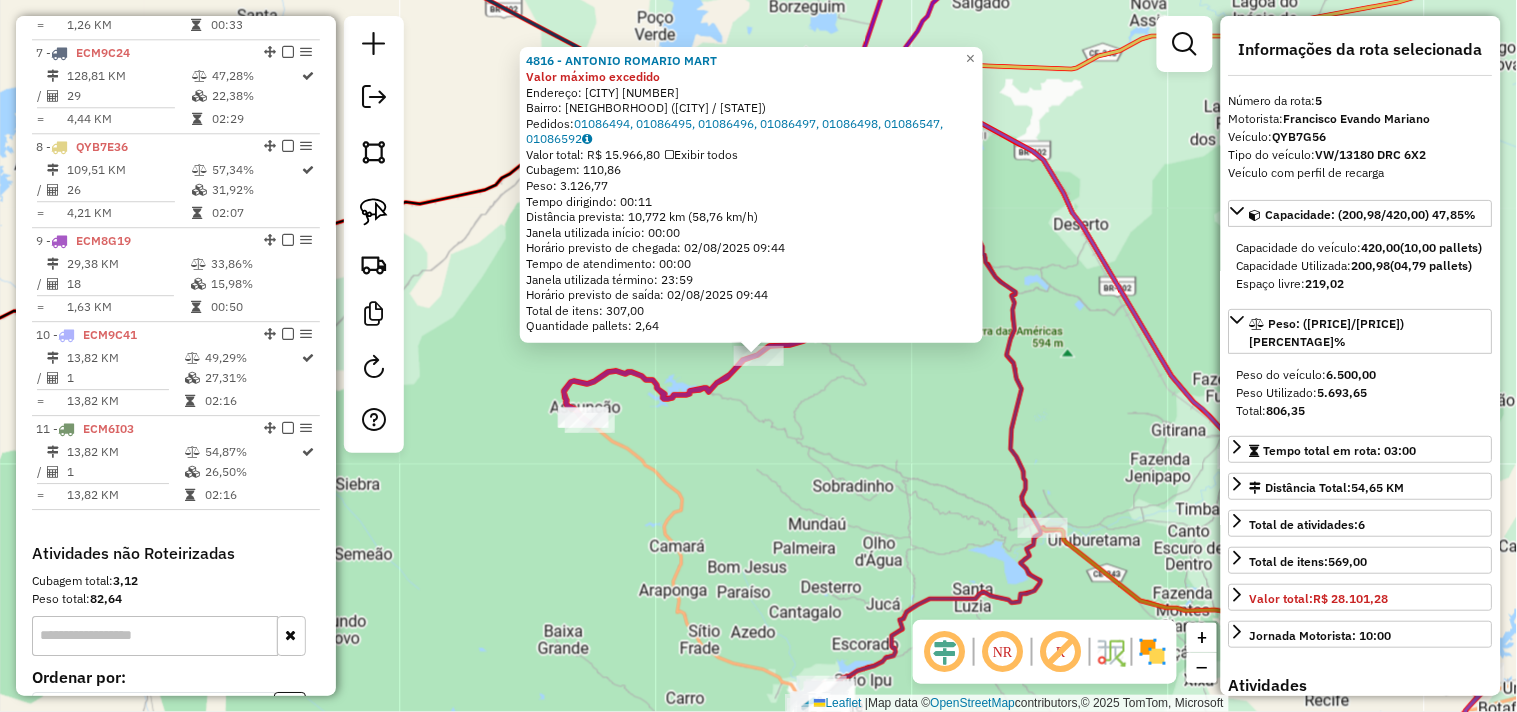 scroll, scrollTop: 1148, scrollLeft: 0, axis: vertical 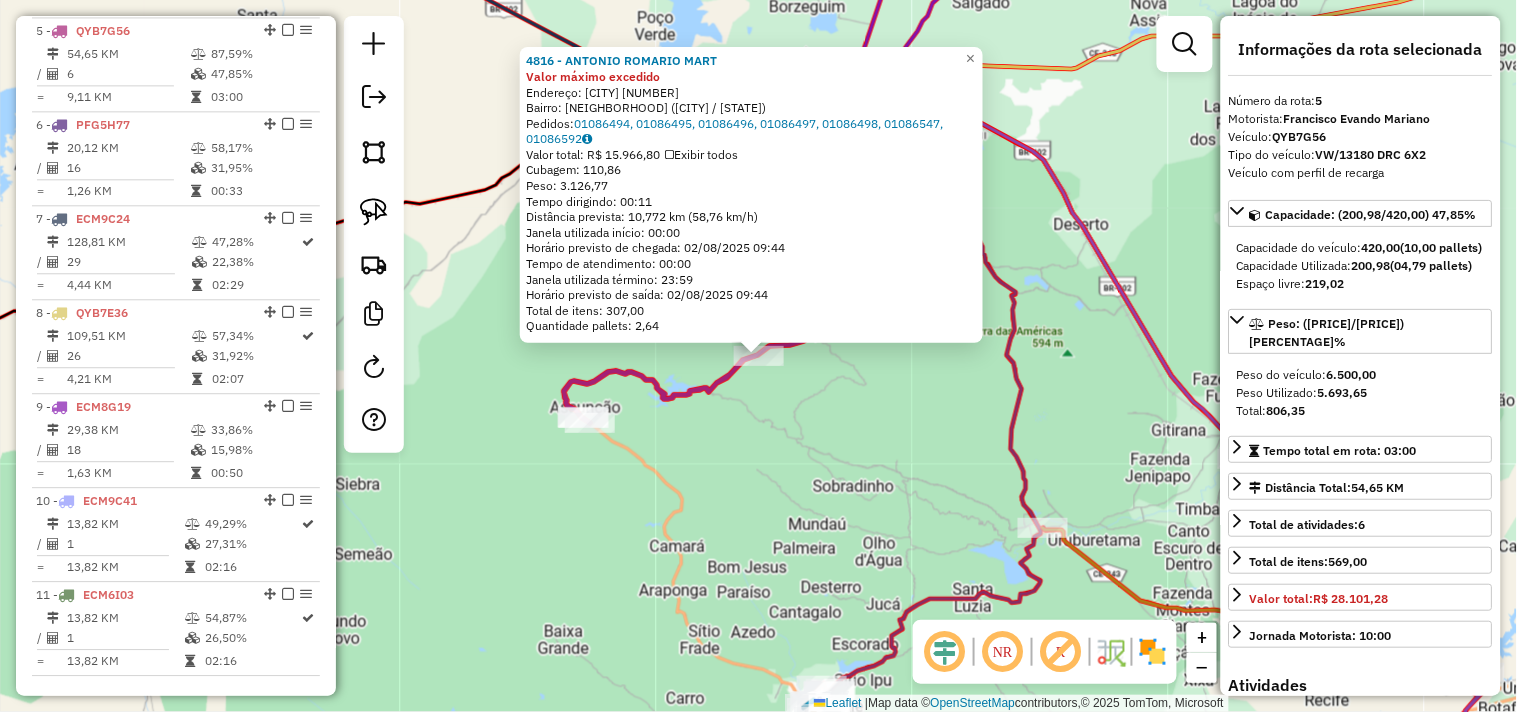 drag, startPoint x: 803, startPoint y: 408, endPoint x: 857, endPoint y: 465, distance: 78.51752 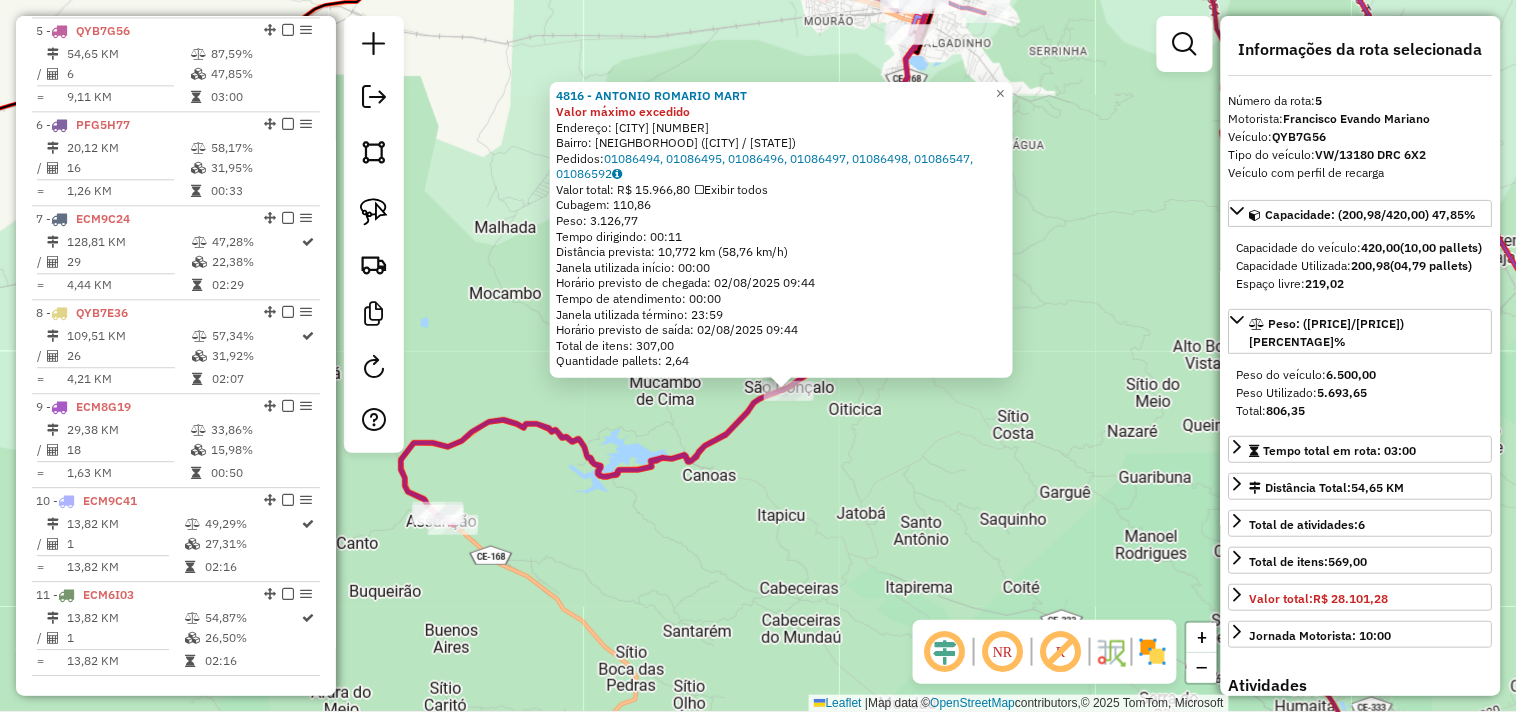 click on "4816 - ANTONIO ROMARIO MART Valor máximo excedido  Endereço:  SAO GONCALO 40   Bairro: ASSUNCAO (ITAPIPOCA / CE)   Pedidos:  01086494, 01086495, 01086496, 01086497, 01086498, 01086547, 01086592   Valor total: R$ 15.966,80   Exibir todos   Cubagem: 110,86  Peso: 3.126,77  Tempo dirigindo: 00:11   Distância prevista: 10,772 km (58,76 km/h)   Janela utilizada início: 00:00   Horário previsto de chegada: 02/08/2025 09:44   Tempo de atendimento: 00:00   Janela utilizada término: 23:59   Horário previsto de saída: 02/08/2025 09:44   Total de itens: 307,00   Quantidade pallets: 2,64  × Janela de atendimento Grade de atendimento Capacidade Transportadoras Veículos Cliente Pedidos  Rotas Selecione os dias de semana para filtrar as janelas de atendimento  Seg   Ter   Qua   Qui   Sex   Sáb   Dom  Informe o período da janela de atendimento: De: Até:  Filtrar exatamente a janela do cliente  Considerar janela de atendimento padrão  Selecione os dias de semana para filtrar as grades de atendimento  Seg   Ter" 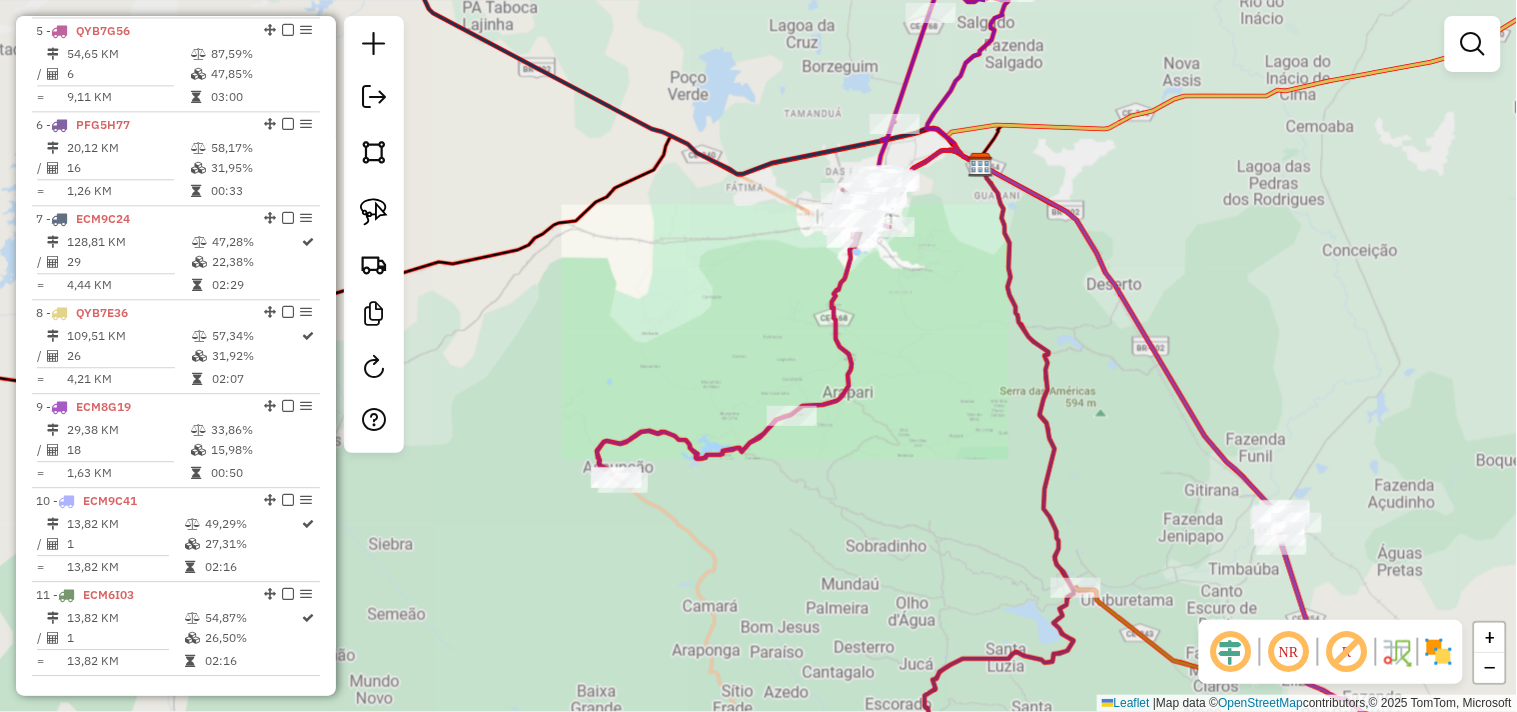 drag, startPoint x: 891, startPoint y: 363, endPoint x: 896, endPoint y: 423, distance: 60.207973 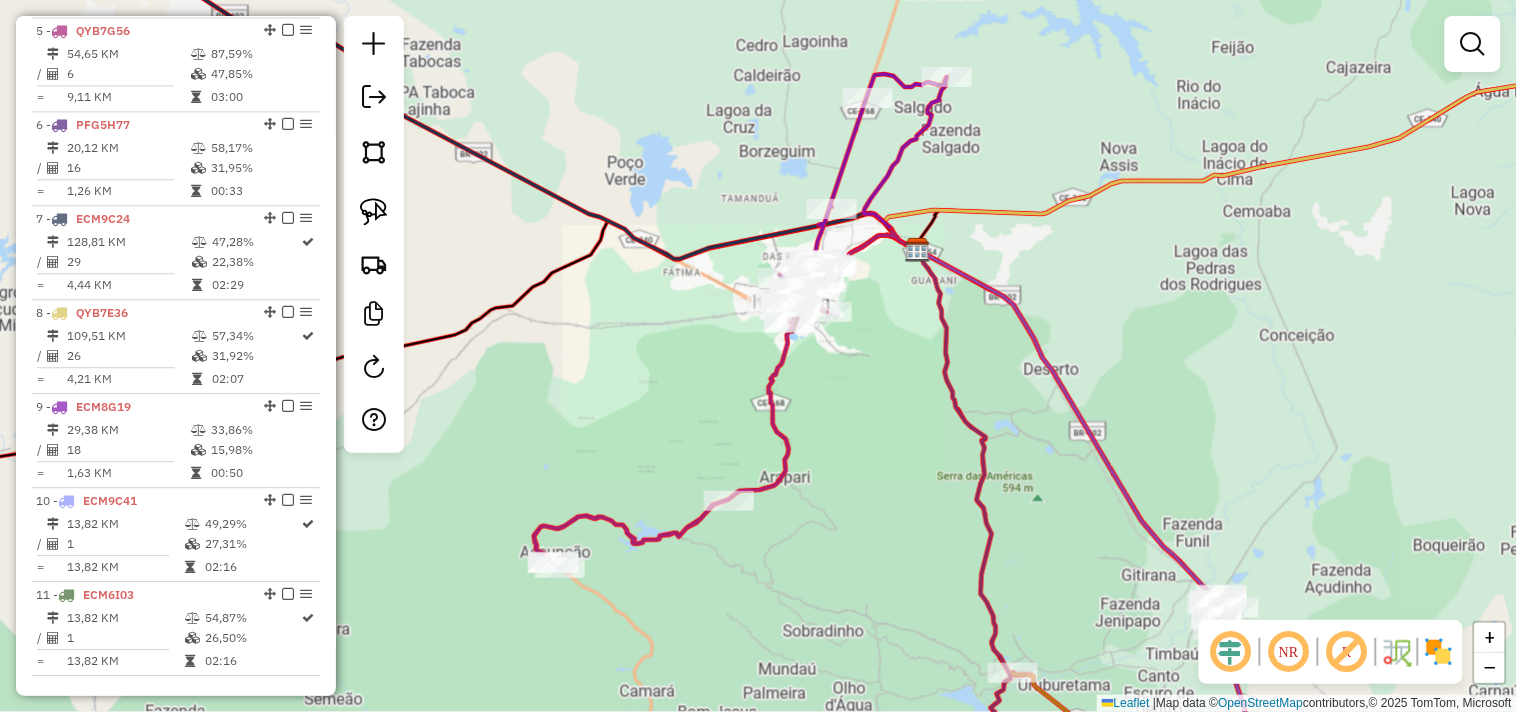 drag, startPoint x: 853, startPoint y: 430, endPoint x: 818, endPoint y: 305, distance: 129.80756 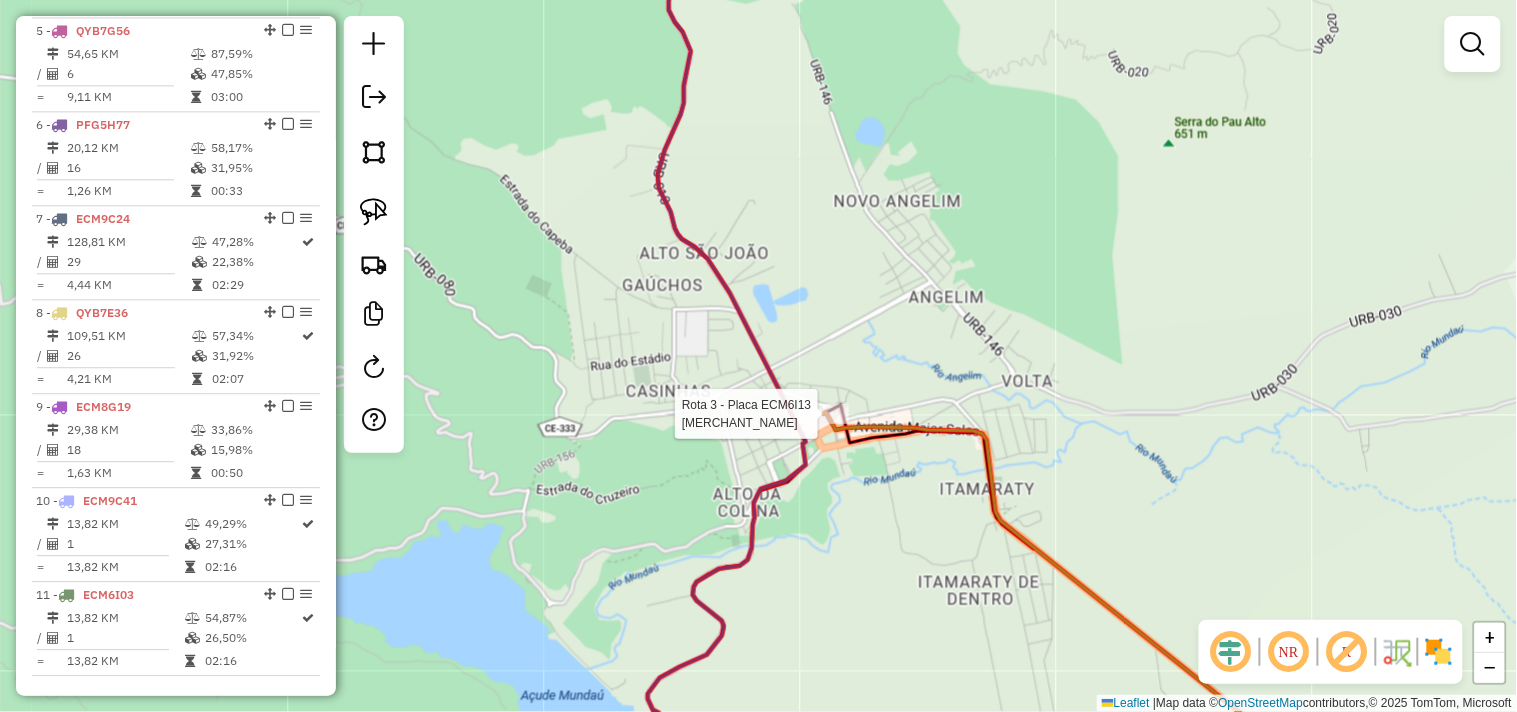 select on "**********" 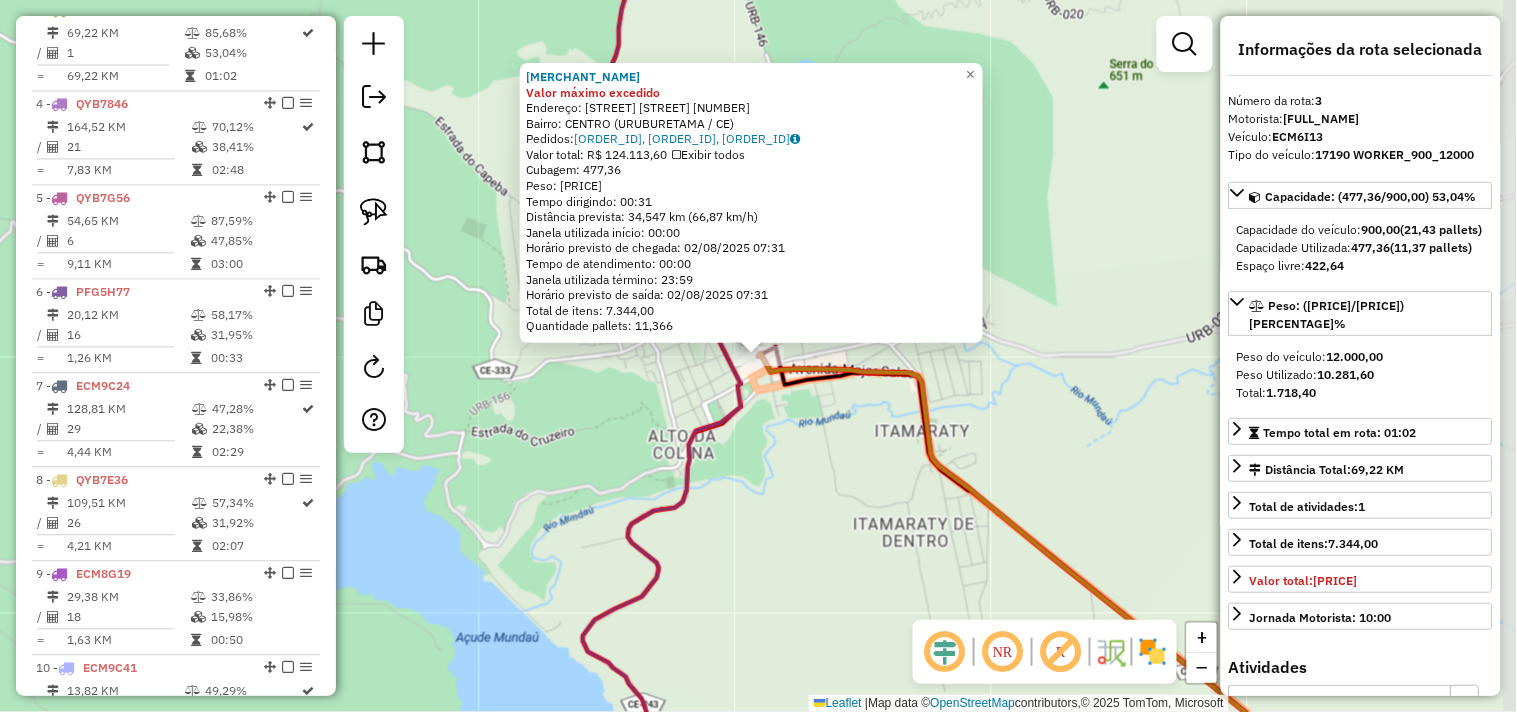 scroll, scrollTop: 961, scrollLeft: 0, axis: vertical 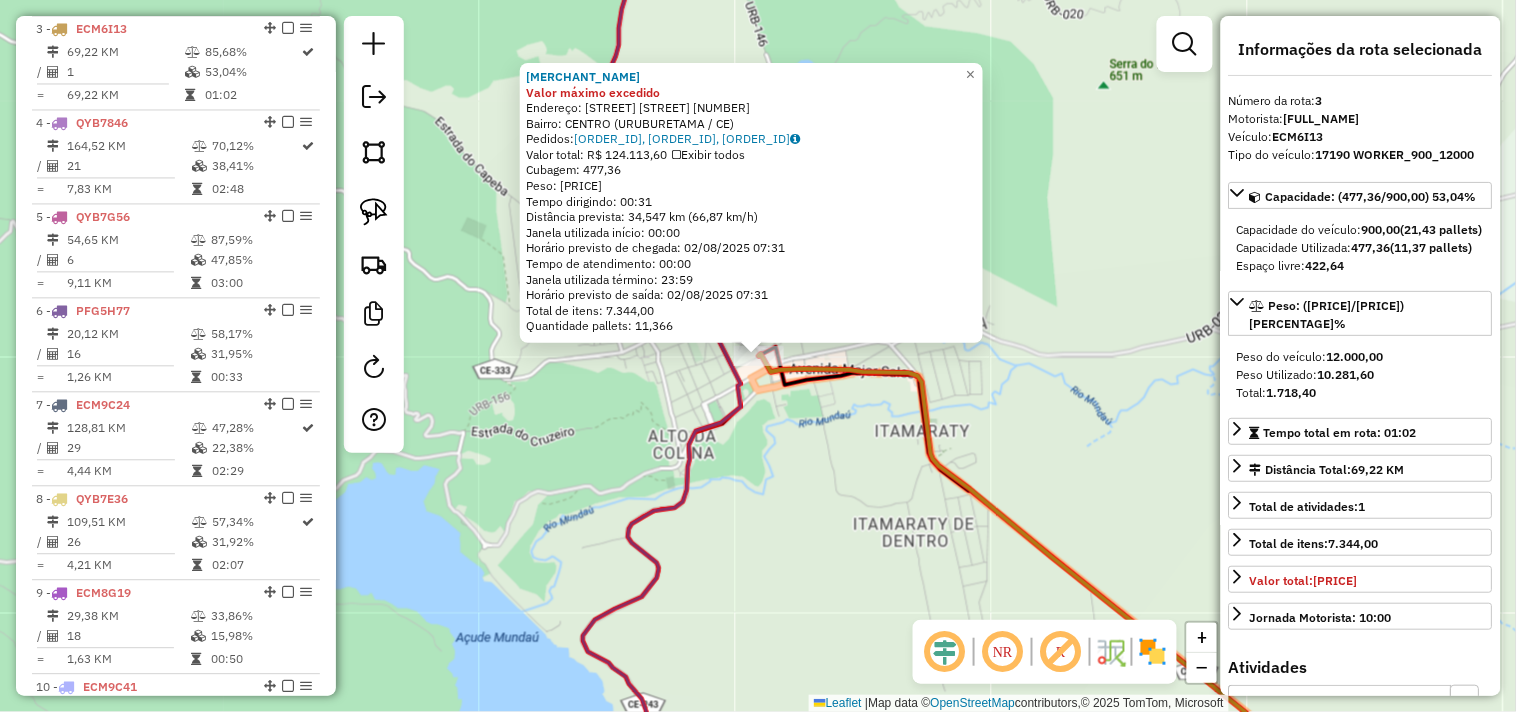 click on "4711 - ERICA TIAO Valor máximo excedido  Endereço:  RU GAL CORDEIRO 259   Bairro: CENTRO (URUBURETAMA / CE)   Pedidos:  01086359, 01086360, 01086361   Valor total: R$ 124.113,60   Exibir todos   Cubagem: 477,36  Peso: 10.281,60  Tempo dirigindo: 00:31   Distância prevista: 34,547 km (66,87 km/h)   Janela utilizada início: 00:00   Horário previsto de chegada: 02/08/2025 07:31   Tempo de atendimento: 00:00   Janela utilizada término: 23:59   Horário previsto de saída: 02/08/2025 07:31   Total de itens: 7.344,00   Quantidade pallets: 11,366  × Janela de atendimento Grade de atendimento Capacidade Transportadoras Veículos Cliente Pedidos  Rotas Selecione os dias de semana para filtrar as janelas de atendimento  Seg   Ter   Qua   Qui   Sex   Sáb   Dom  Informe o período da janela de atendimento: De: Até:  Filtrar exatamente a janela do cliente  Considerar janela de atendimento padrão  Selecione os dias de semana para filtrar as grades de atendimento  Seg   Ter   Qua   Qui   Sex   Sáb   Dom   De:  +" 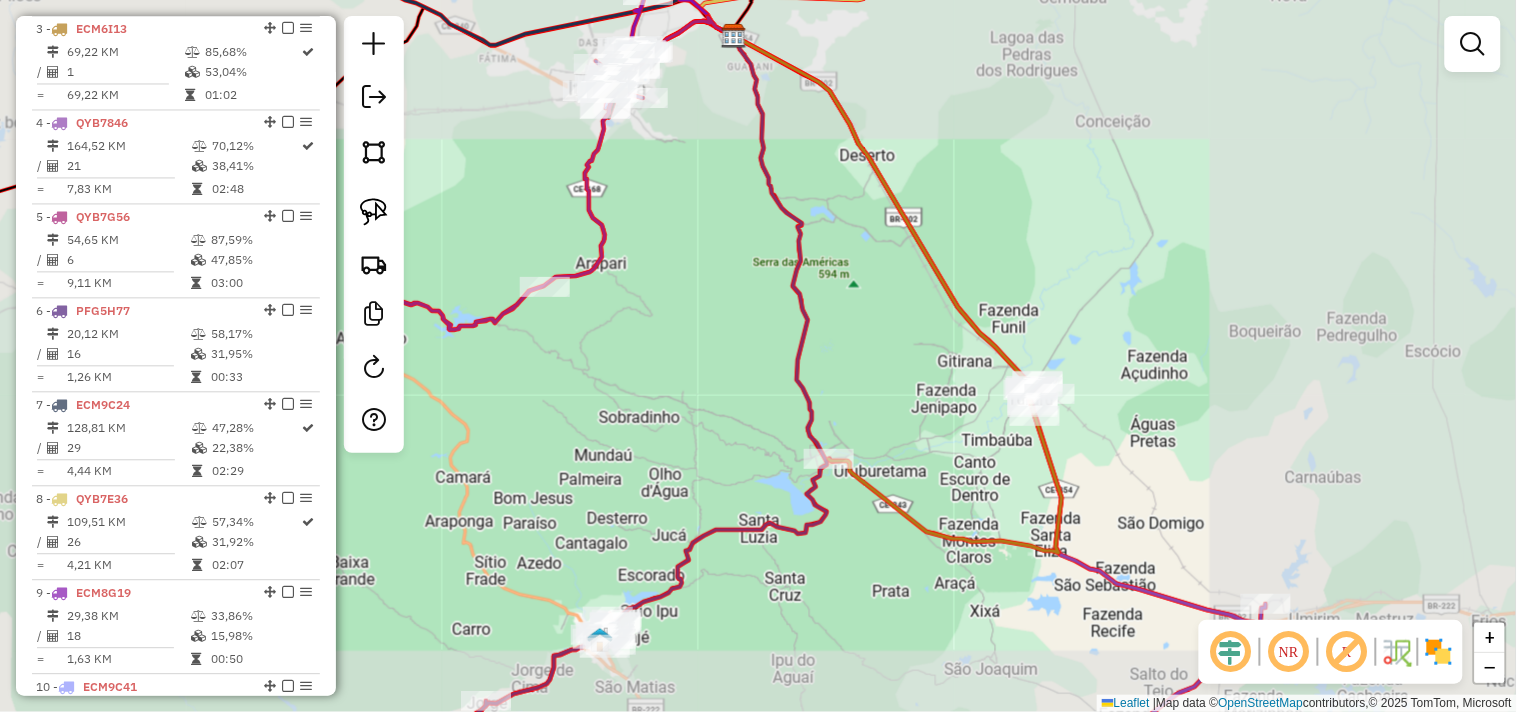 drag, startPoint x: 838, startPoint y: 593, endPoint x: 937, endPoint y: 435, distance: 186.45375 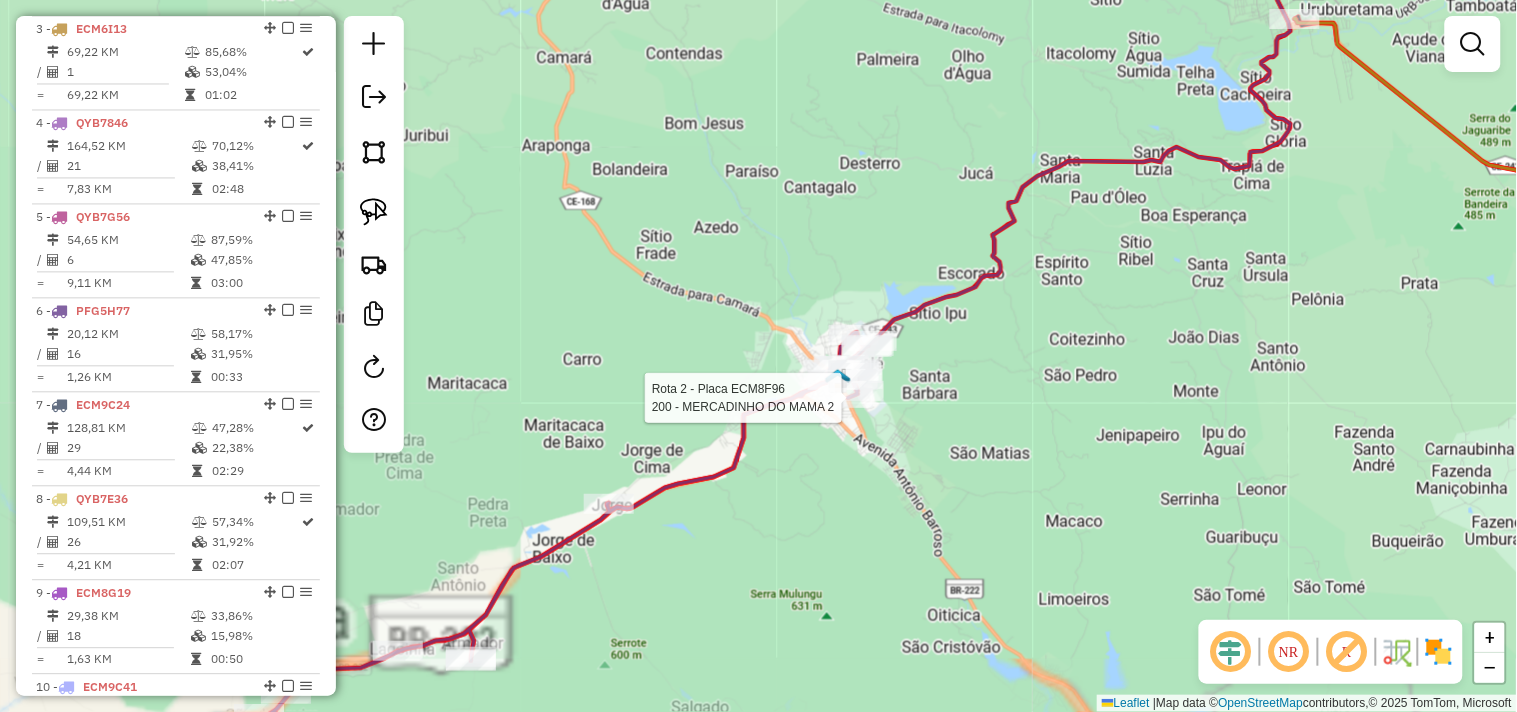 select on "**********" 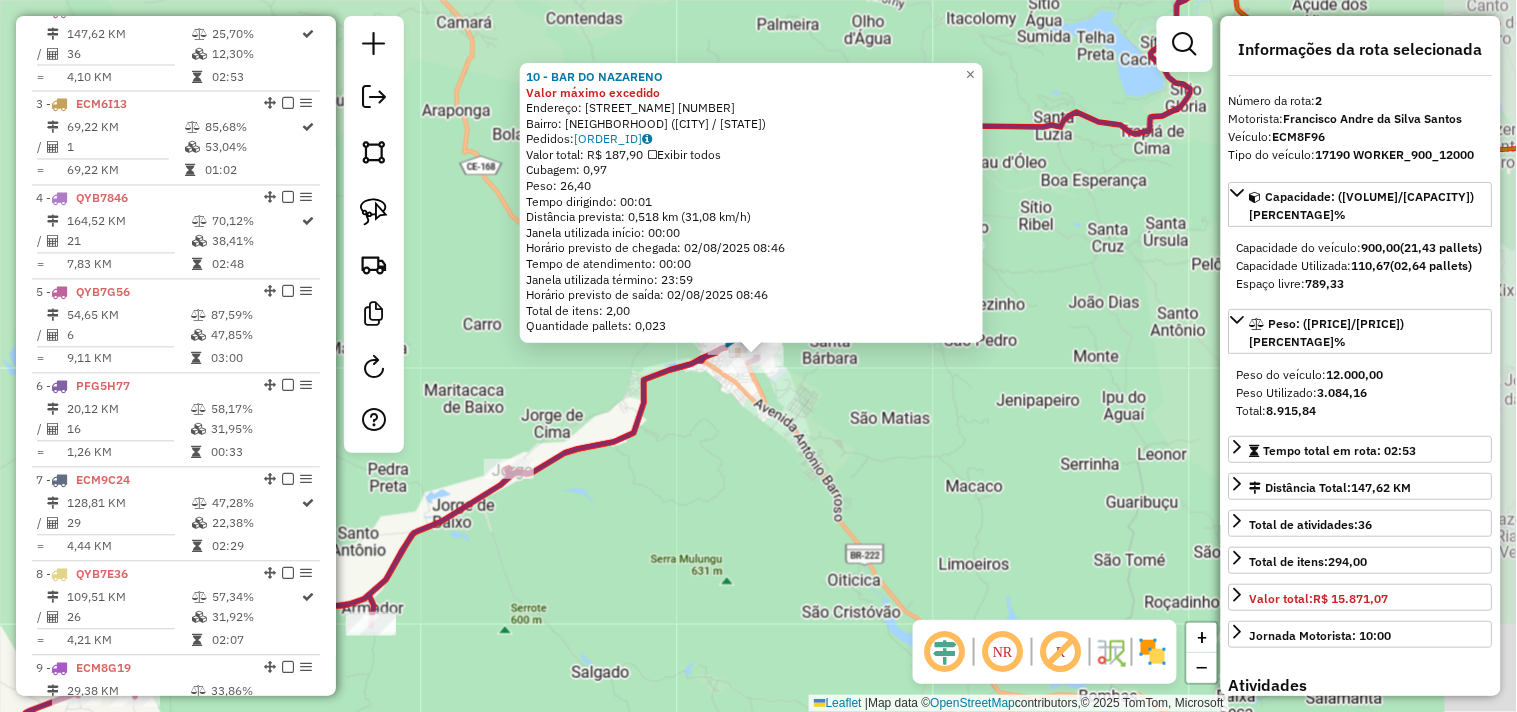 scroll, scrollTop: 866, scrollLeft: 0, axis: vertical 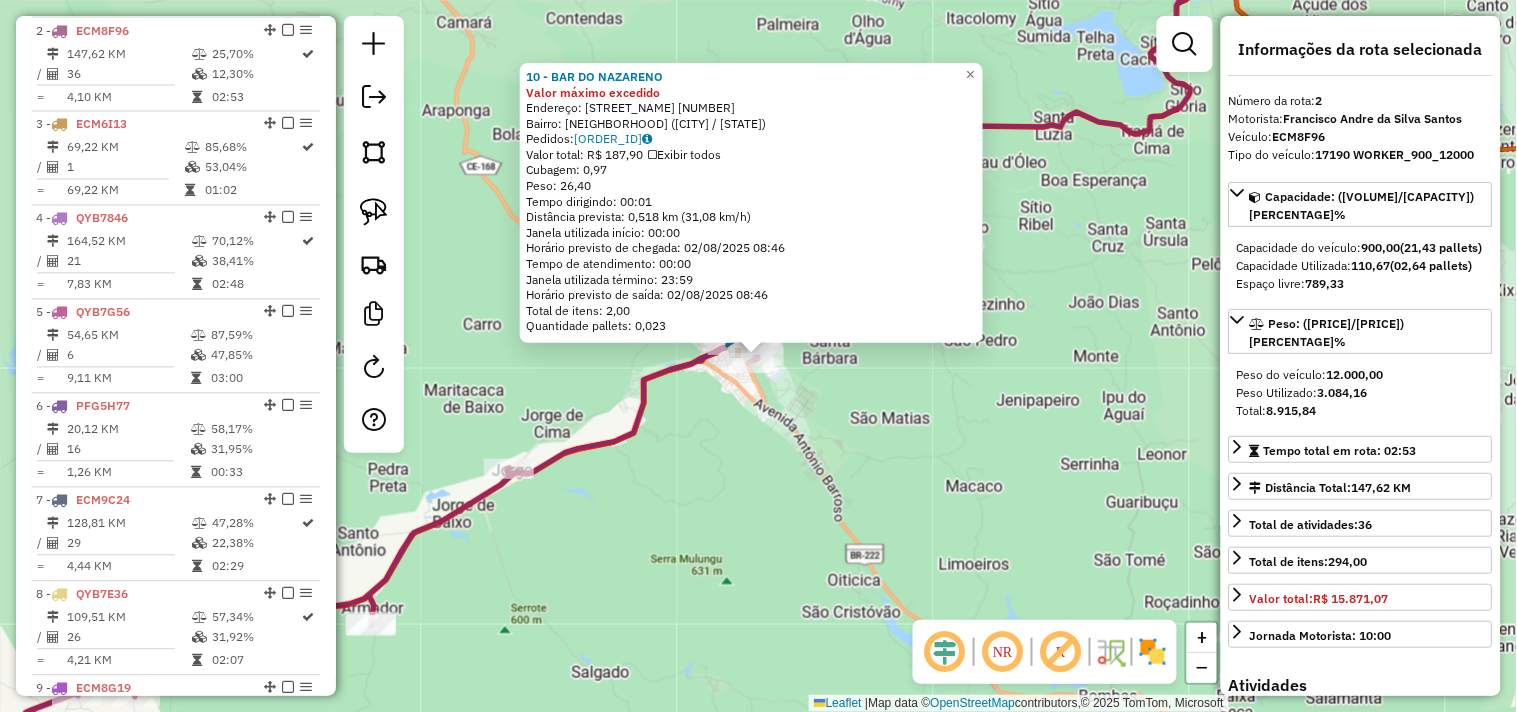 click on "10 - BAR DO NAZARENO Valor máximo excedido  Endereço:  DAMIAO MARTINS SALES 36   Bairro: SANTA RITA (ITAPAJE / CE)   Pedidos:  01086569   Valor total: R$ 187,90   Exibir todos   Cubagem: 0,97  Peso: 26,40  Tempo dirigindo: 00:01   Distância prevista: 0,518 km (31,08 km/h)   Janela utilizada início: 00:00   Horário previsto de chegada: 02/08/2025 08:46   Tempo de atendimento: 00:00   Janela utilizada término: 23:59   Horário previsto de saída: 02/08/2025 08:46   Total de itens: 2,00   Quantidade pallets: 0,023  × Janela de atendimento Grade de atendimento Capacidade Transportadoras Veículos Cliente Pedidos  Rotas Selecione os dias de semana para filtrar as janelas de atendimento  Seg   Ter   Qua   Qui   Sex   Sáb   Dom  Informe o período da janela de atendimento: De: Até:  Filtrar exatamente a janela do cliente  Considerar janela de atendimento padrão  Selecione os dias de semana para filtrar as grades de atendimento  Seg   Ter   Qua   Qui   Sex   Sáb   Dom   Peso mínimo:   Peso máximo:   De:" 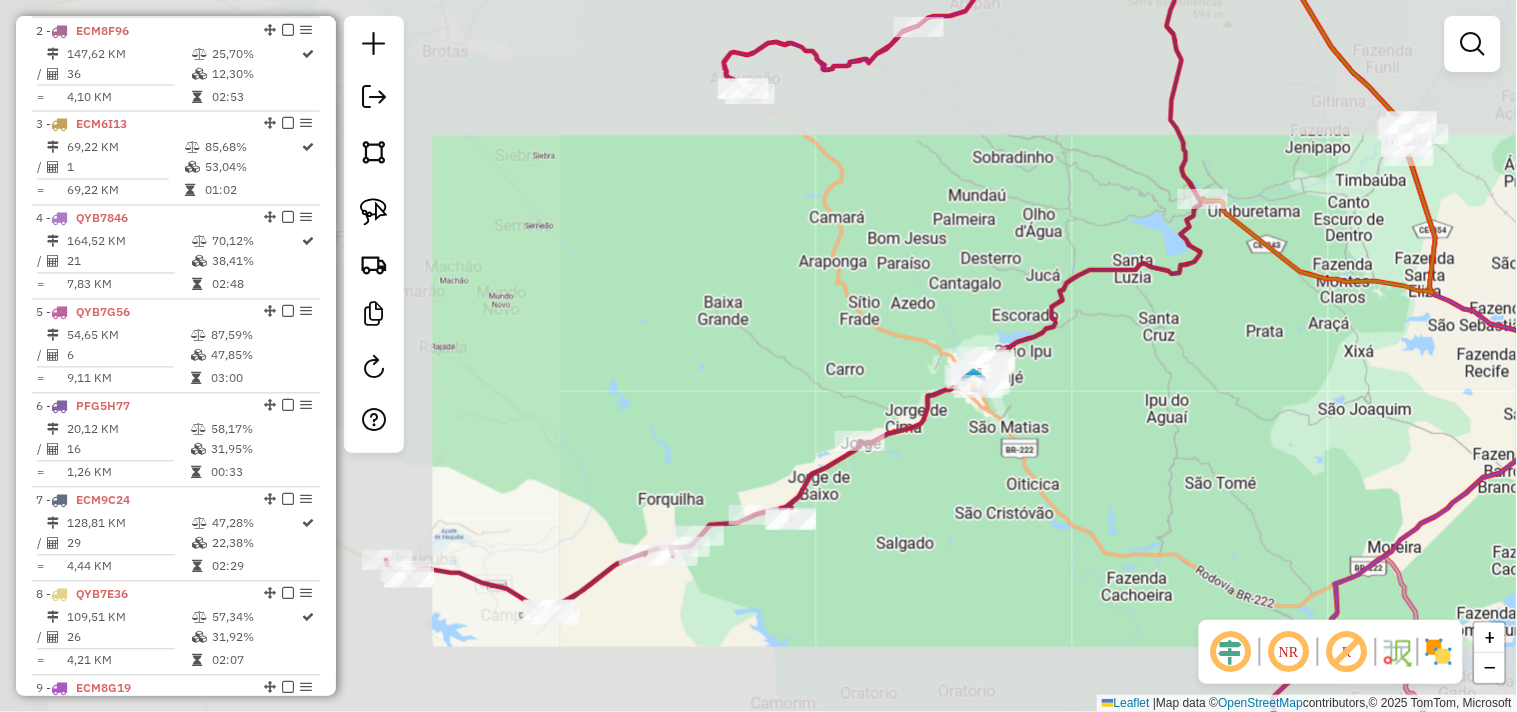 drag, startPoint x: 952, startPoint y: 485, endPoint x: 1043, endPoint y: 447, distance: 98.61542 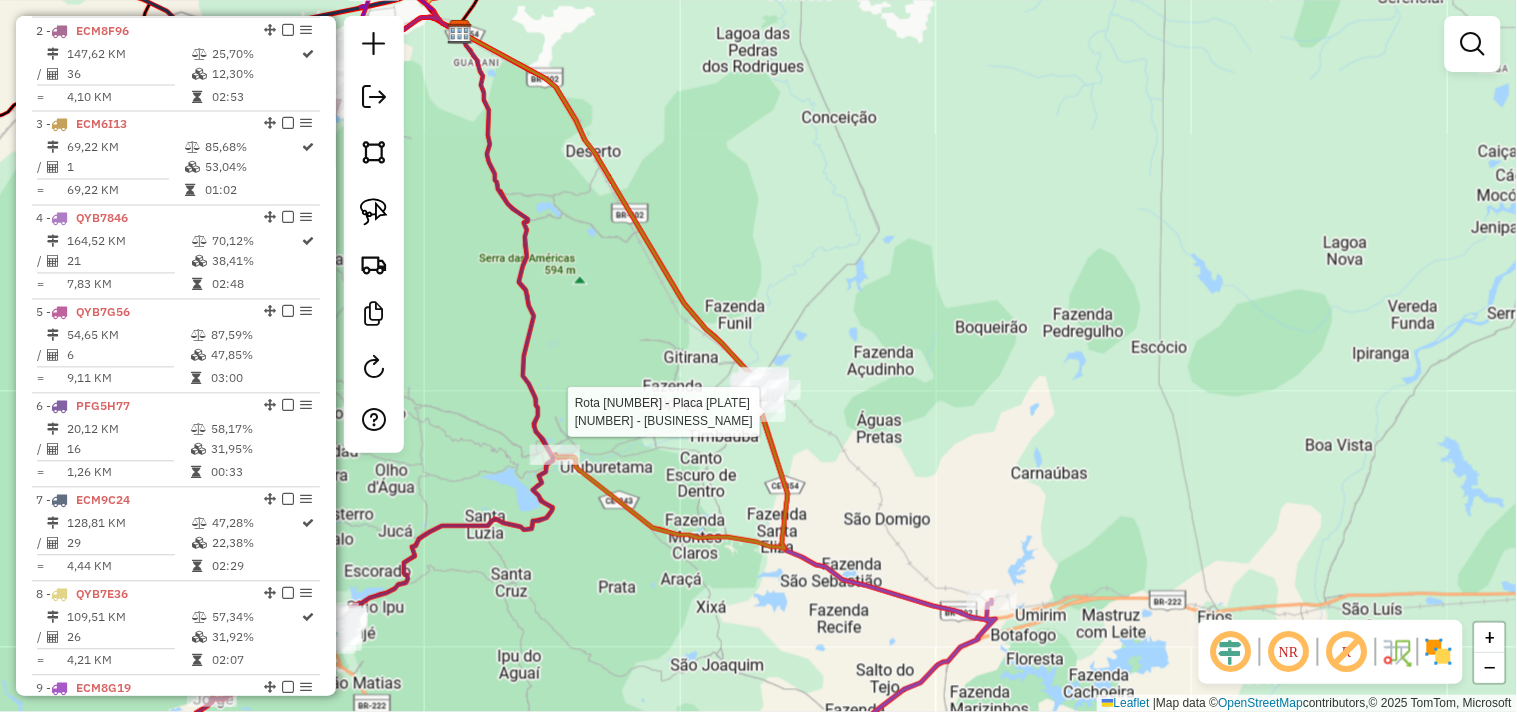 click 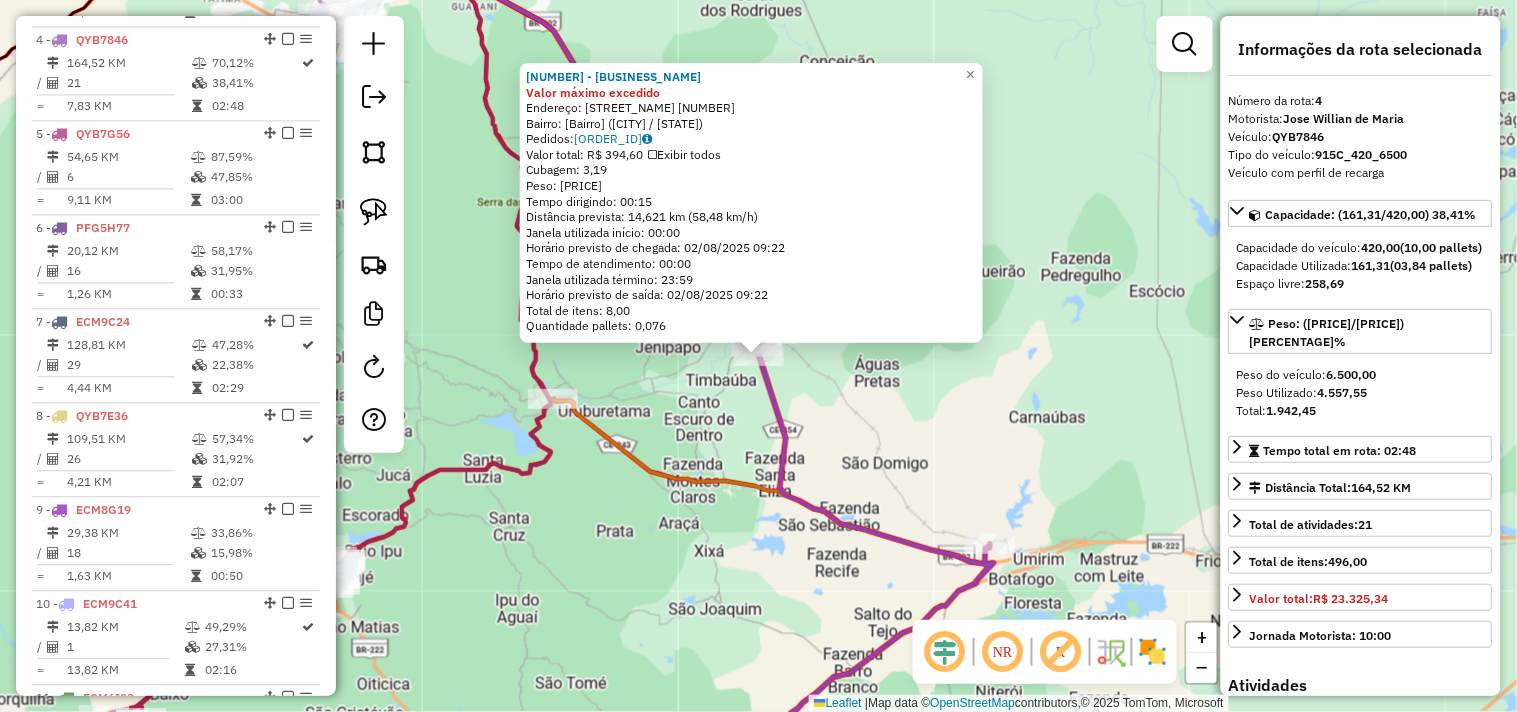 scroll, scrollTop: 1055, scrollLeft: 0, axis: vertical 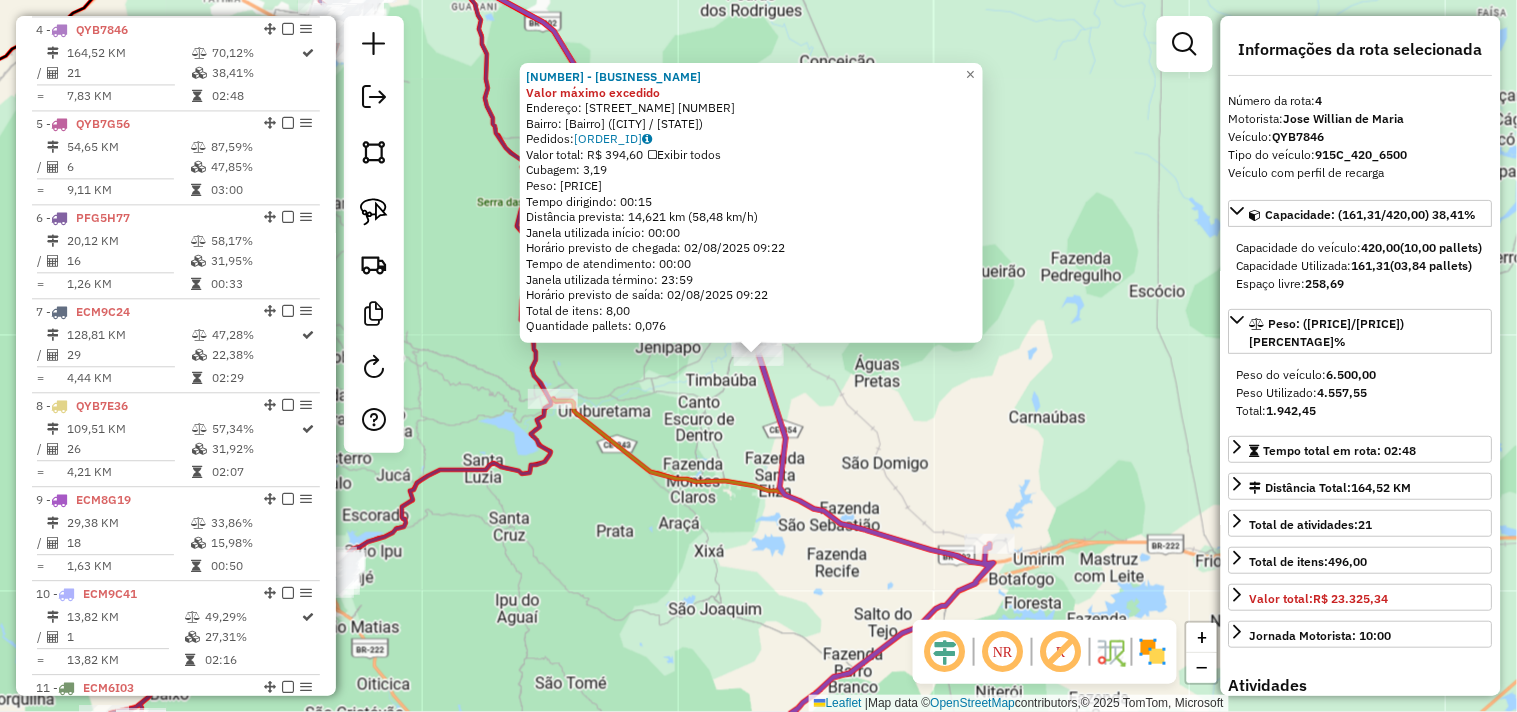 click on "5619 - ELIEL MESQUITA ACACI Valor máximo excedido  Endereço: AV  AVENIDA JOaO PATRICIO         313   Bairro: CENTRO TURURU (TURURU / CE)   Pedidos:  01086524   Valor total: R$ 394,60   Exibir todos   Cubagem: 3,19  Peso: 85,12  Tempo dirigindo: 00:15   Distância prevista: 14,621 km (58,48 km/h)   Janela utilizada início: 00:00   Horário previsto de chegada: 02/08/2025 09:22   Tempo de atendimento: 00:00   Janela utilizada término: 23:59   Horário previsto de saída: 02/08/2025 09:22   Total de itens: 8,00   Quantidade pallets: 0,076  × Janela de atendimento Grade de atendimento Capacidade Transportadoras Veículos Cliente Pedidos  Rotas Selecione os dias de semana para filtrar as janelas de atendimento  Seg   Ter   Qua   Qui   Sex   Sáb   Dom  Informe o período da janela de atendimento: De: Até:  Filtrar exatamente a janela do cliente  Considerar janela de atendimento padrão  Selecione os dias de semana para filtrar as grades de atendimento  Seg   Ter   Qua   Qui   Sex   Sáb   Dom   De:   Até:" 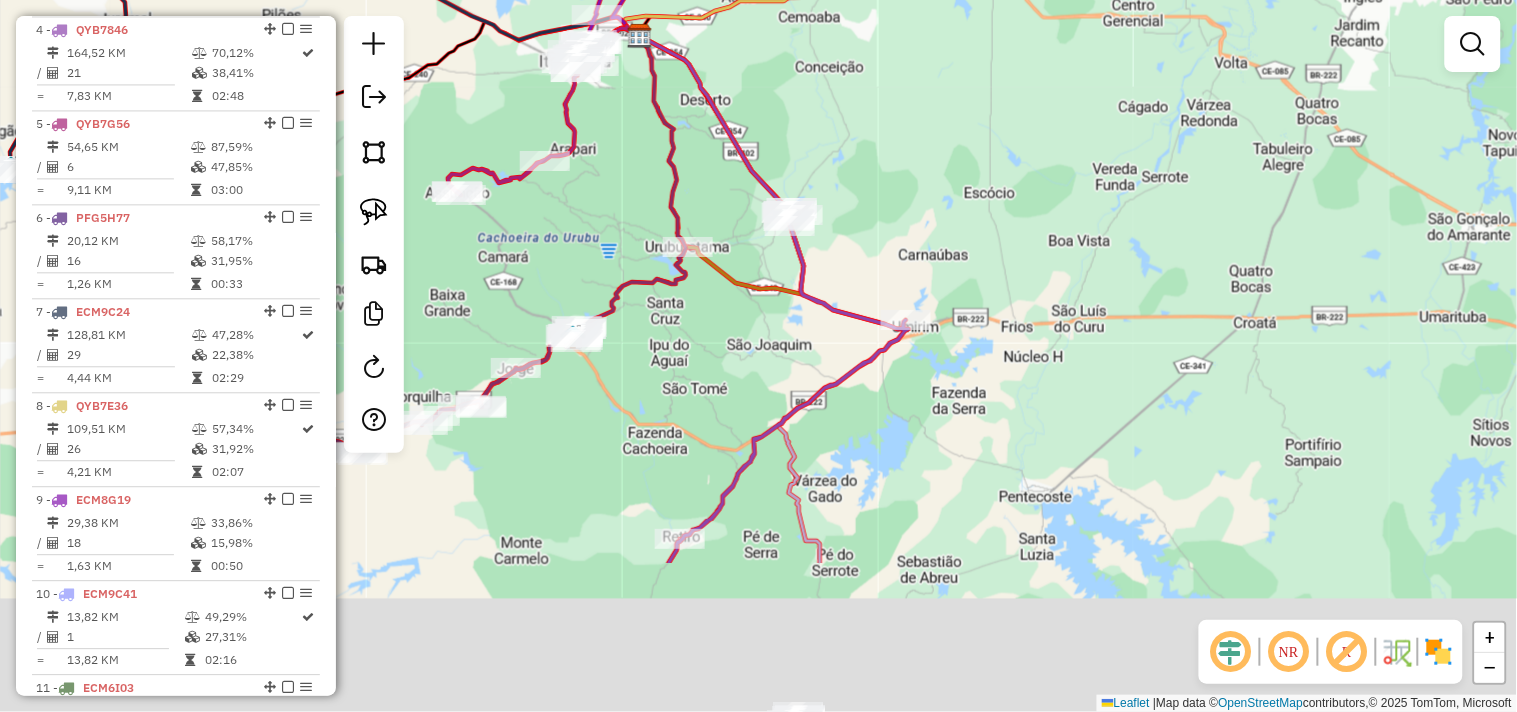 drag, startPoint x: 1005, startPoint y: 603, endPoint x: 908, endPoint y: 303, distance: 315.29193 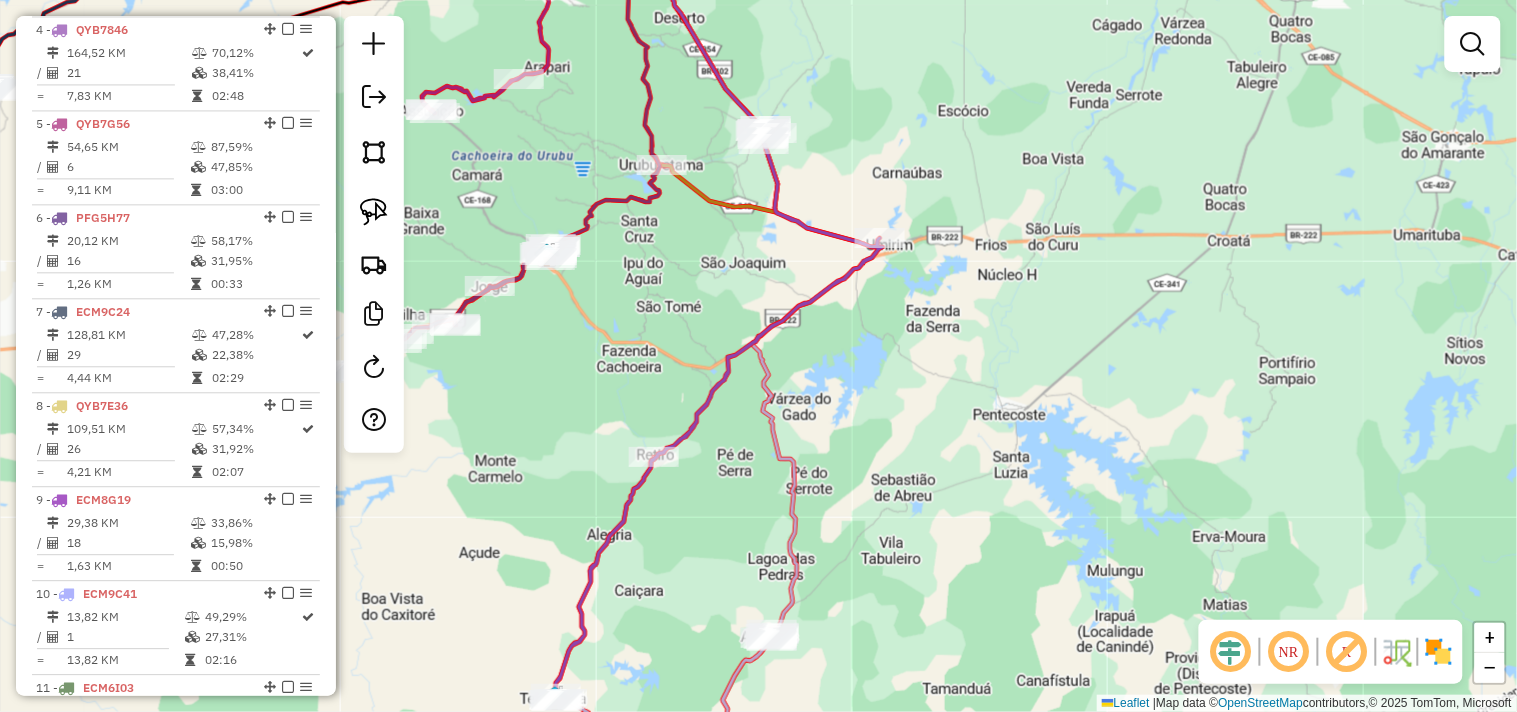 drag, startPoint x: 817, startPoint y: 346, endPoint x: 822, endPoint y: 326, distance: 20.615528 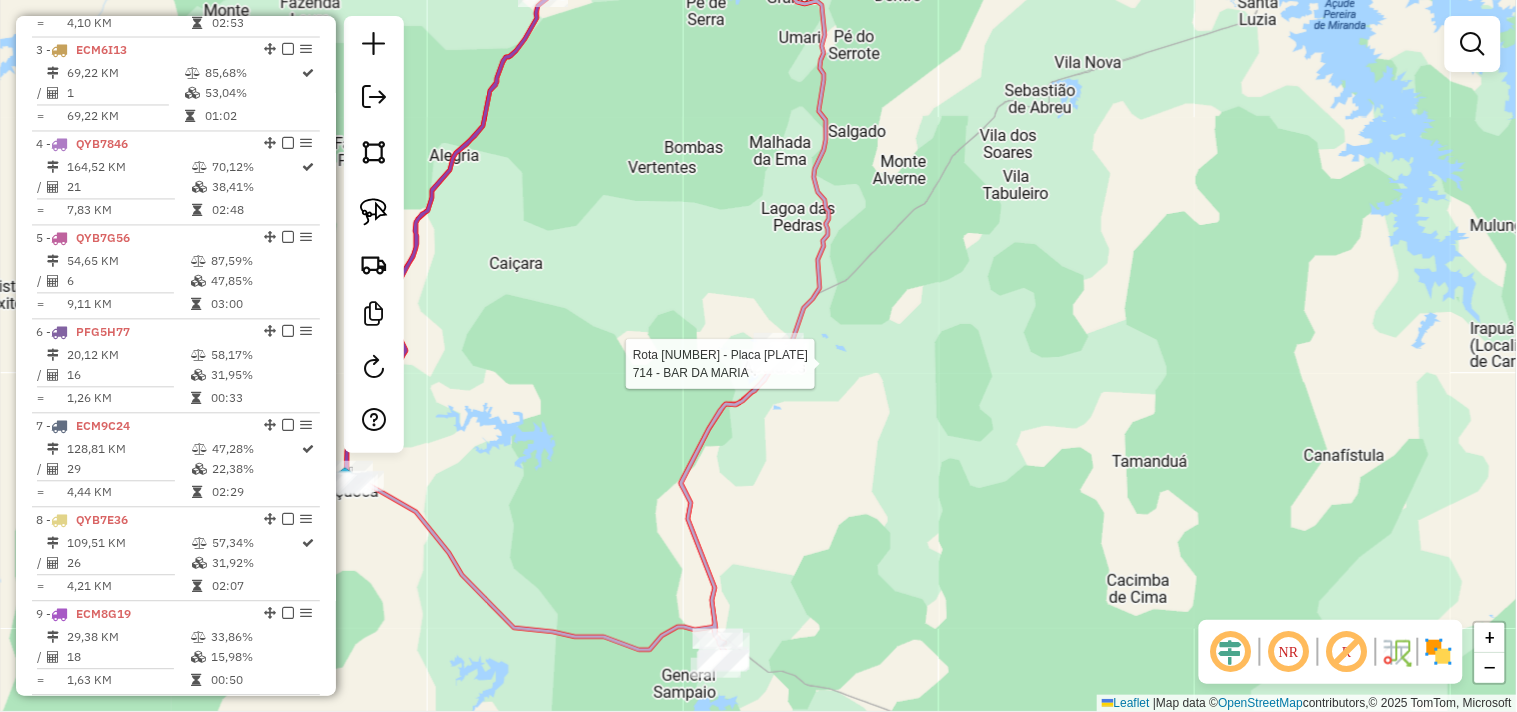 select on "**********" 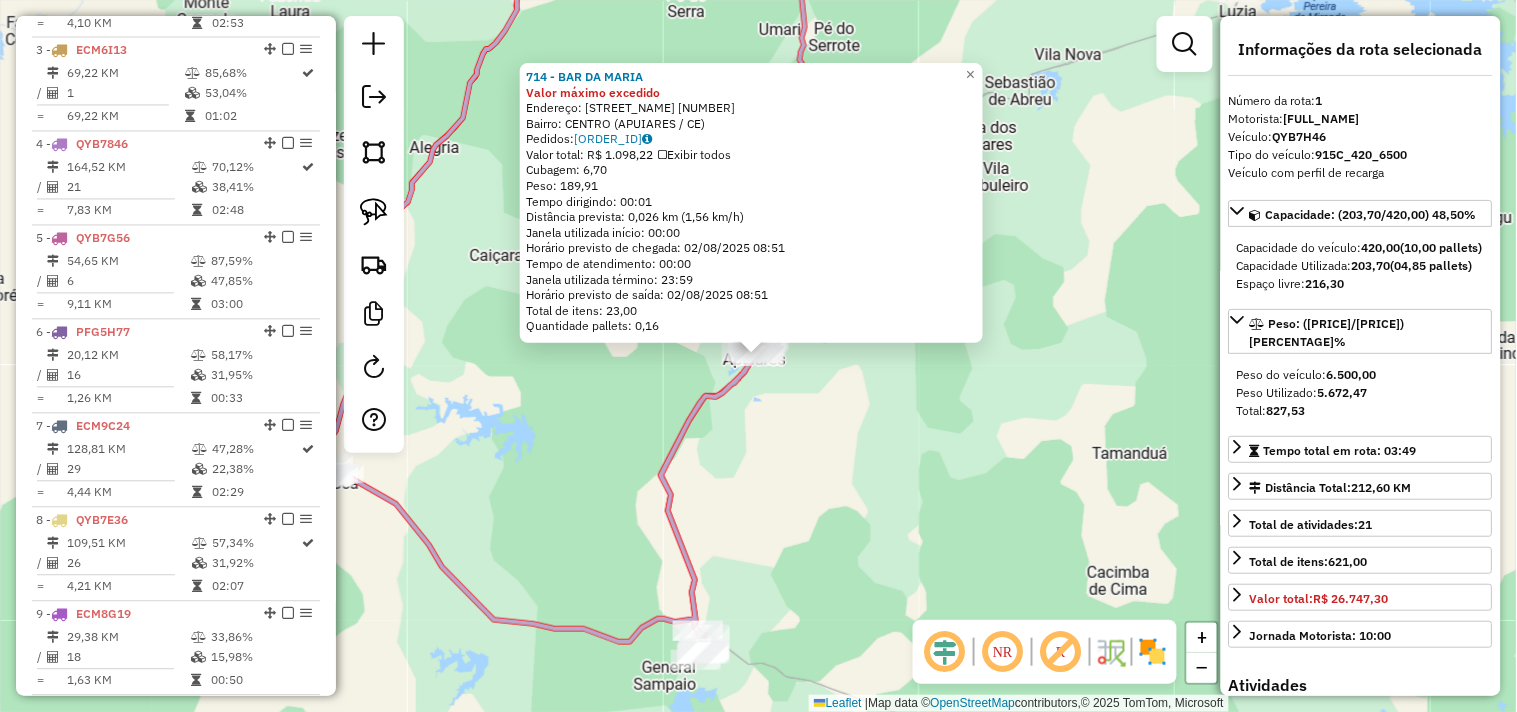 scroll, scrollTop: 773, scrollLeft: 0, axis: vertical 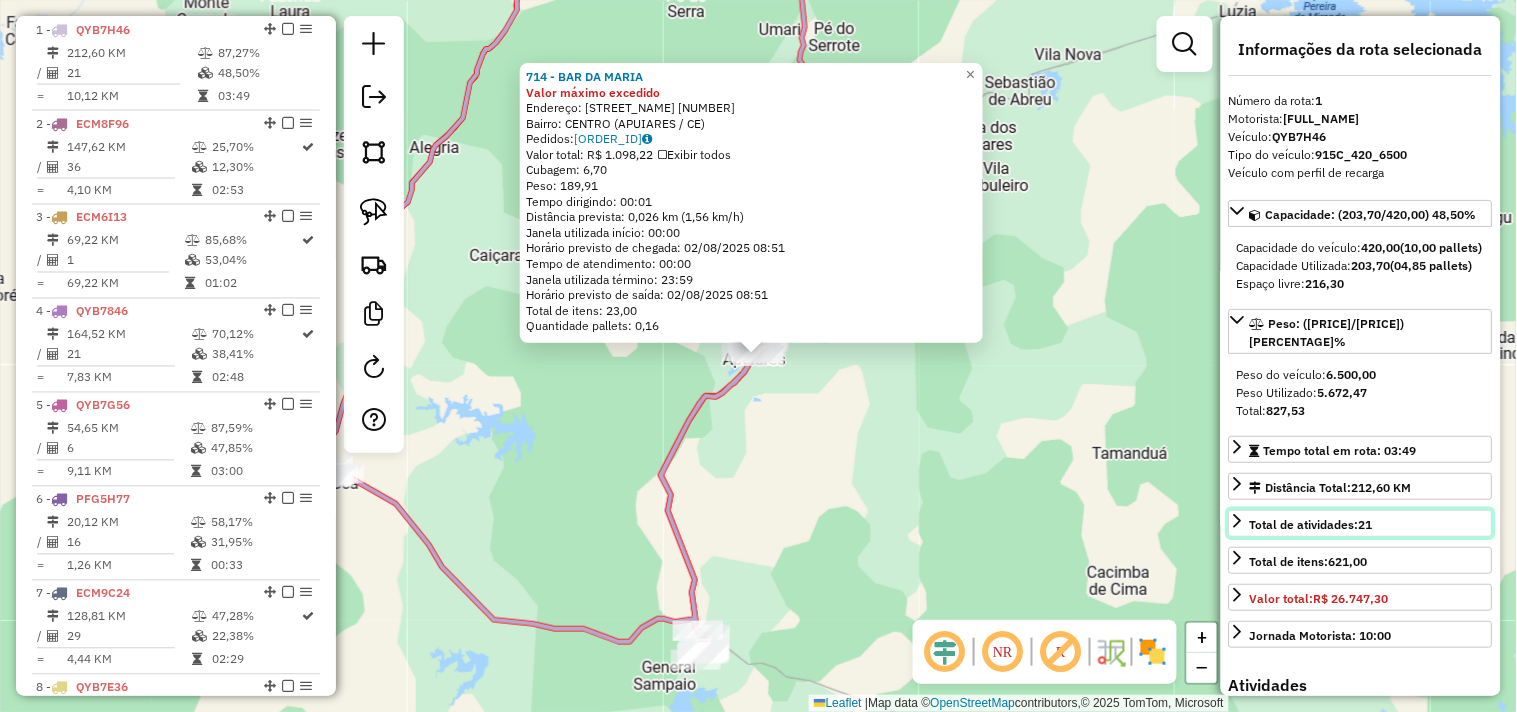 click on "21" at bounding box center (1366, 524) 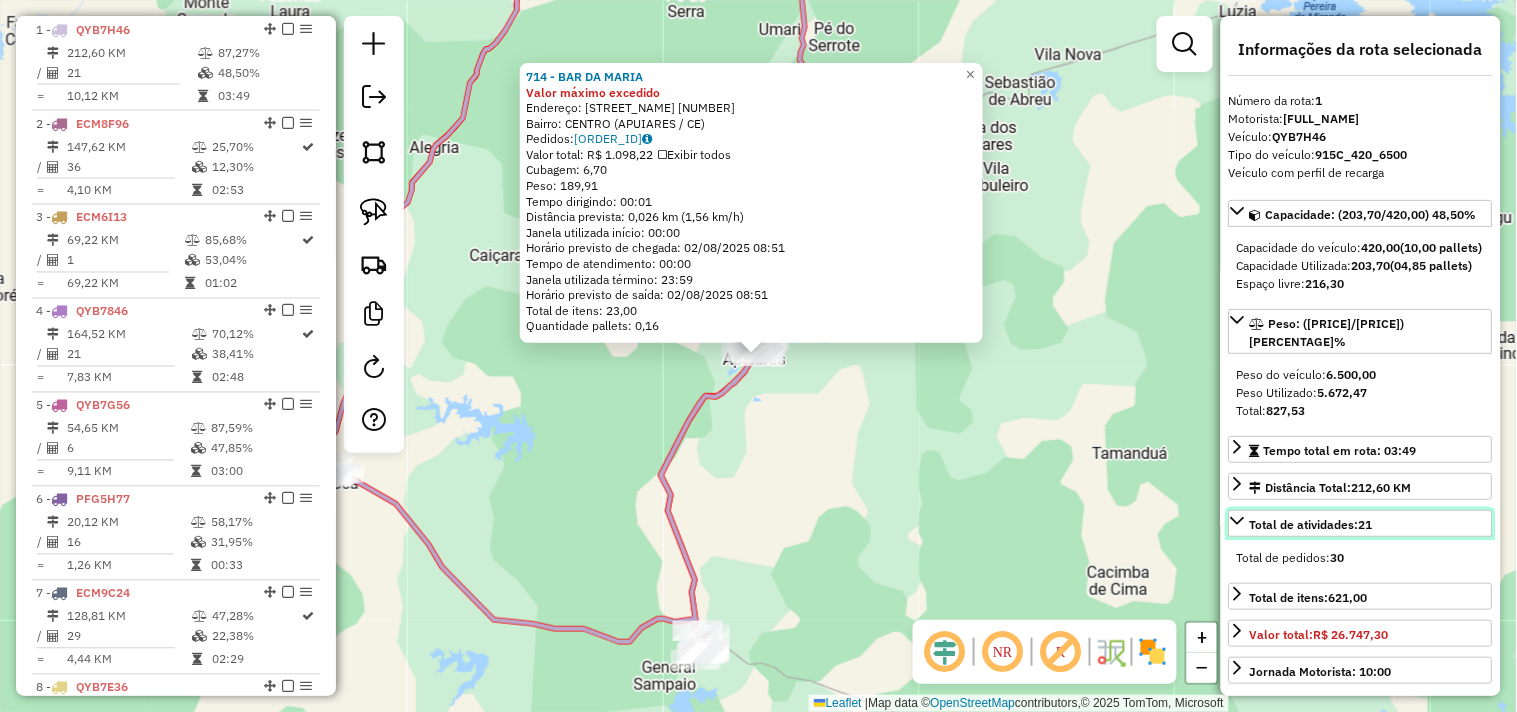 click on "Total de atividades:  21" at bounding box center (1361, 523) 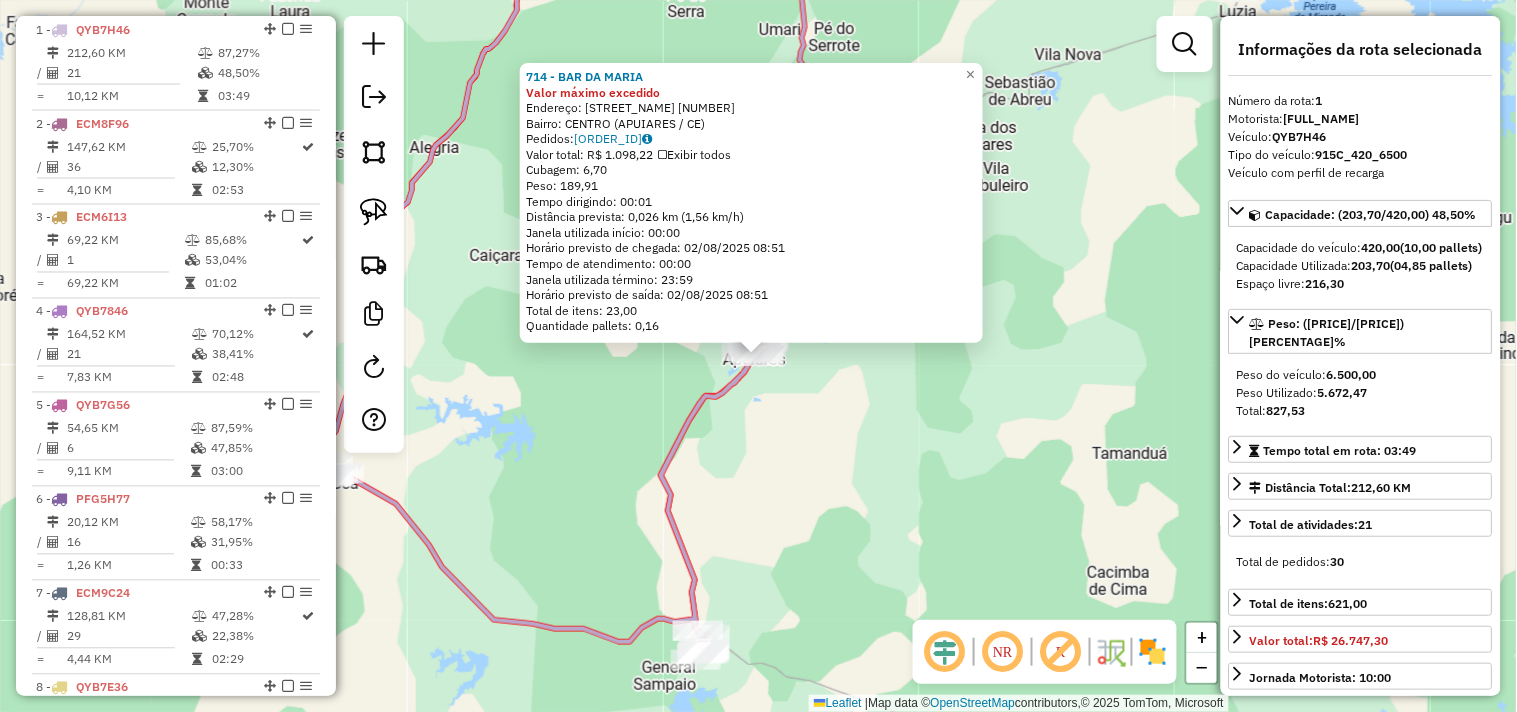 click on "714 - BAR  DA  MARIA Valor máximo excedido  Endereço:  FRANCISCO   BERNARDO    SOBRIN HO43   Bairro: CENTRO (APUIARES / CE)   Pedidos:  01086574   Valor total: R$ 1.098,22   Exibir todos   Cubagem: 6,70  Peso: 189,91  Tempo dirigindo: 00:01   Distância prevista: 0,026 km (1,56 km/h)   Janela utilizada início: 00:00   Horário previsto de chegada: 02/08/2025 08:51   Tempo de atendimento: 00:00   Janela utilizada término: 23:59   Horário previsto de saída: 02/08/2025 08:51   Total de itens: 23,00   Quantidade pallets: 0,16  × Janela de atendimento Grade de atendimento Capacidade Transportadoras Veículos Cliente Pedidos  Rotas Selecione os dias de semana para filtrar as janelas de atendimento  Seg   Ter   Qua   Qui   Sex   Sáb   Dom  Informe o período da janela de atendimento: De: Até:  Filtrar exatamente a janela do cliente  Considerar janela de atendimento padrão  Selecione os dias de semana para filtrar as grades de atendimento  Seg   Ter   Qua   Qui   Sex   Sáb   Dom   Peso mínimo:   De:  De:" 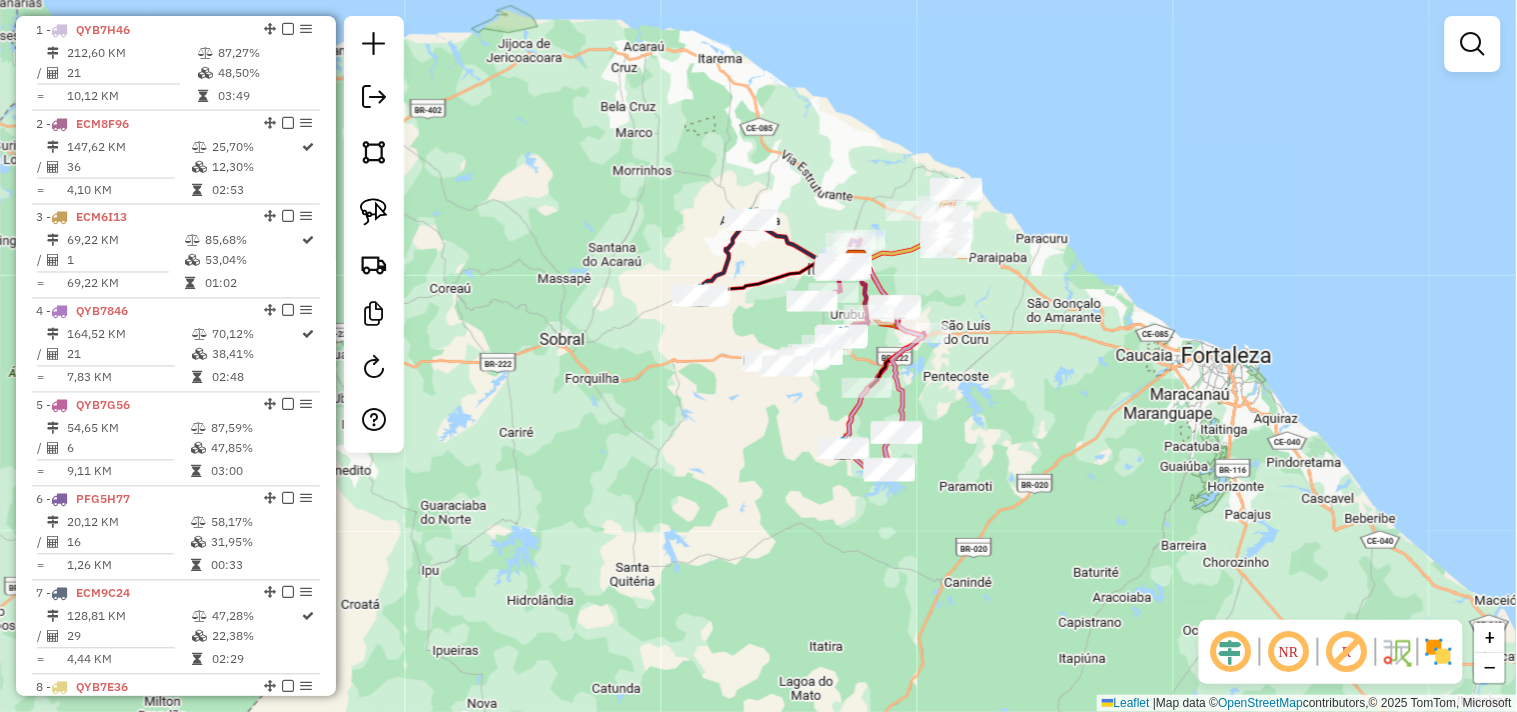 drag, startPoint x: 1016, startPoint y: 388, endPoint x: 1016, endPoint y: 435, distance: 47 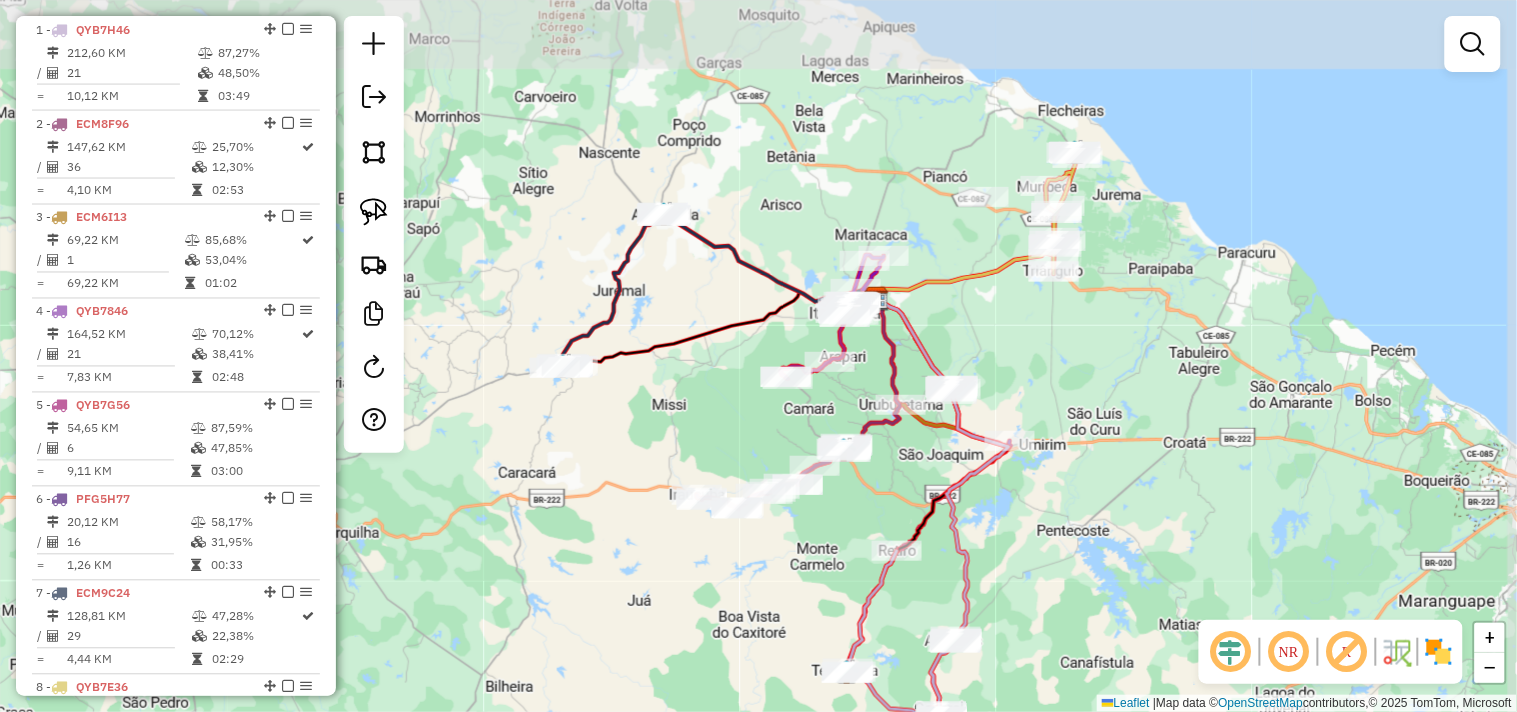 drag, startPoint x: 1138, startPoint y: 300, endPoint x: 952, endPoint y: 337, distance: 189.64441 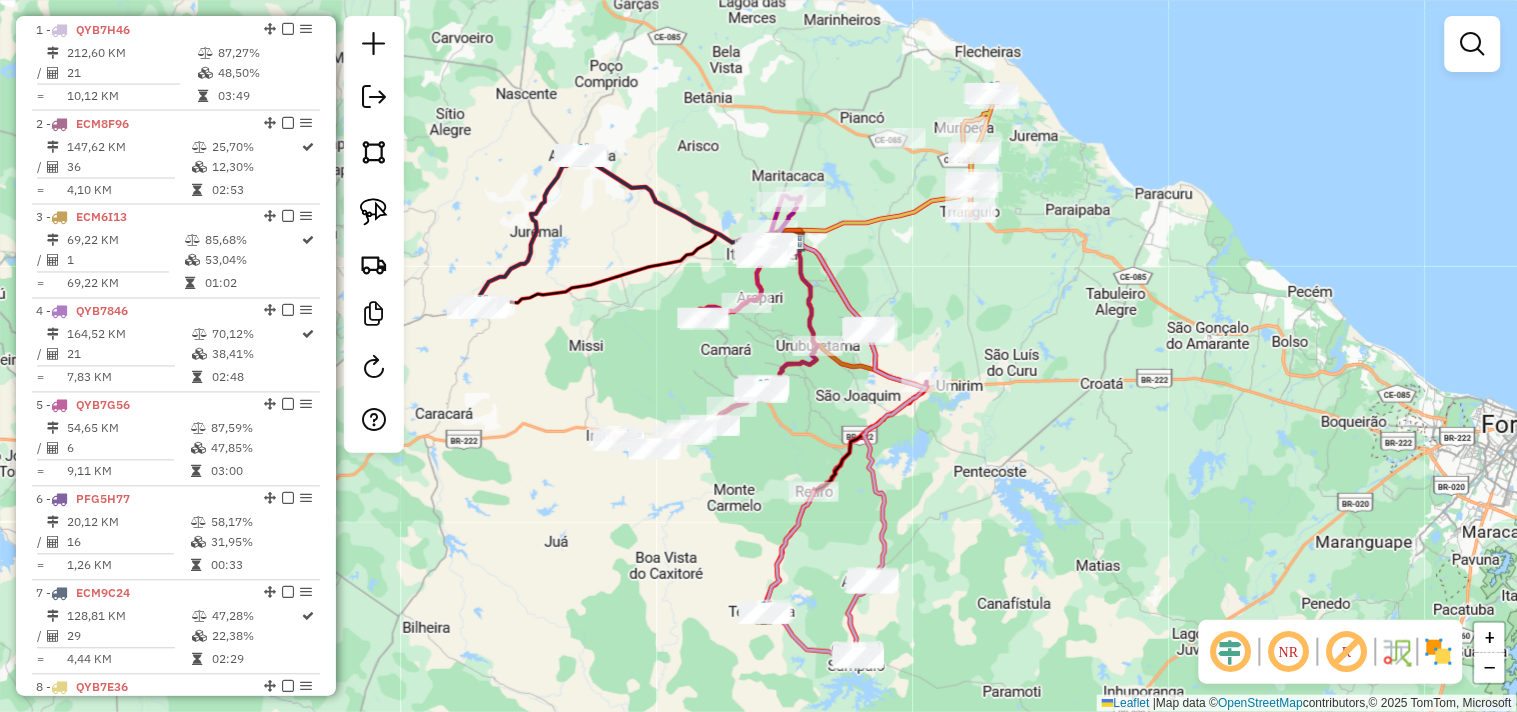 drag, startPoint x: 981, startPoint y: 507, endPoint x: 1046, endPoint y: 440, distance: 93.34881 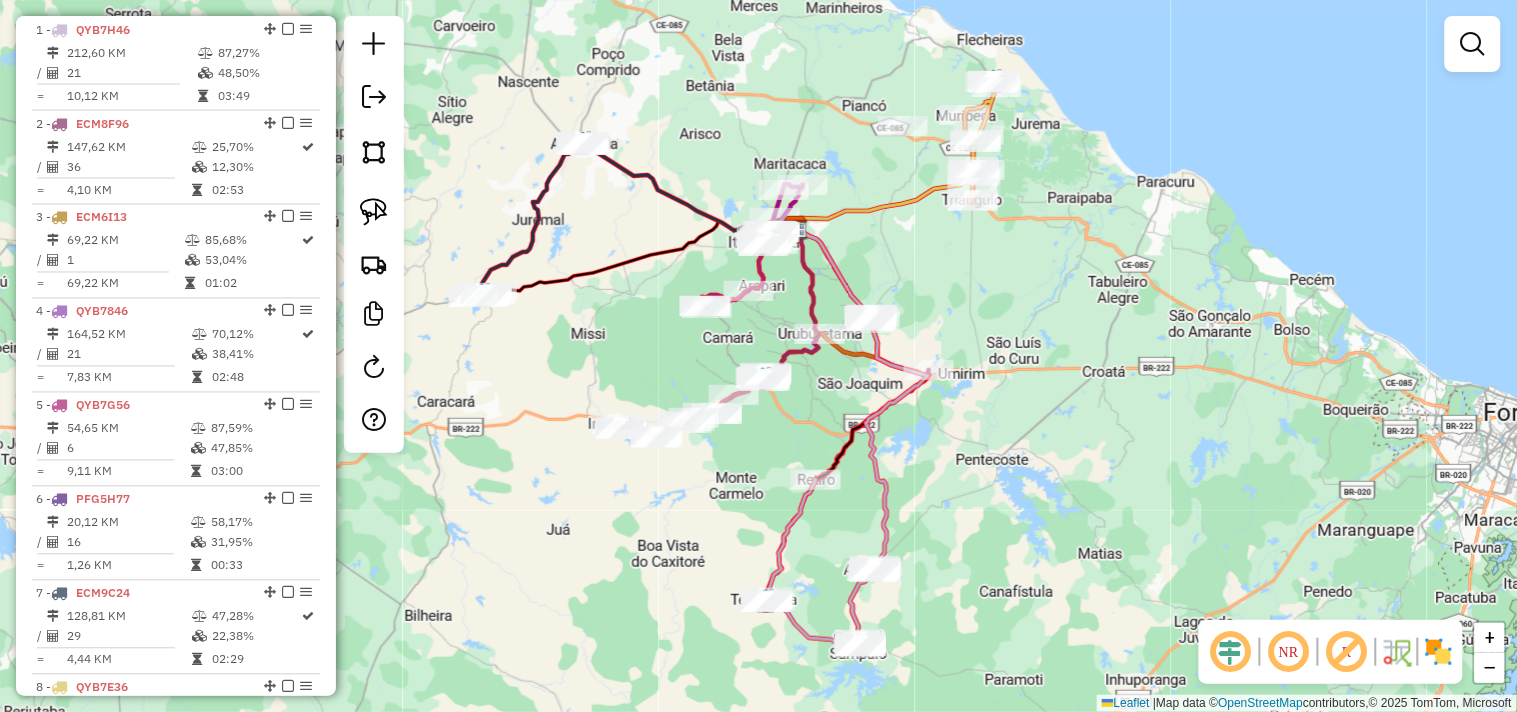 drag, startPoint x: 1033, startPoint y: 431, endPoint x: 993, endPoint y: 467, distance: 53.814495 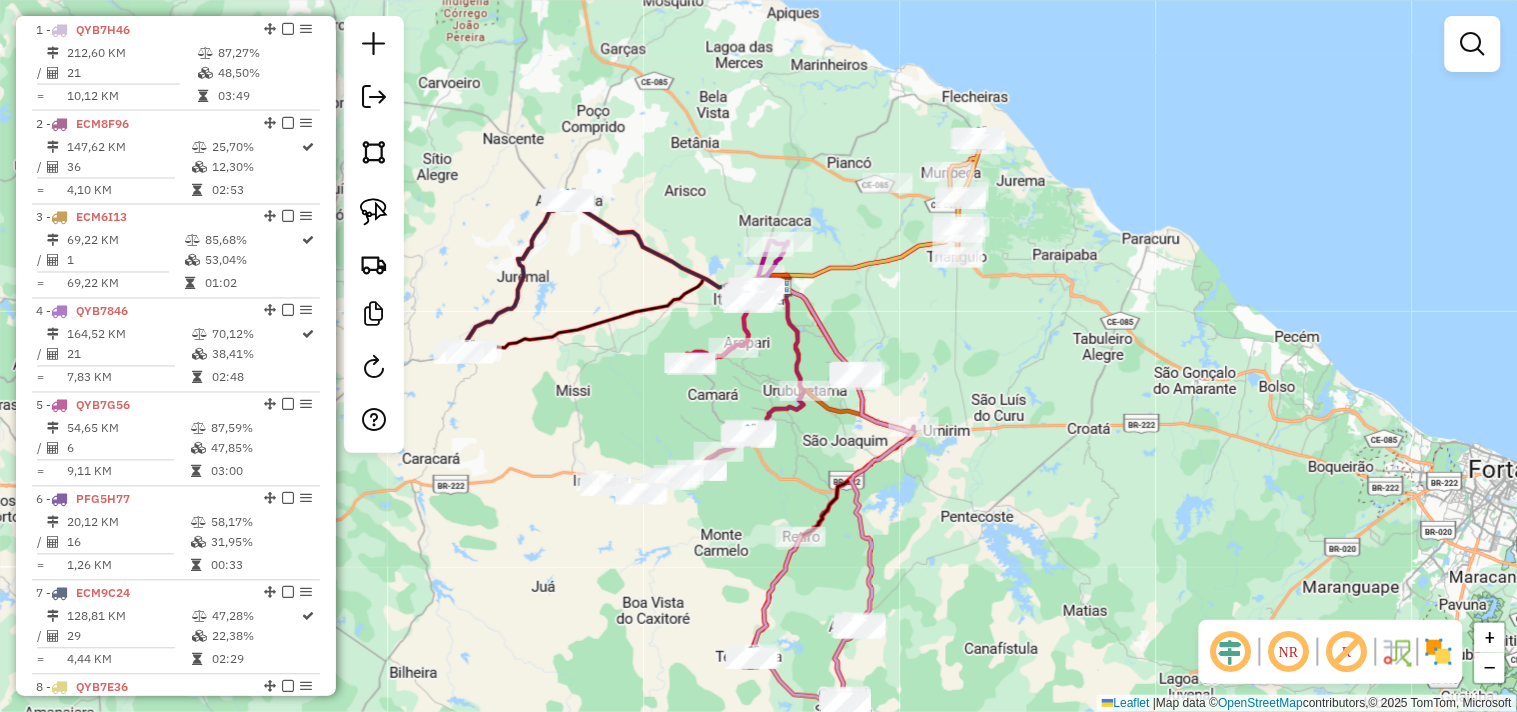 drag, startPoint x: 1030, startPoint y: 426, endPoint x: 1034, endPoint y: 456, distance: 30.265491 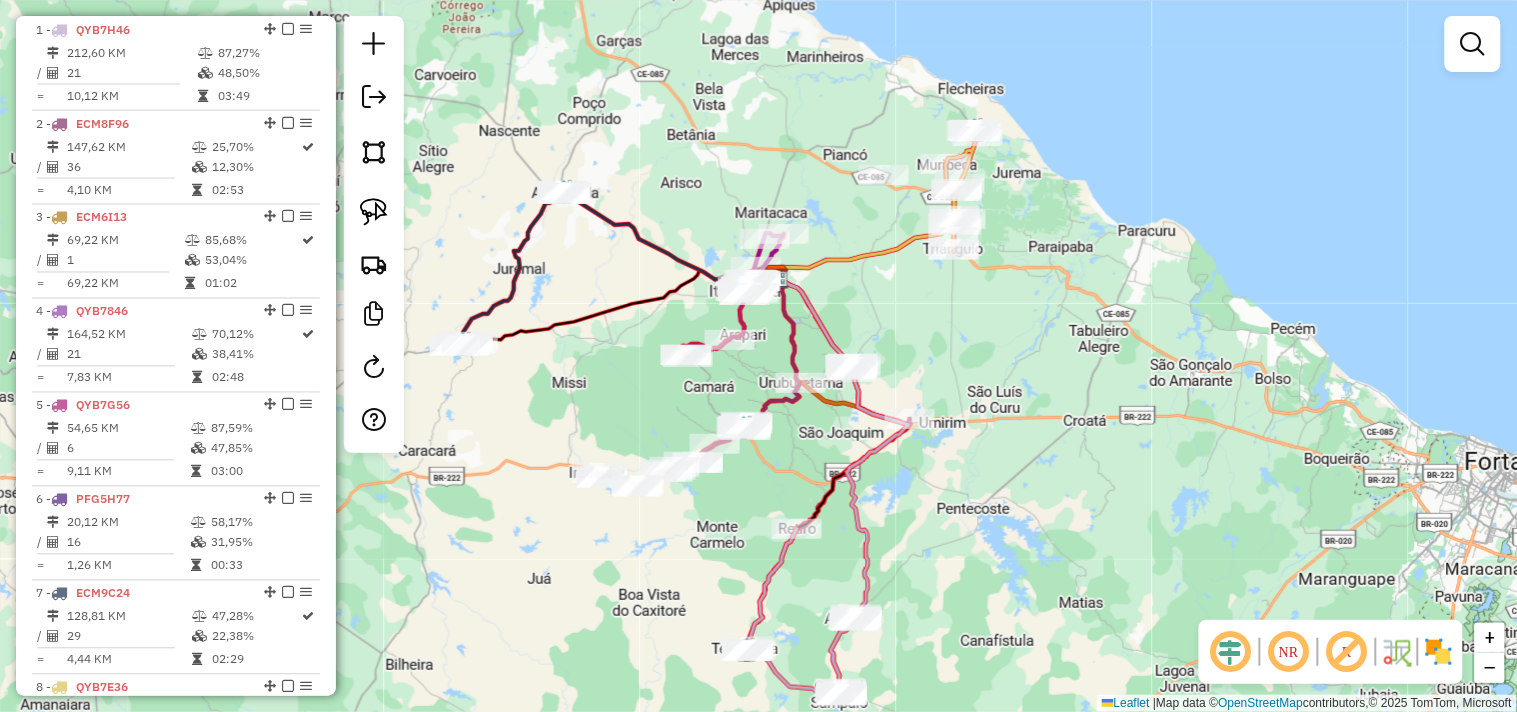 drag, startPoint x: 1015, startPoint y: 416, endPoint x: 1008, endPoint y: 397, distance: 20.248457 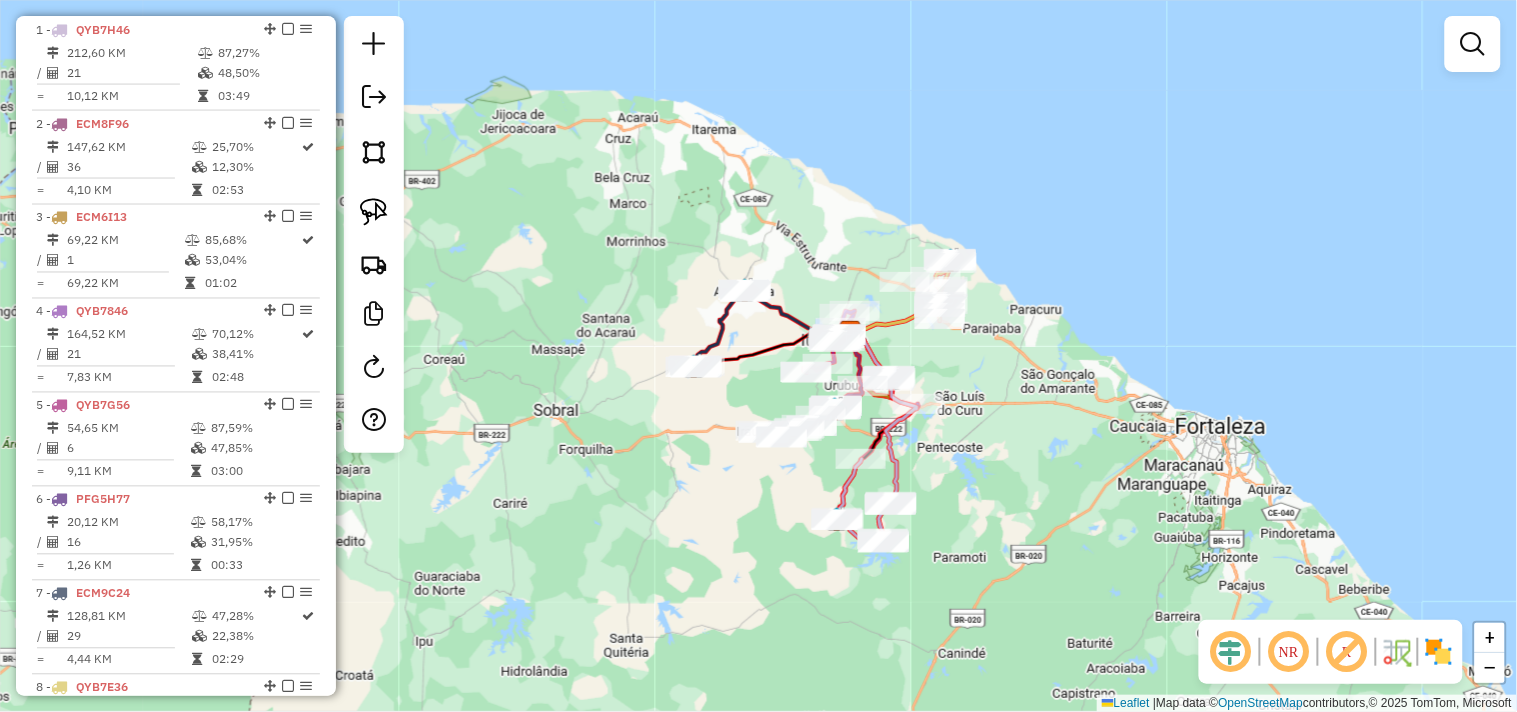 drag, startPoint x: 990, startPoint y: 470, endPoint x: 950, endPoint y: 471, distance: 40.012497 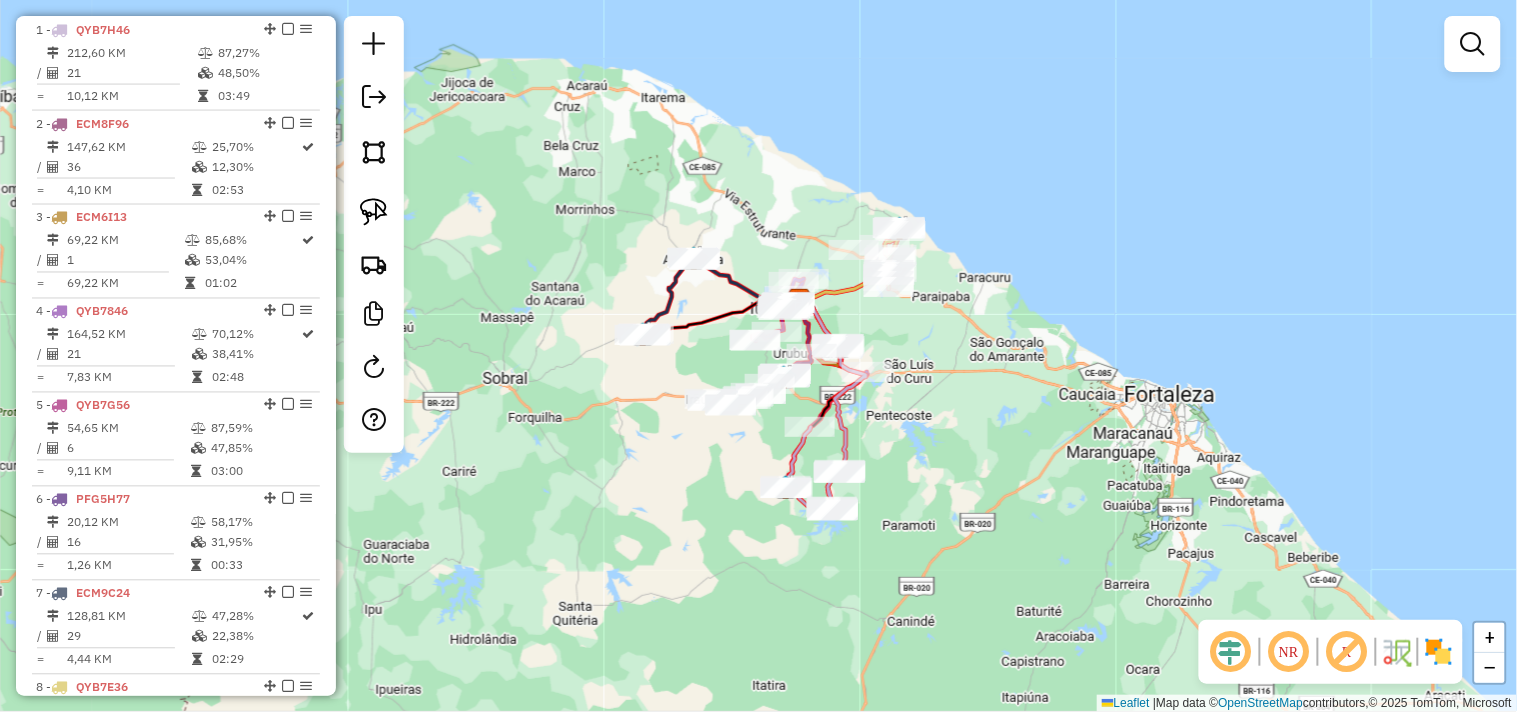 drag, startPoint x: 945, startPoint y: 414, endPoint x: 910, endPoint y: 372, distance: 54.67175 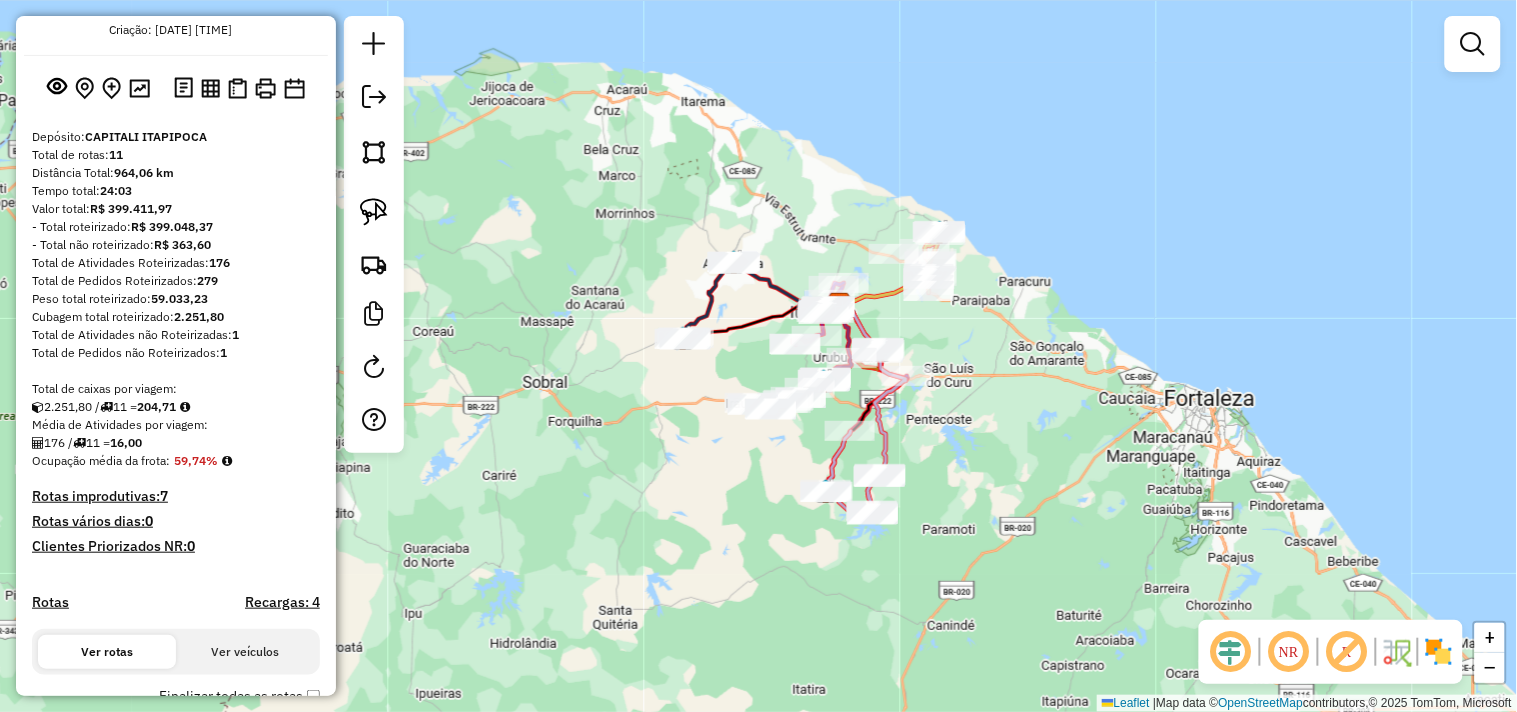 scroll, scrollTop: 0, scrollLeft: 0, axis: both 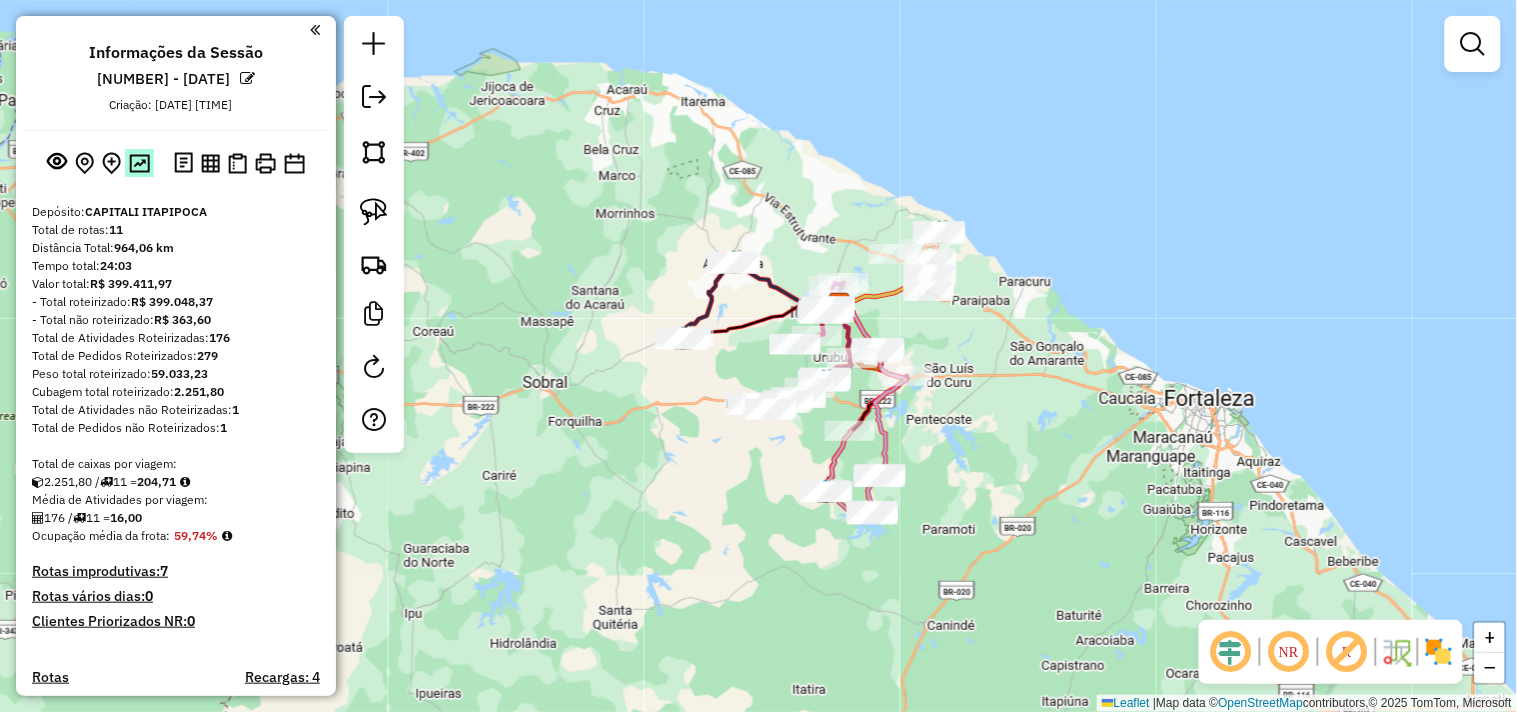 click at bounding box center (139, 163) 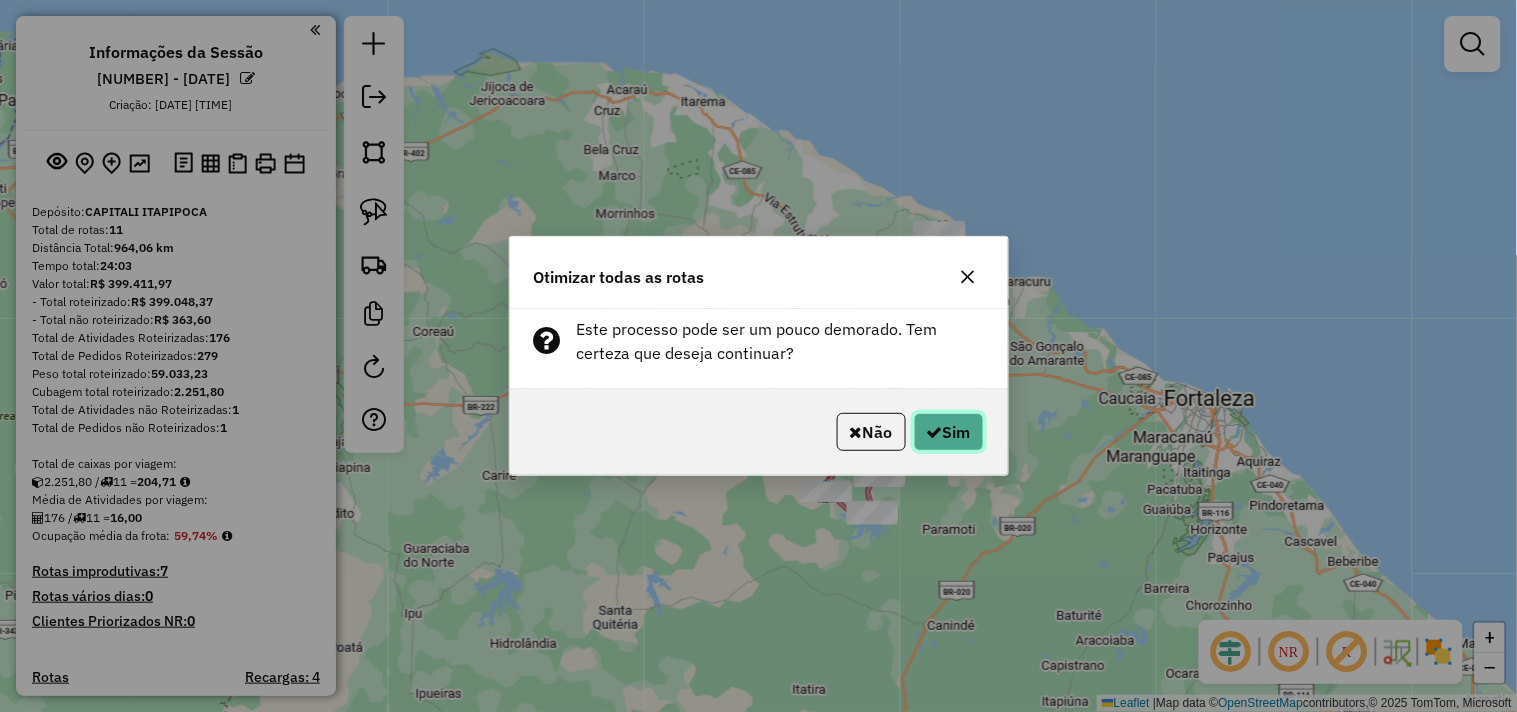 click 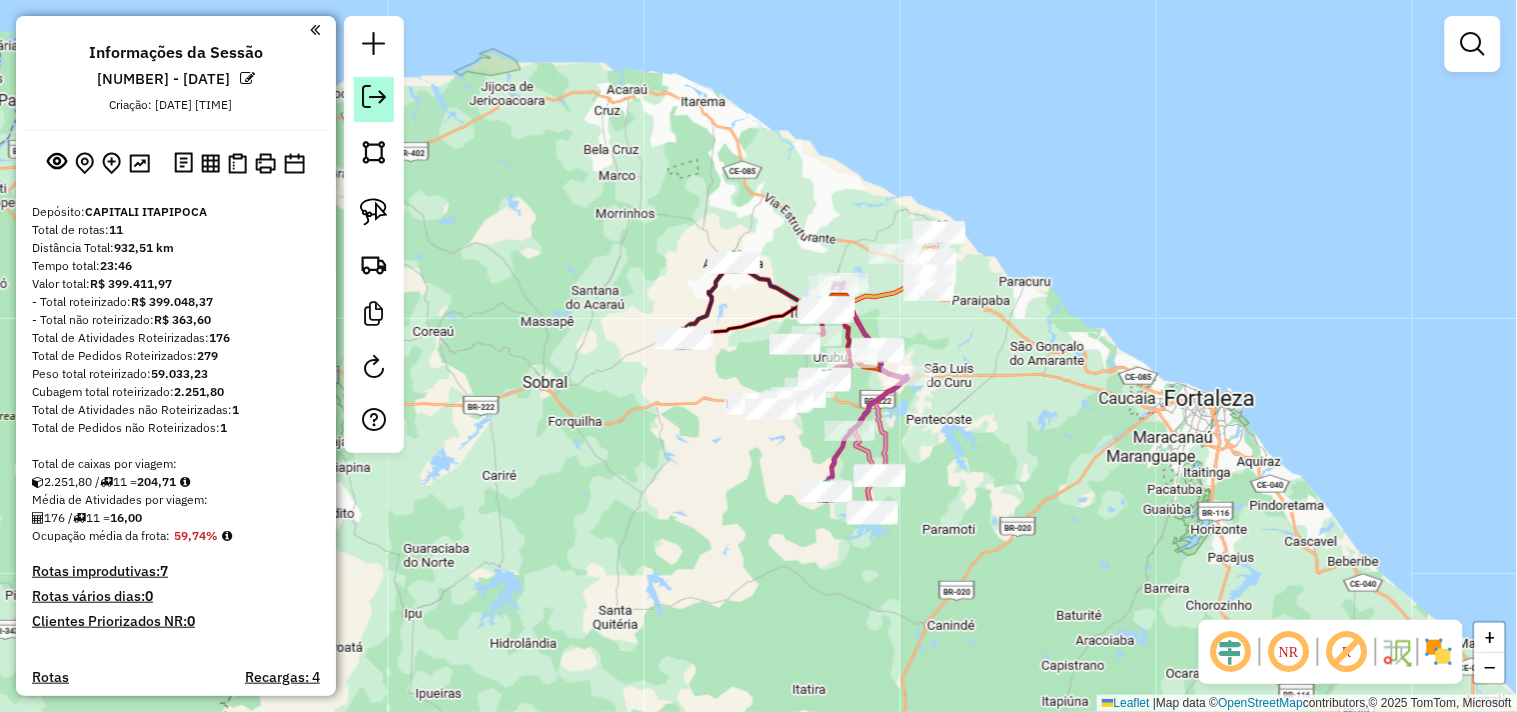 click 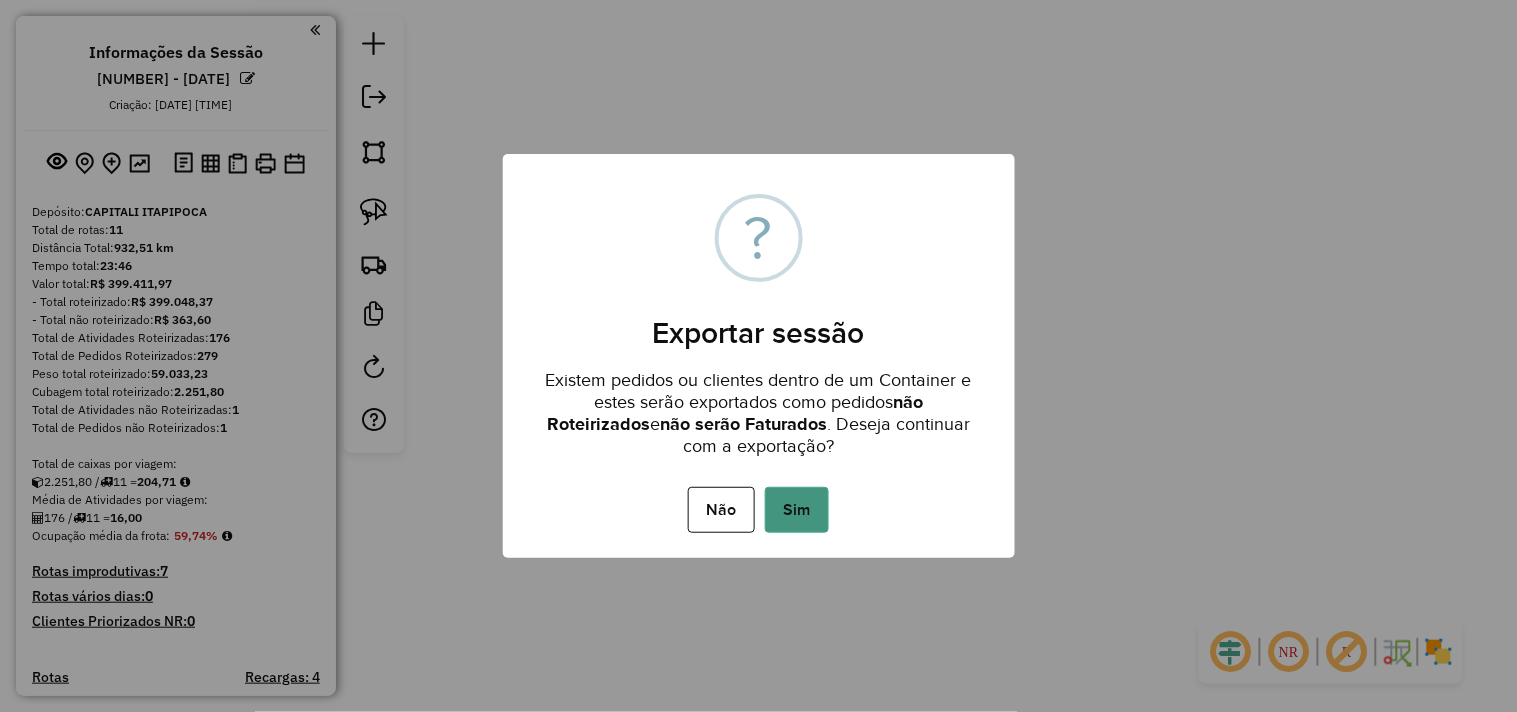 click on "Sim" at bounding box center (797, 510) 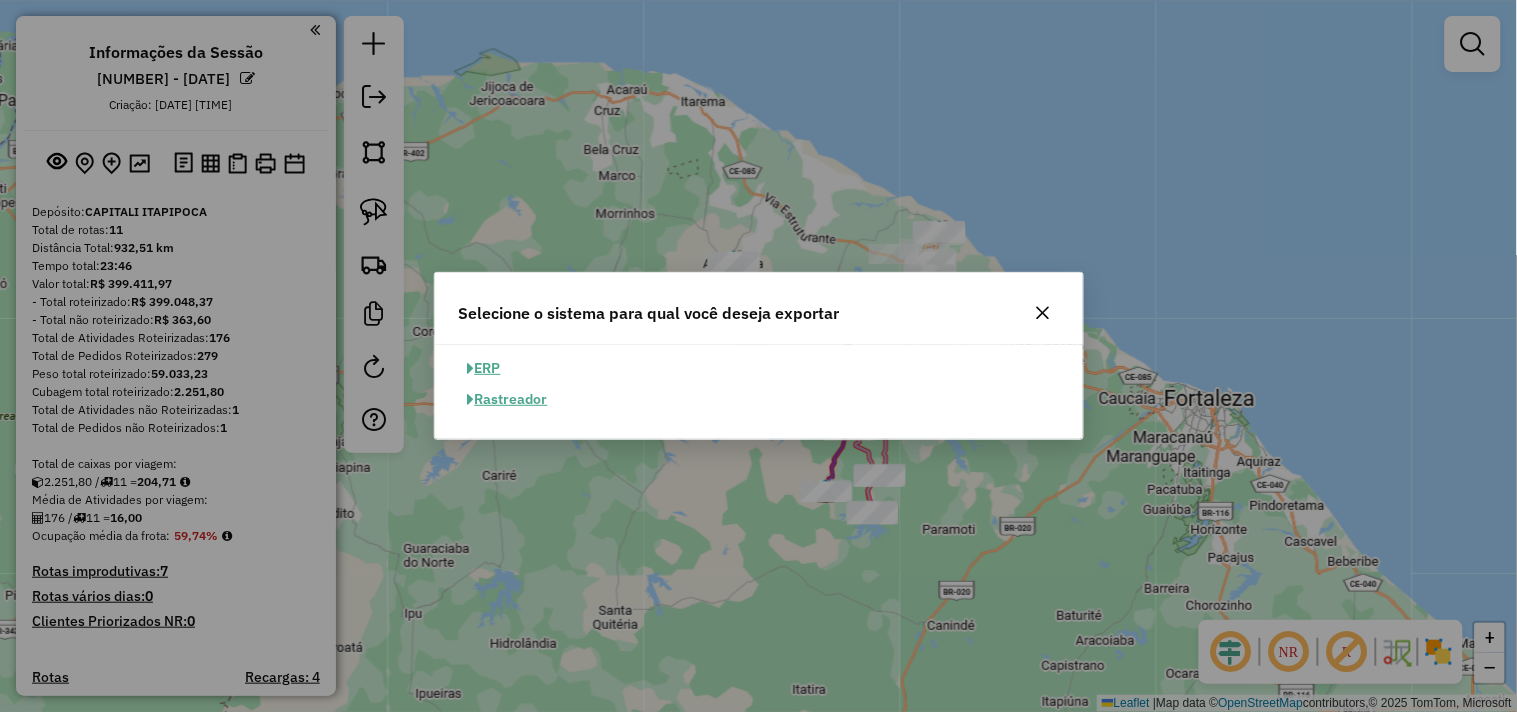 click on "ERP" 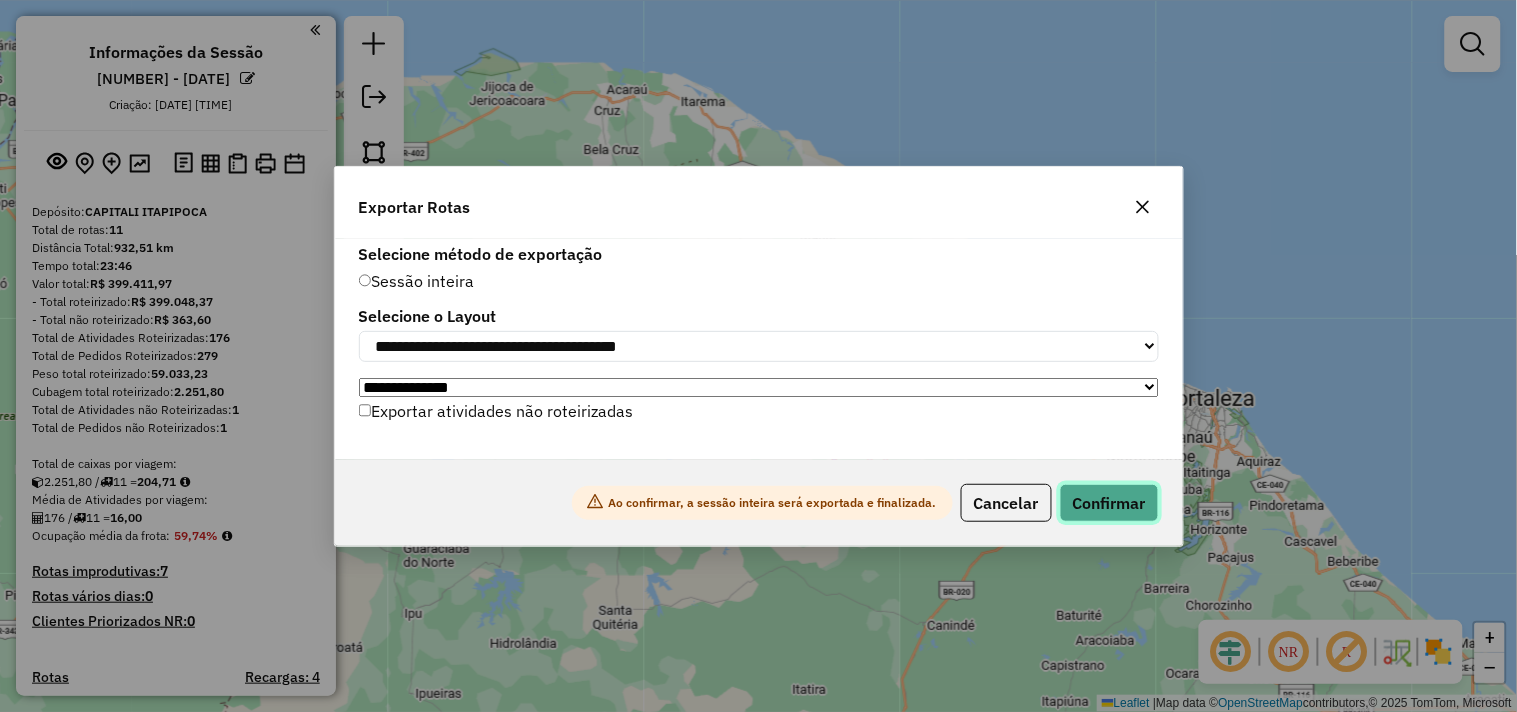 click on "Confirmar" 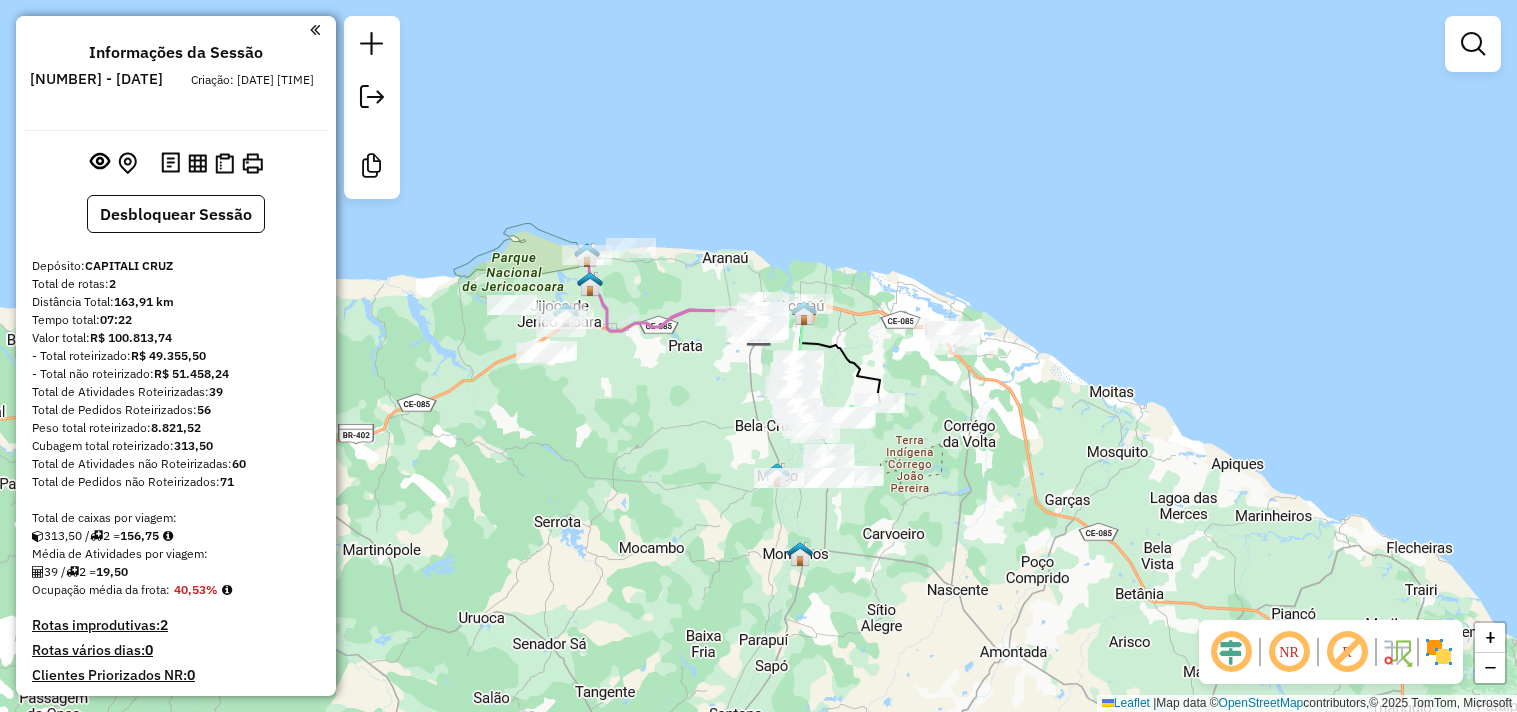 scroll, scrollTop: 0, scrollLeft: 0, axis: both 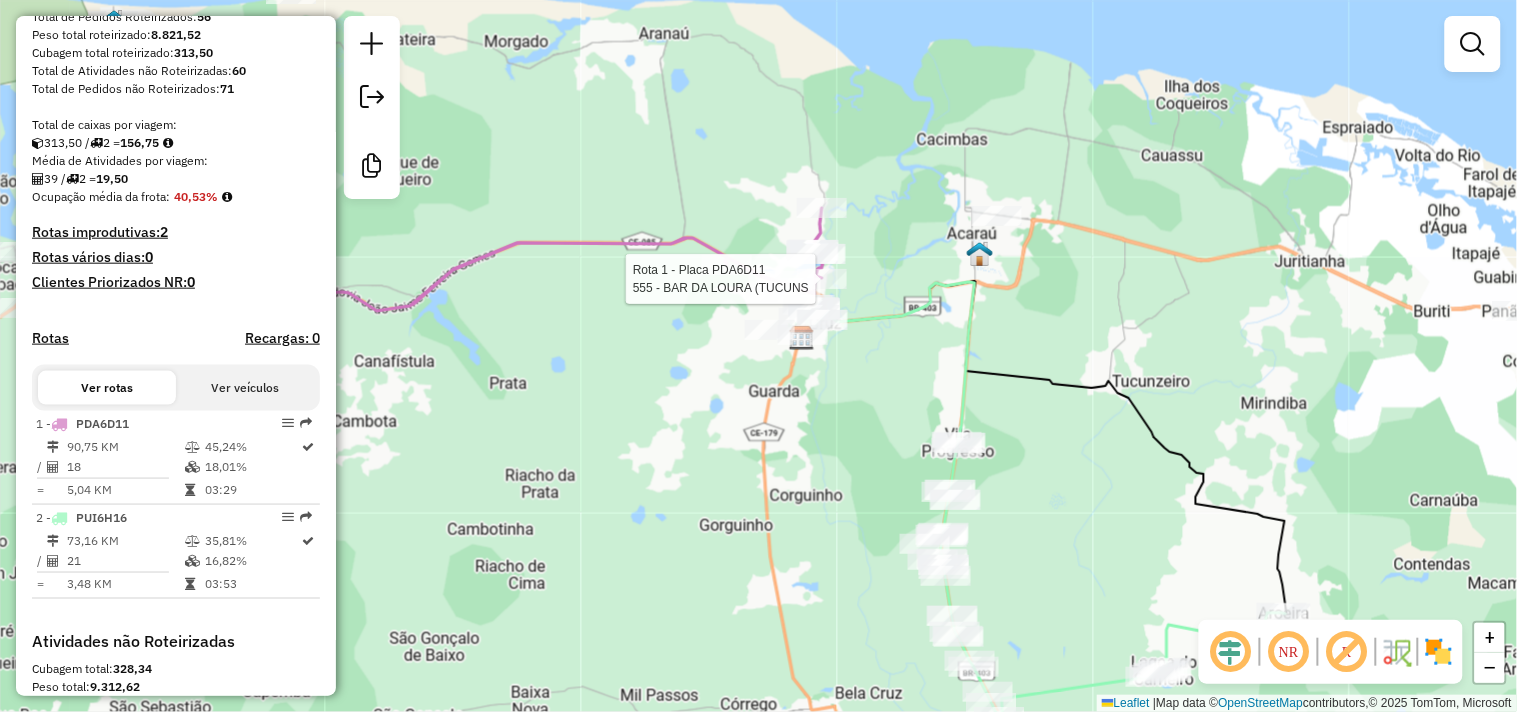 select on "**********" 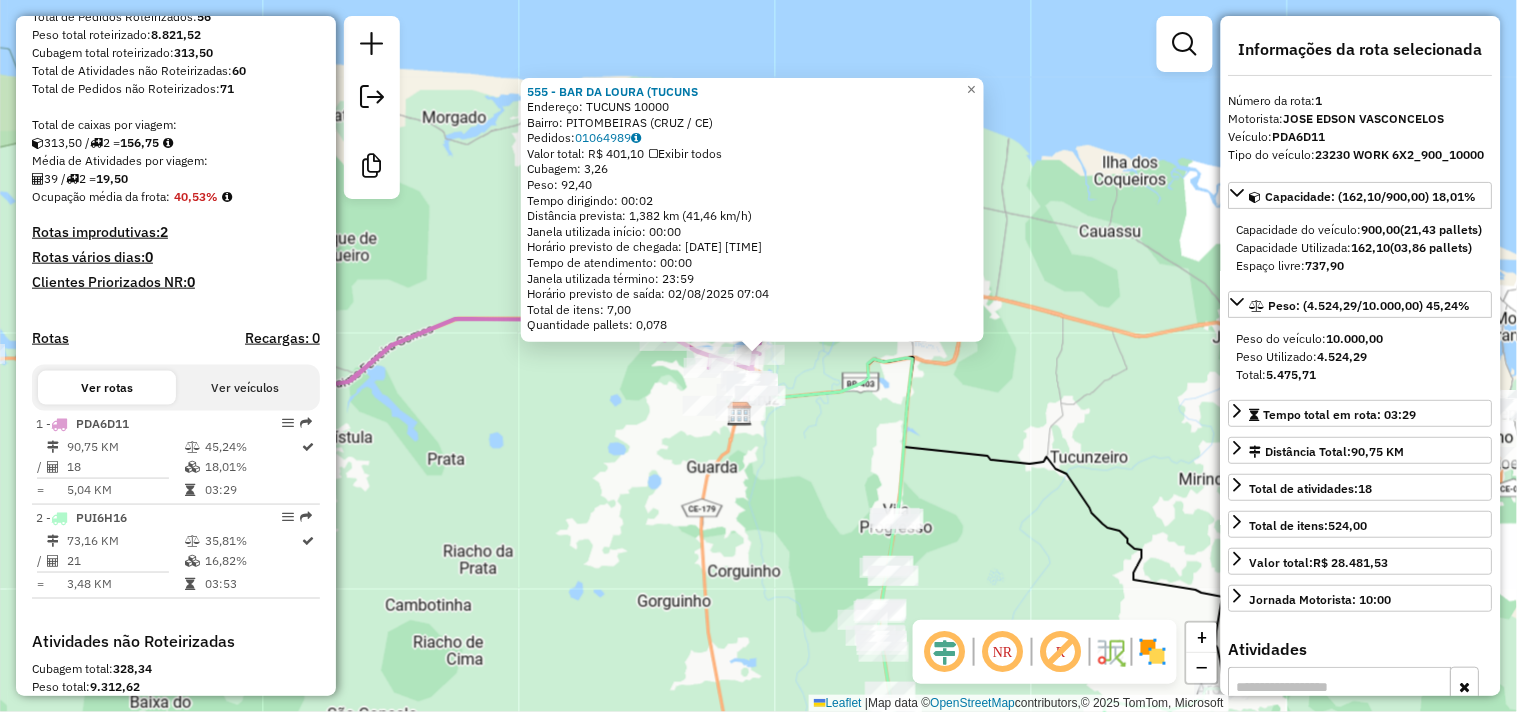 scroll, scrollTop: 644, scrollLeft: 0, axis: vertical 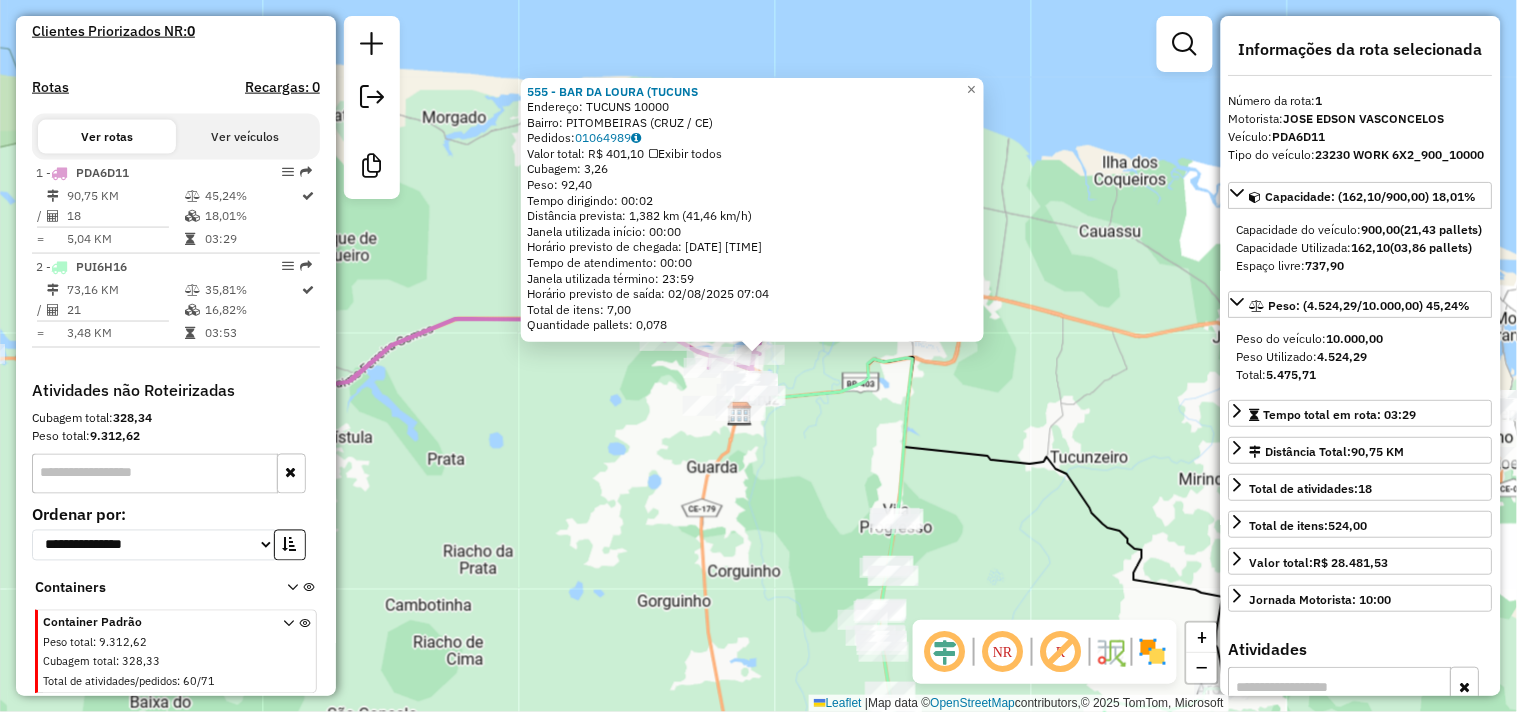 click on "[NUMBER] - BAR DA LOURA (TUCUNS Endereço: TUCUNS [NUMBER] Bairro: PITOMBEIRAS ([CITY] / [STATE]) Pedidos: [POSTAL_CODE] Valor total: R$ 401,10 Exibir todos Cubagem: 3,26 Peso: 92,40 Tempo dirigindo: 00:02 Distância prevista: 1,382 km (41,46 km/h) Janela utilizada início: 00:00 Horário previsto de chegada: [DATE] [TIME] Tempo de atendimento: 00:00 Janela utilizada término: 23:59 Horário previsto de saída: [DATE] [TIME] Total de itens: 7,00 Quantidade pallets: 0,078 × Janela de atendimento Grade de atendimento Capacidade Transportadoras Veículos Cliente Pedidos Rotas Selecione os dias de semana para filtrar as janelas de atendimento Seg Ter Qua Qui Sex Sáb Dom Informe o período da janela de atendimento: De: Até: Filtrar exatamente a janela do cliente Considerar janela de atendimento padrão Selecione os dias de semana para filtrar as grades de atendimento Seg Ter Qua Qui Sex Sáb Dom Considerar clientes sem dia de atendimento cadastrado De: De:" 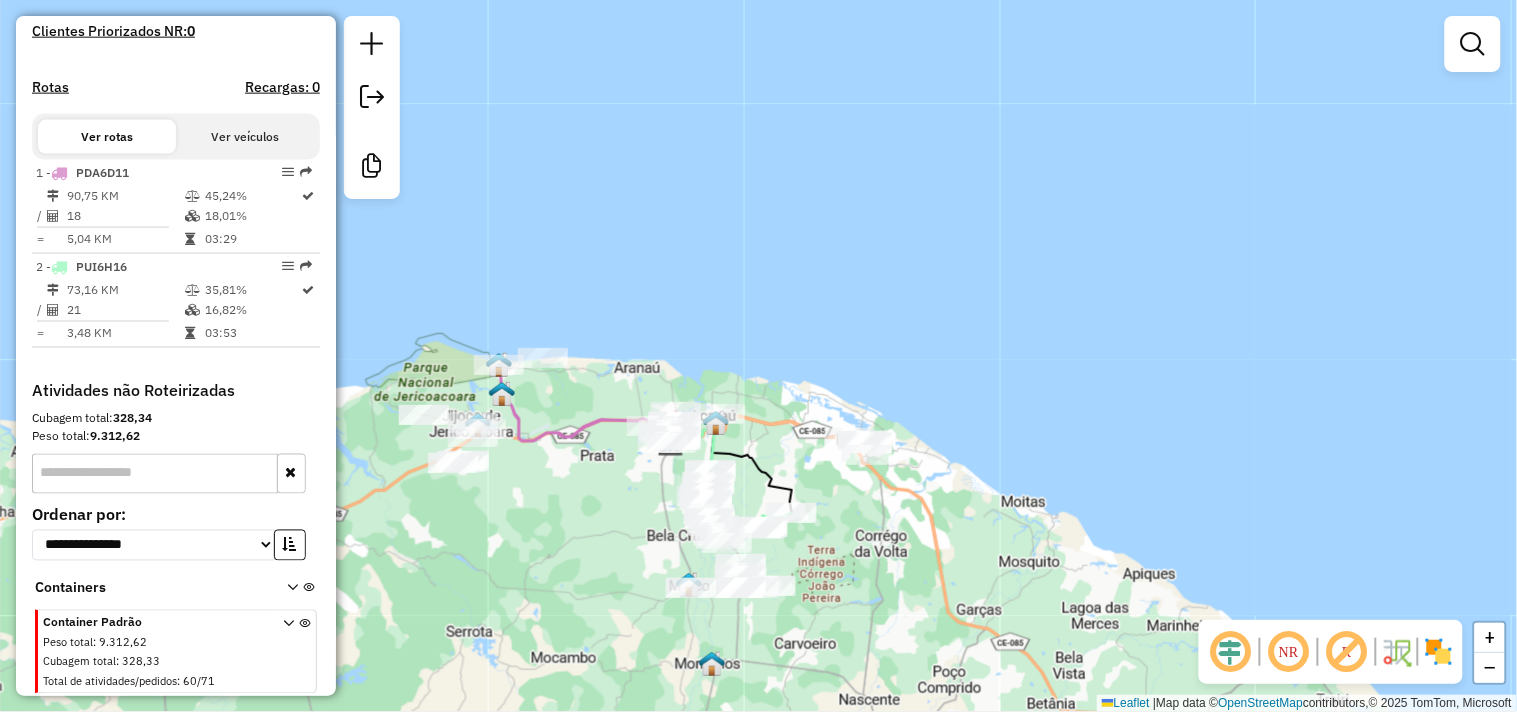 drag, startPoint x: 592, startPoint y: 543, endPoint x: 596, endPoint y: 527, distance: 16.492422 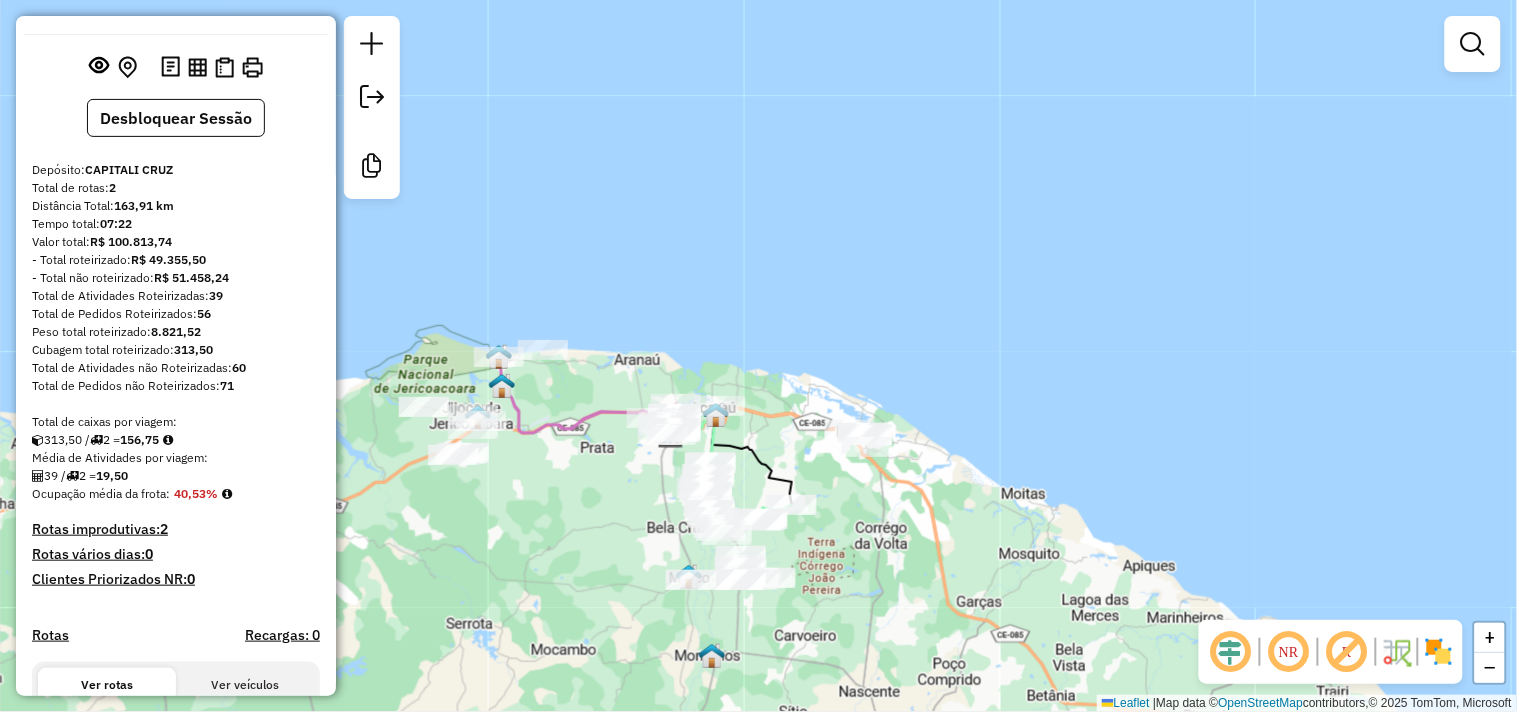 scroll, scrollTop: 0, scrollLeft: 0, axis: both 